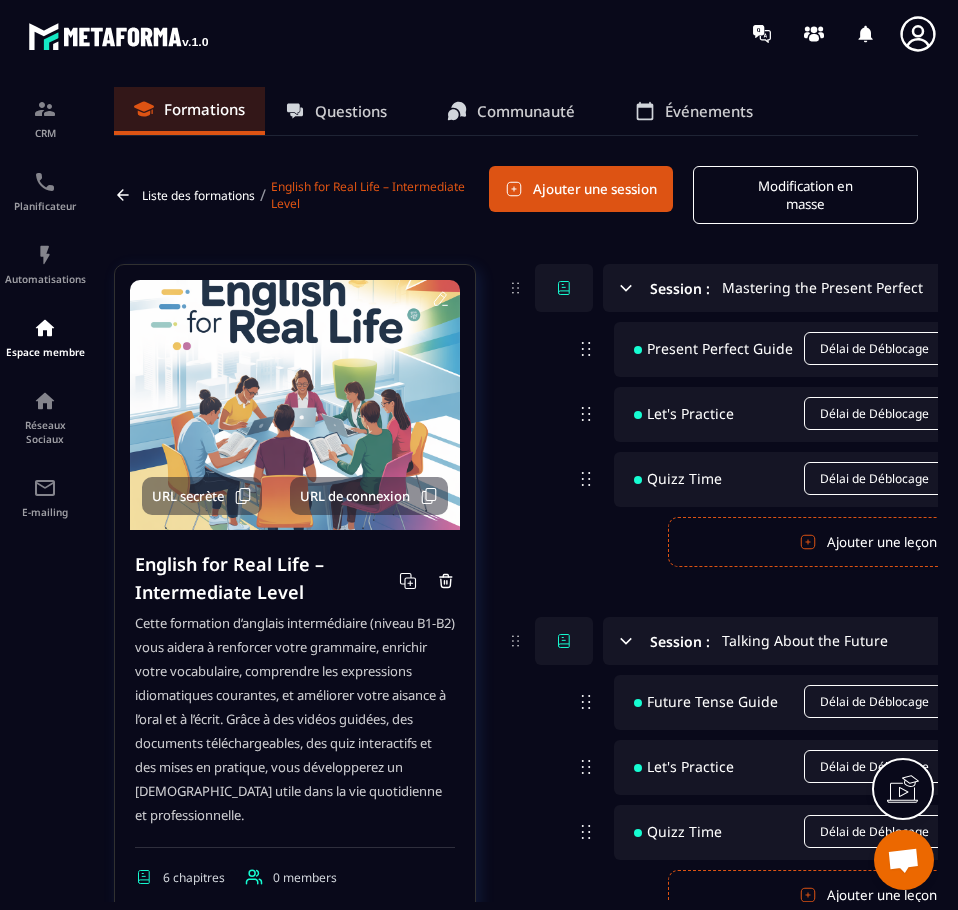 scroll, scrollTop: 0, scrollLeft: 0, axis: both 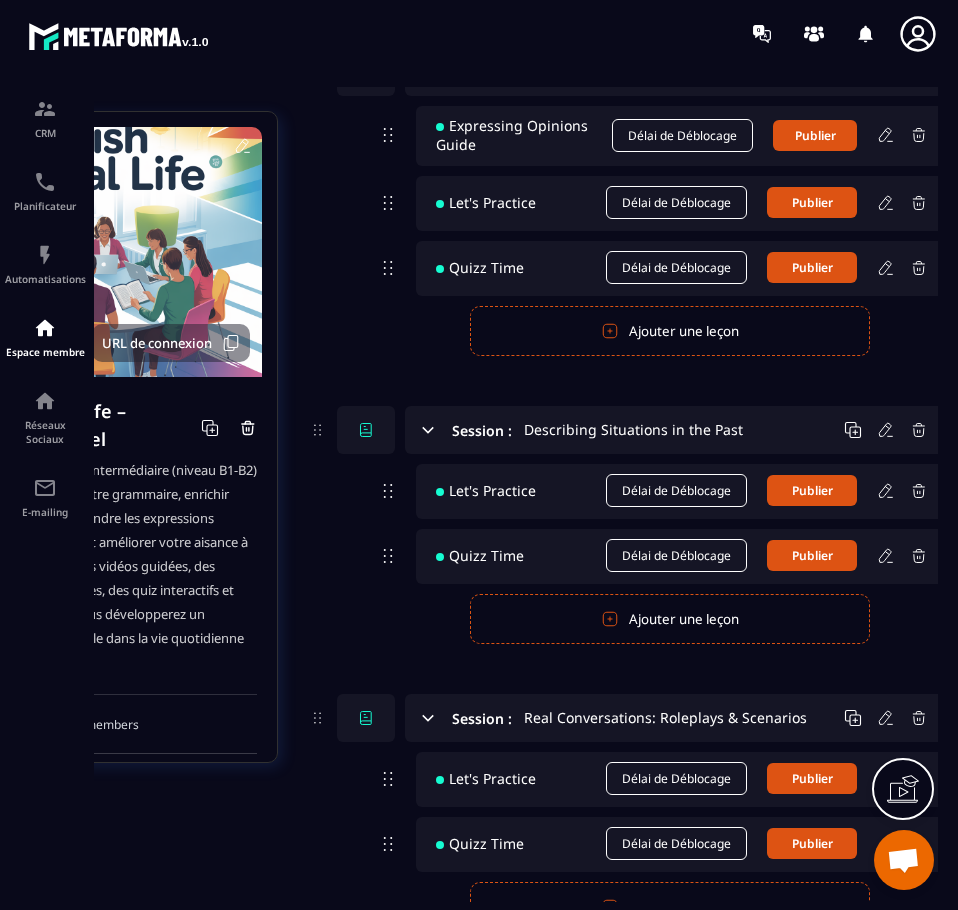 click on "Ajouter une leçon" at bounding box center (670, 619) 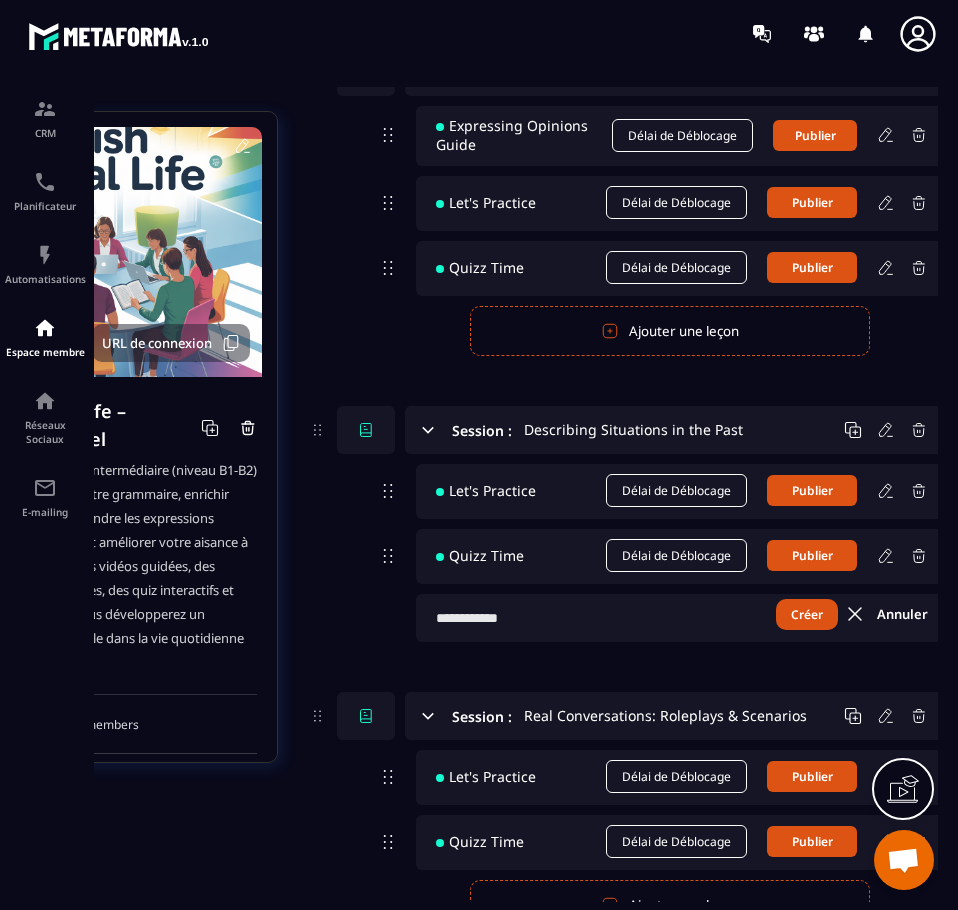 click at bounding box center (682, 618) 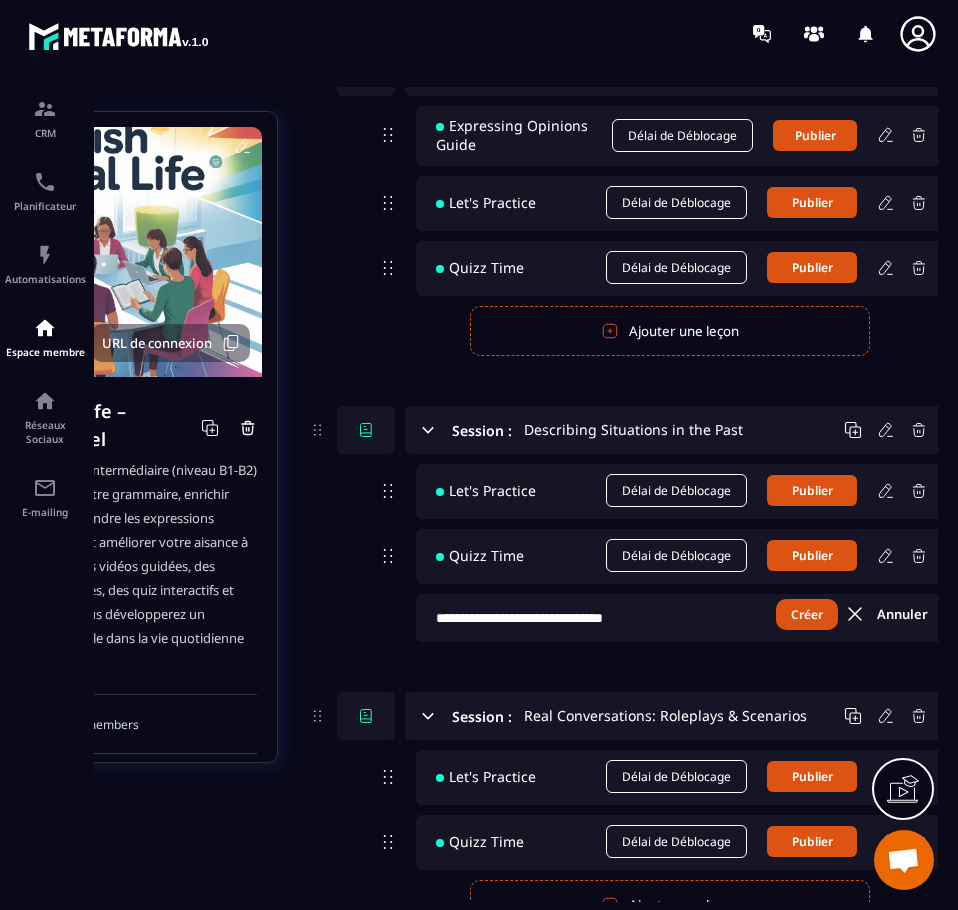 type on "**********" 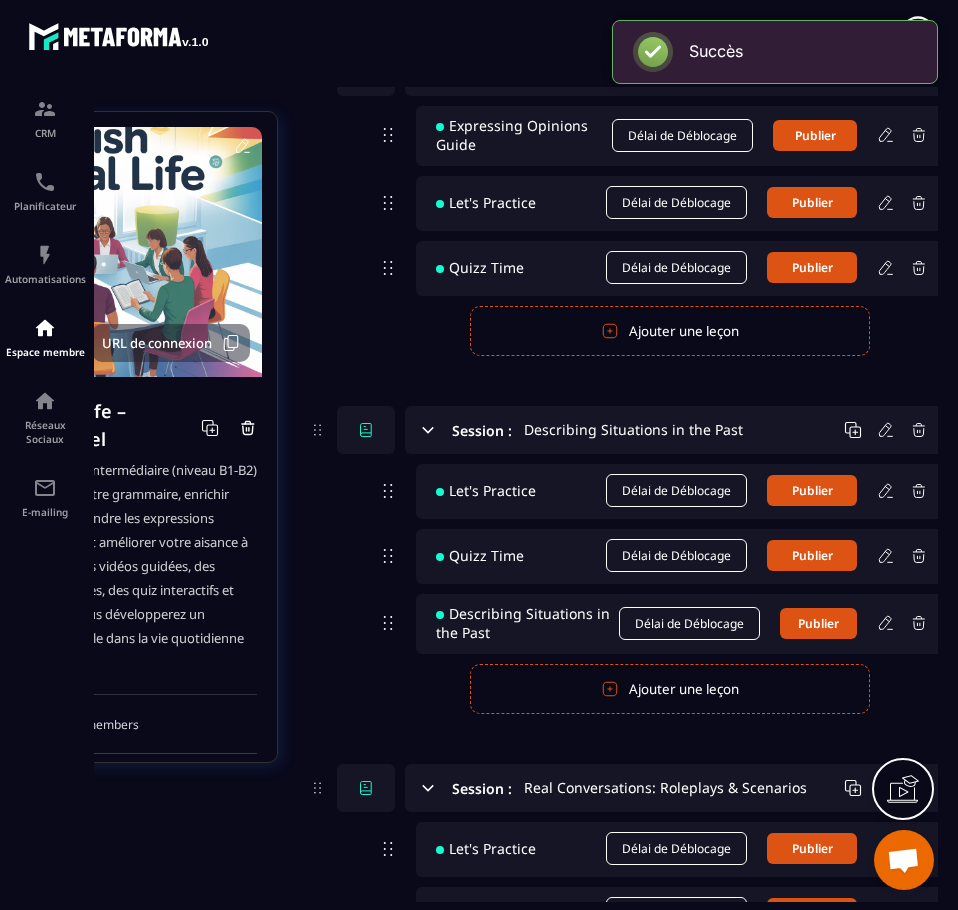 type 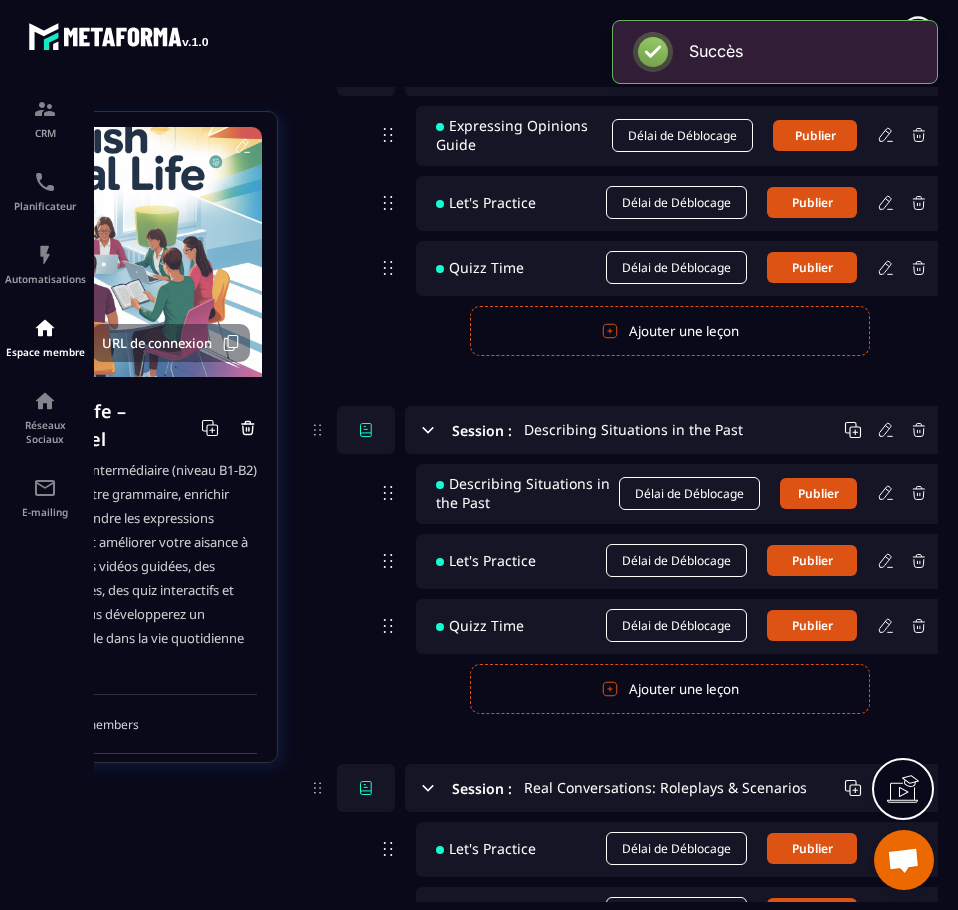 click 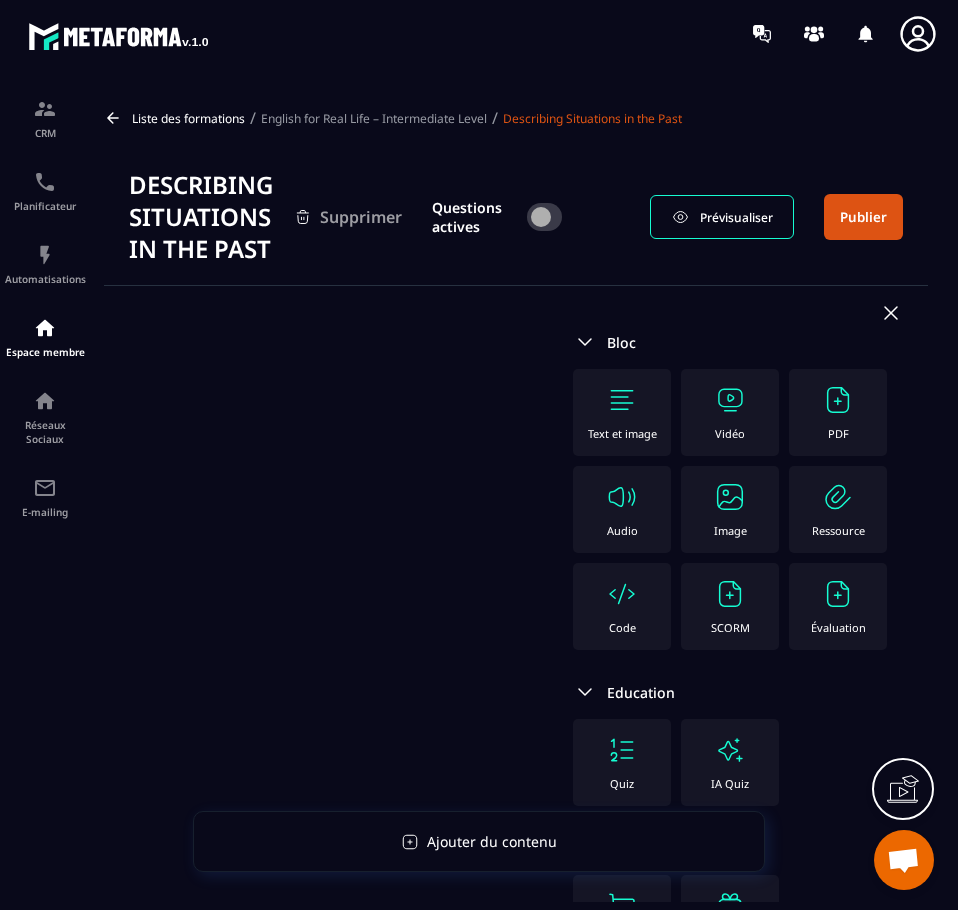 click at bounding box center [838, 400] 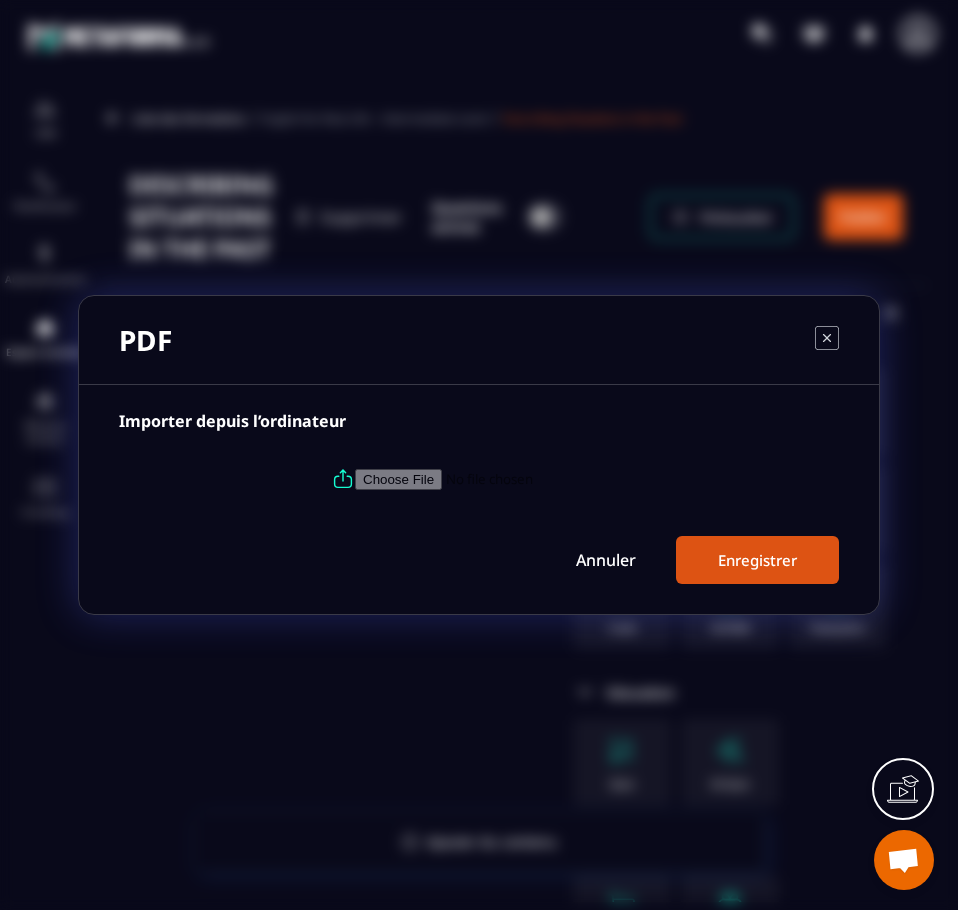 click at bounding box center (491, 479) 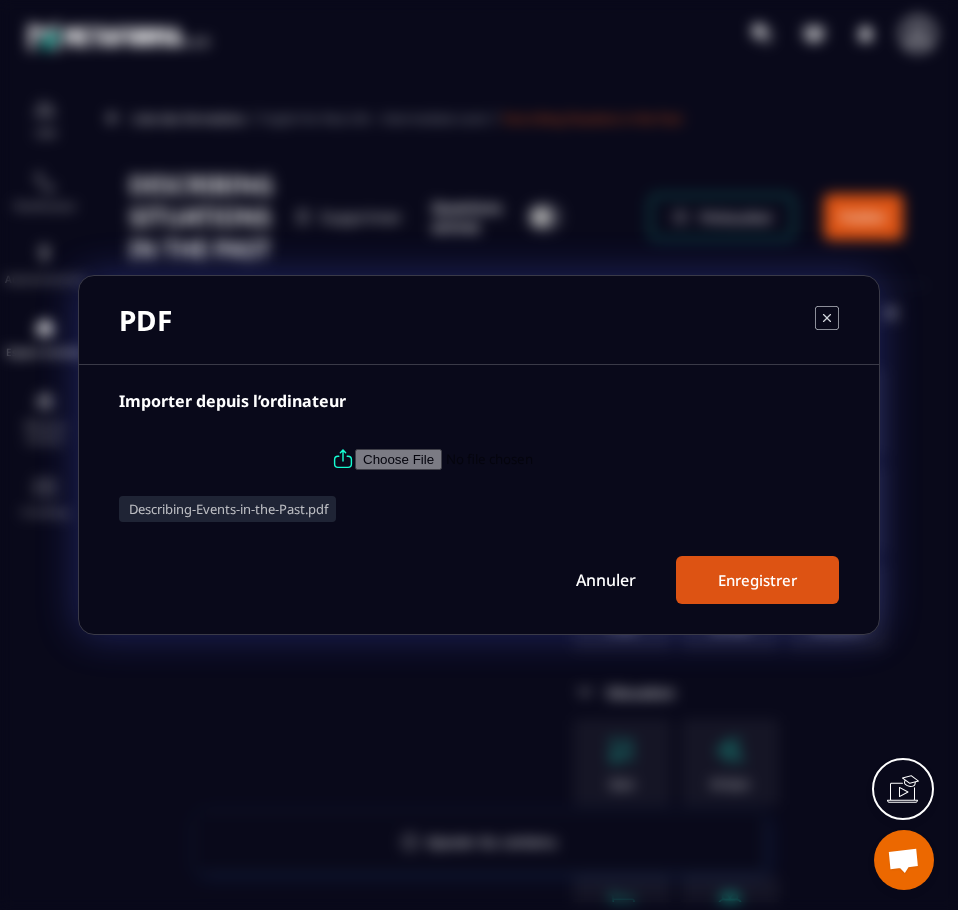 click on "Enregistrer" at bounding box center (757, 580) 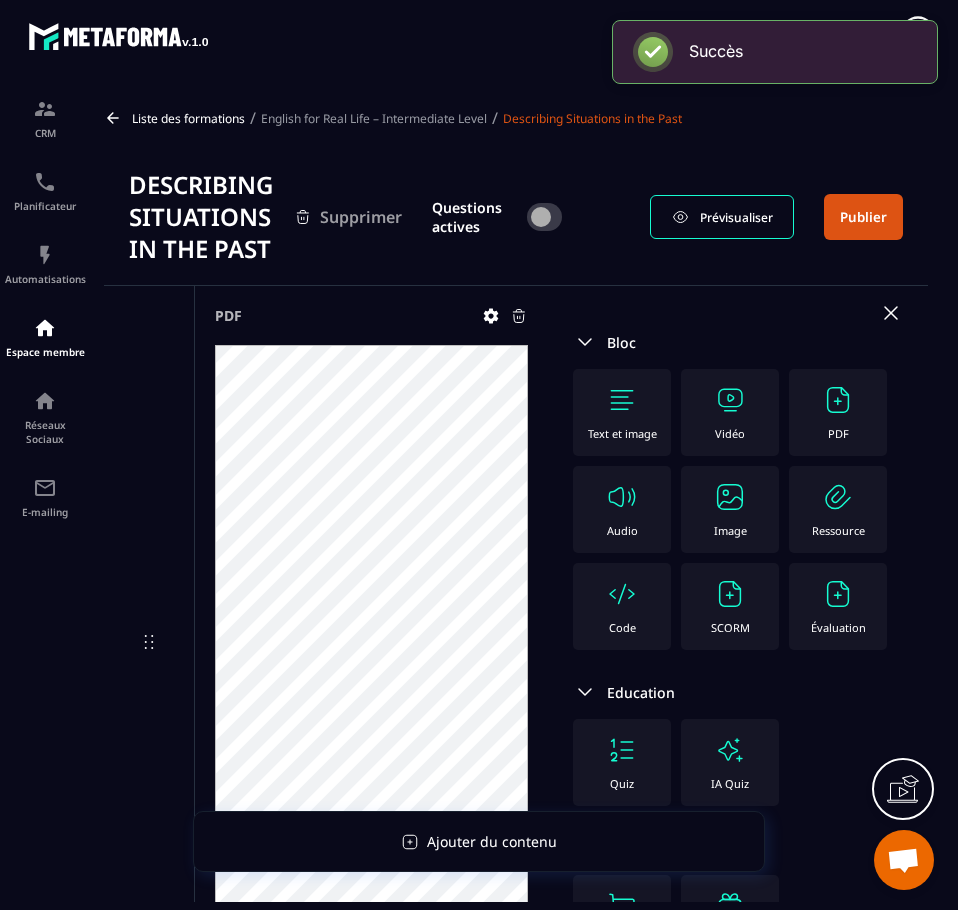 click on "English for Real Life – Intermediate Level" at bounding box center (374, 118) 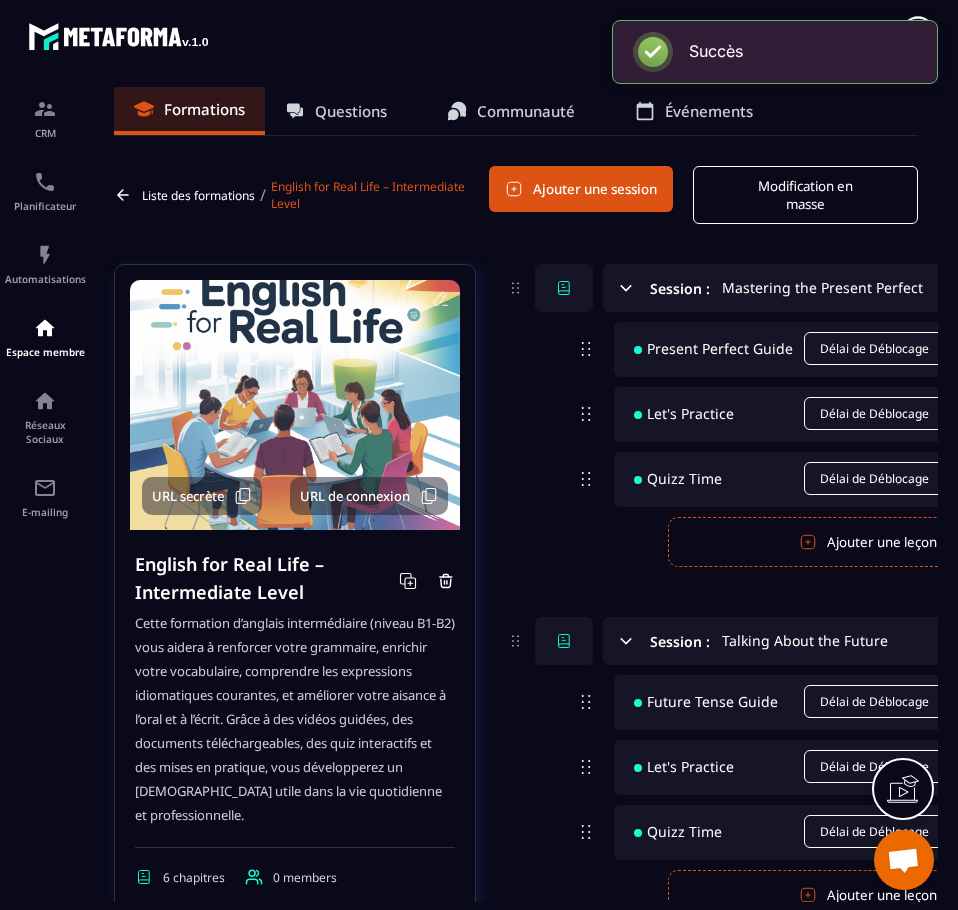 click on "Modification en masse" 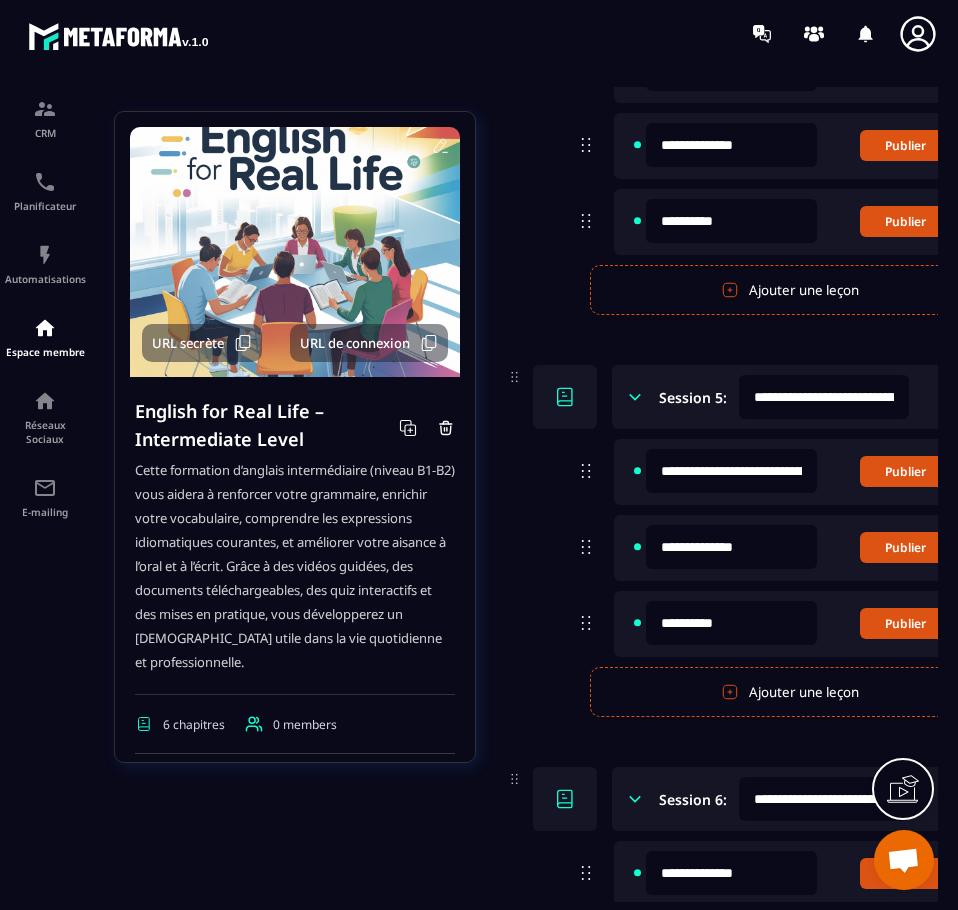 scroll, scrollTop: 1600, scrollLeft: 0, axis: vertical 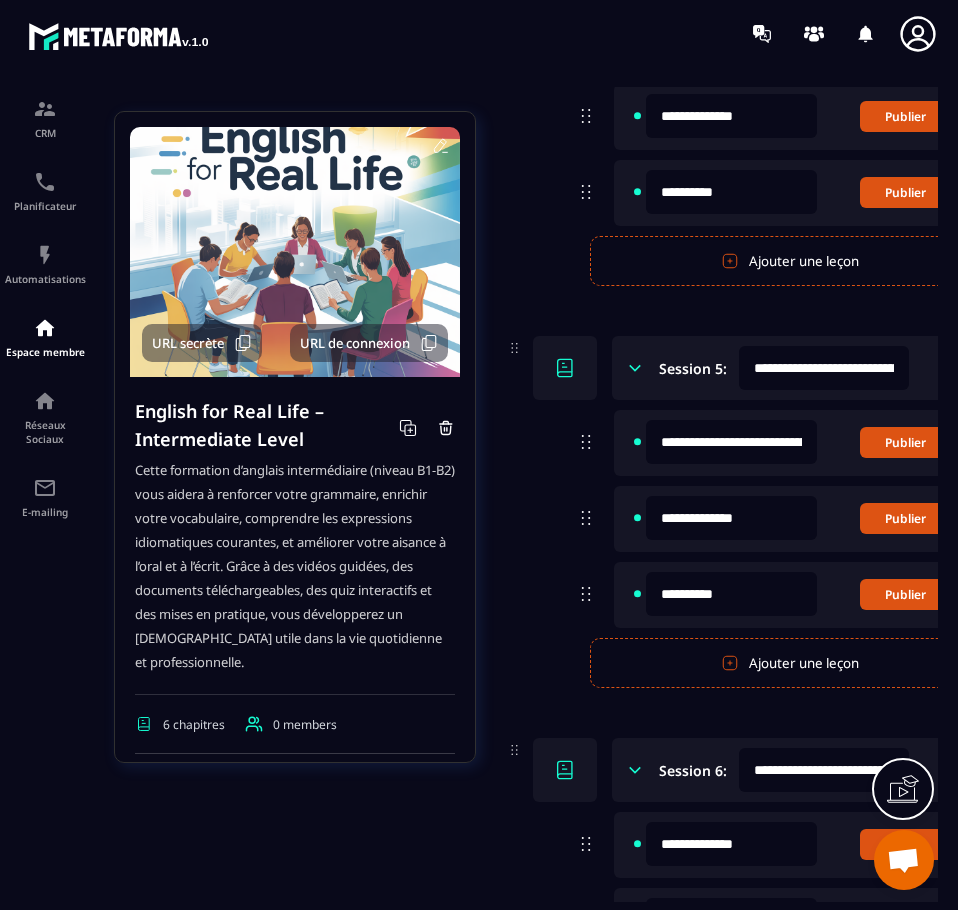 click on "**********" at bounding box center (731, 442) 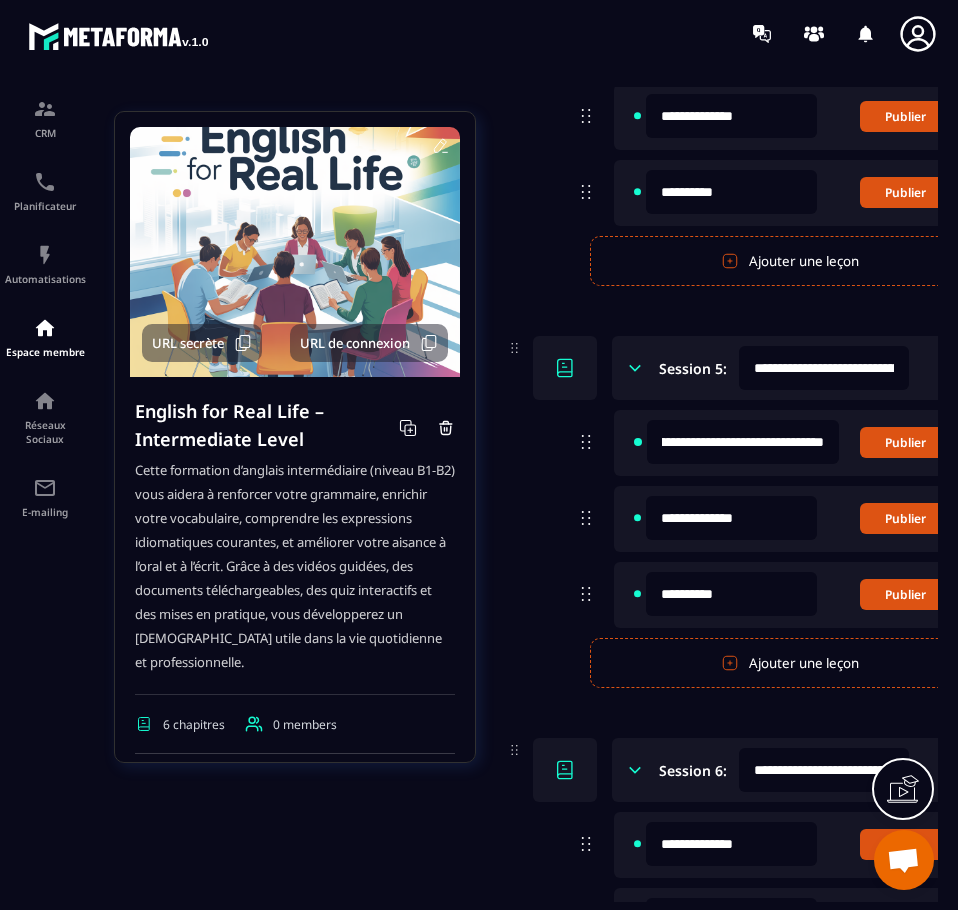scroll, scrollTop: 0, scrollLeft: 79, axis: horizontal 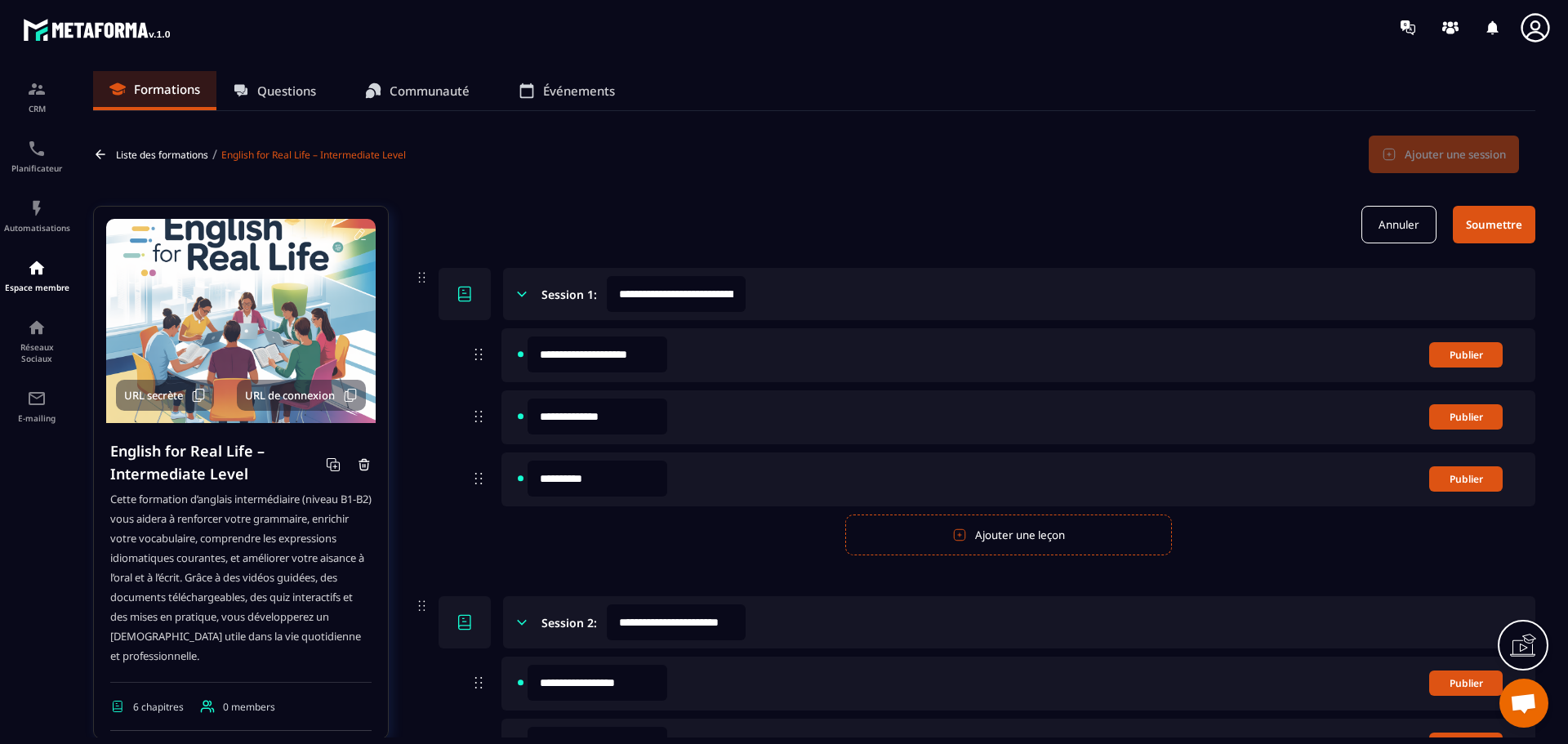 type on "**********" 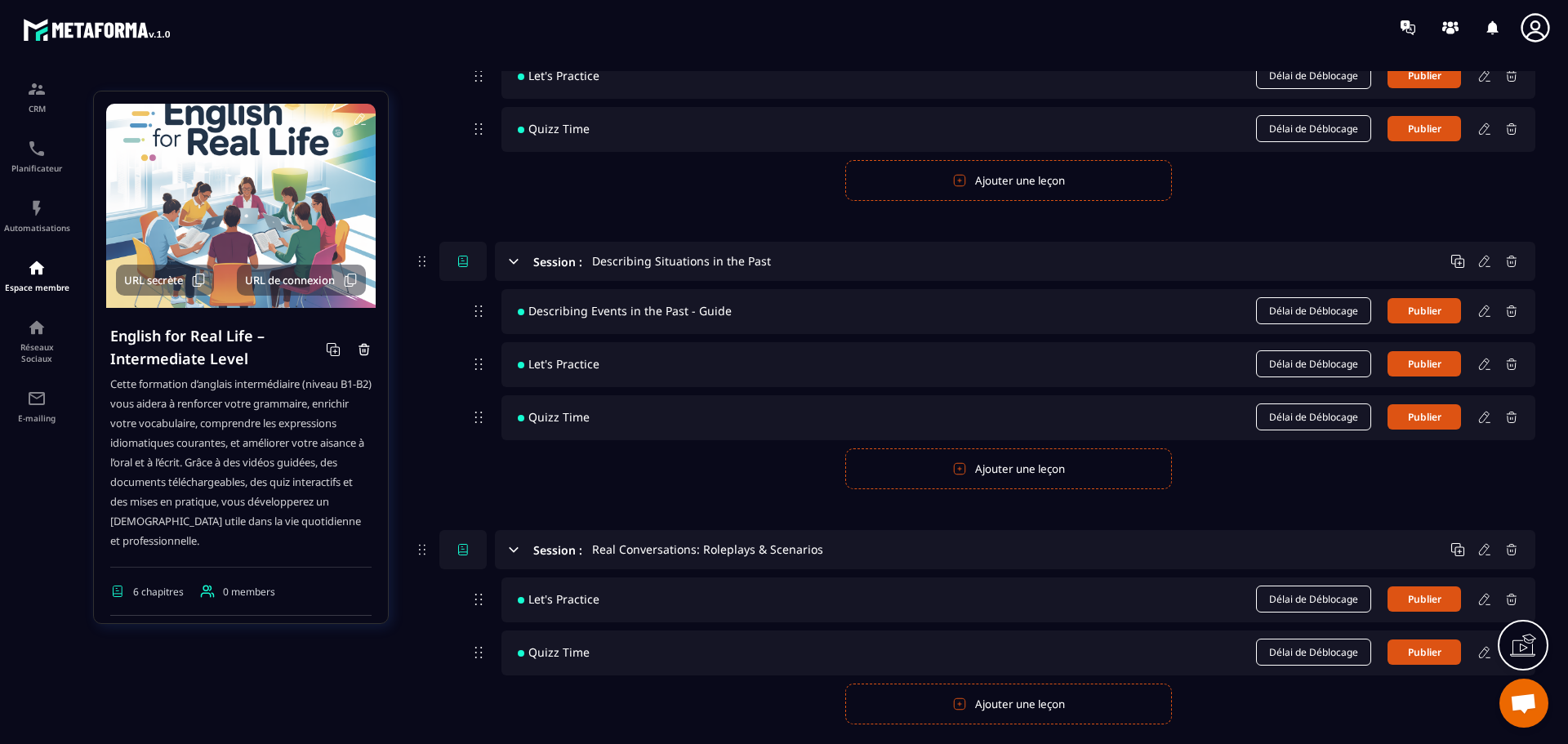 scroll, scrollTop: 1143, scrollLeft: 0, axis: vertical 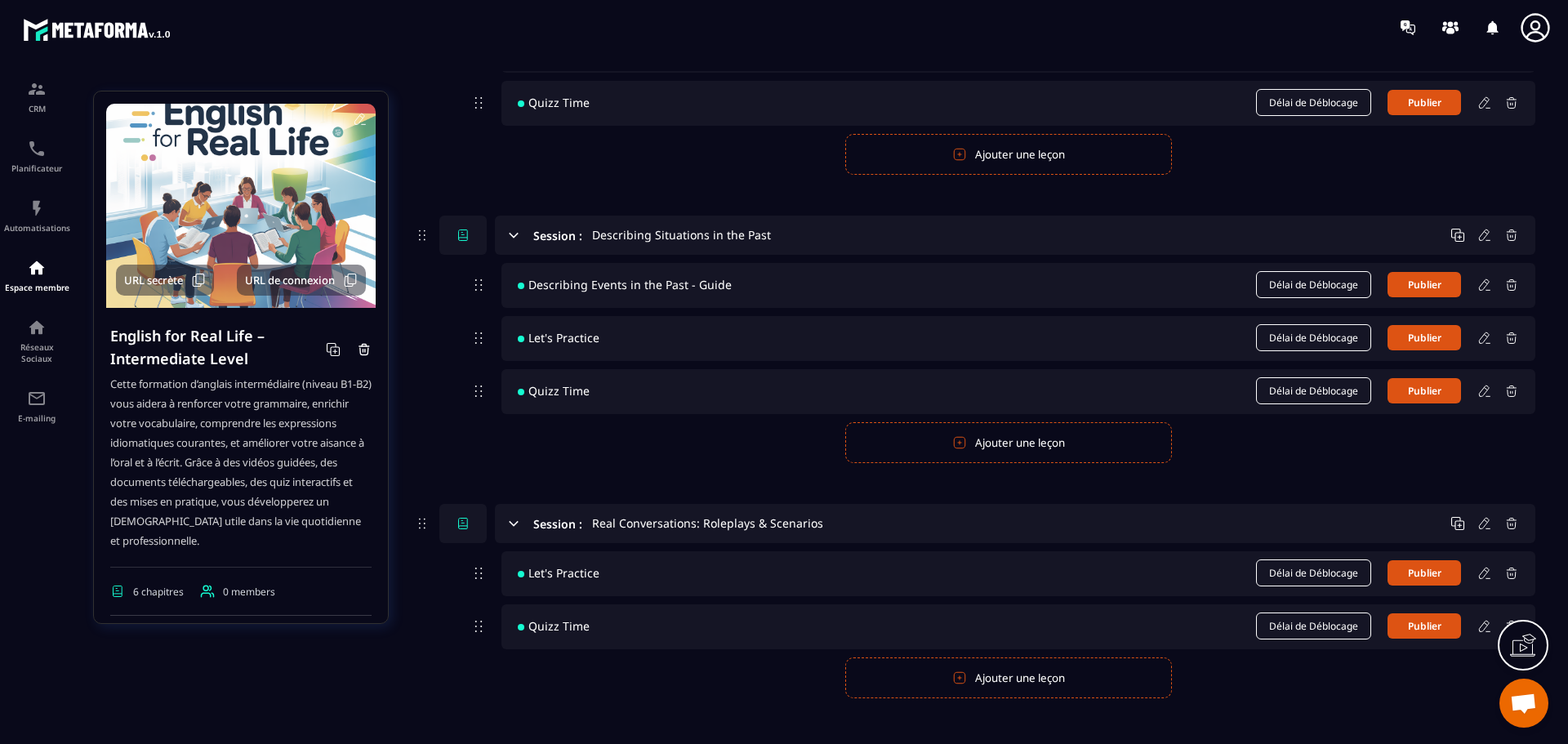 click 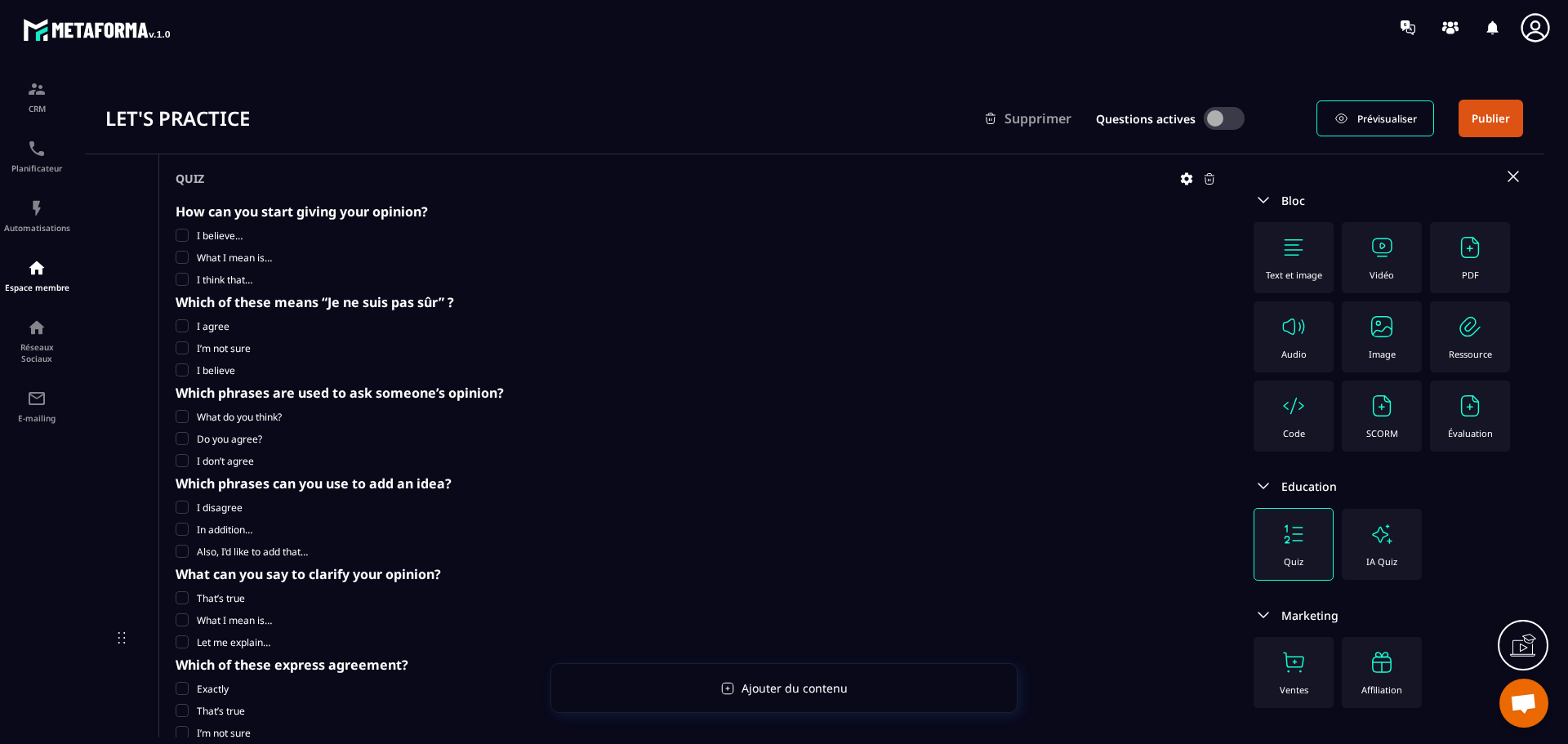 scroll, scrollTop: 0, scrollLeft: 0, axis: both 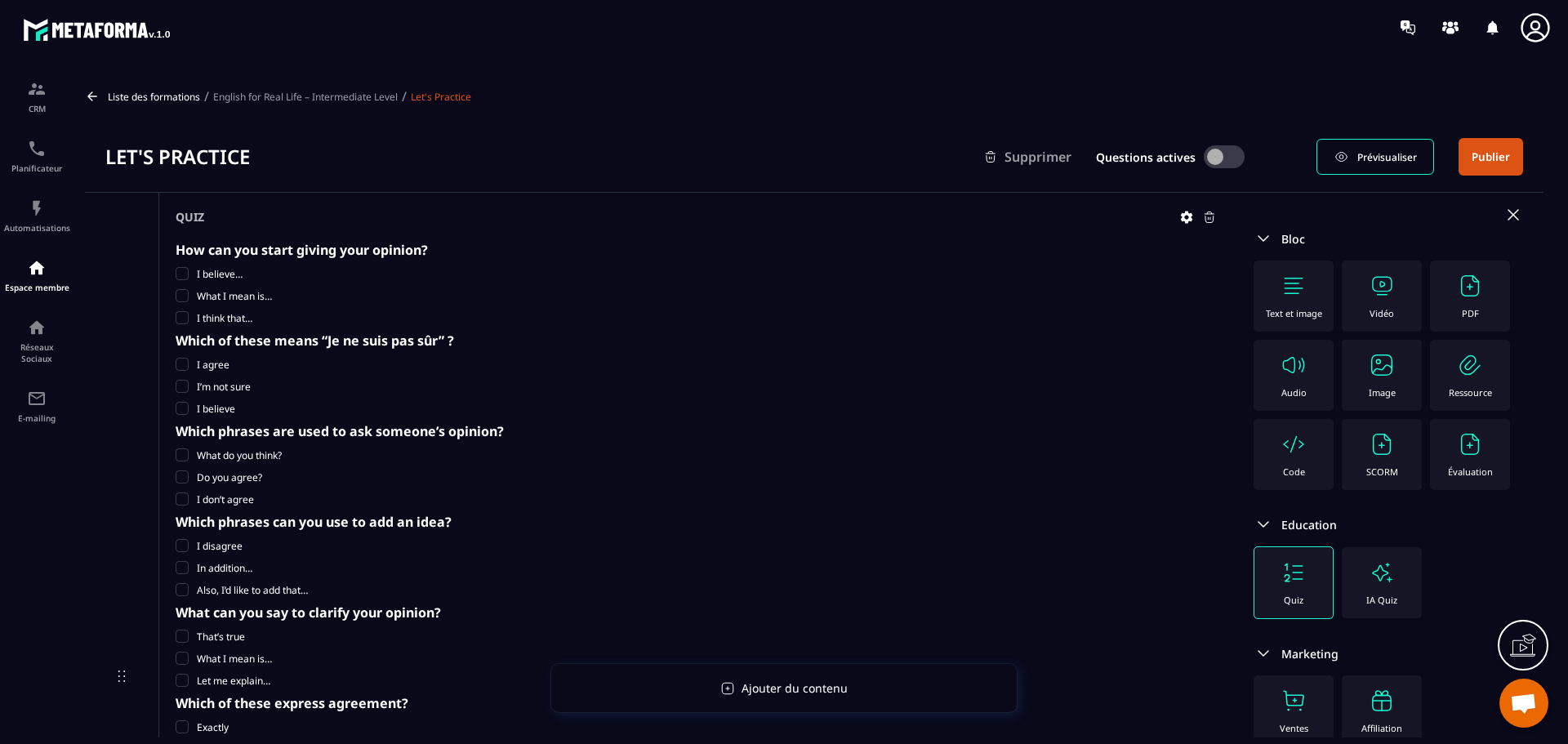 click on "English for Real Life – Intermediate Level" at bounding box center [305, 96] 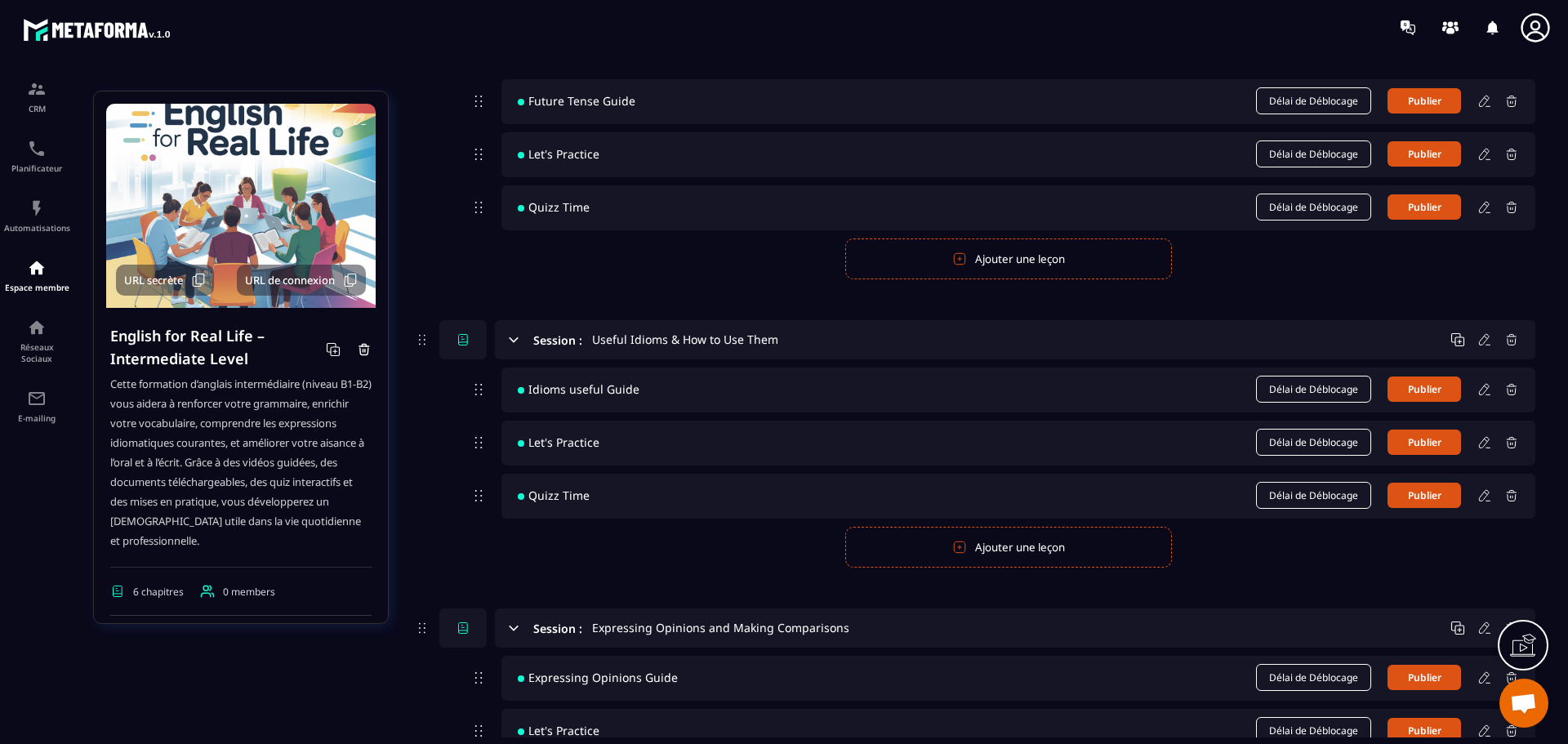 scroll, scrollTop: 490, scrollLeft: 0, axis: vertical 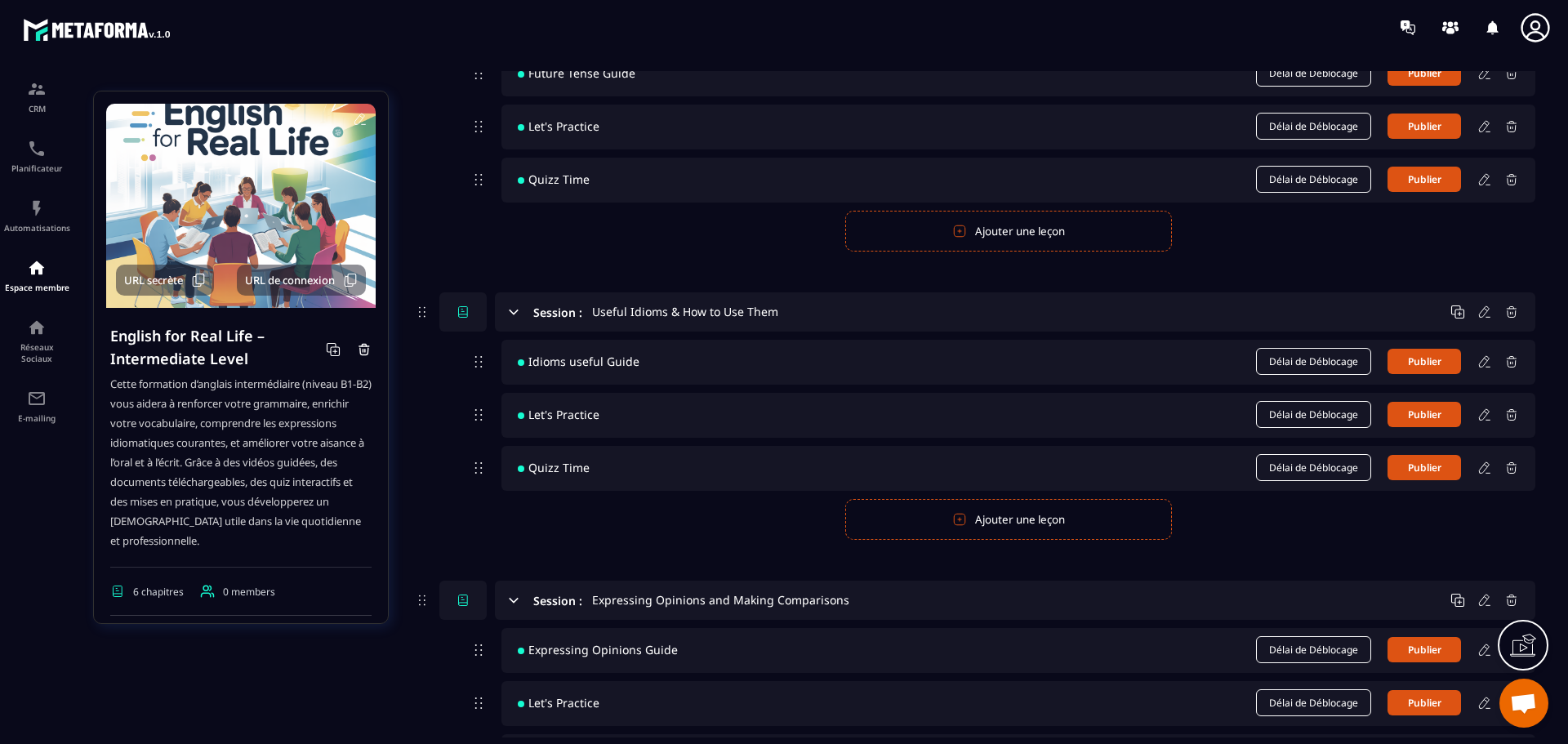 click 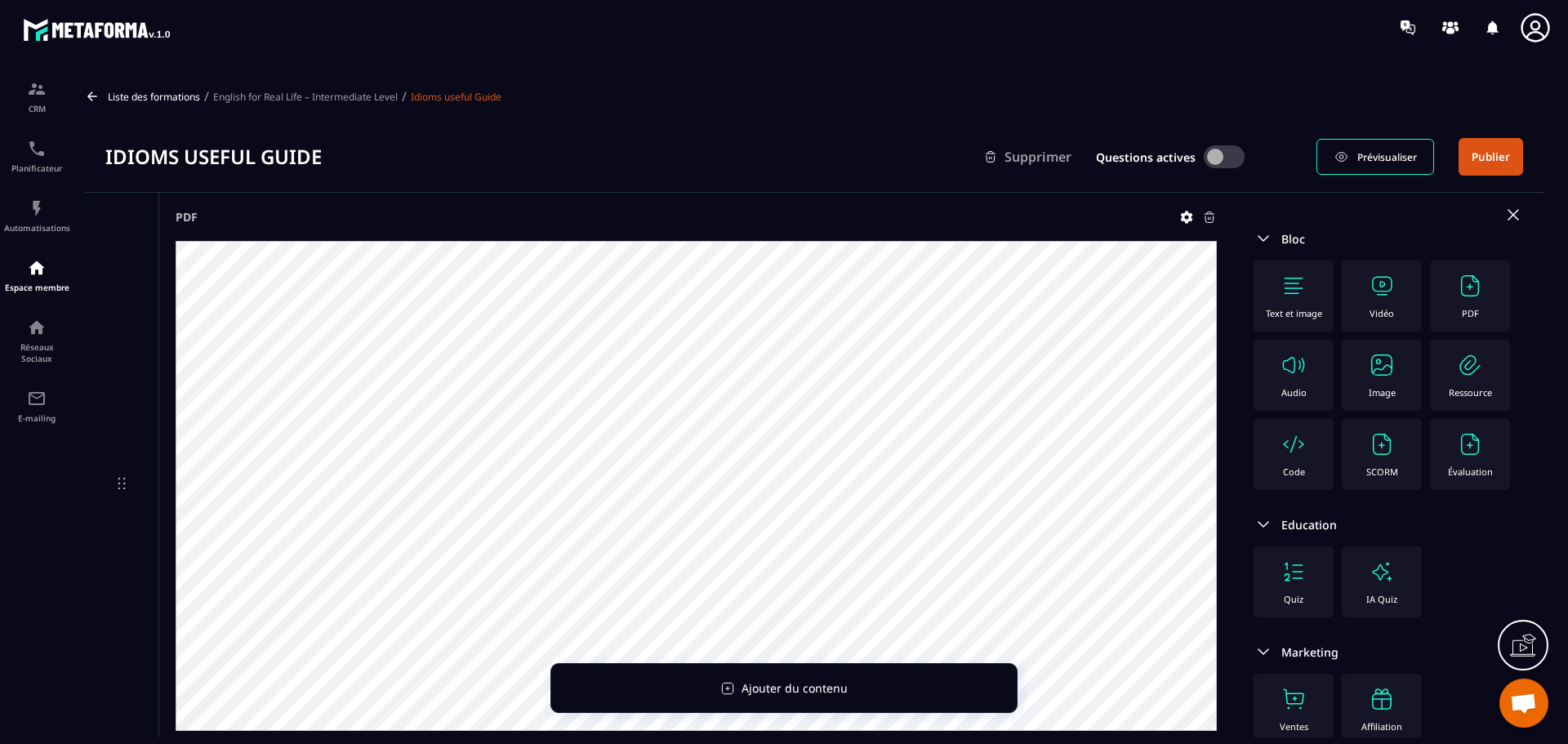 click on "English for Real Life – Intermediate Level" at bounding box center [305, 96] 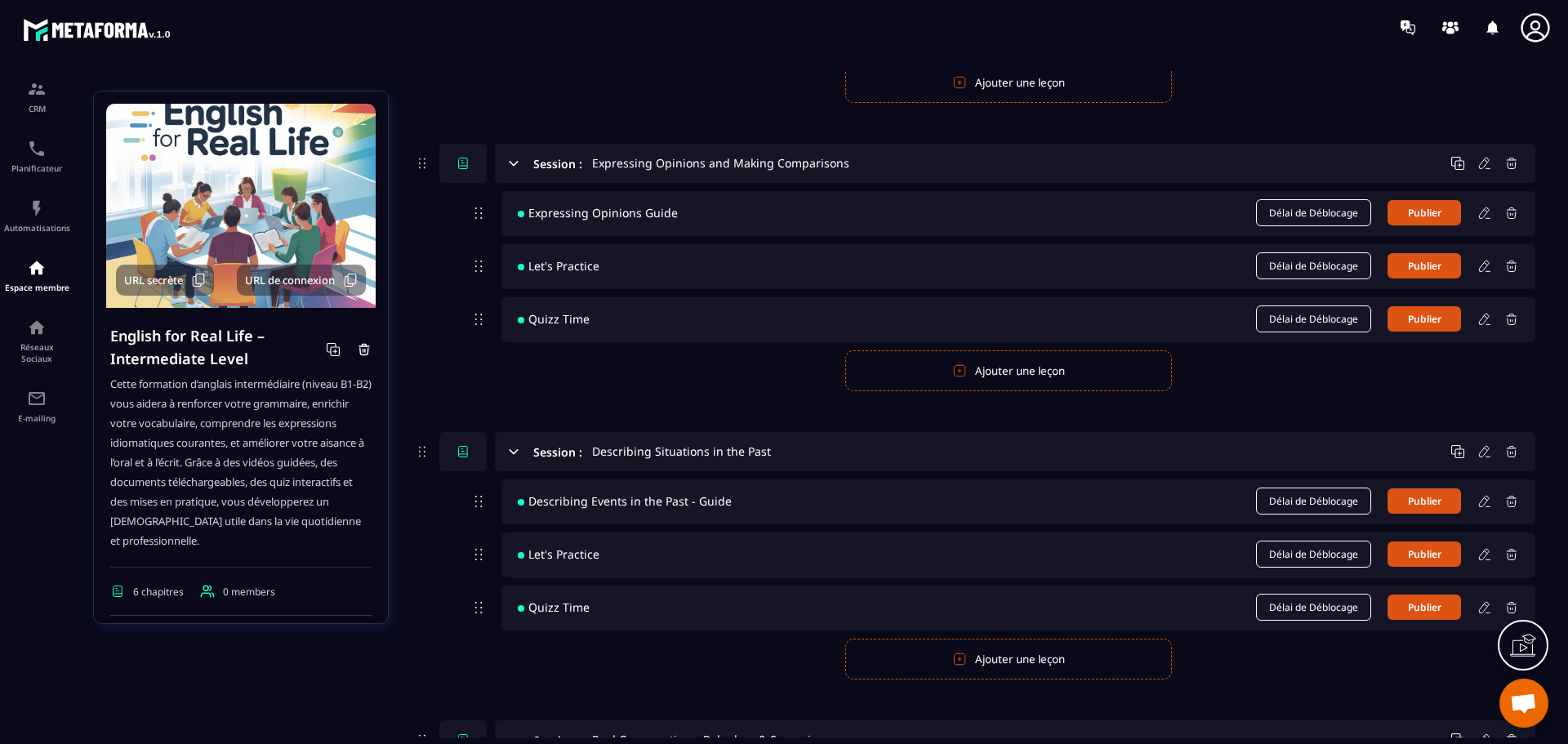 scroll, scrollTop: 898, scrollLeft: 0, axis: vertical 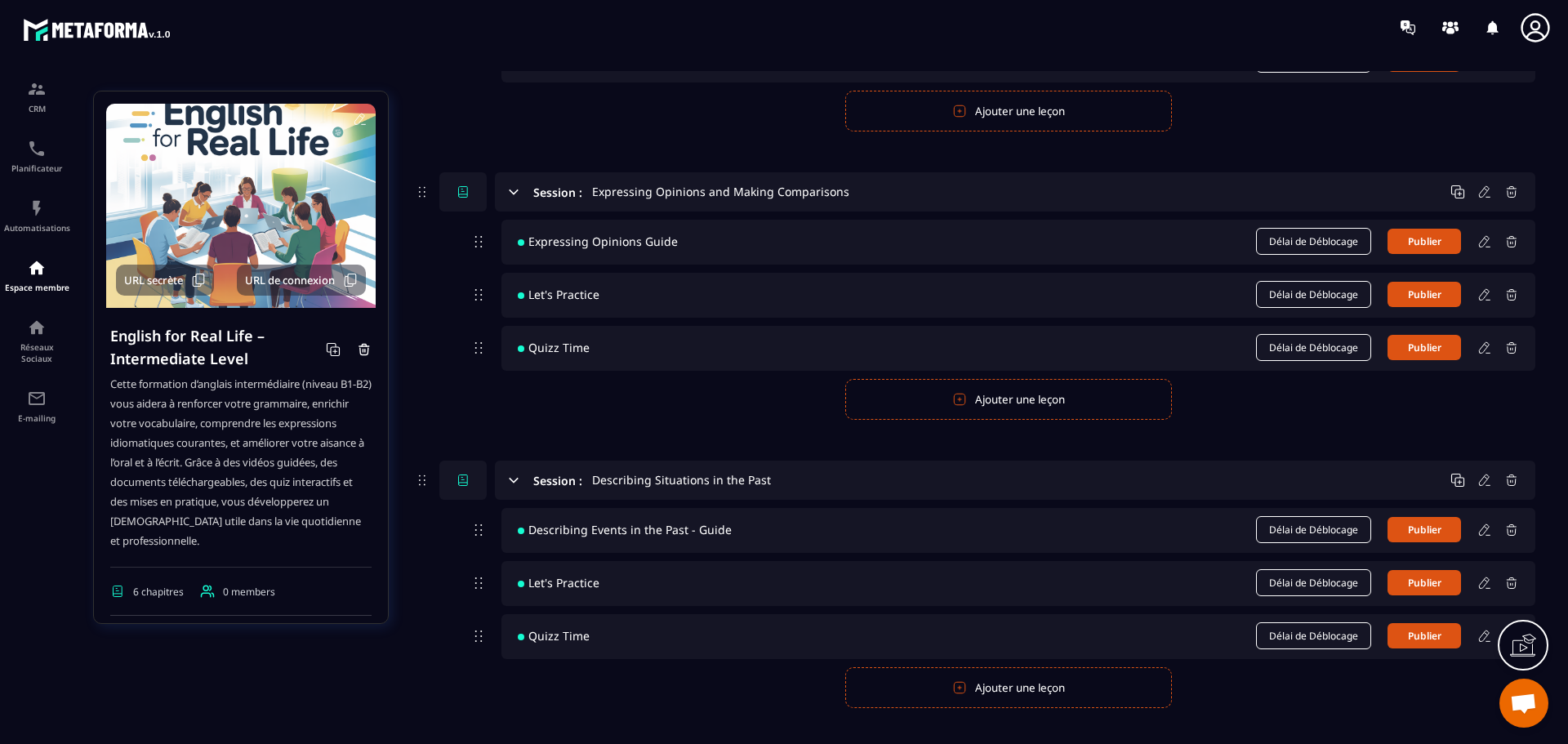 click 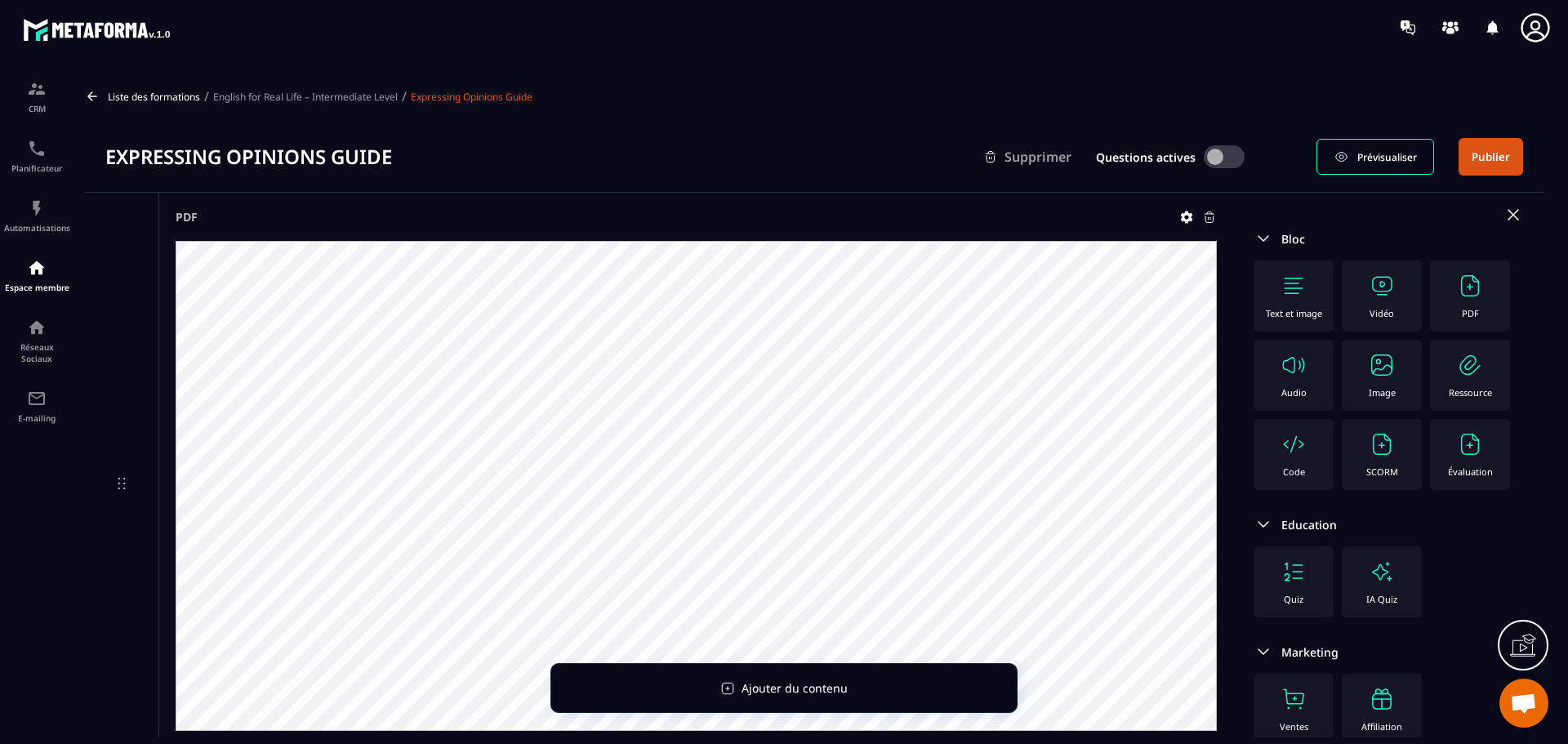 click on "English for Real Life – Intermediate Level" at bounding box center (305, 96) 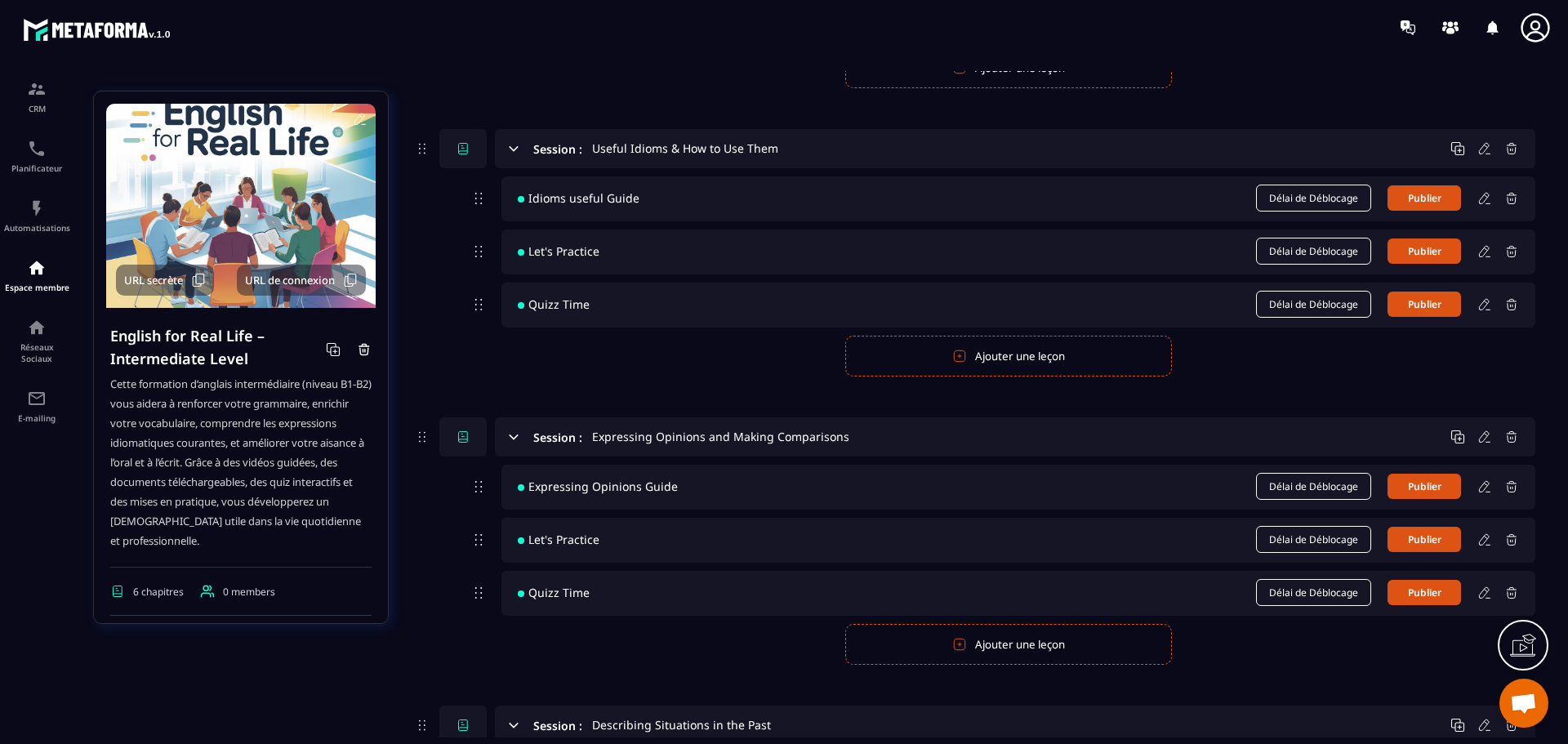 scroll, scrollTop: 735, scrollLeft: 0, axis: vertical 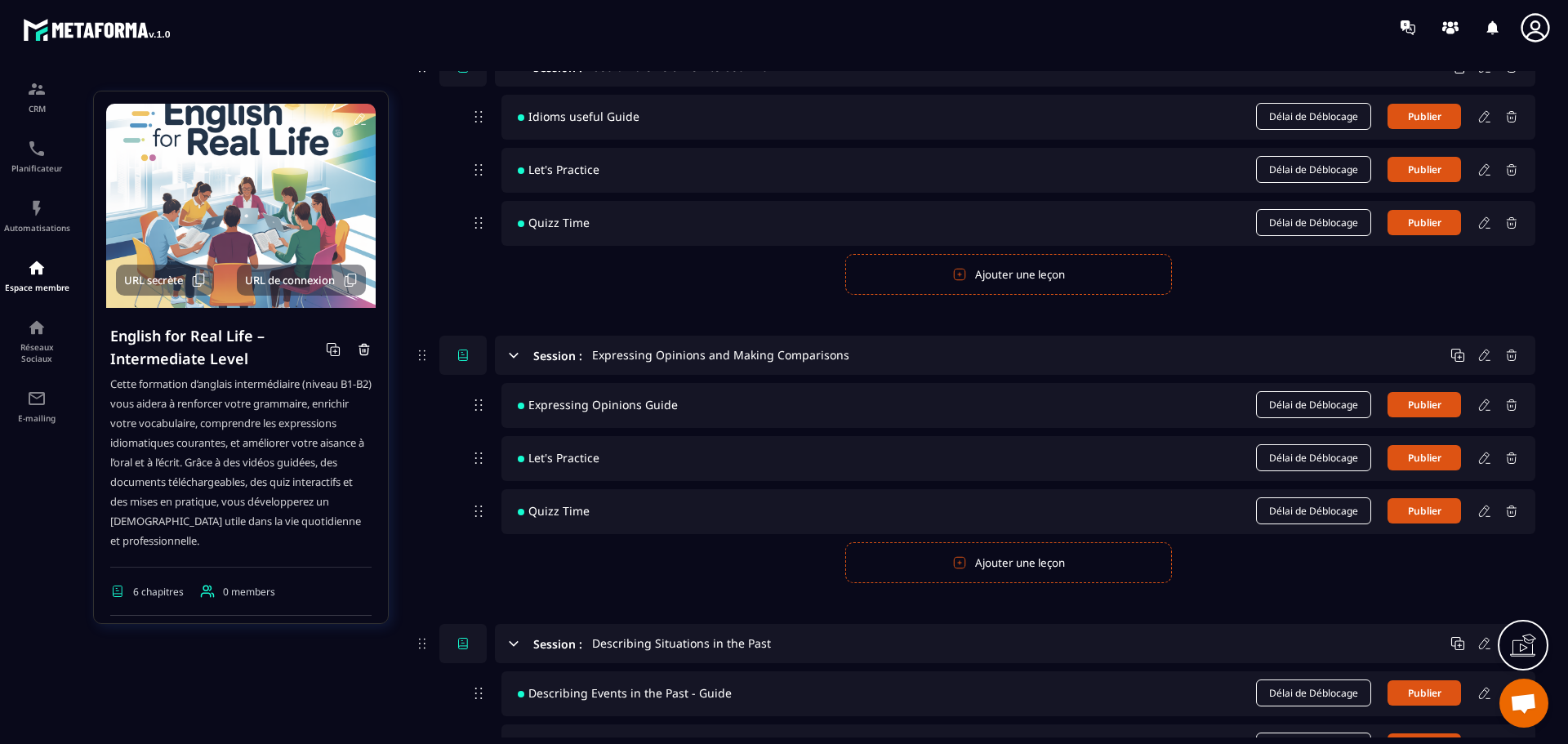 click 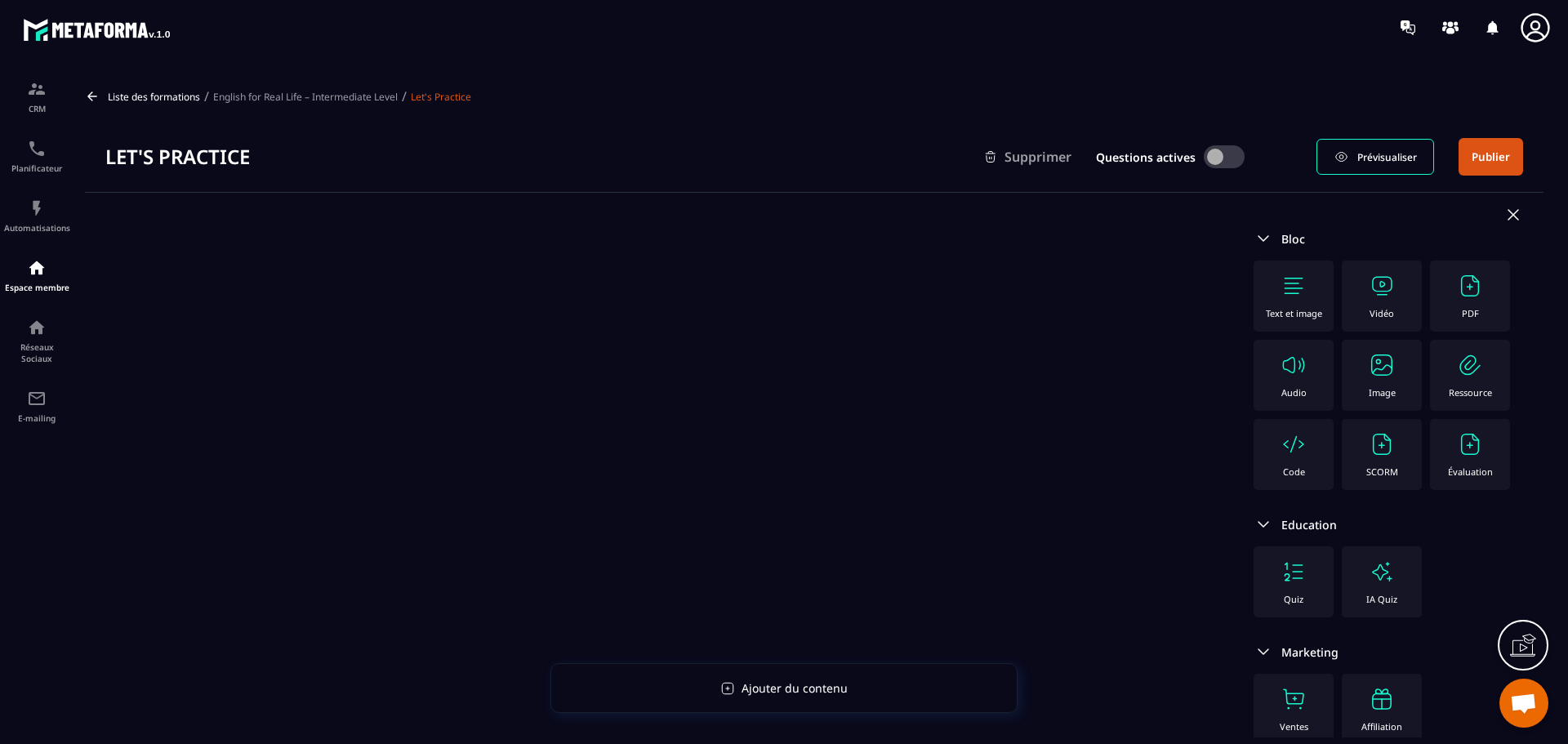 click on "English for Real Life – Intermediate Level" at bounding box center (305, 96) 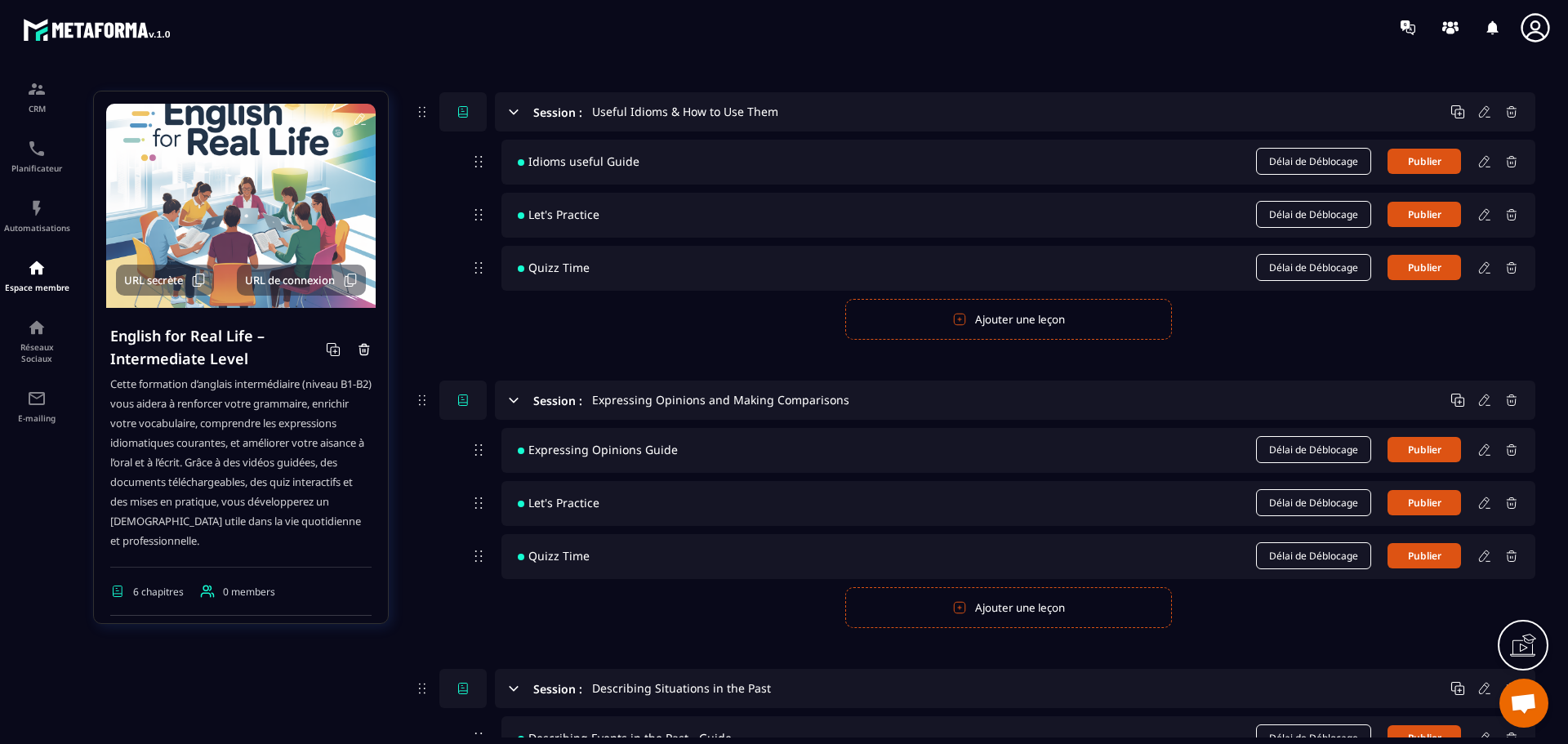 scroll, scrollTop: 653, scrollLeft: 0, axis: vertical 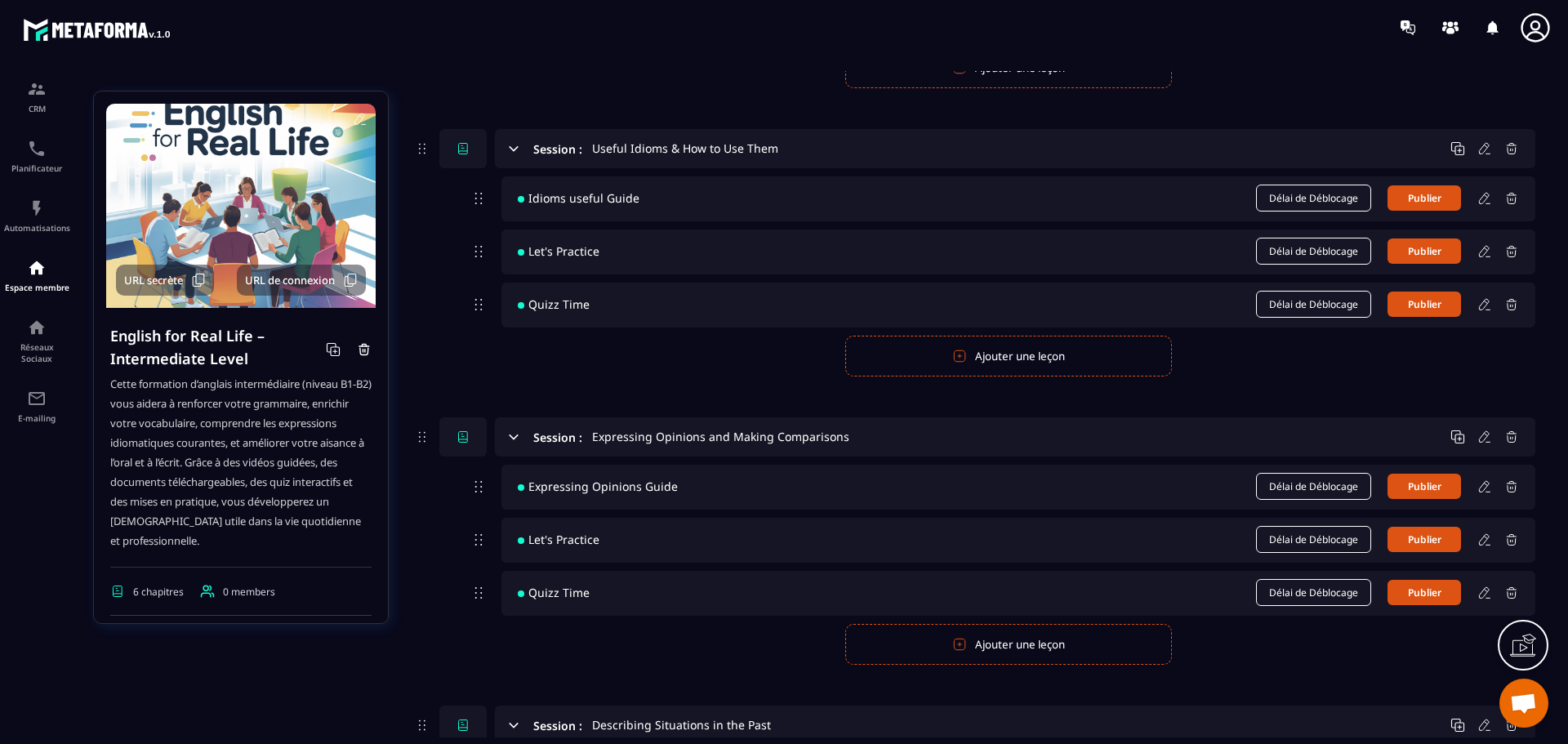click 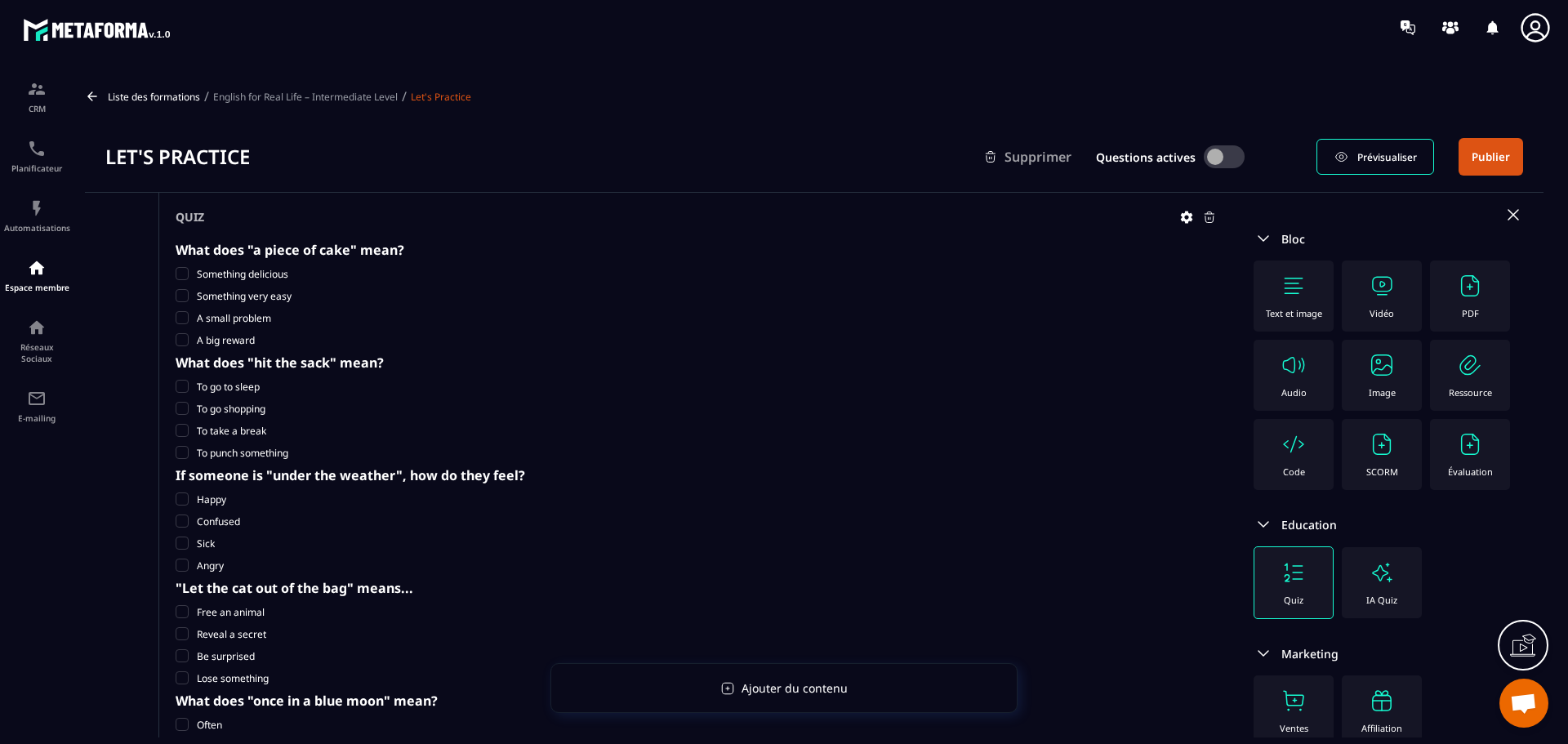 click on "Liste des formations / English for Real Life – Intermediate Level / Let's Practice Let's Practice Supprimer Questions actives Prévisualiser Publier Quiz What does "a piece of cake" mean? Something delicious Something very easy A small problem A big reward What does "hit the sack" mean? To go to sleep To go shopping To take a break To punch something If someone is "under the weather", how do they feel? Happy Confused Sick Angry "Let the cat out of the bag" means... Free an animal Reveal a secret Be surprised Lose something What does "once in a blue moon" mean? Often Occasionally Rarely Never What does "think outside the box" mean? Be practical Follow the rules Organize ideas Be creative "Back to the drawing board" means... Continue Restart from zero Take a break Celebrate success If you're "on the same page", you... Disagree Are reading together Understand each othe Are at the same level "Cutting corners" means... Working efficiently Saving time with poor quality Taking a shortcut in driving A new employee" 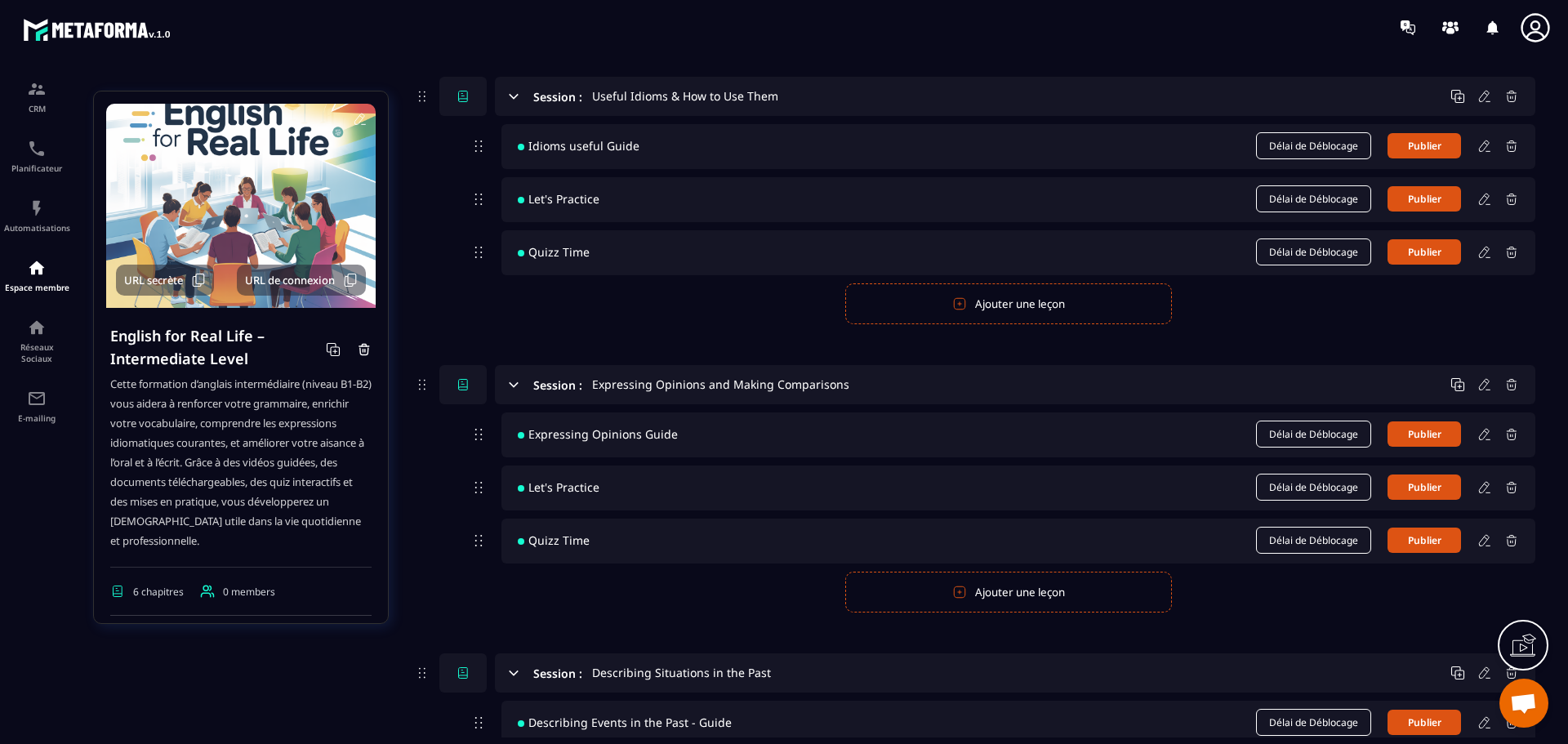 scroll, scrollTop: 735, scrollLeft: 0, axis: vertical 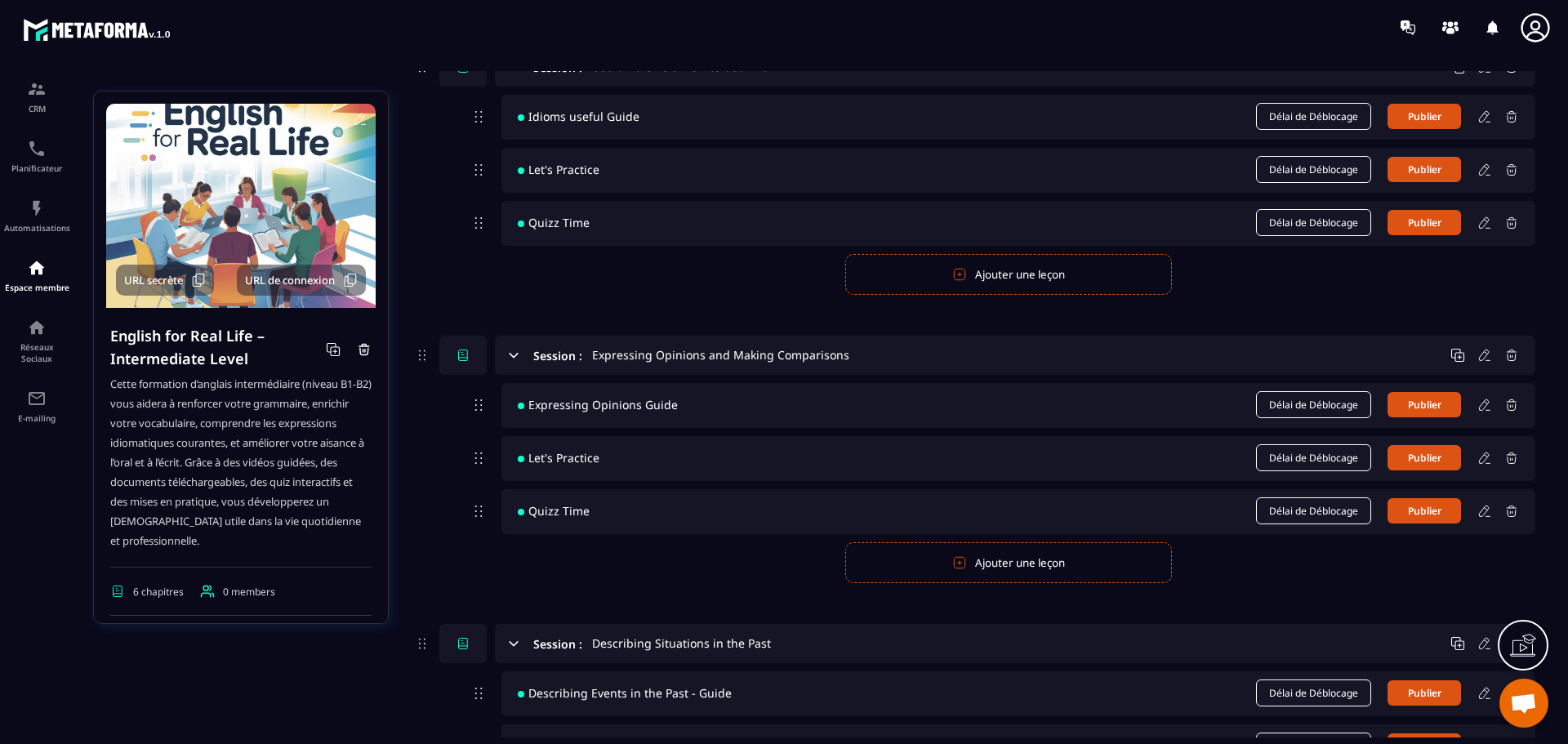click 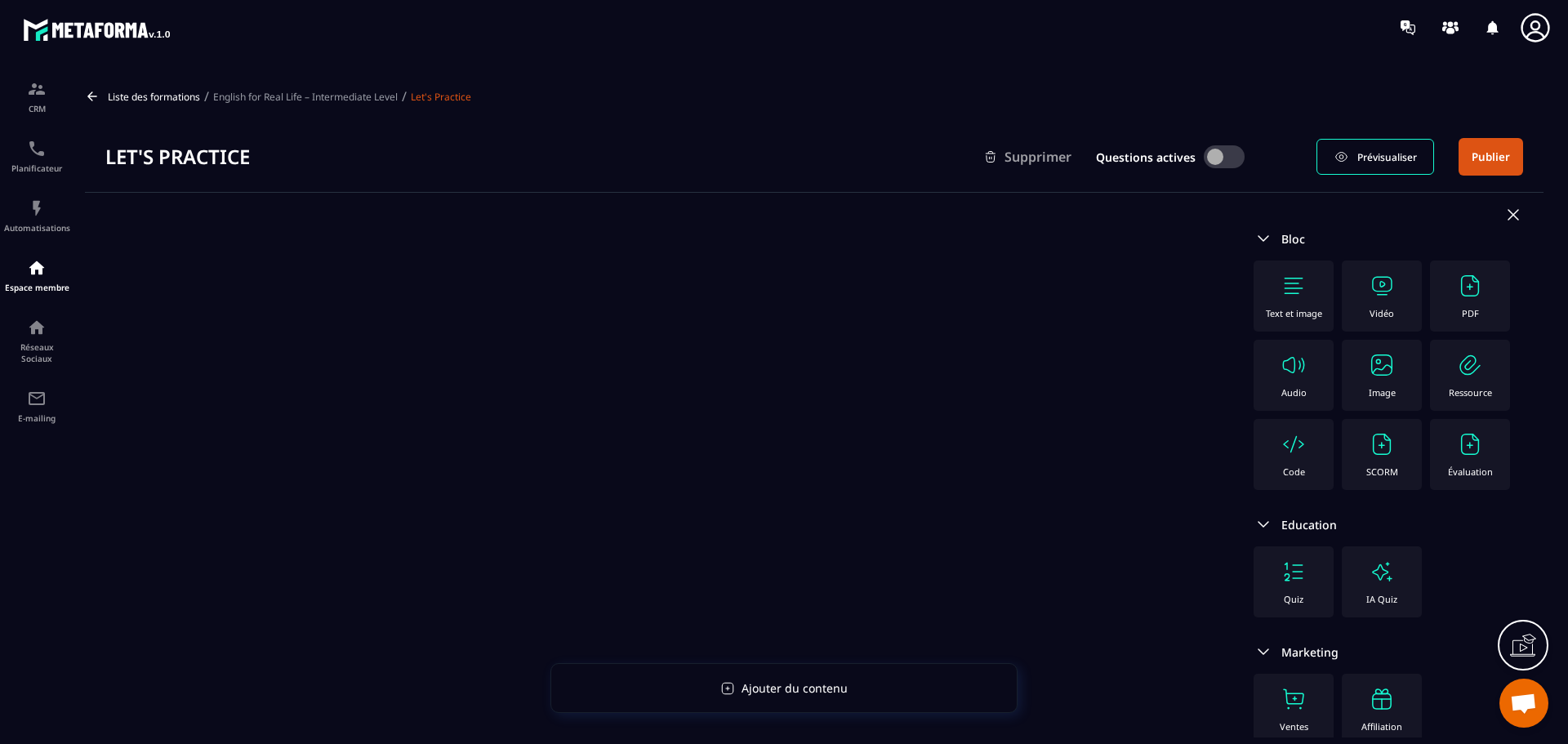 click on "English for Real Life – Intermediate Level" at bounding box center [305, 96] 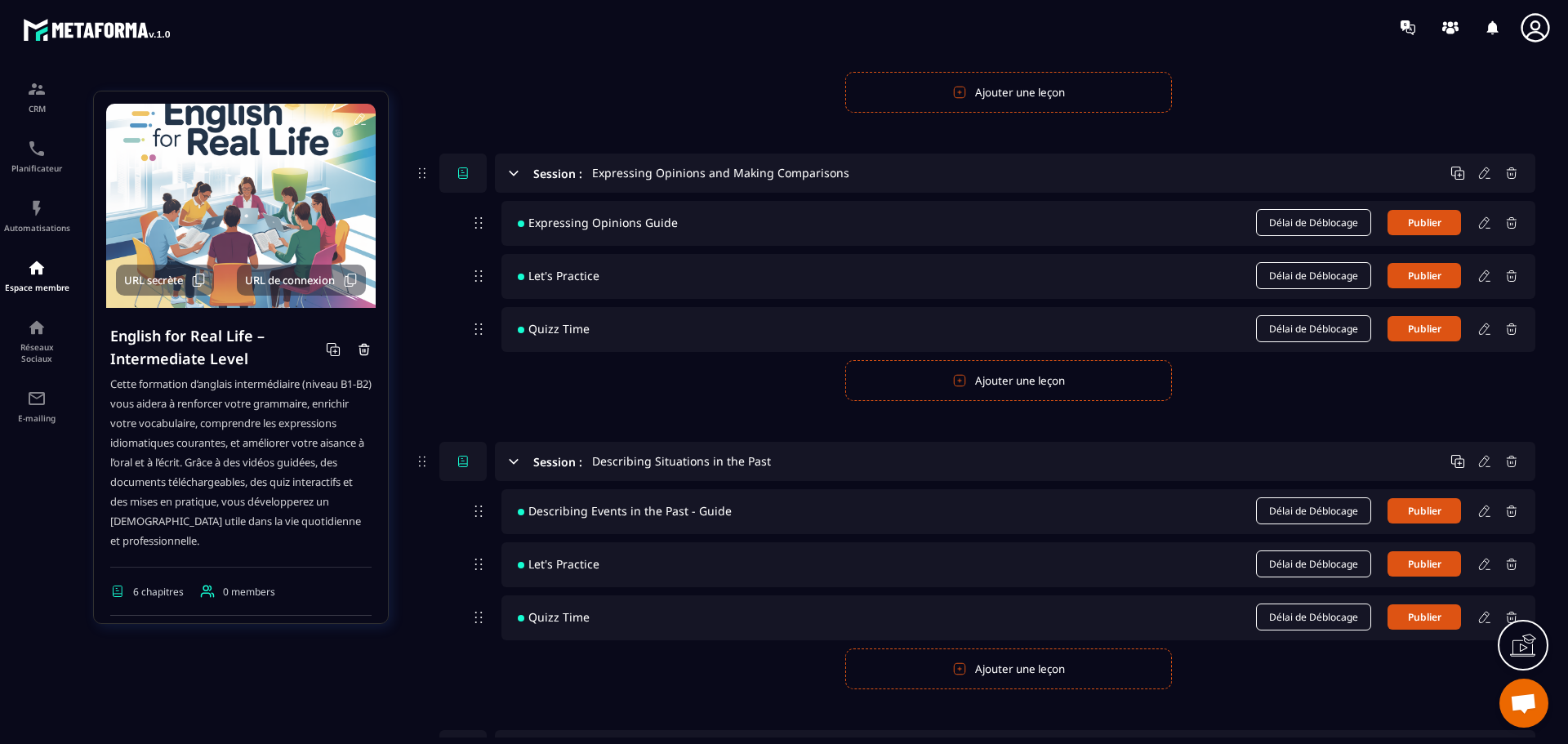 scroll, scrollTop: 916, scrollLeft: 0, axis: vertical 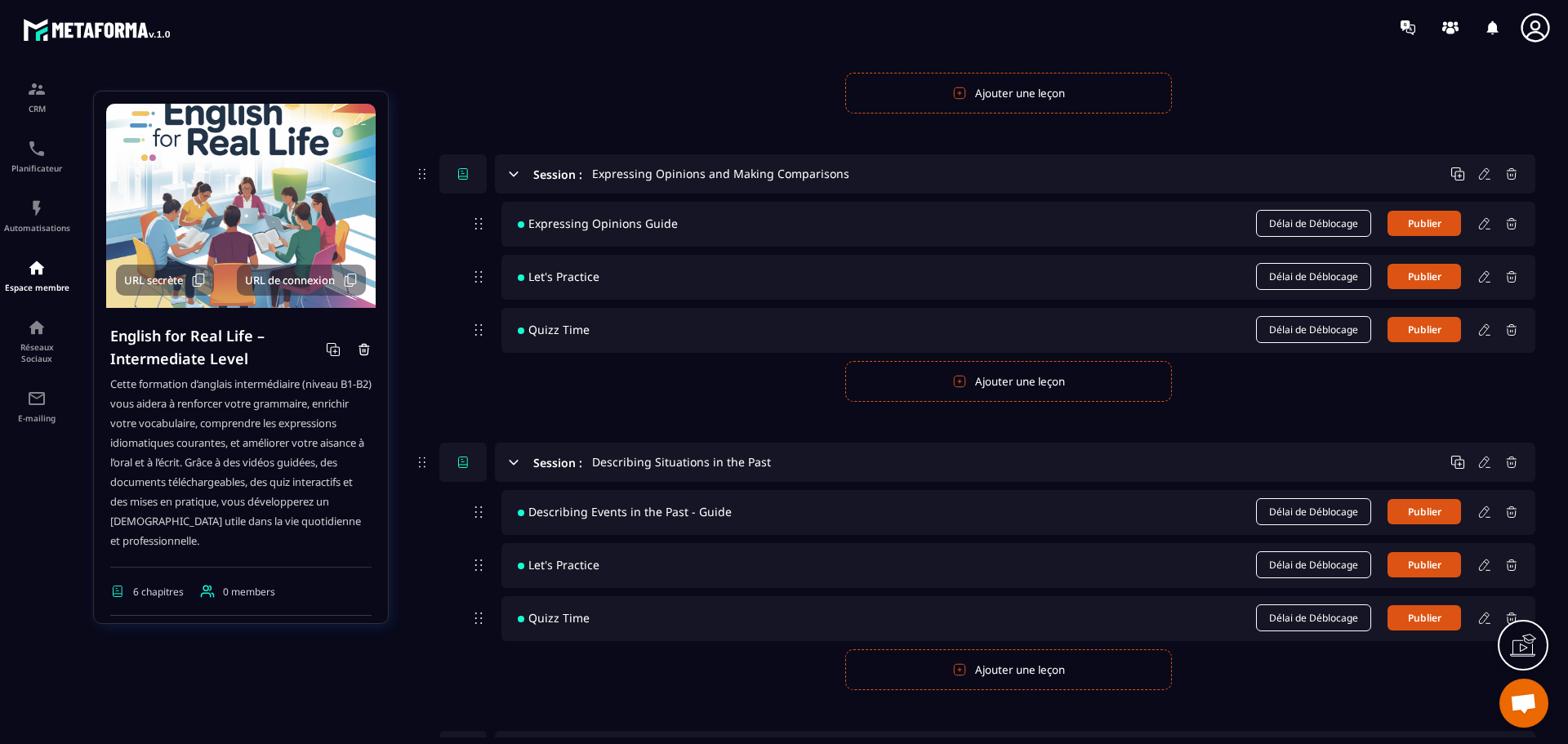 click 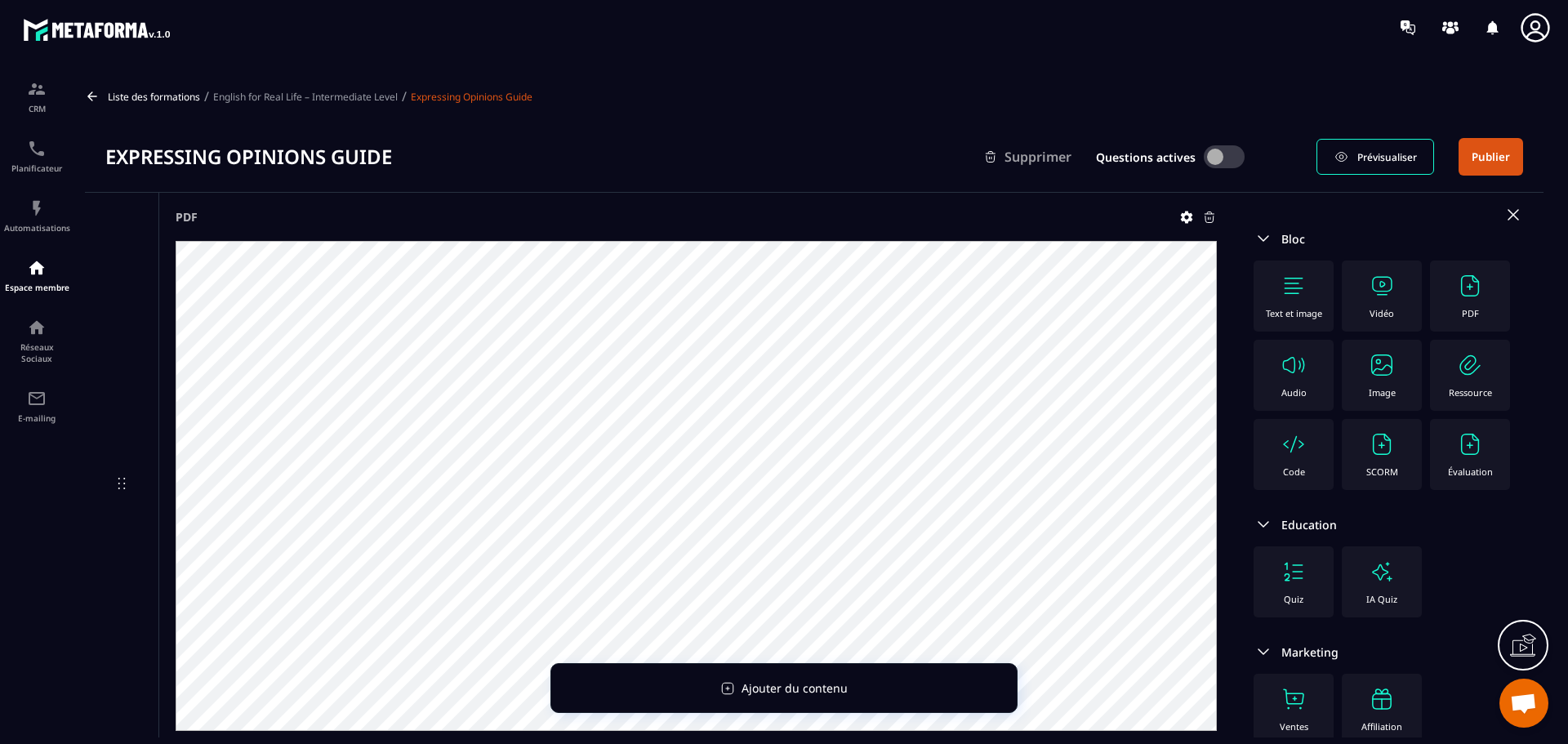 click on "English for Real Life – Intermediate Level" at bounding box center [305, 96] 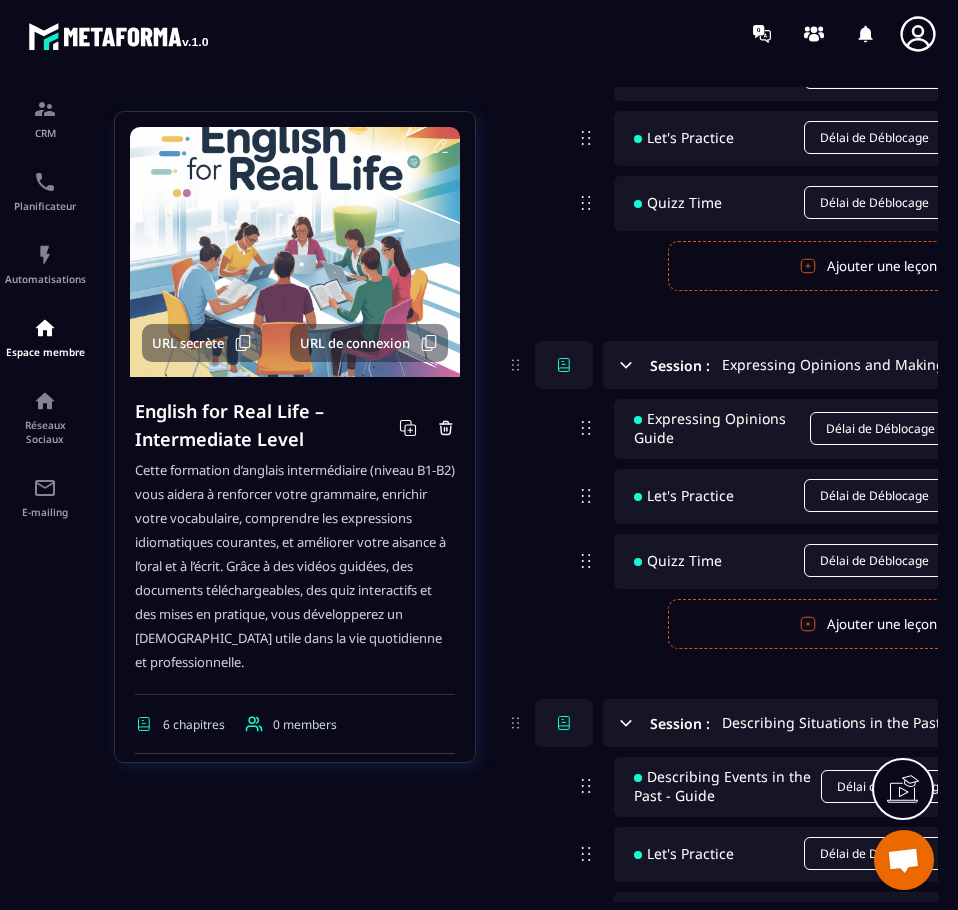 scroll, scrollTop: 1000, scrollLeft: 0, axis: vertical 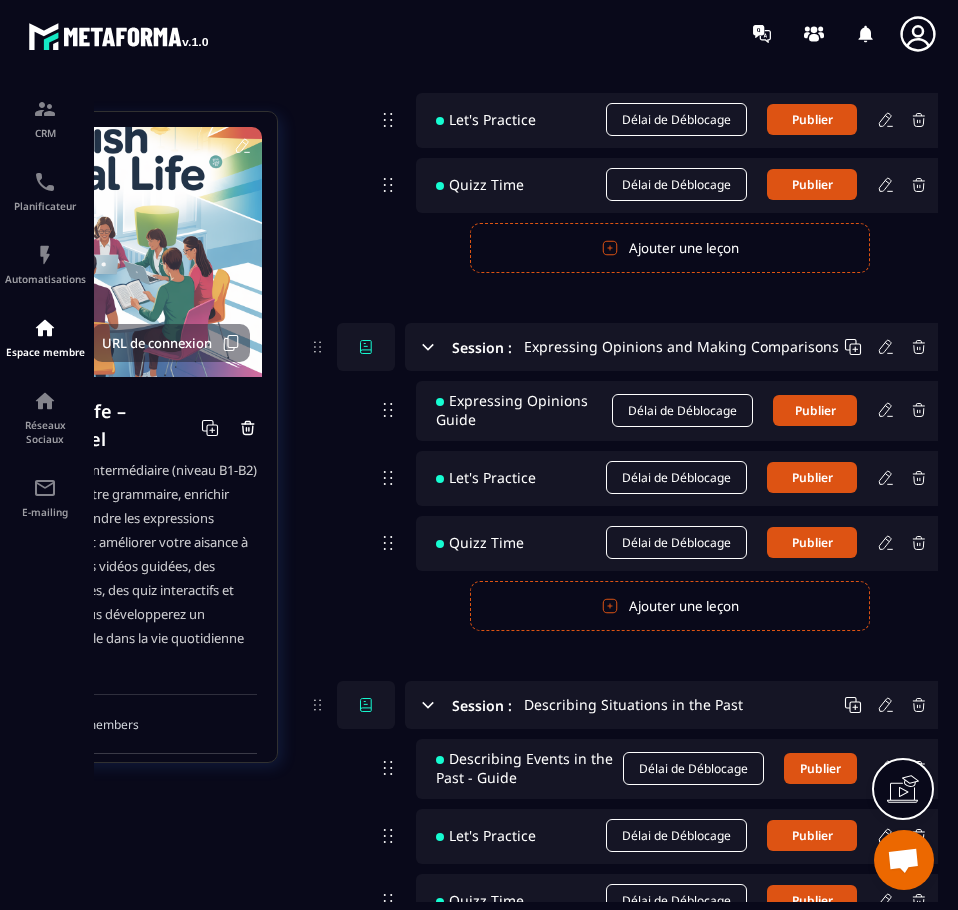 drag, startPoint x: 514, startPoint y: 575, endPoint x: 754, endPoint y: 559, distance: 240.53275 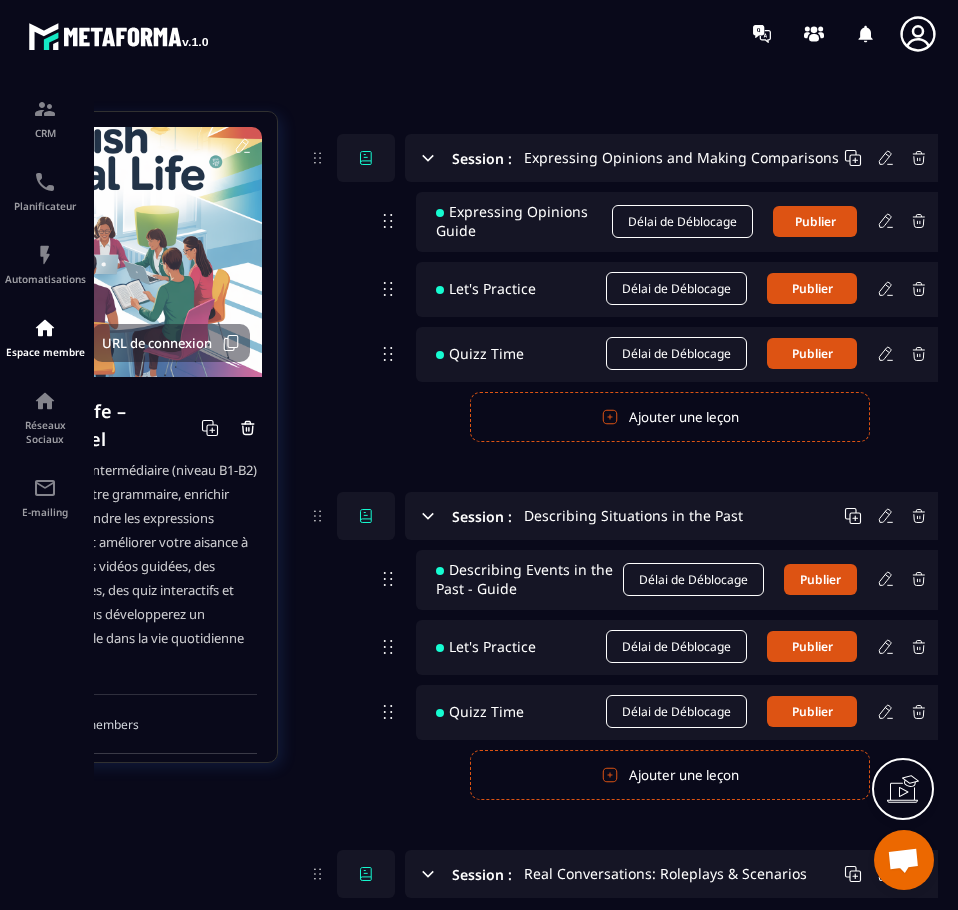 scroll, scrollTop: 1145, scrollLeft: 198, axis: both 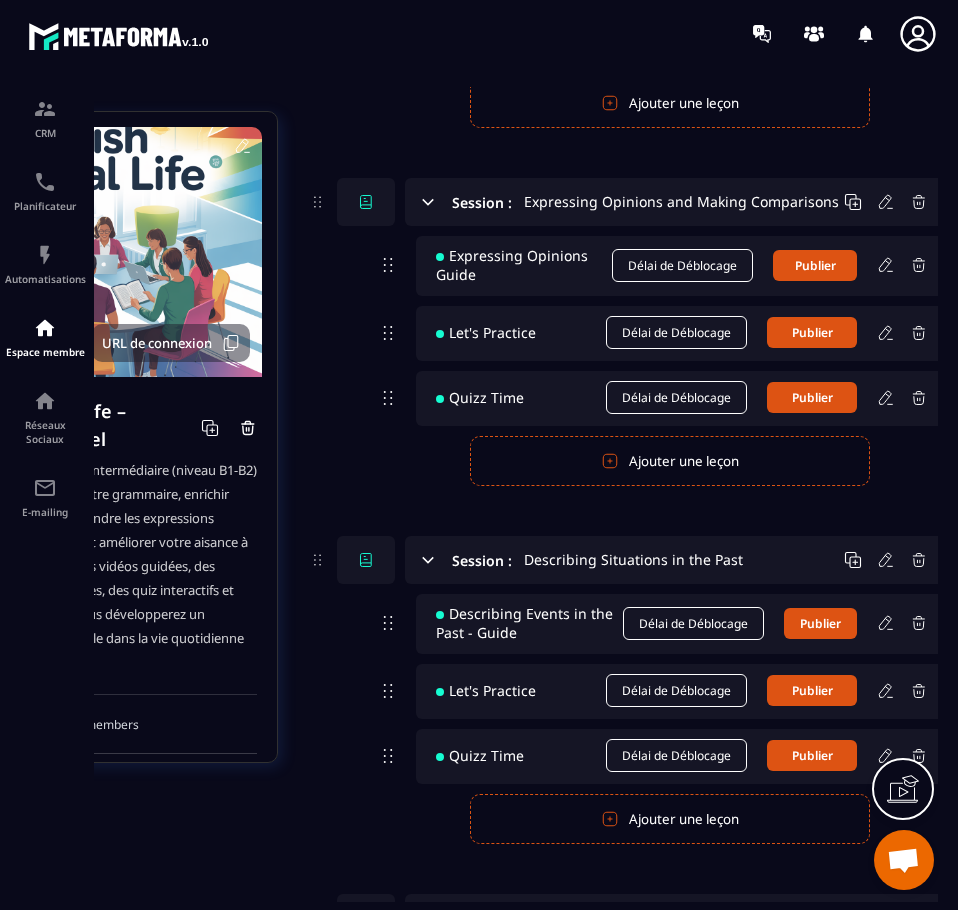 click 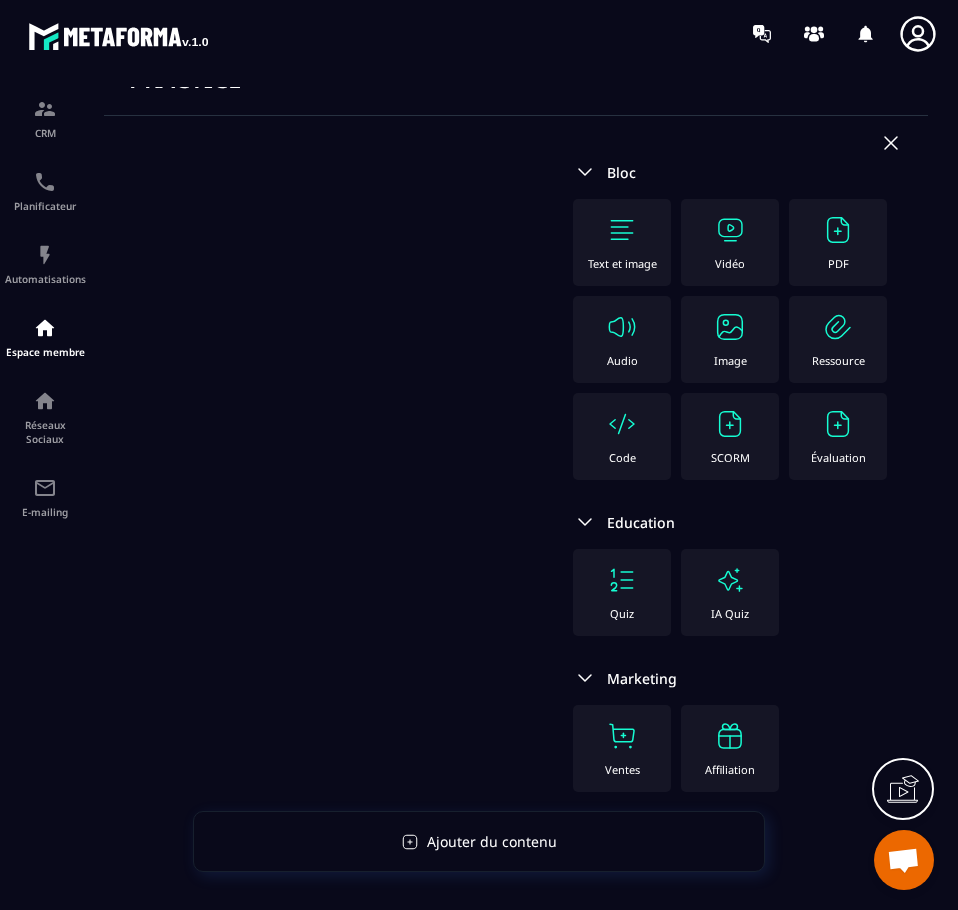 scroll, scrollTop: 108, scrollLeft: 0, axis: vertical 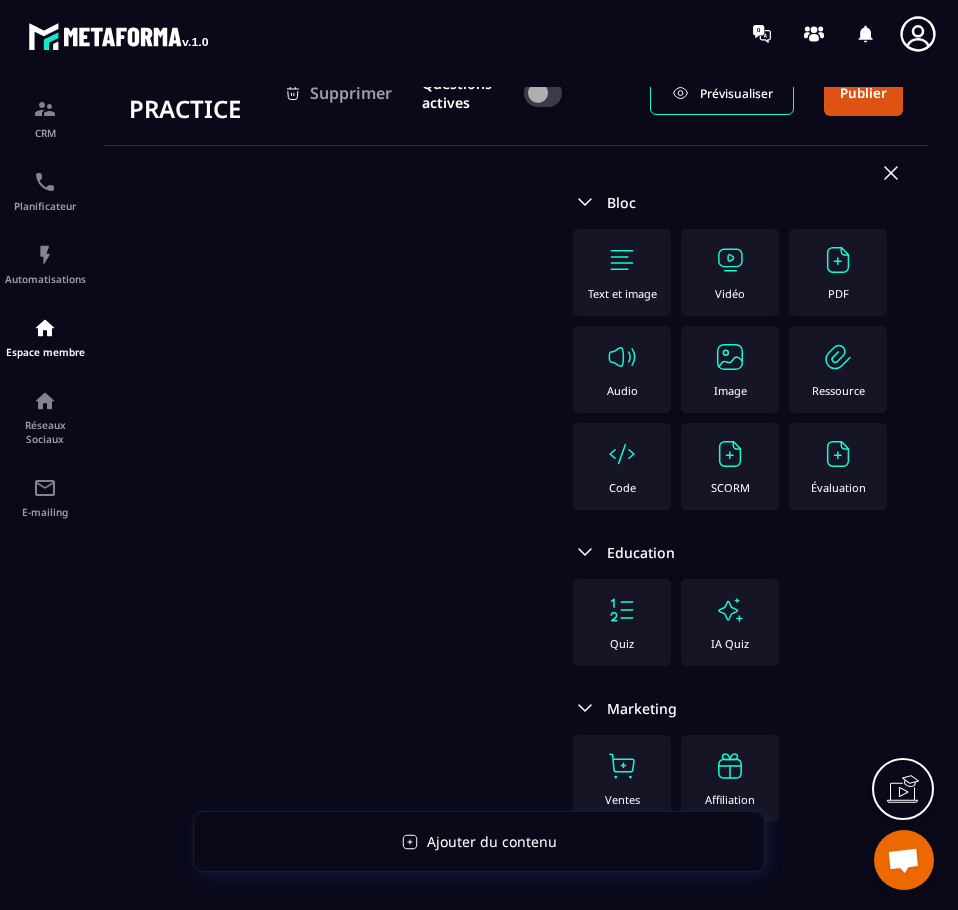 click at bounding box center (622, 610) 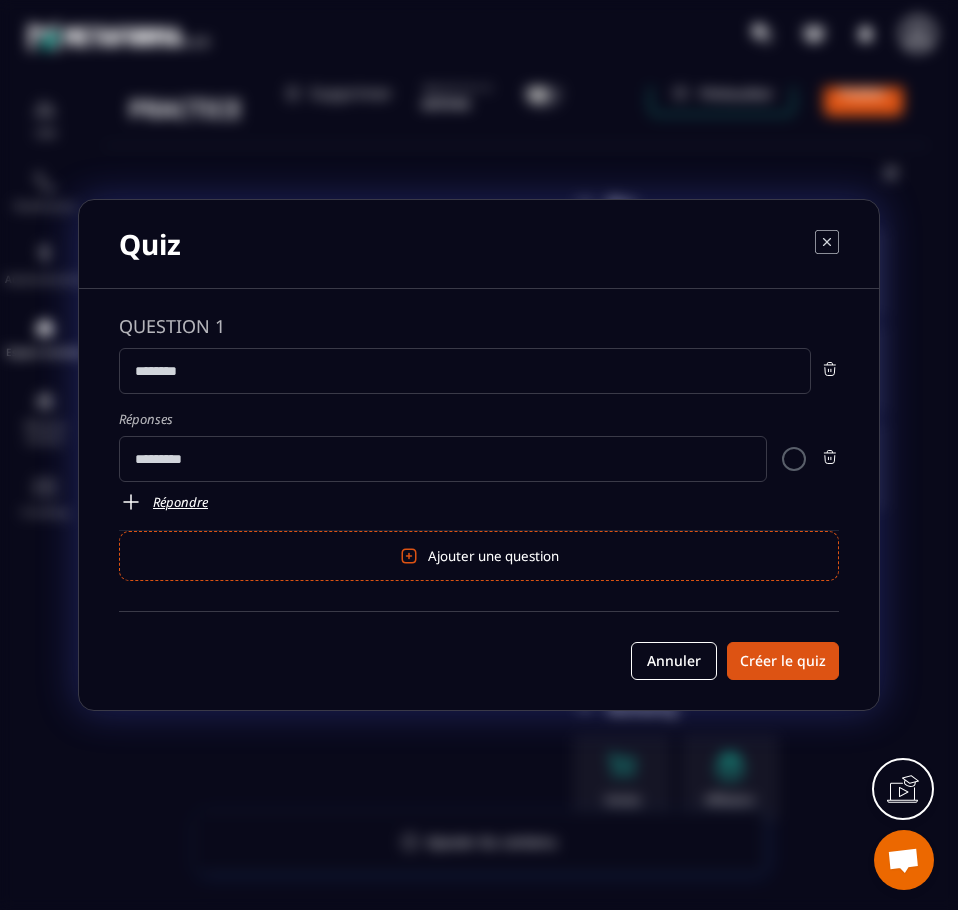 click at bounding box center [465, 371] 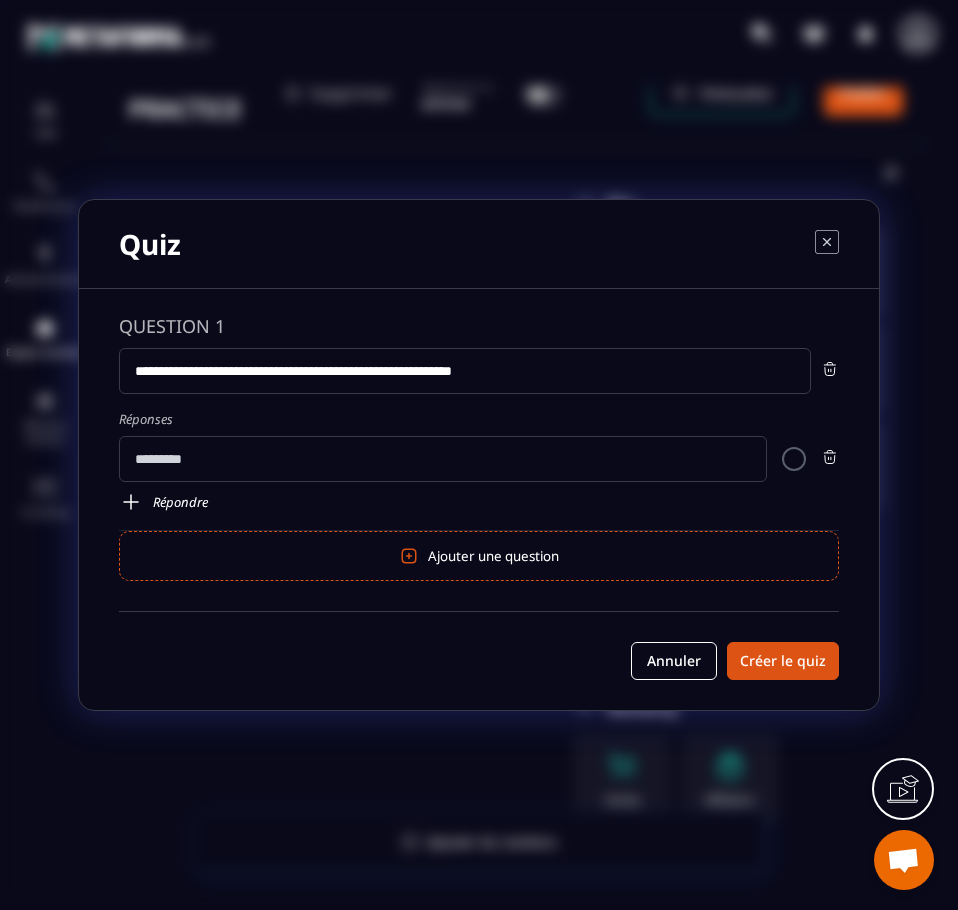type on "**********" 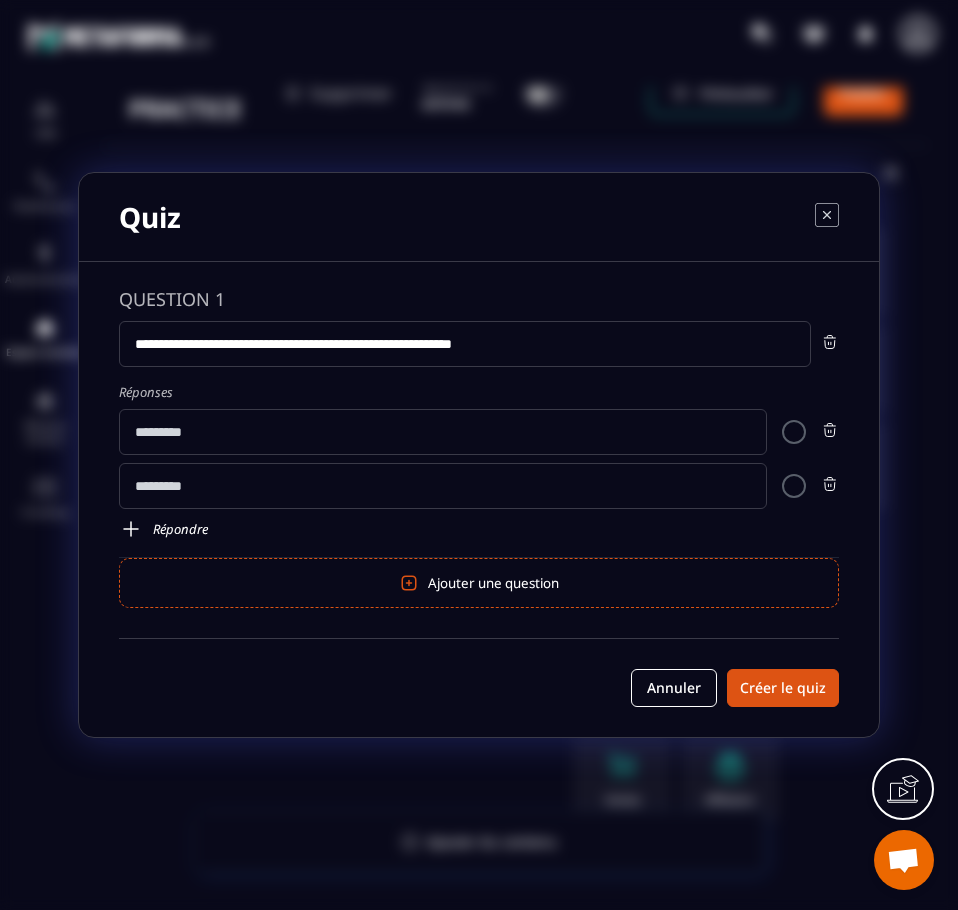 click at bounding box center [131, 529] 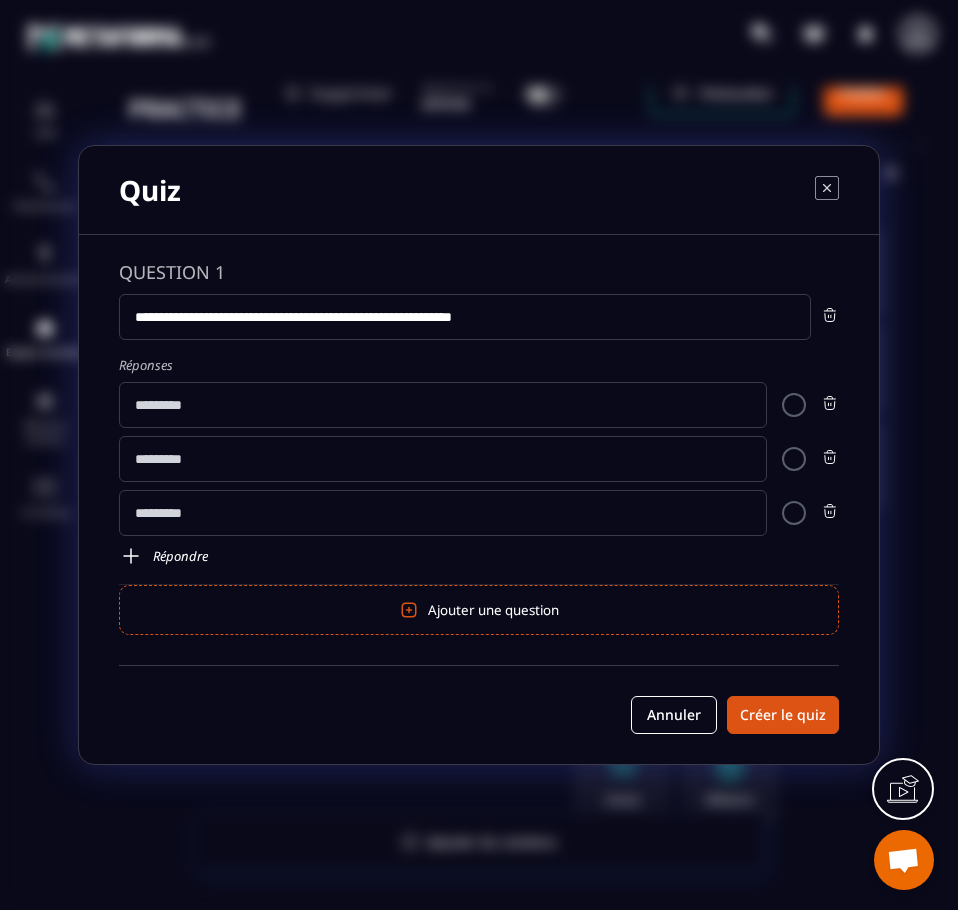 click at bounding box center [131, 556] 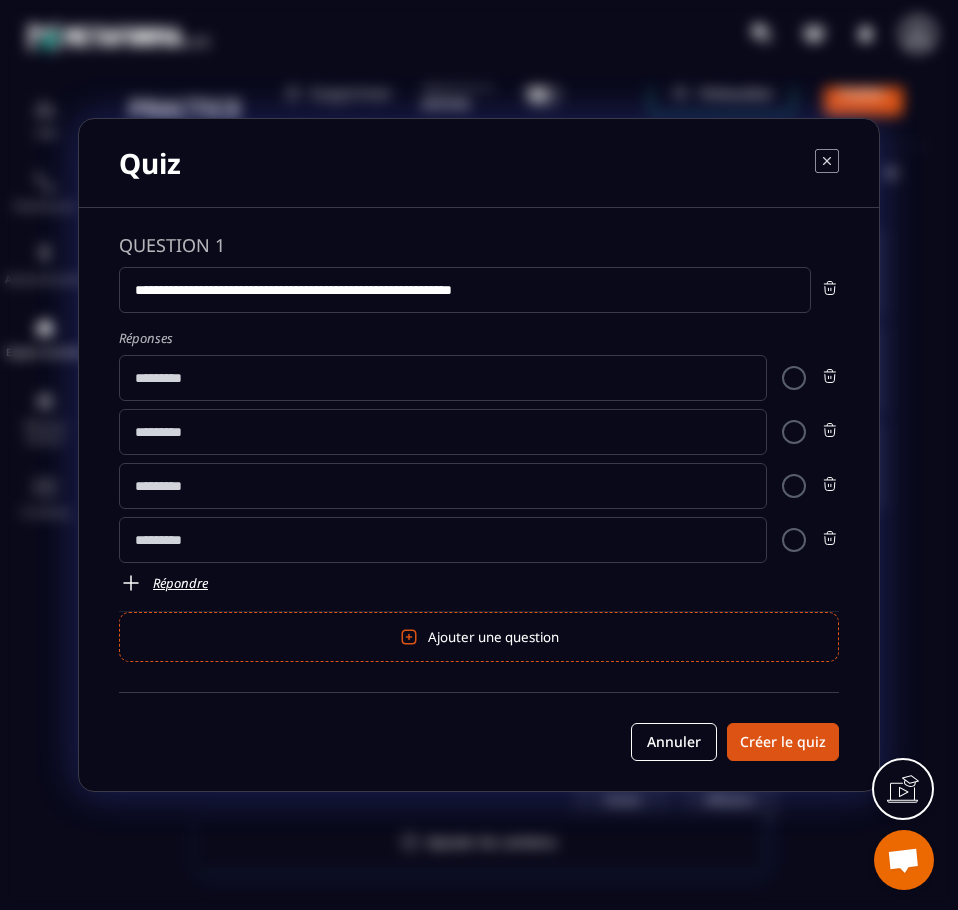 click 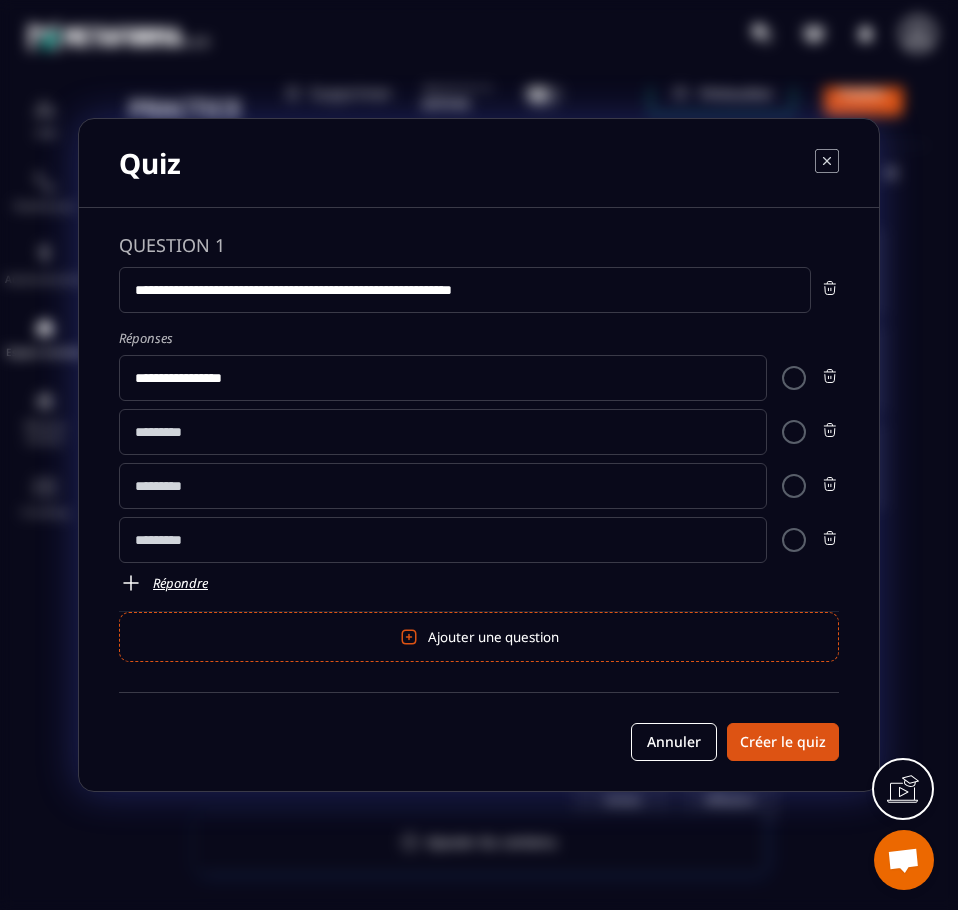 type on "**********" 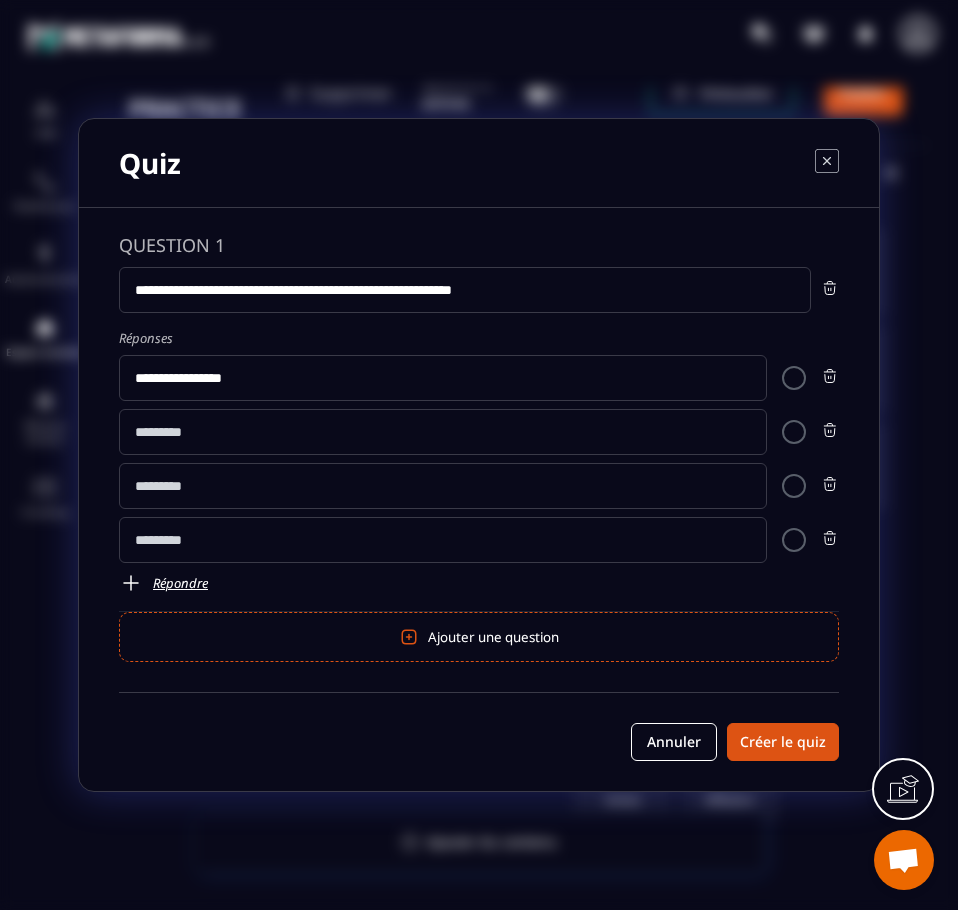 click 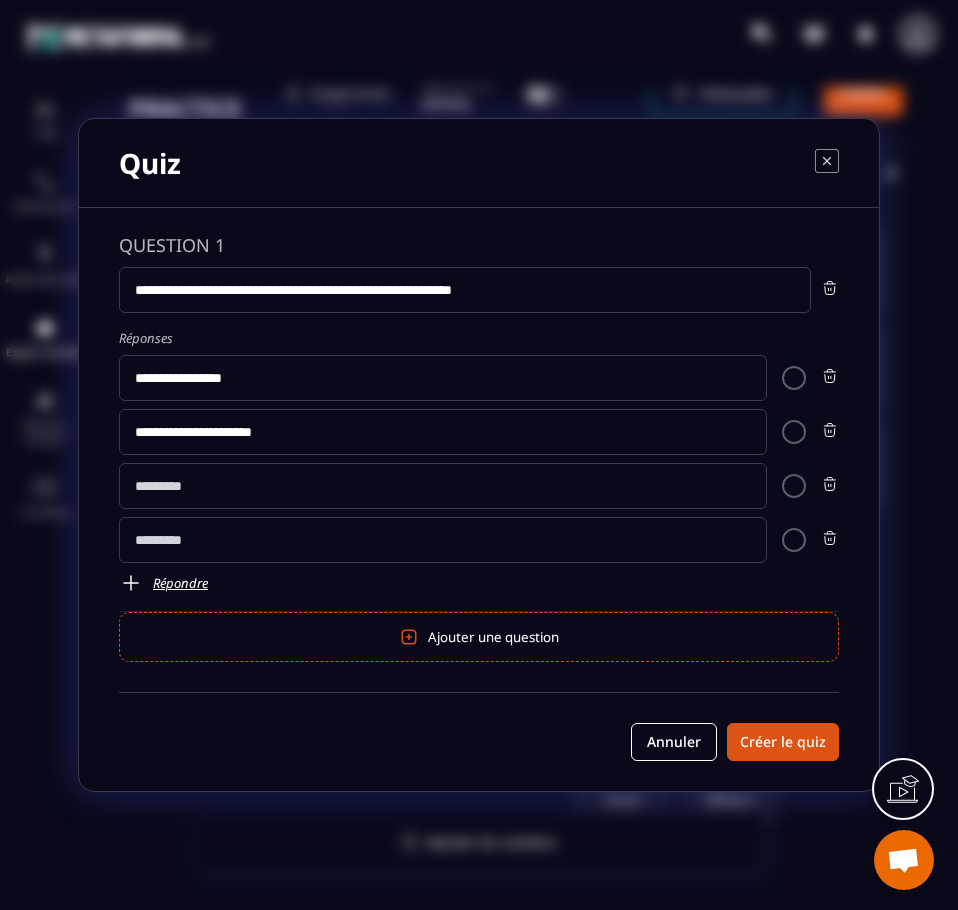 type on "**********" 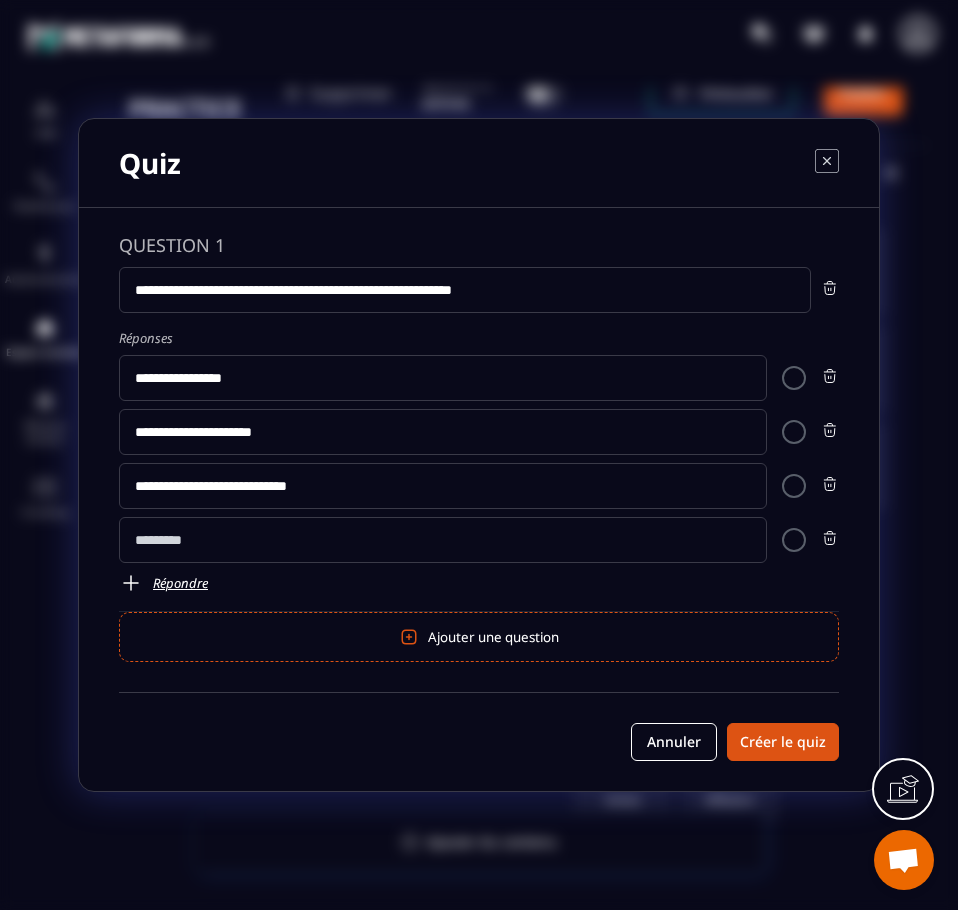 type on "**********" 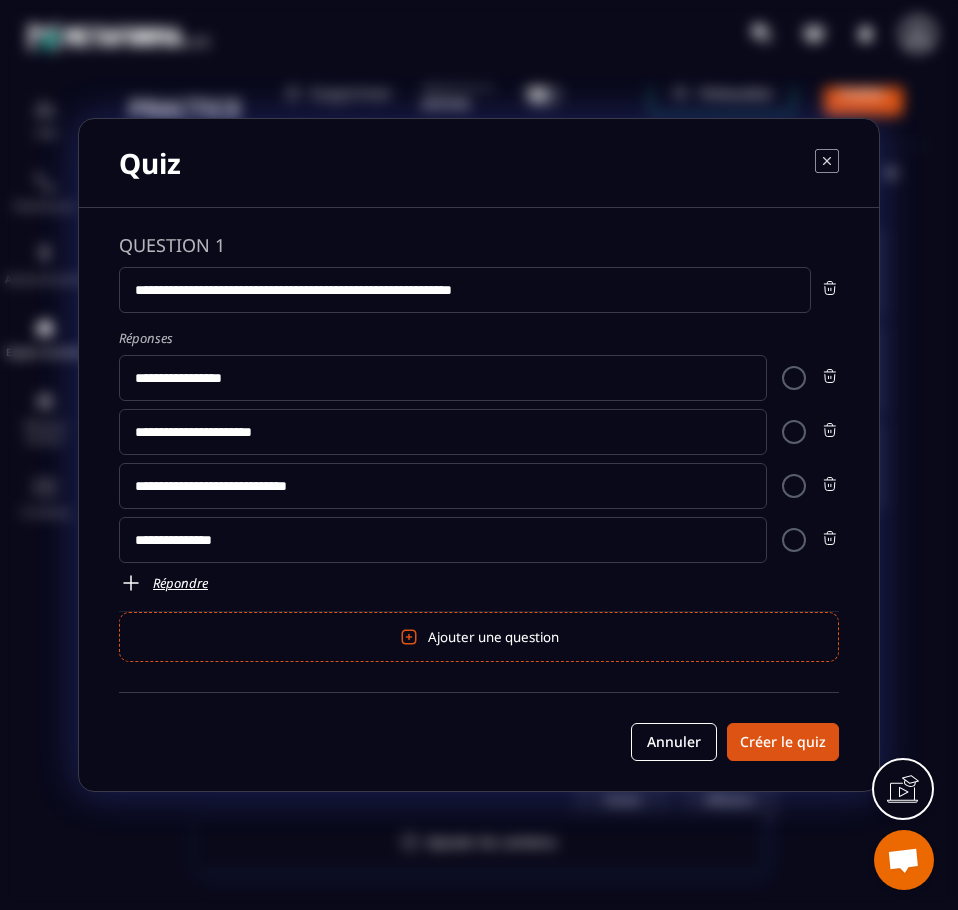 type on "**********" 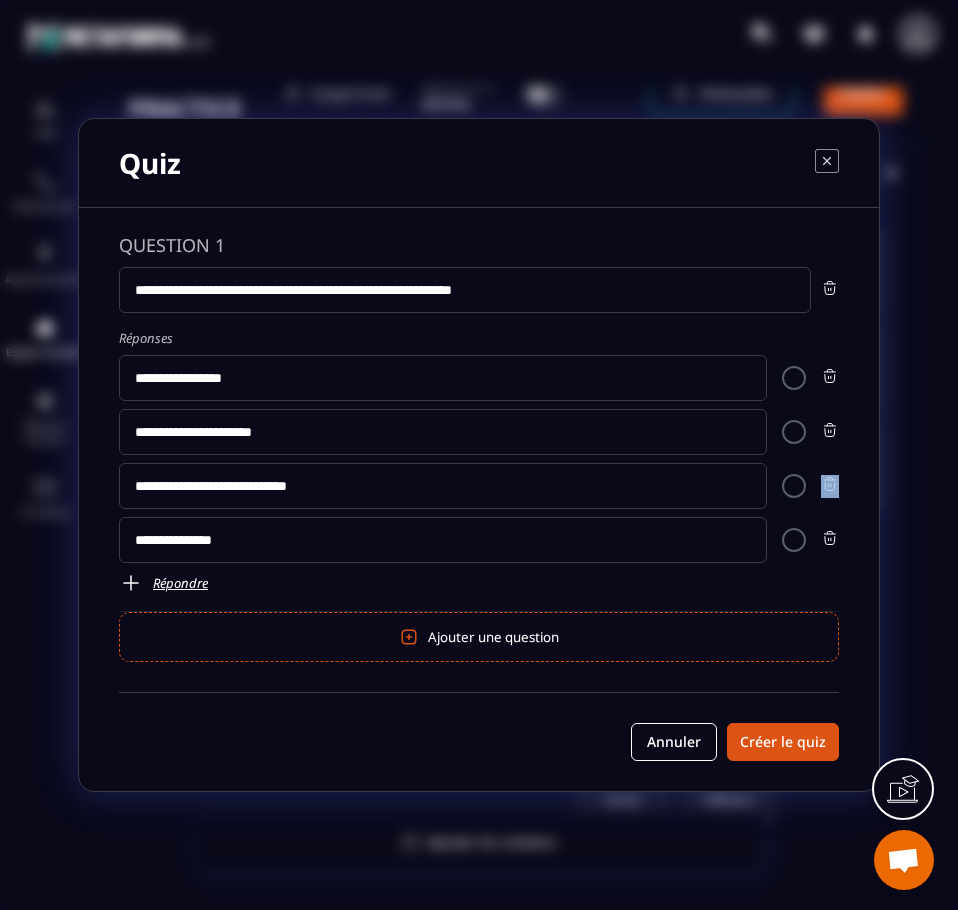click at bounding box center (794, 486) 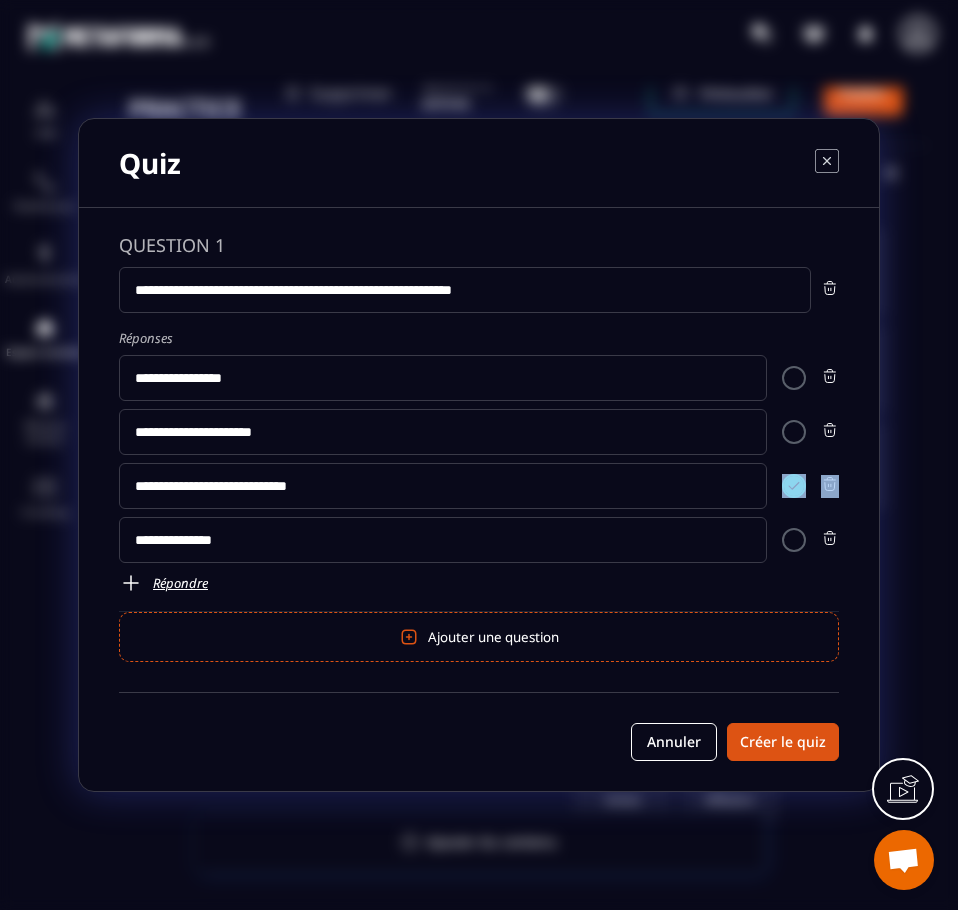 click on "Ajouter une question" 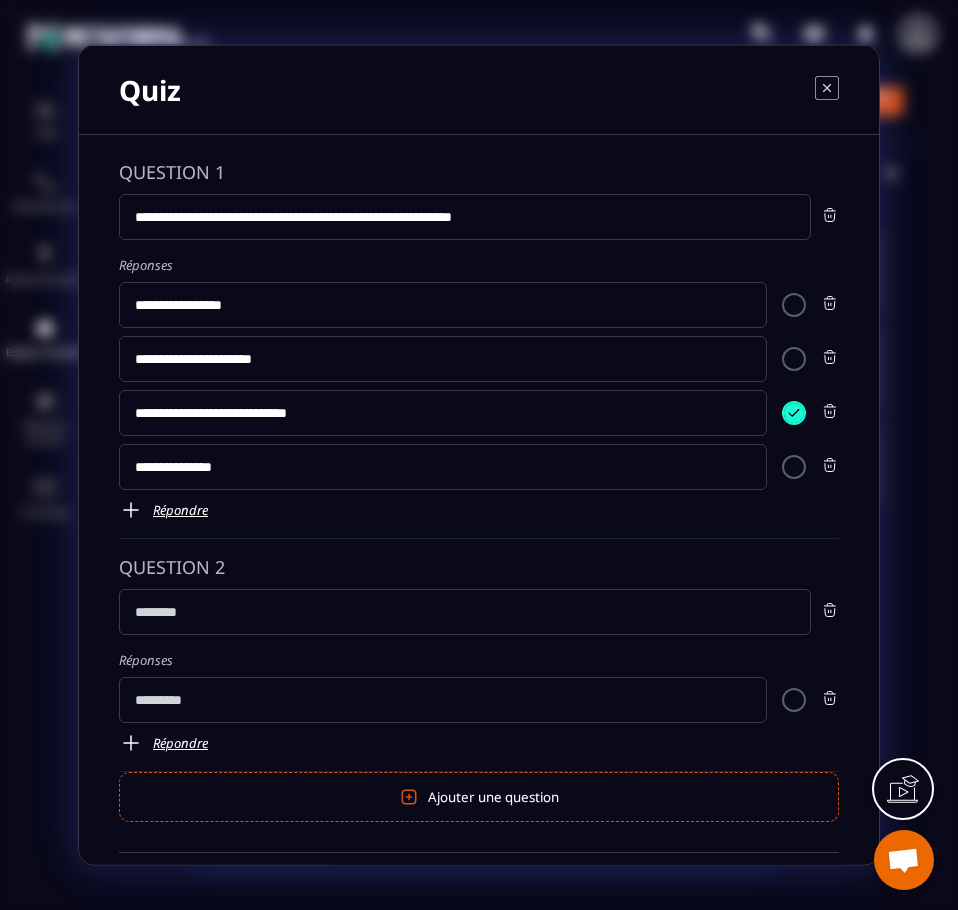 click at bounding box center [465, 612] 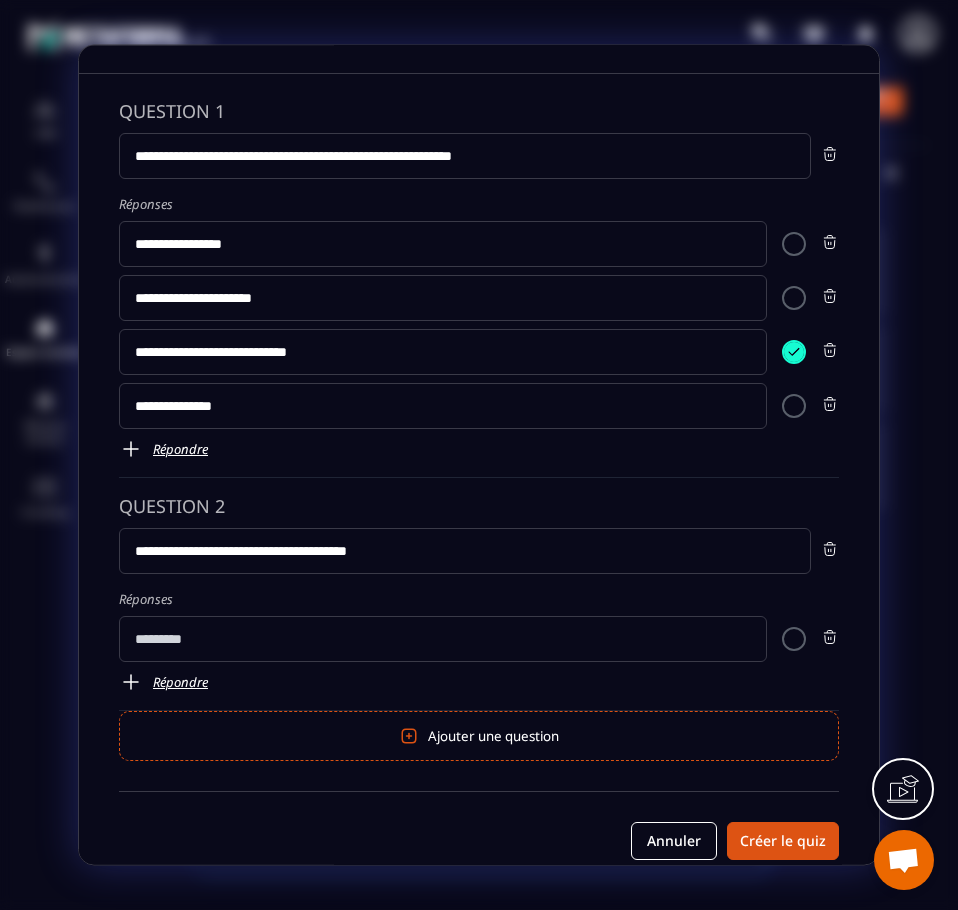 scroll, scrollTop: 86, scrollLeft: 0, axis: vertical 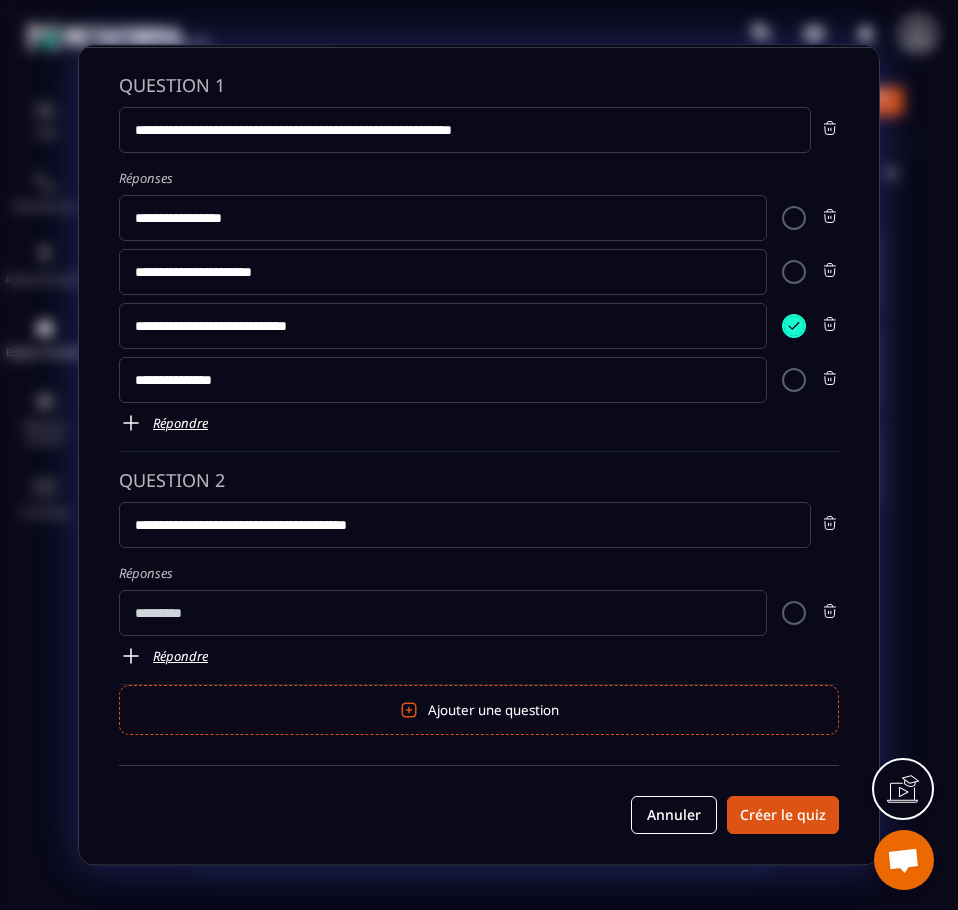 type on "**********" 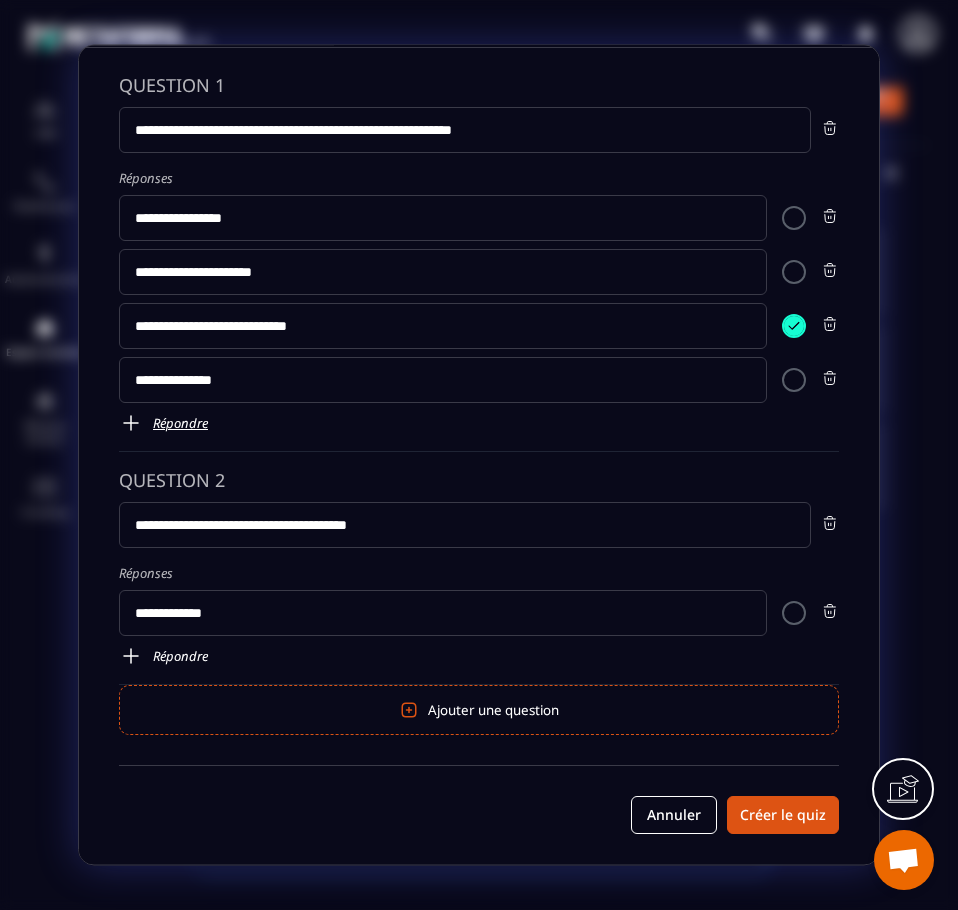 type on "**********" 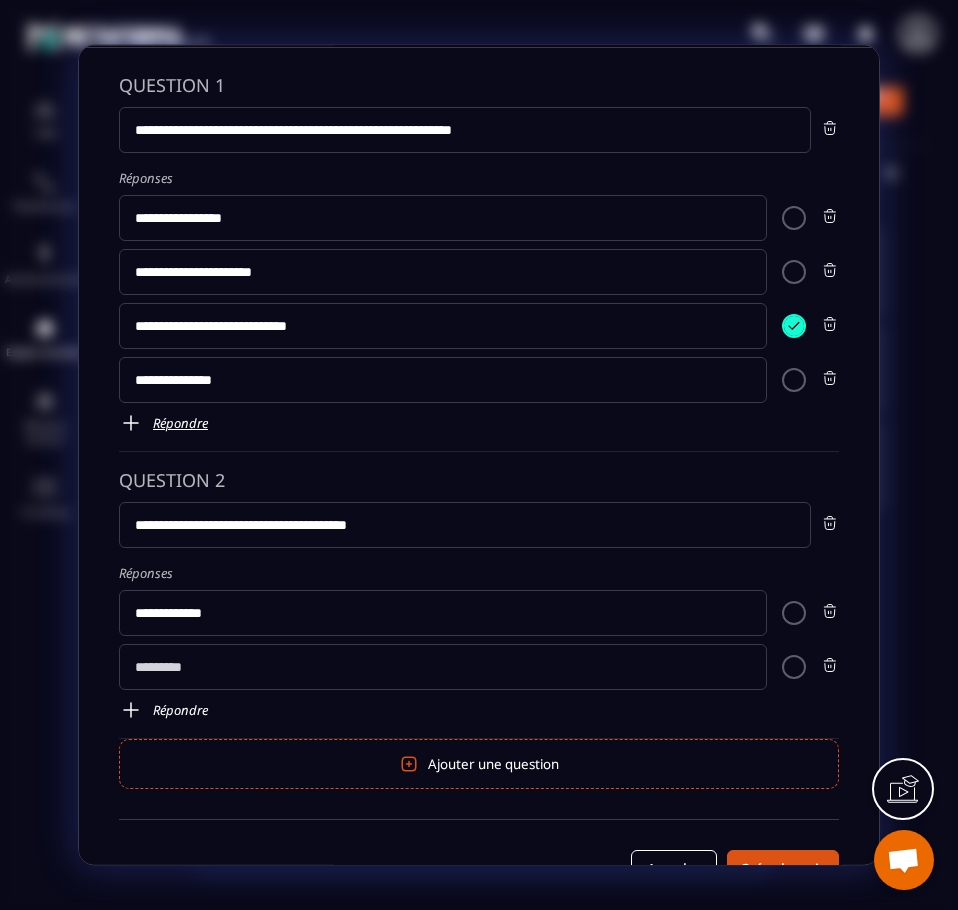 click at bounding box center (131, 711) 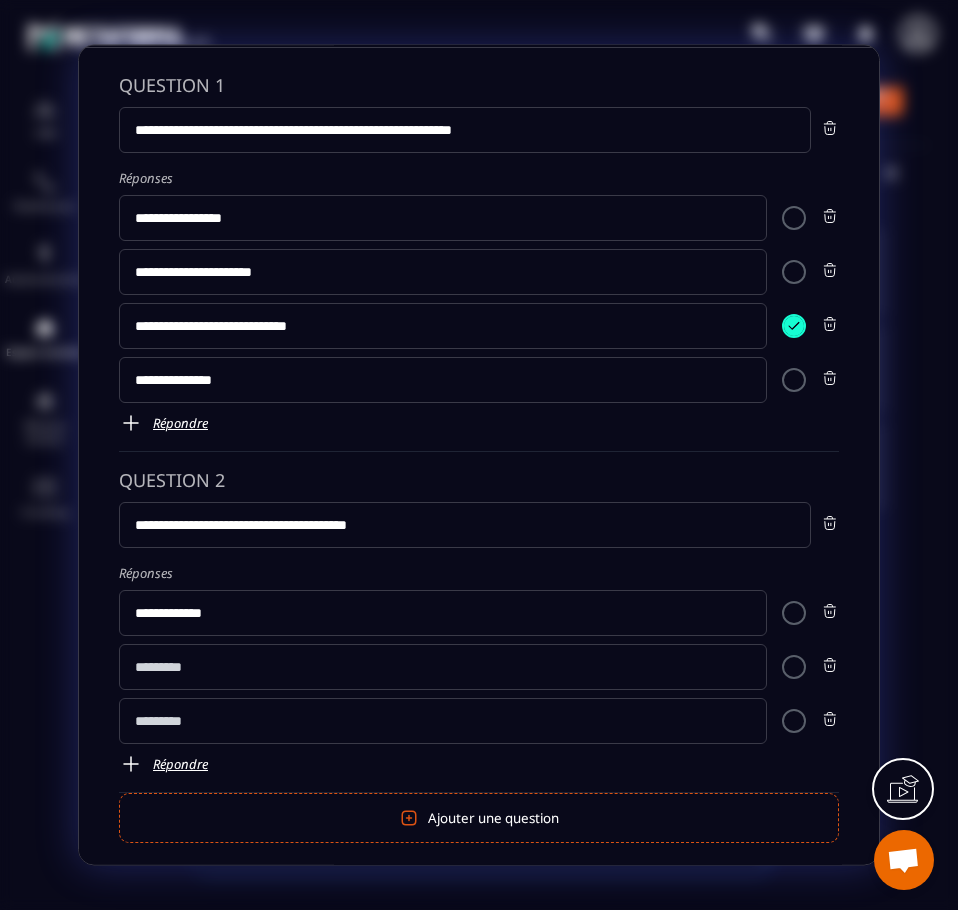 click on "**********" at bounding box center [479, 671] 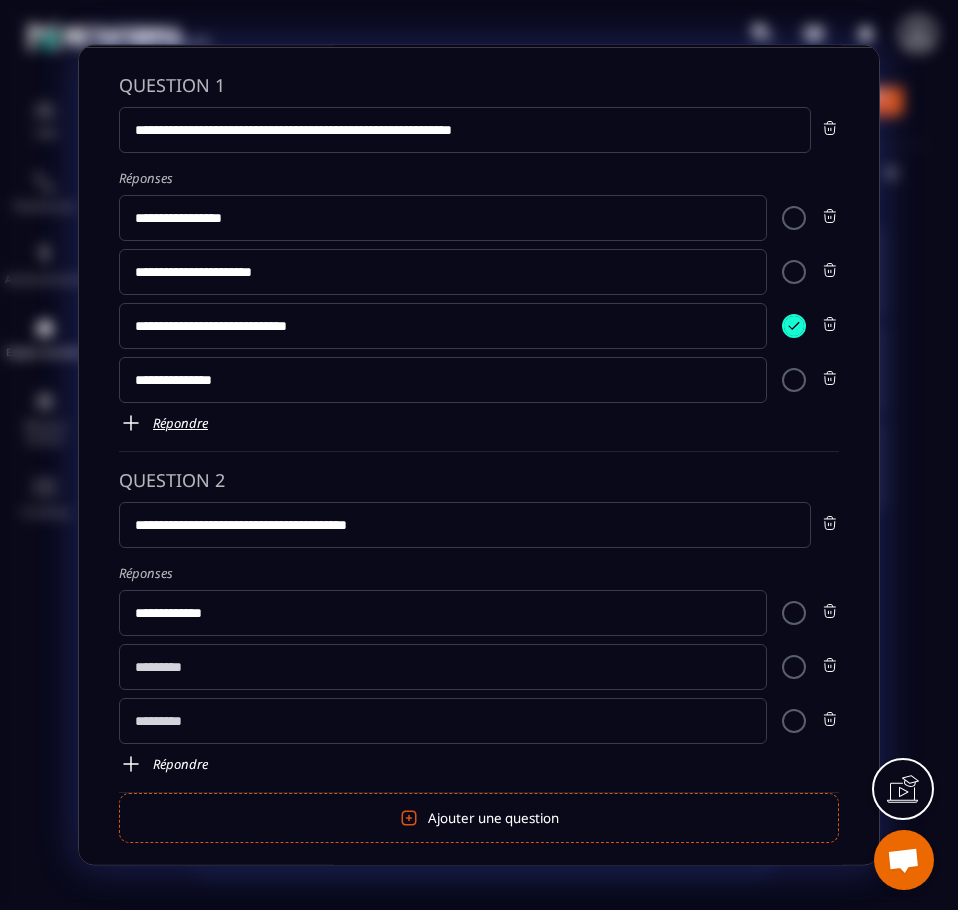 click at bounding box center (131, 765) 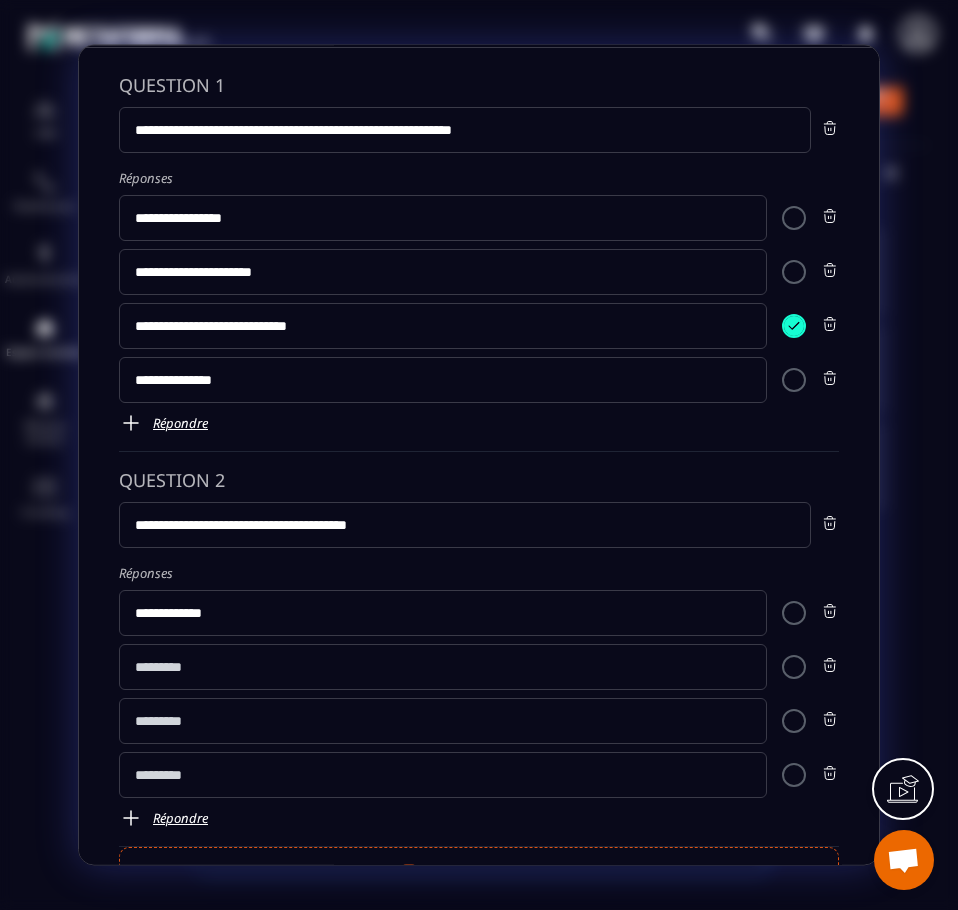 click 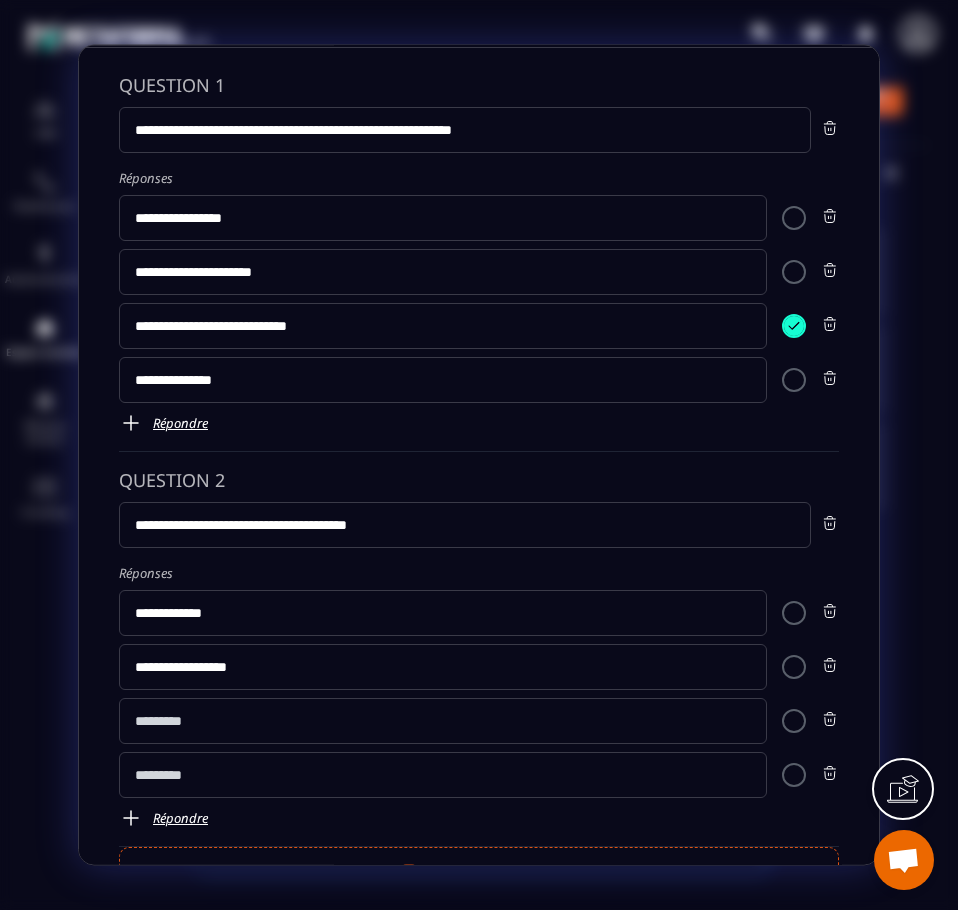 type on "**********" 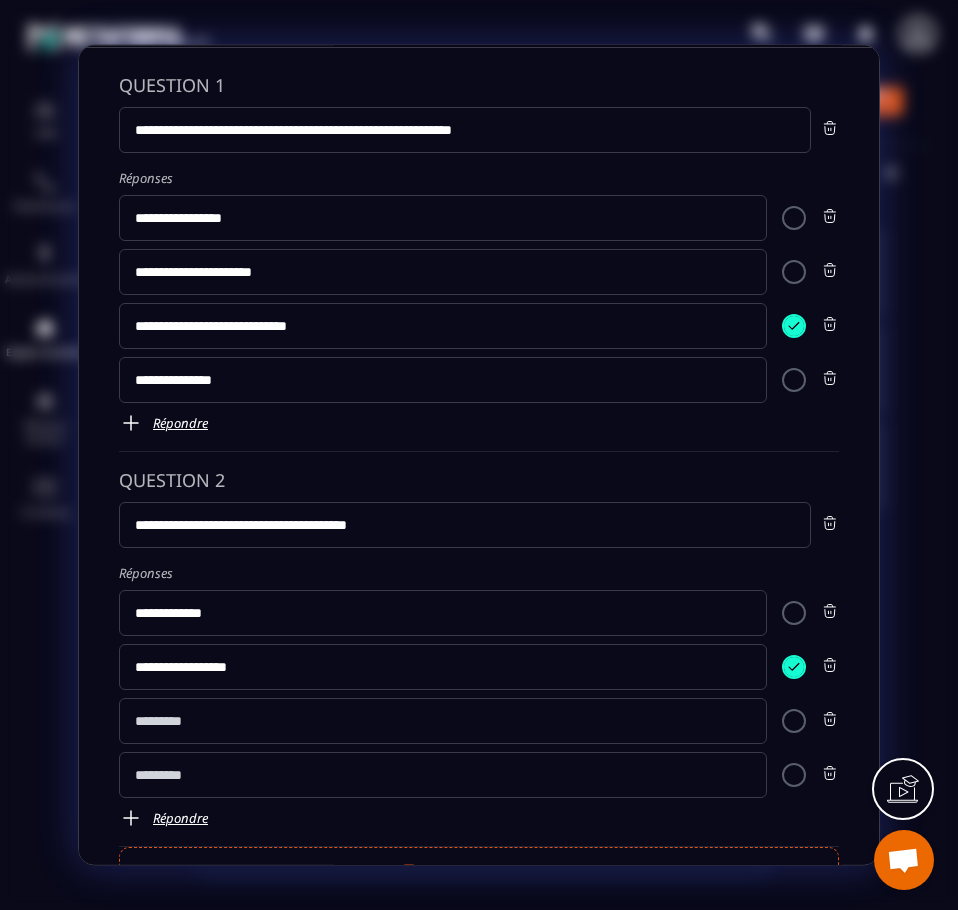 click 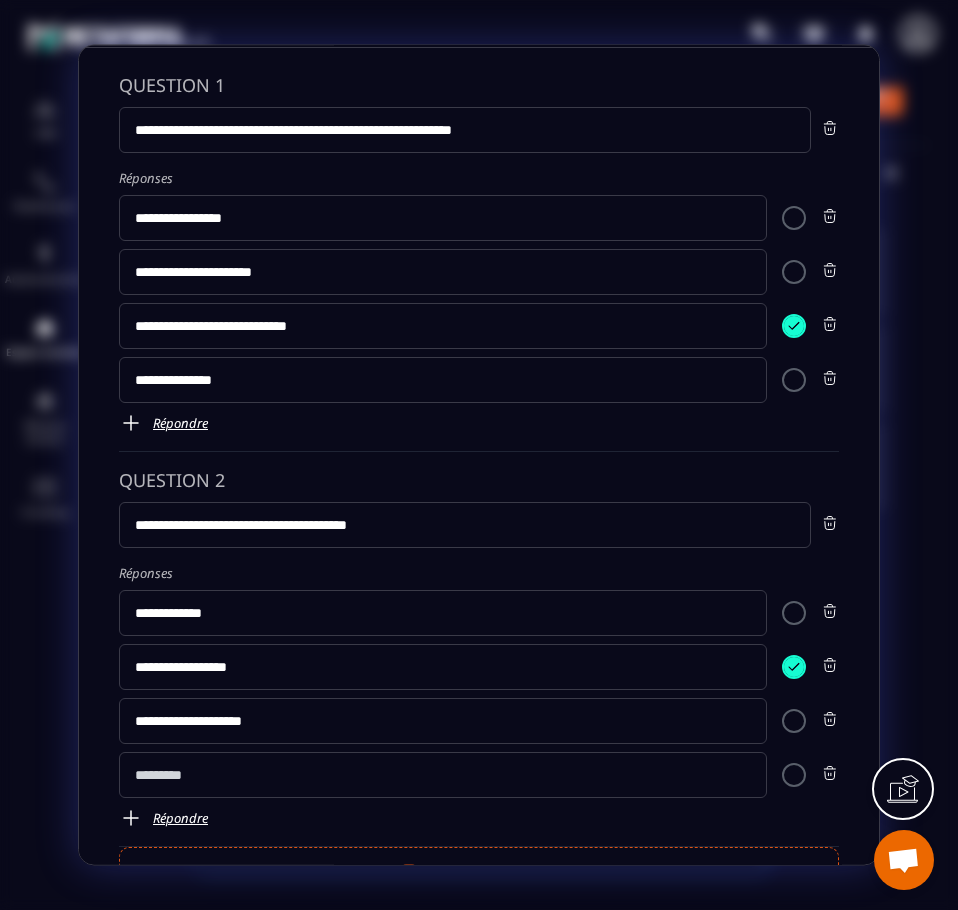 type on "**********" 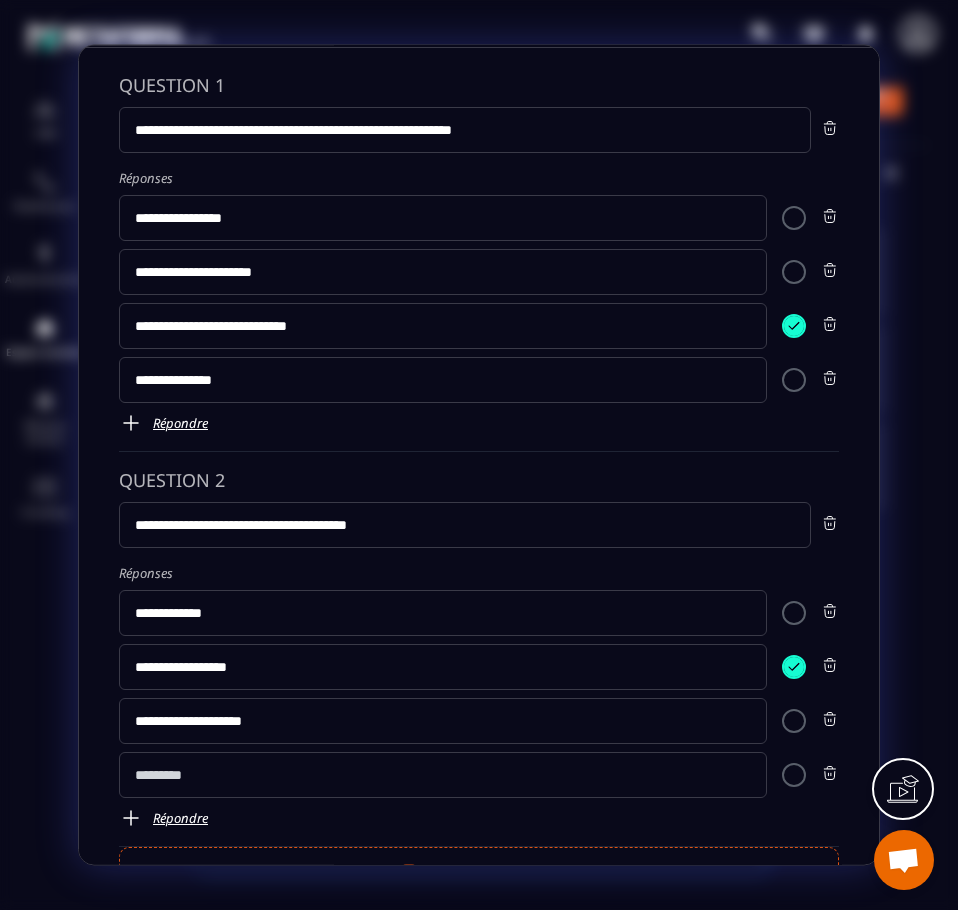 click 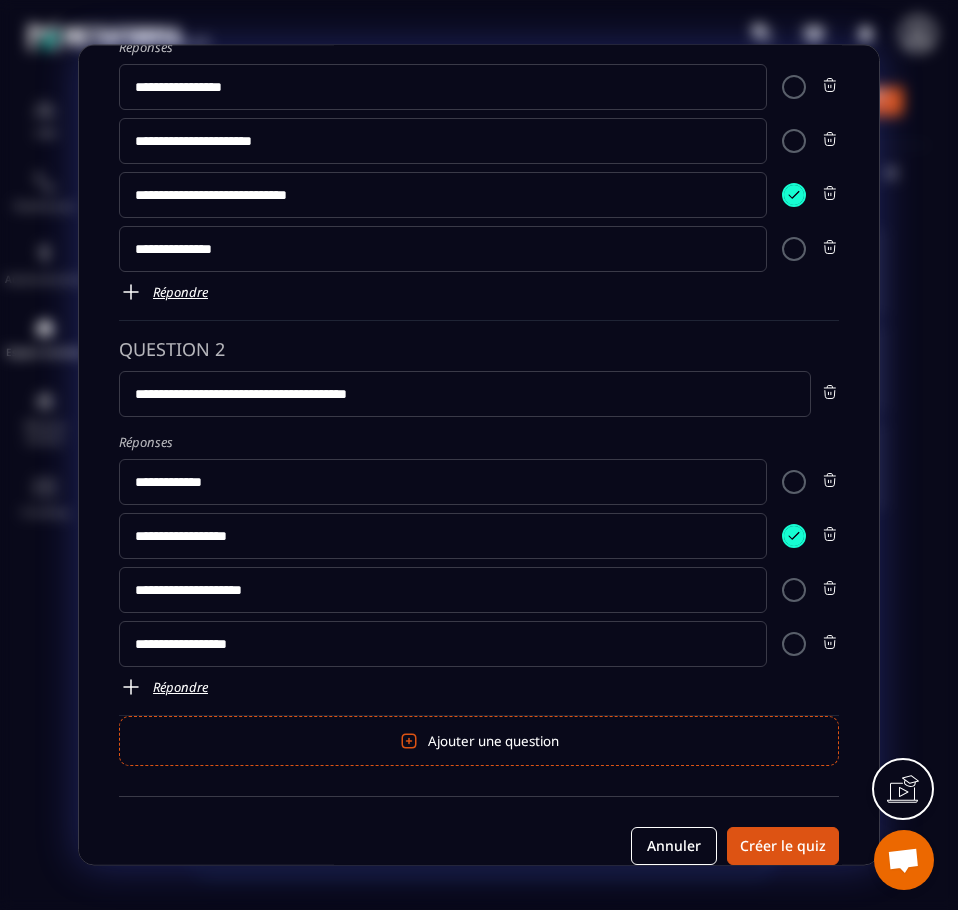 scroll, scrollTop: 248, scrollLeft: 0, axis: vertical 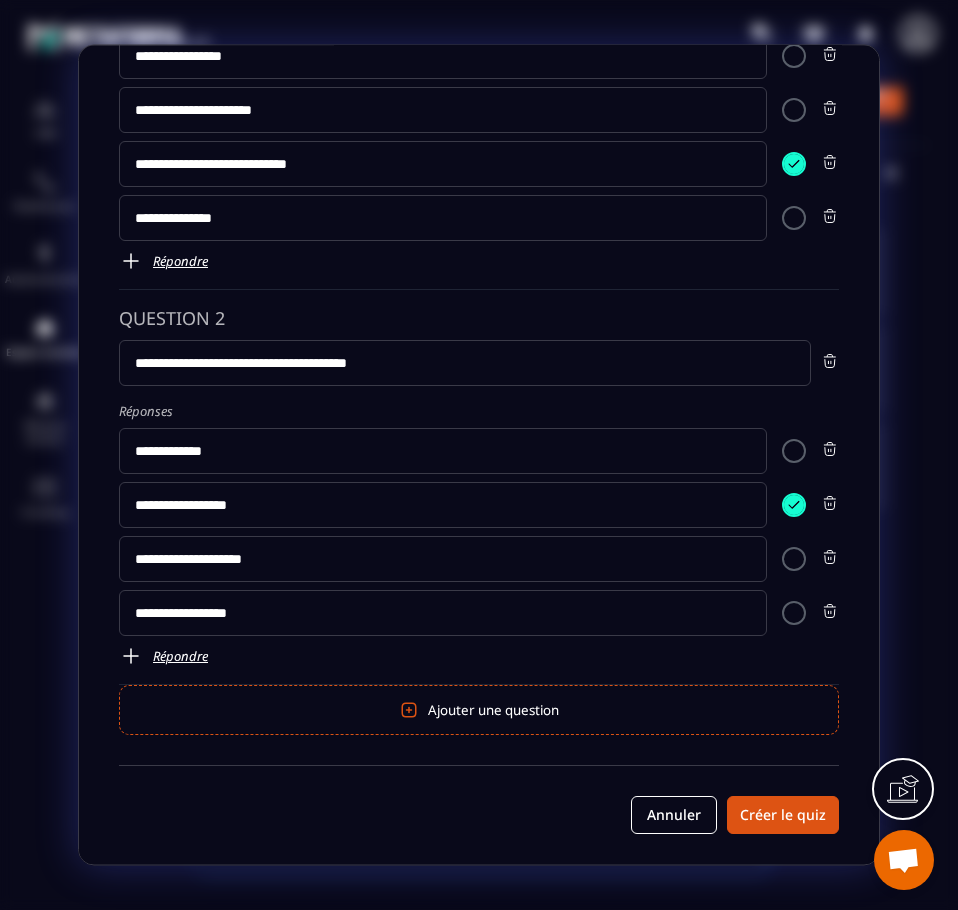 type on "**********" 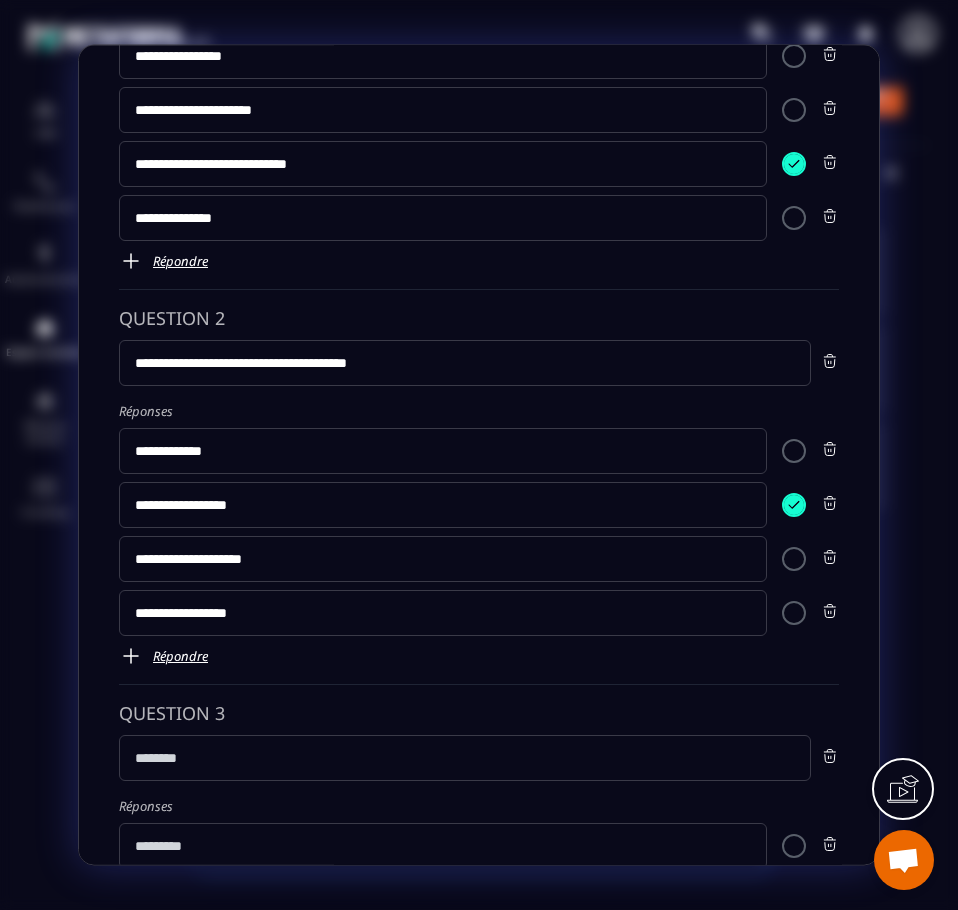 click at bounding box center (465, 759) 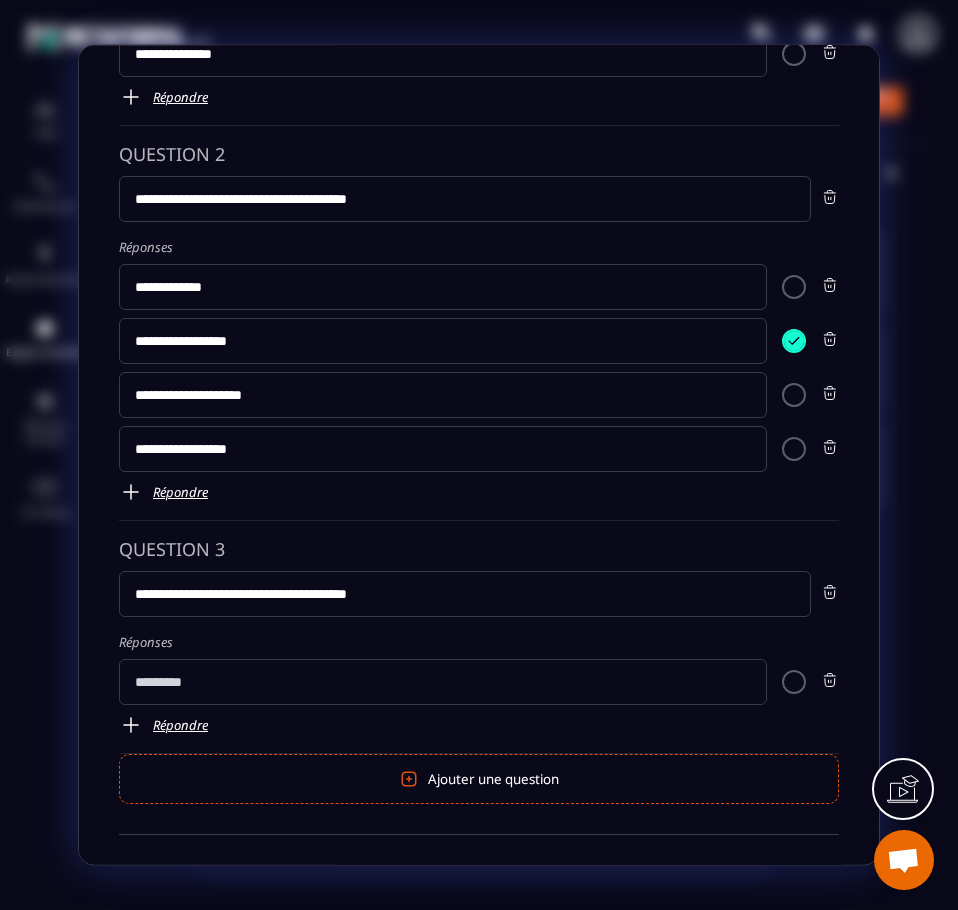 scroll, scrollTop: 448, scrollLeft: 0, axis: vertical 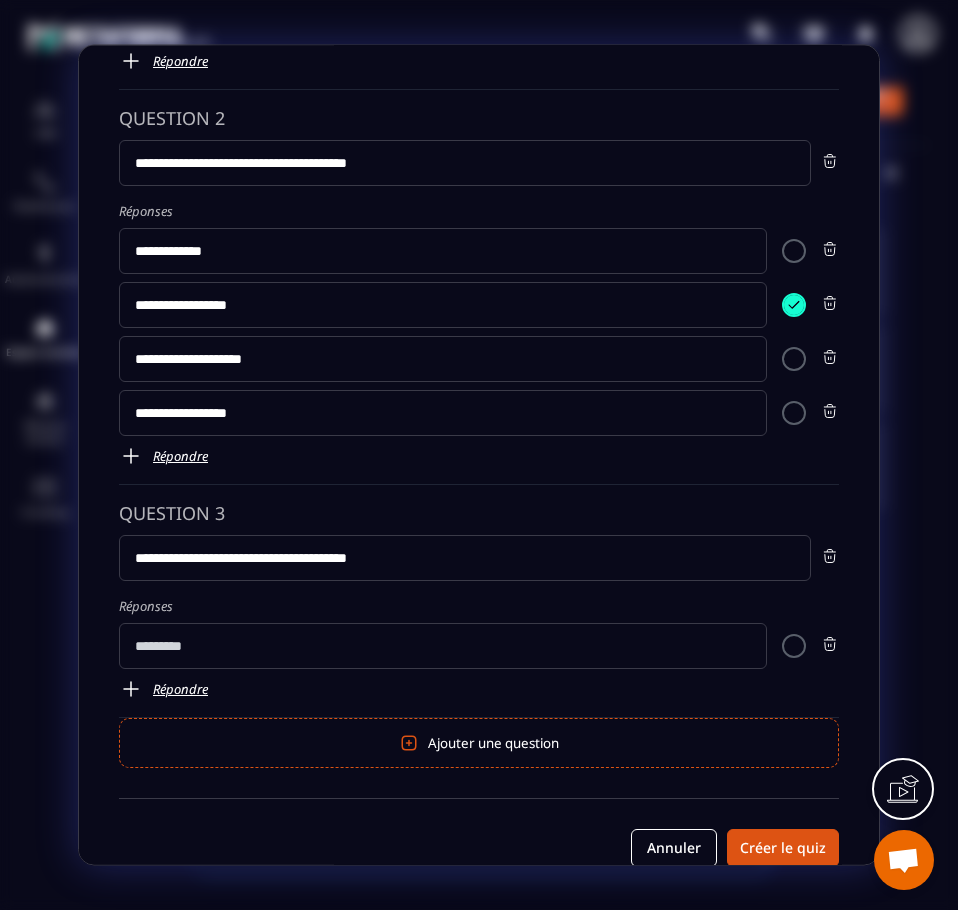 type on "**********" 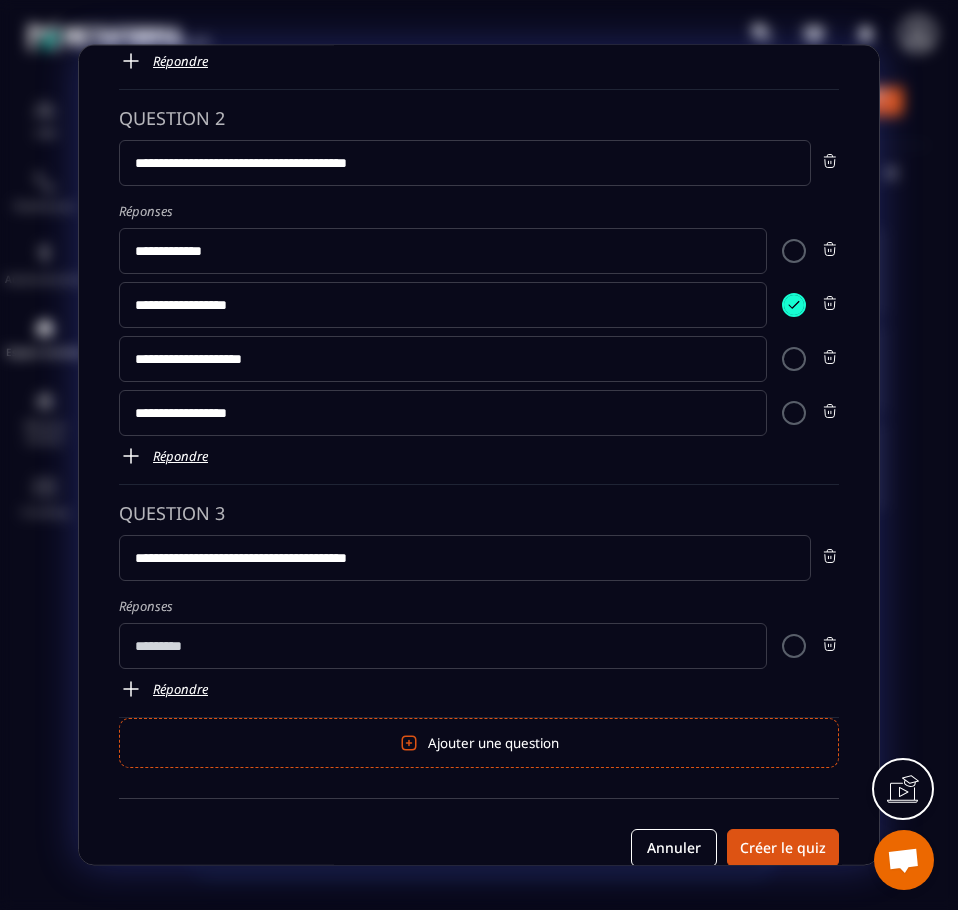 click 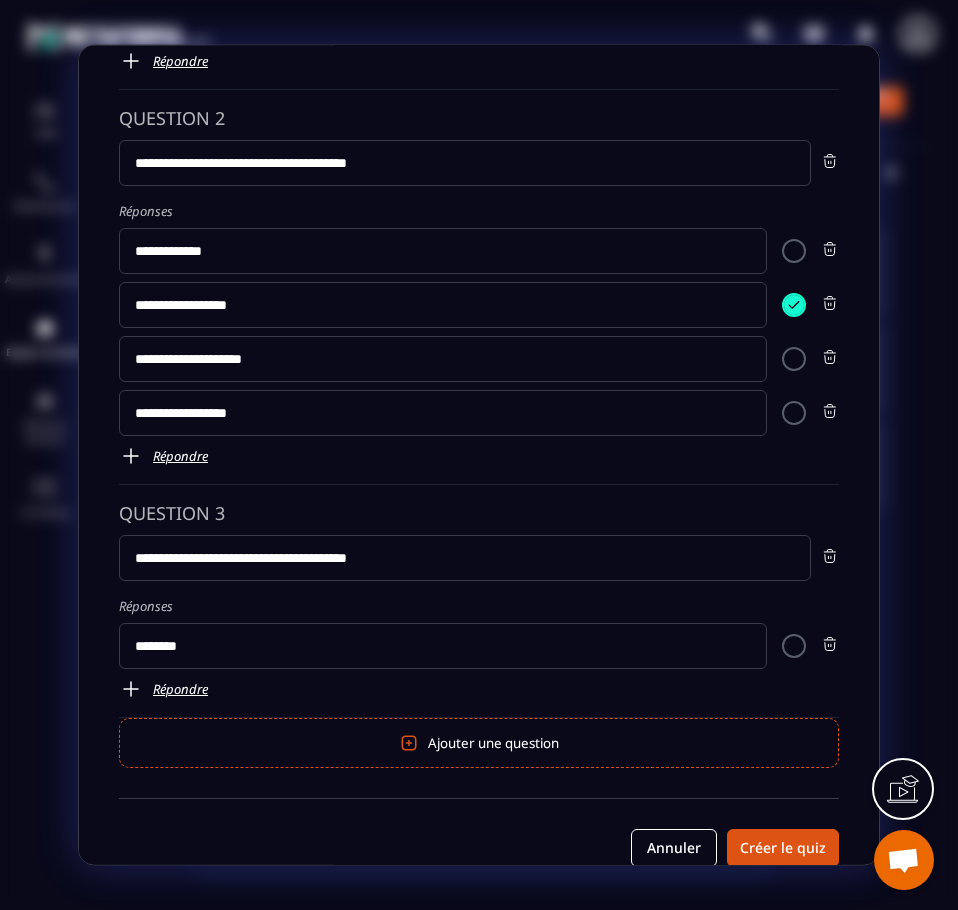 type on "*******" 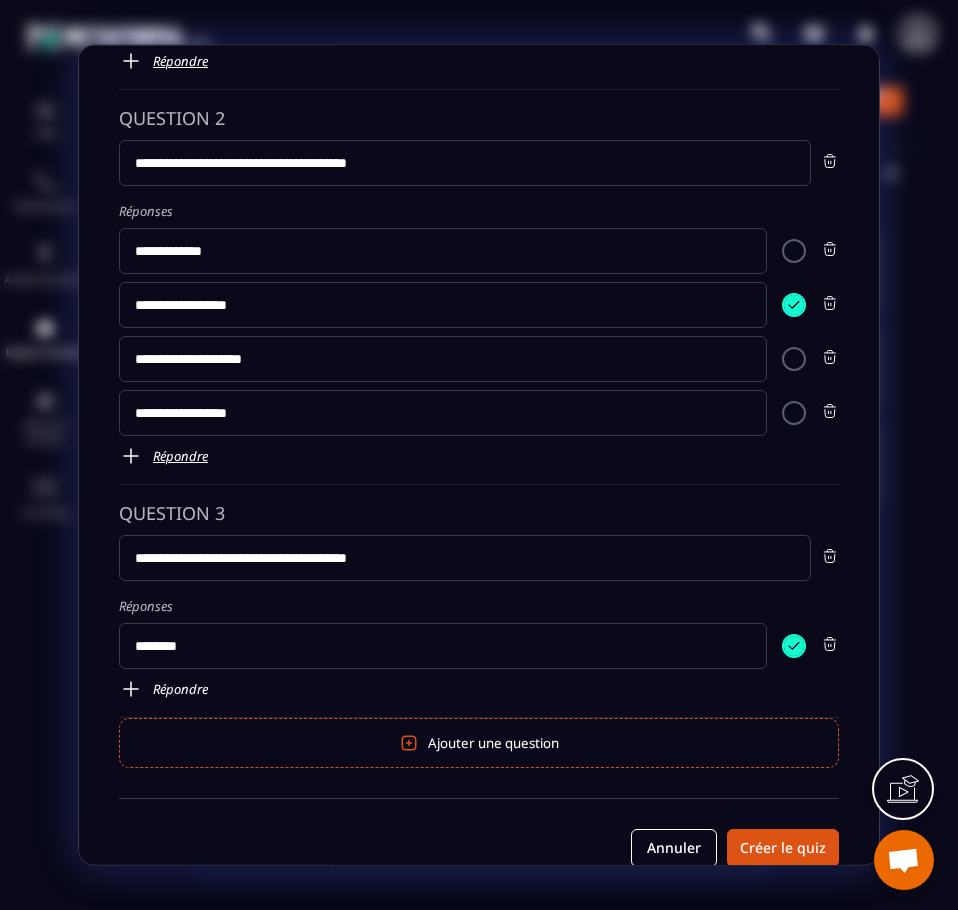 click at bounding box center [131, 690] 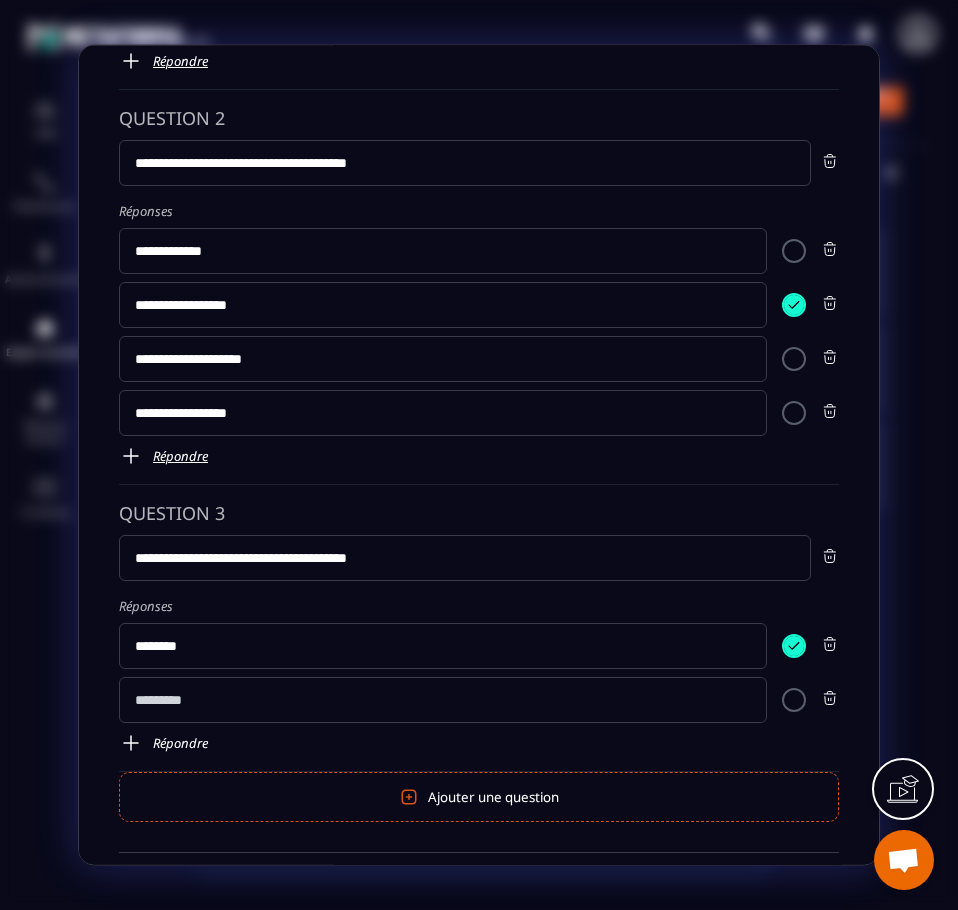 click at bounding box center [131, 744] 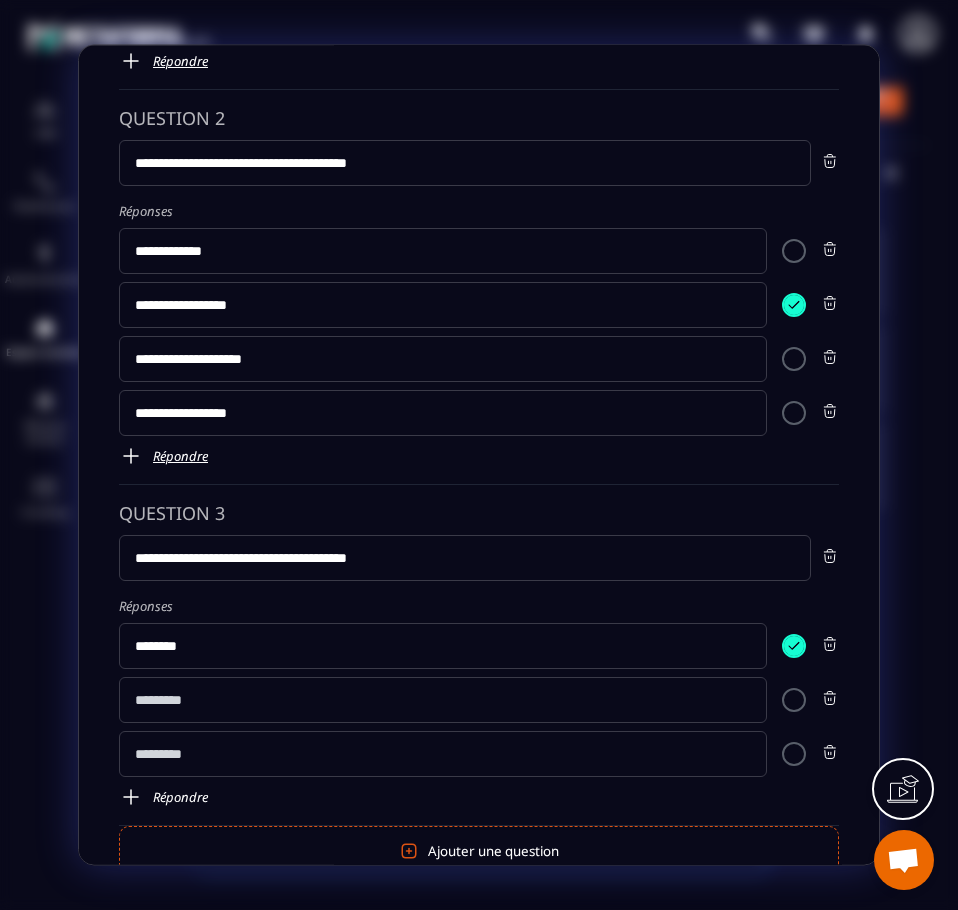 click at bounding box center [131, 798] 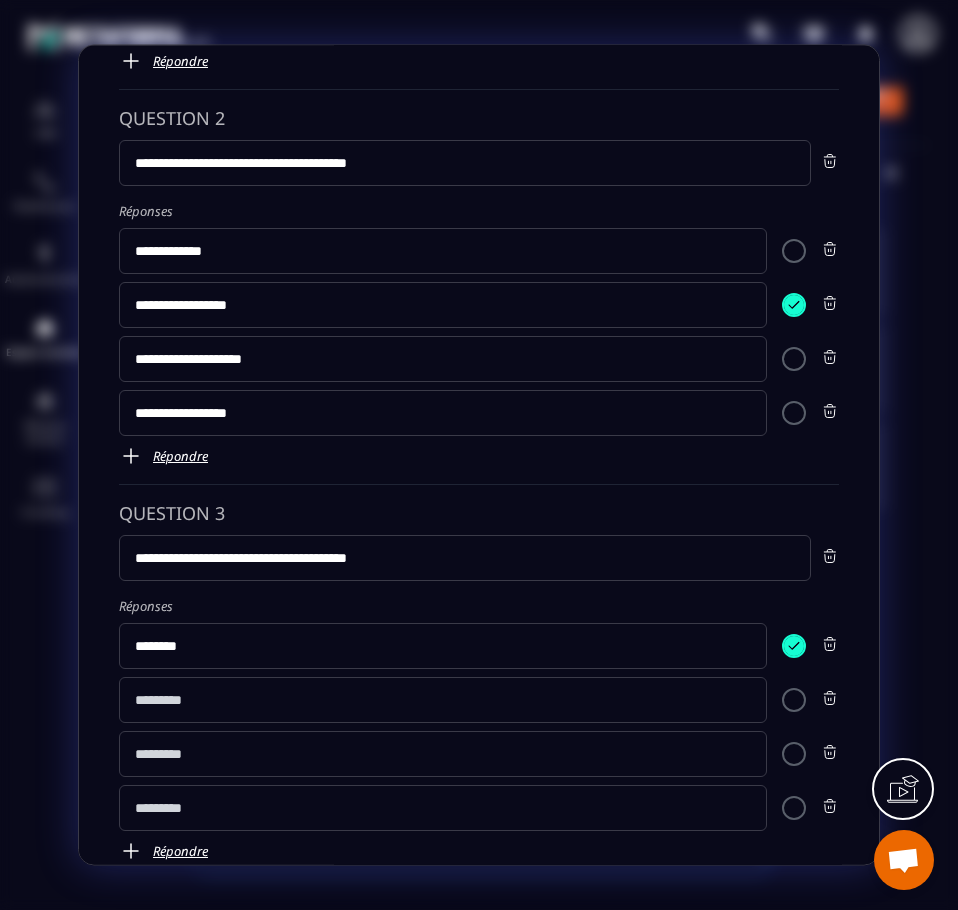click 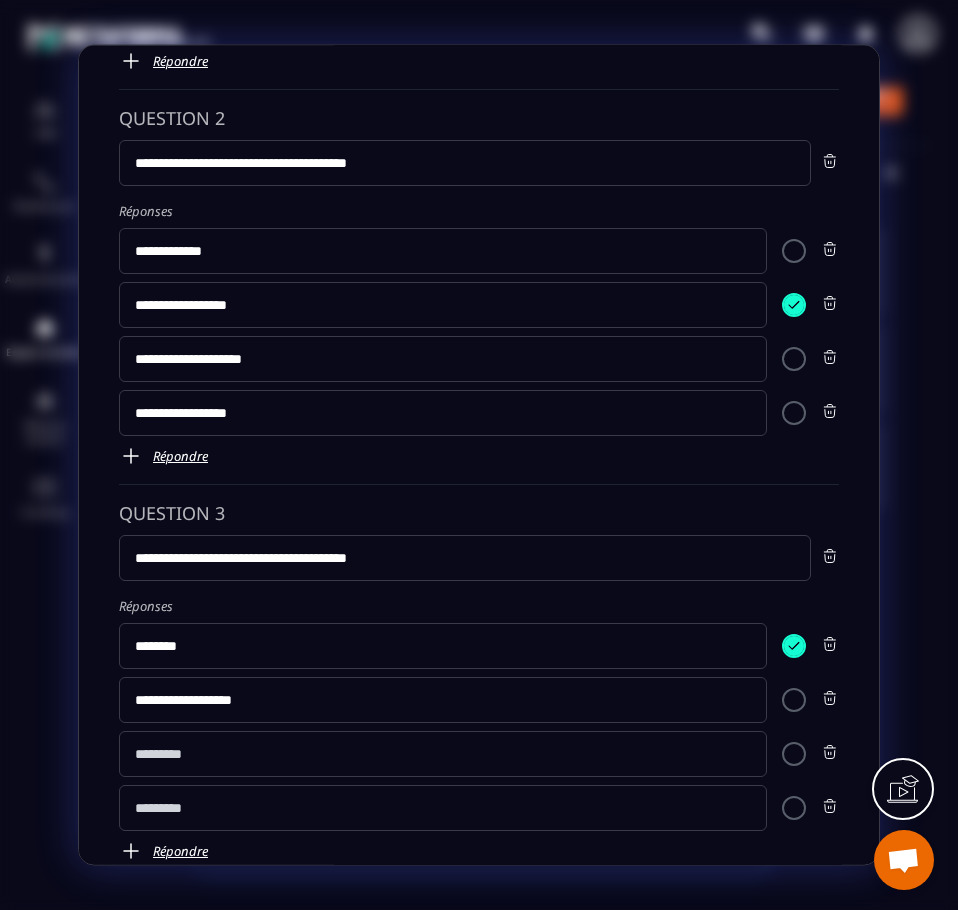 type on "**********" 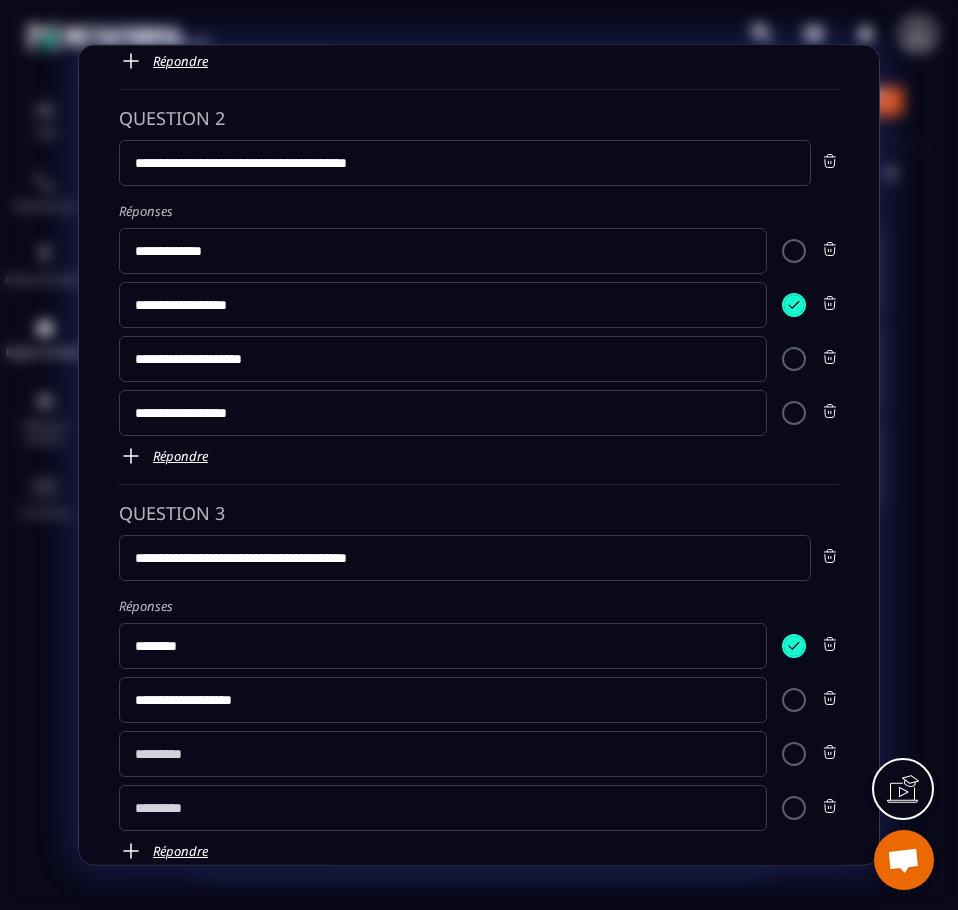 click 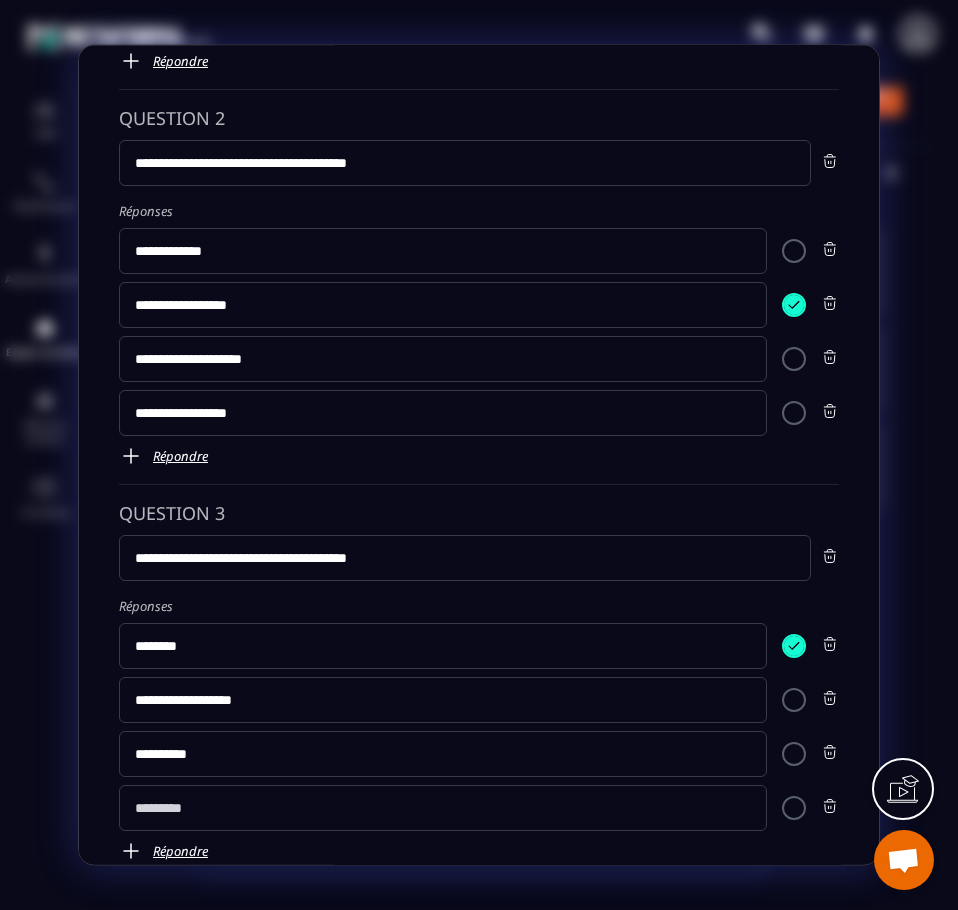type on "**********" 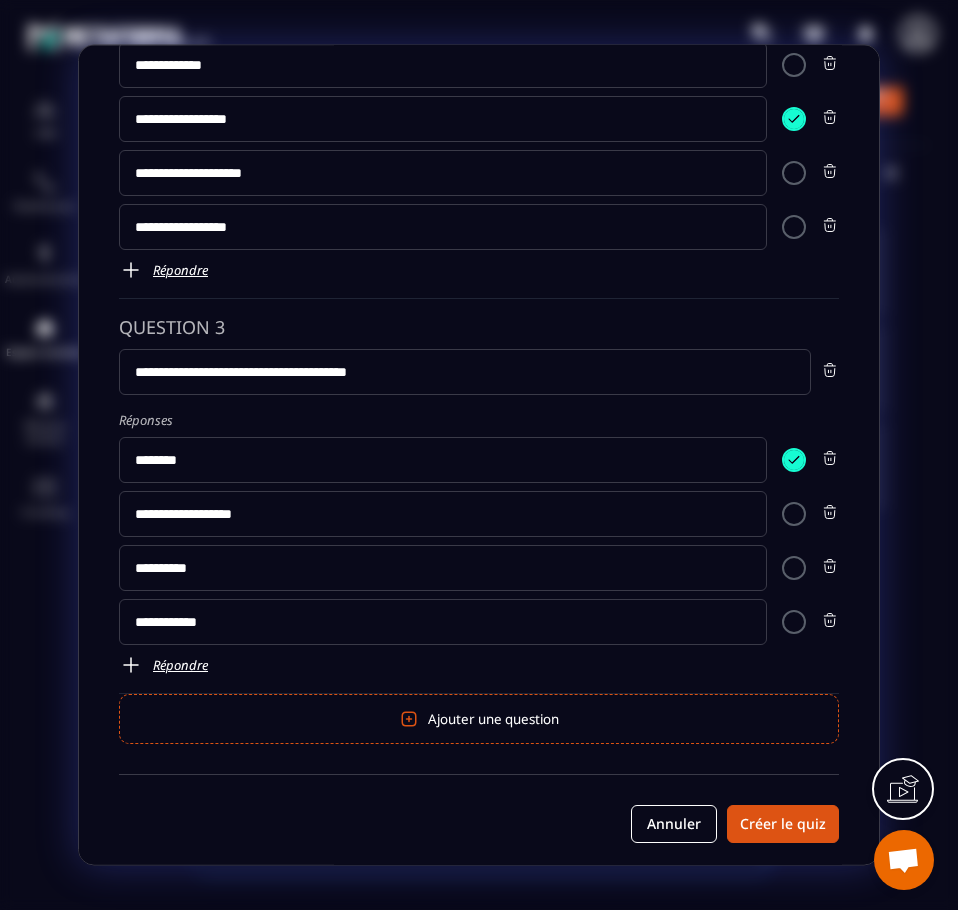scroll, scrollTop: 643, scrollLeft: 0, axis: vertical 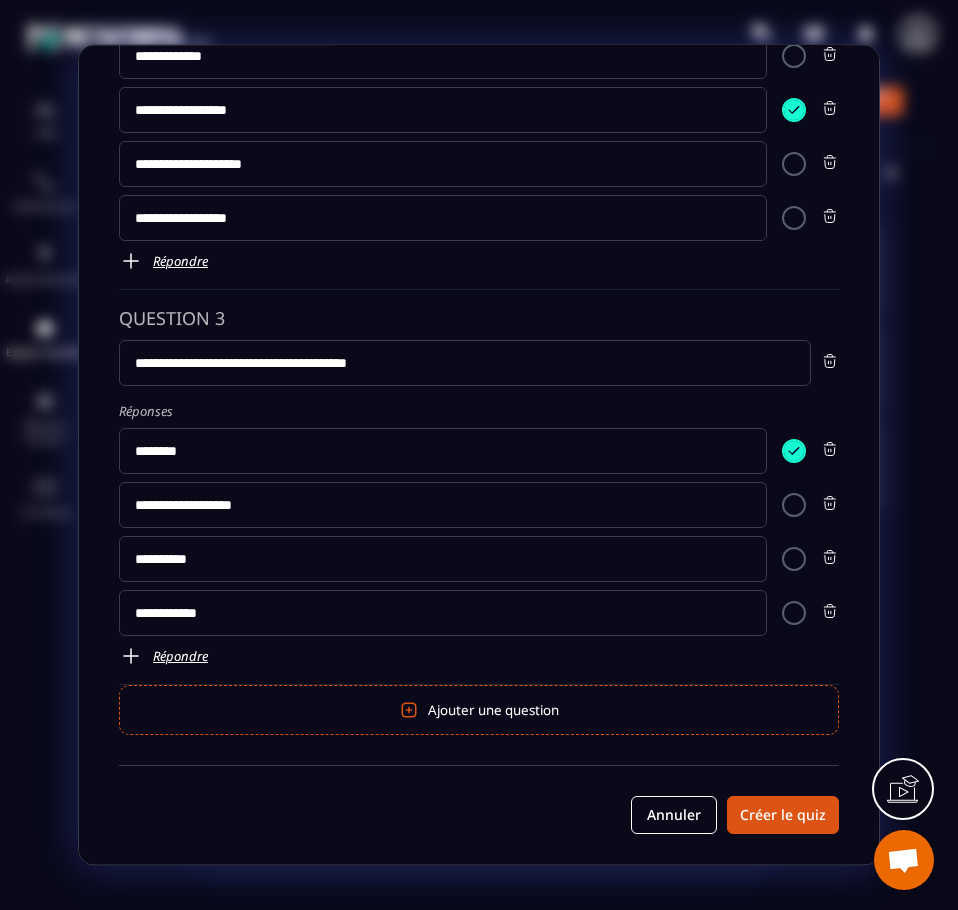 type on "**********" 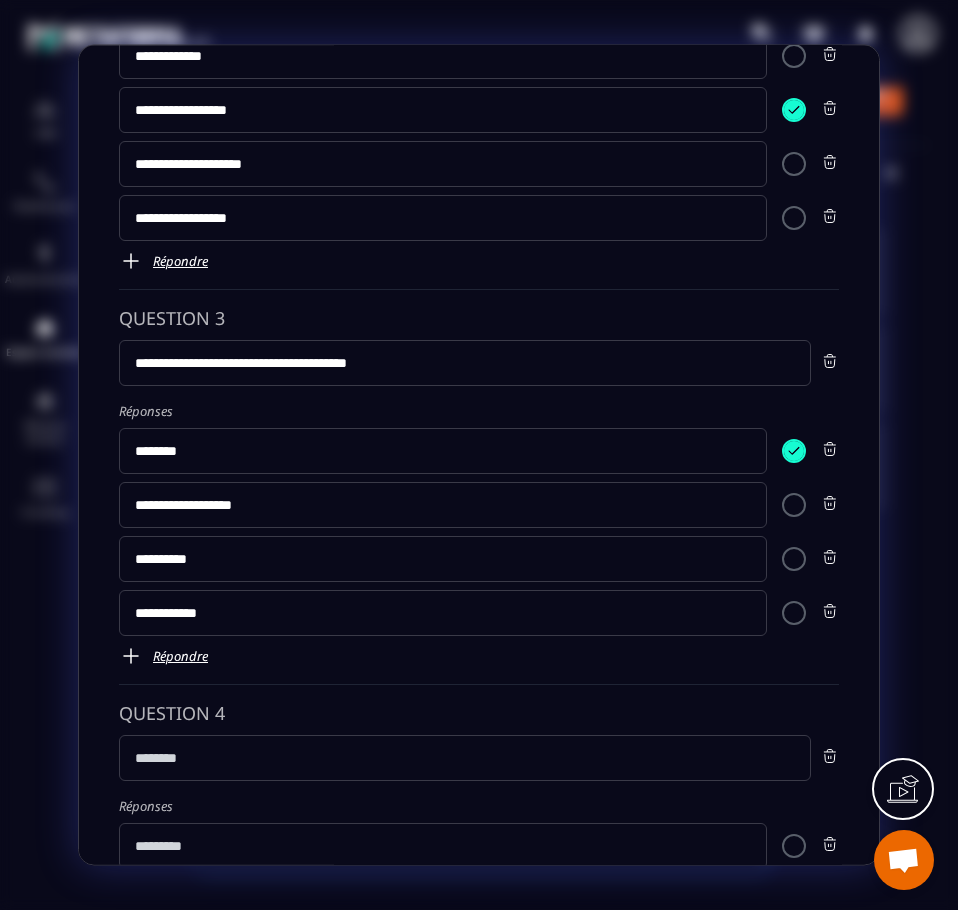 click at bounding box center (465, 759) 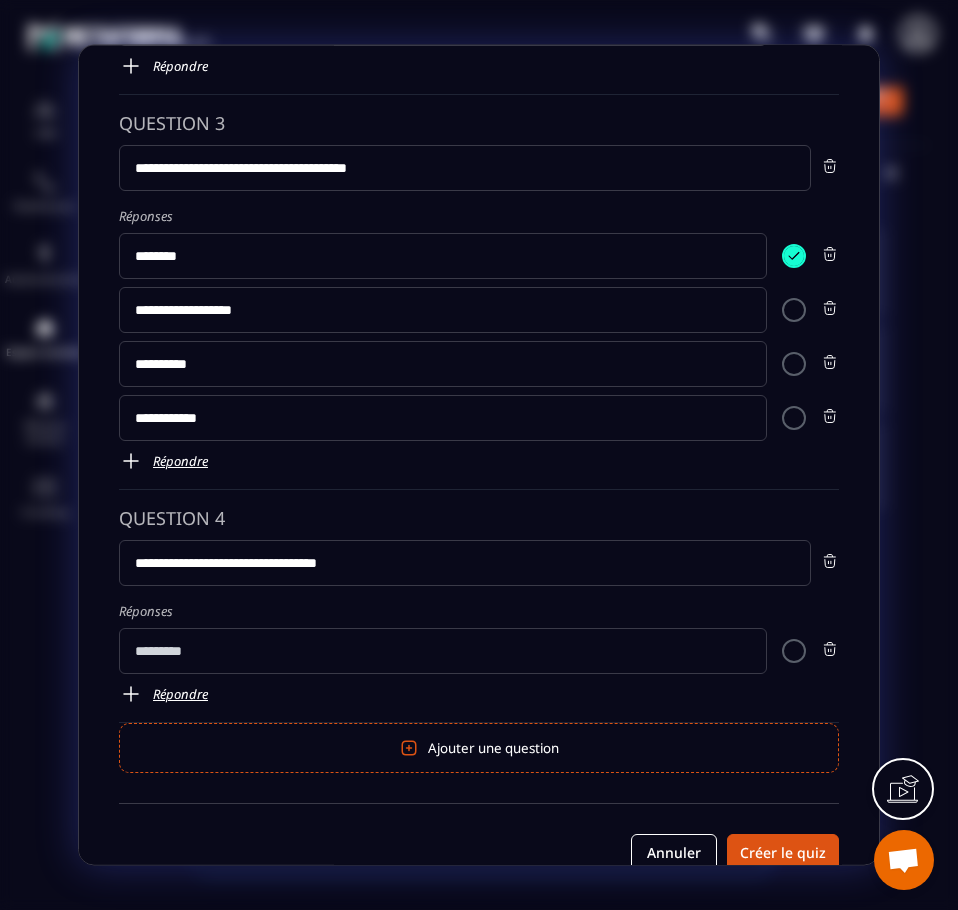 scroll, scrollTop: 876, scrollLeft: 0, axis: vertical 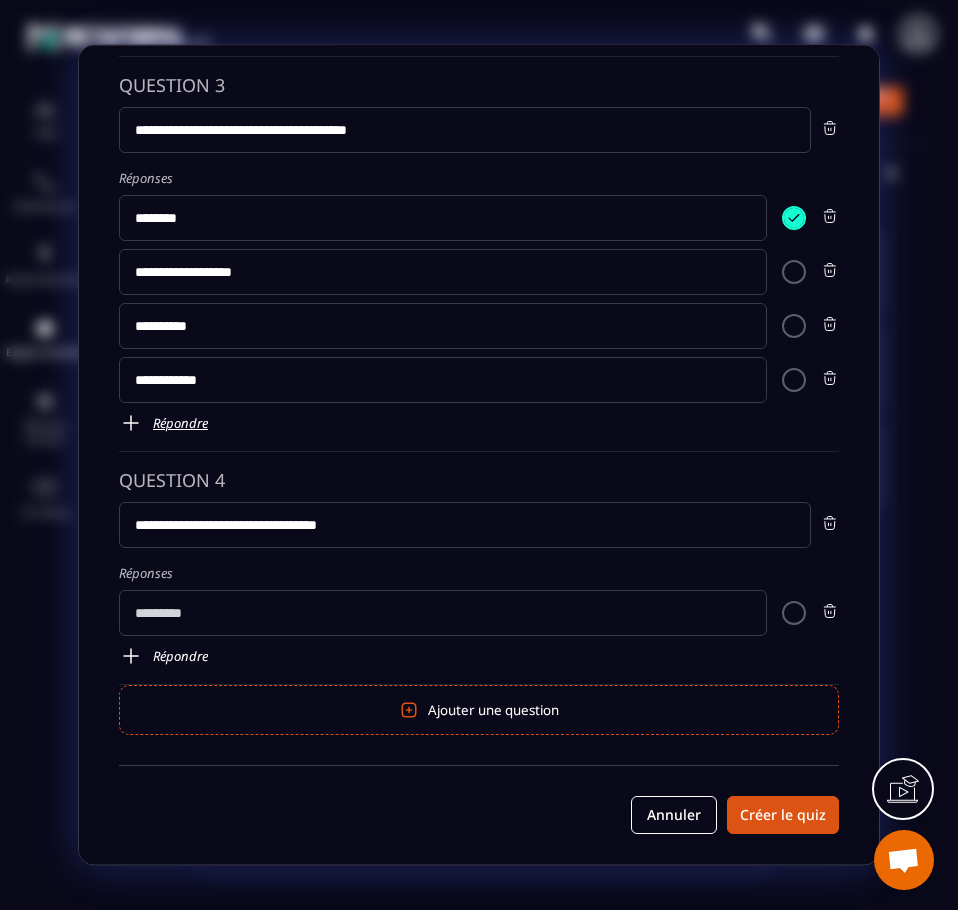 type on "**********" 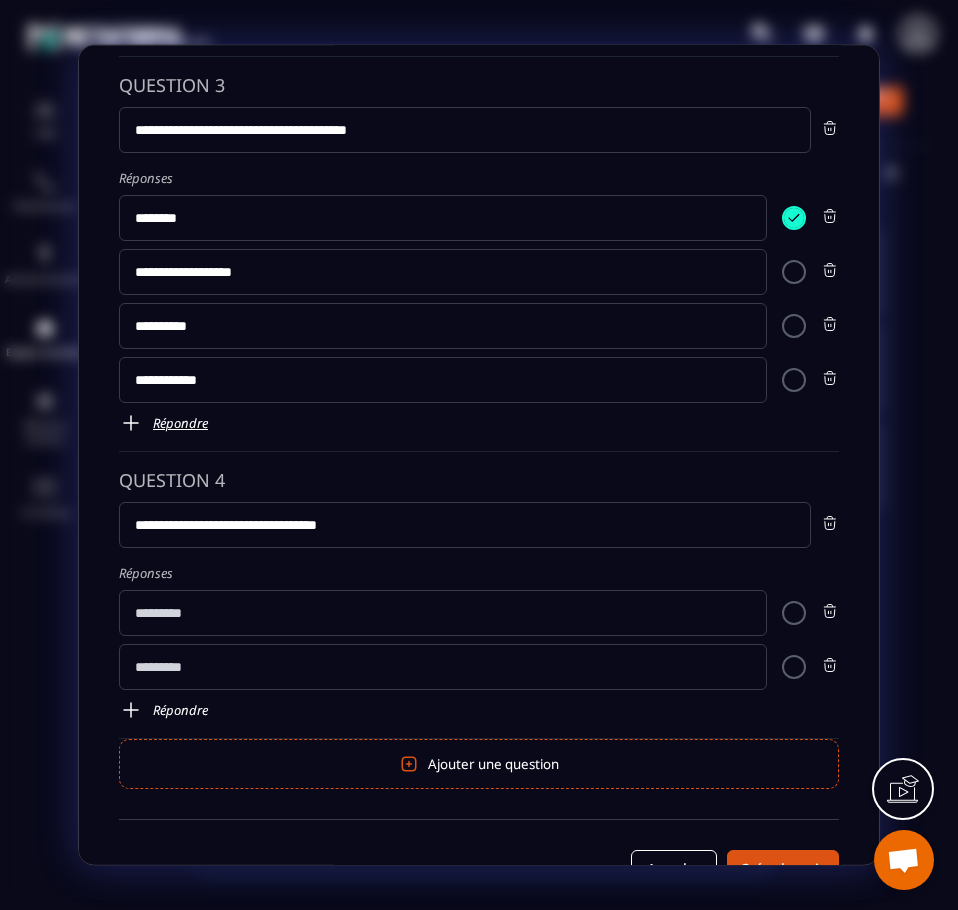 click at bounding box center [131, 711] 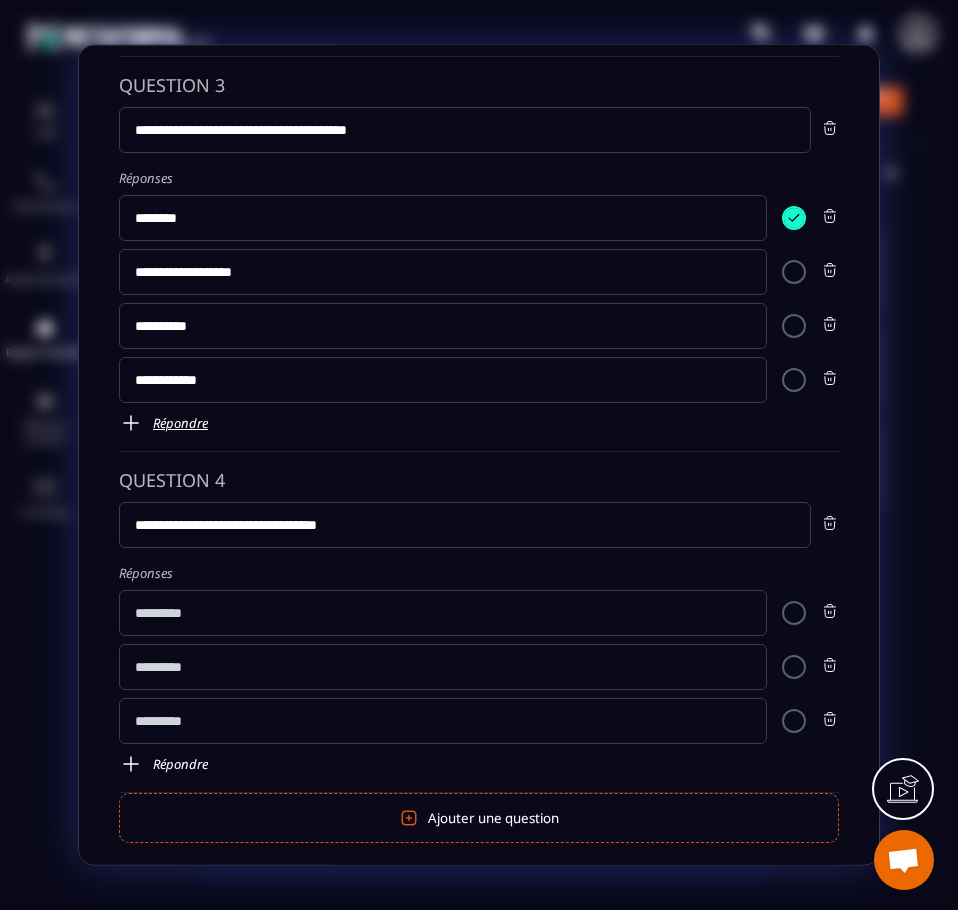 click at bounding box center [131, 765] 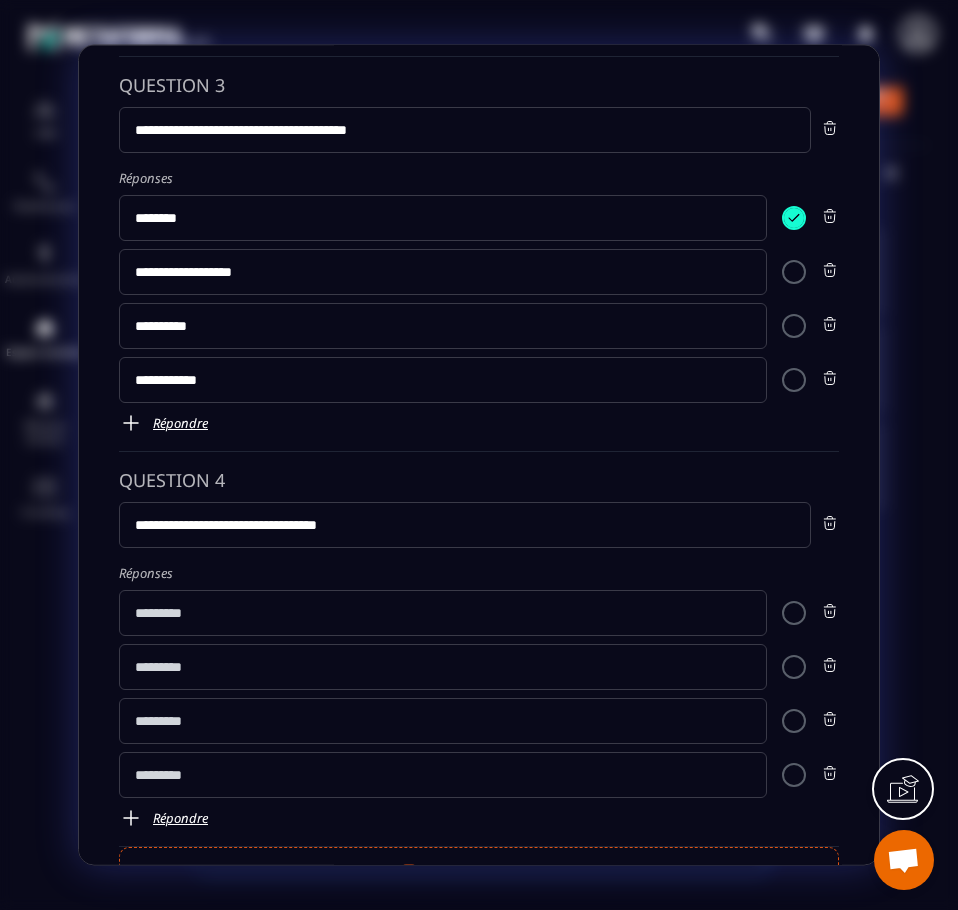 click 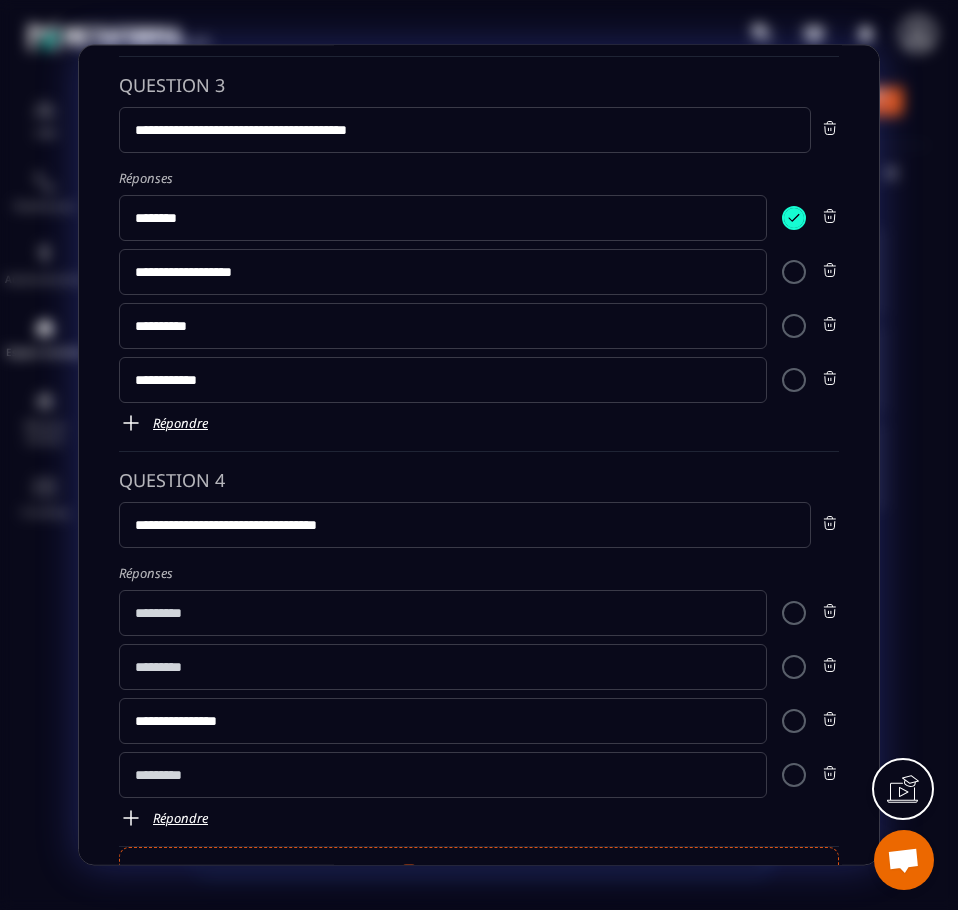 type on "**********" 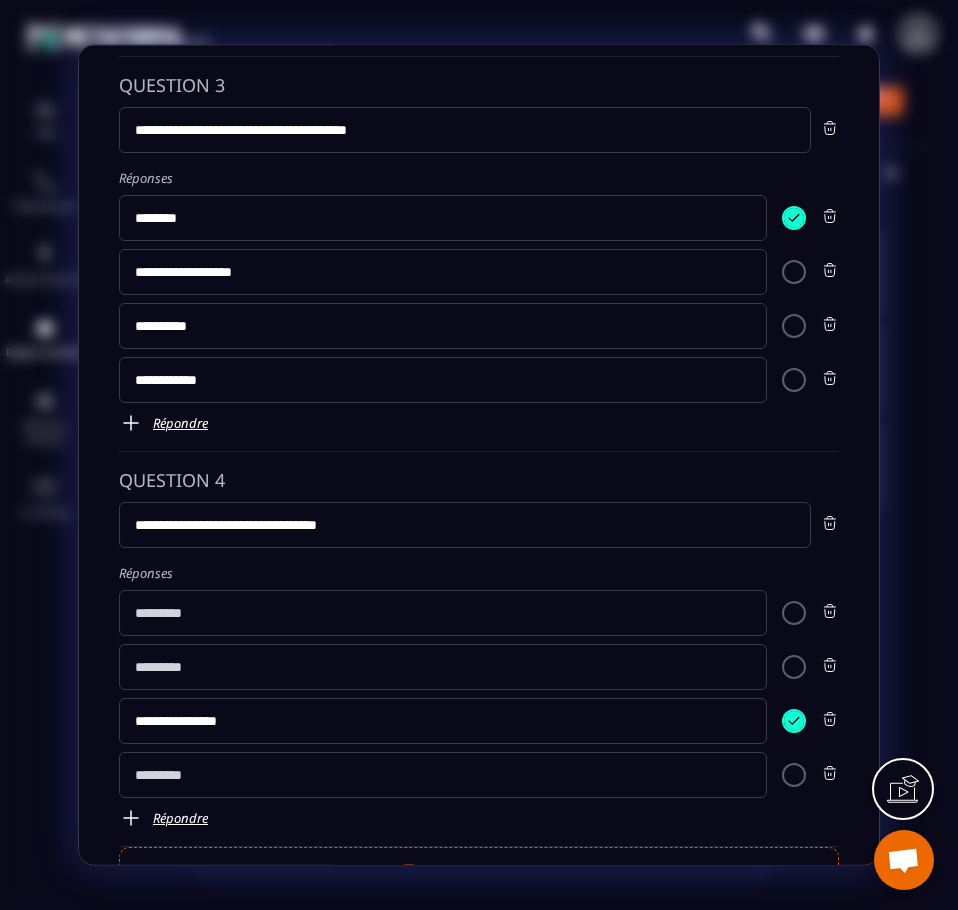 click 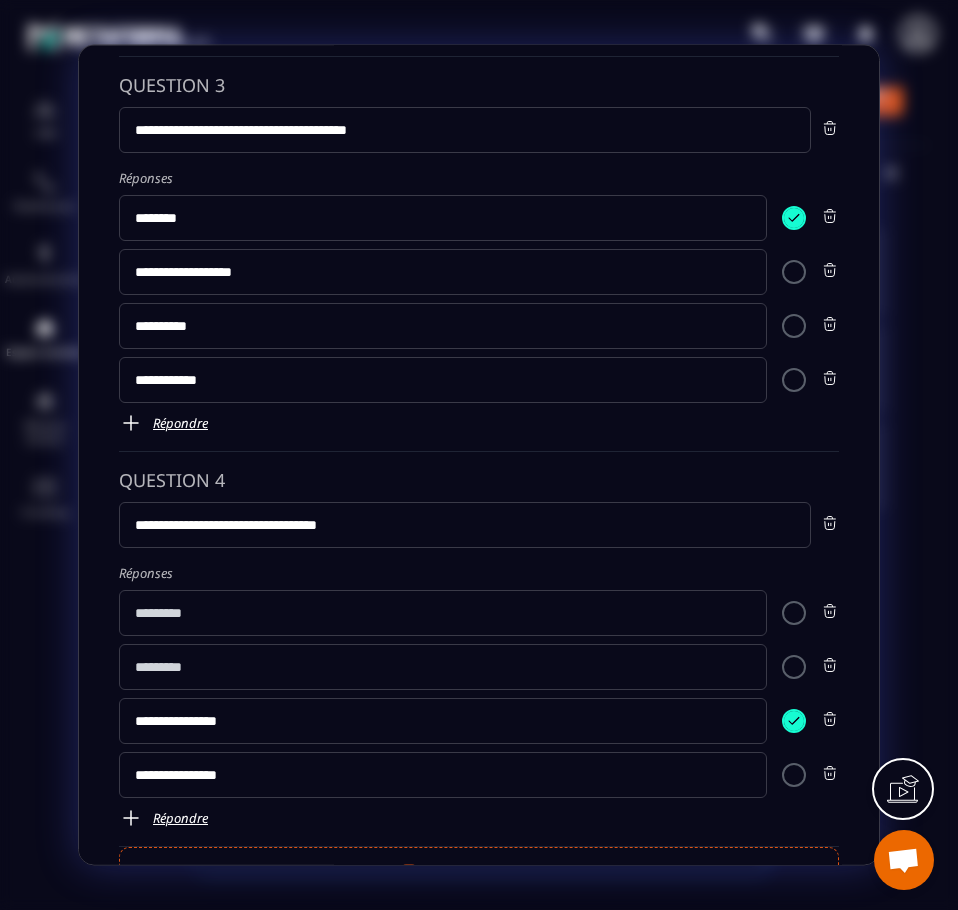 type on "**********" 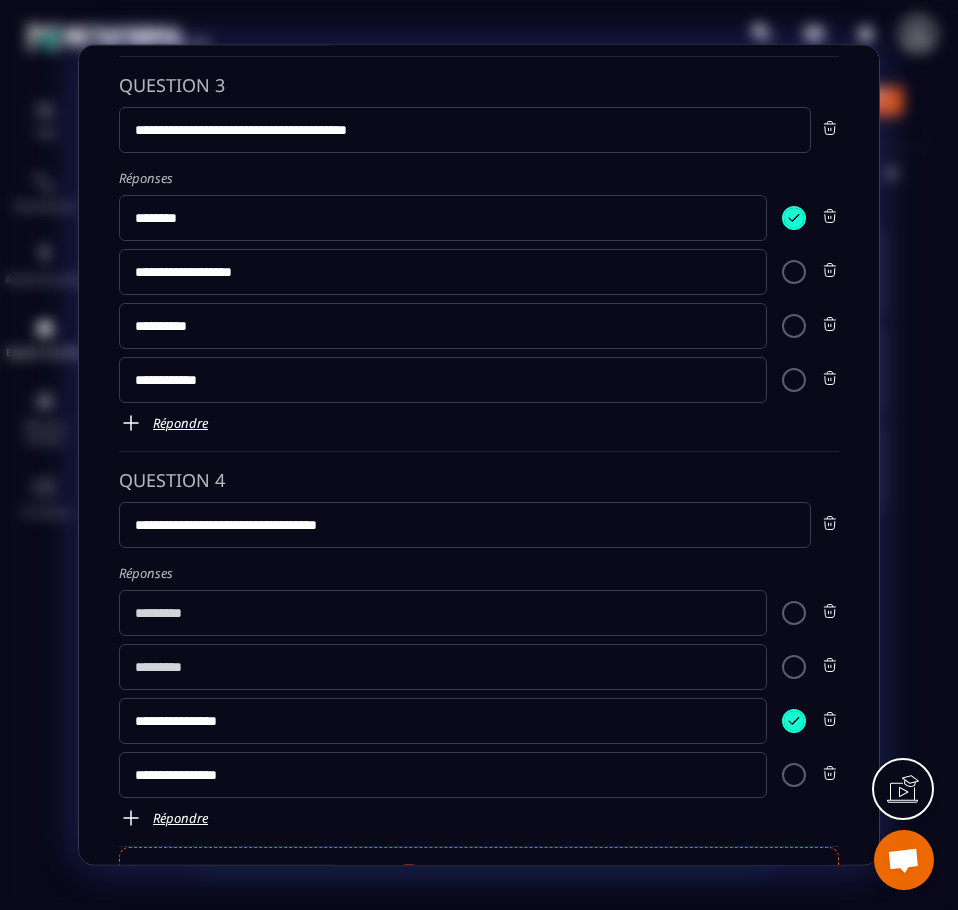 click 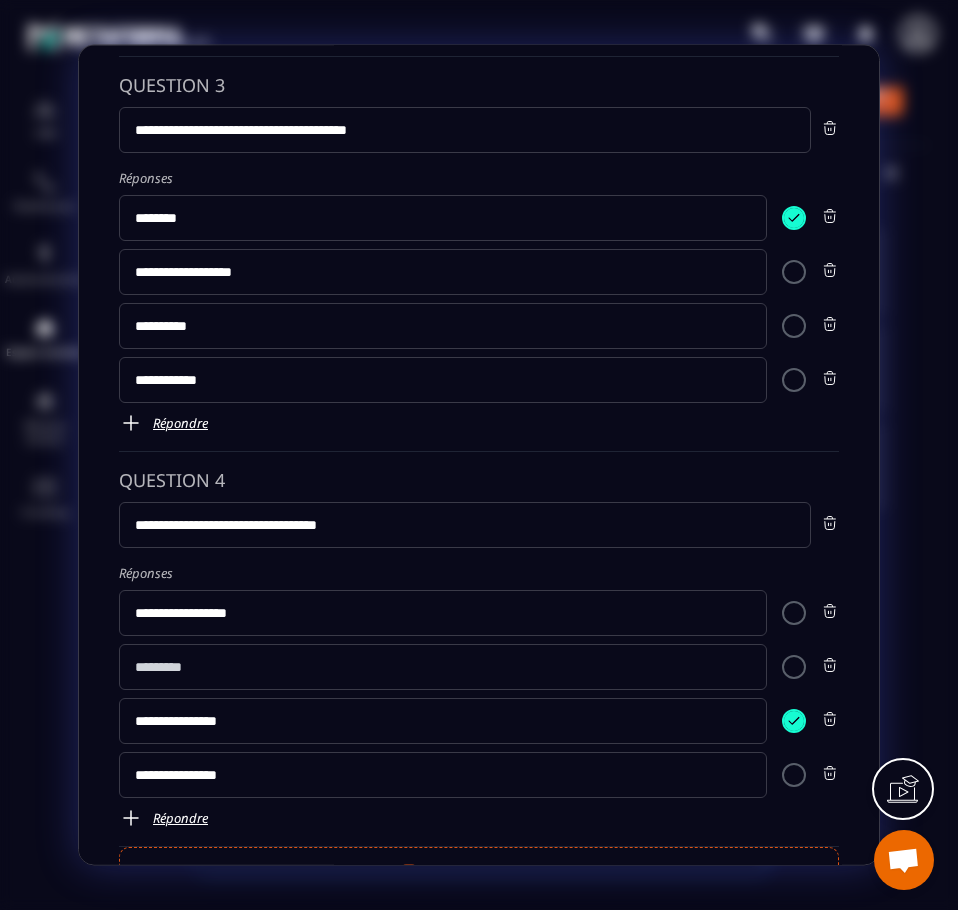 type on "**********" 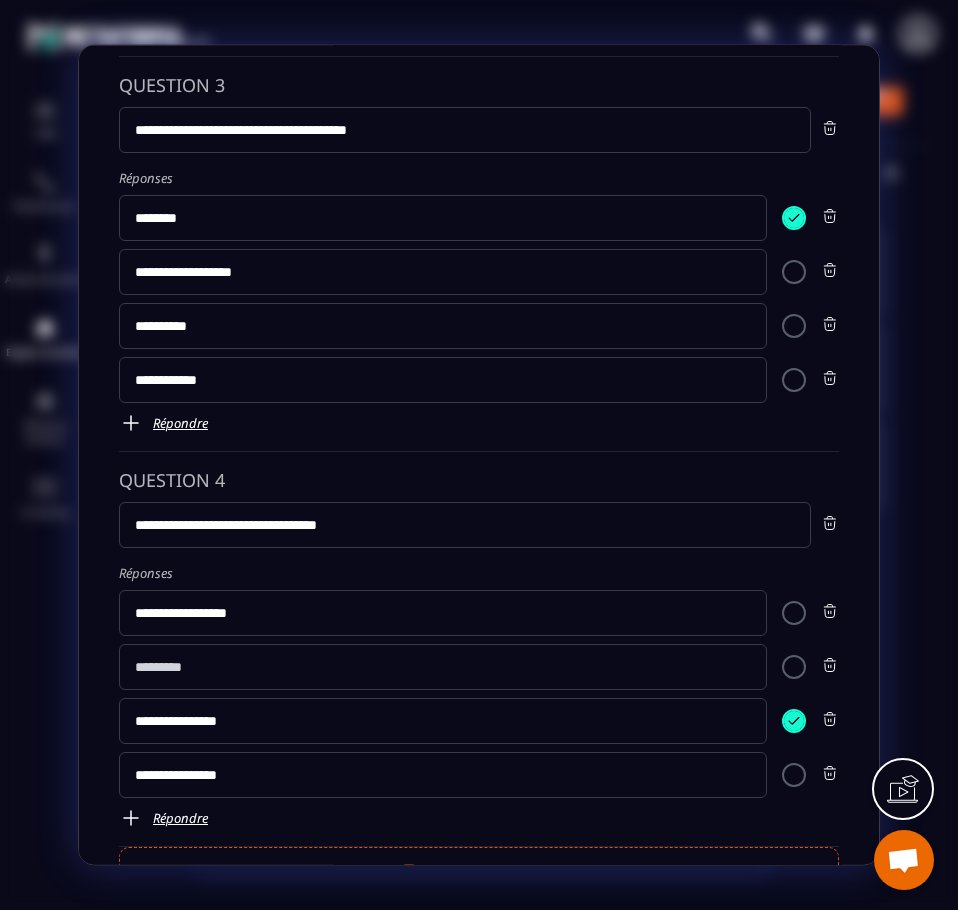 click 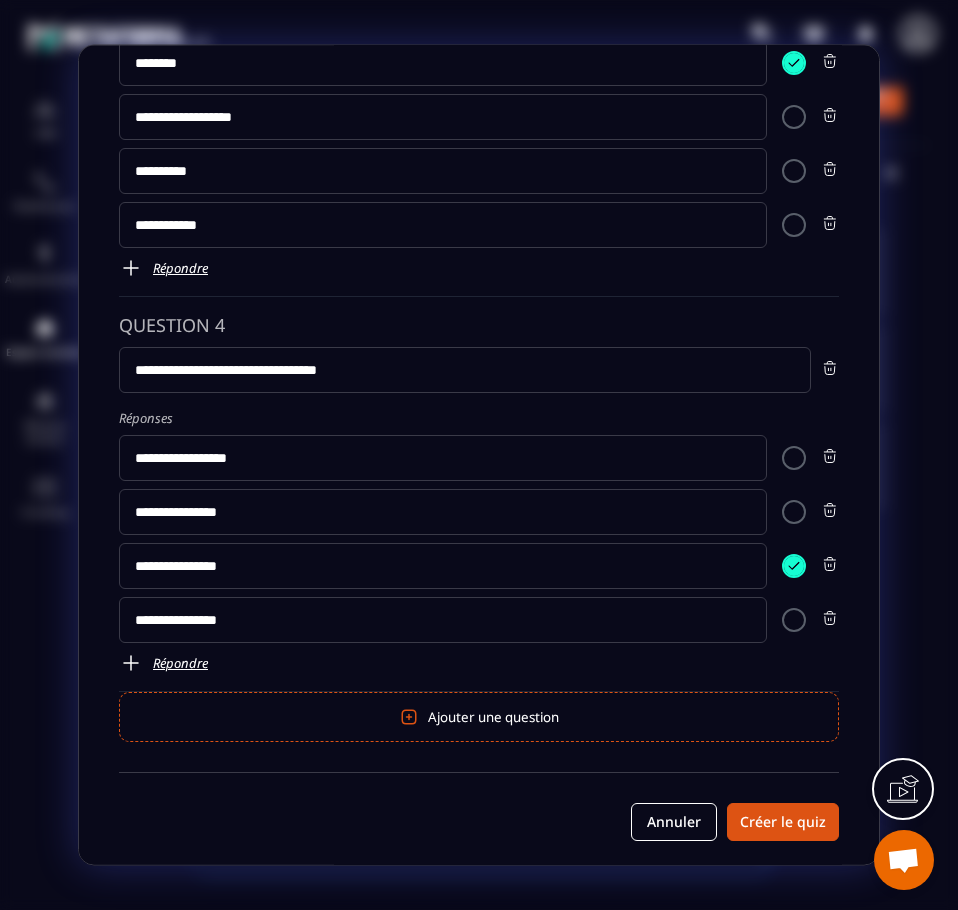 scroll, scrollTop: 1038, scrollLeft: 0, axis: vertical 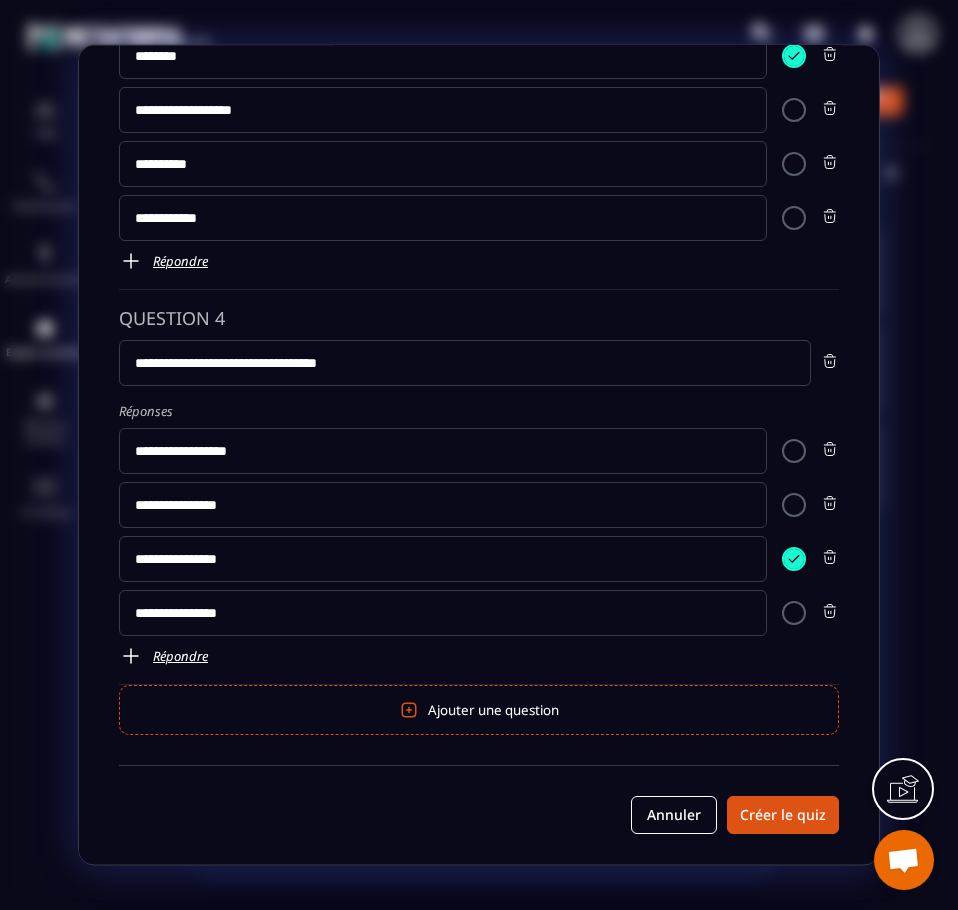 type on "**********" 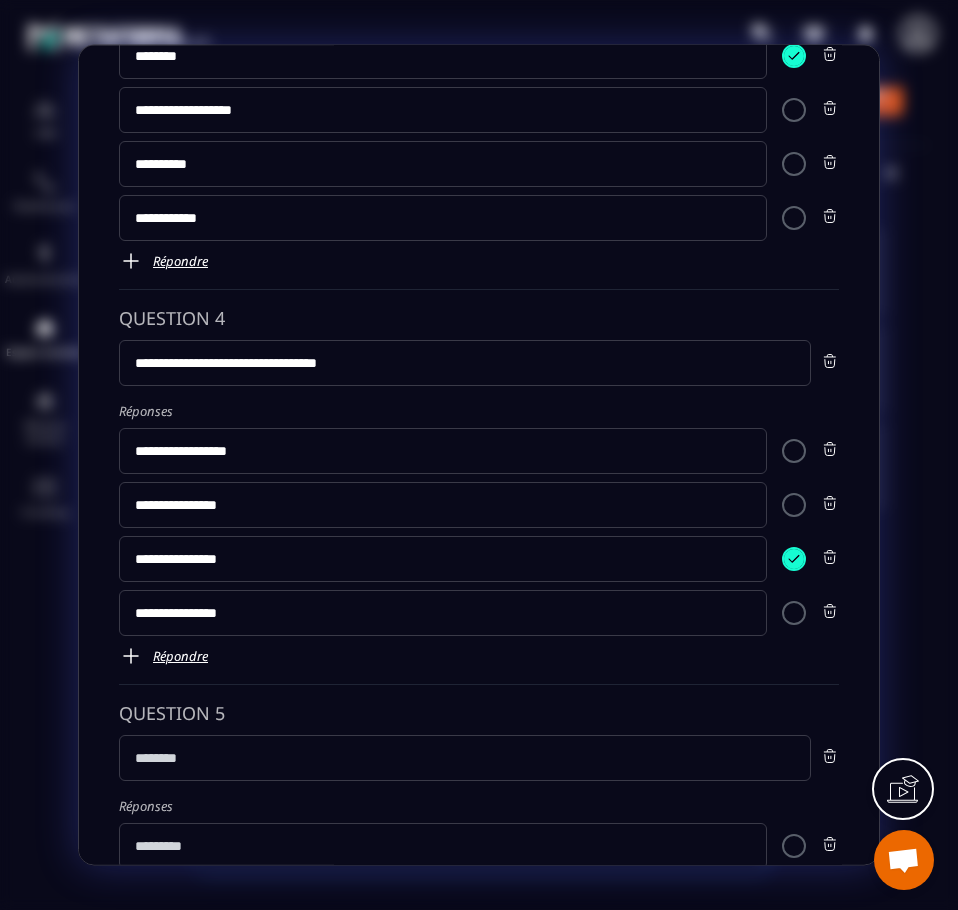 click at bounding box center (465, 759) 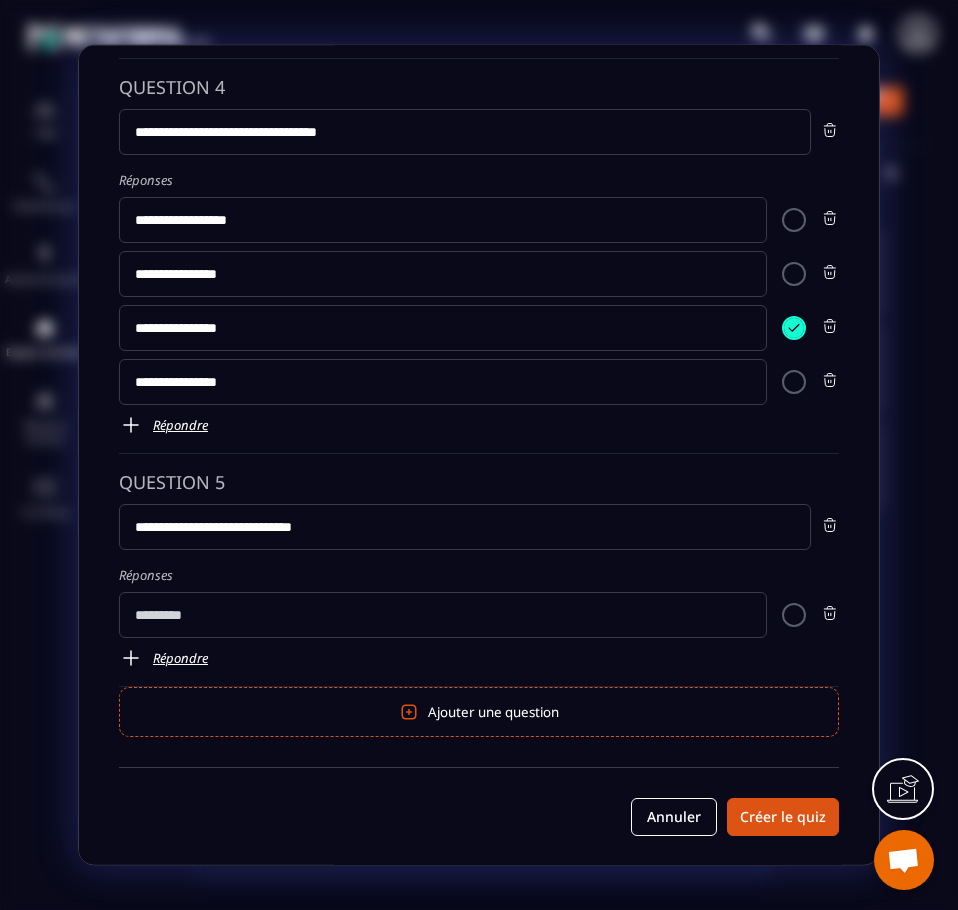 scroll, scrollTop: 1271, scrollLeft: 0, axis: vertical 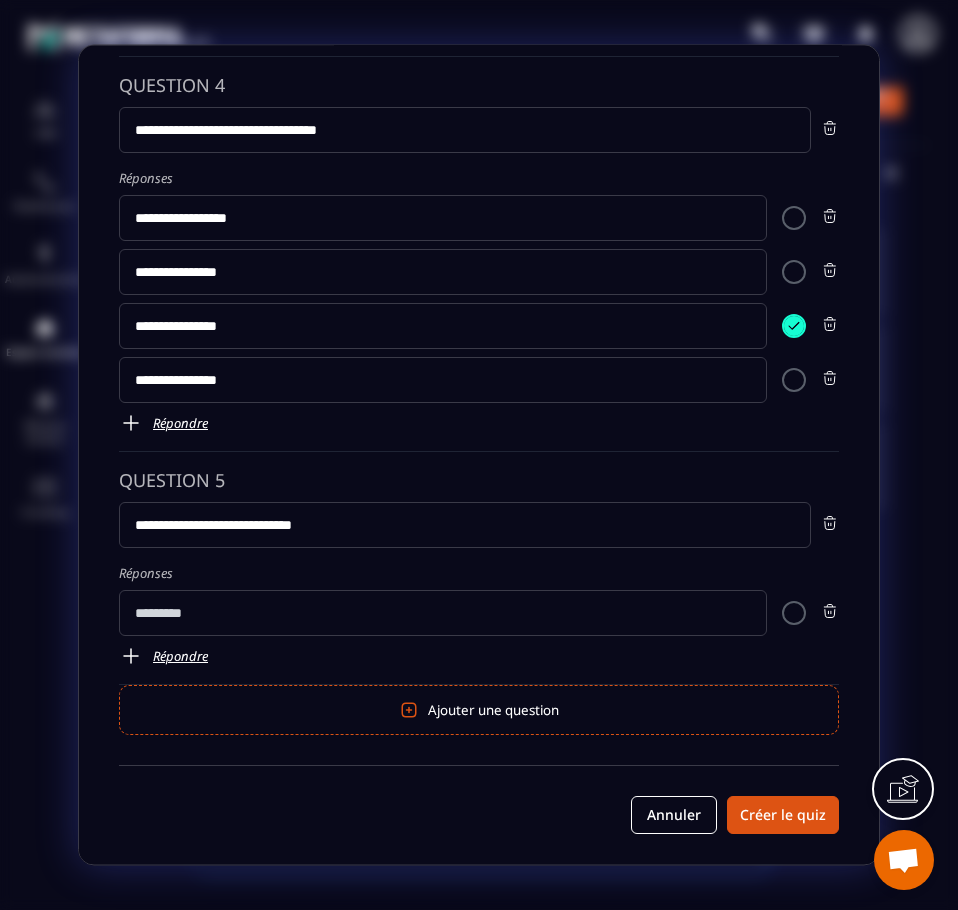 type on "**********" 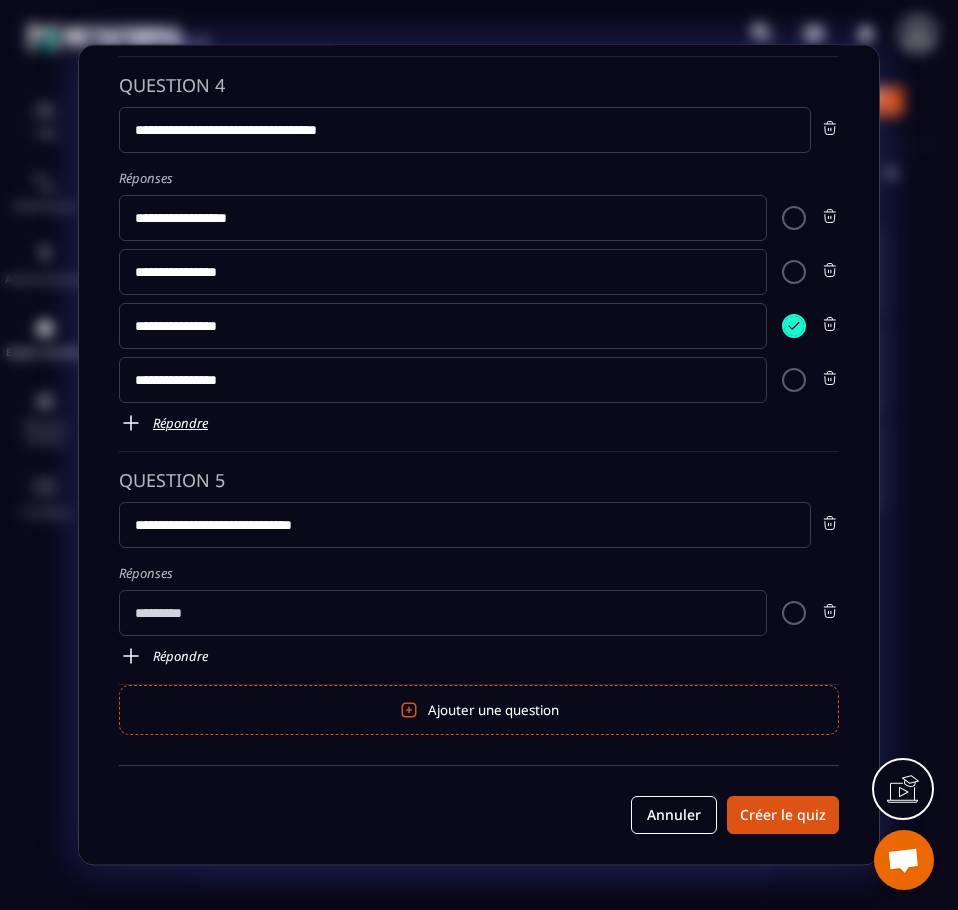 click at bounding box center [131, 657] 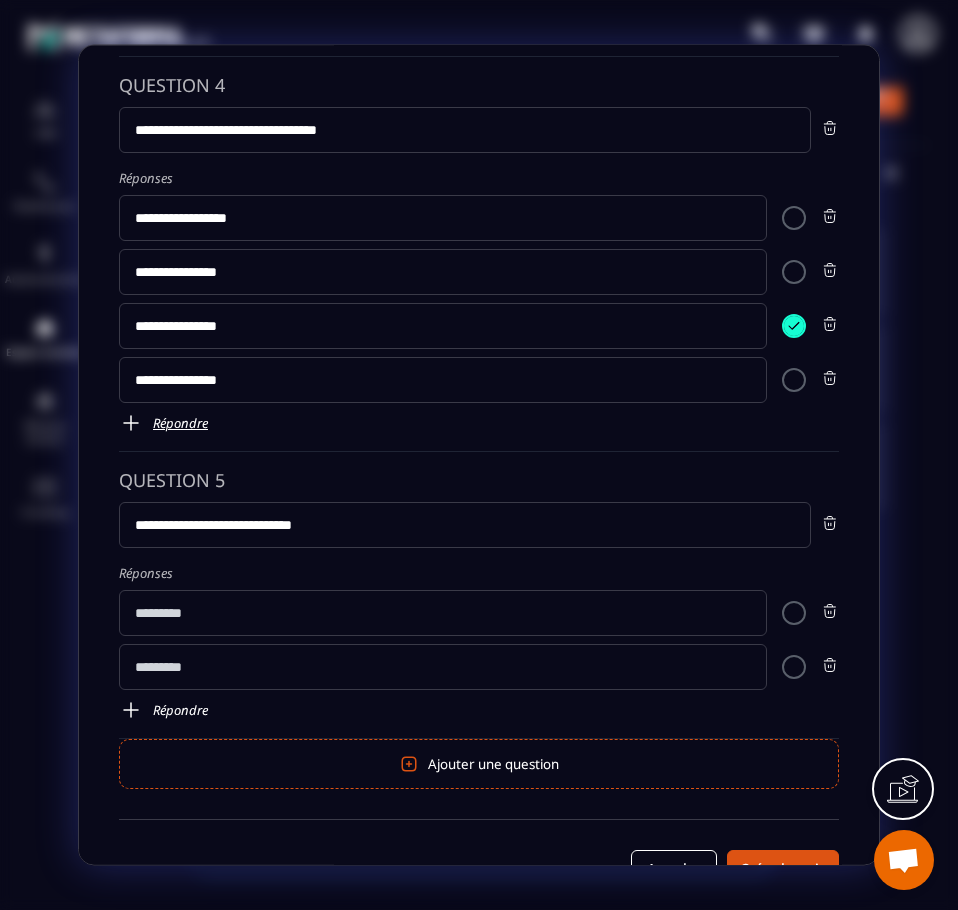 click at bounding box center (131, 711) 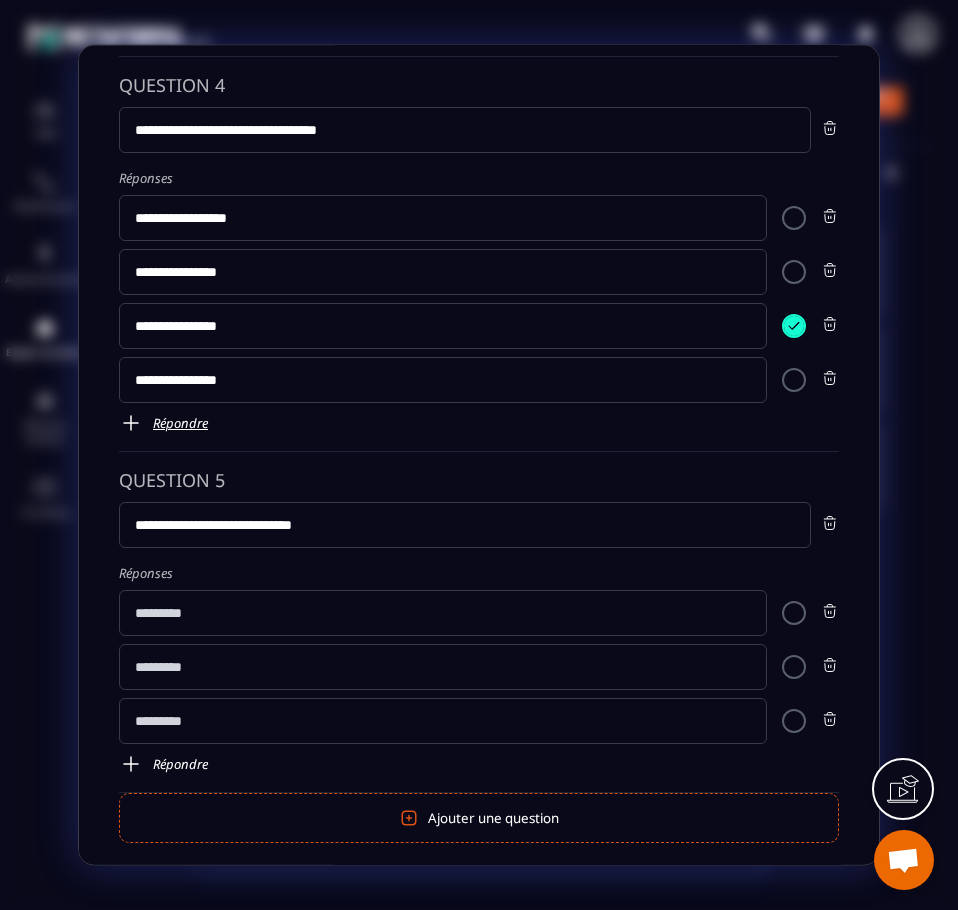 click at bounding box center [131, 765] 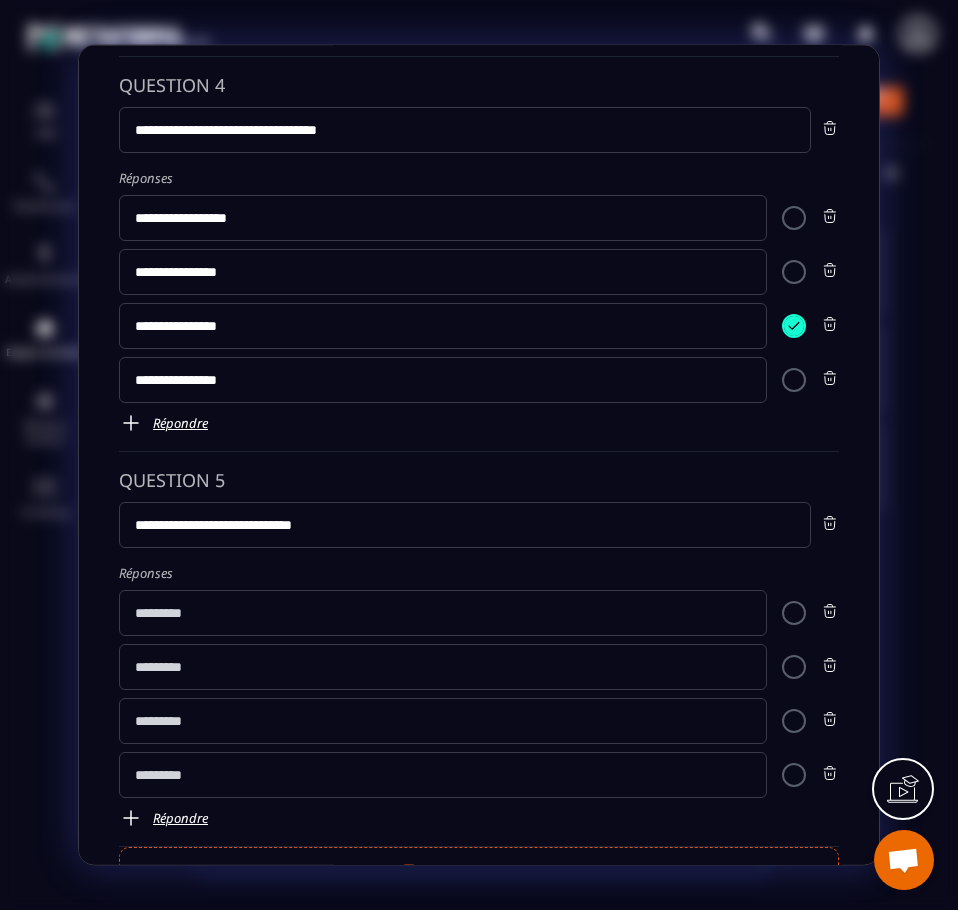 click 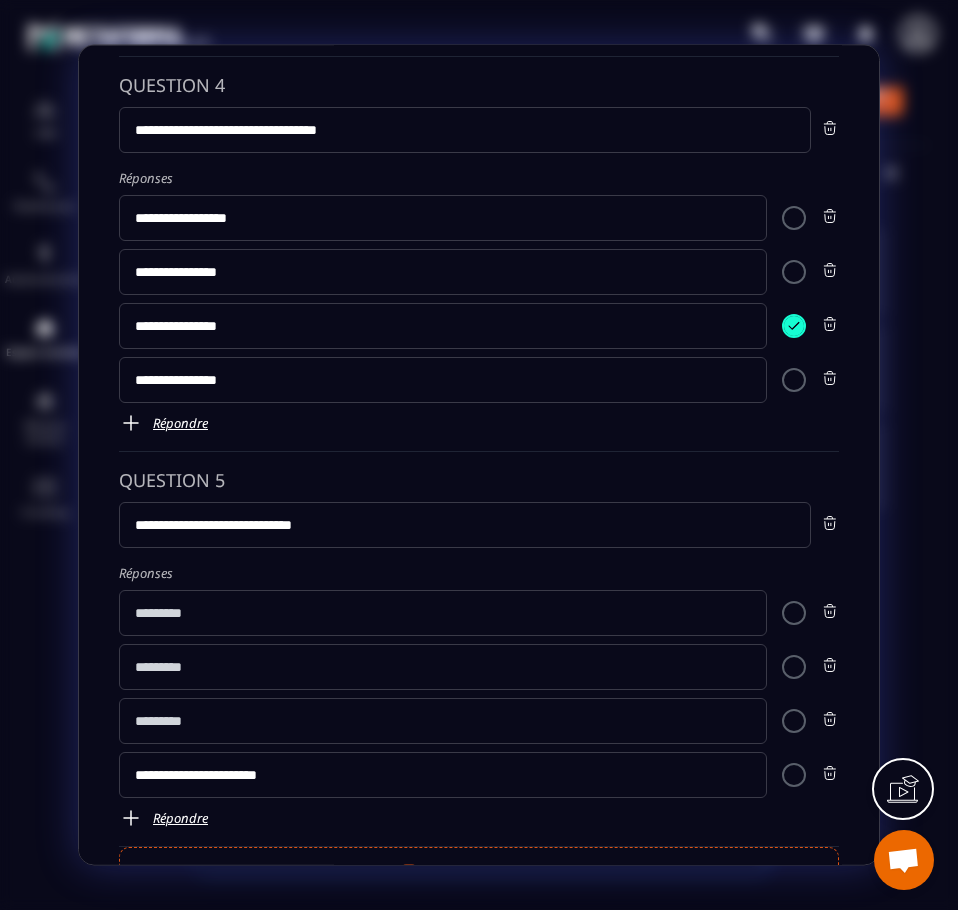 type on "**********" 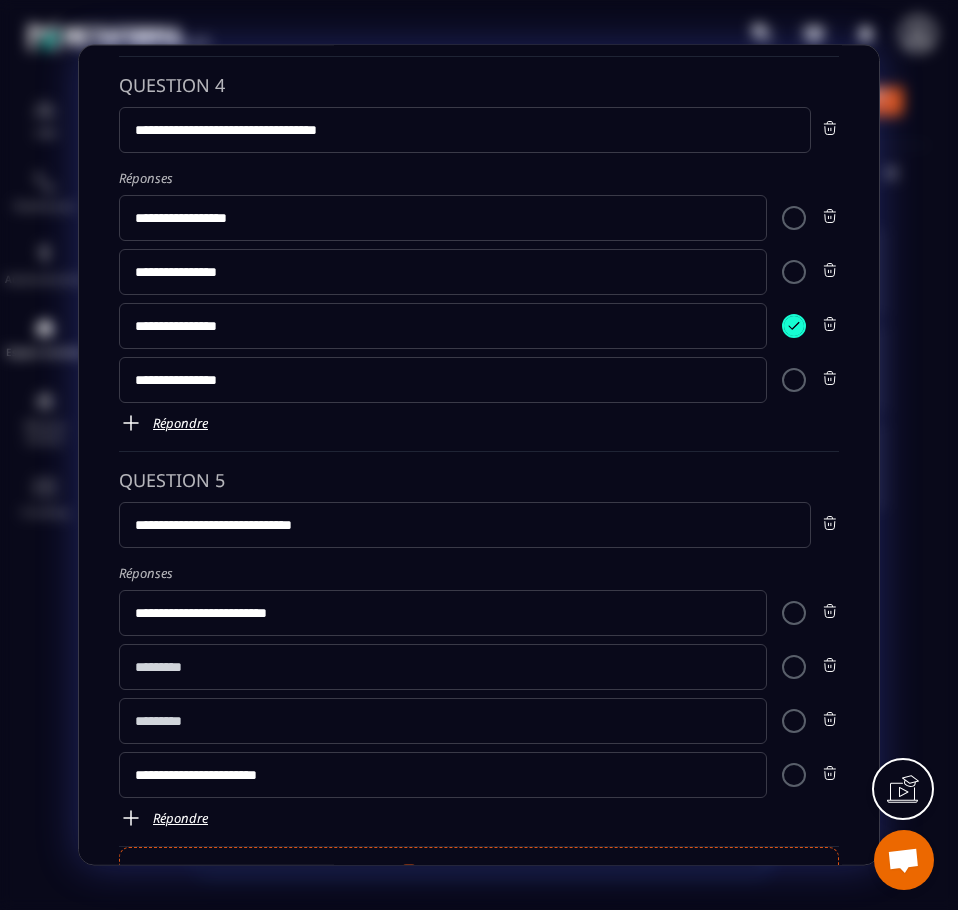 type on "**********" 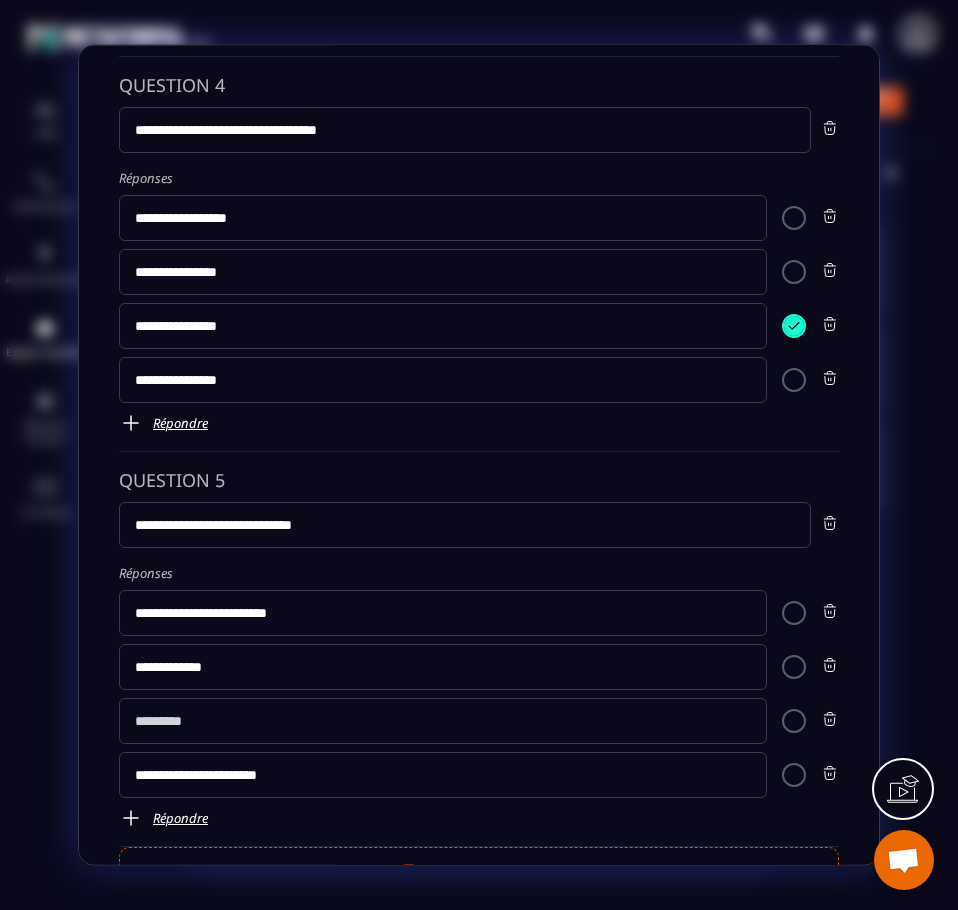 type on "**********" 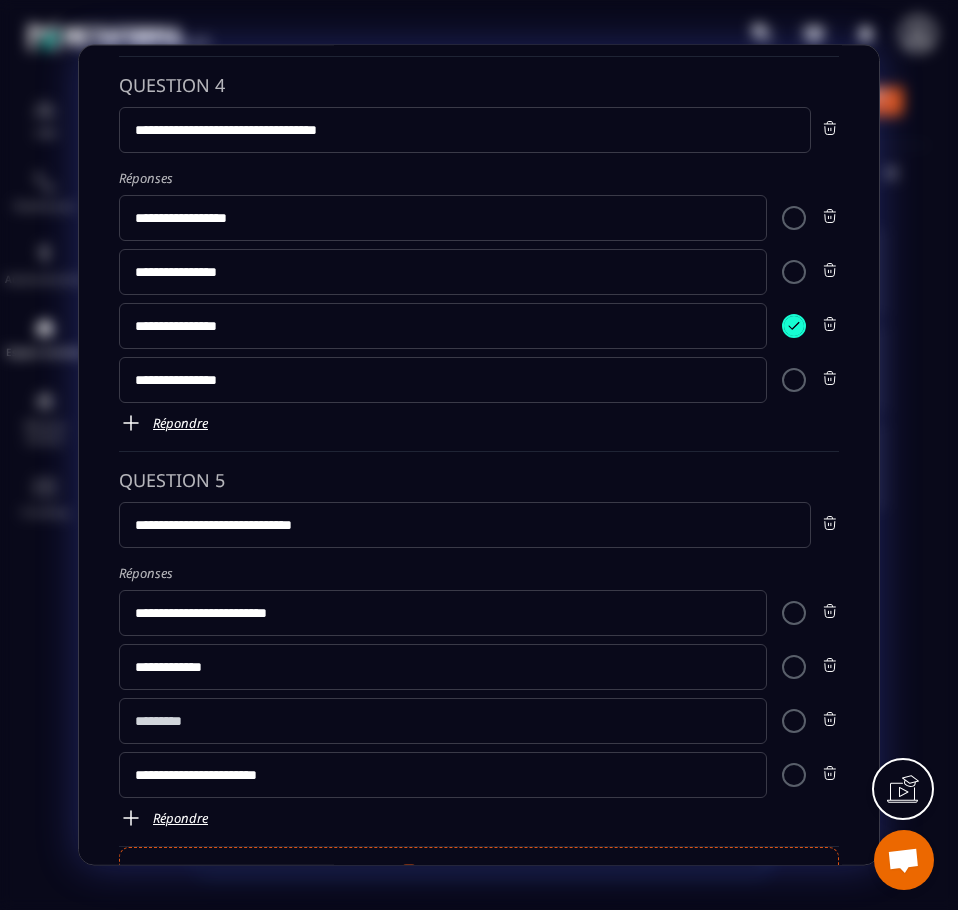 click 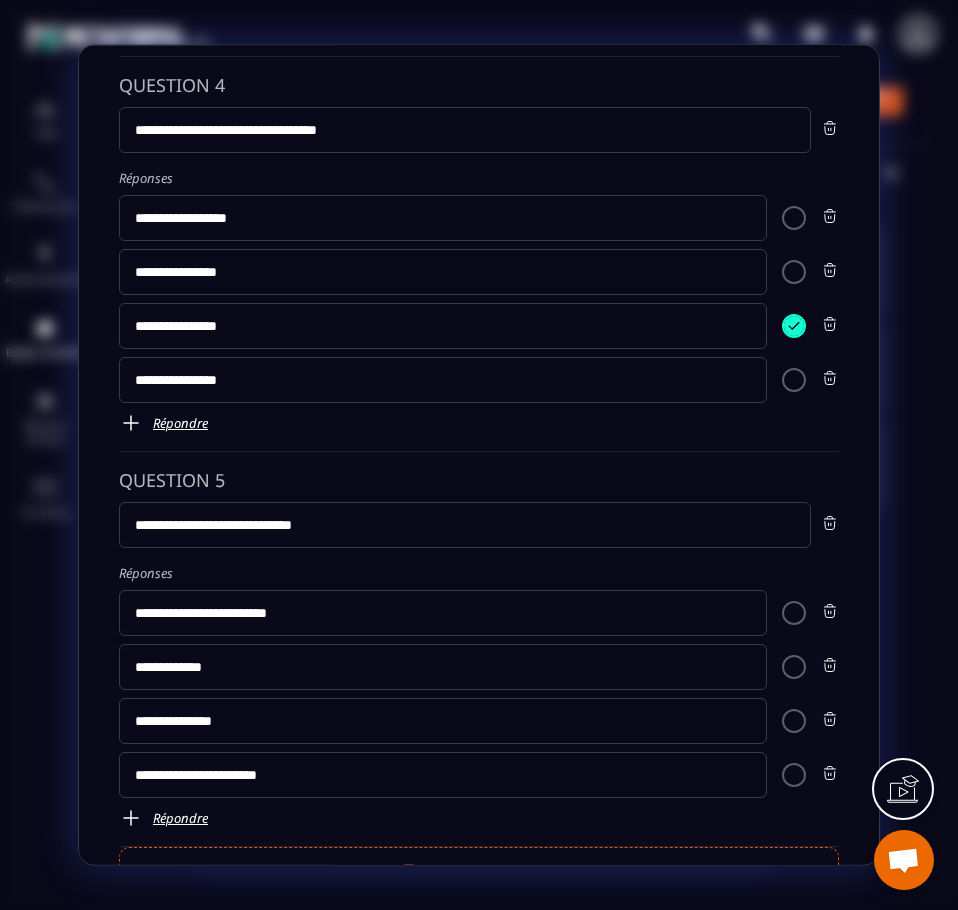 type on "**********" 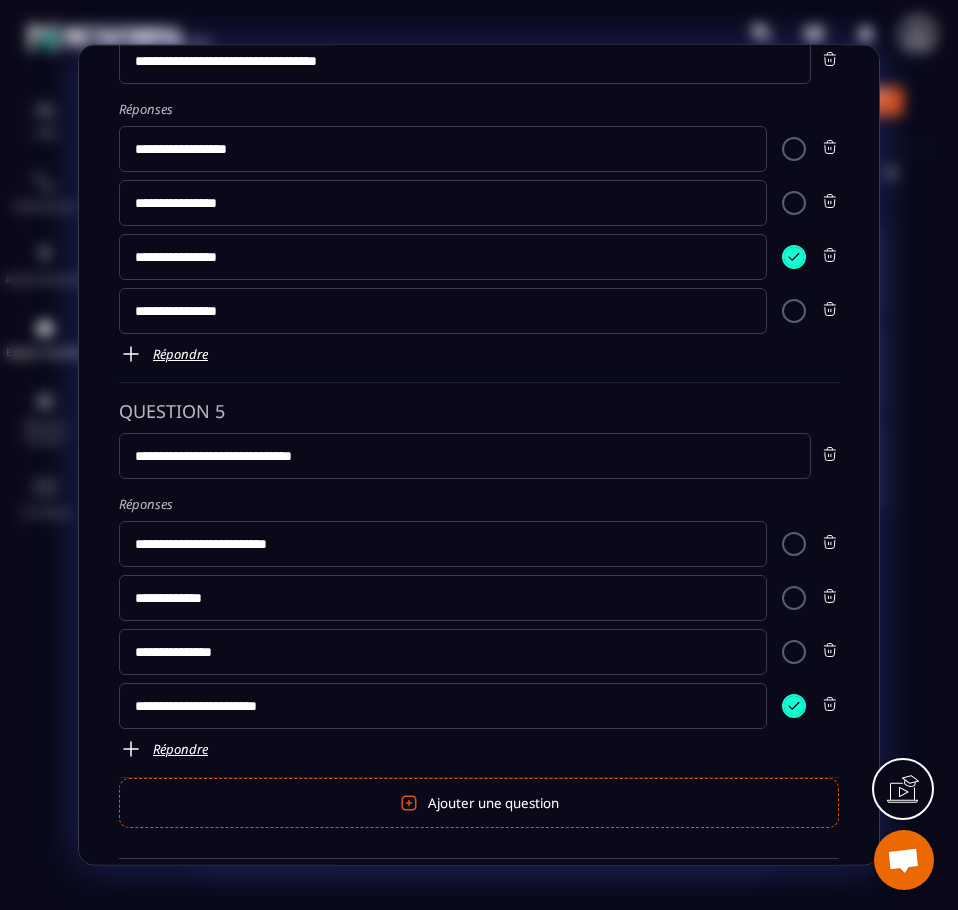 scroll, scrollTop: 1433, scrollLeft: 0, axis: vertical 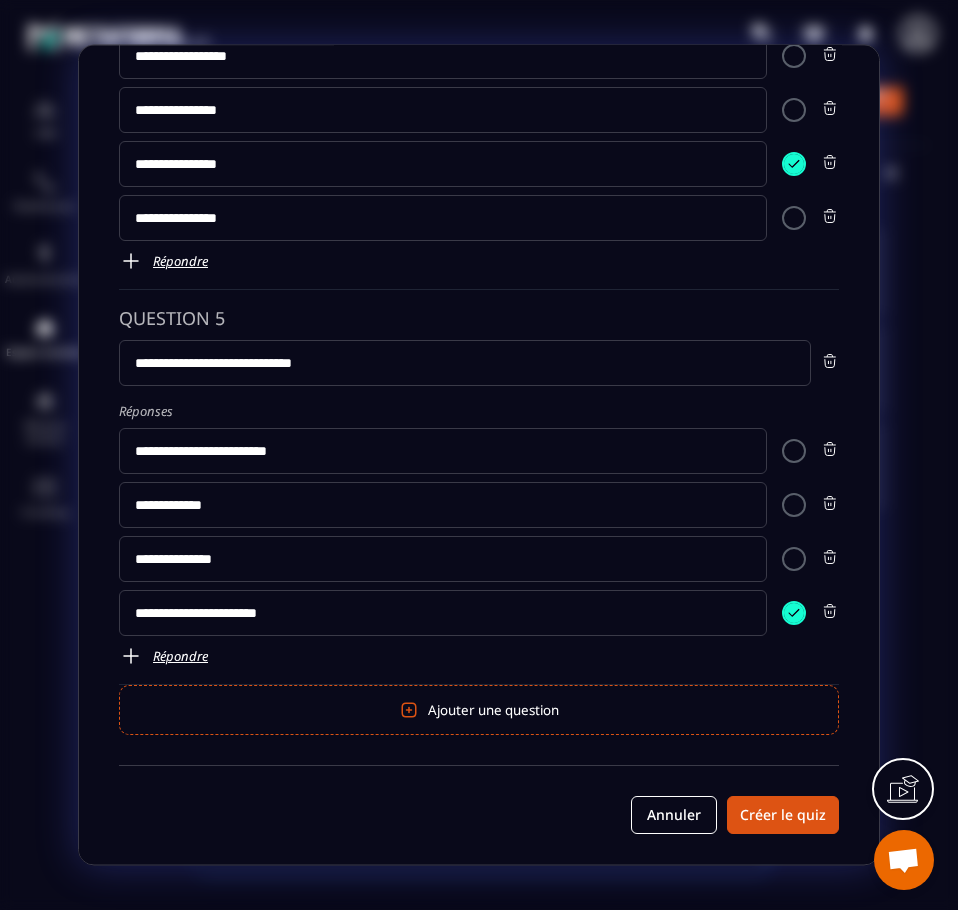 click on "Ajouter une question" 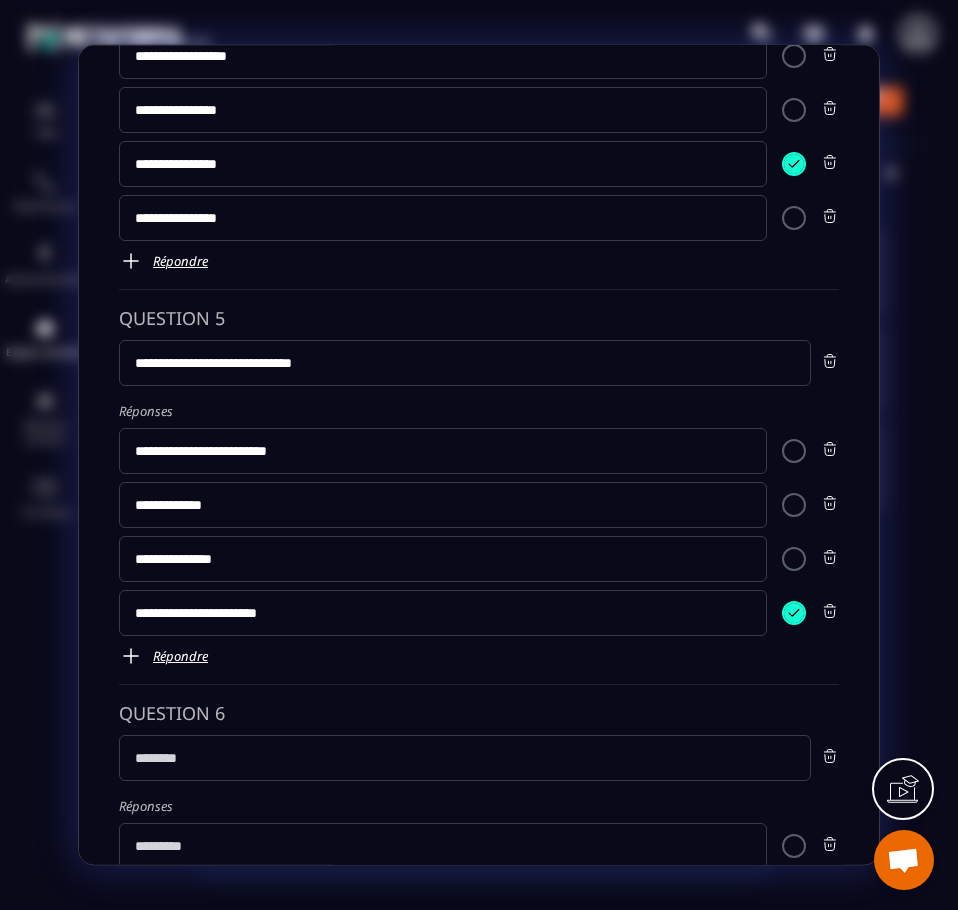 click at bounding box center [465, 759] 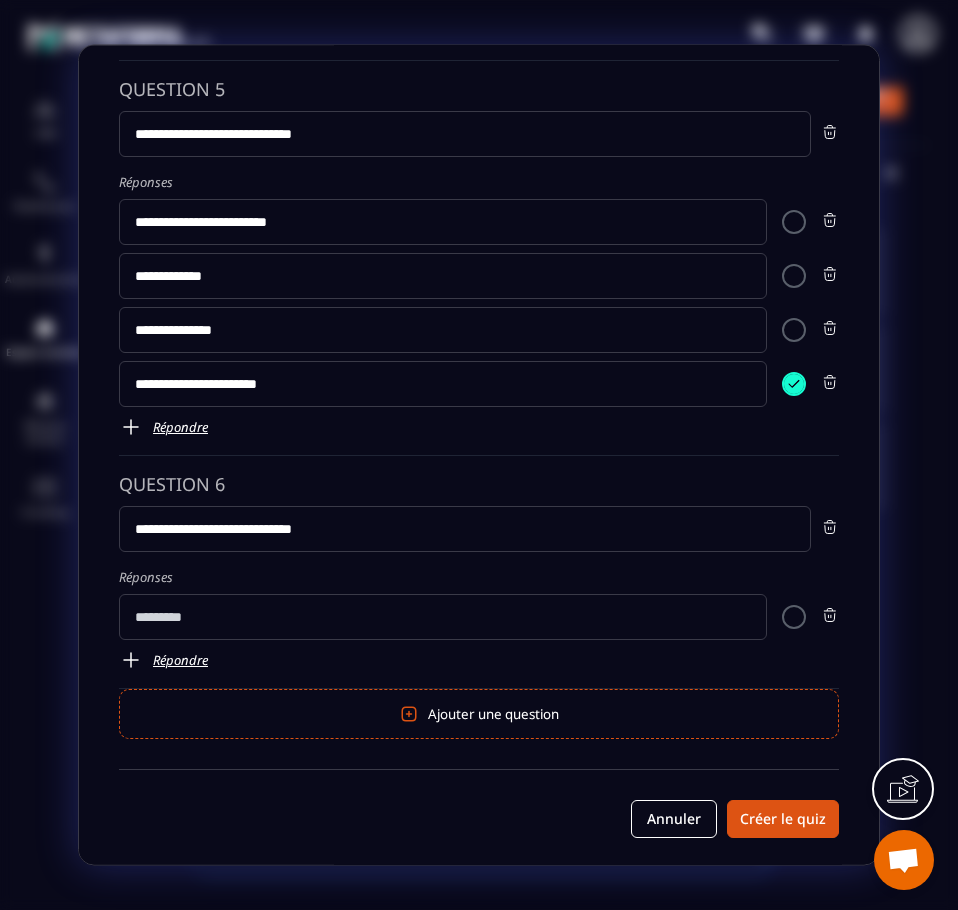 scroll, scrollTop: 1666, scrollLeft: 0, axis: vertical 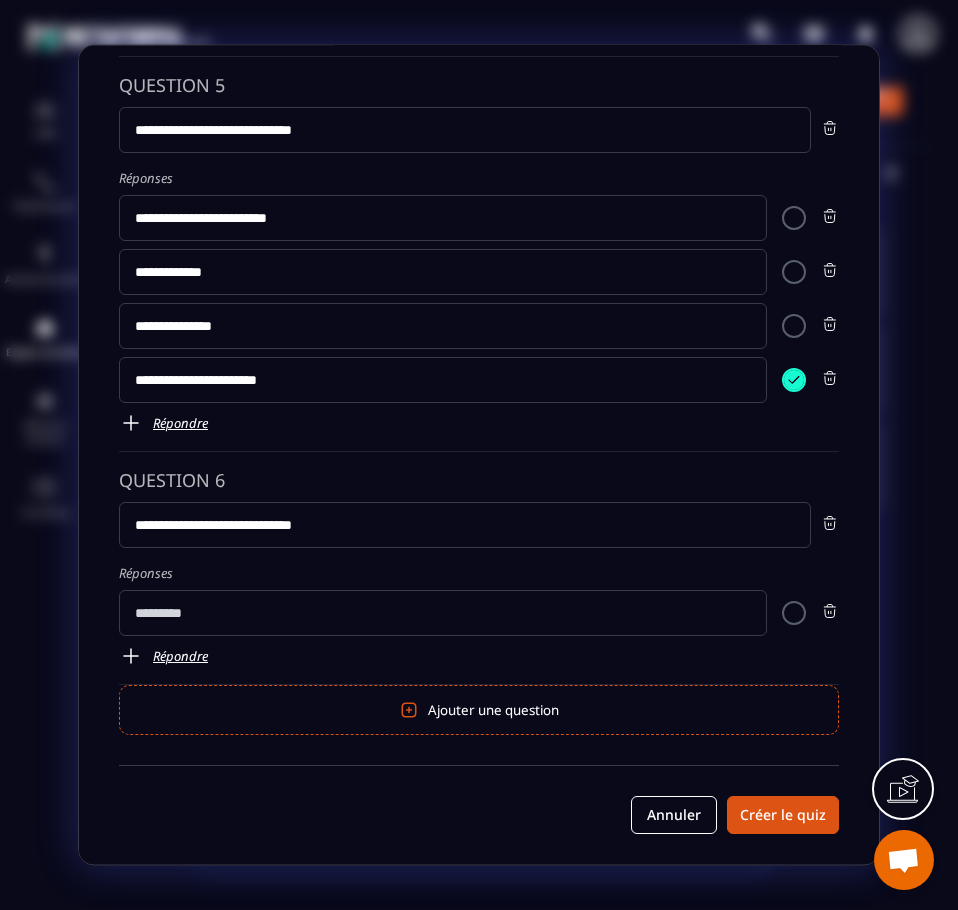 type on "**********" 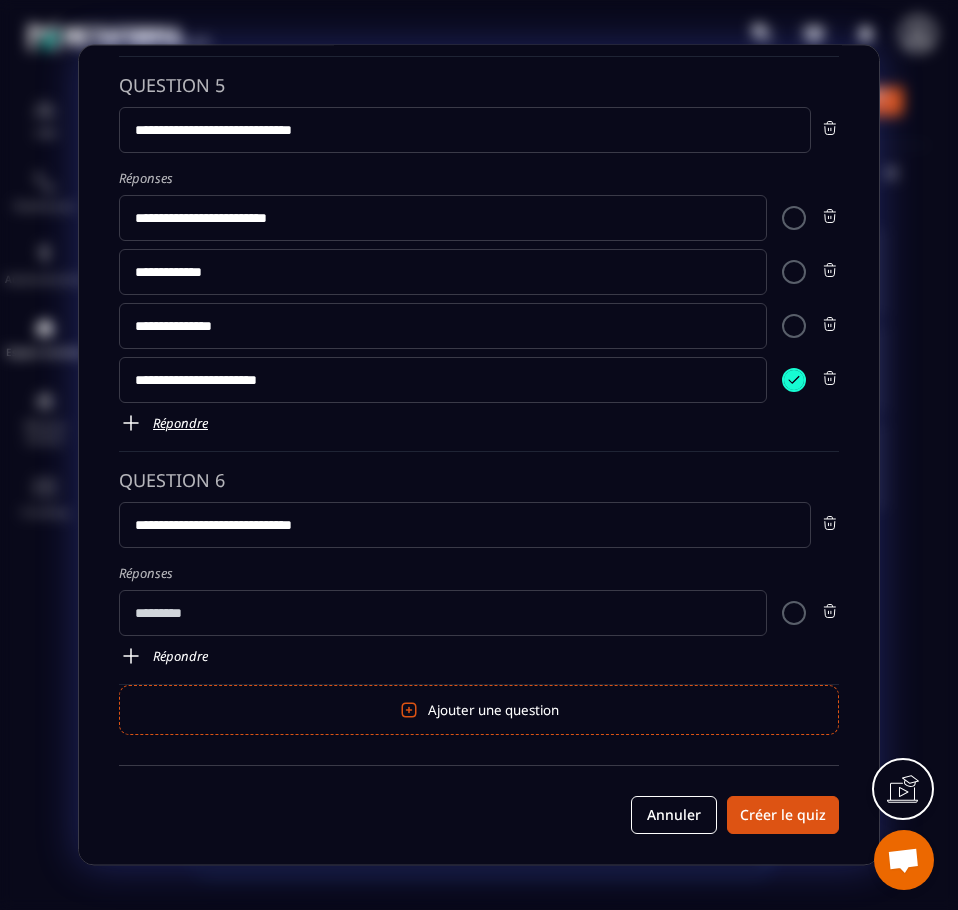 click at bounding box center (131, 657) 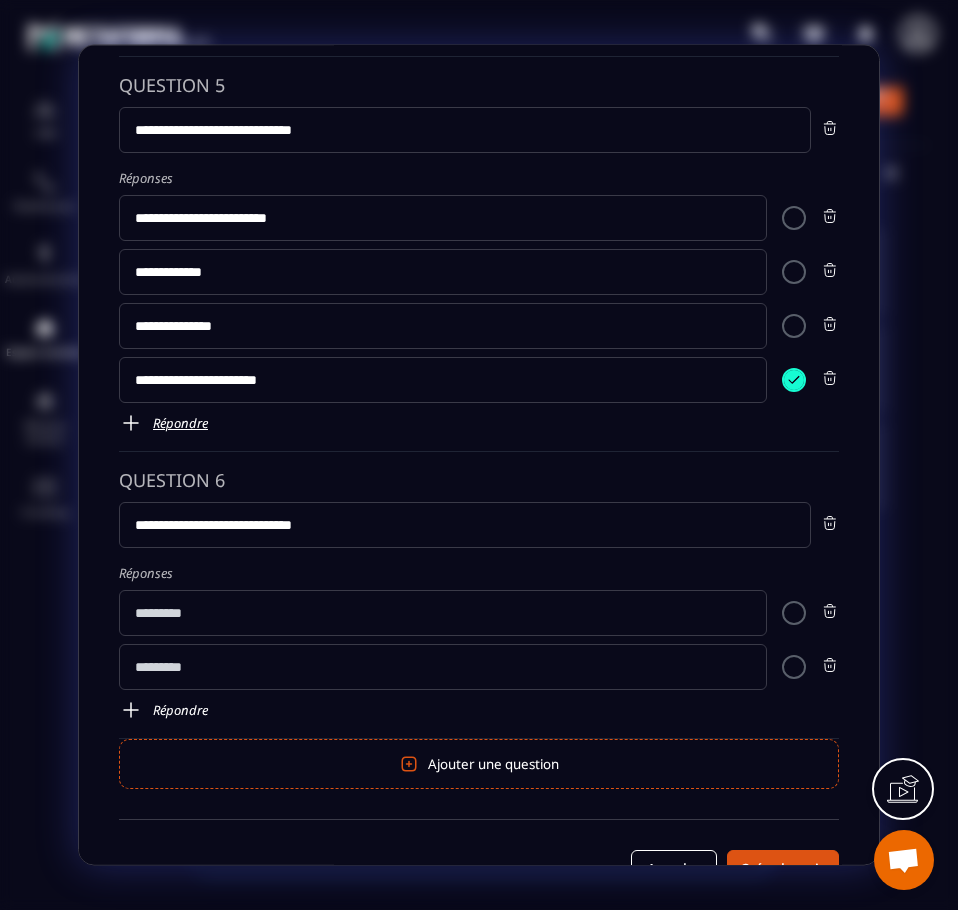 click at bounding box center (131, 711) 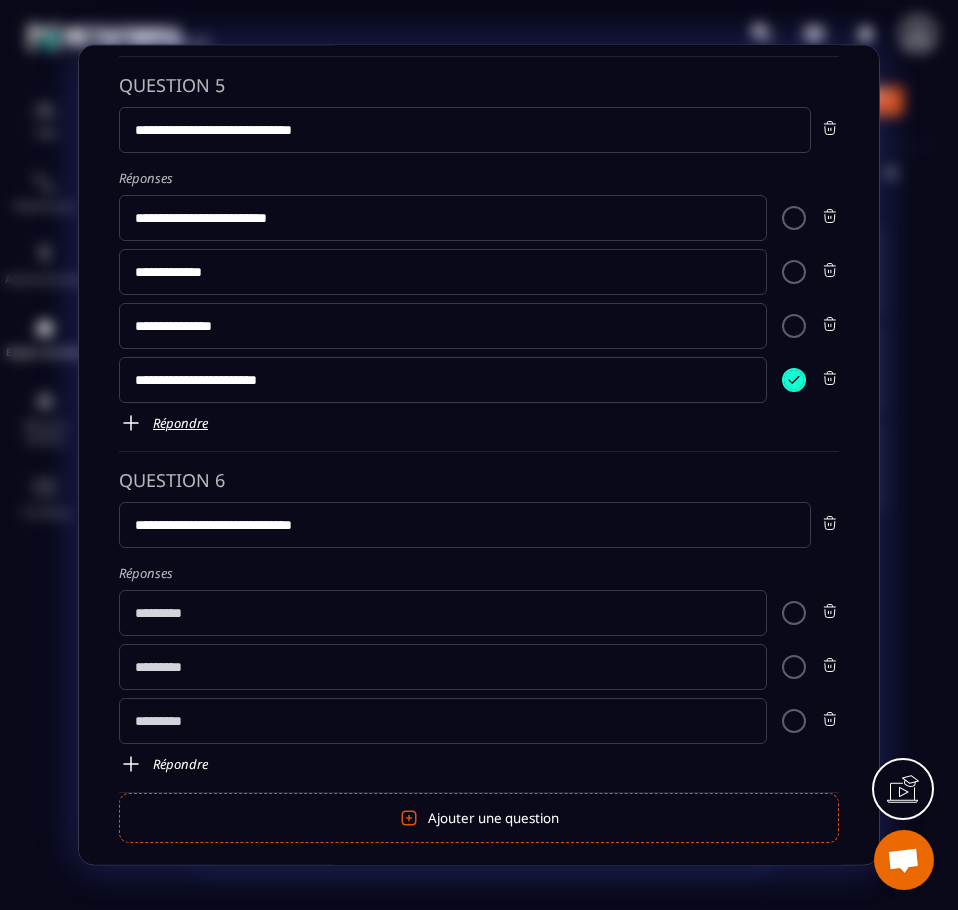 click at bounding box center (131, 765) 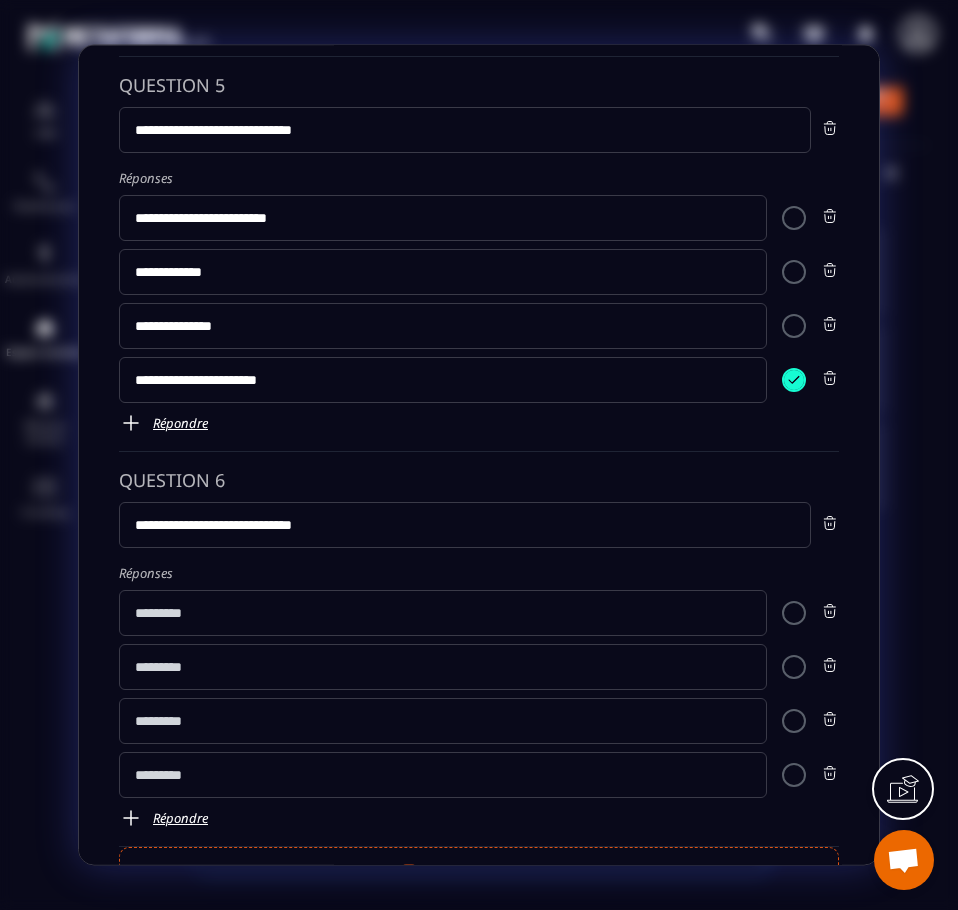 click 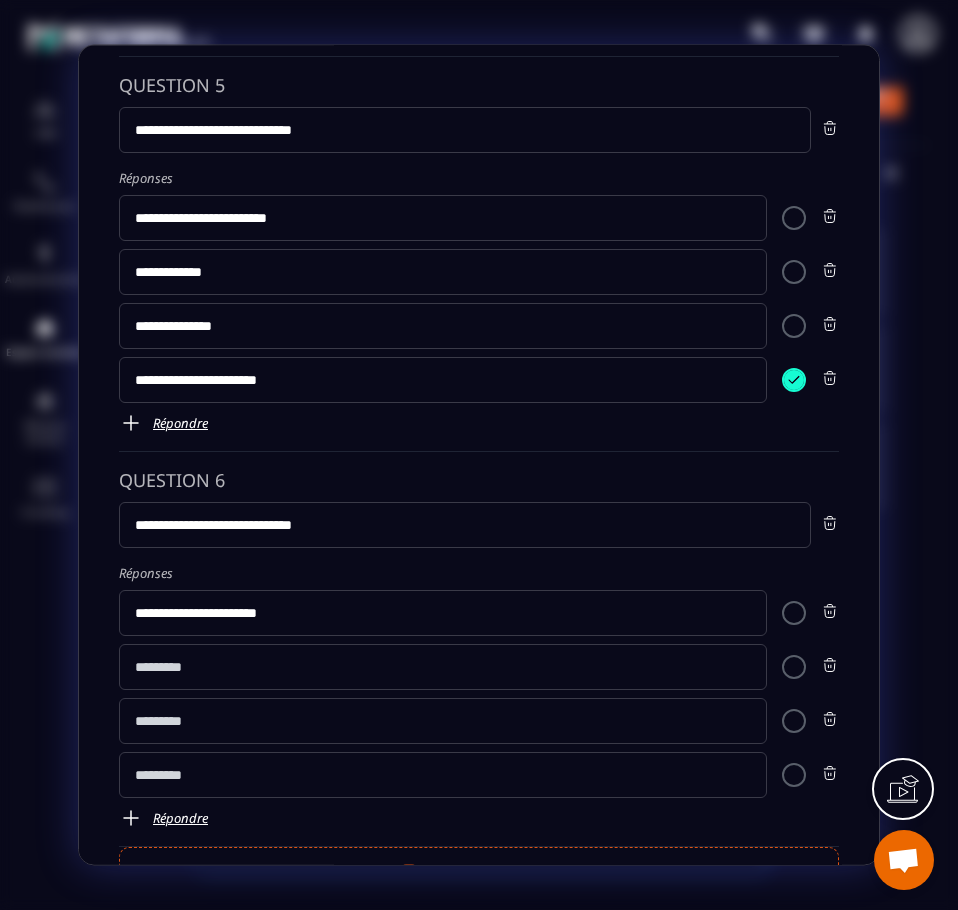 type on "**********" 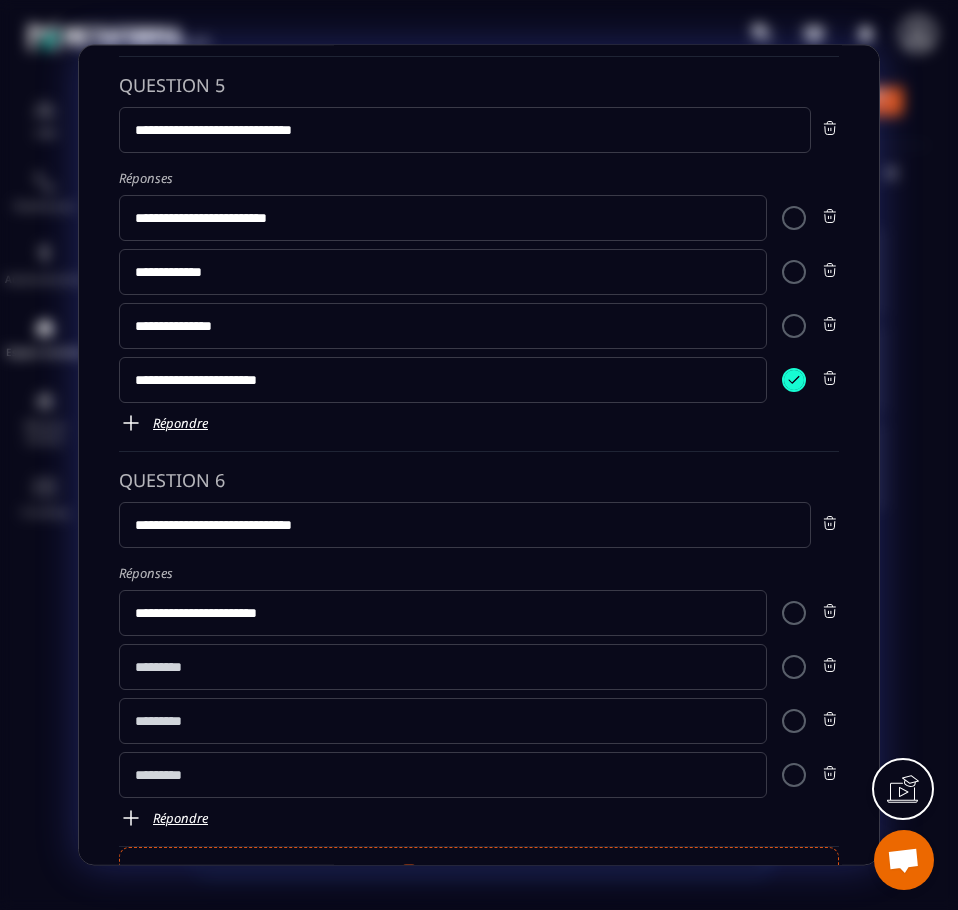click 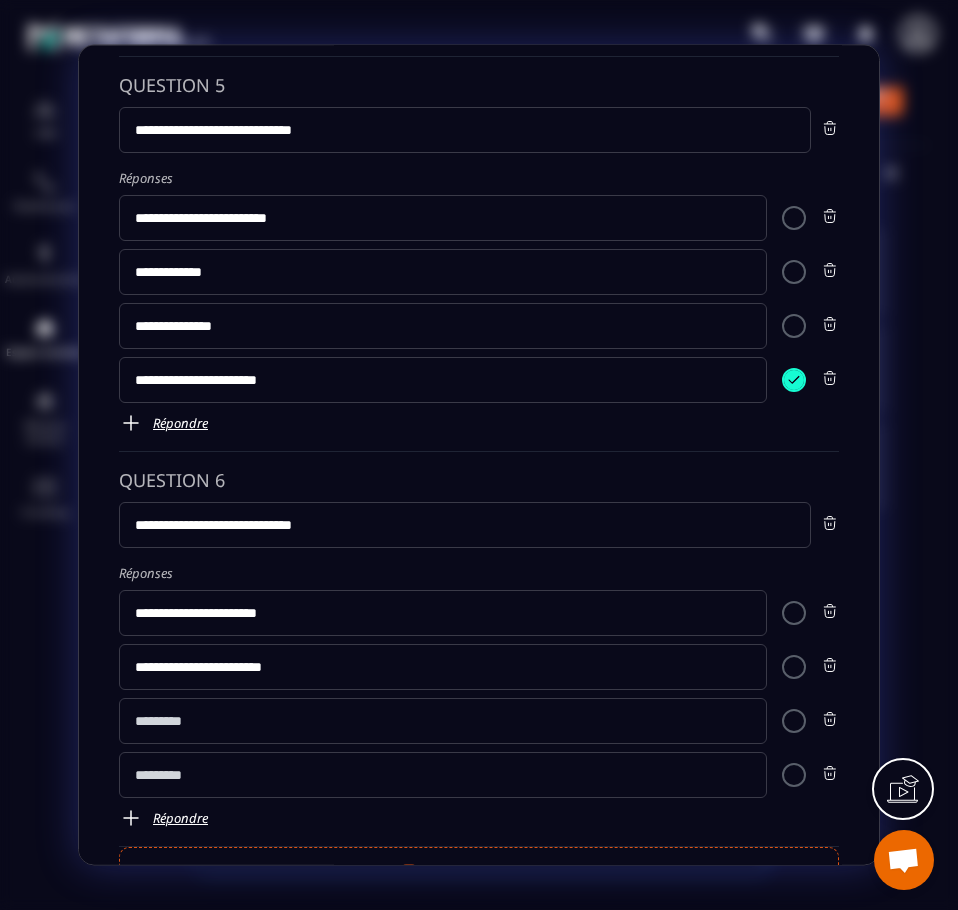 type on "**********" 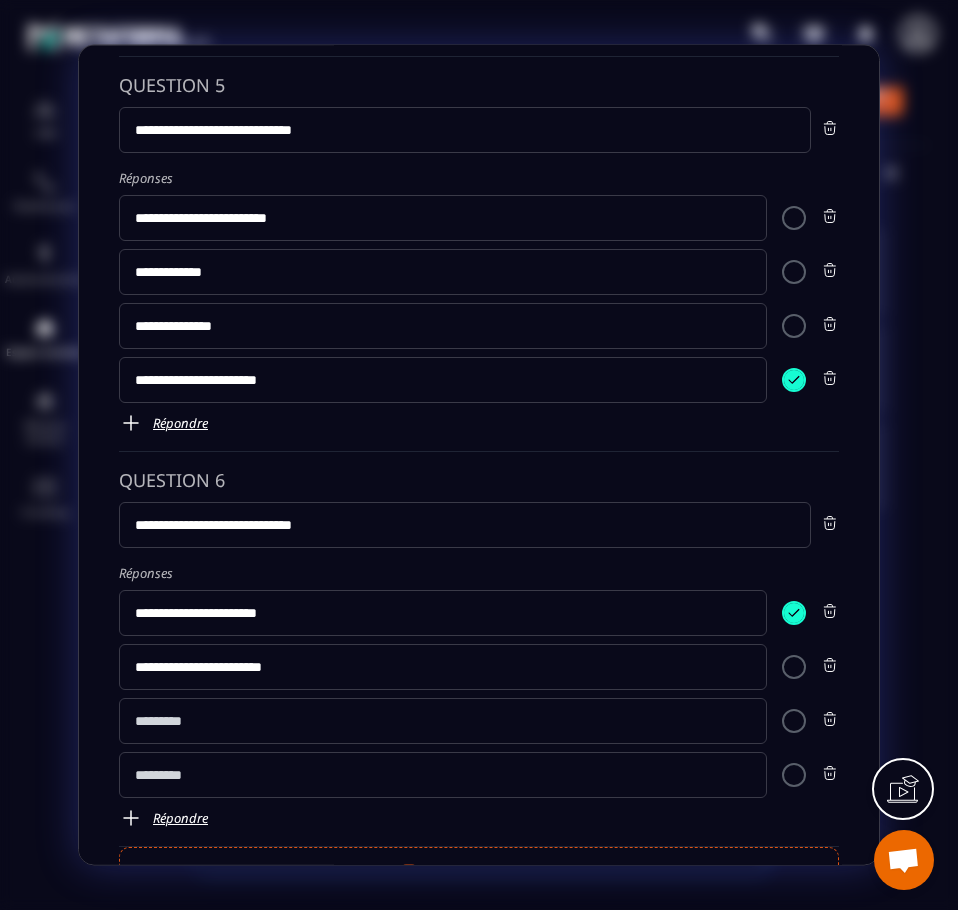 drag, startPoint x: 332, startPoint y: 702, endPoint x: 334, endPoint y: 715, distance: 13.152946 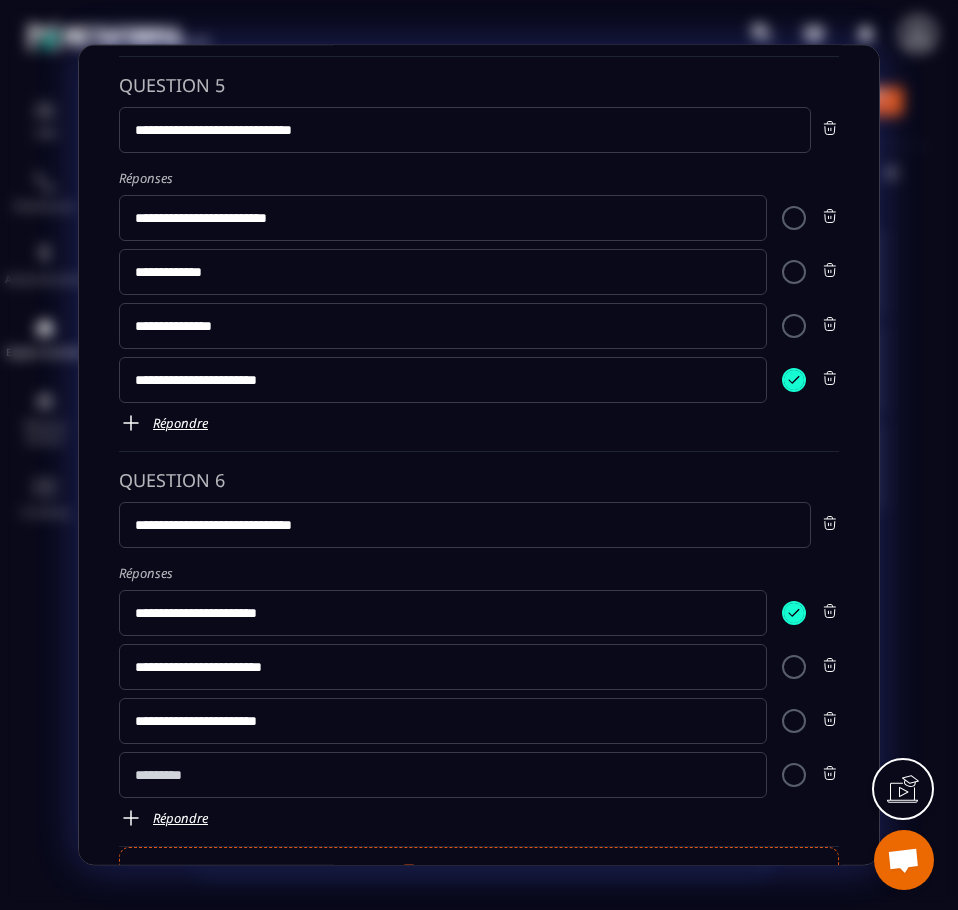 type on "**********" 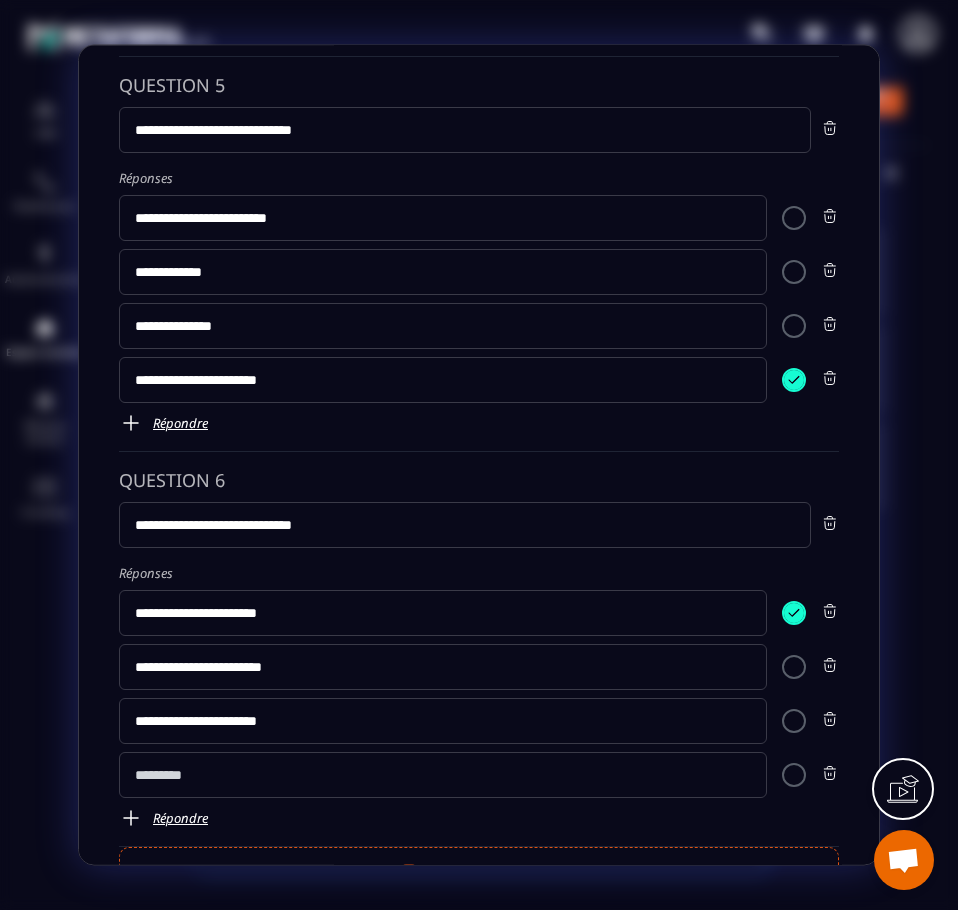 click 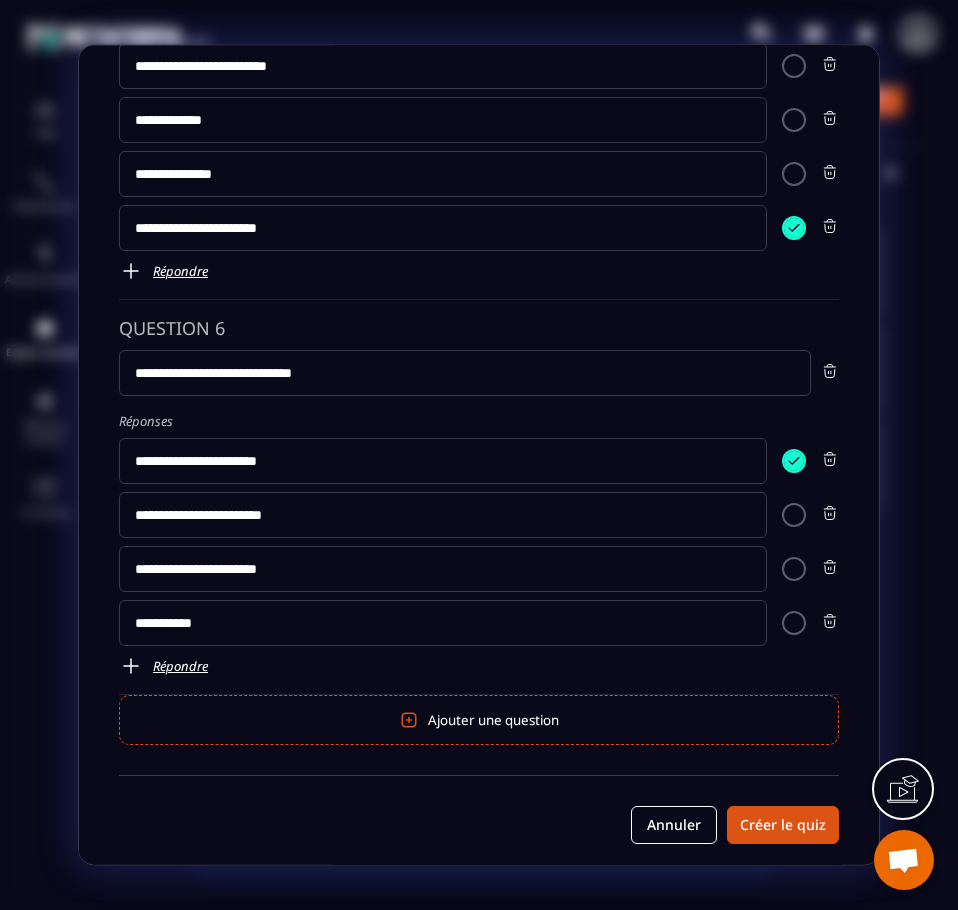 scroll, scrollTop: 1828, scrollLeft: 0, axis: vertical 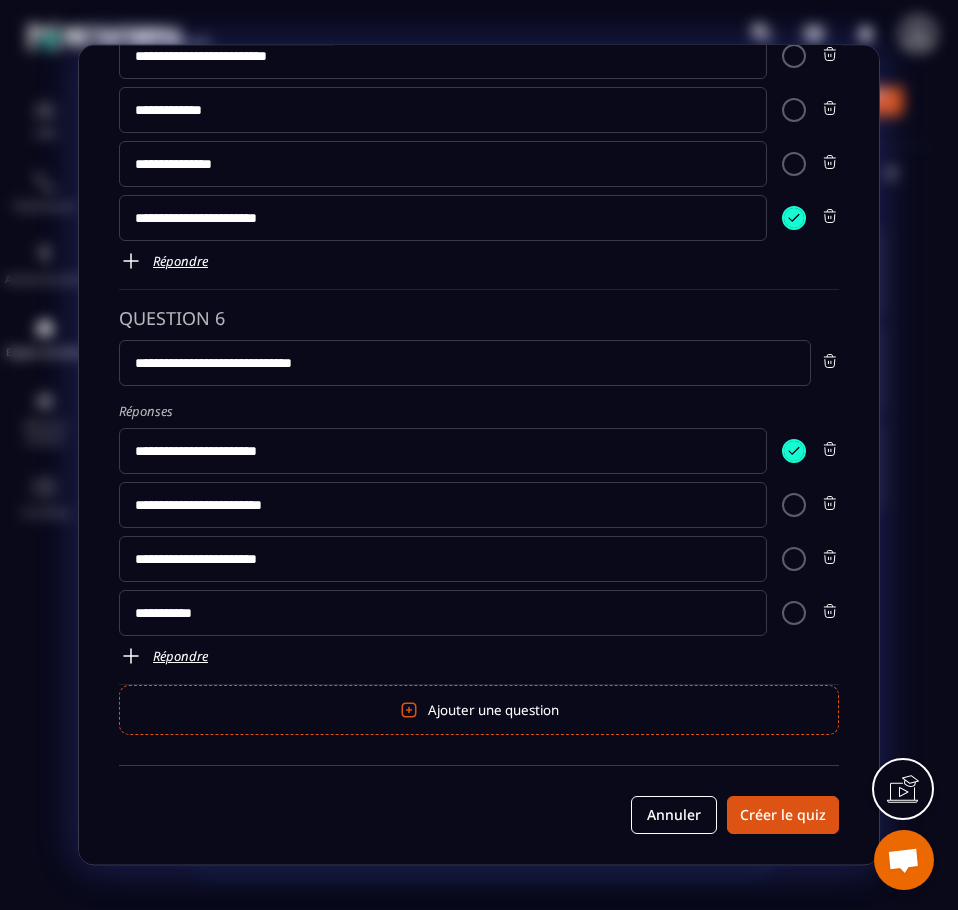 type on "**********" 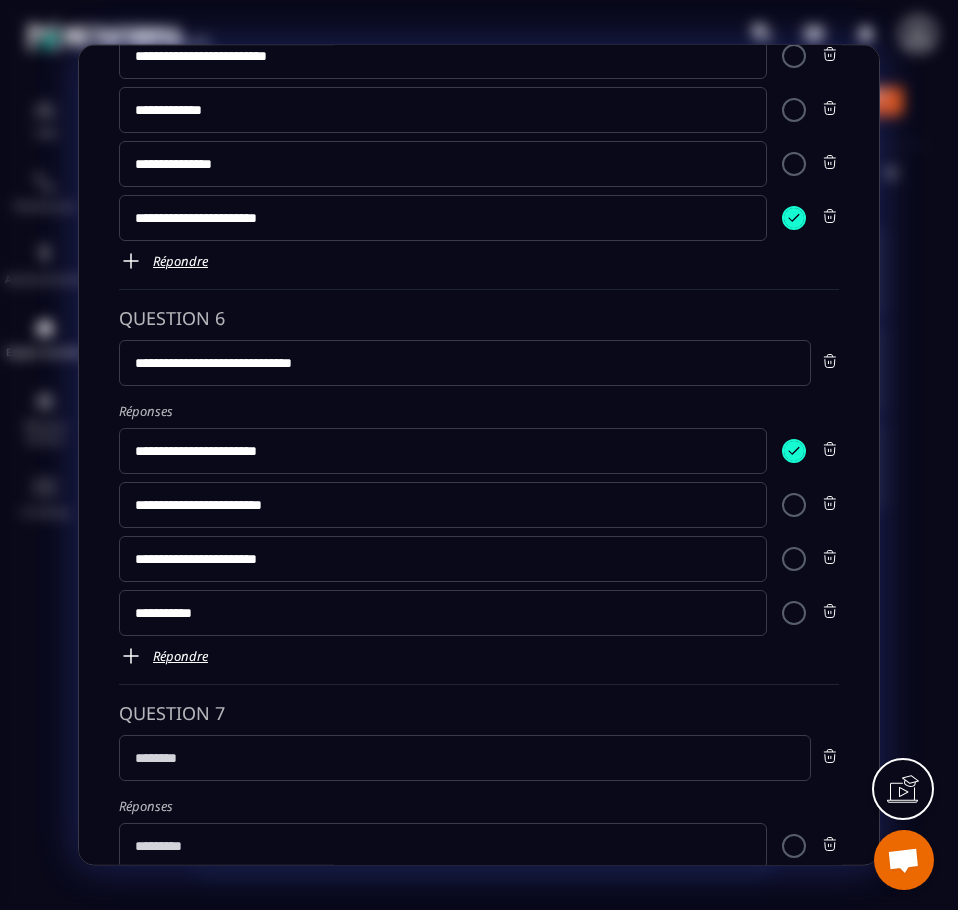click at bounding box center (465, 759) 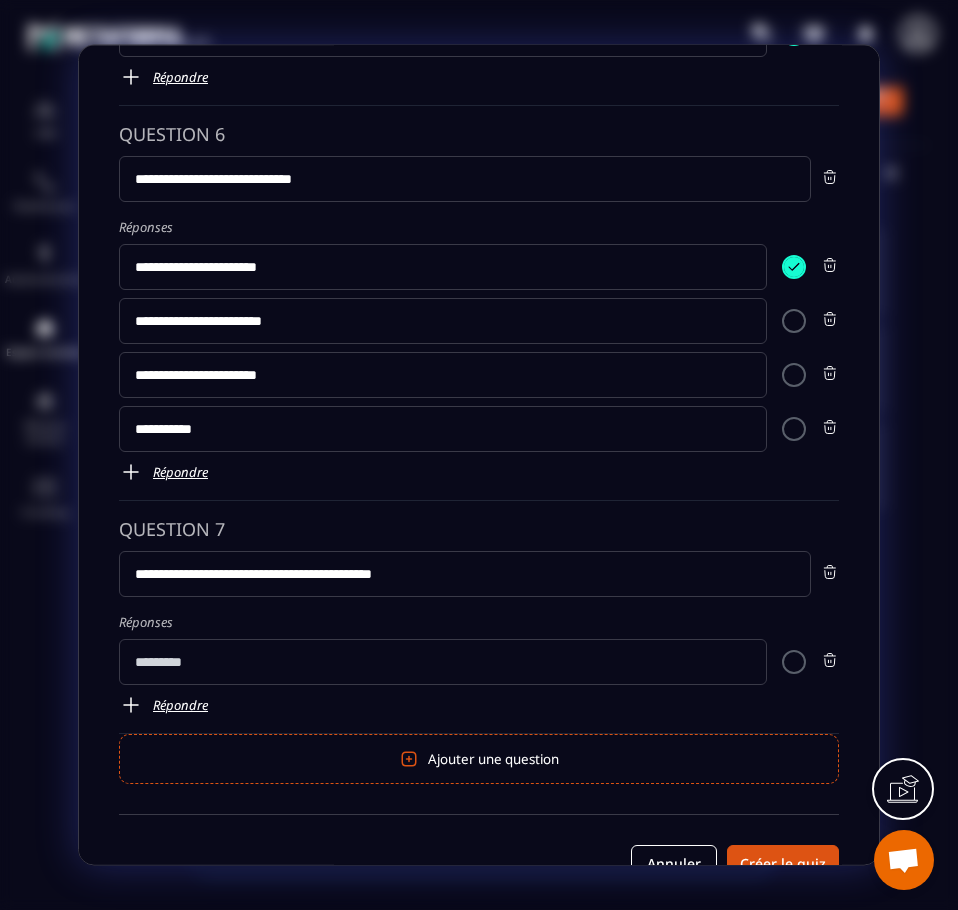 scroll, scrollTop: 2028, scrollLeft: 0, axis: vertical 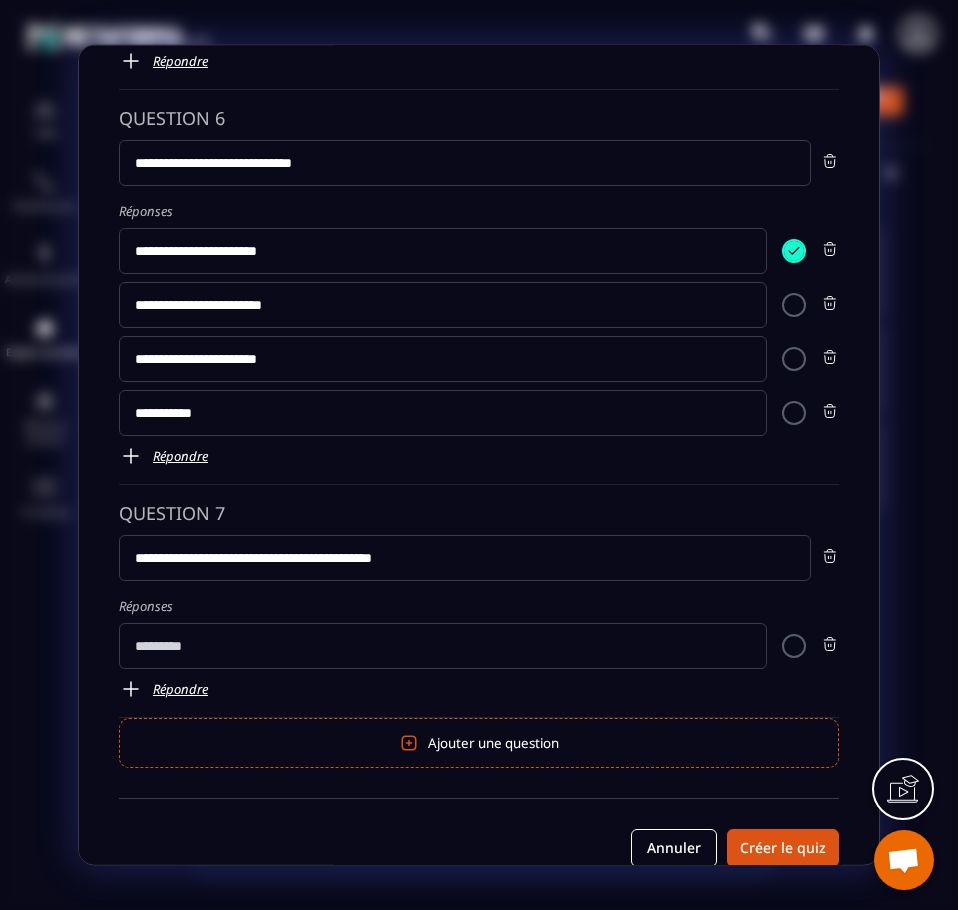 type on "**********" 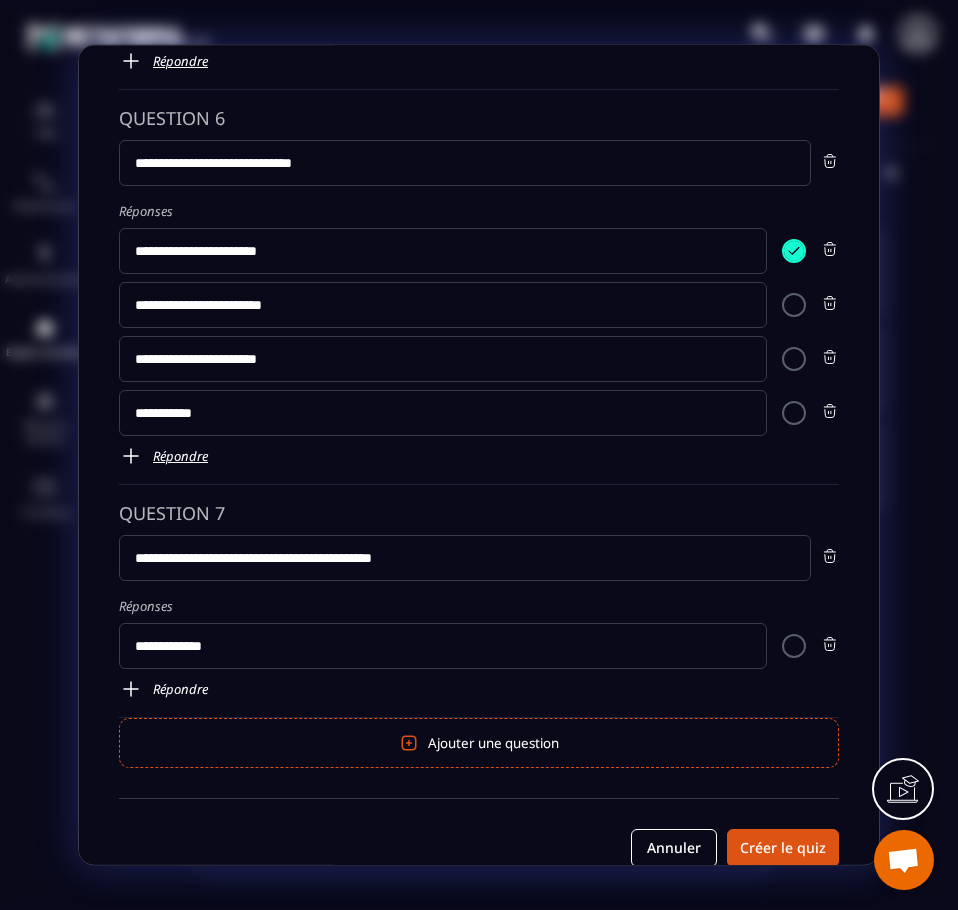 type on "**********" 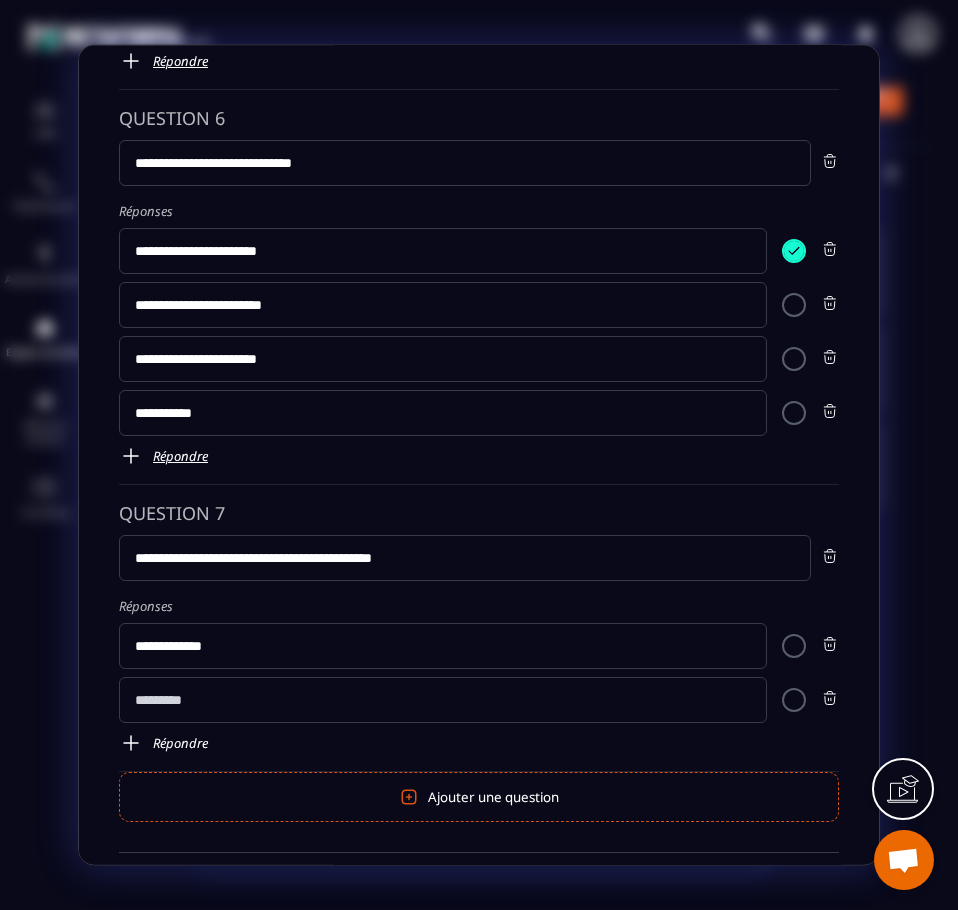 click at bounding box center (131, 744) 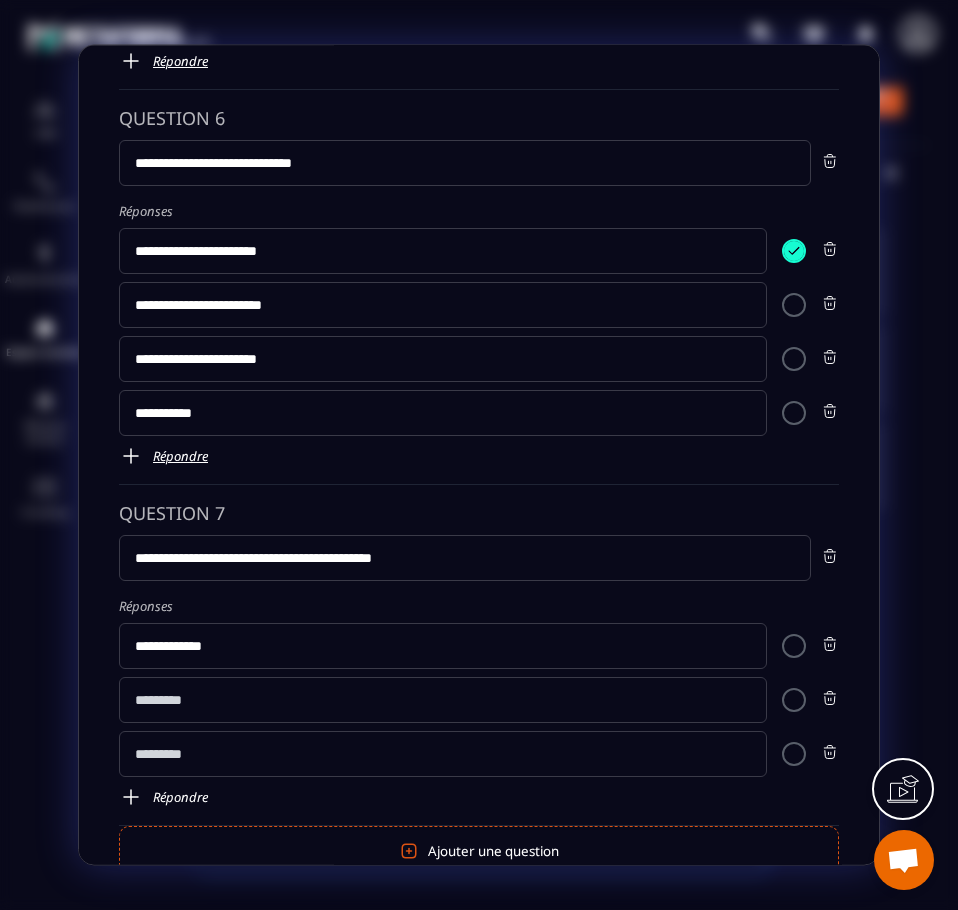 click at bounding box center [131, 798] 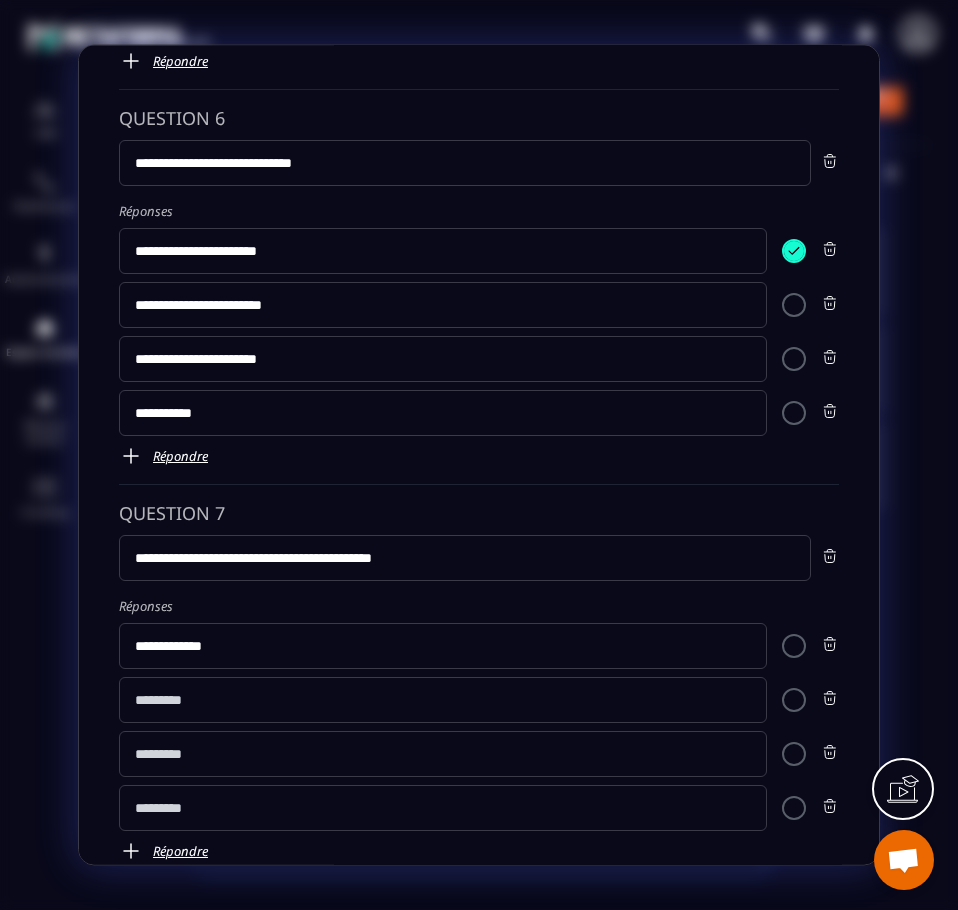 click 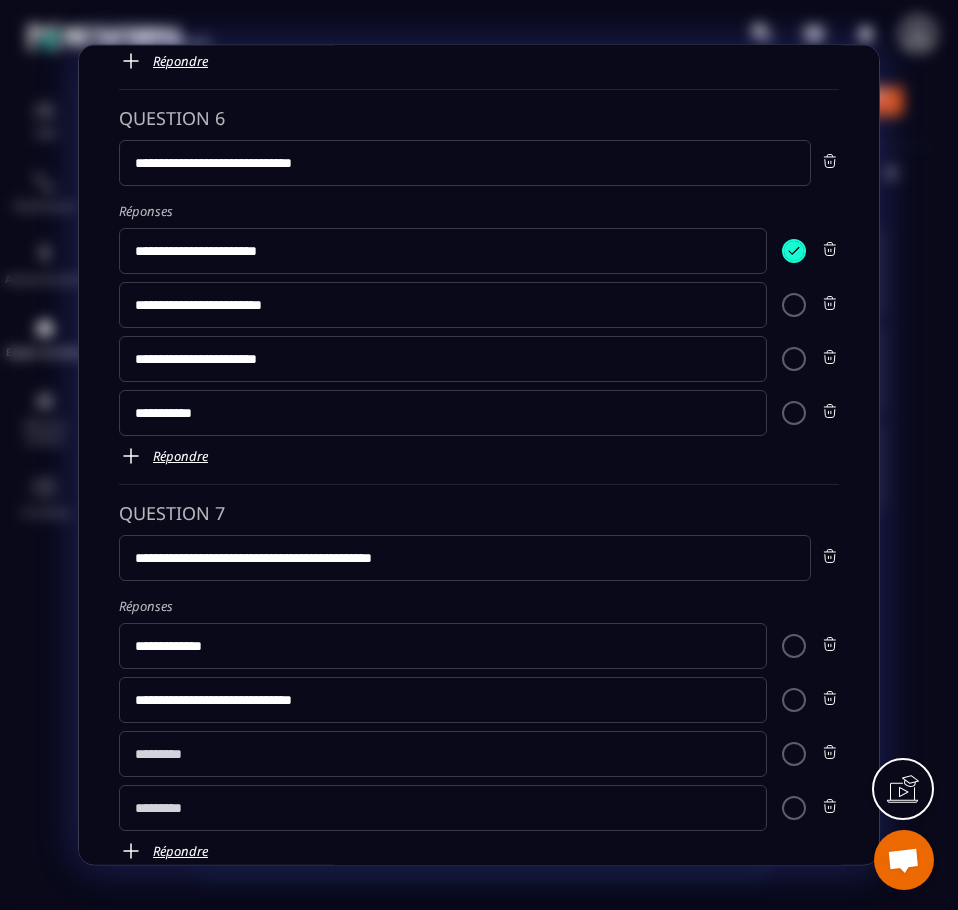 type on "**********" 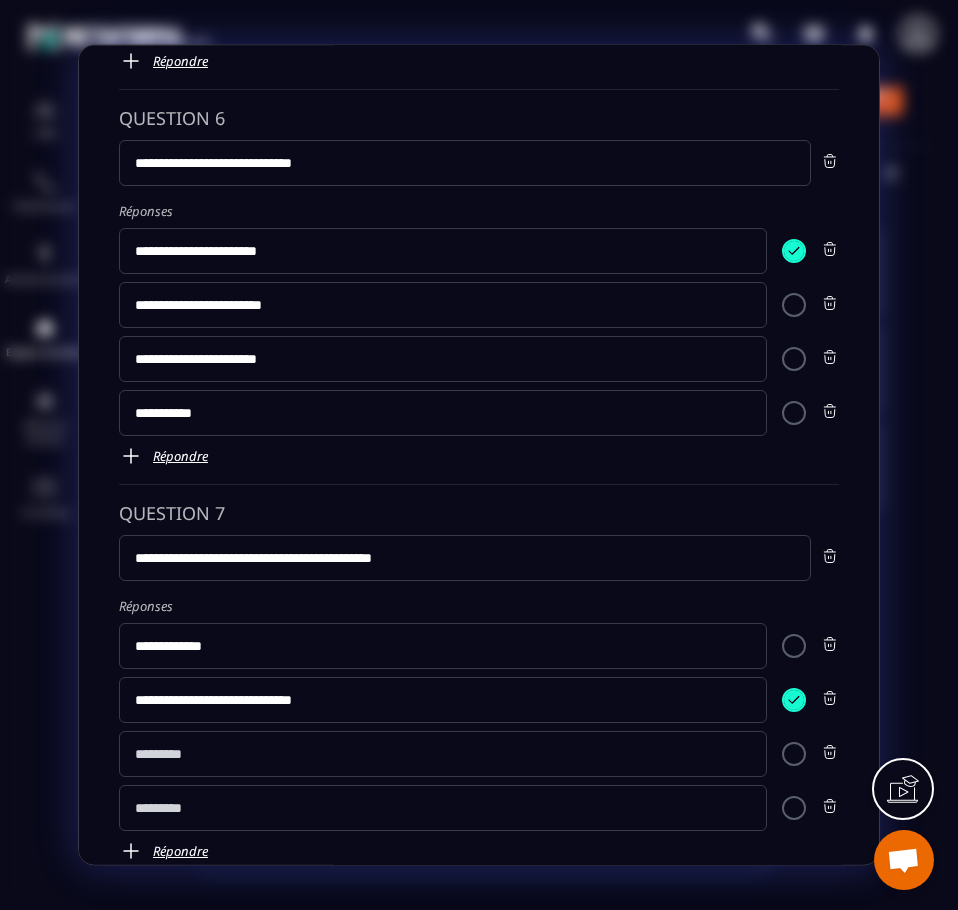 click 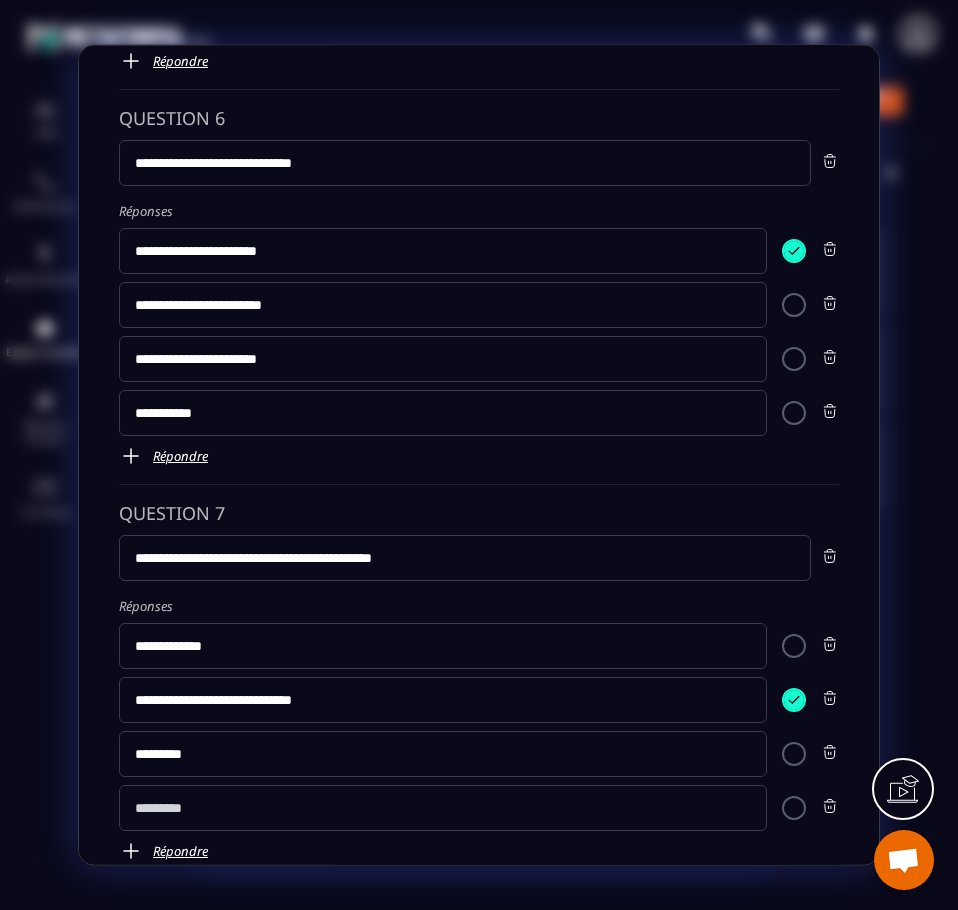 type on "*********" 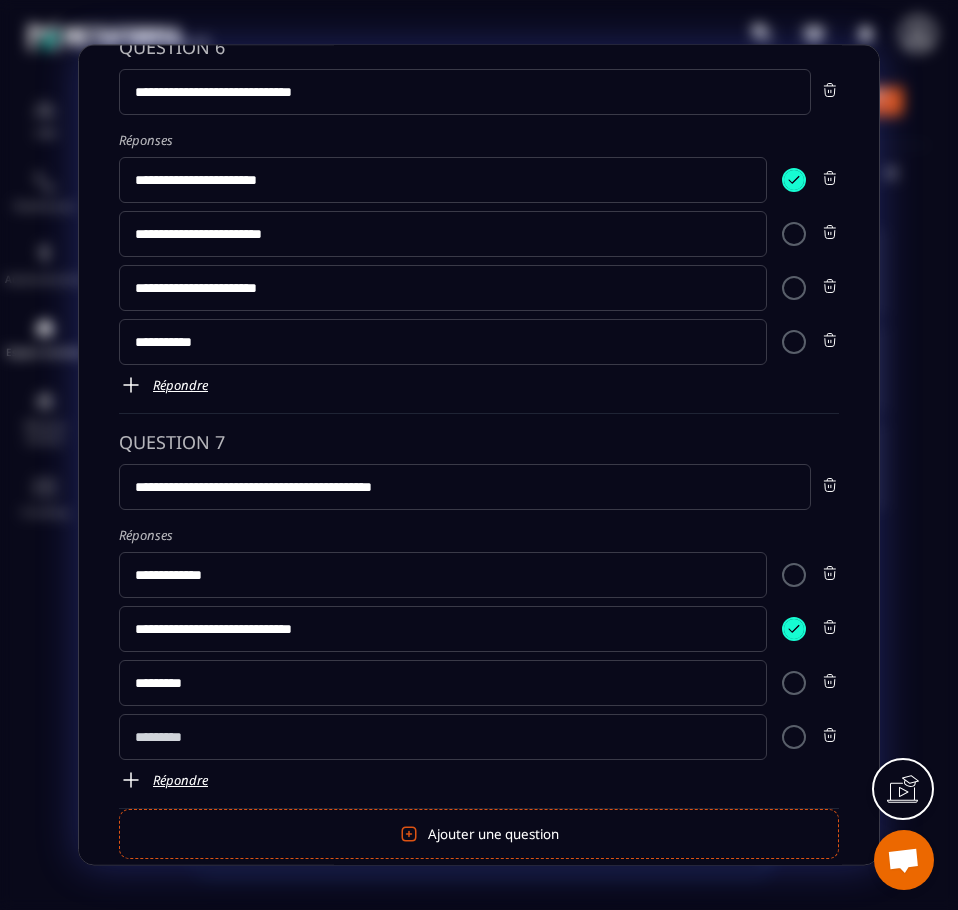 scroll, scrollTop: 2223, scrollLeft: 0, axis: vertical 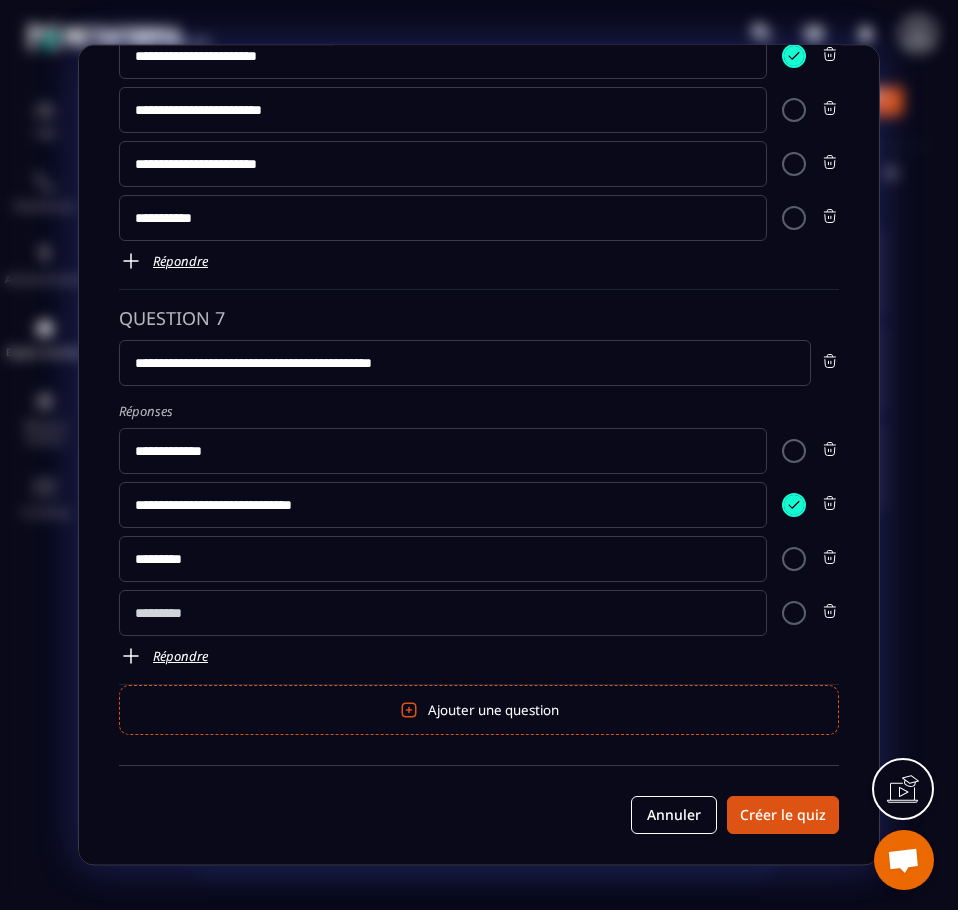 click 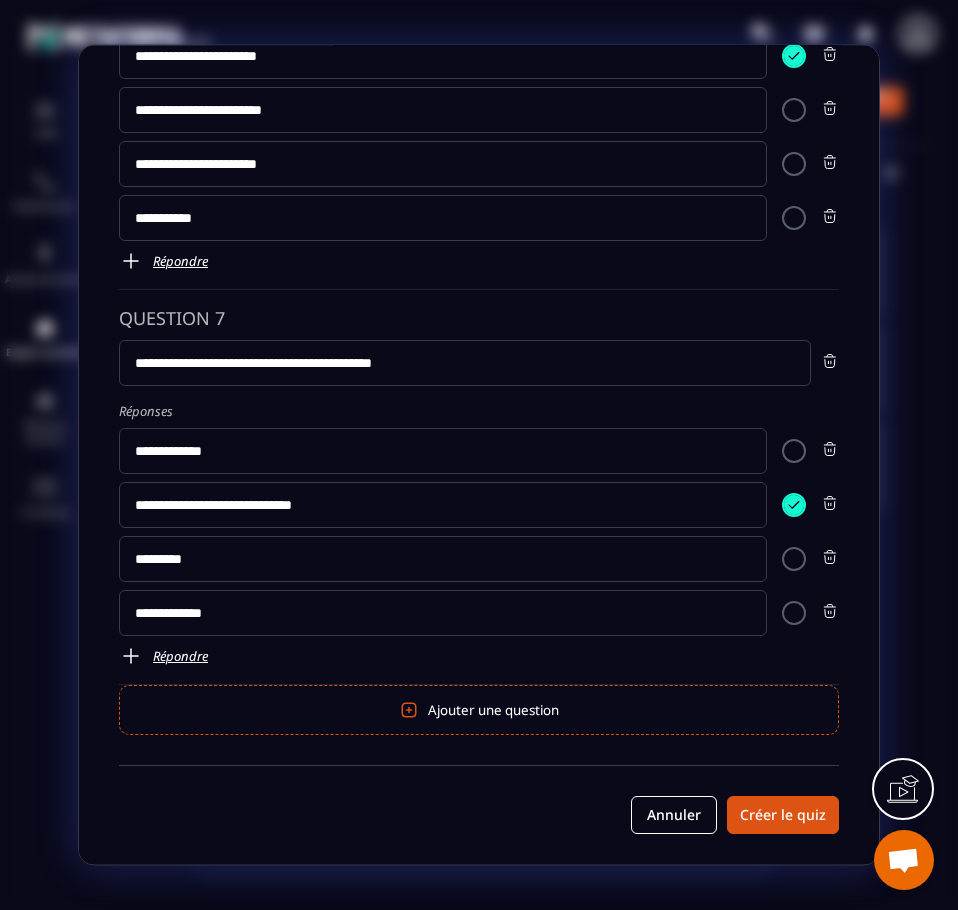 type on "**********" 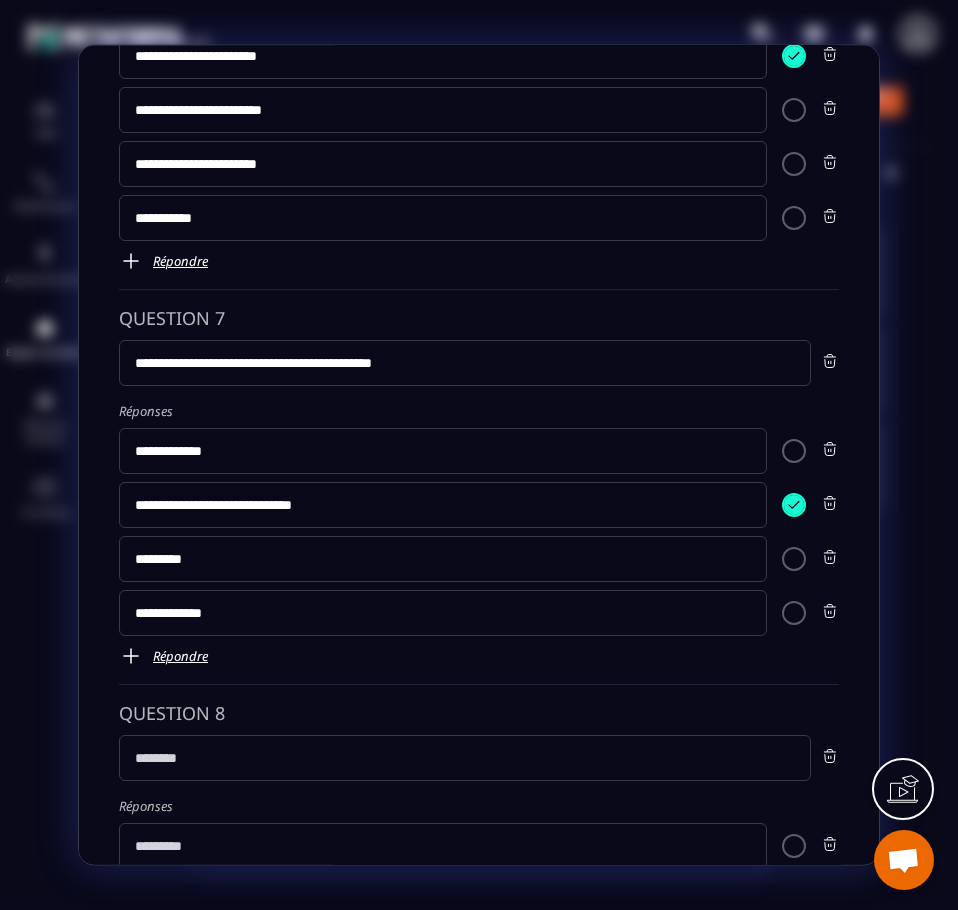 click at bounding box center [465, 759] 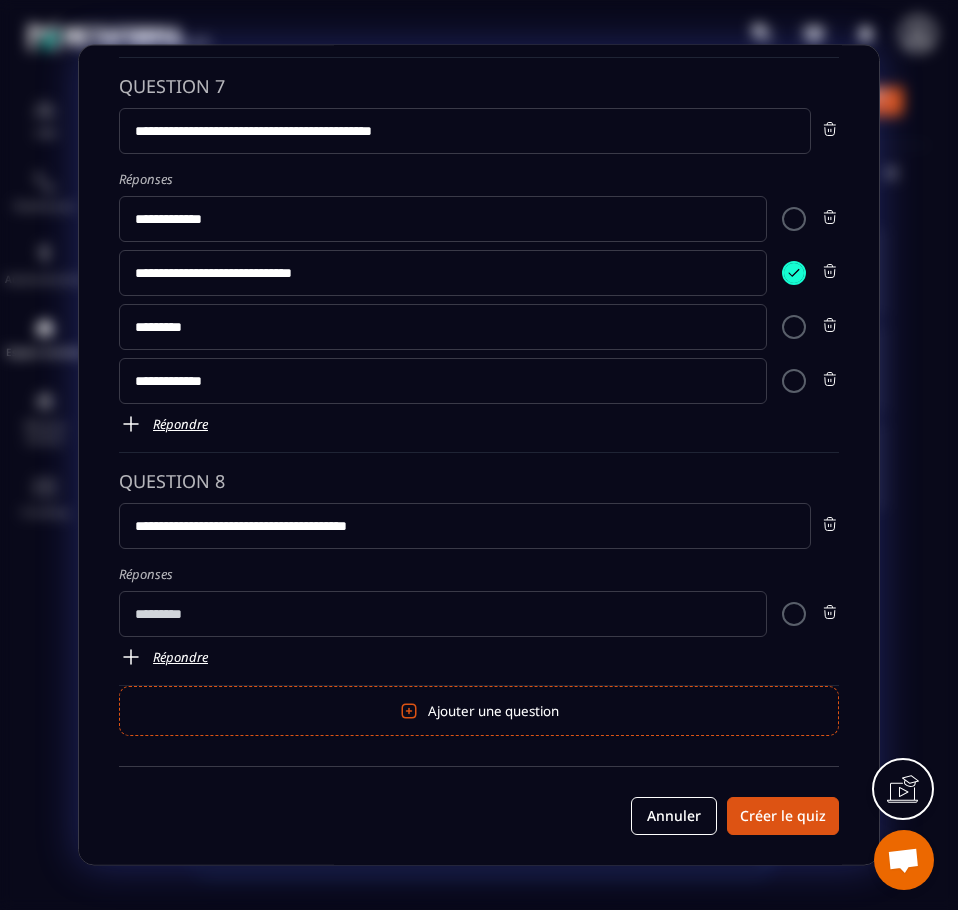 scroll, scrollTop: 2456, scrollLeft: 0, axis: vertical 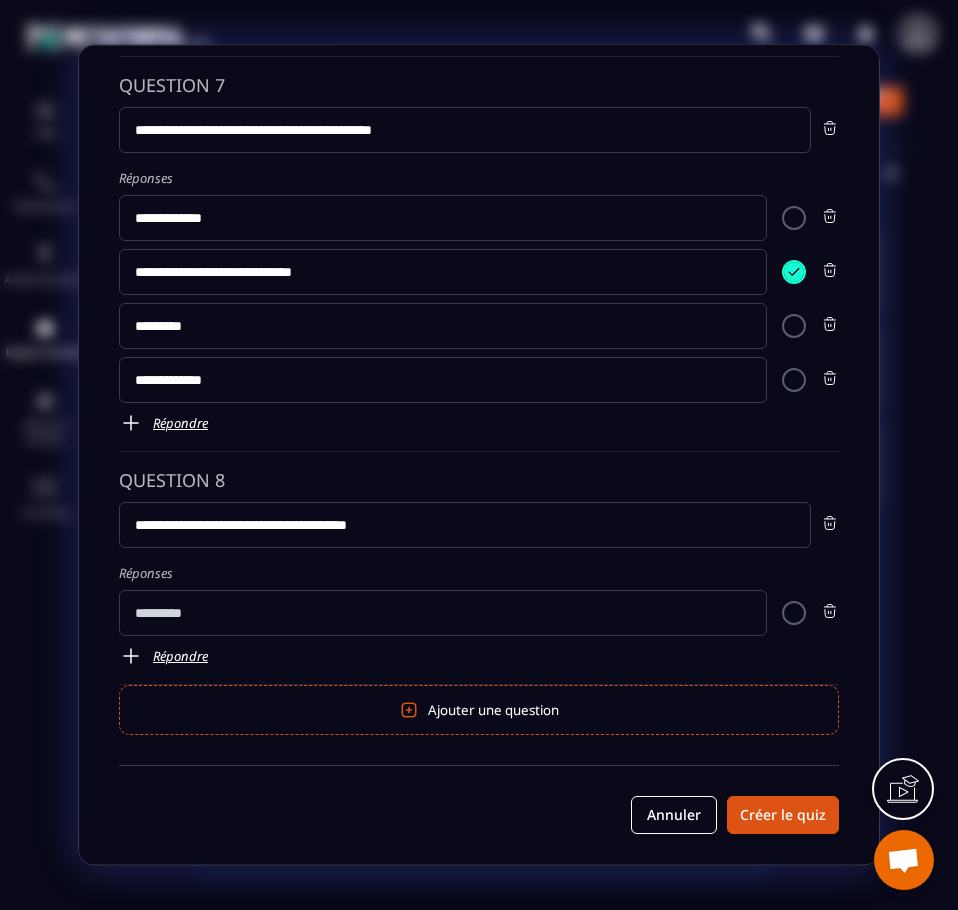 type on "**********" 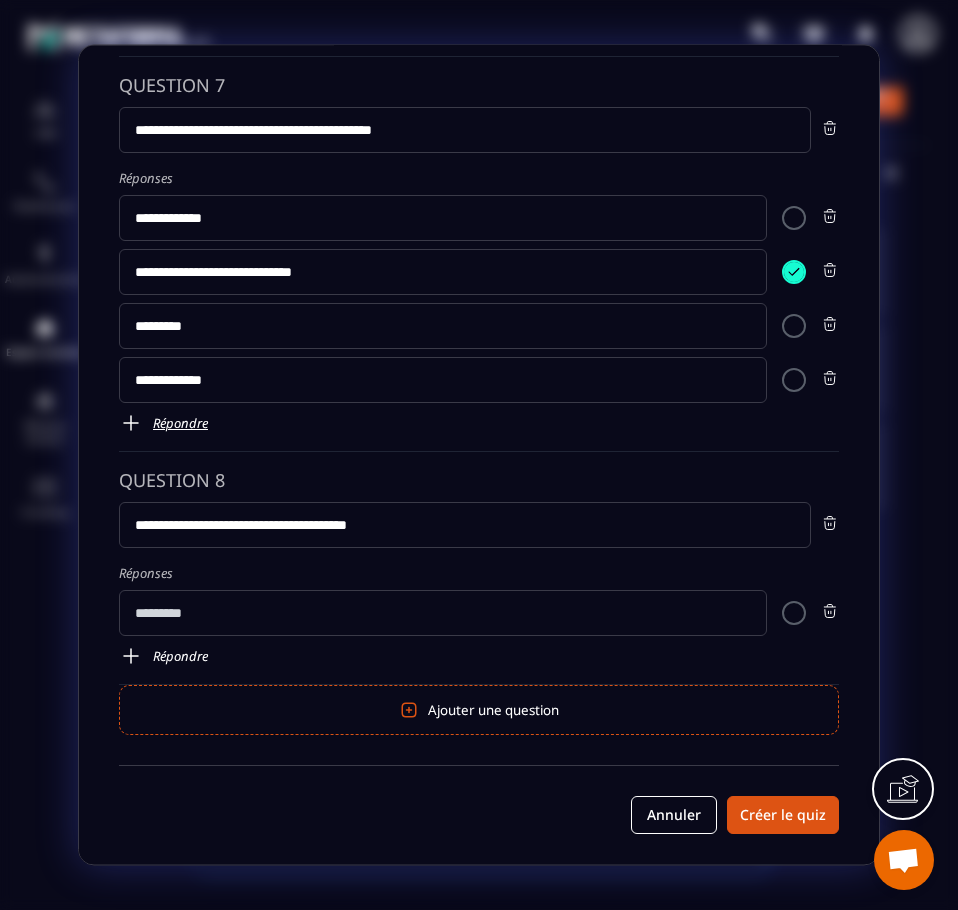 click on "Répondre" at bounding box center (479, 657) 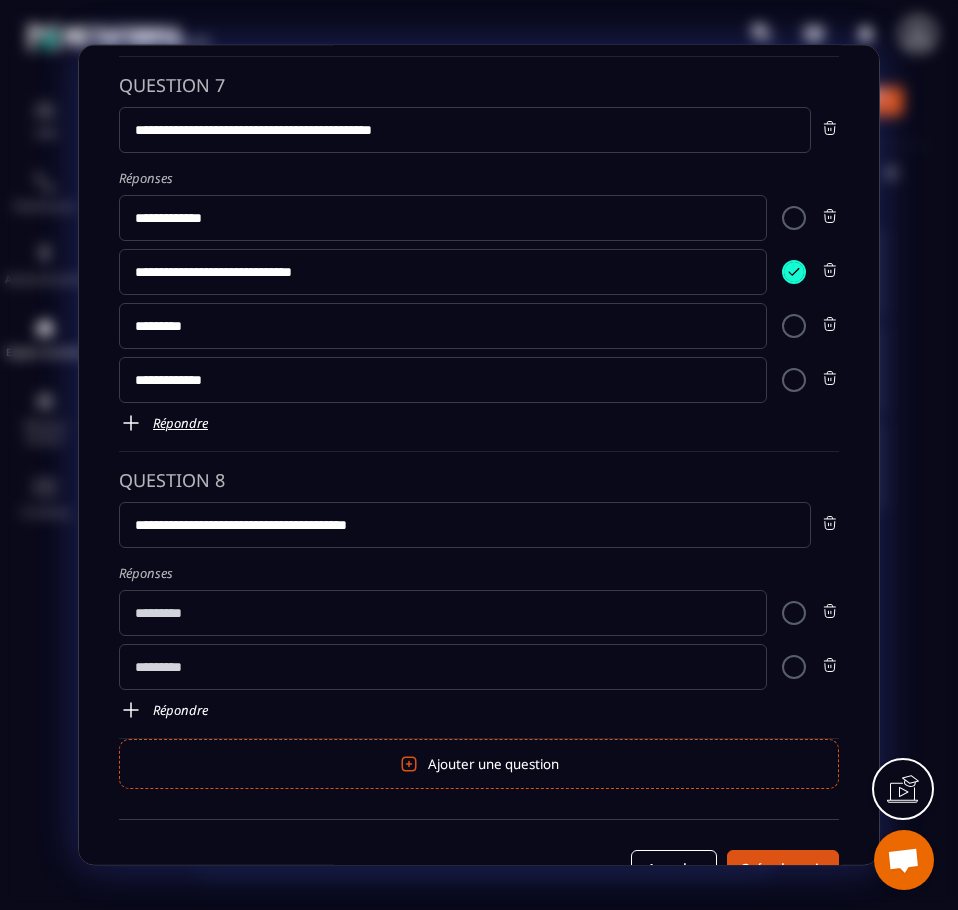 click on "Répondre" at bounding box center [479, 711] 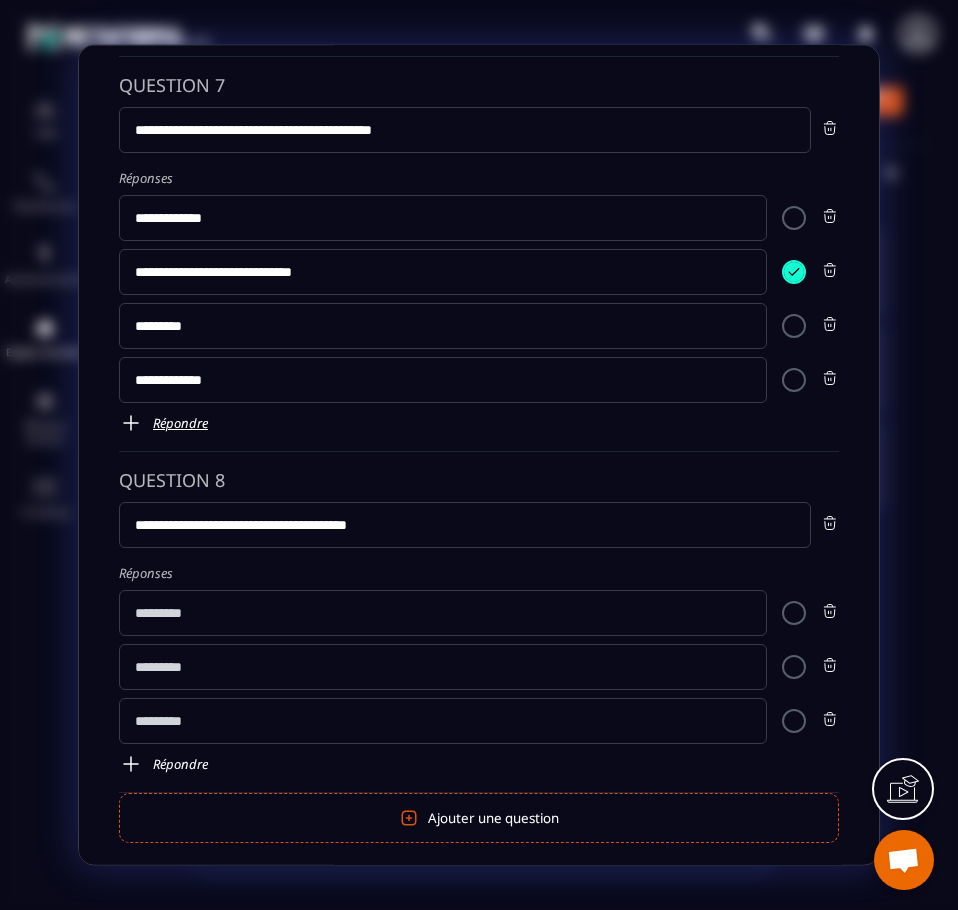 click at bounding box center [131, 765] 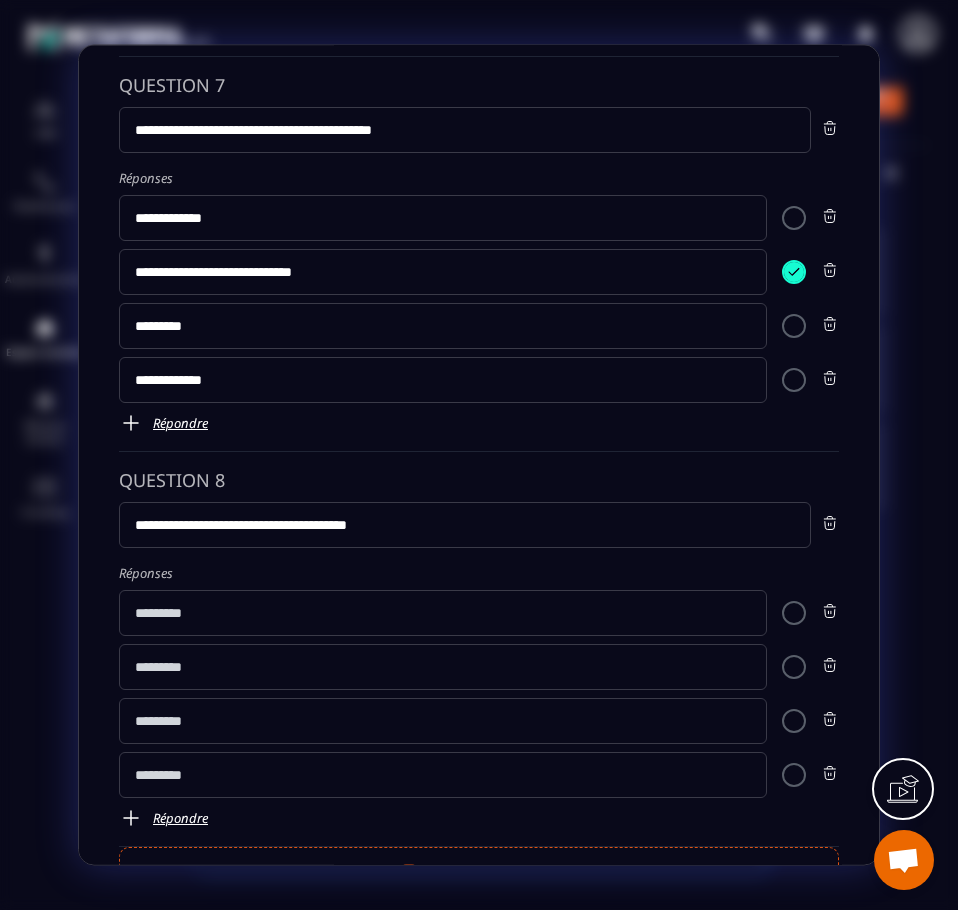 click 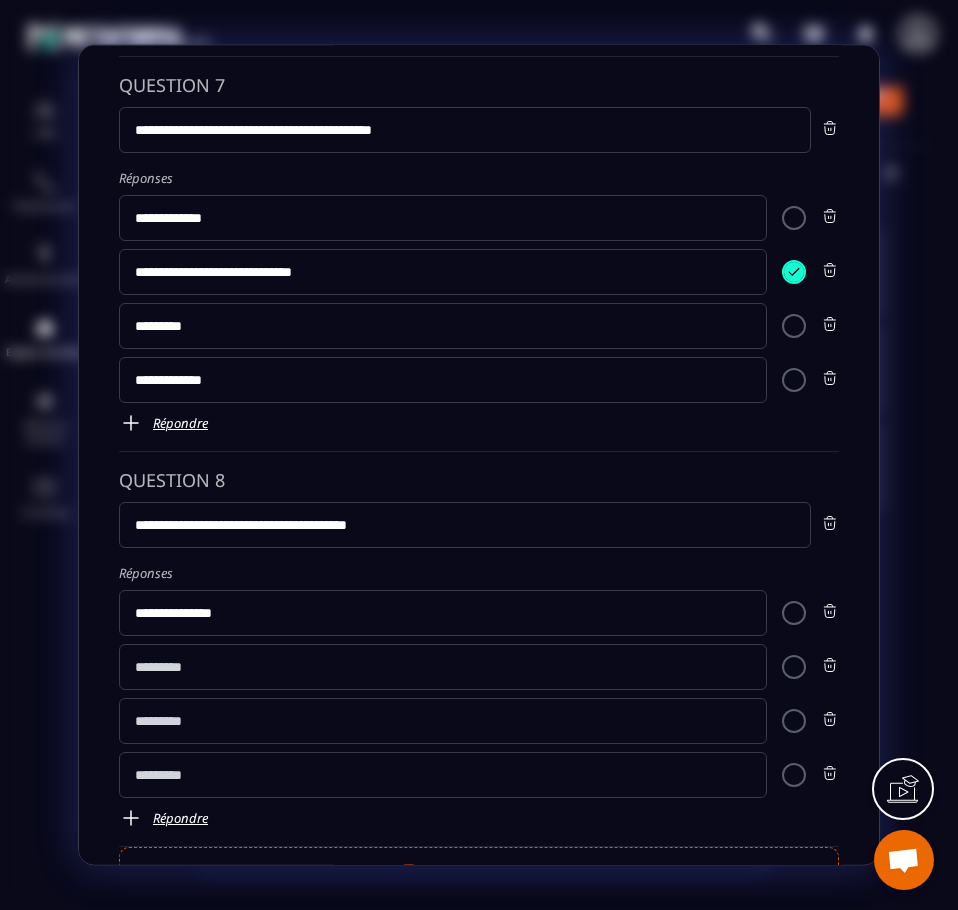 type on "**********" 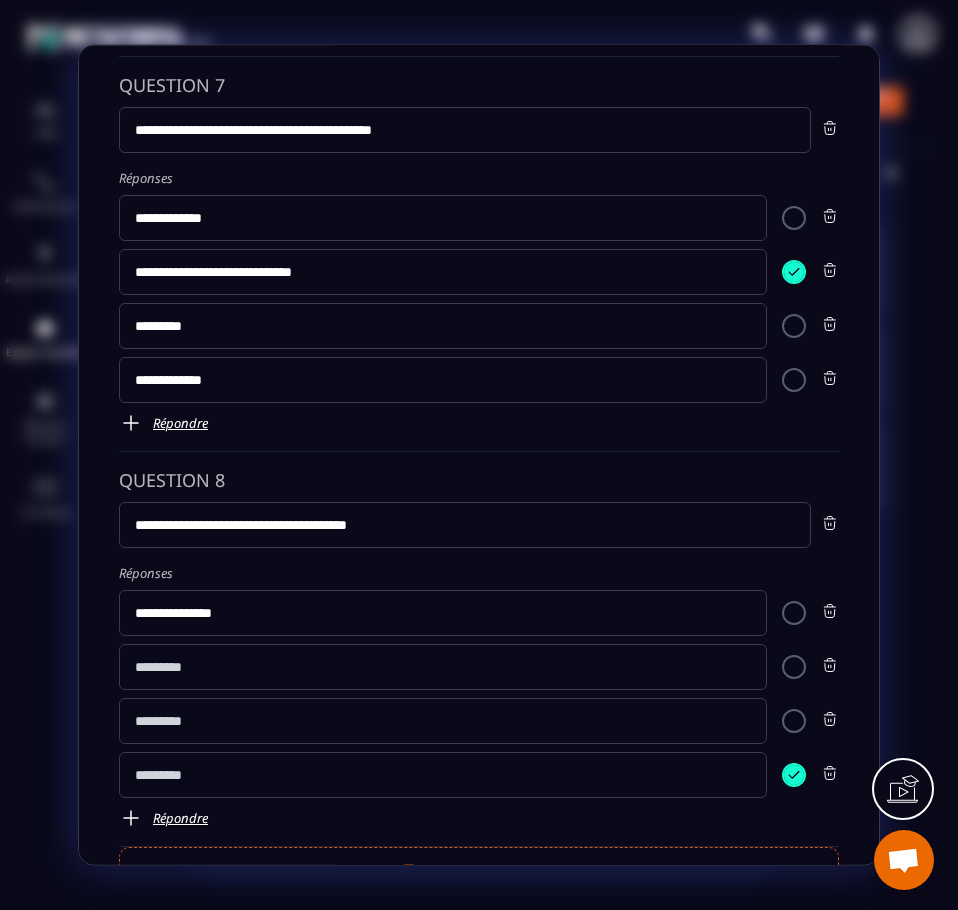 click 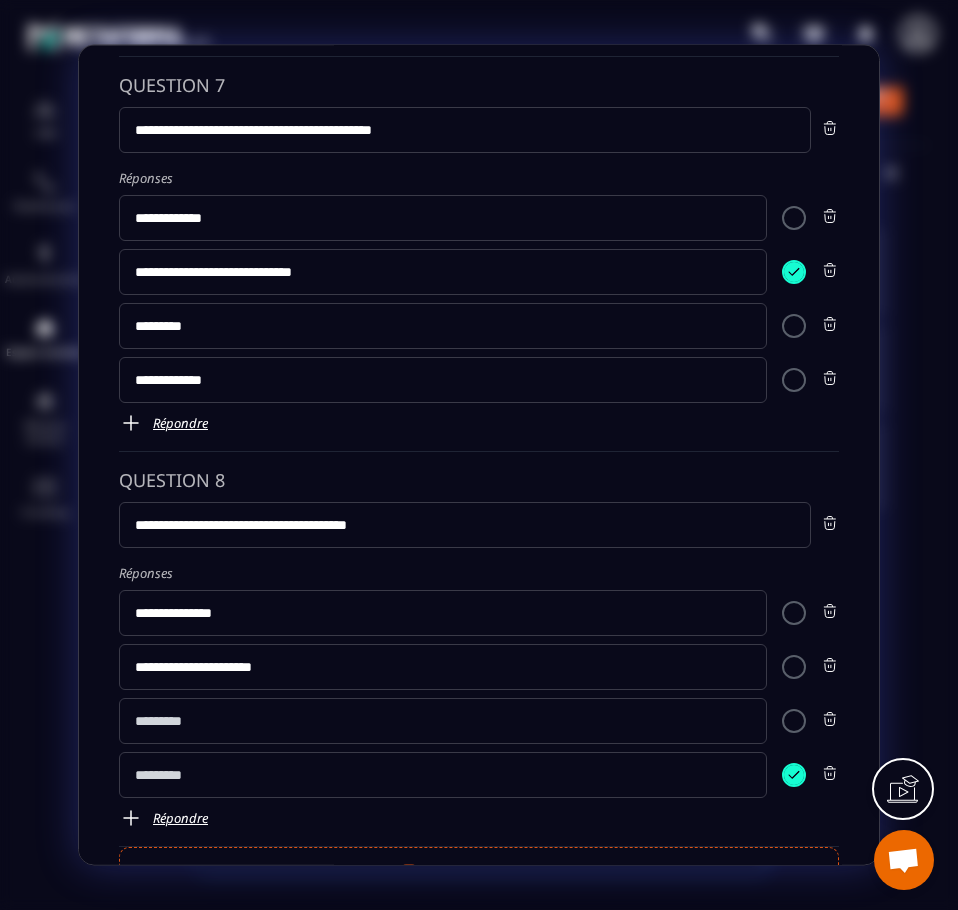 type on "**********" 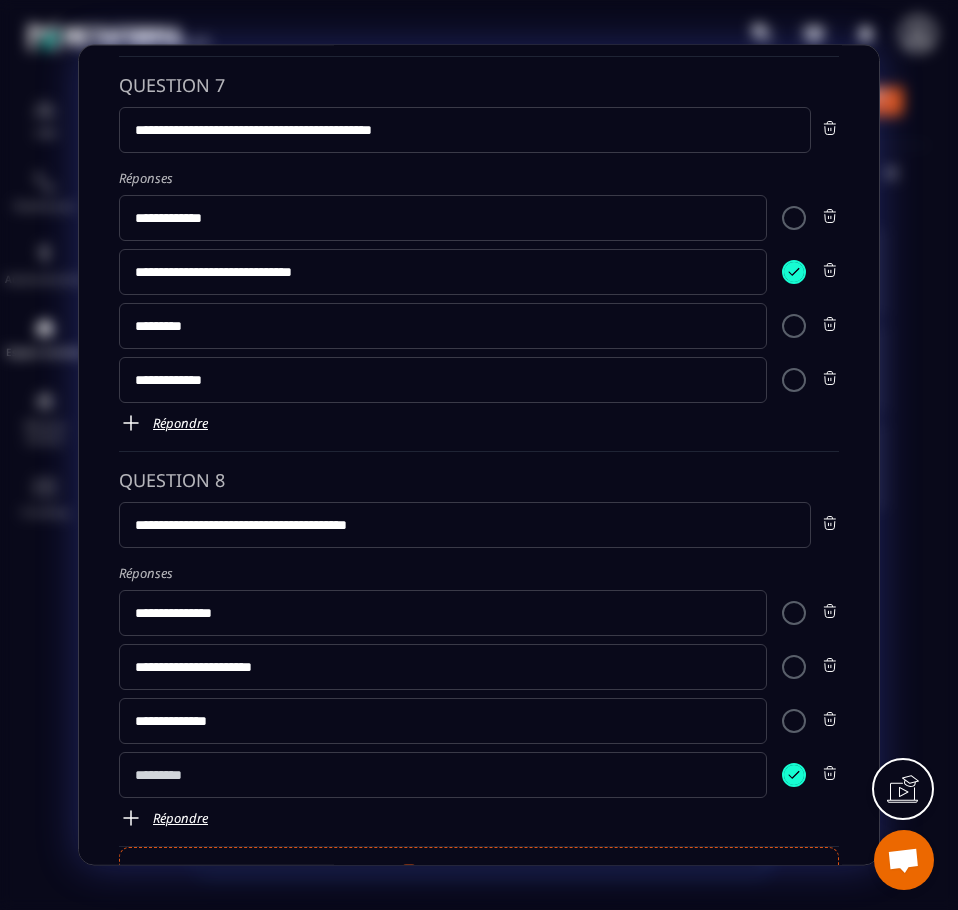 type on "**********" 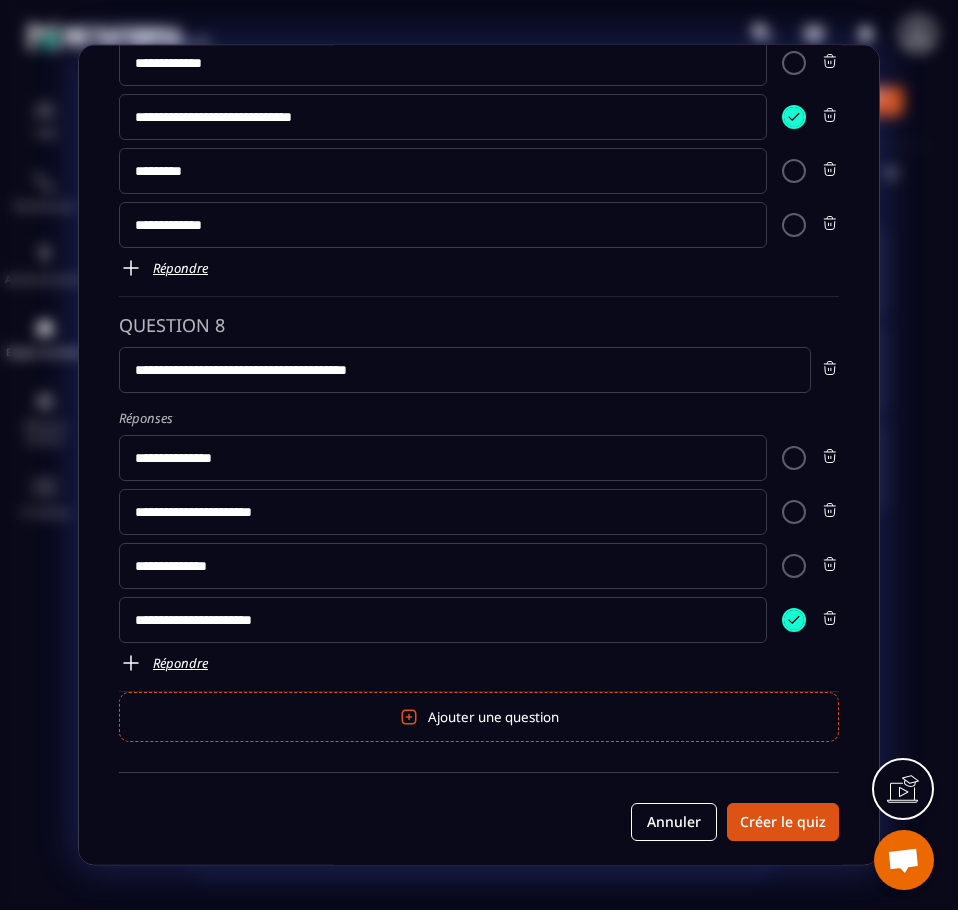 scroll, scrollTop: 2618, scrollLeft: 0, axis: vertical 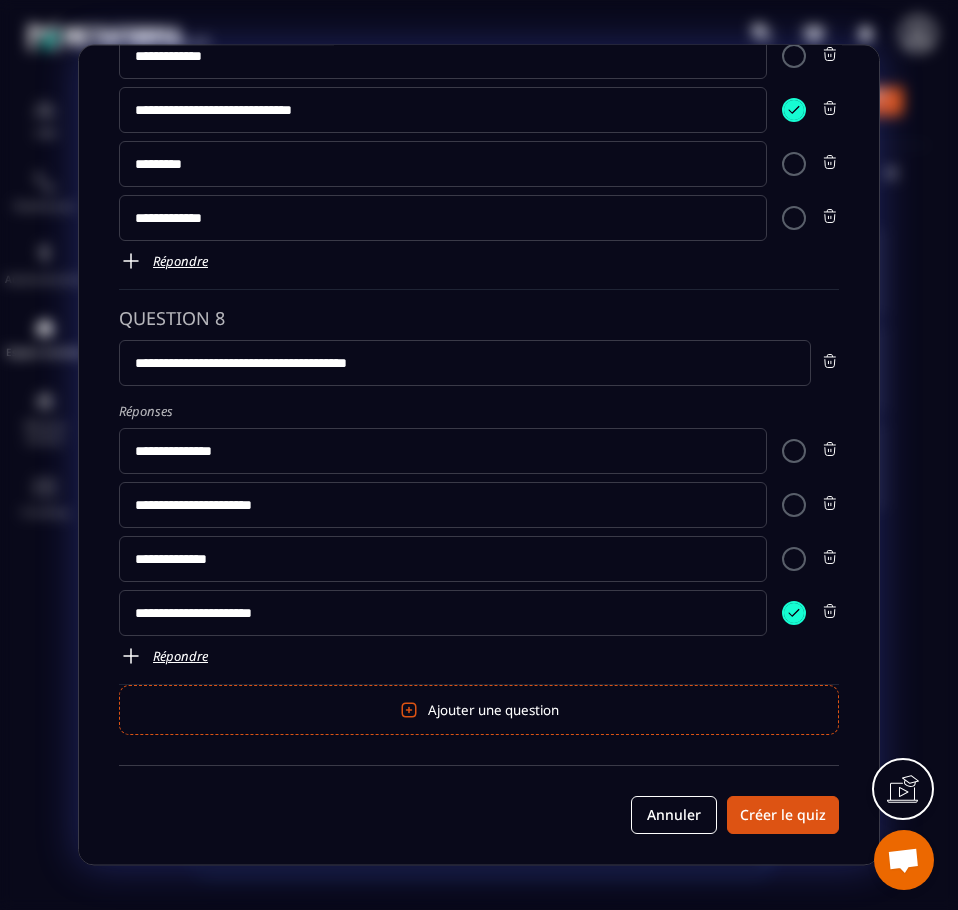 type on "**********" 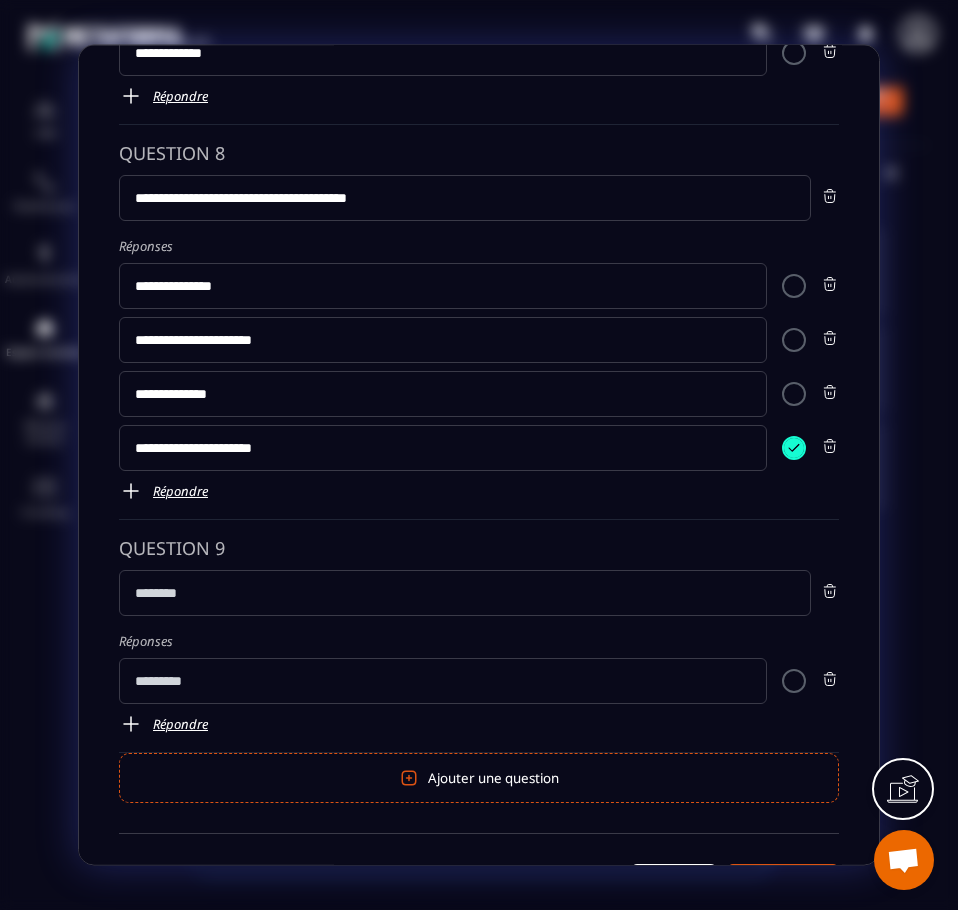 scroll, scrollTop: 2818, scrollLeft: 0, axis: vertical 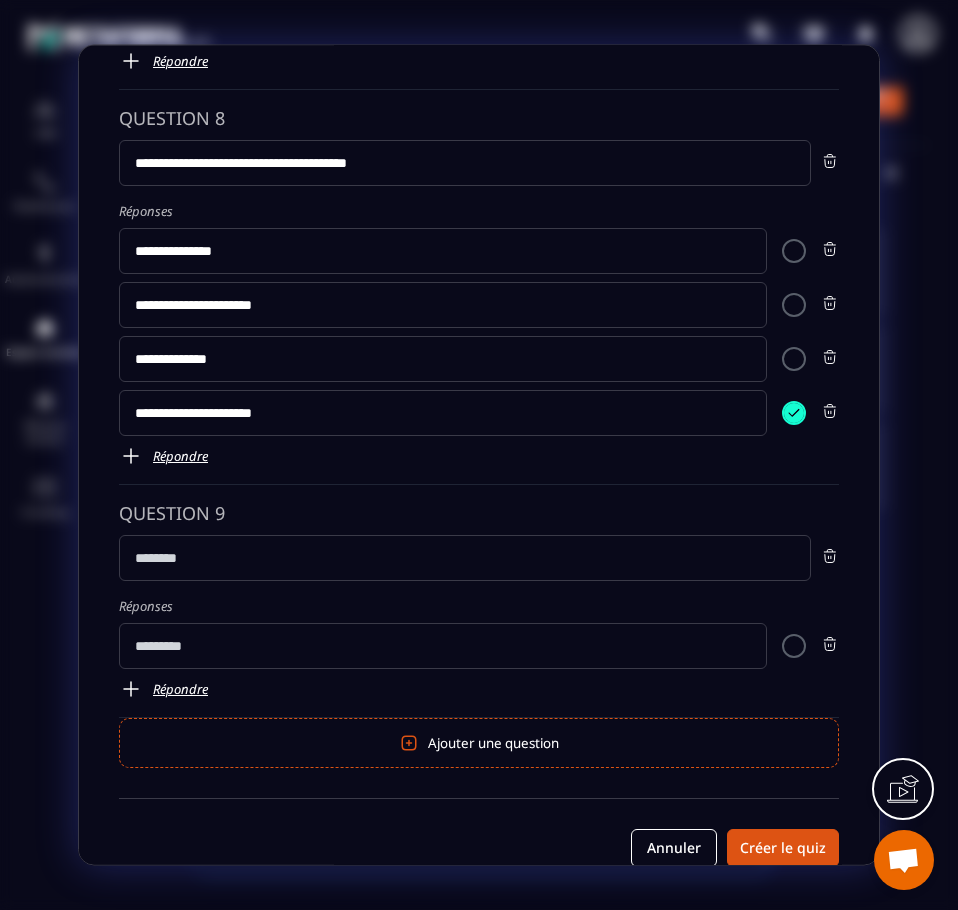 click at bounding box center (465, 559) 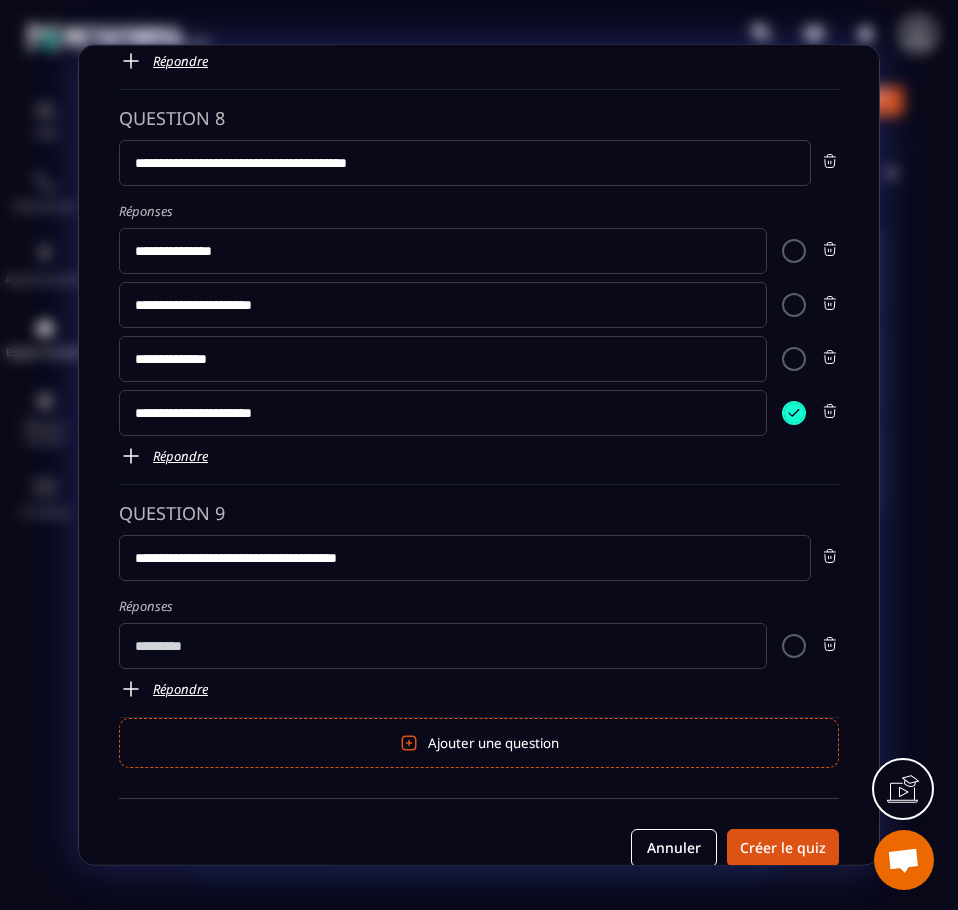 type on "**********" 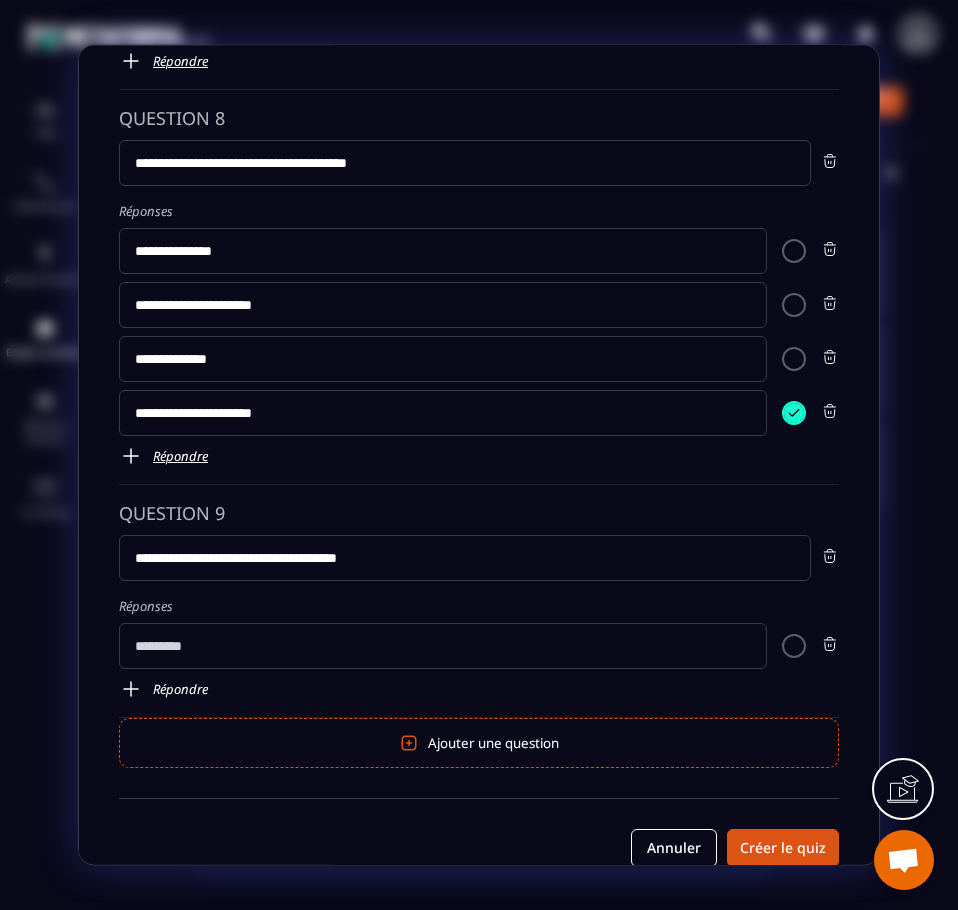 click at bounding box center [131, 690] 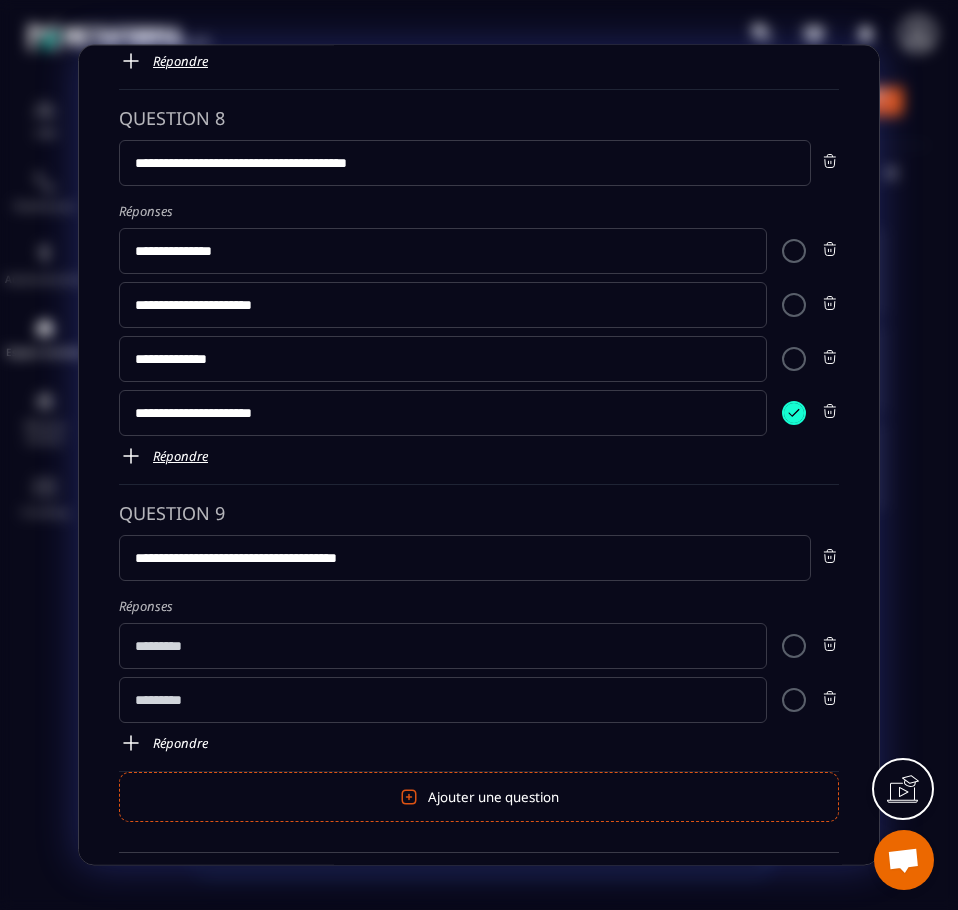 click at bounding box center (131, 744) 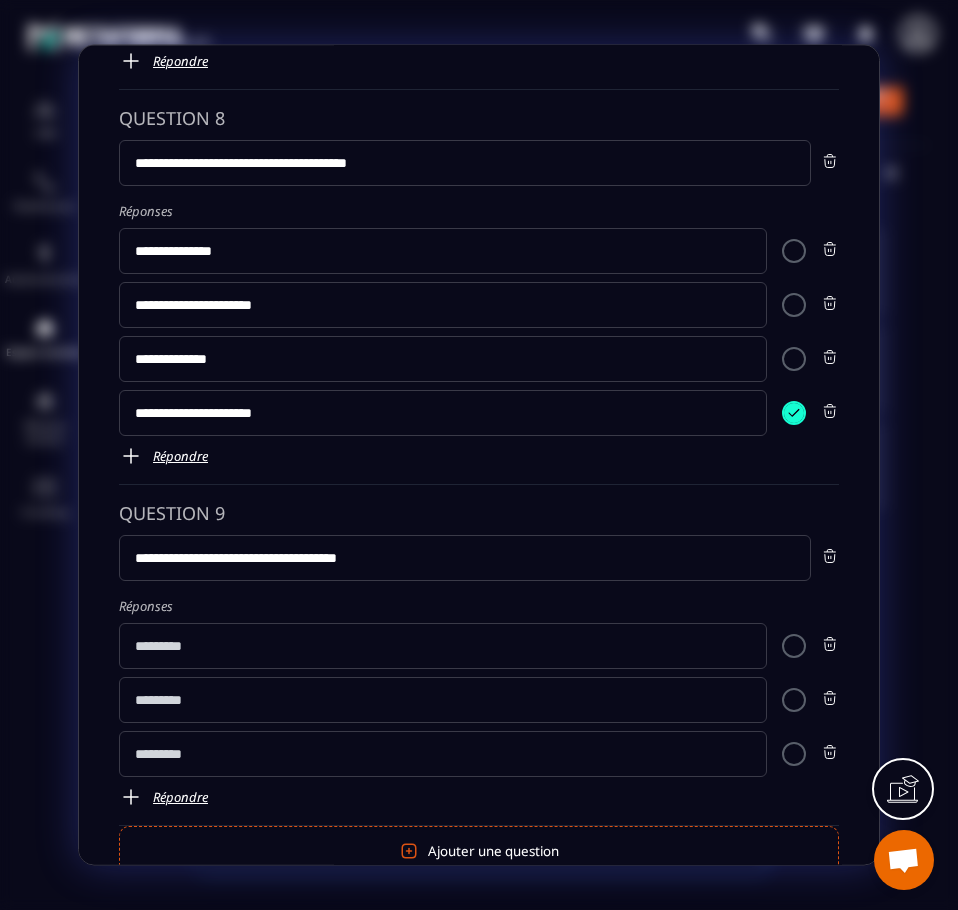 click on "**********" 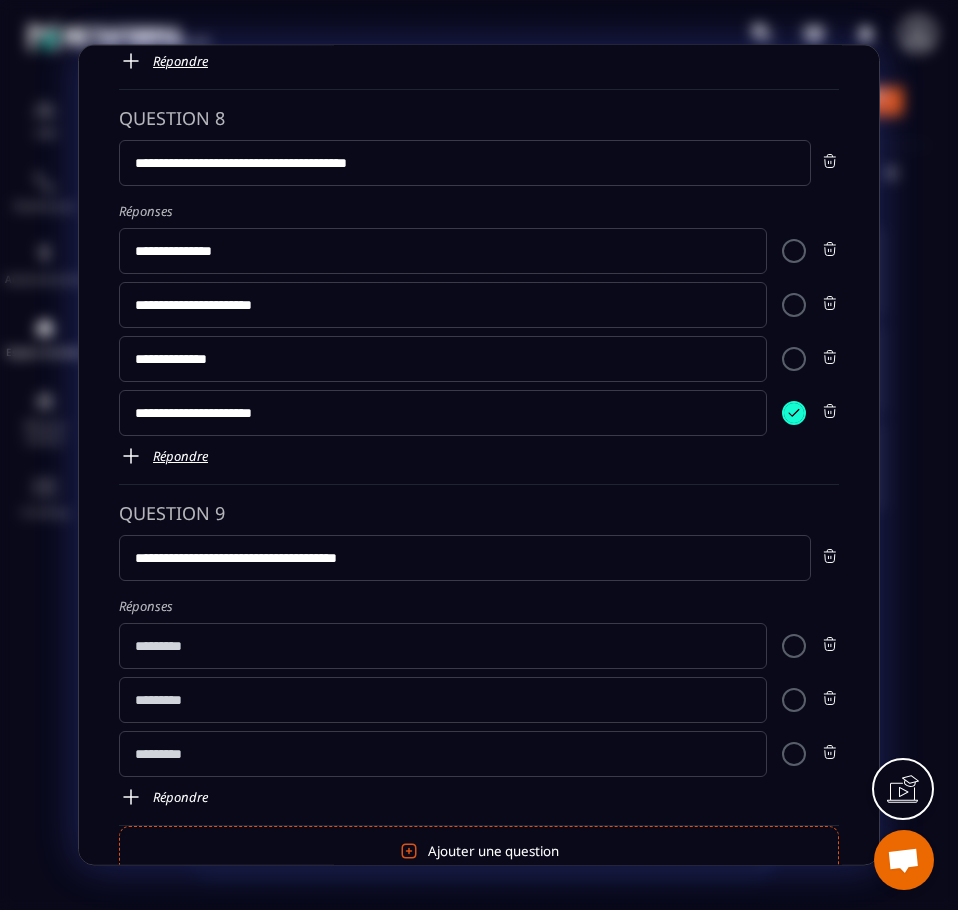 click at bounding box center [131, 798] 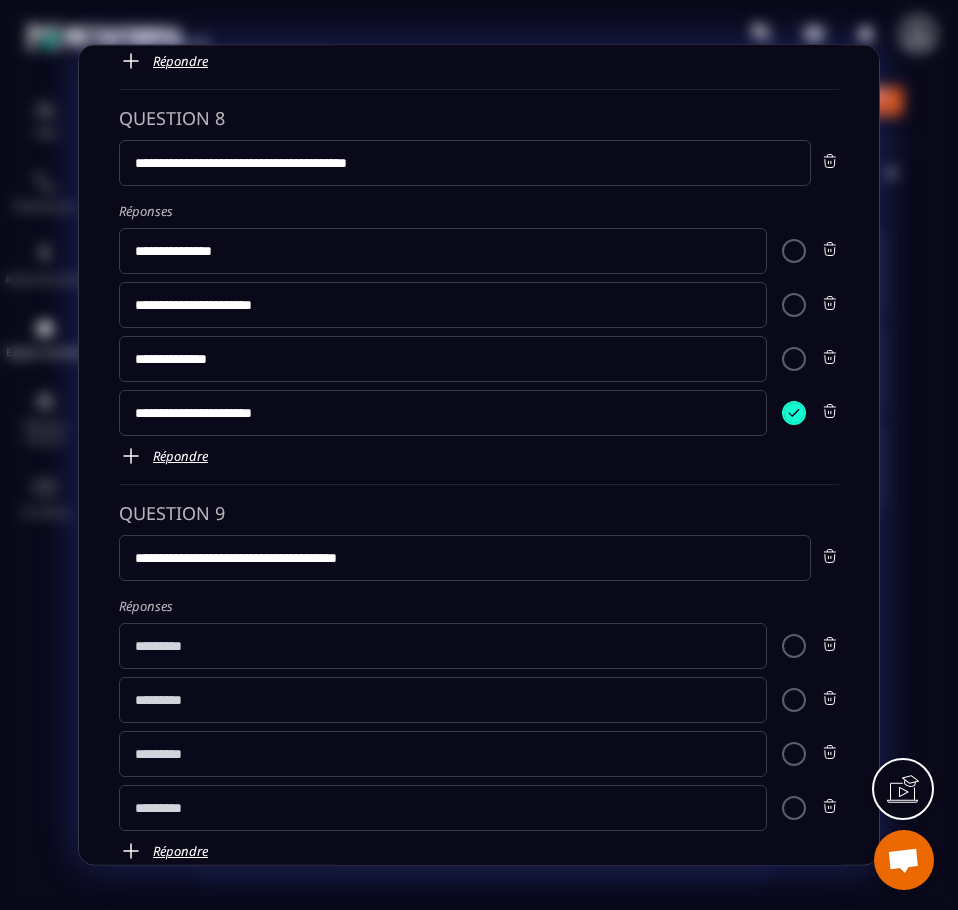 click 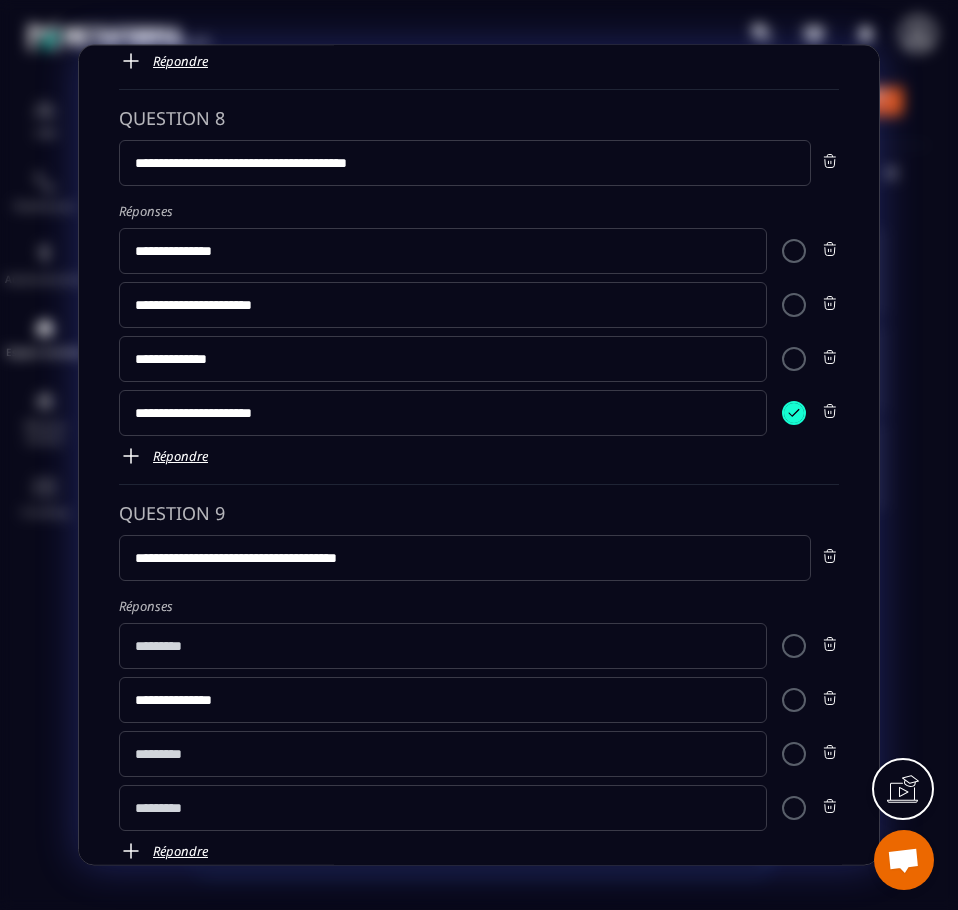 type on "**********" 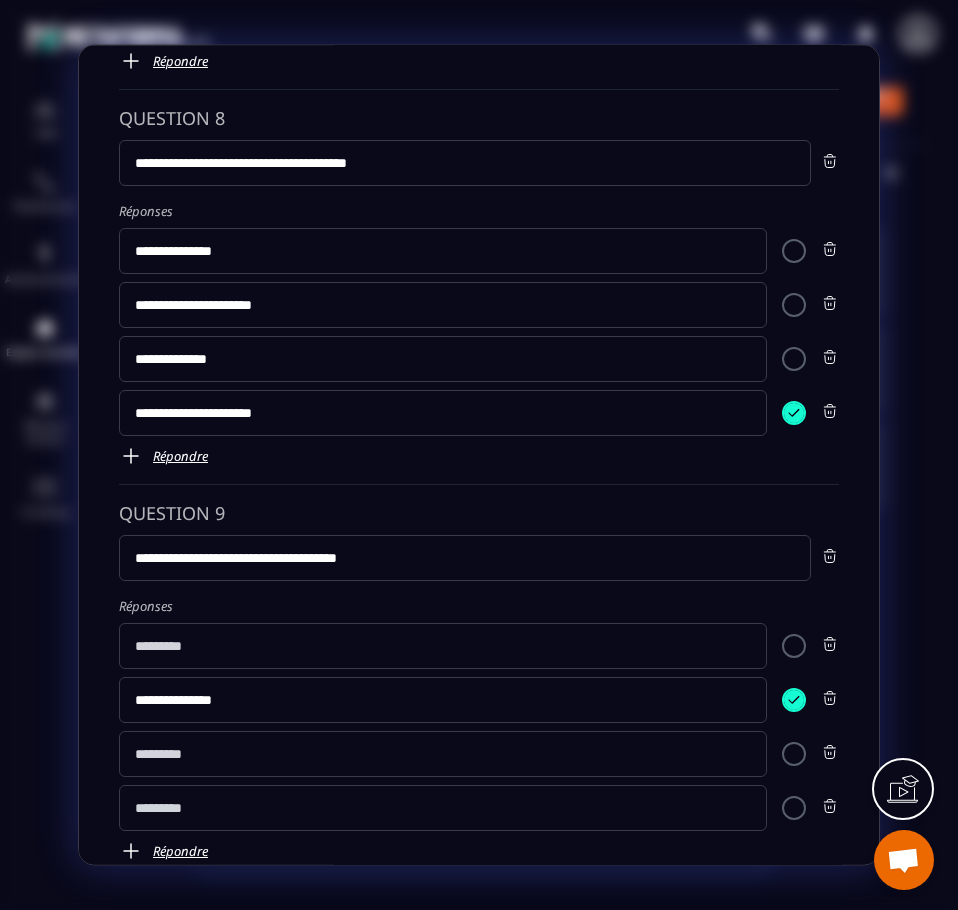click at bounding box center [794, 701] 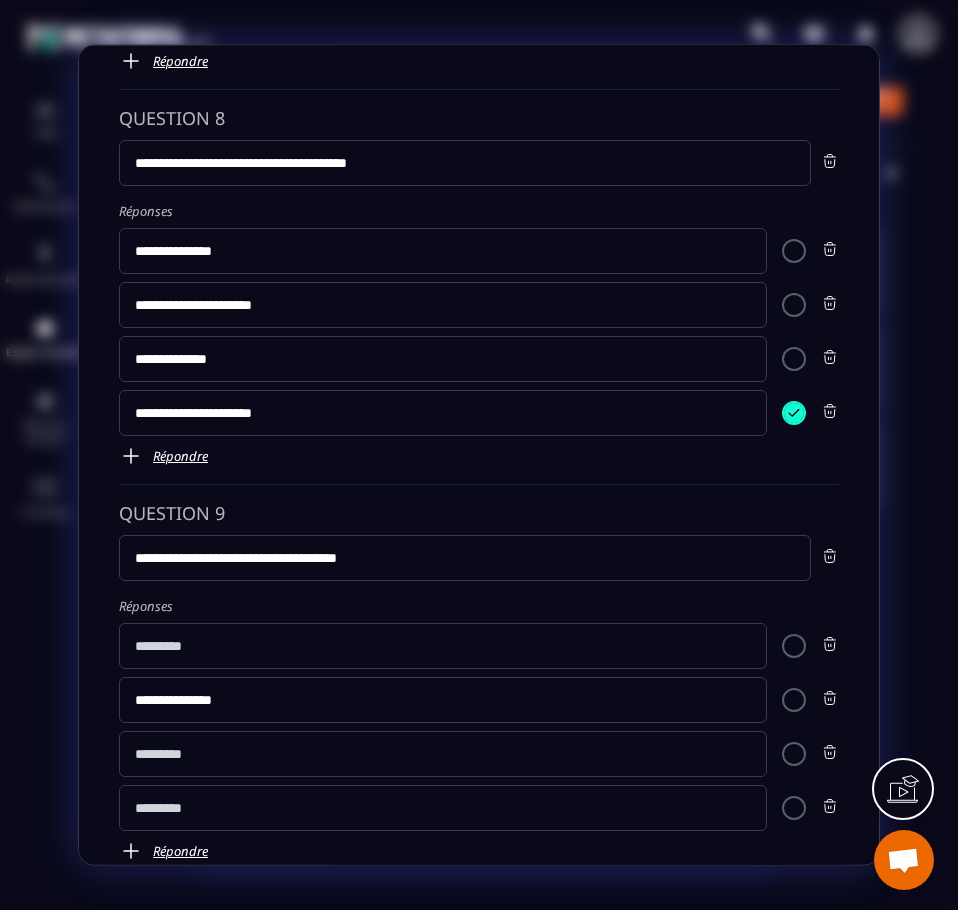 click at bounding box center (794, 647) 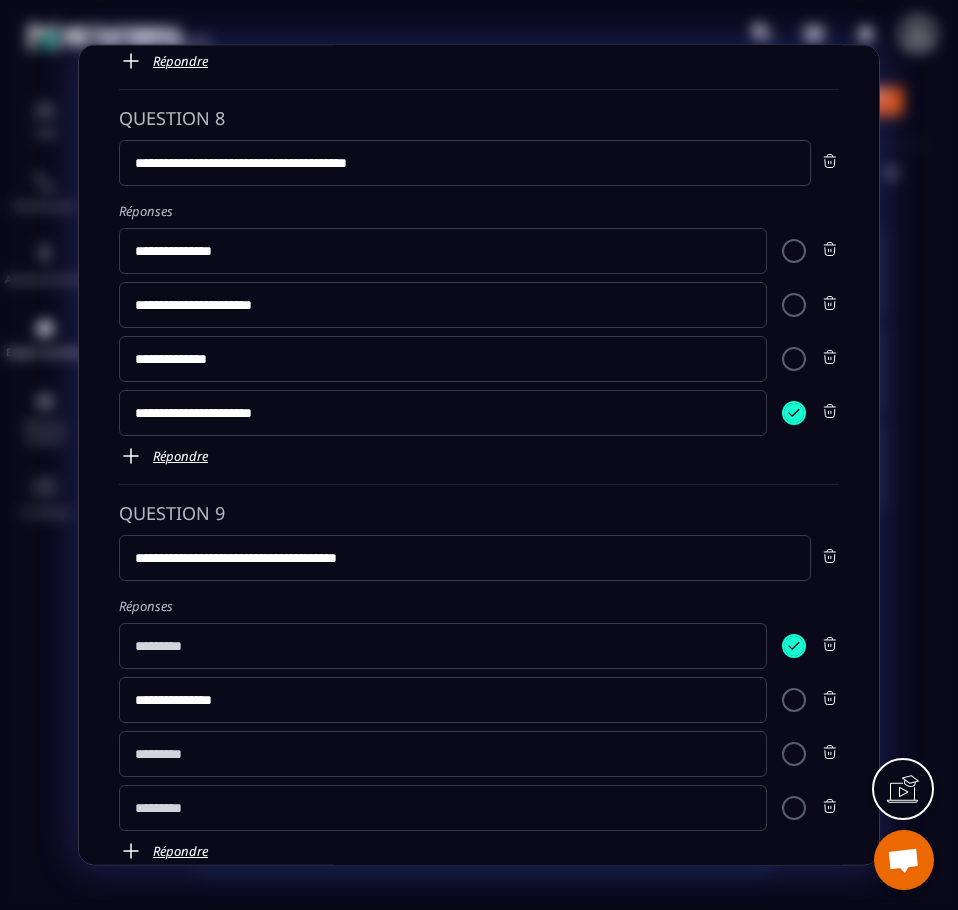 click 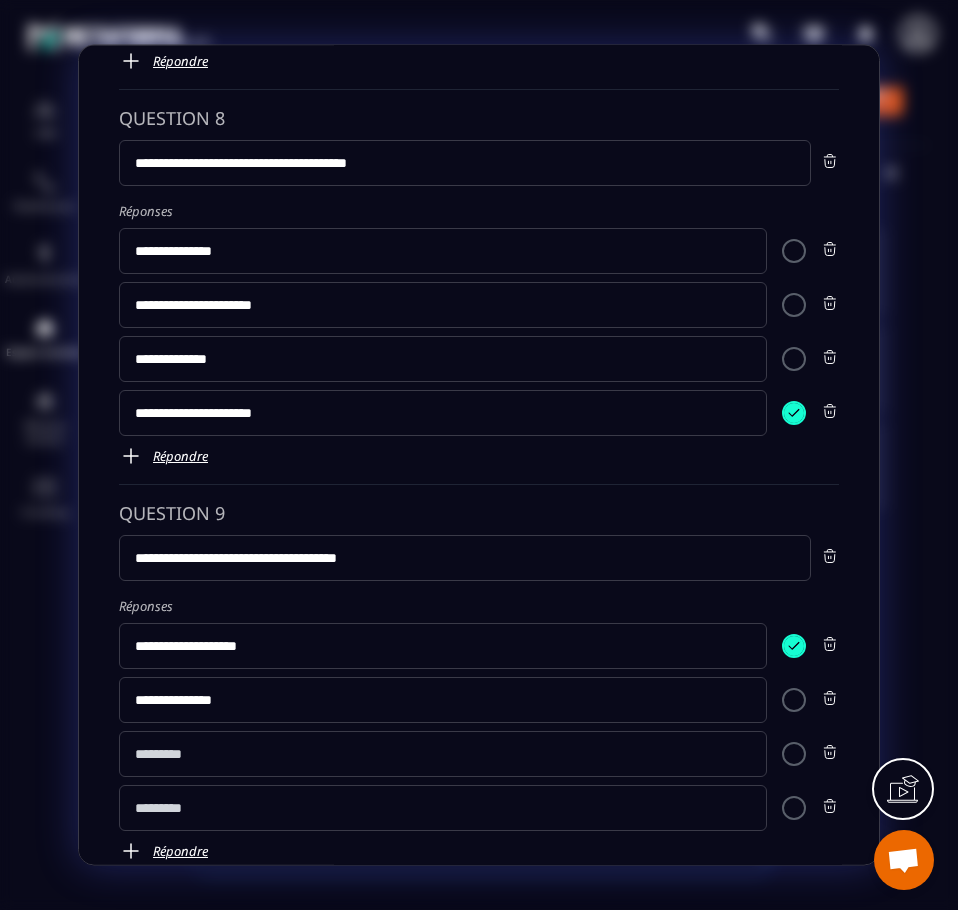 type on "**********" 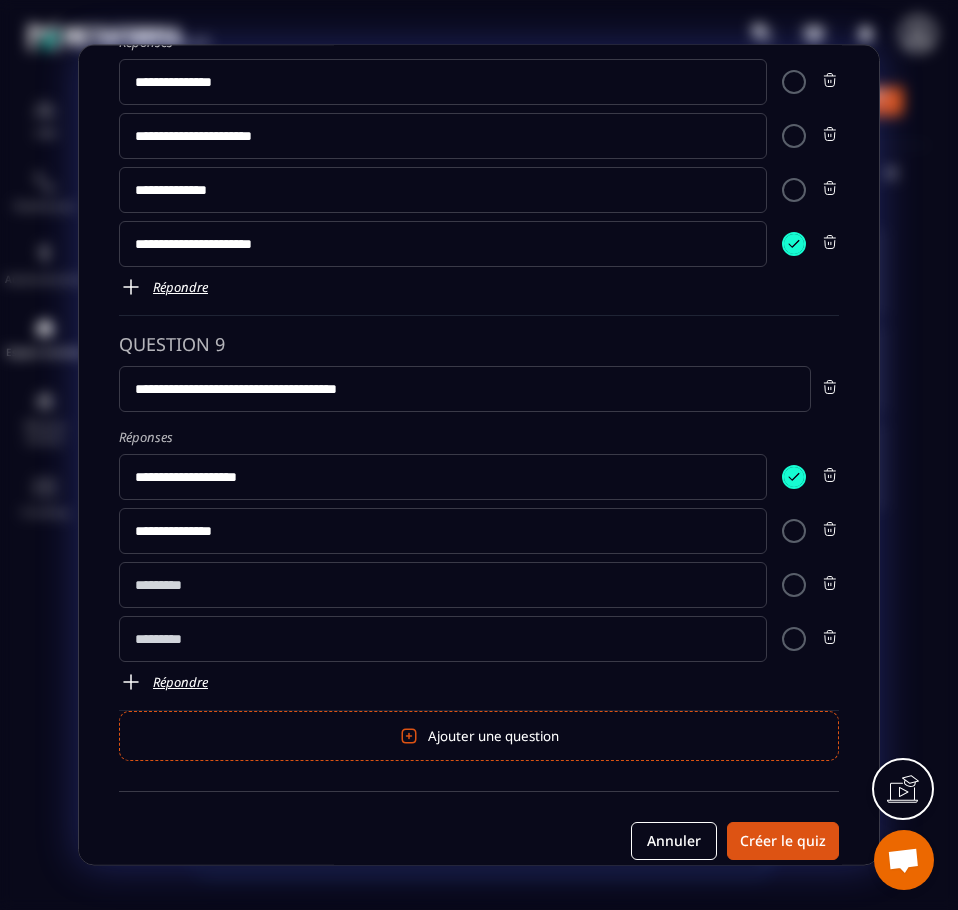 scroll, scrollTop: 3013, scrollLeft: 0, axis: vertical 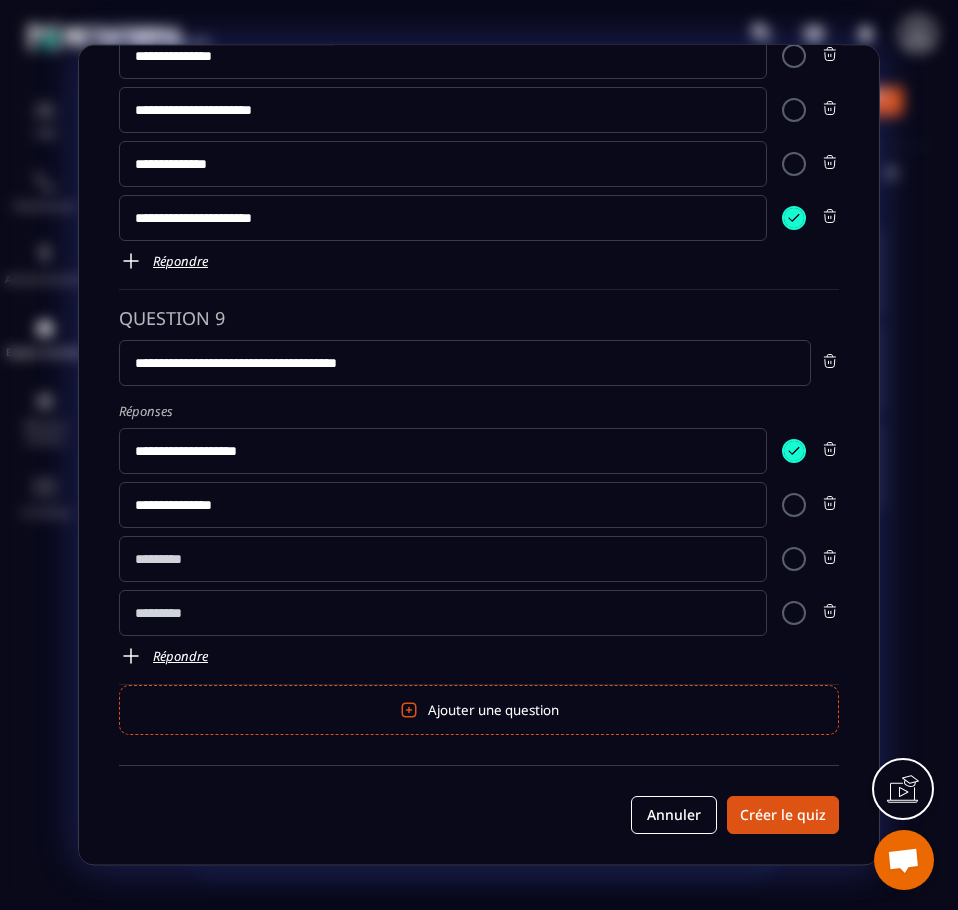 click 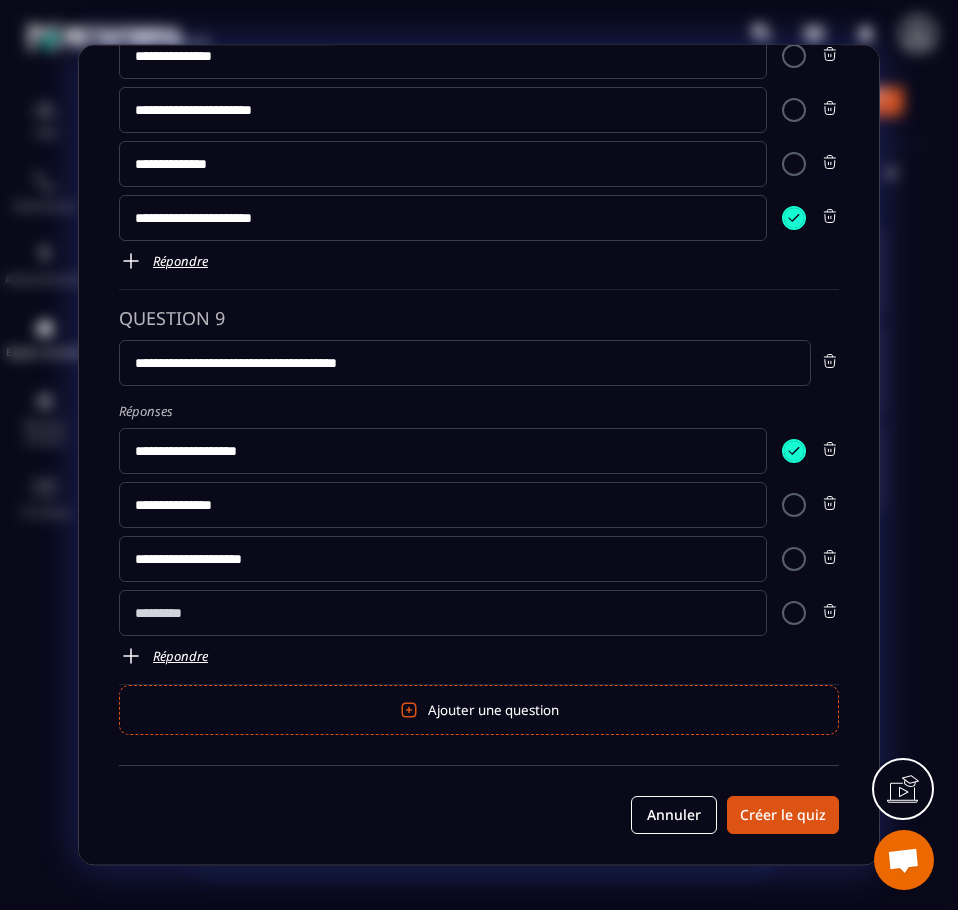 type on "**********" 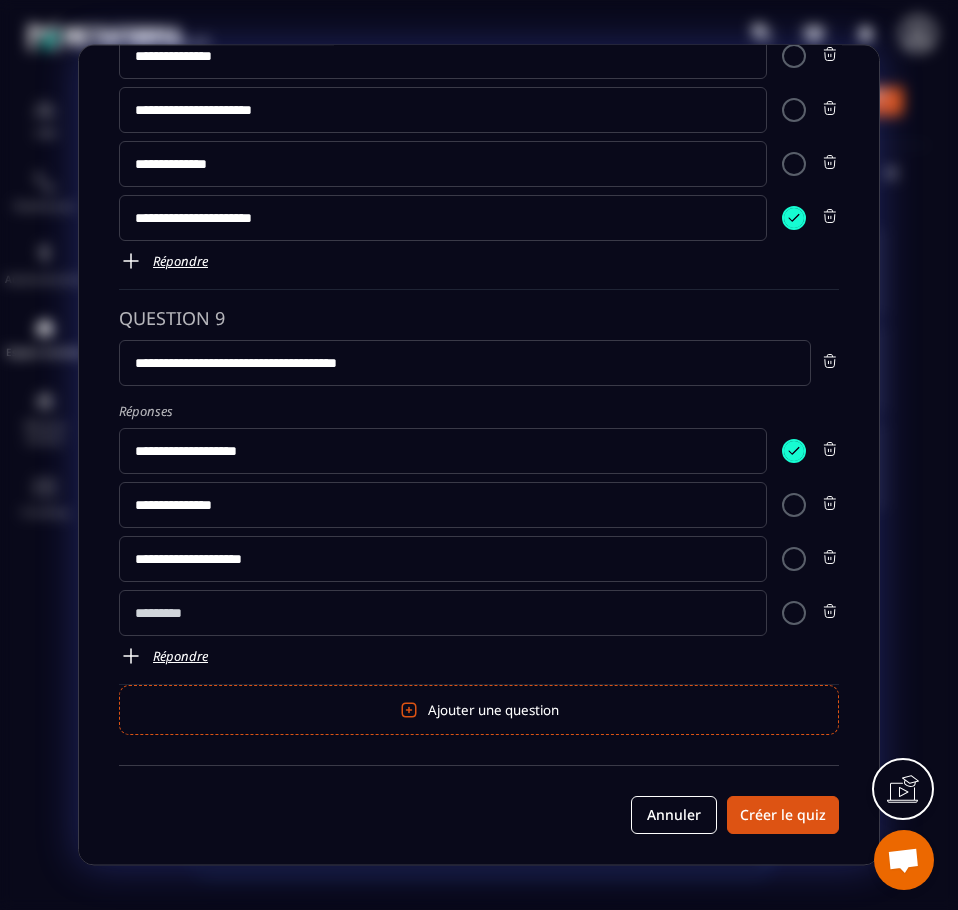 click 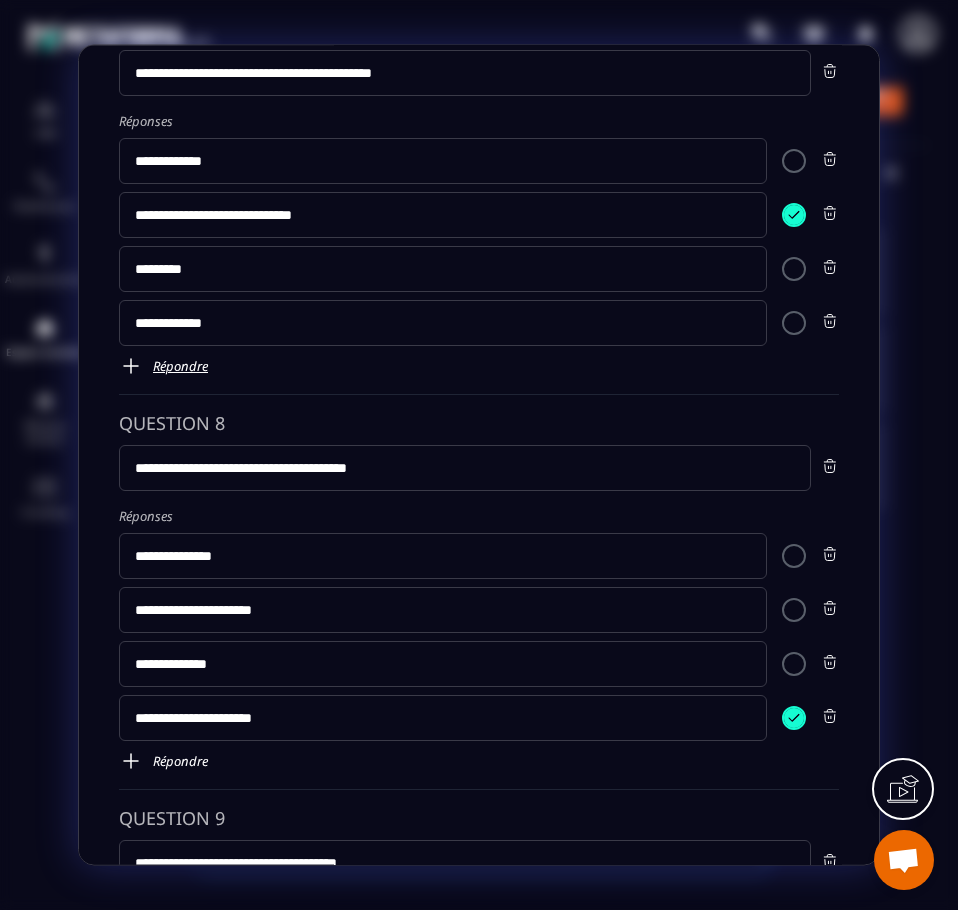 scroll, scrollTop: 2413, scrollLeft: 0, axis: vertical 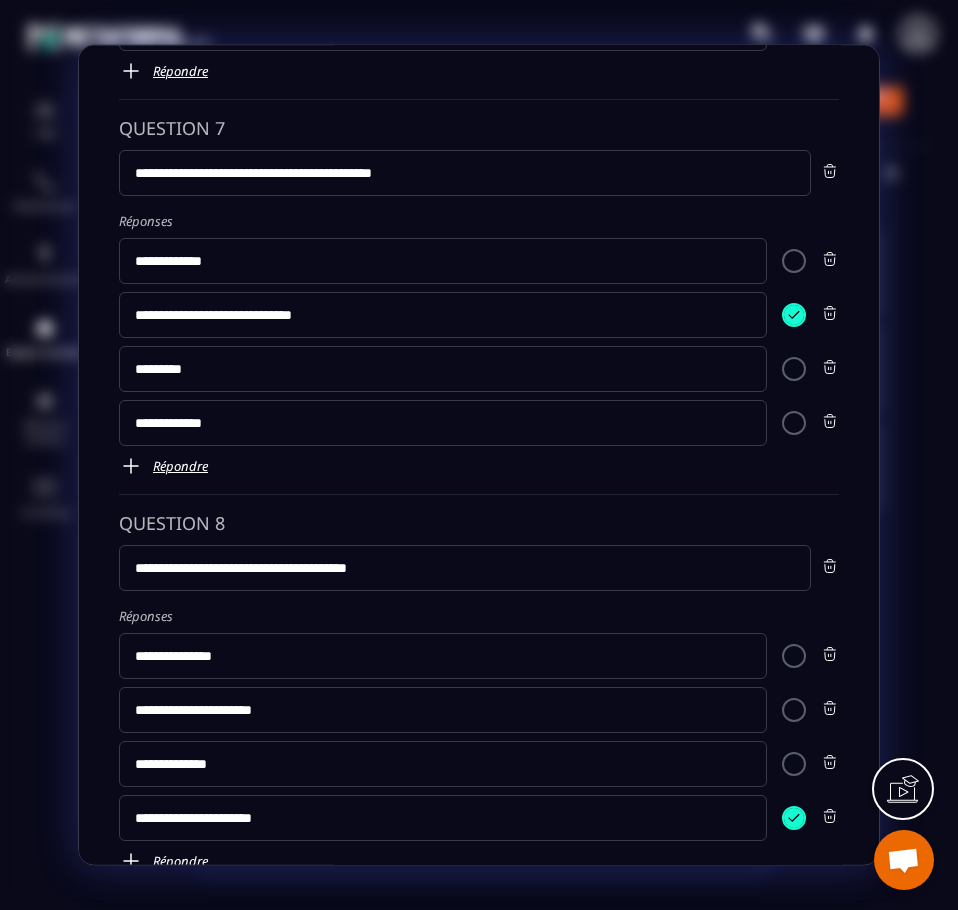 type on "**********" 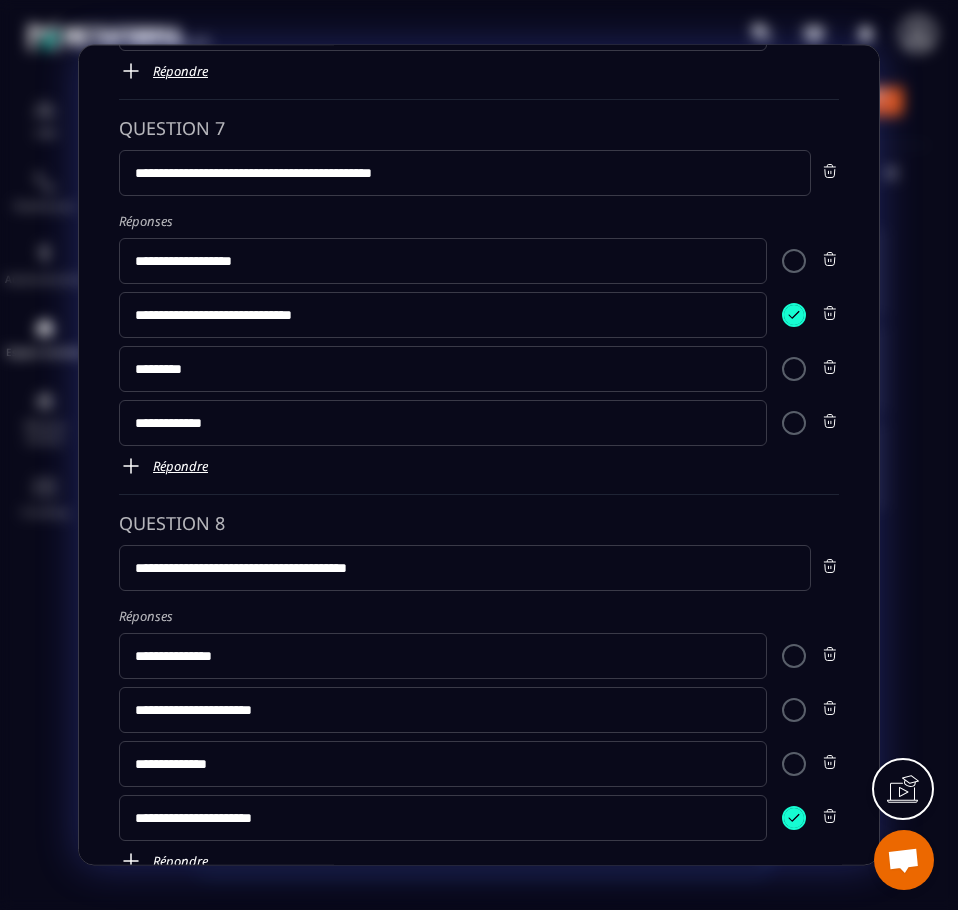 type on "**********" 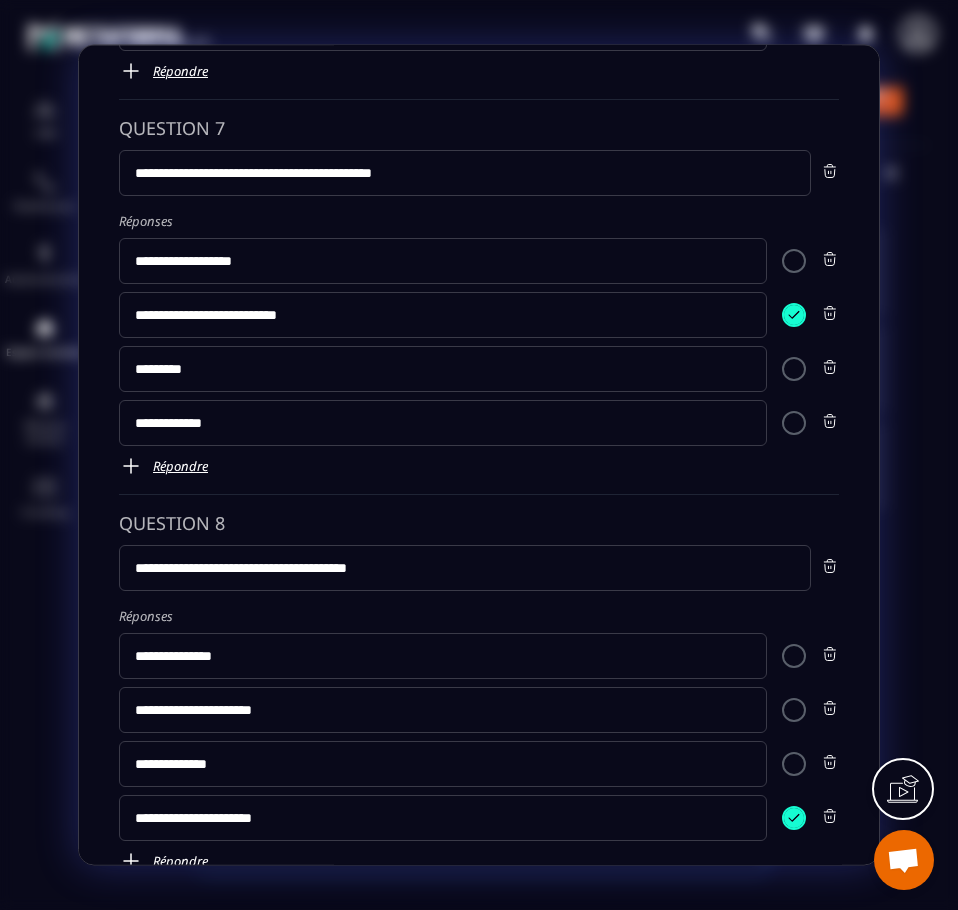 type on "**********" 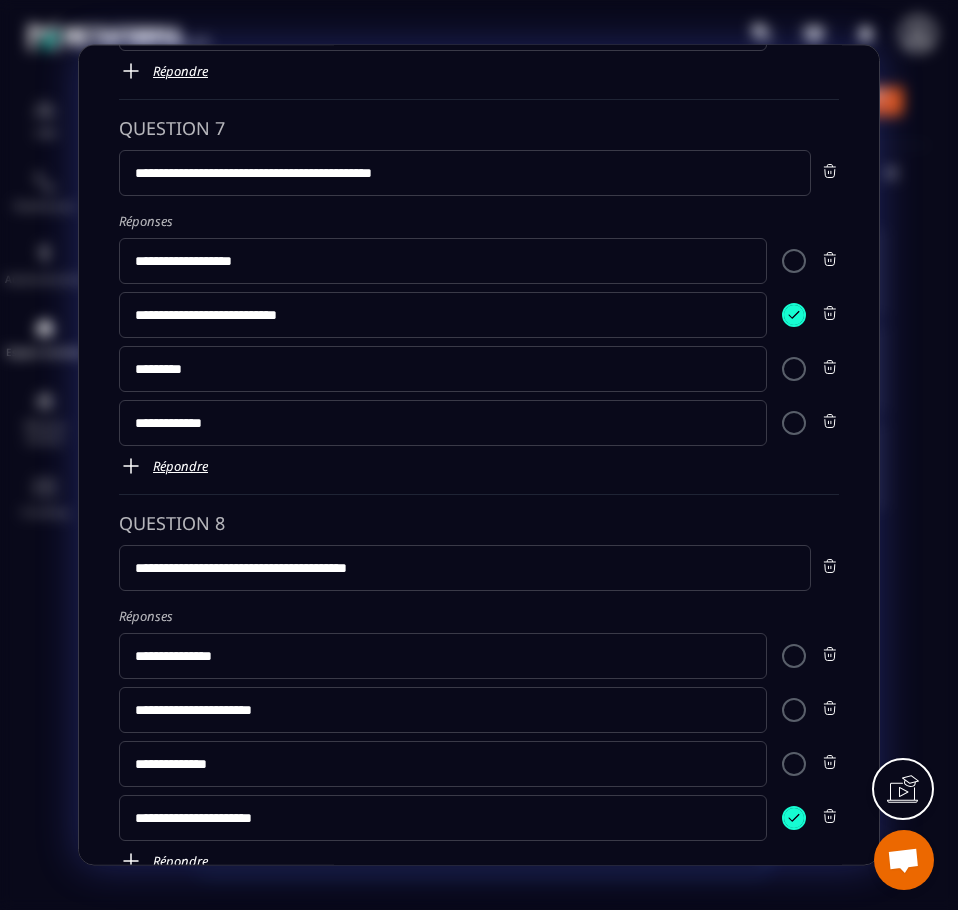 drag, startPoint x: 287, startPoint y: 380, endPoint x: 135, endPoint y: 370, distance: 152.3286 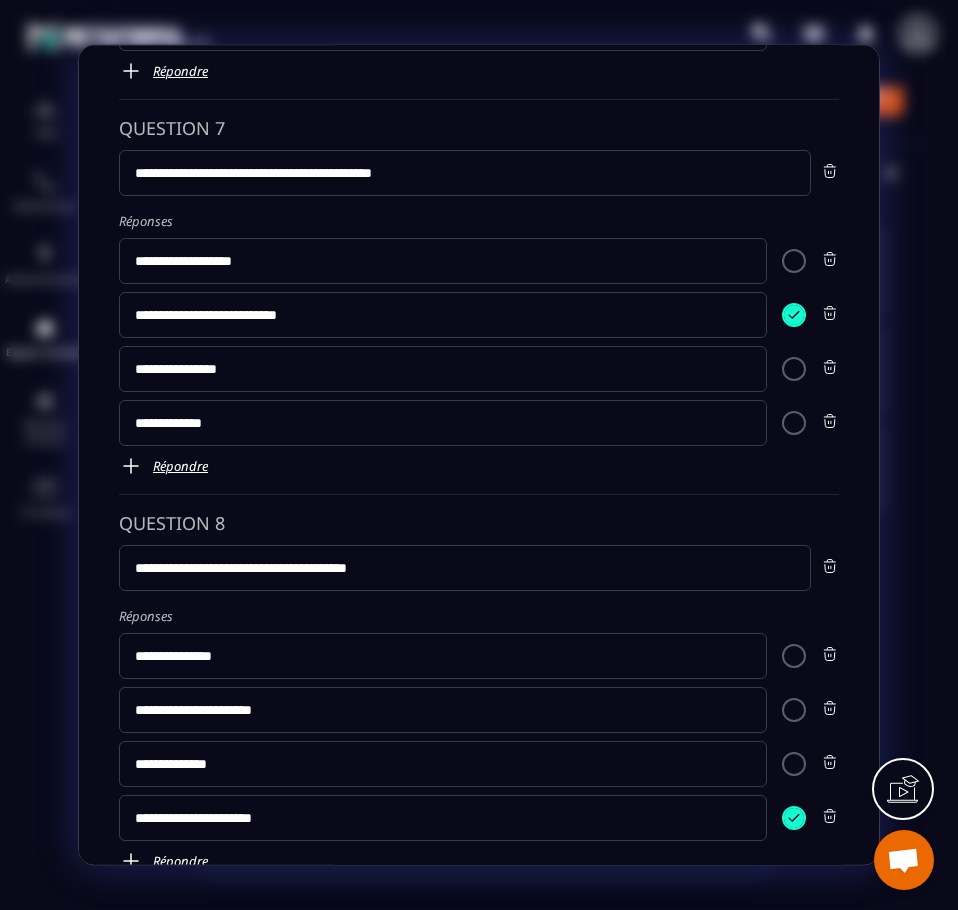 type on "**********" 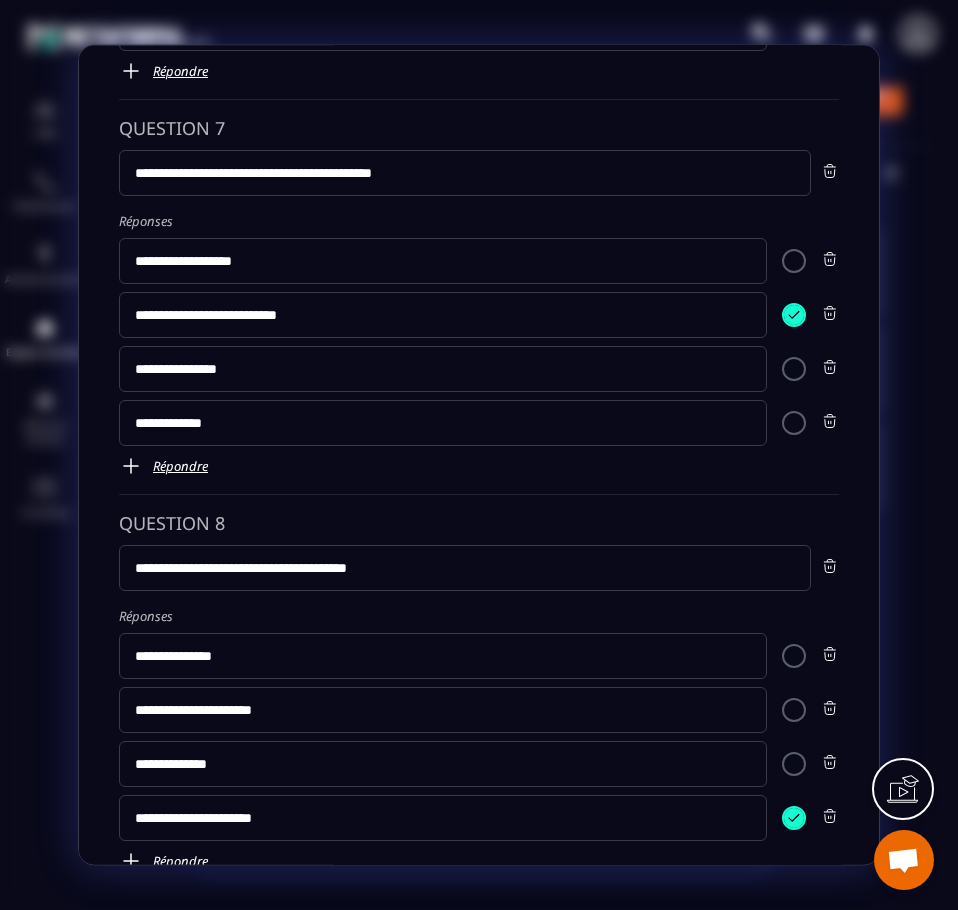 click on "**********" 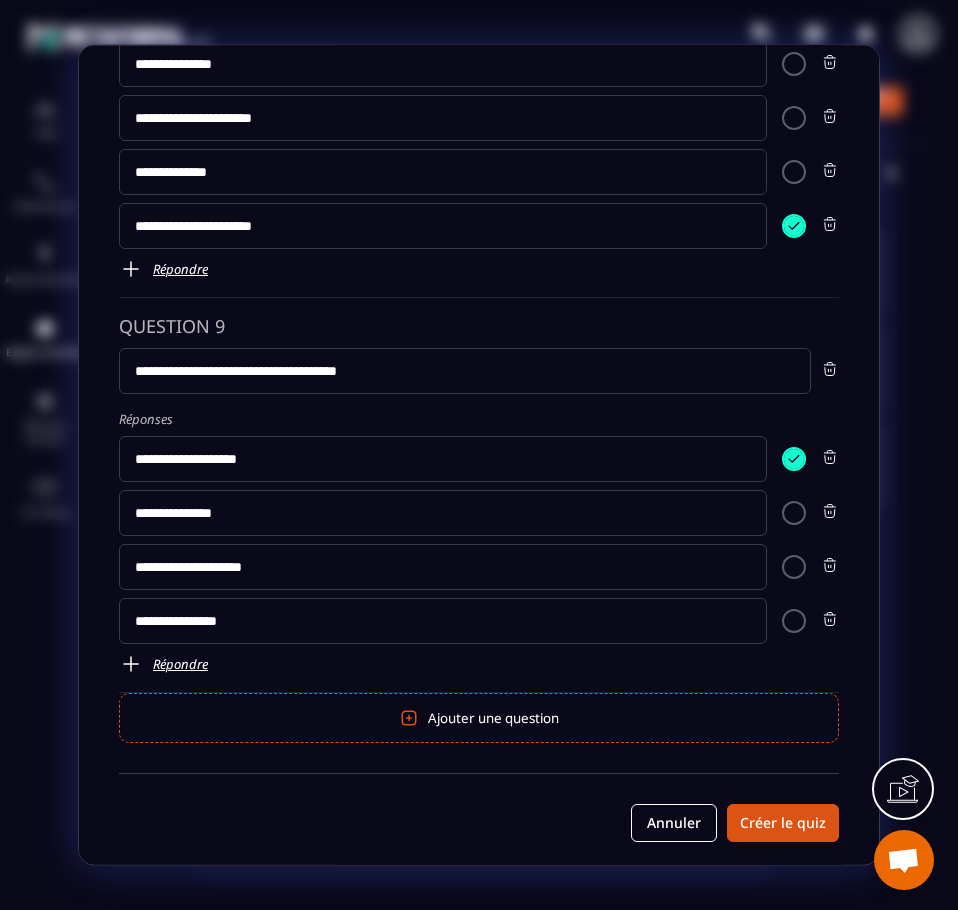 scroll, scrollTop: 3013, scrollLeft: 0, axis: vertical 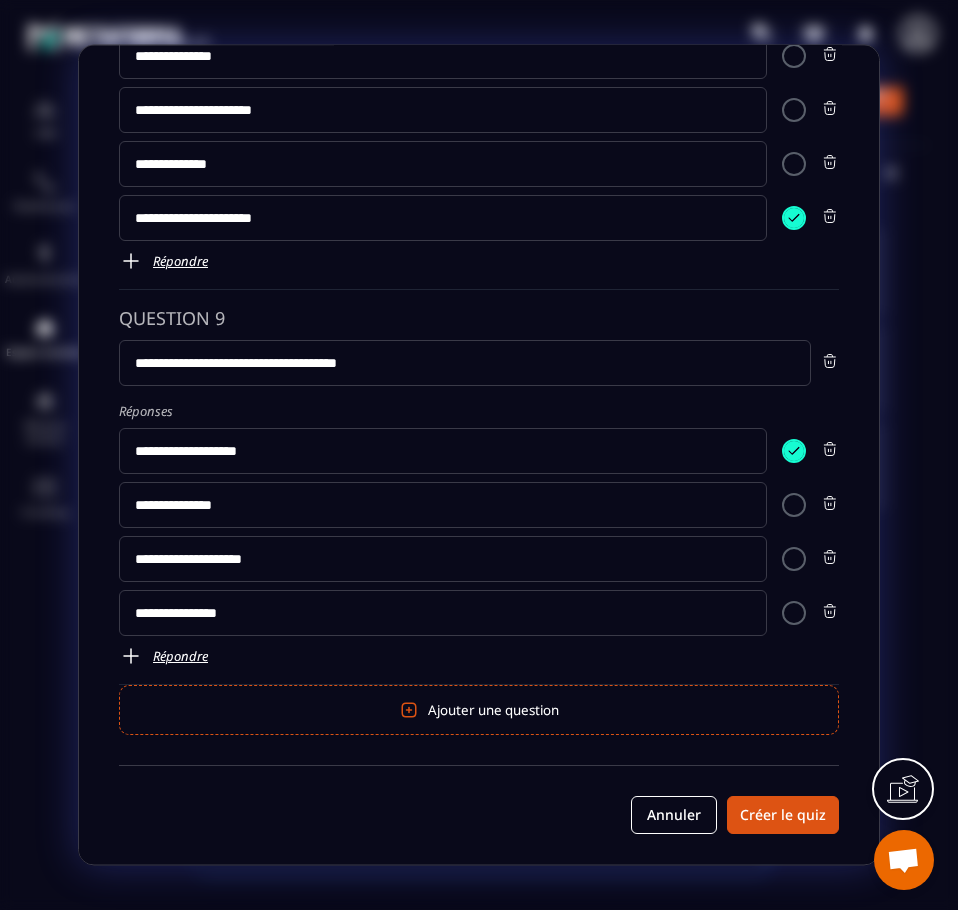 type on "**********" 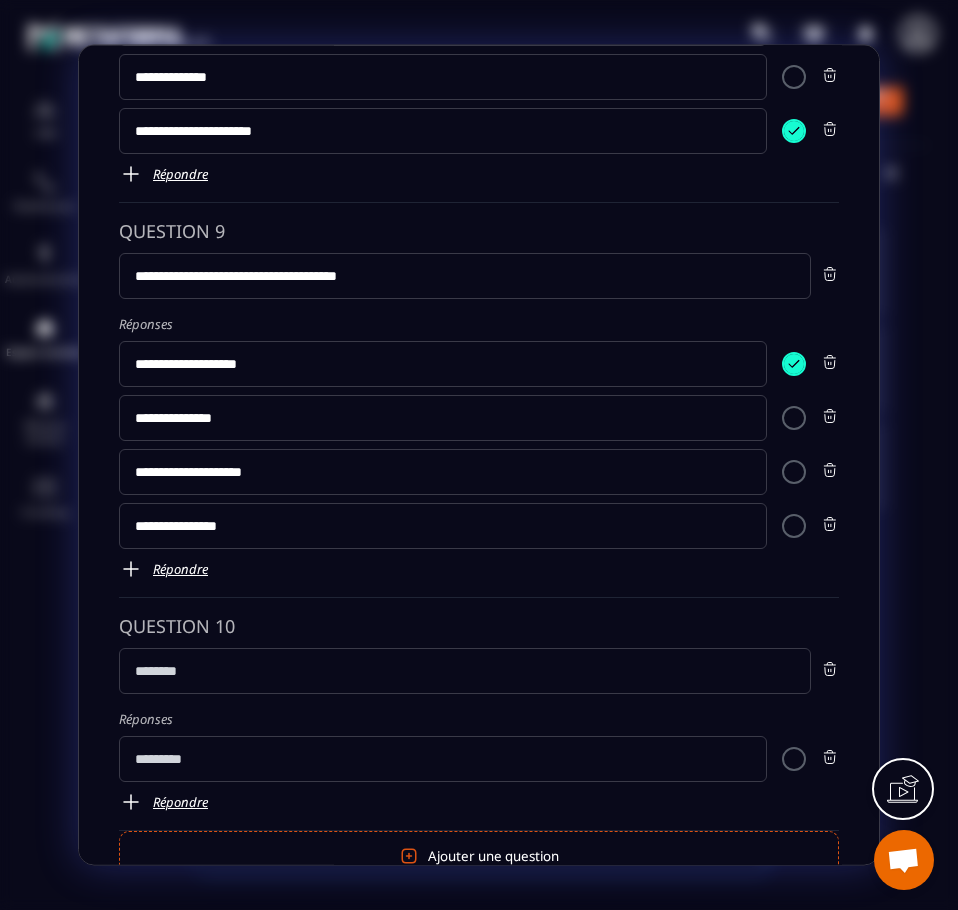 scroll, scrollTop: 3213, scrollLeft: 0, axis: vertical 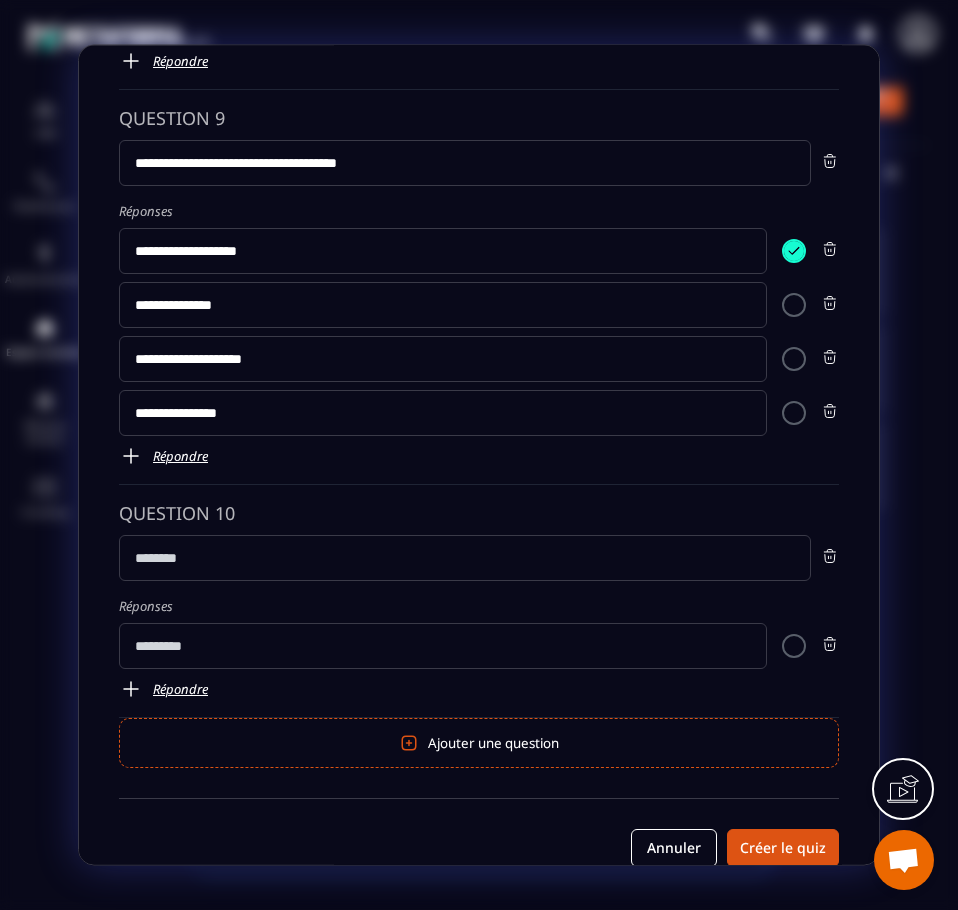 drag, startPoint x: 326, startPoint y: 556, endPoint x: 313, endPoint y: 559, distance: 13.341664 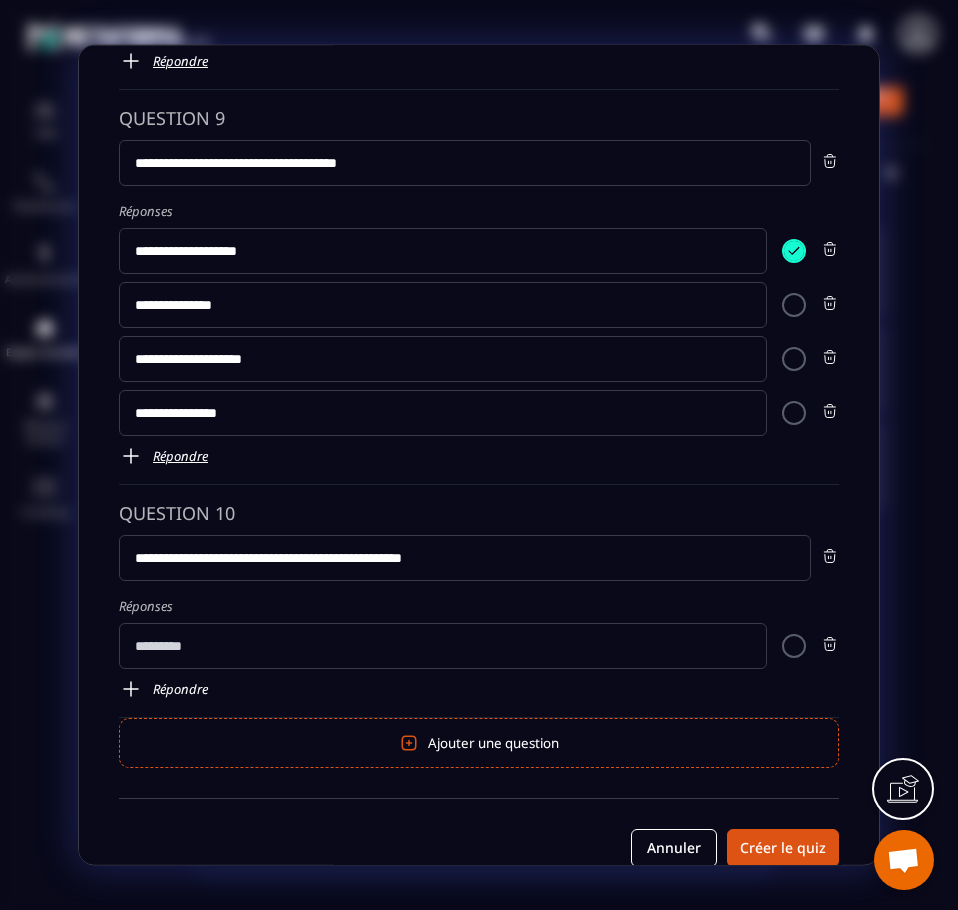 type on "**********" 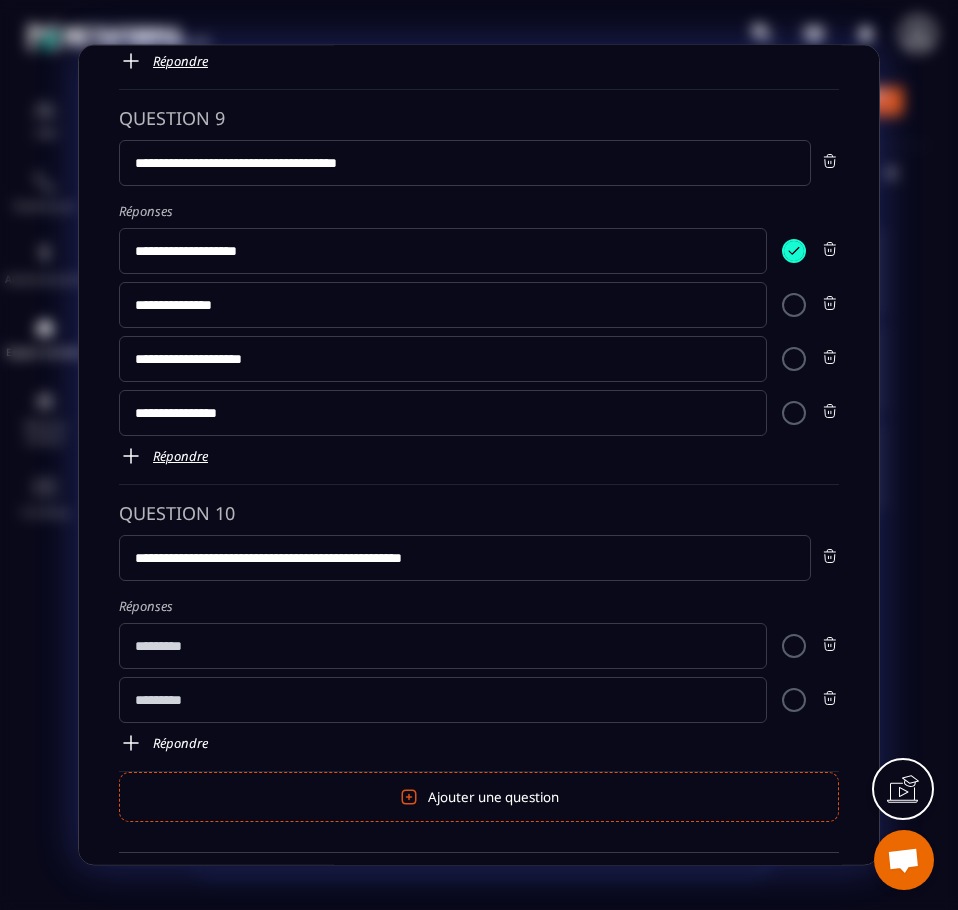 click at bounding box center [131, 744] 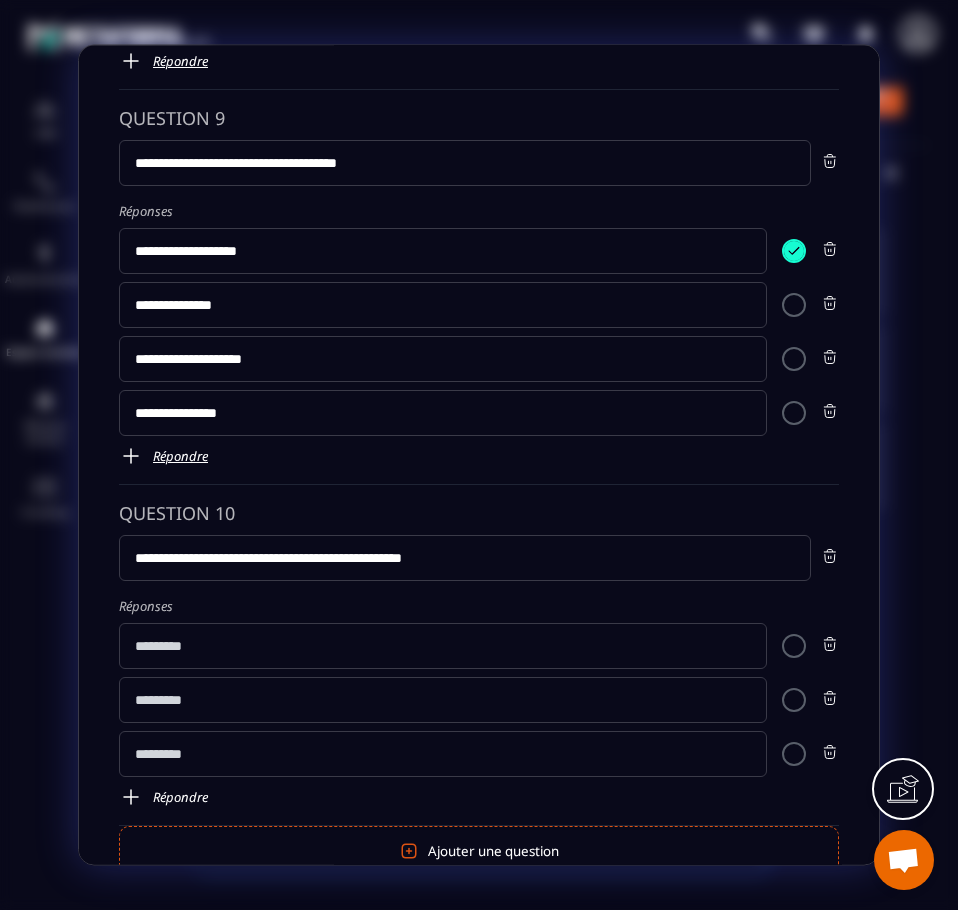 click at bounding box center (131, 798) 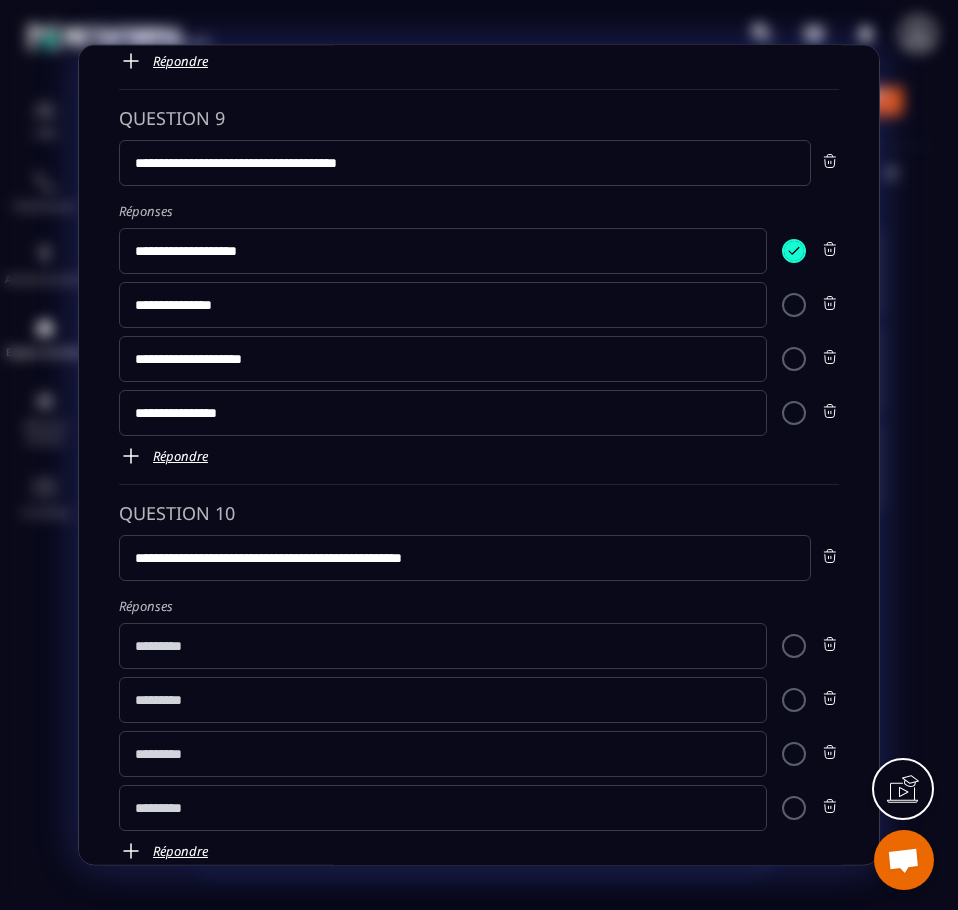 click 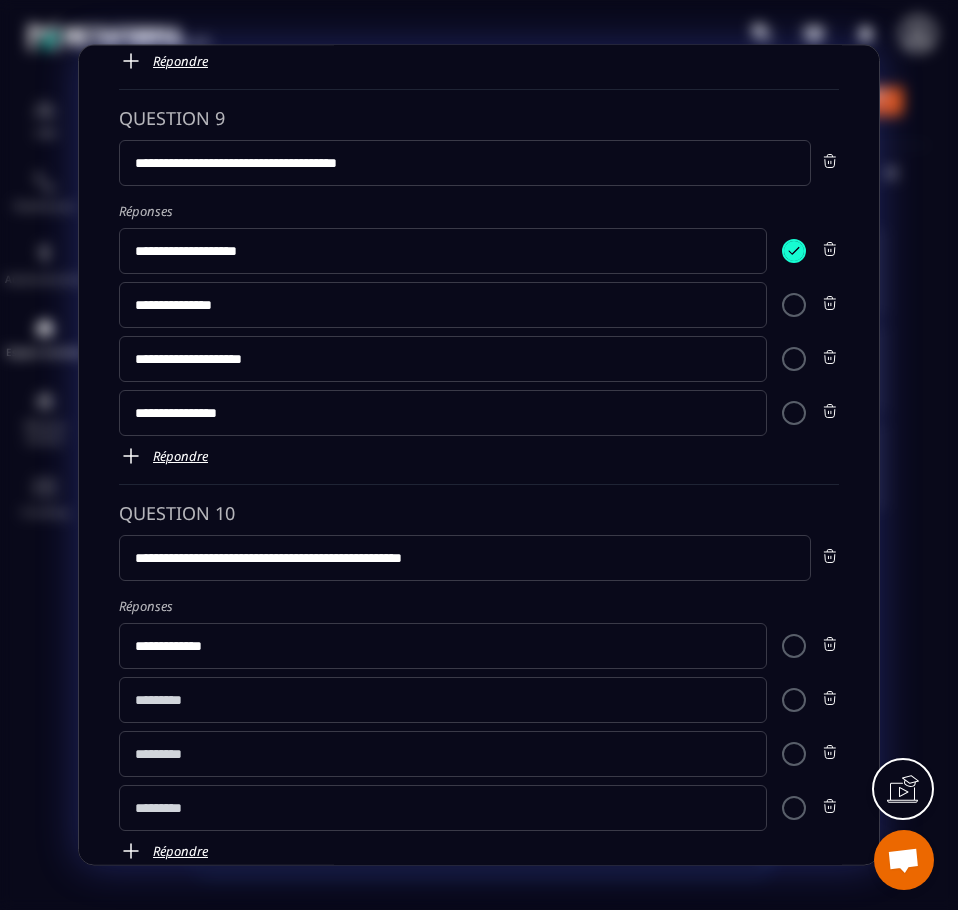 type on "**********" 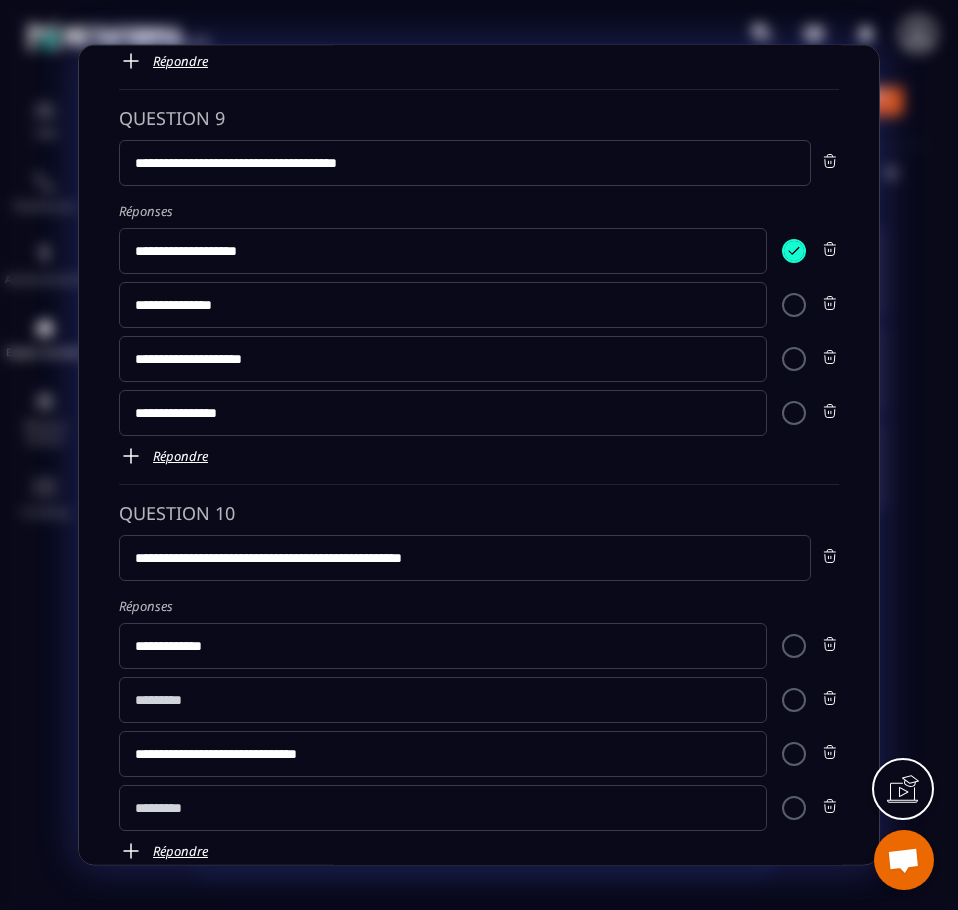 type on "**********" 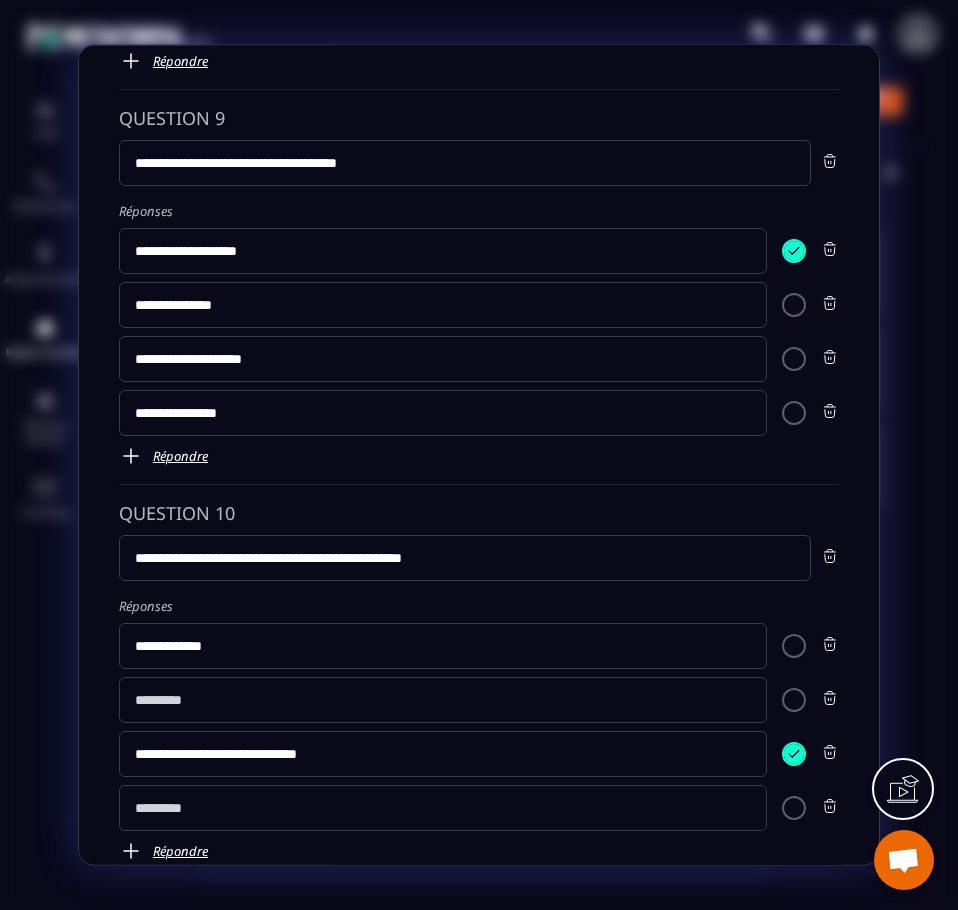 click 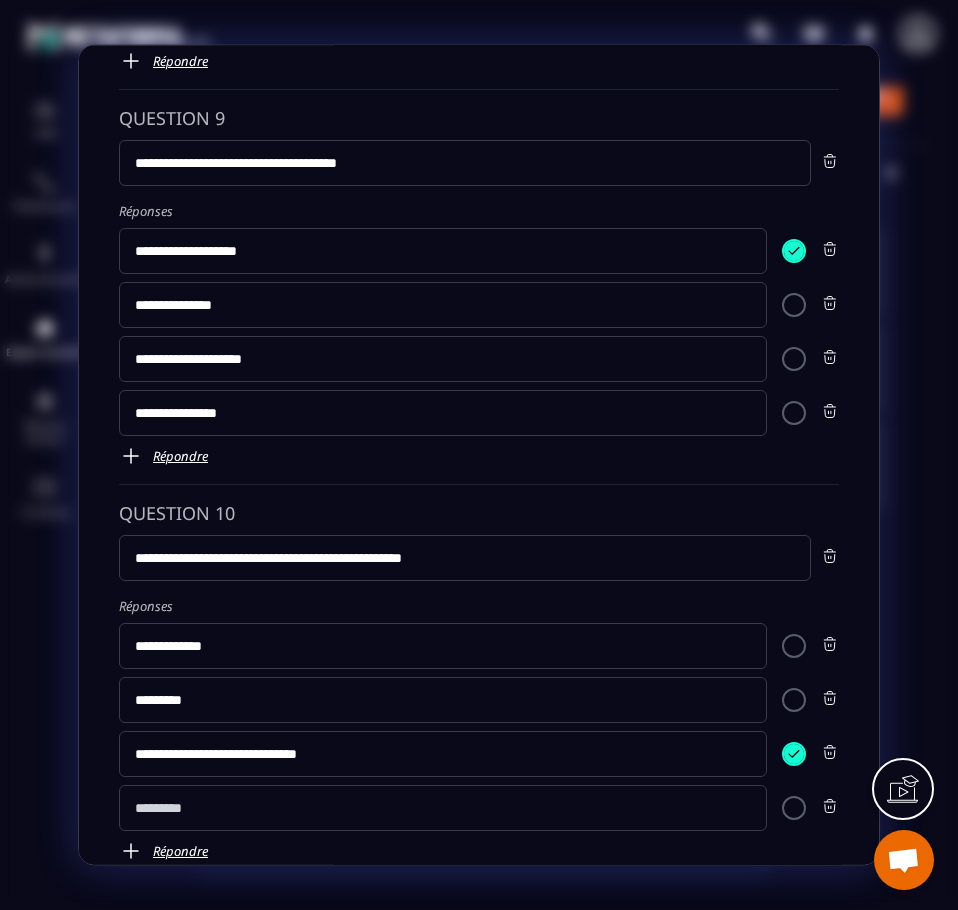 type on "*********" 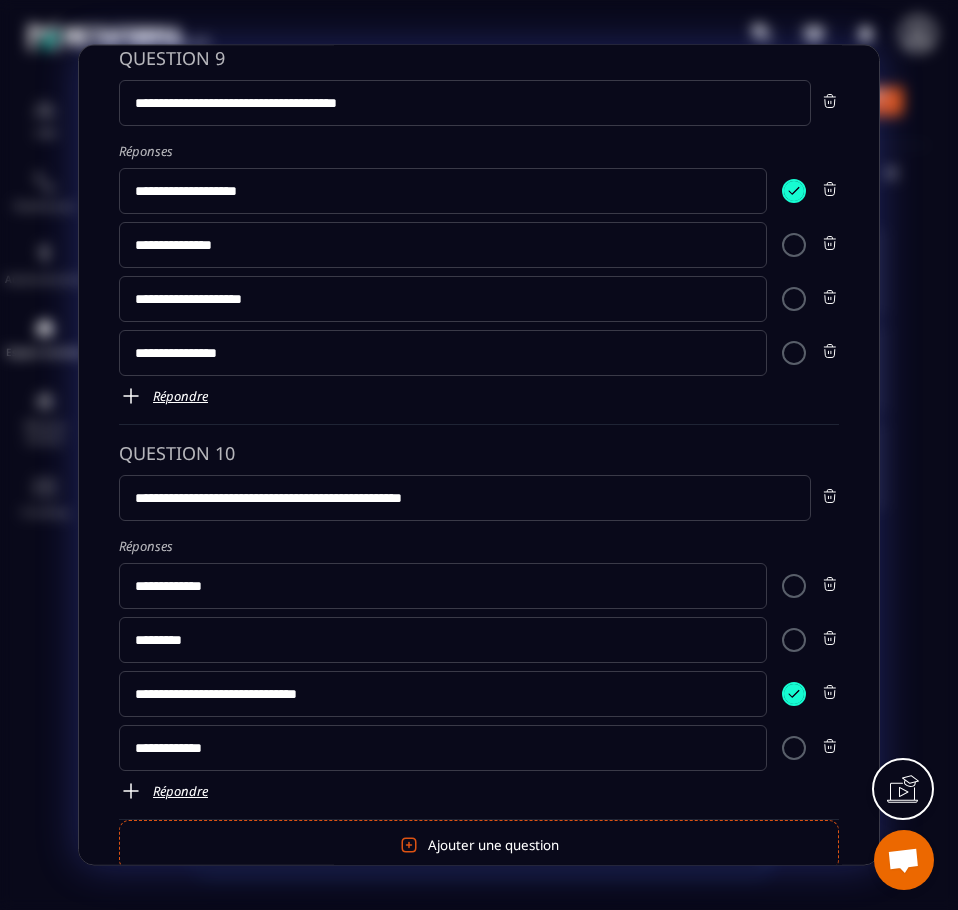 scroll, scrollTop: 3408, scrollLeft: 0, axis: vertical 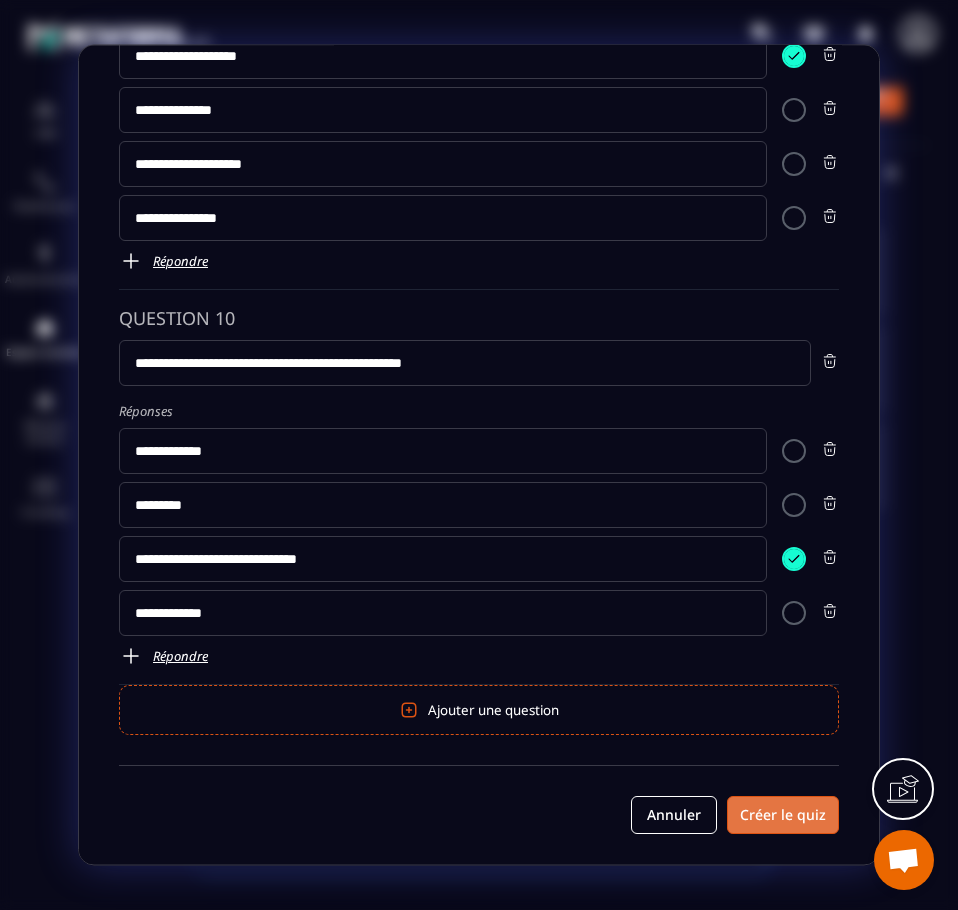 type on "**********" 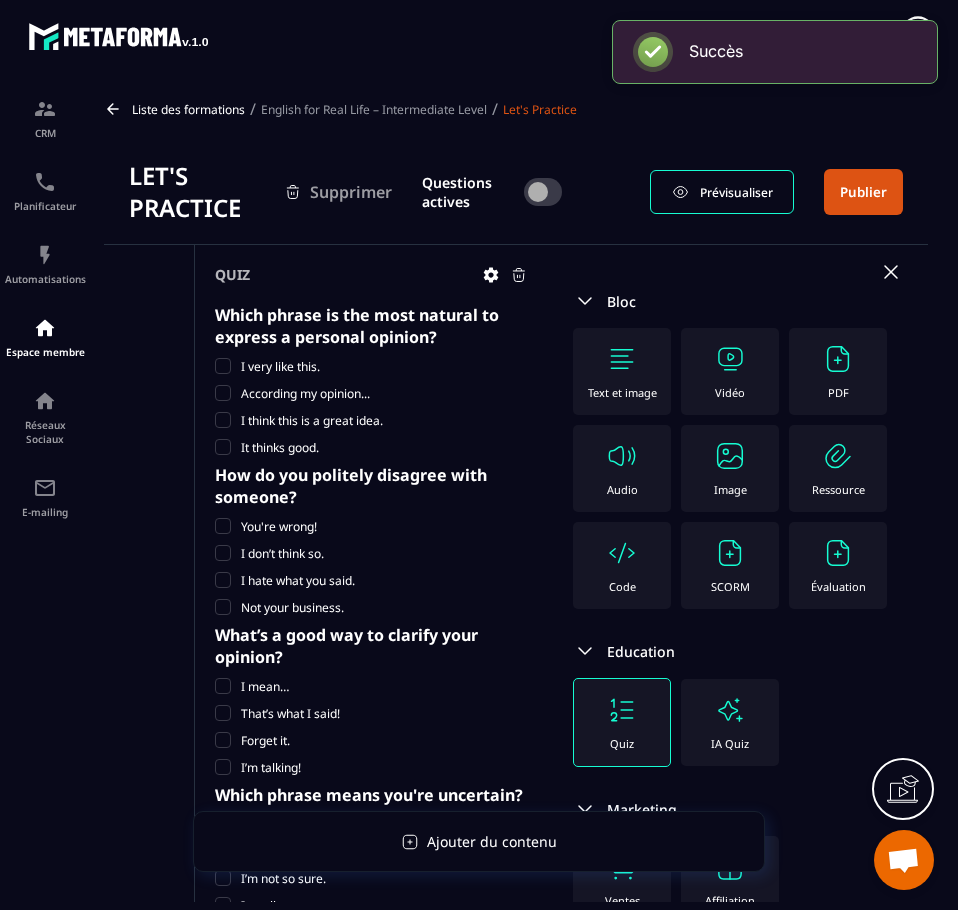 scroll, scrollTop: 0, scrollLeft: 0, axis: both 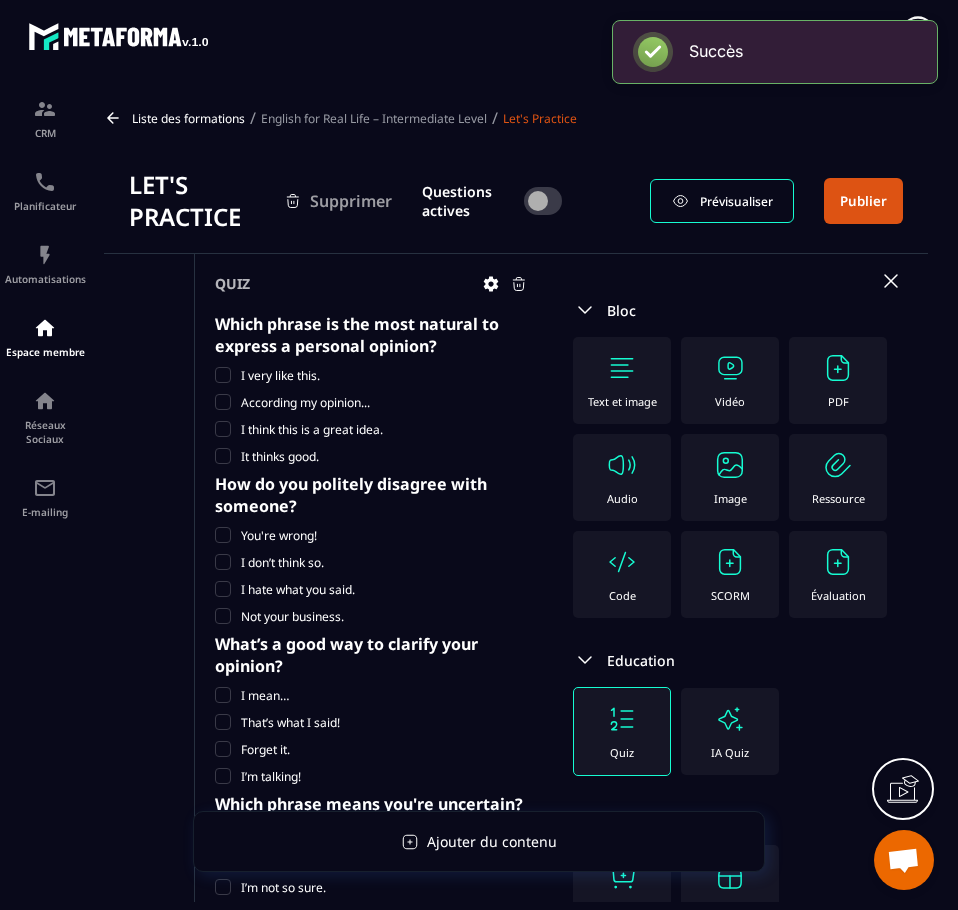 click on "English for Real Life – Intermediate Level" at bounding box center [374, 118] 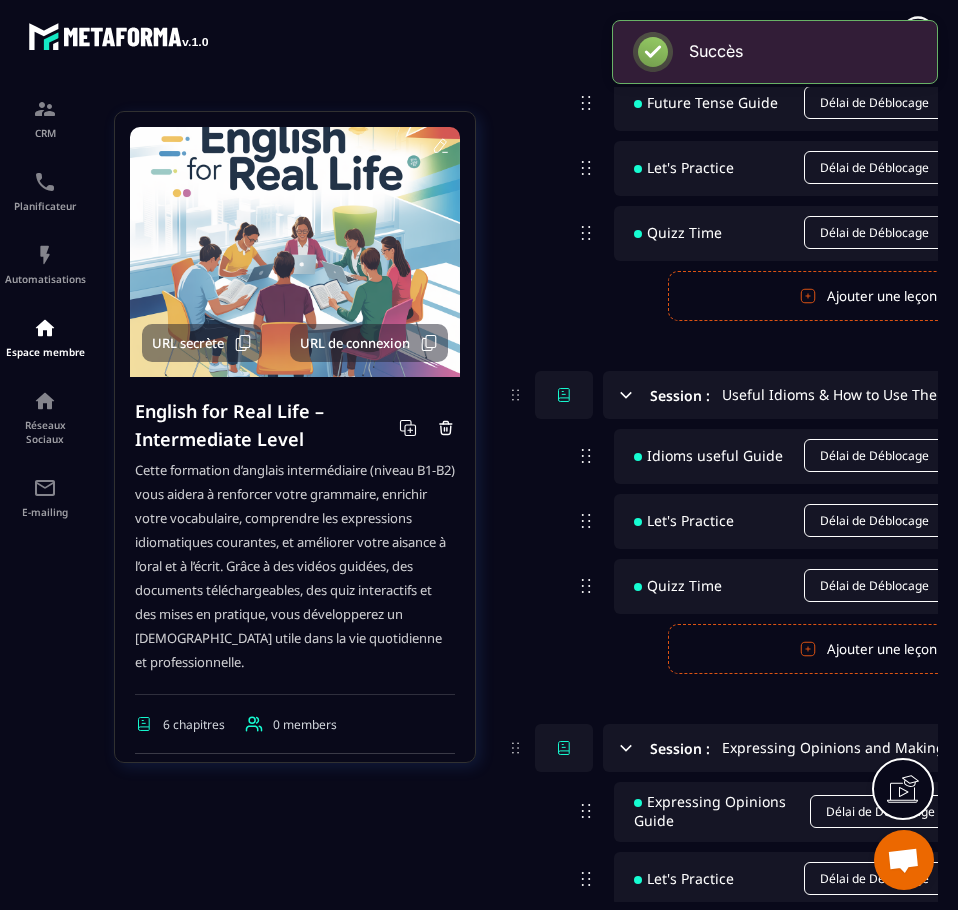 scroll, scrollTop: 600, scrollLeft: 0, axis: vertical 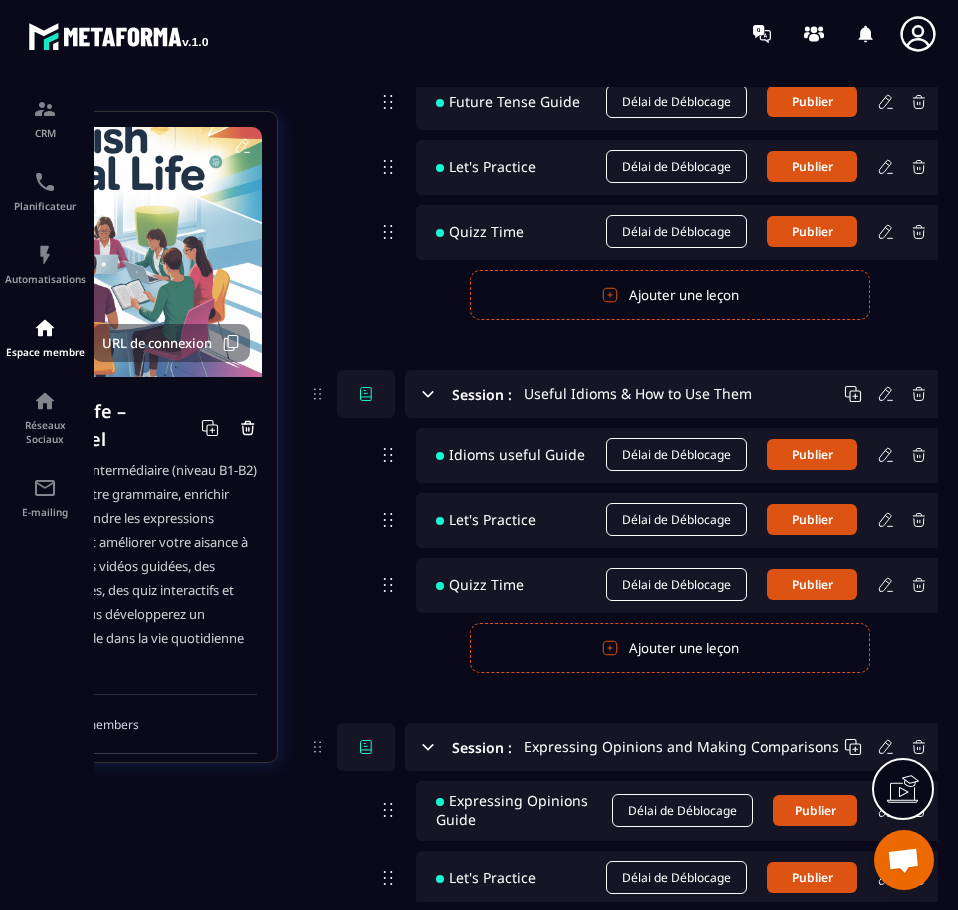 drag, startPoint x: 602, startPoint y: 326, endPoint x: 877, endPoint y: 338, distance: 275.2617 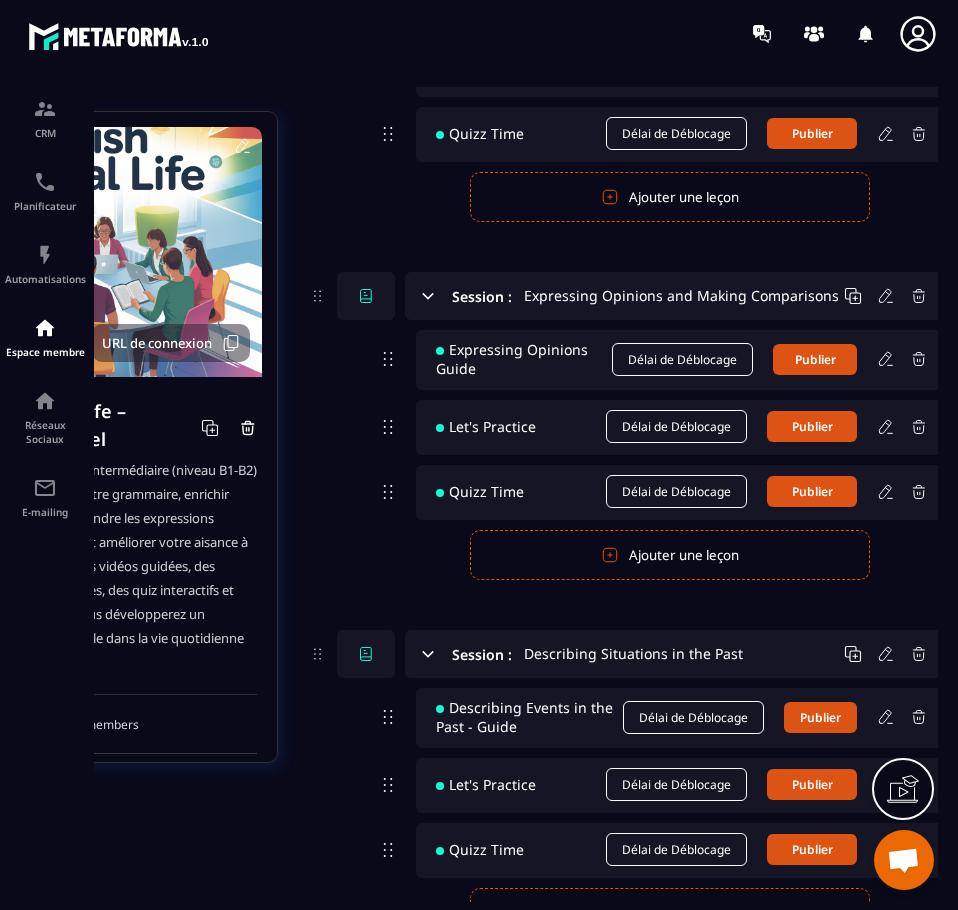 scroll, scrollTop: 1100, scrollLeft: 198, axis: both 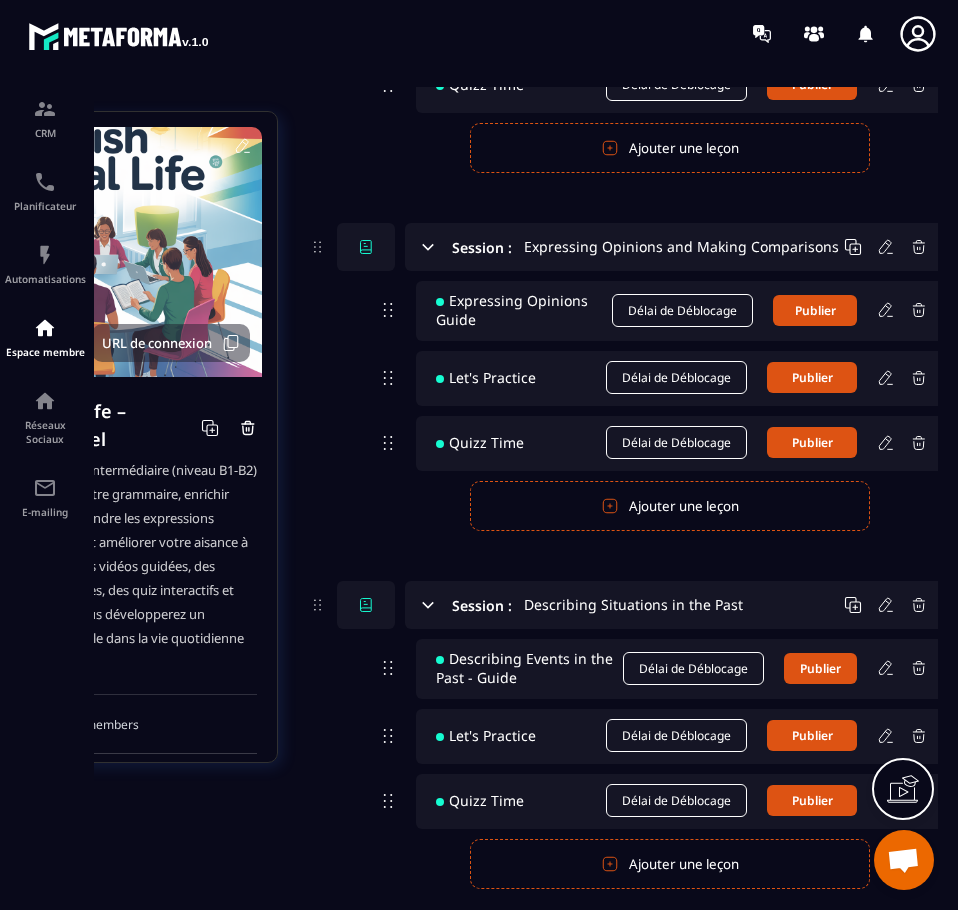 click 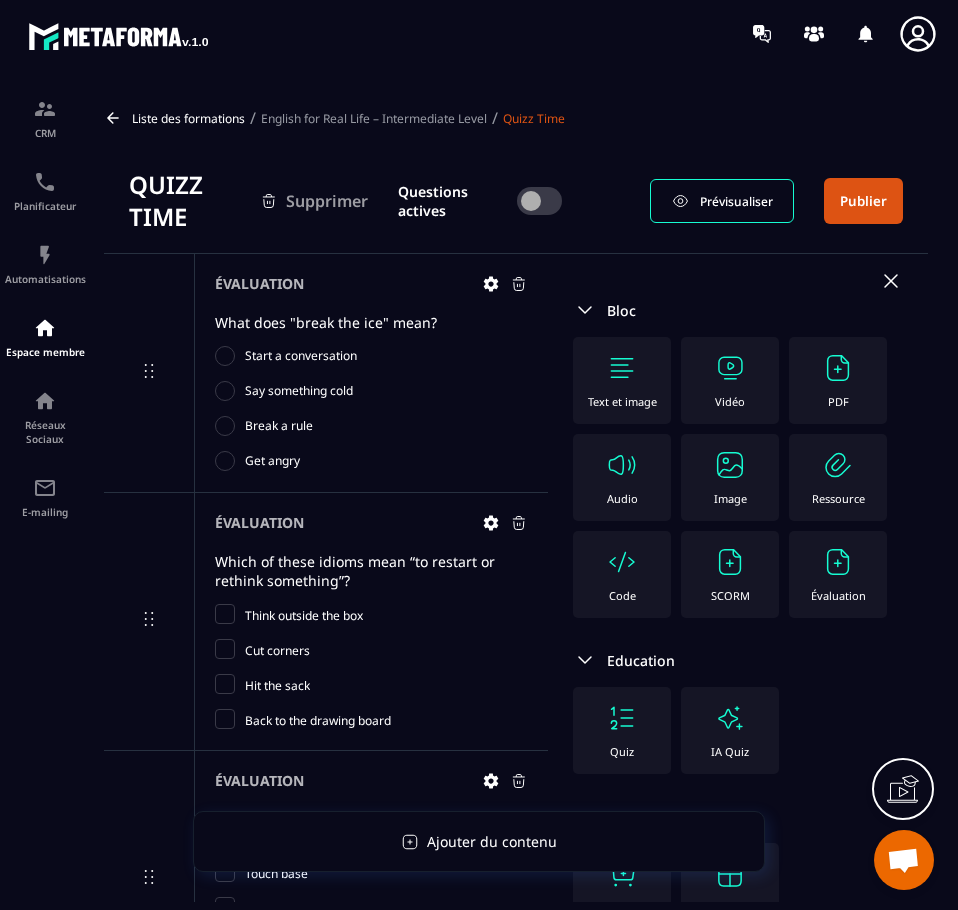 click on "English for Real Life – Intermediate Level" at bounding box center [374, 118] 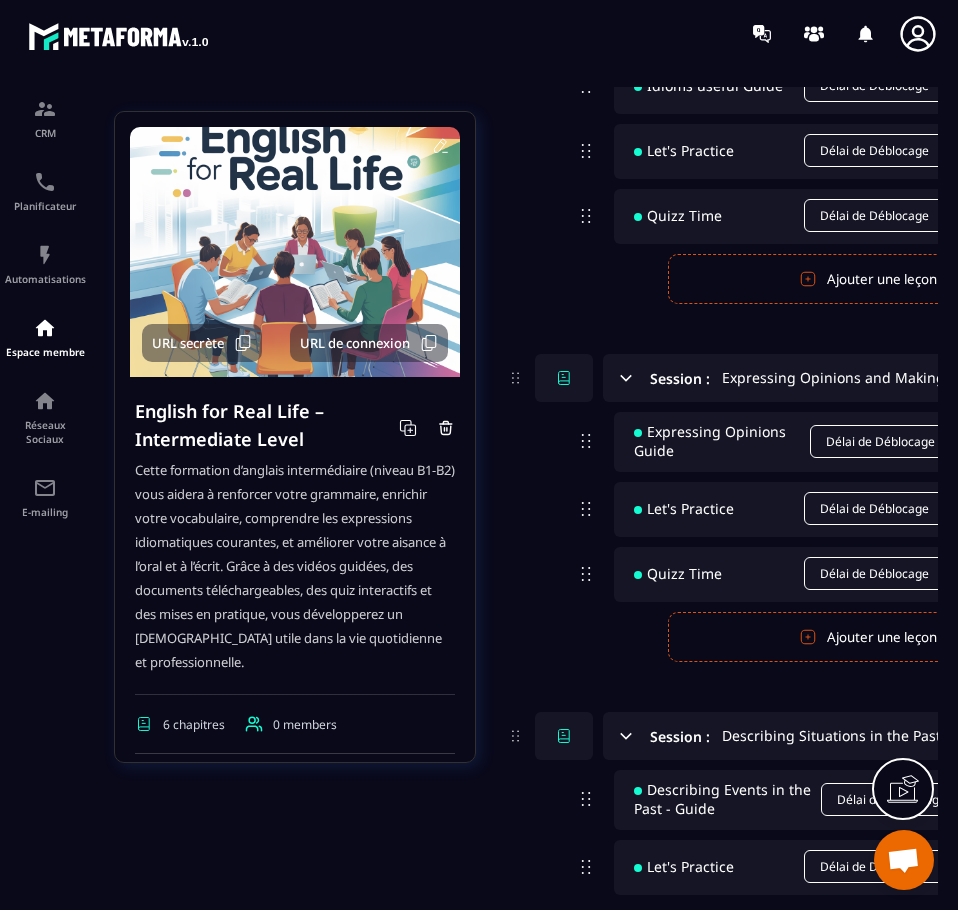 scroll, scrollTop: 1000, scrollLeft: 0, axis: vertical 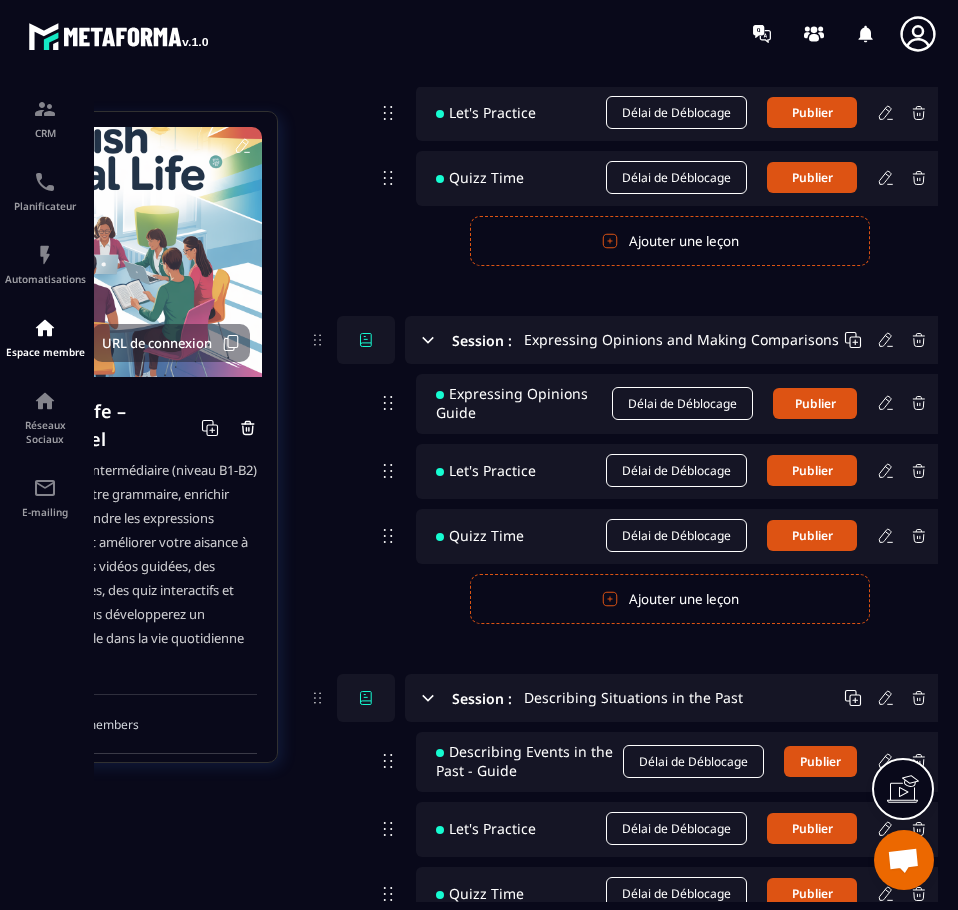 drag, startPoint x: 523, startPoint y: 215, endPoint x: 844, endPoint y: 230, distance: 321.35028 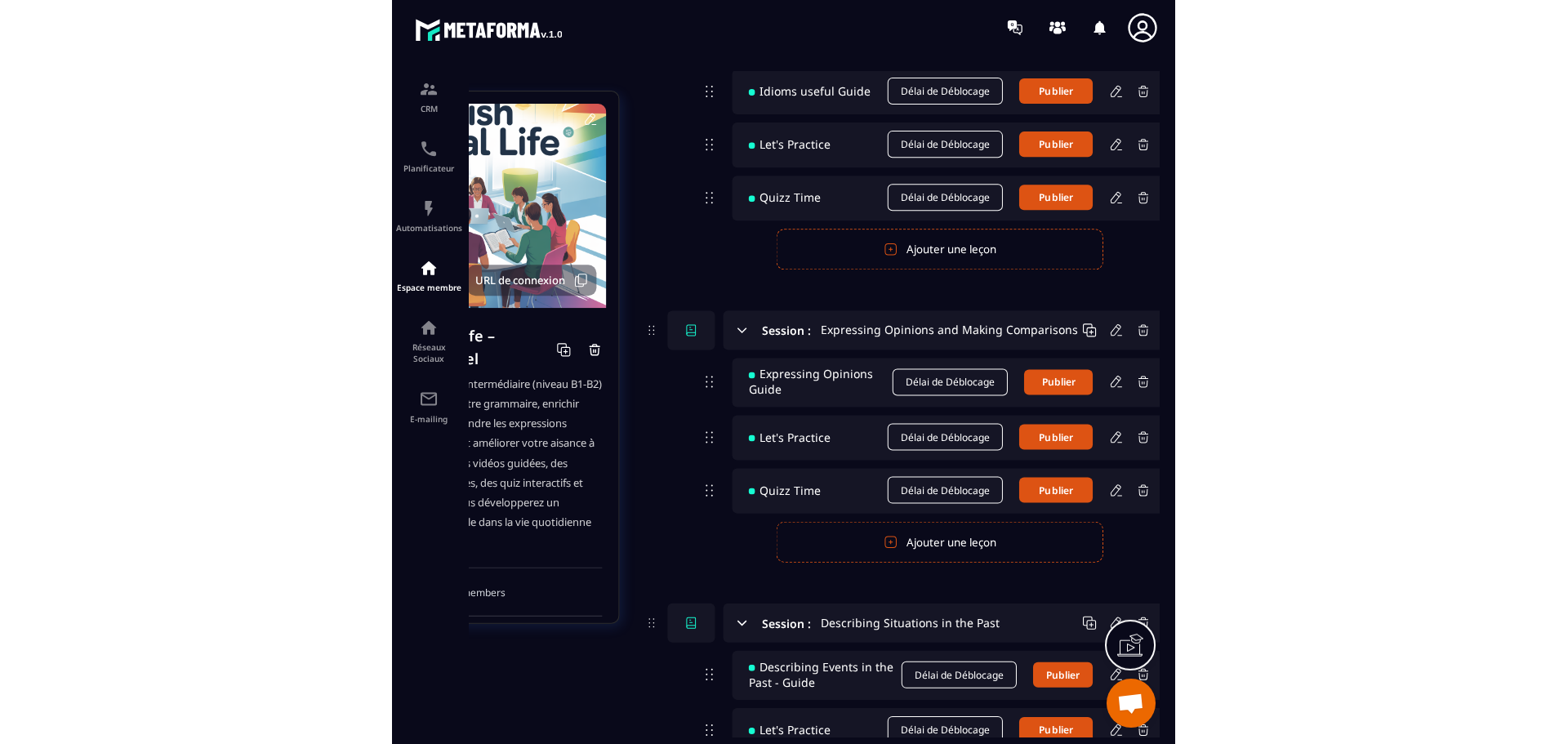 scroll, scrollTop: 742, scrollLeft: 162, axis: both 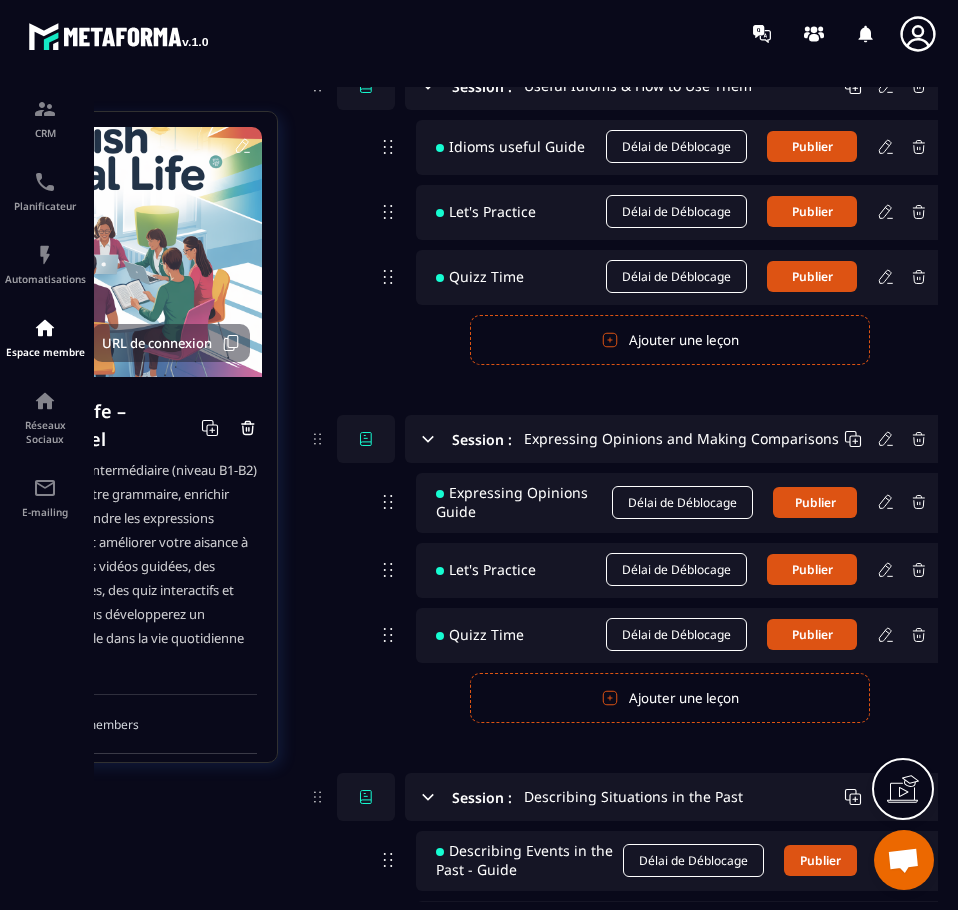click 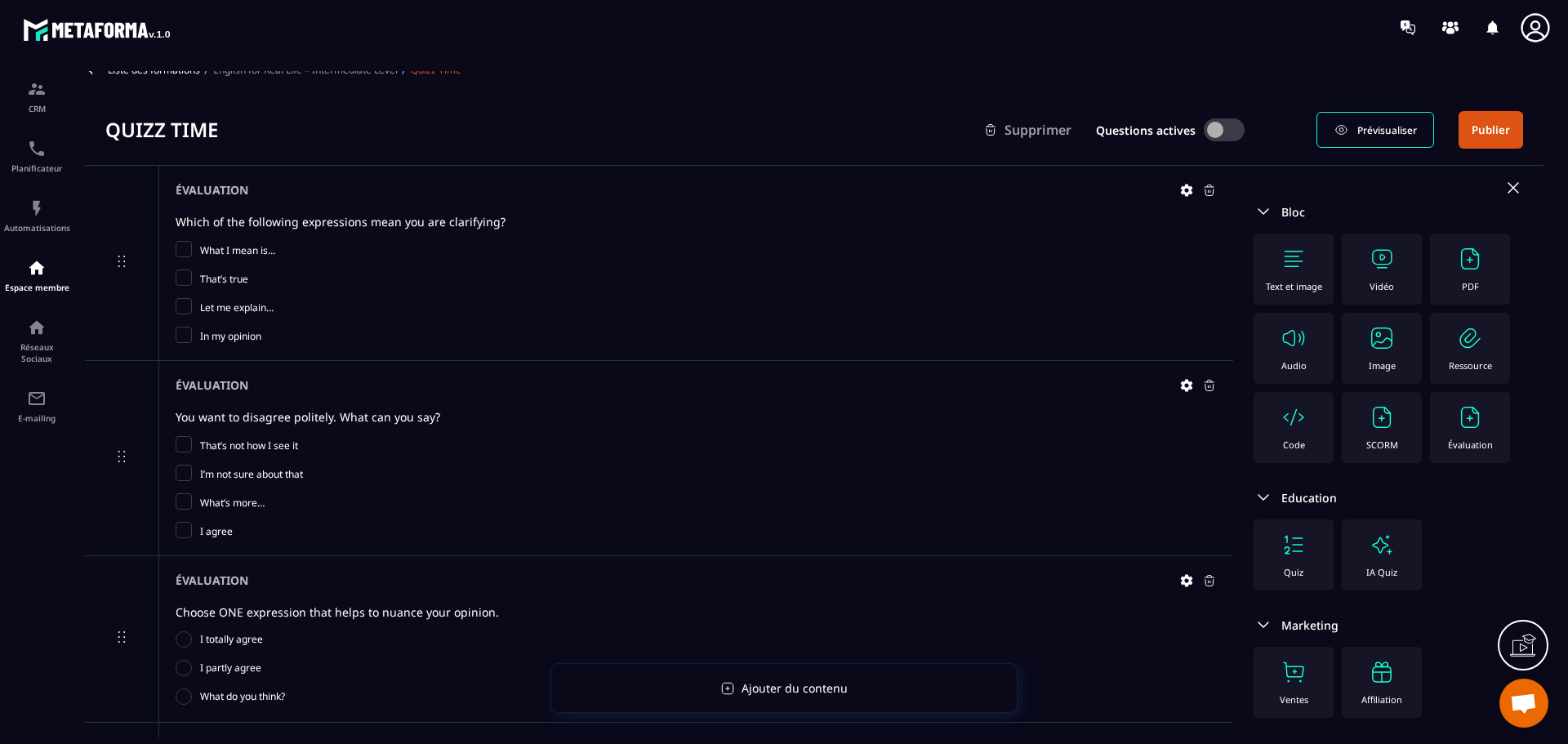 scroll, scrollTop: 0, scrollLeft: 0, axis: both 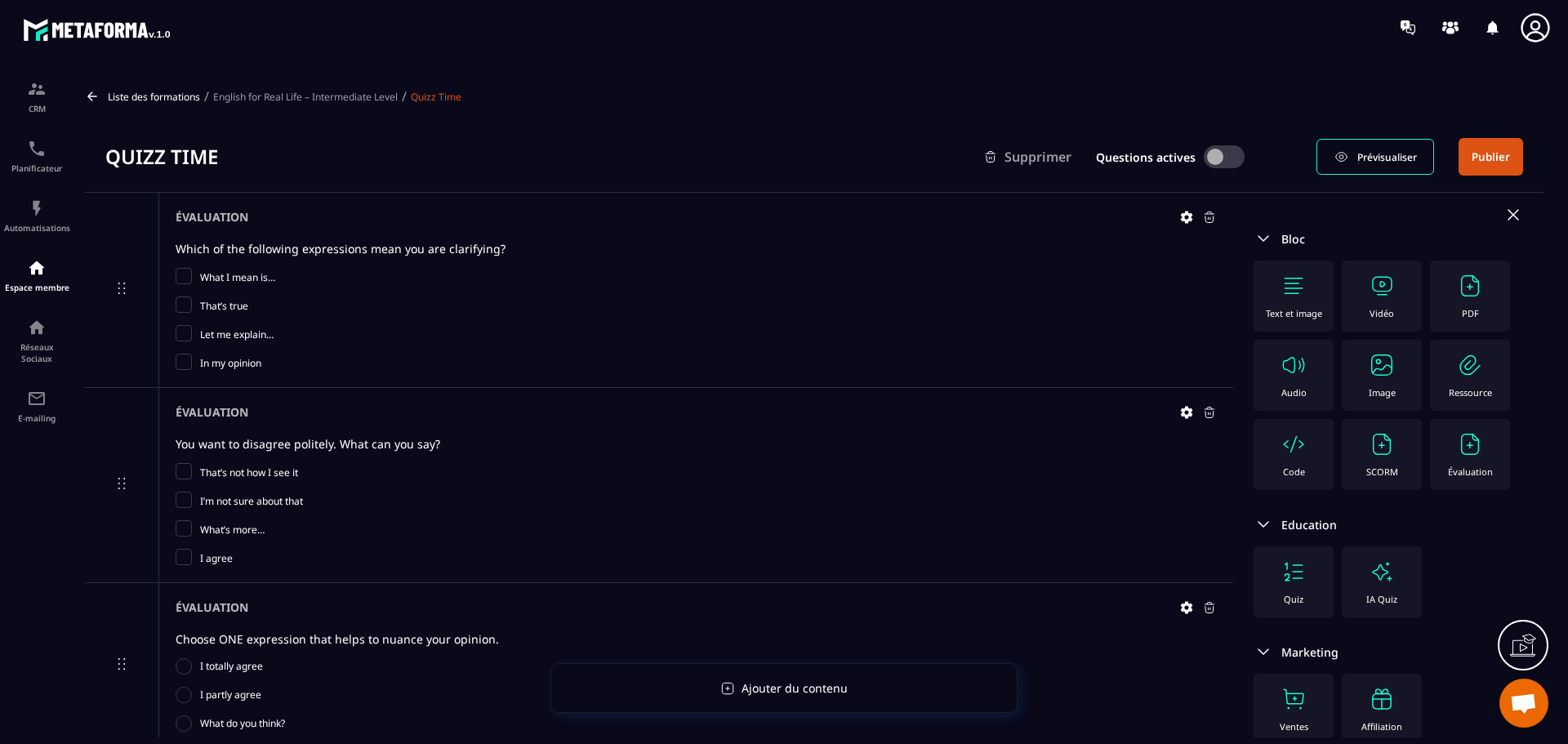 click on "English for Real Life – Intermediate Level" at bounding box center (305, 96) 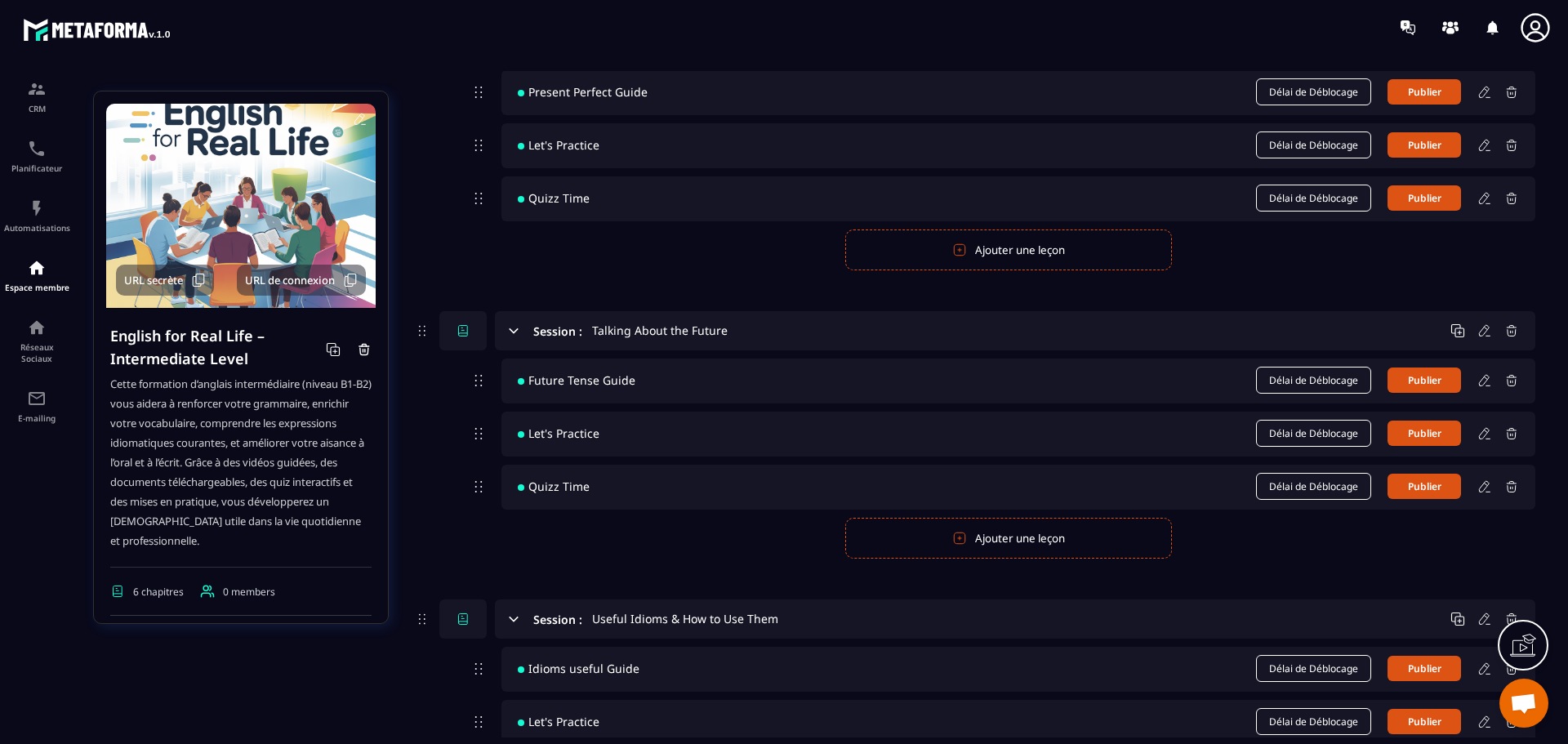 scroll, scrollTop: 572, scrollLeft: 0, axis: vertical 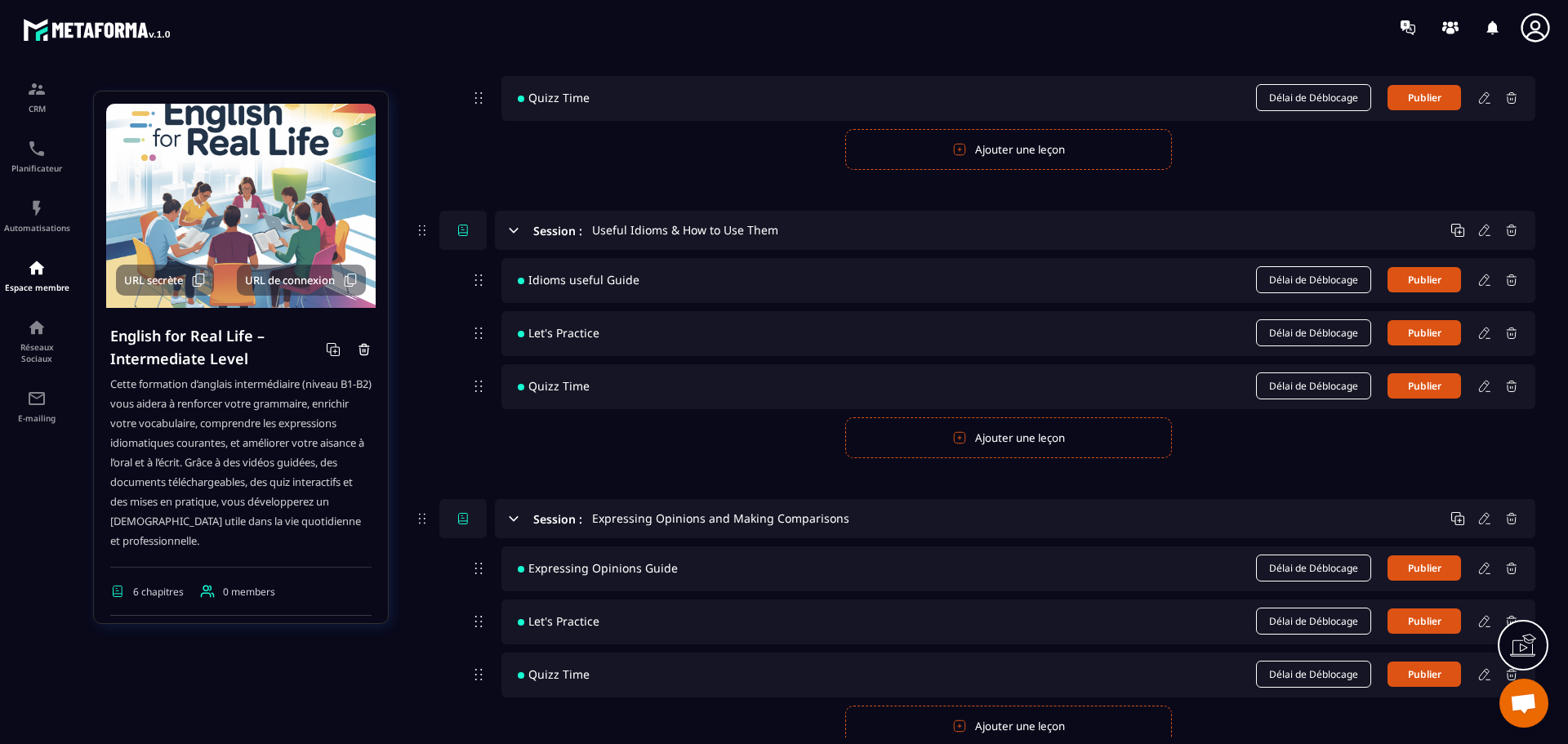 click 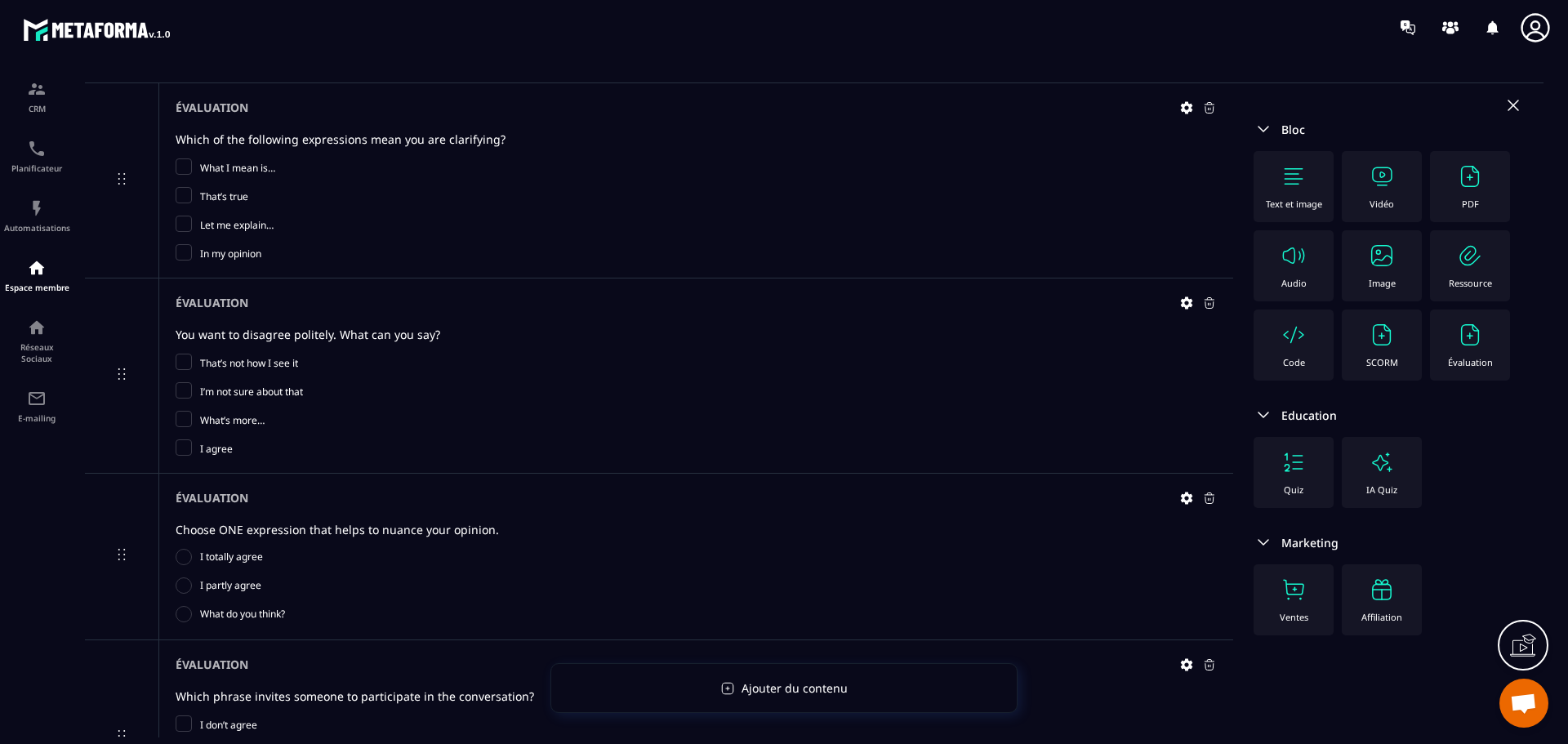 scroll, scrollTop: 0, scrollLeft: 0, axis: both 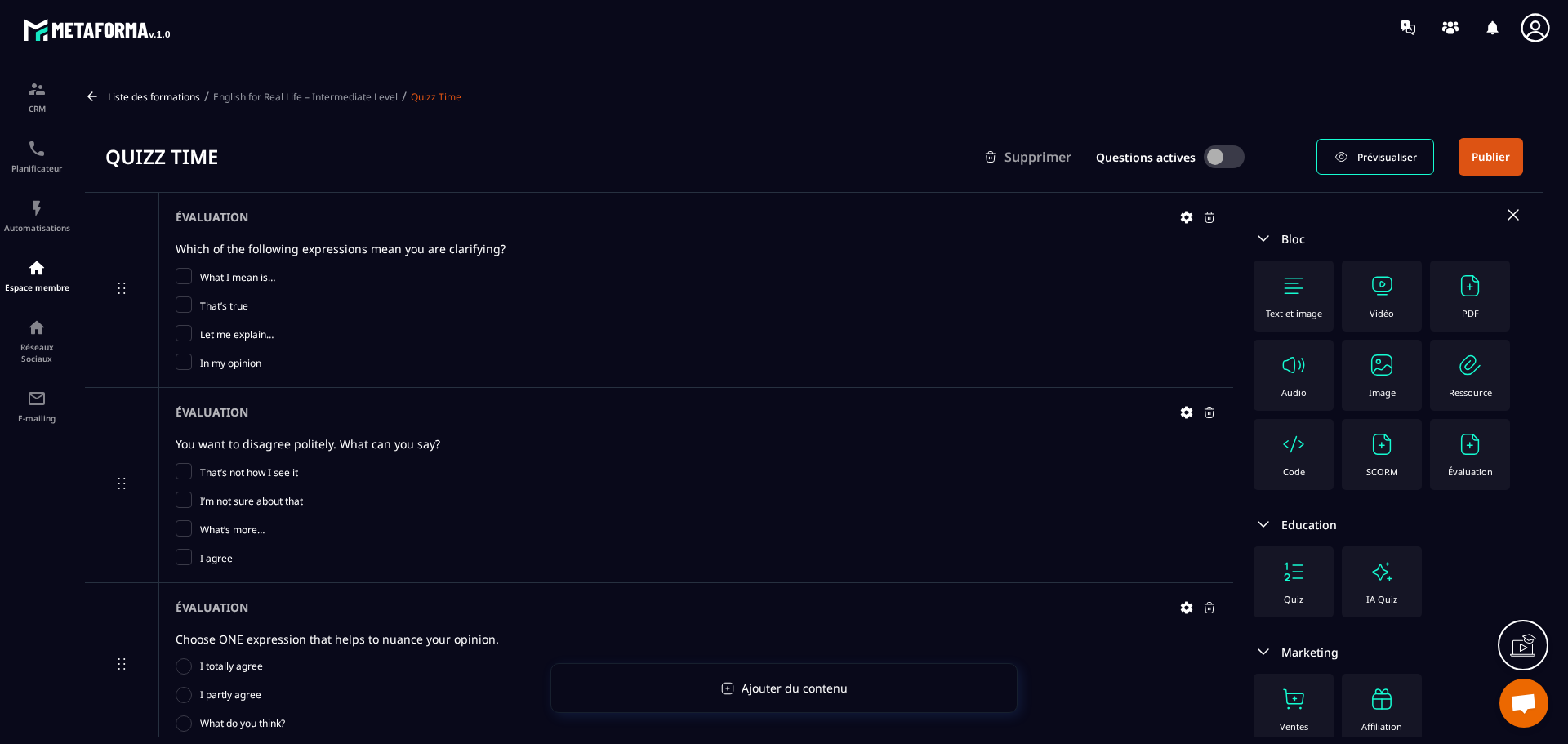click on "English for Real Life – Intermediate Level" at bounding box center [305, 96] 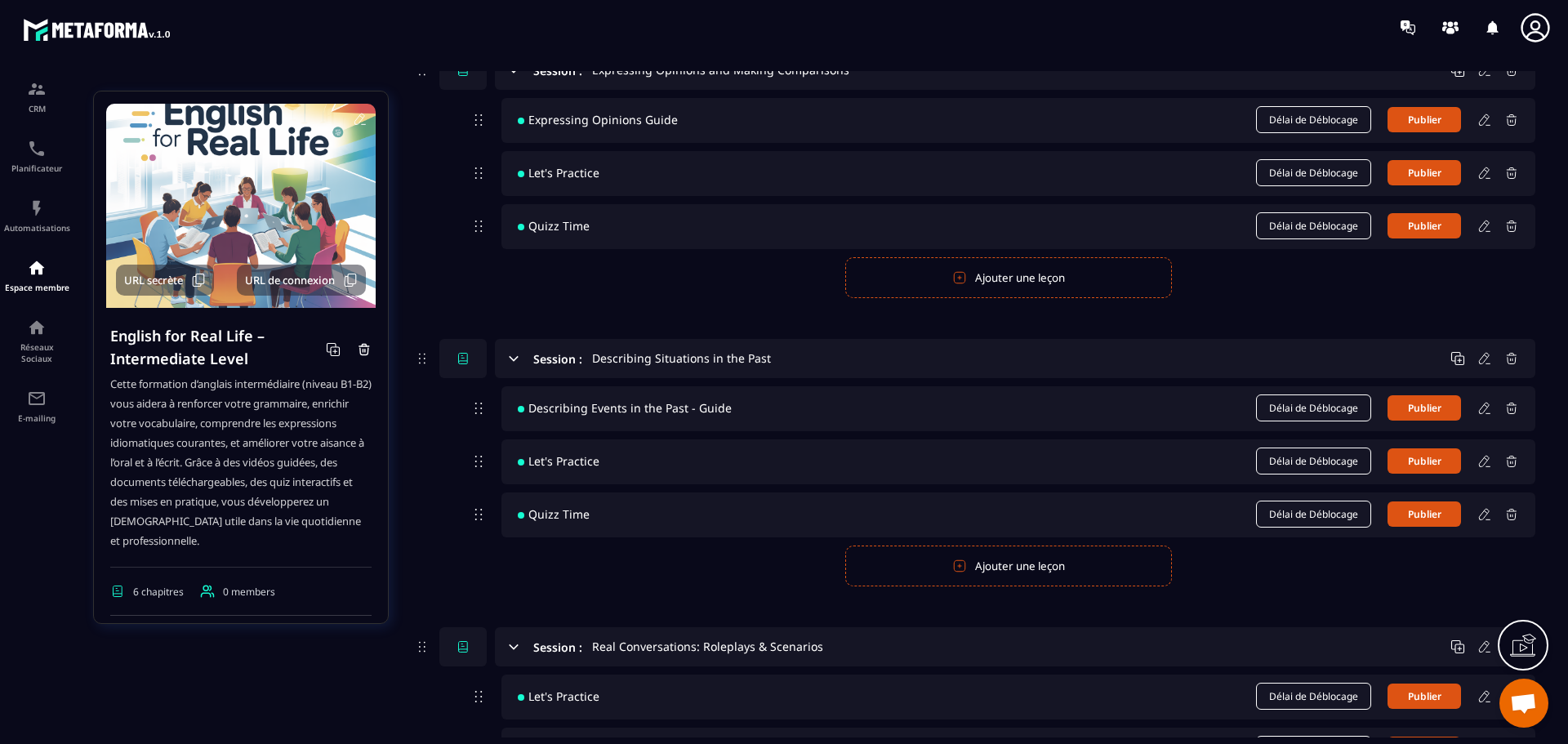scroll, scrollTop: 980, scrollLeft: 0, axis: vertical 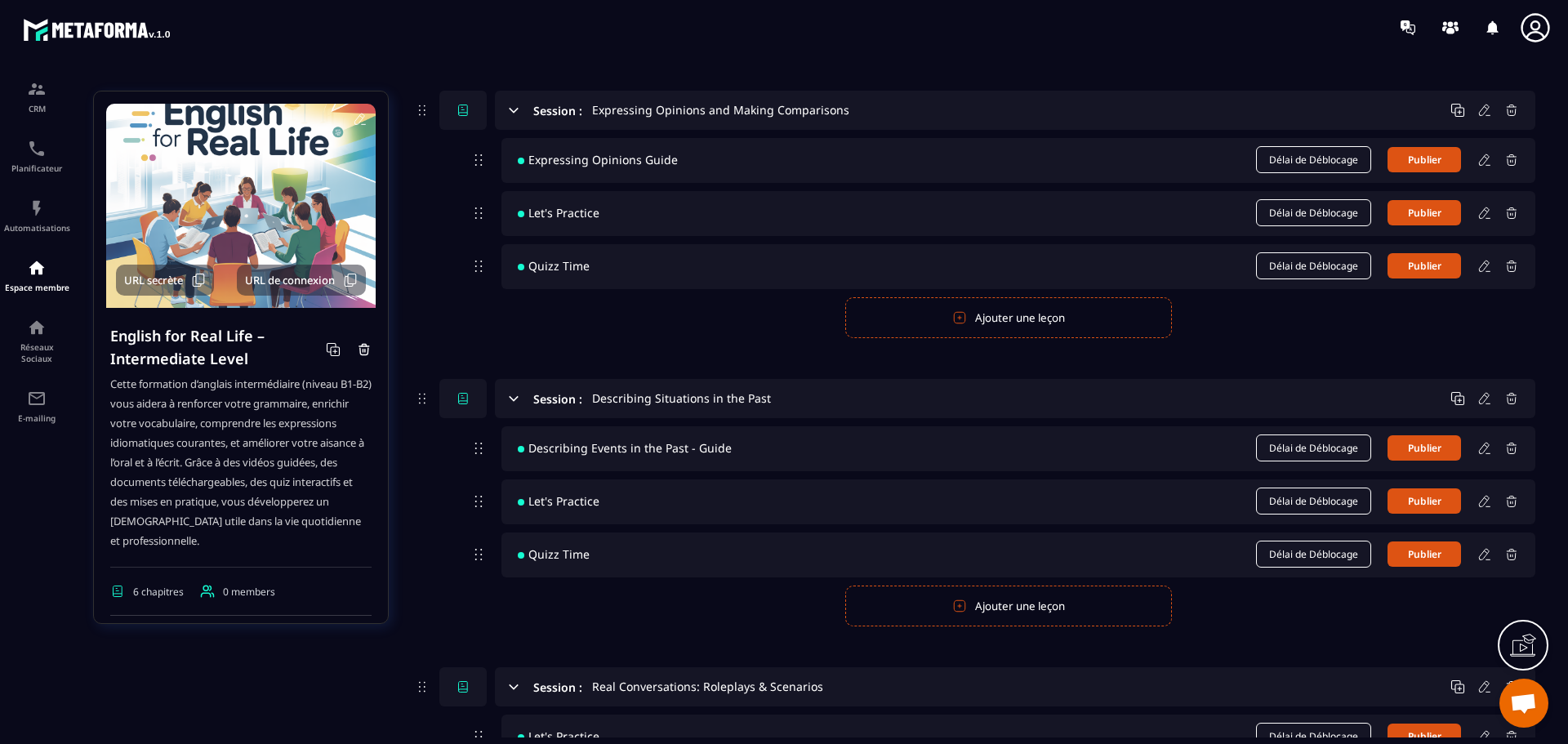click 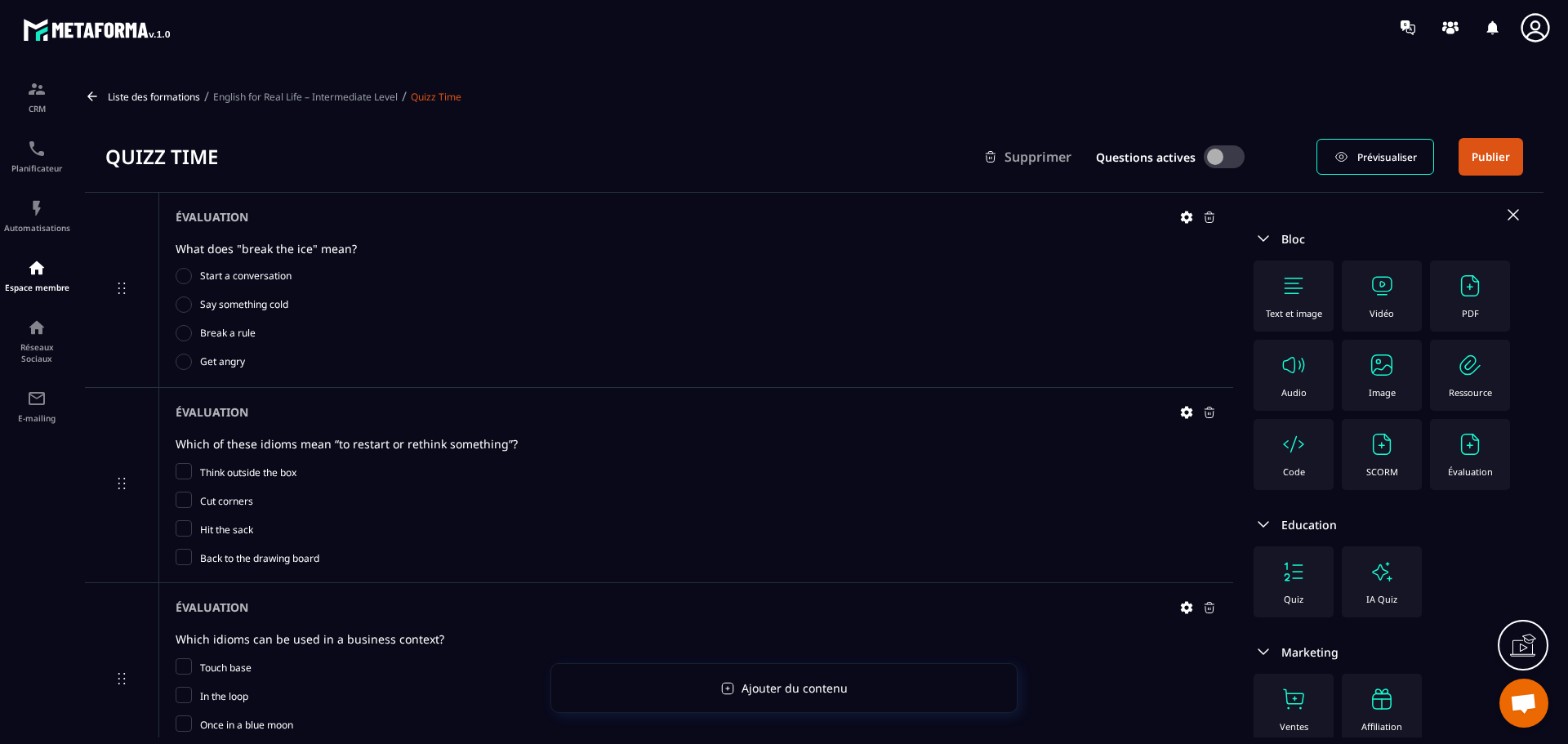 click on "English for Real Life – Intermediate Level" at bounding box center (305, 96) 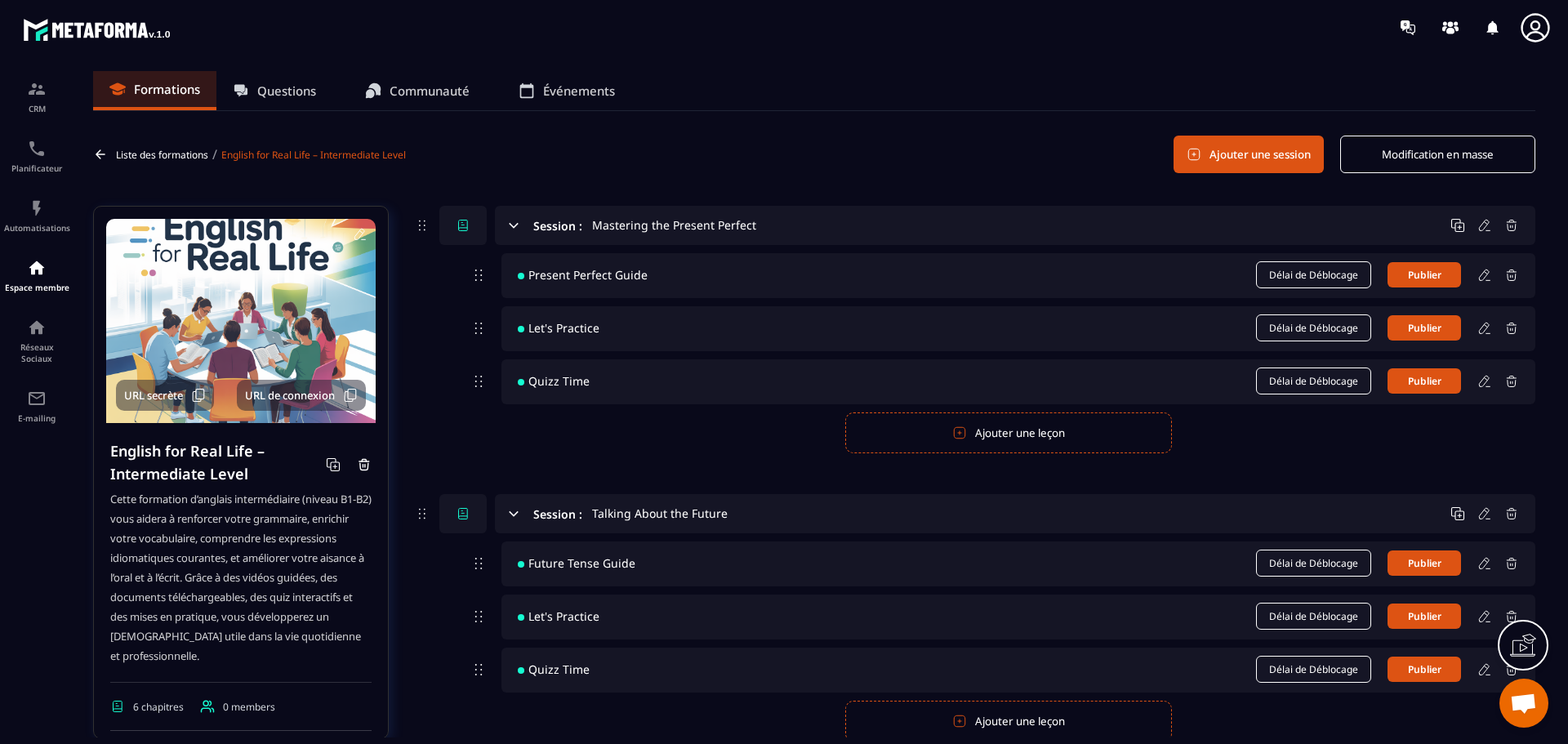 click on "Modification en masse" 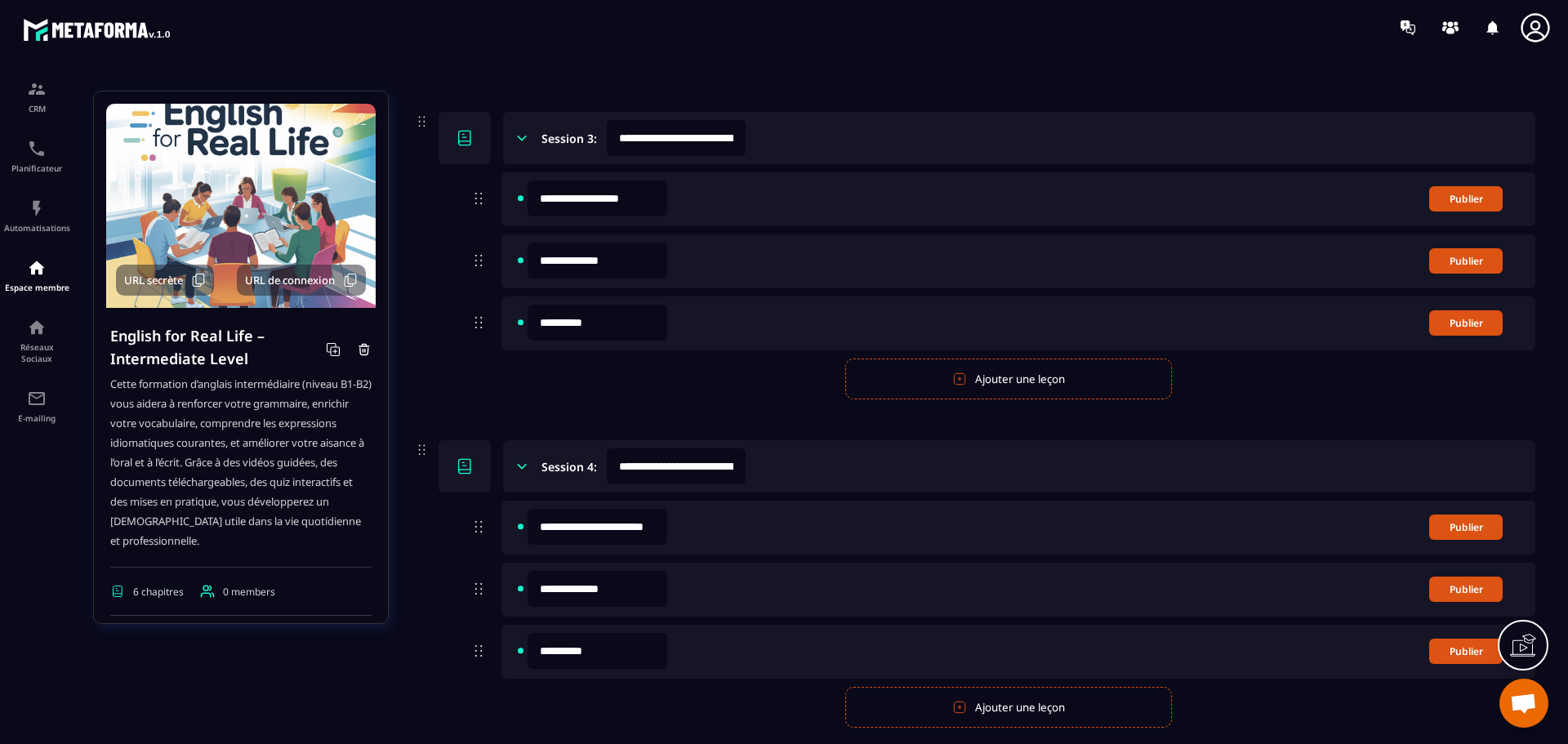 scroll, scrollTop: 817, scrollLeft: 0, axis: vertical 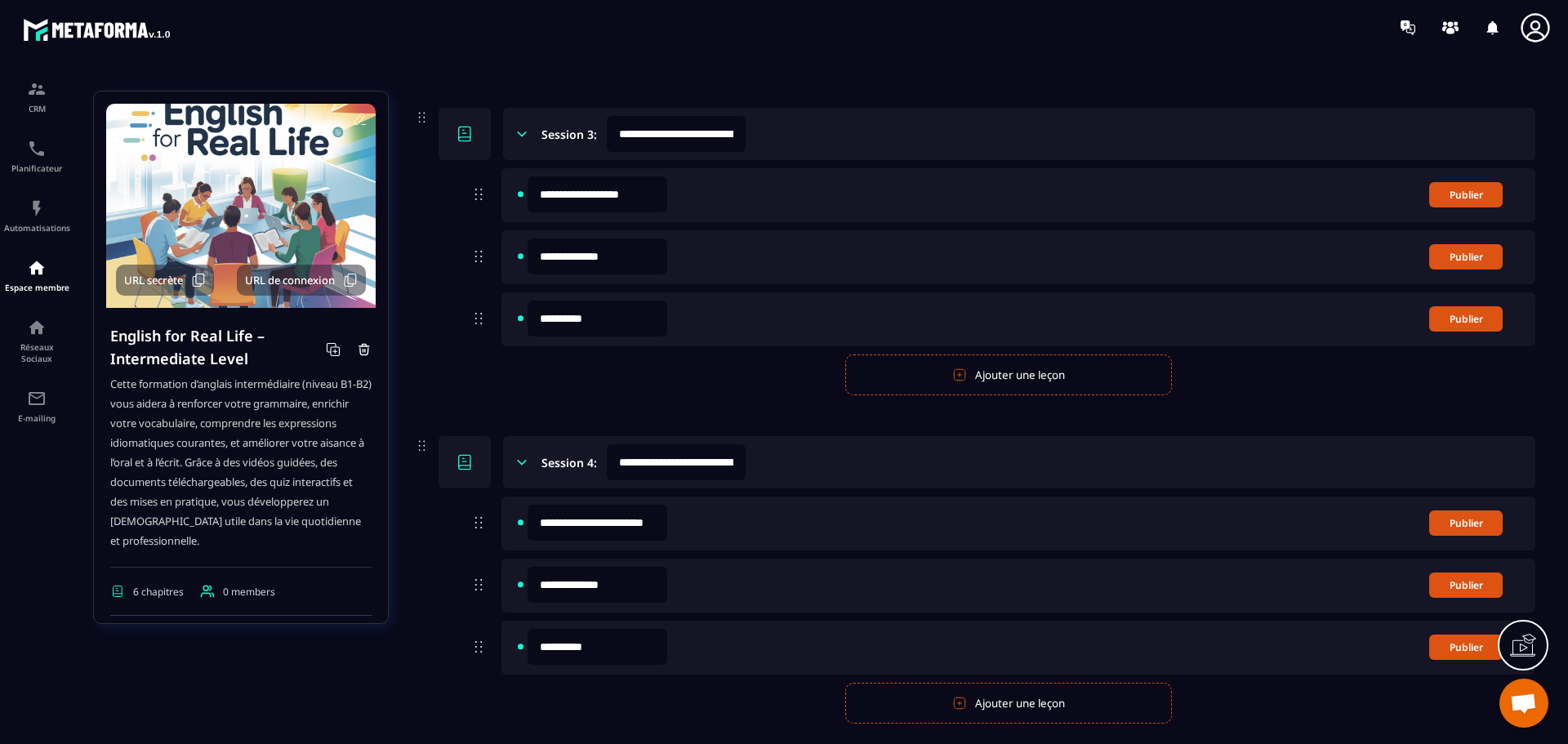 drag, startPoint x: 474, startPoint y: 648, endPoint x: 483, endPoint y: 630, distance: 20.124612 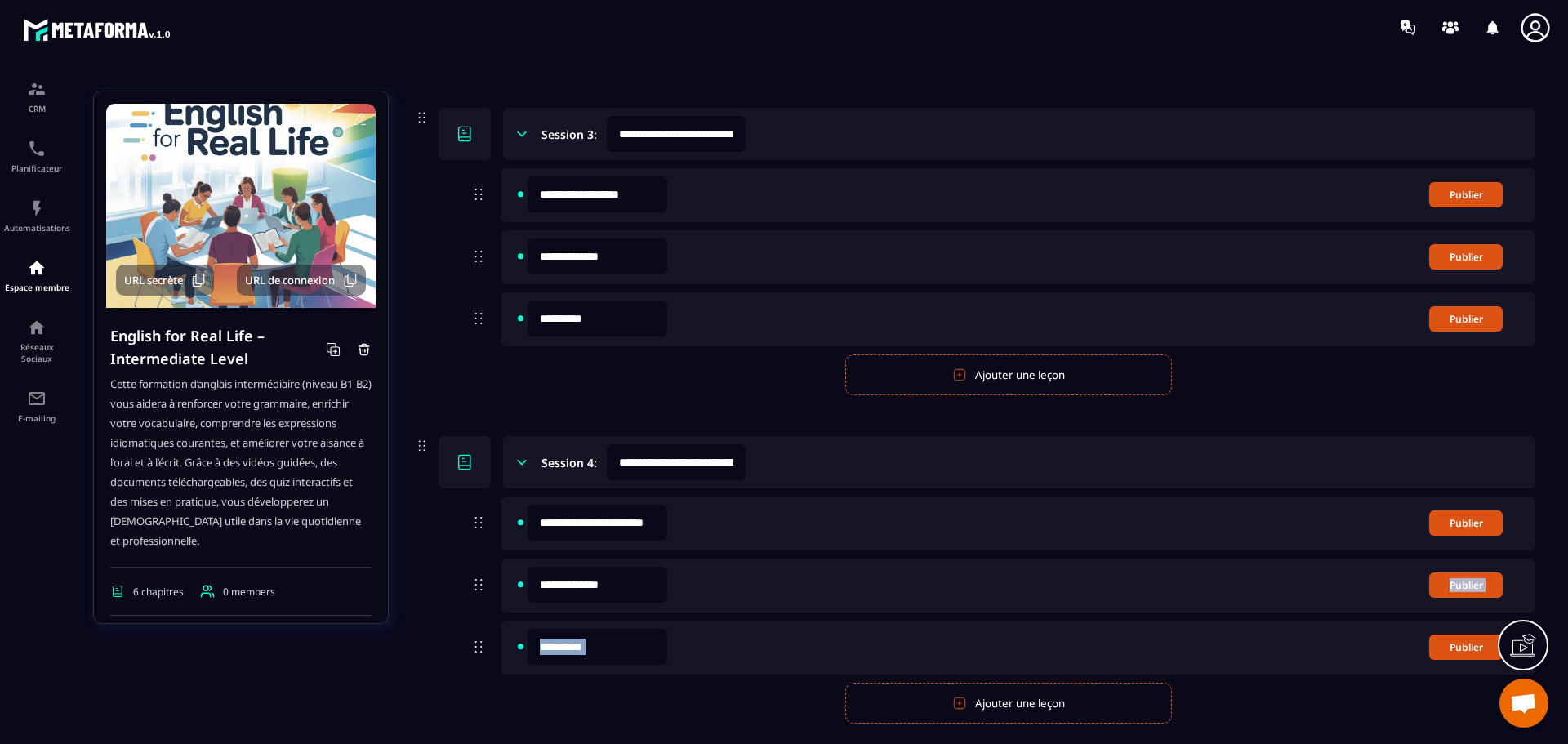 drag, startPoint x: 479, startPoint y: 646, endPoint x: 477, endPoint y: 638, distance: 8.246211 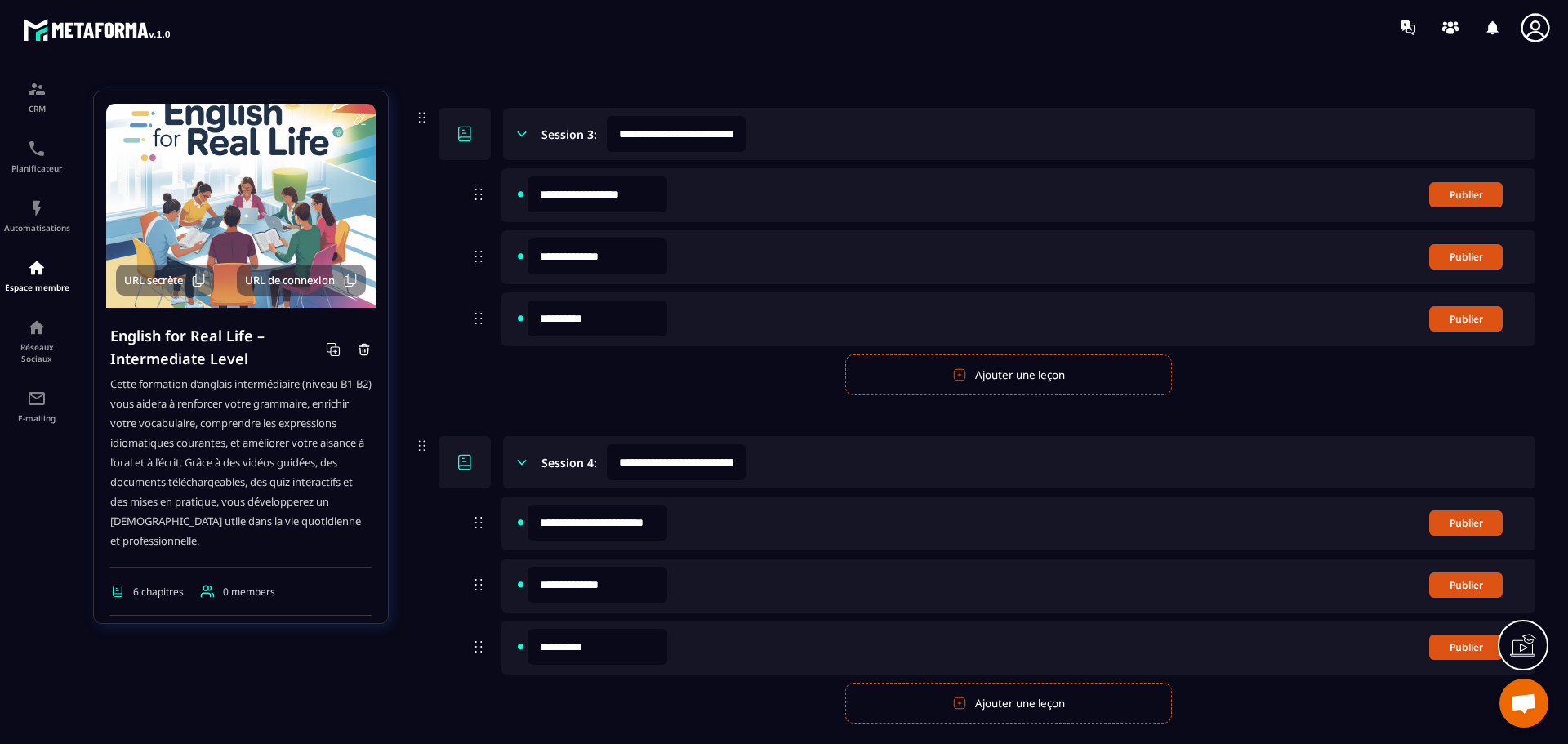drag, startPoint x: 479, startPoint y: 648, endPoint x: 470, endPoint y: 648, distance: 9 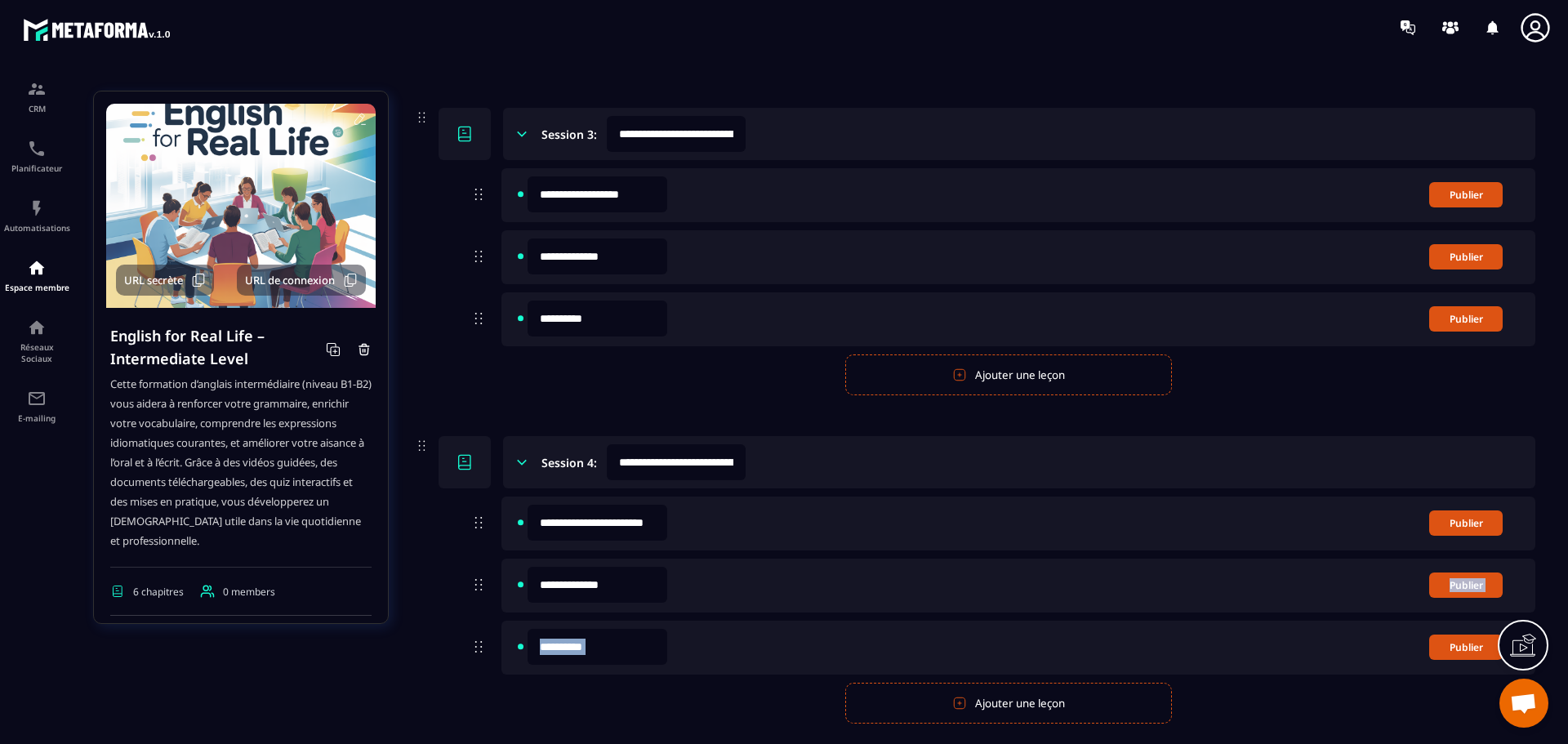 click 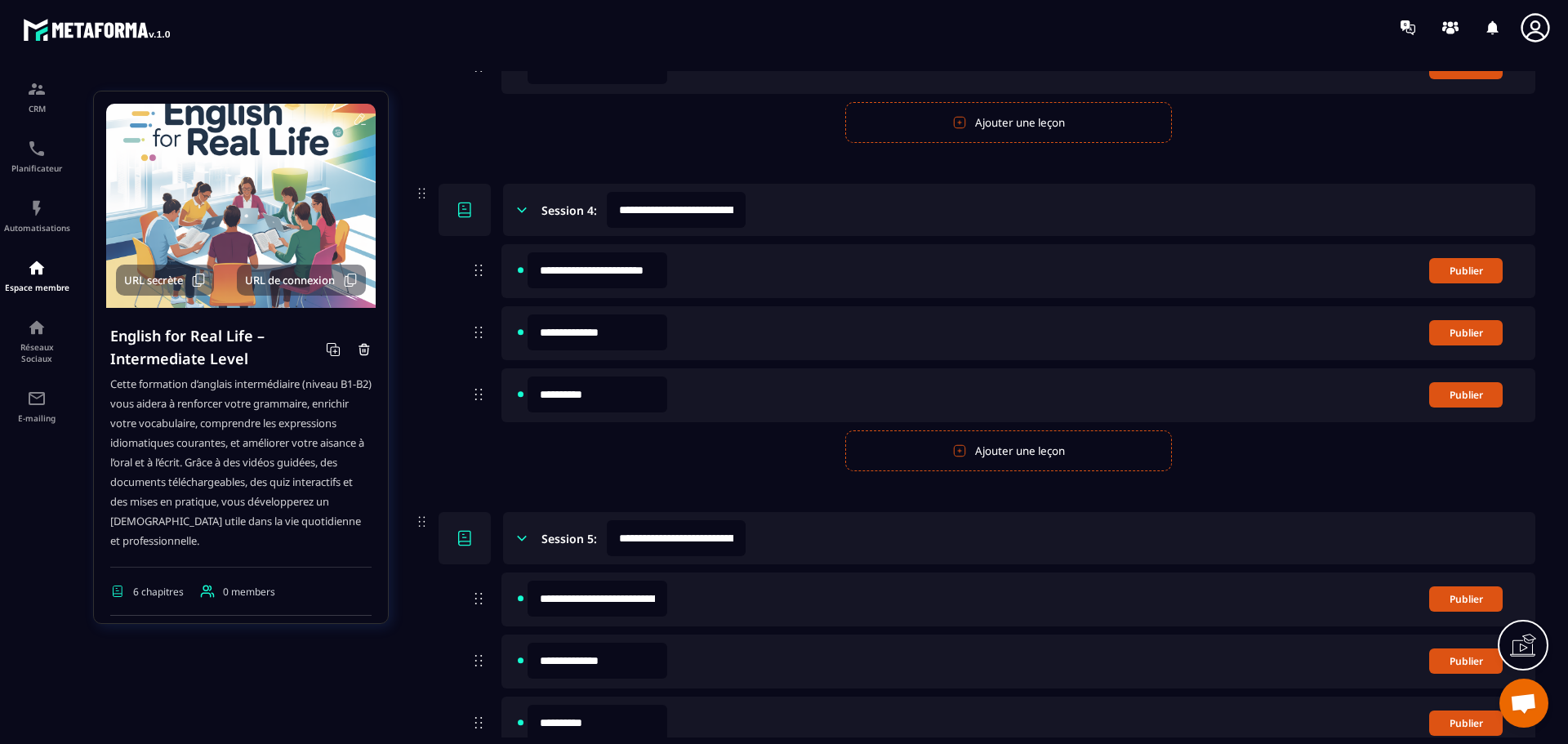 scroll, scrollTop: 1143, scrollLeft: 0, axis: vertical 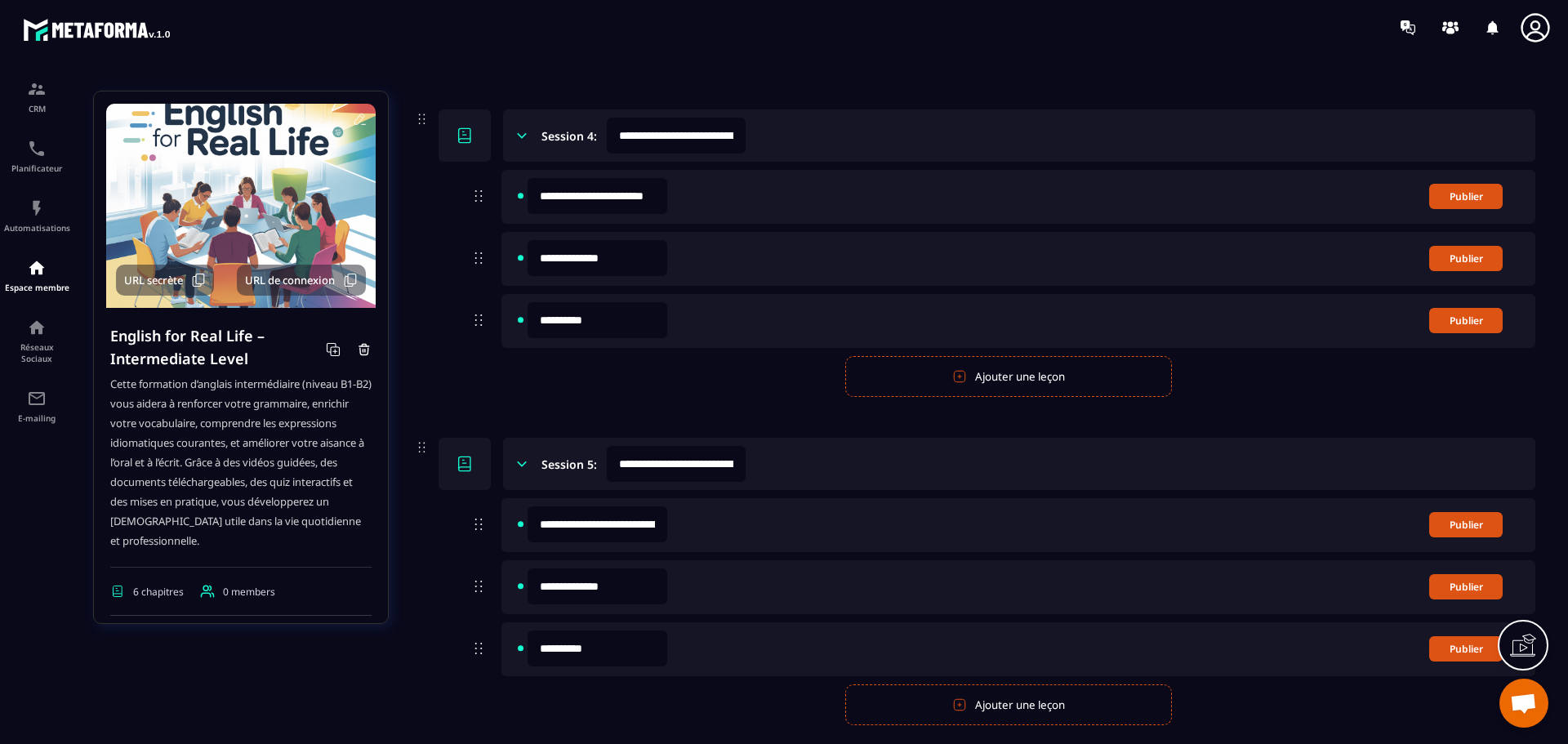 click on "**********" 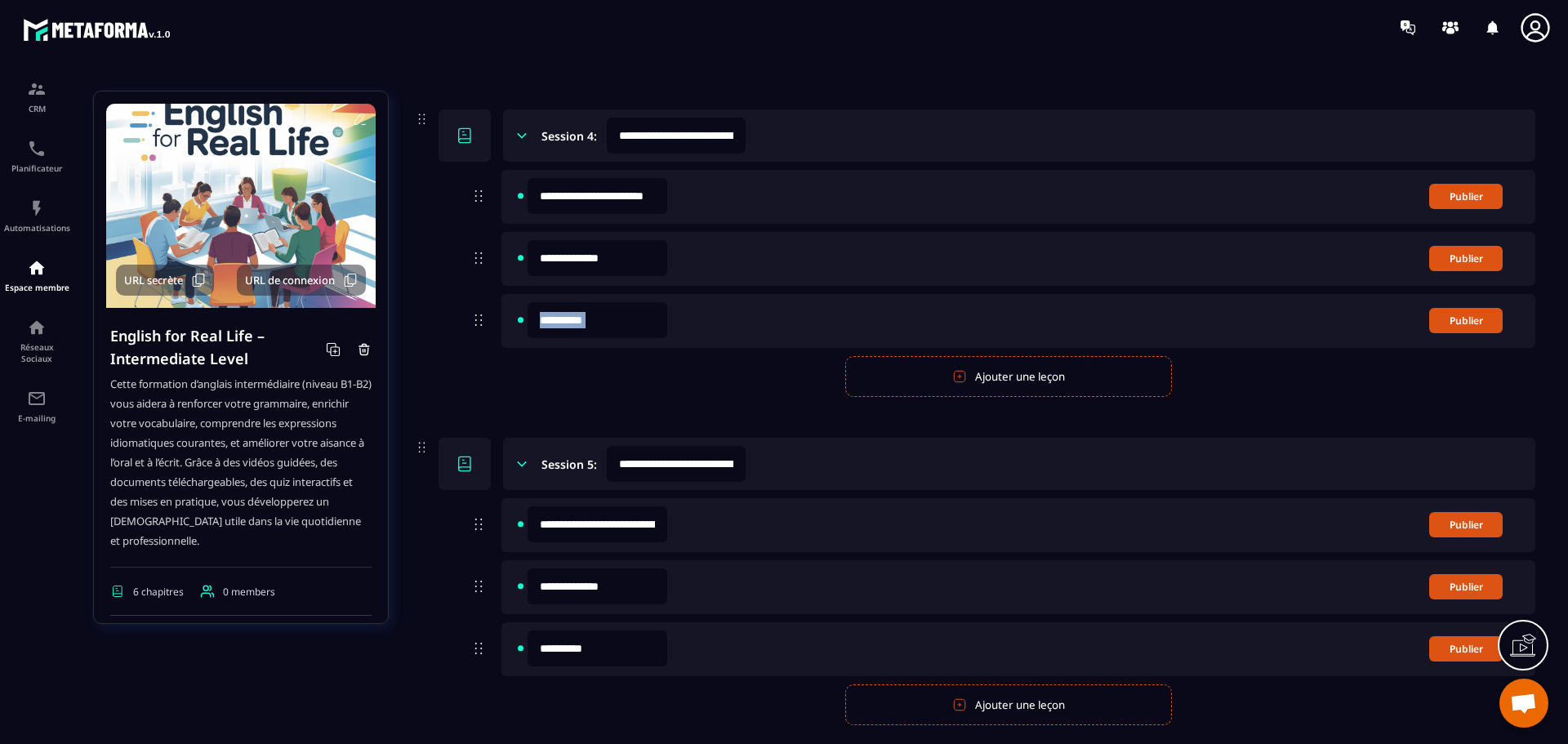 click on "**********" 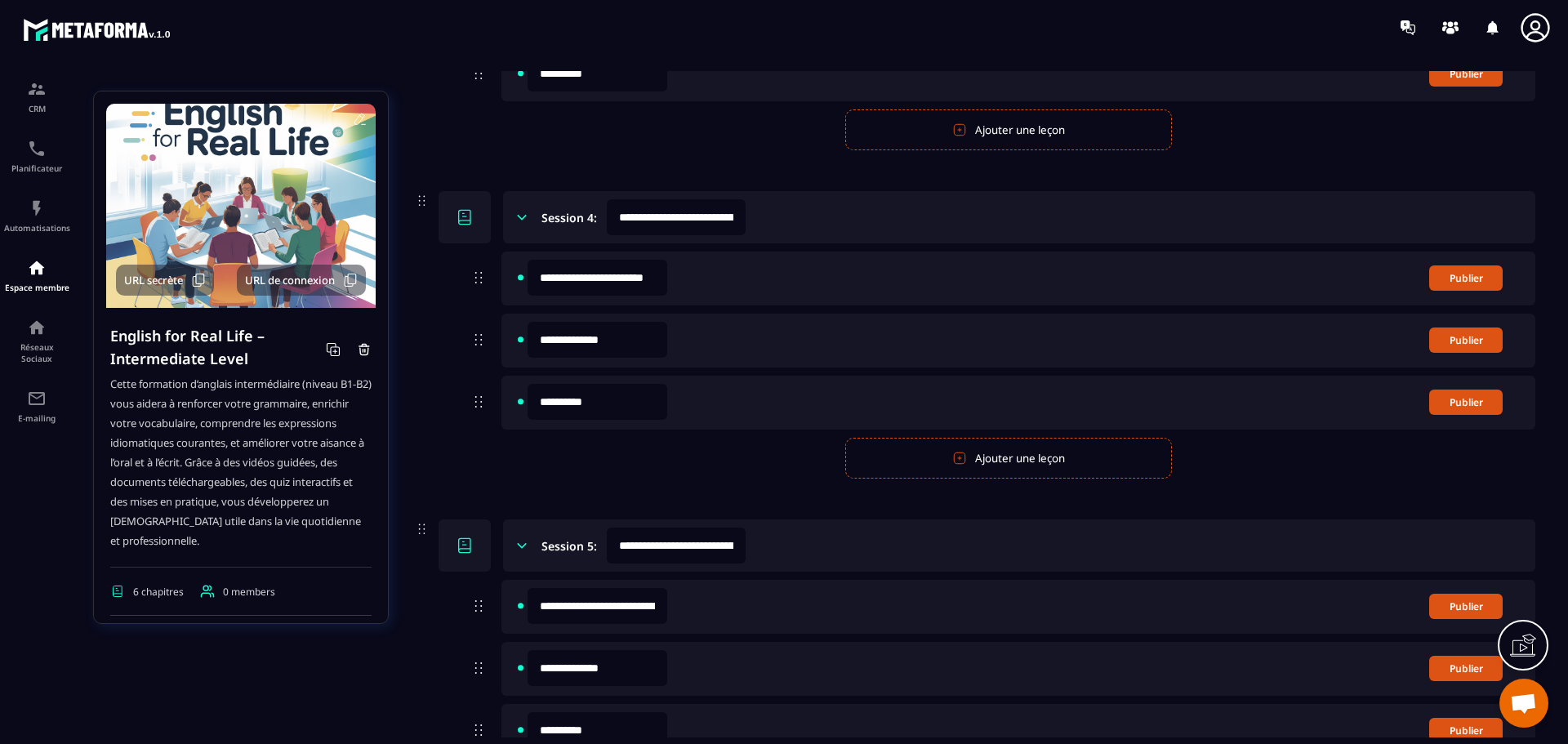 drag, startPoint x: 473, startPoint y: 403, endPoint x: 487, endPoint y: 400, distance: 14.317821 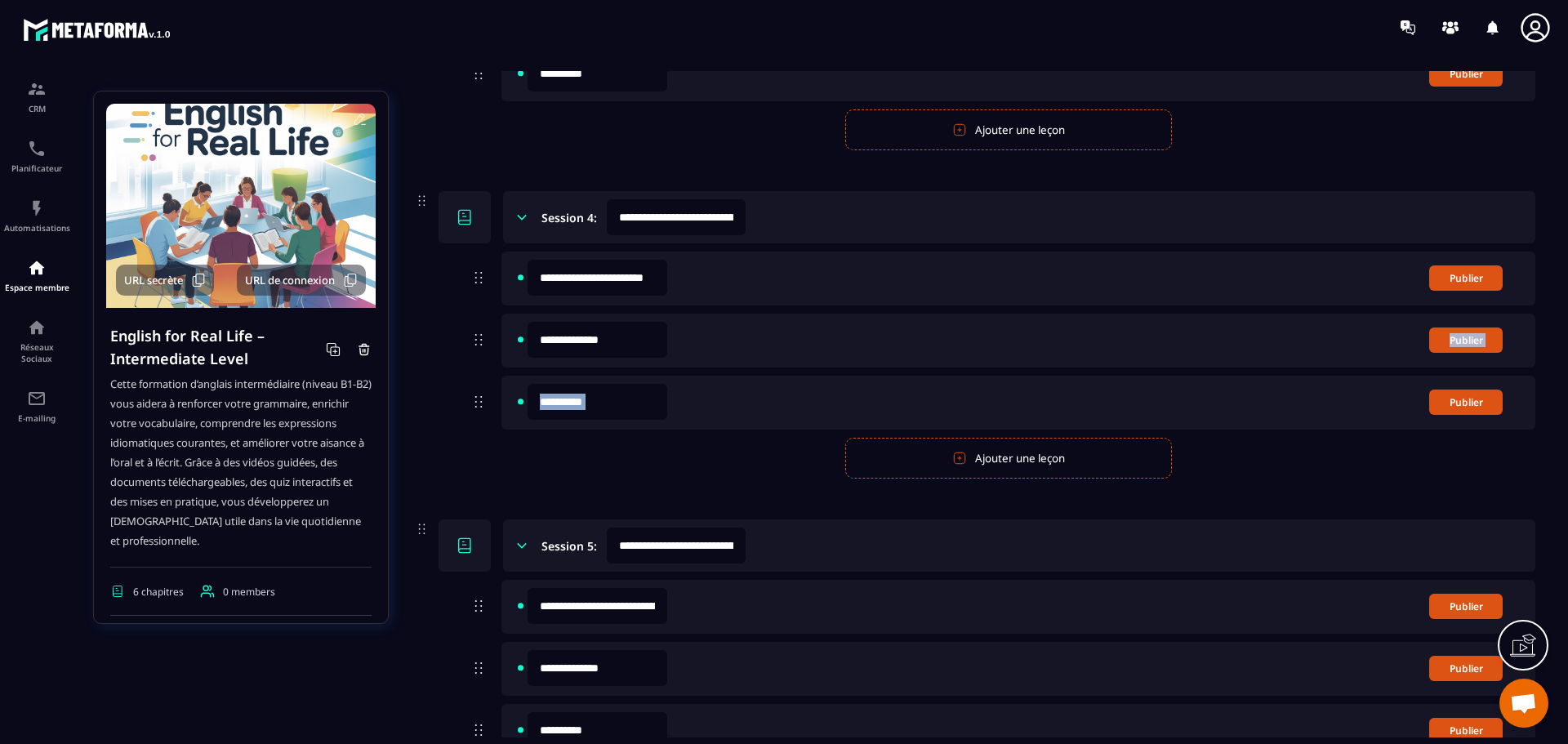 click 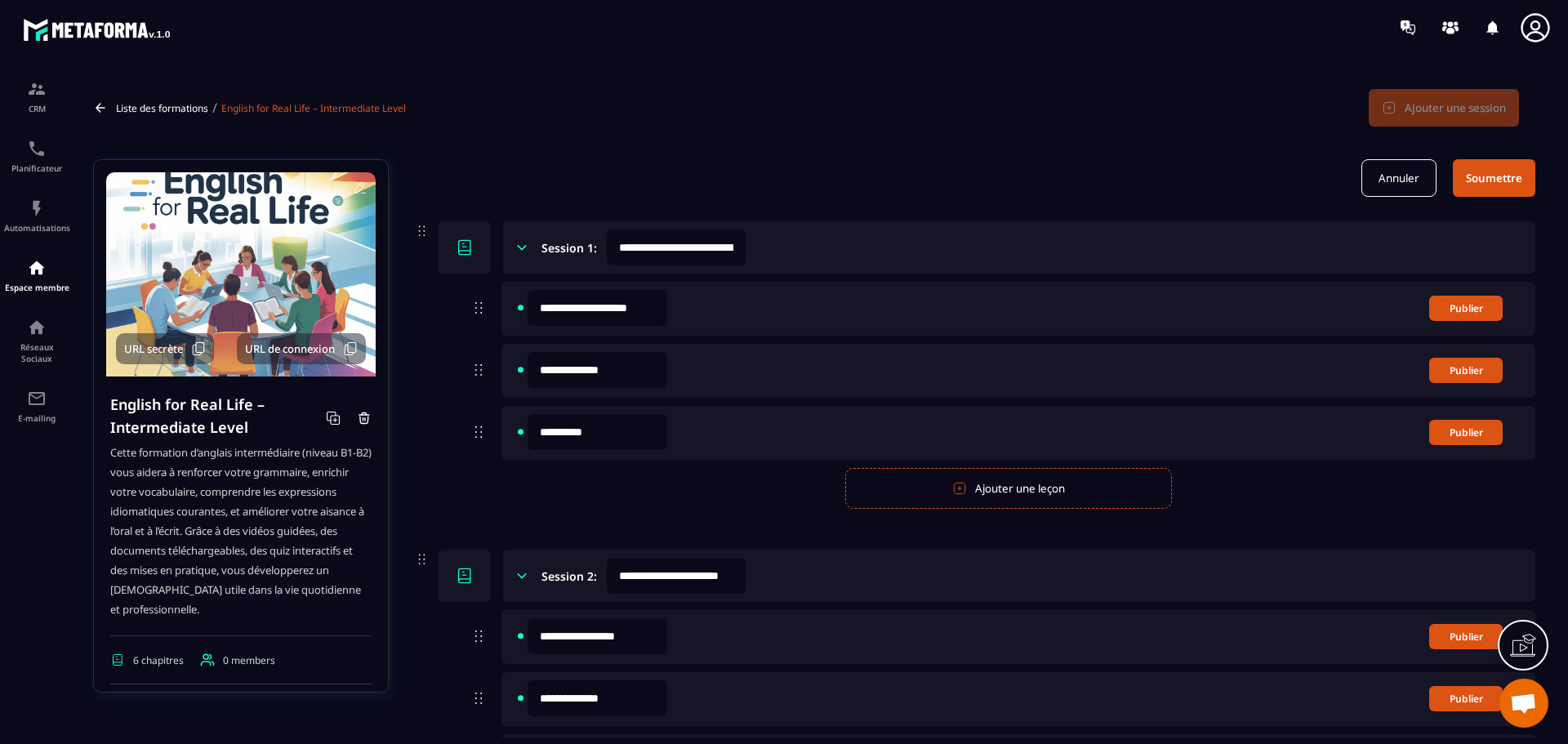 scroll, scrollTop: 0, scrollLeft: 0, axis: both 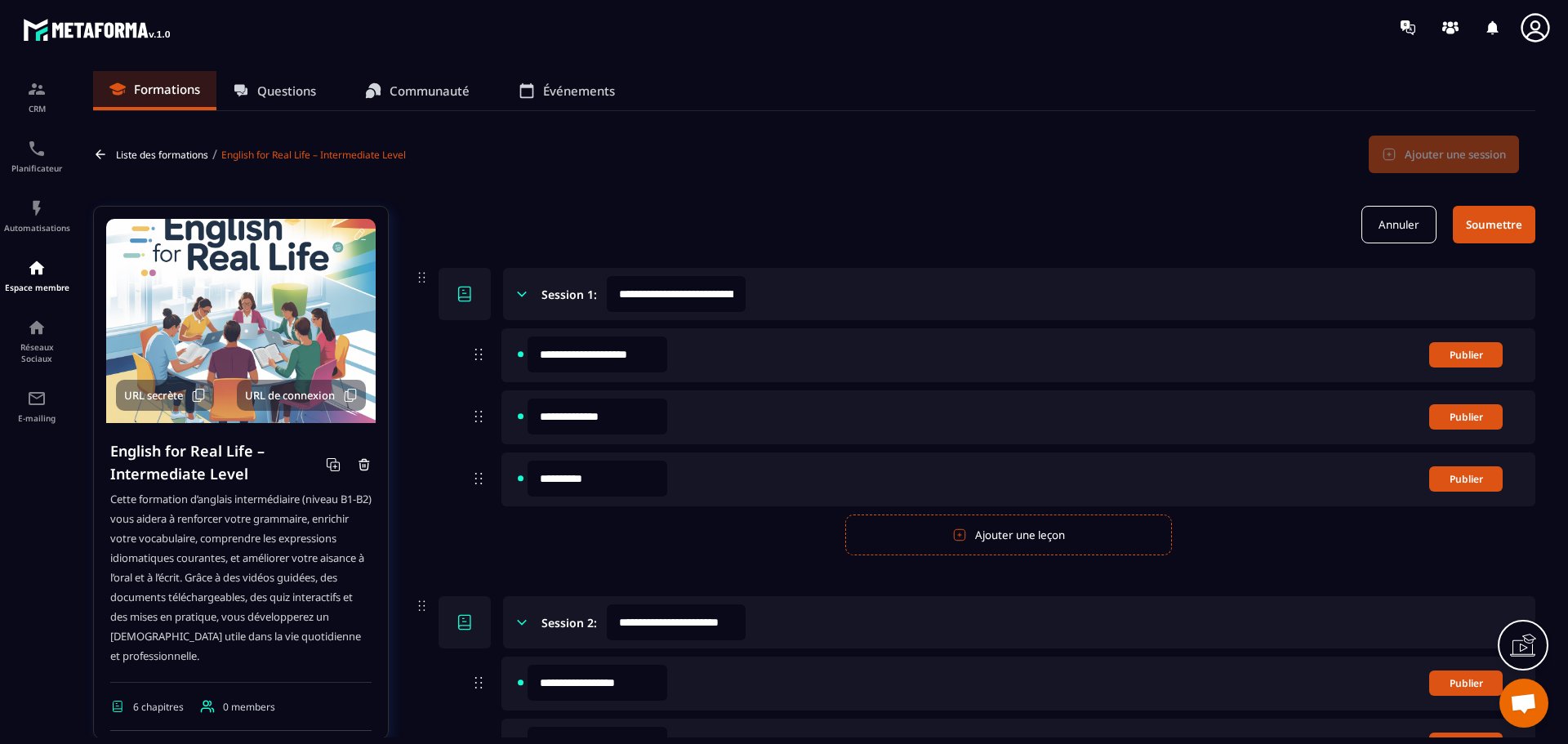 click on "Annuler" at bounding box center (1399, 225) 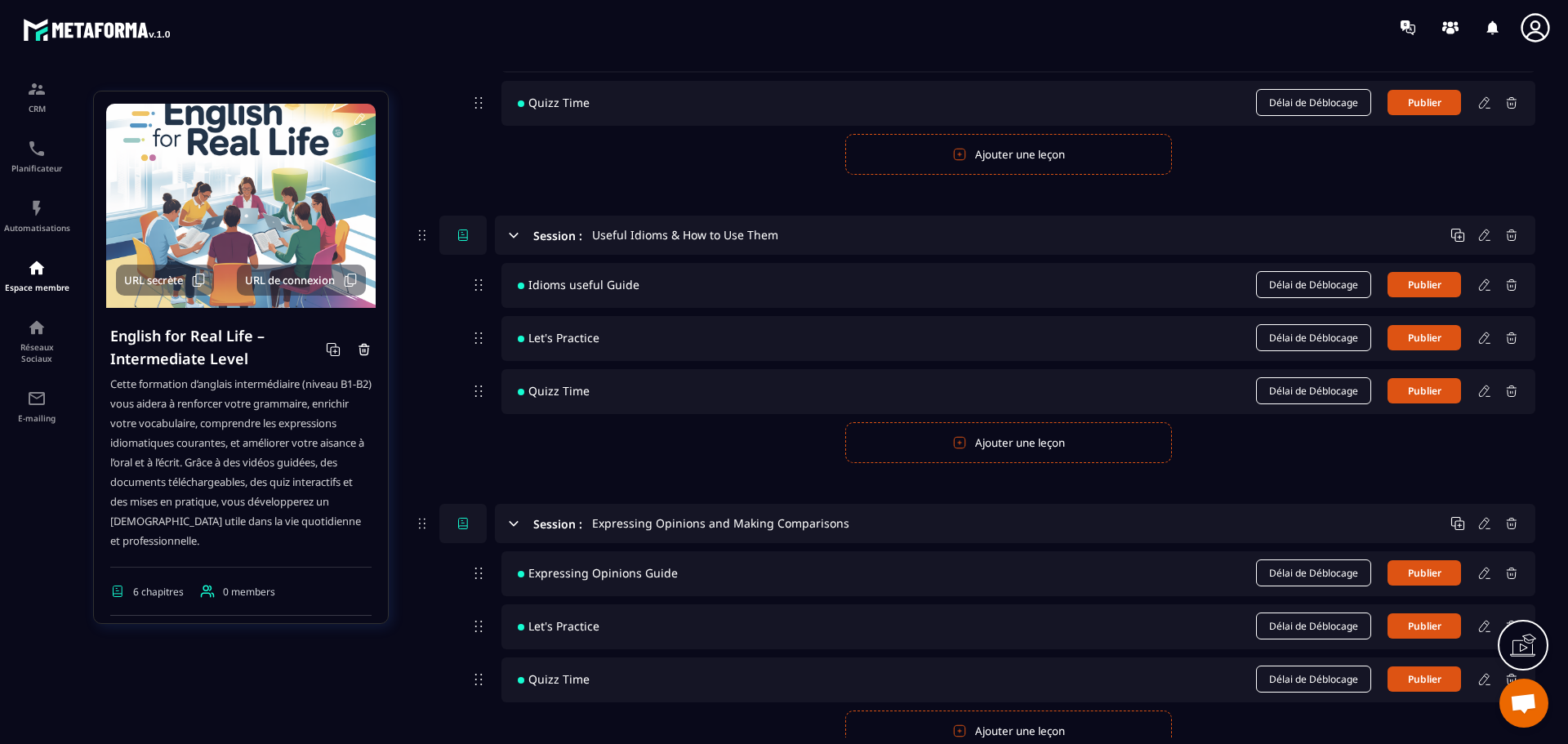 scroll, scrollTop: 572, scrollLeft: 0, axis: vertical 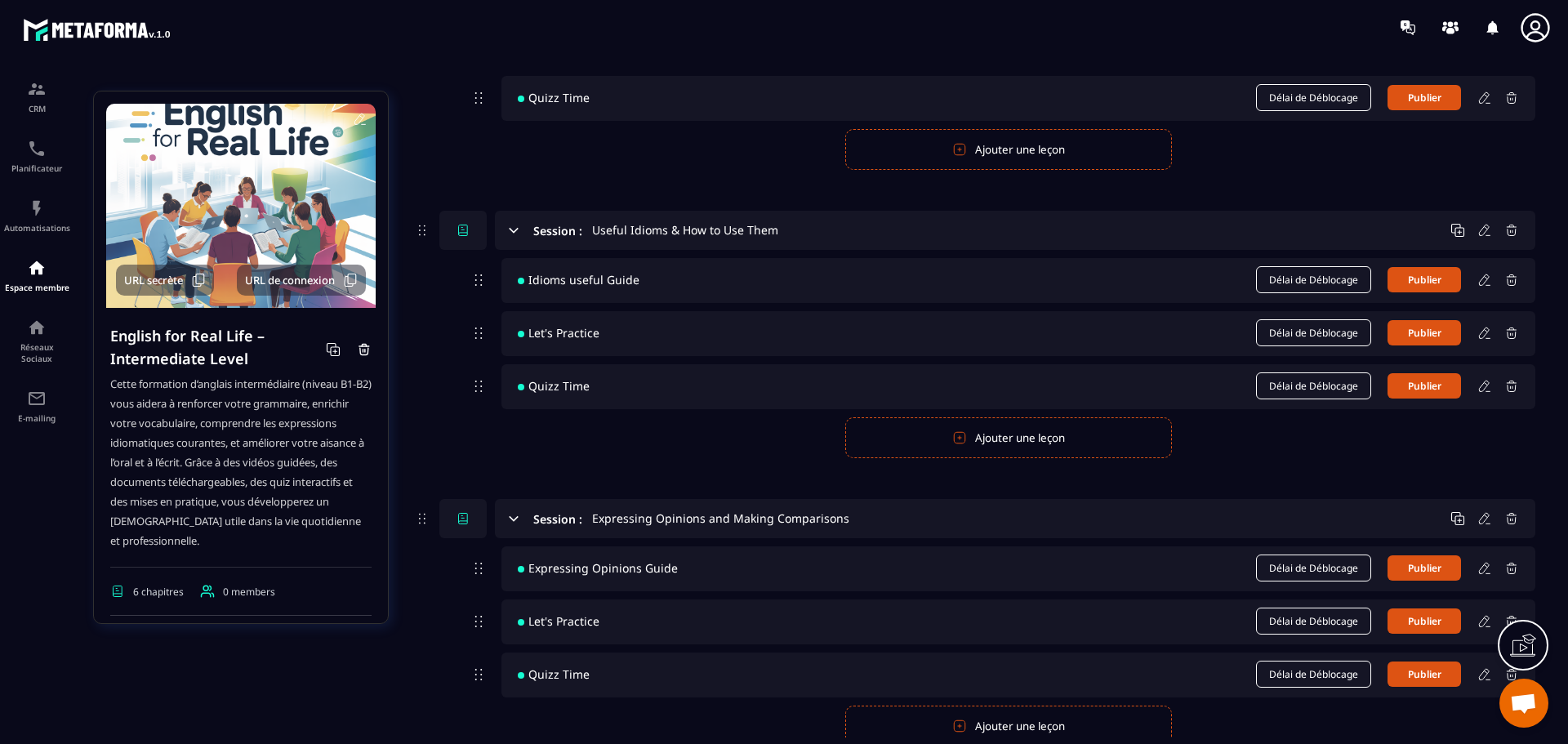 click 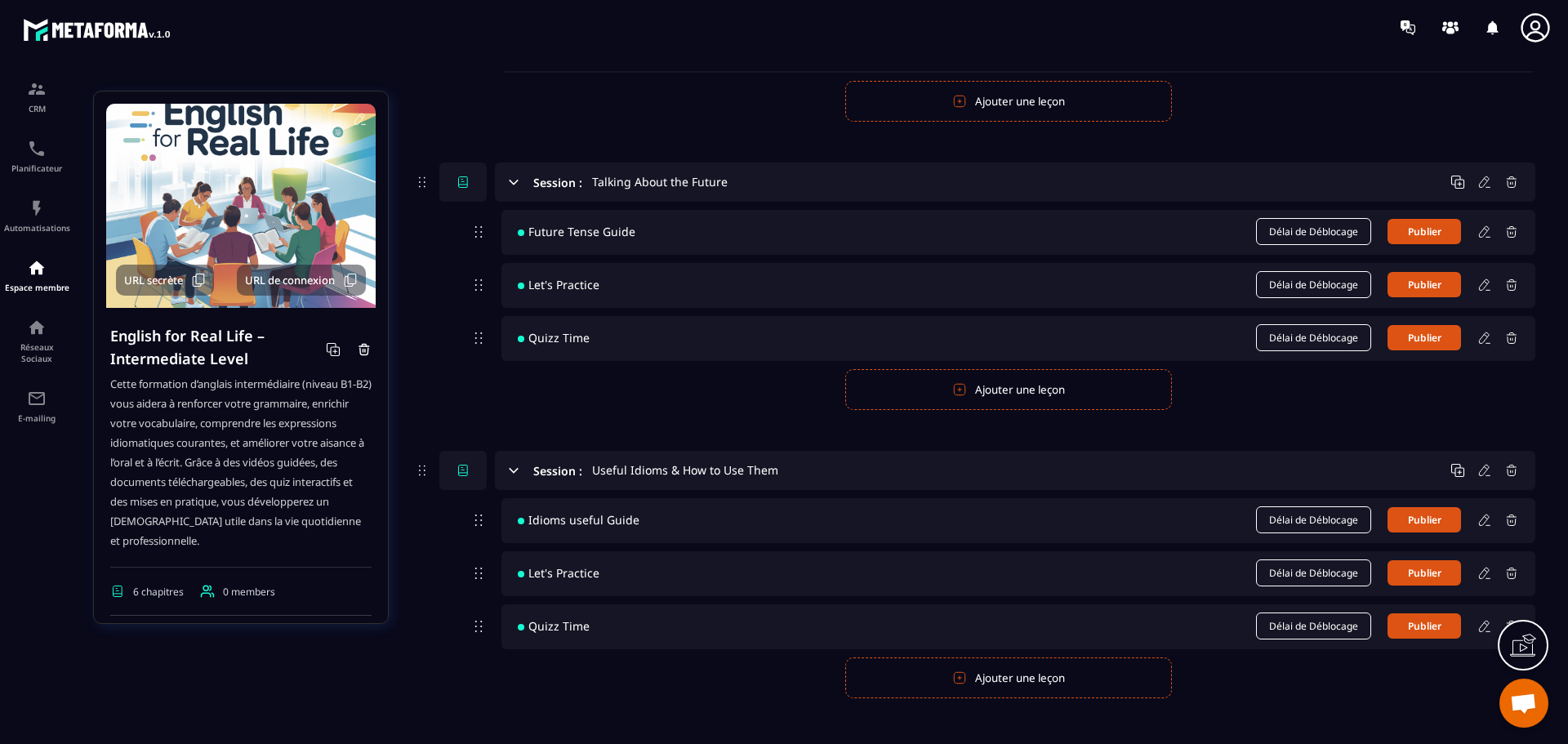 scroll, scrollTop: 327, scrollLeft: 0, axis: vertical 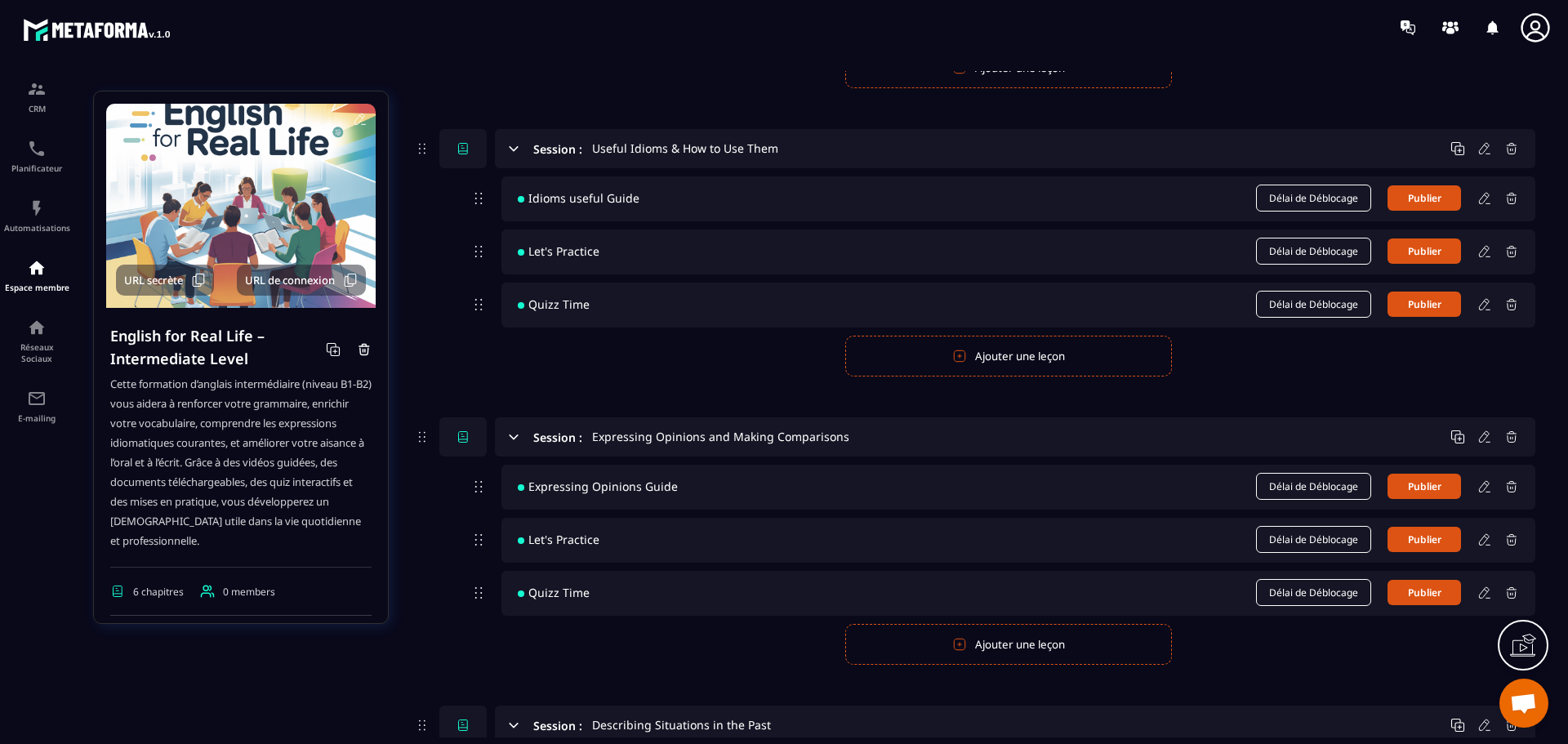 click 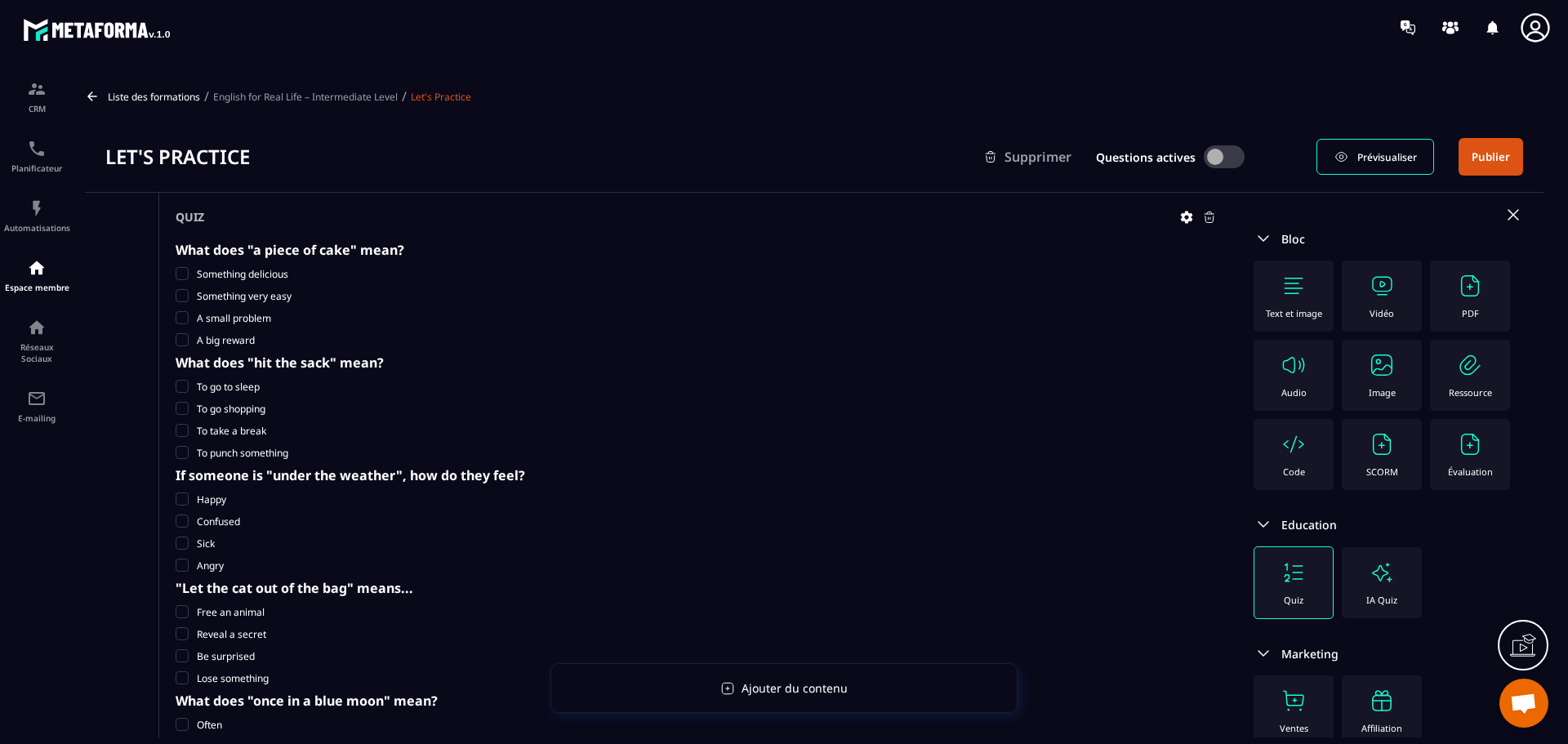 click on "English for Real Life – Intermediate Level" at bounding box center (305, 96) 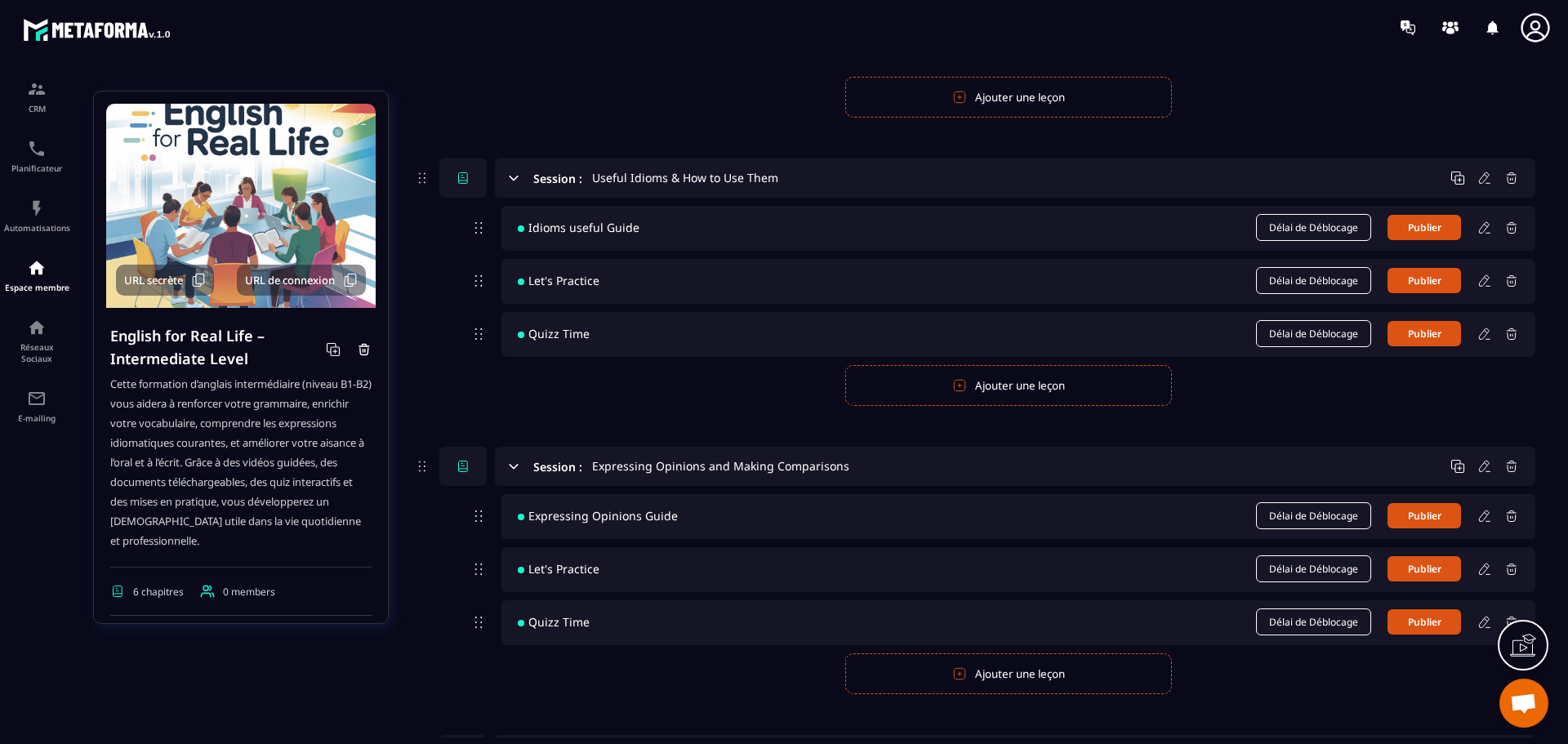 scroll, scrollTop: 653, scrollLeft: 0, axis: vertical 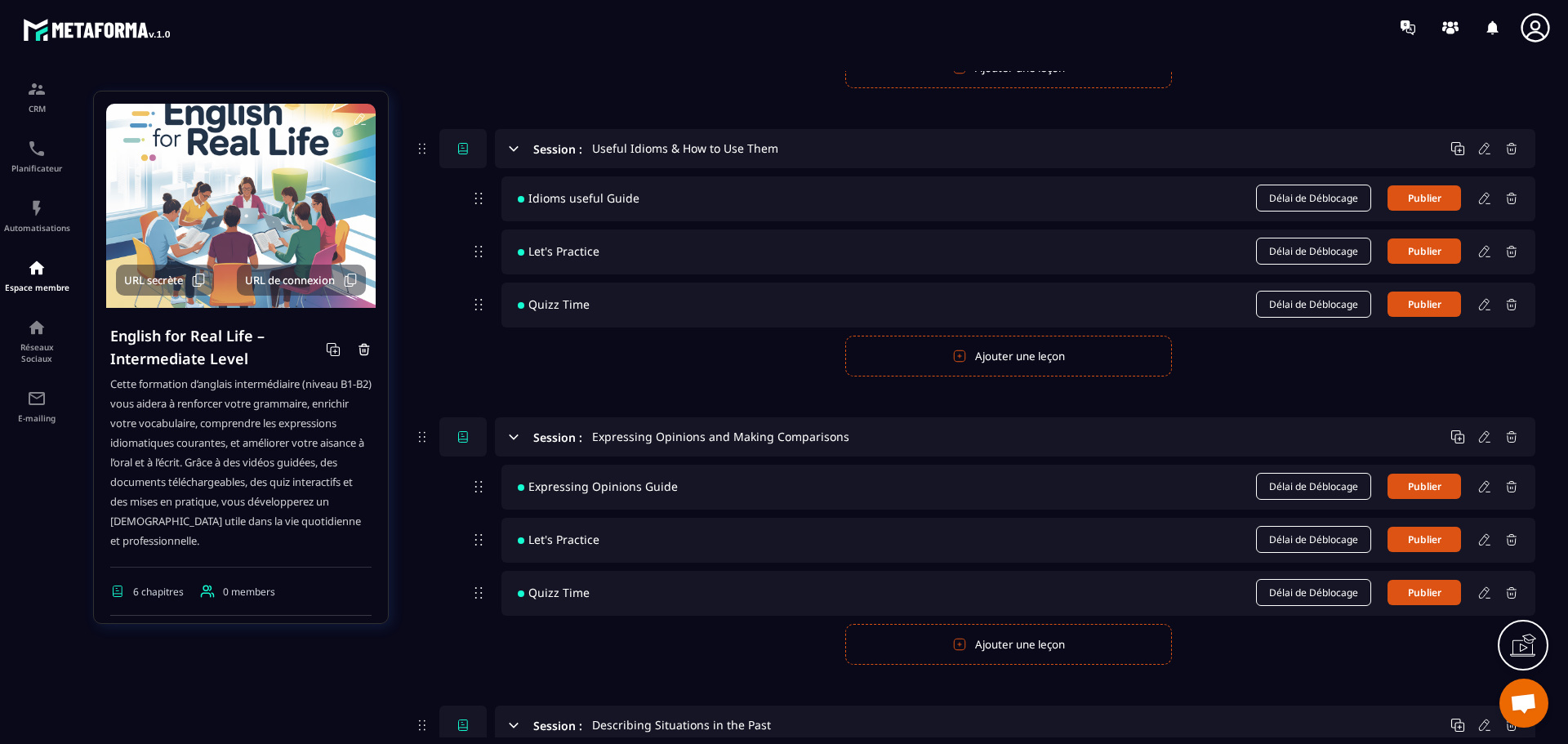click 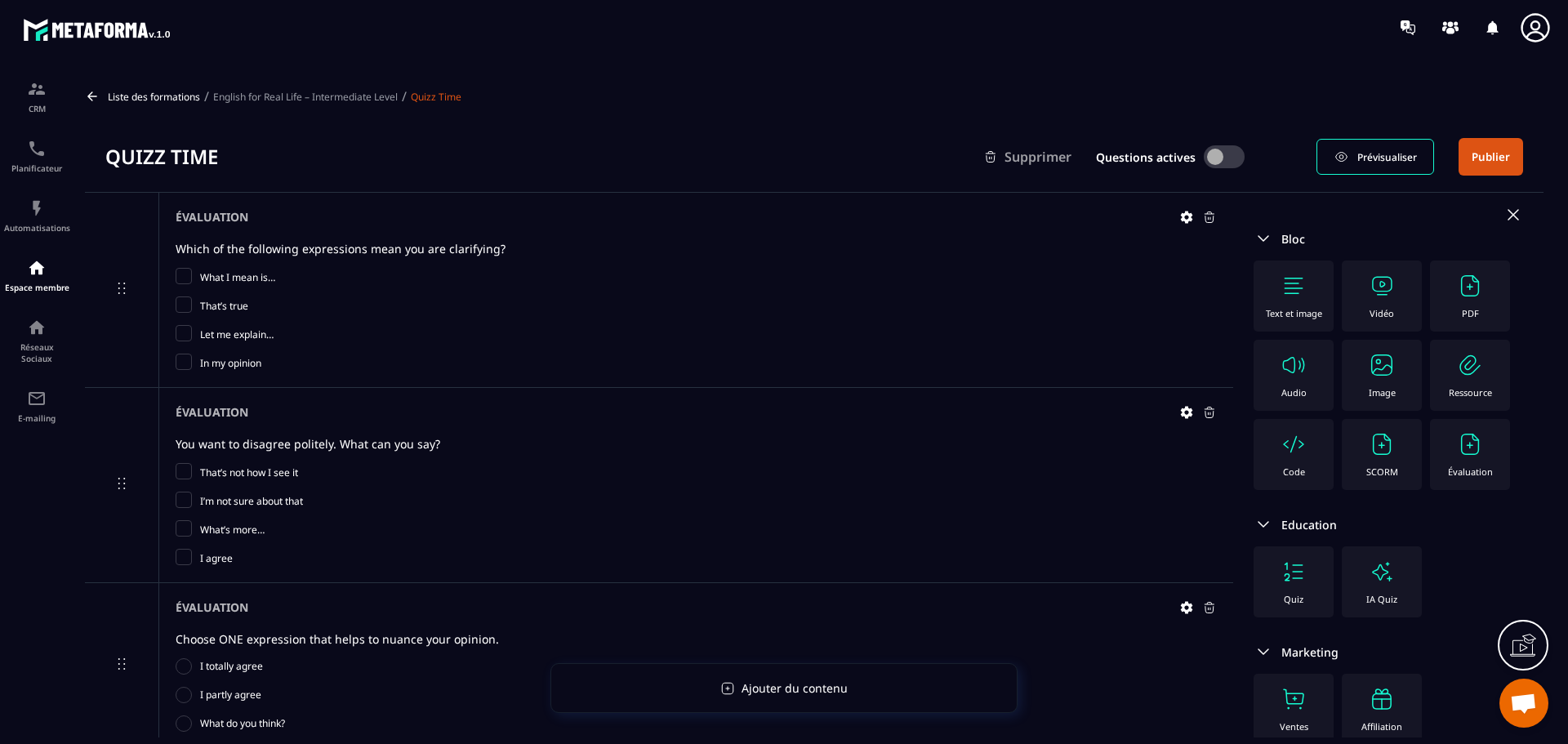 click on "English for Real Life – Intermediate Level" at bounding box center (305, 96) 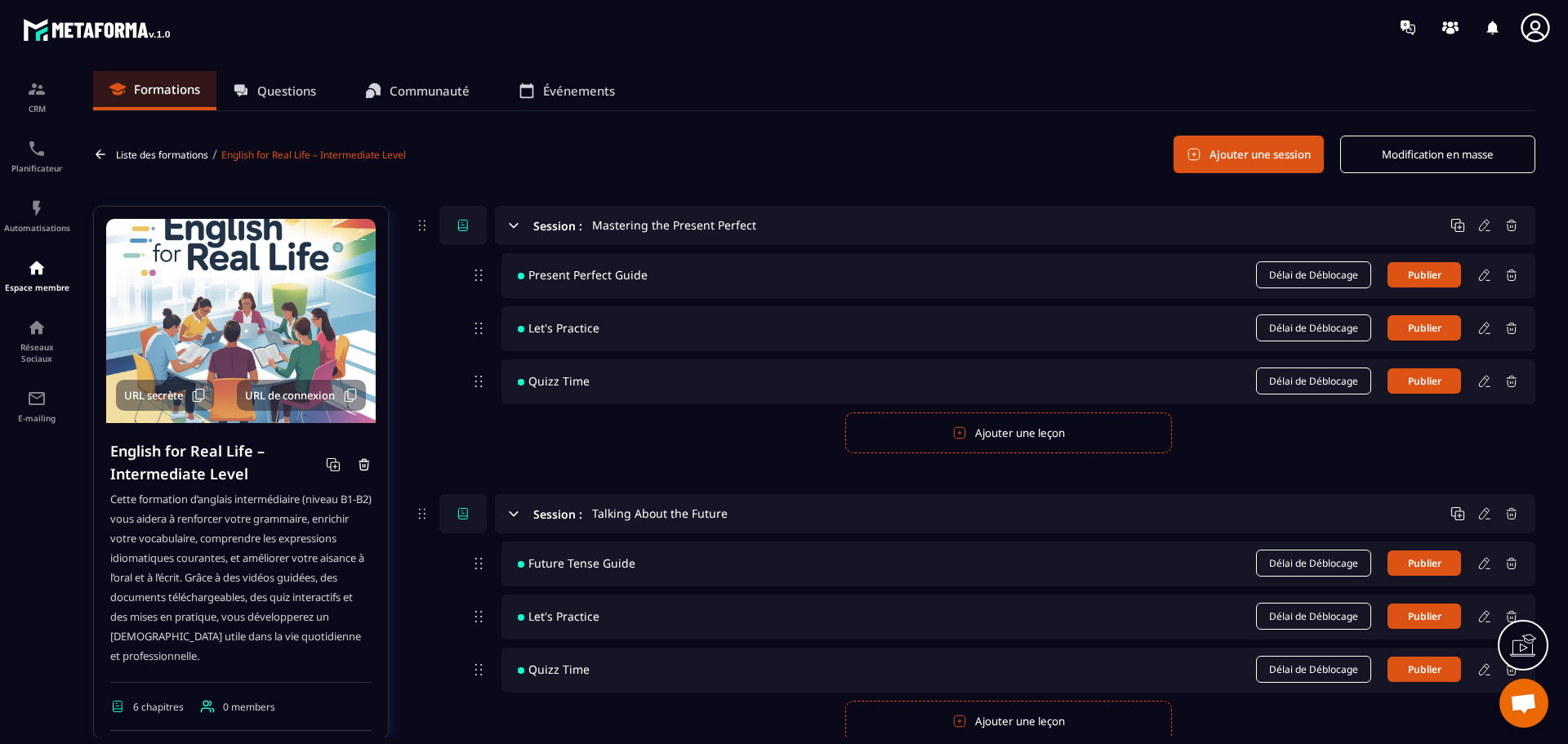 click on "Ajouter une leçon" at bounding box center (1009, 433) 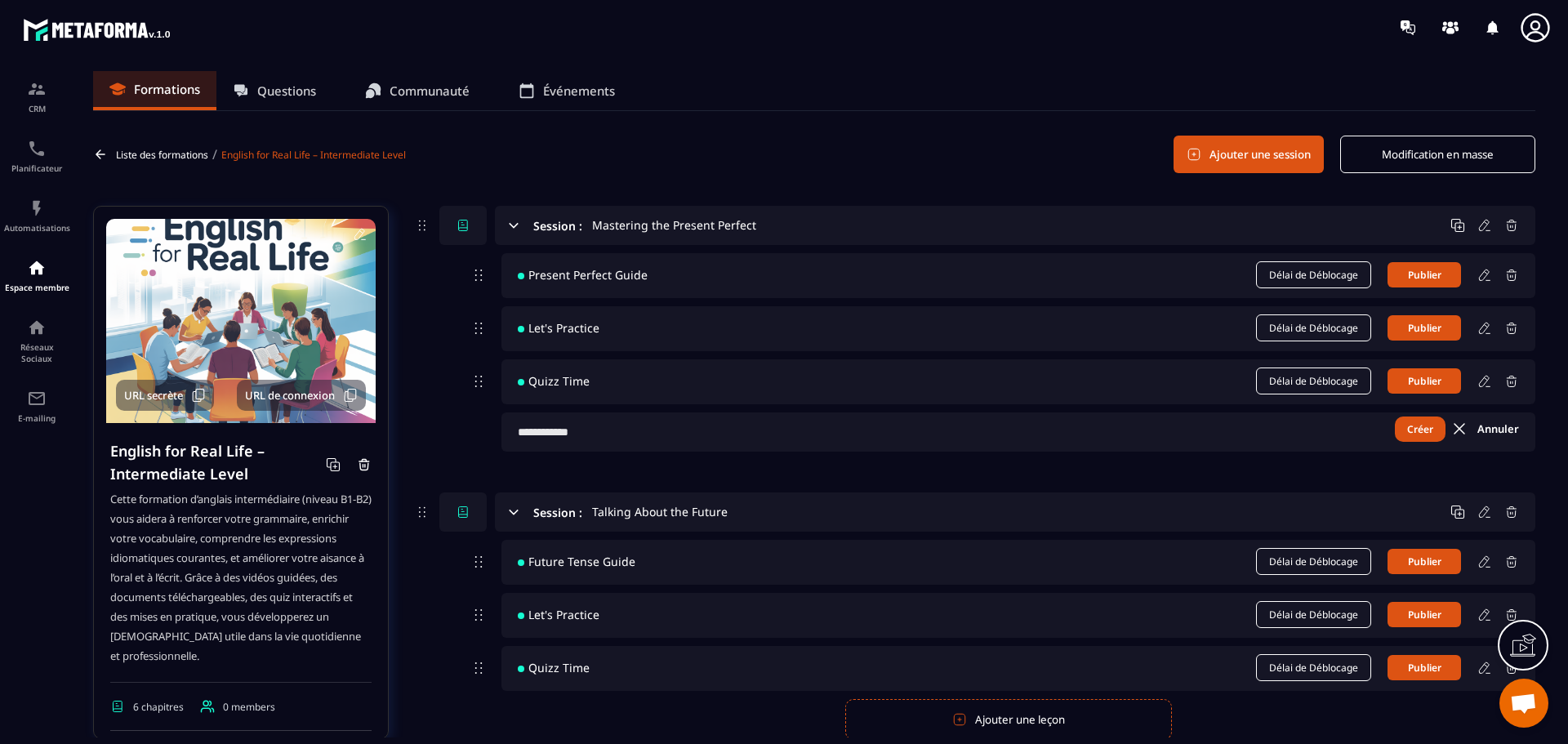 click at bounding box center [1018, 432] 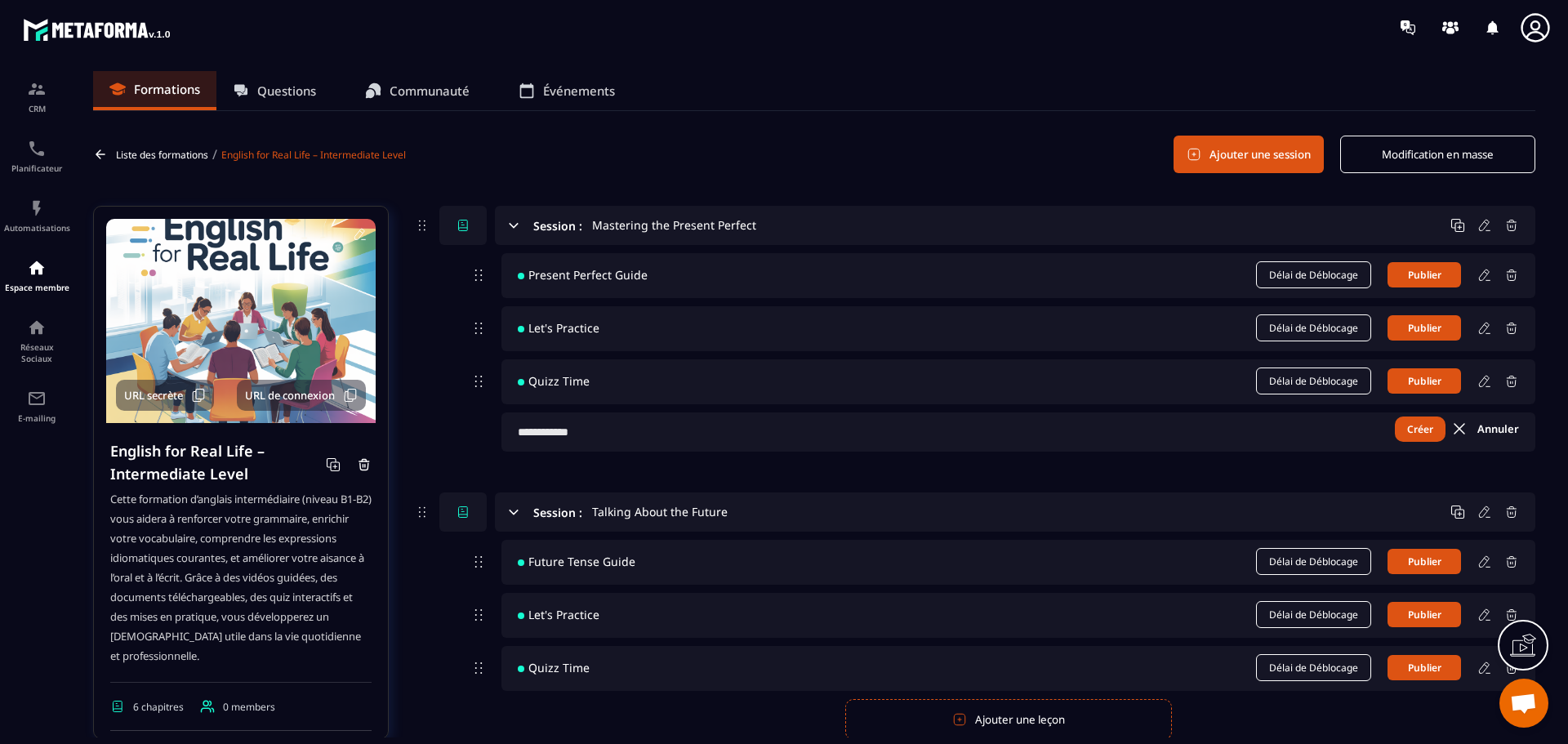 type on "*" 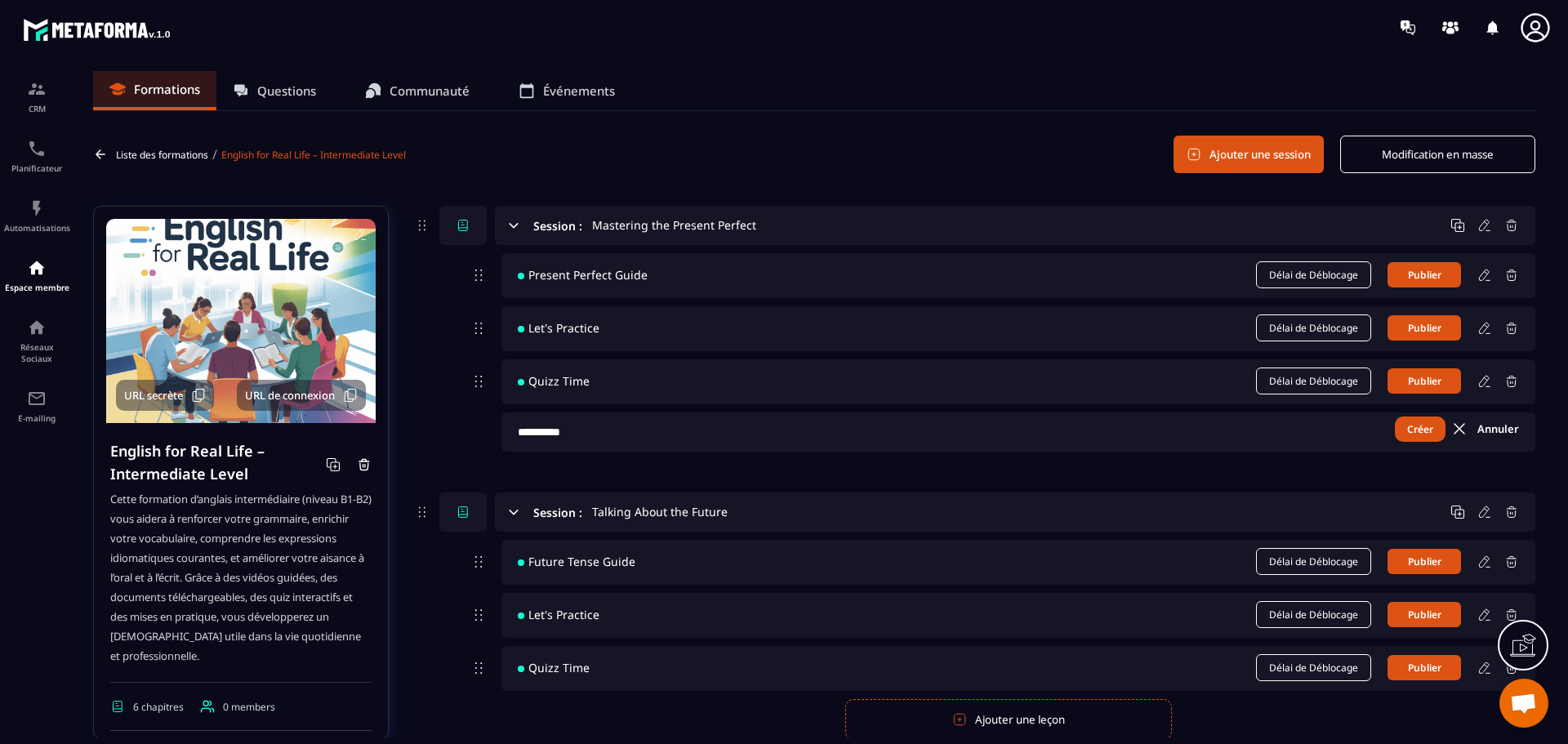 type on "**********" 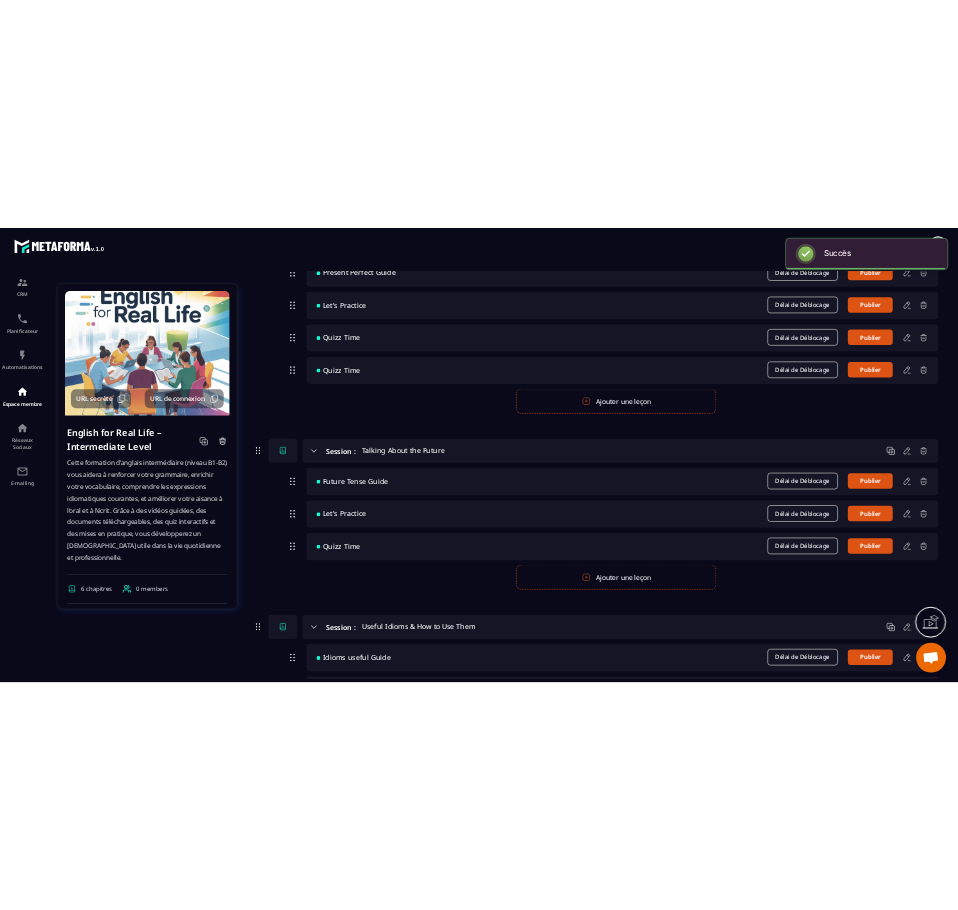 scroll, scrollTop: 300, scrollLeft: 0, axis: vertical 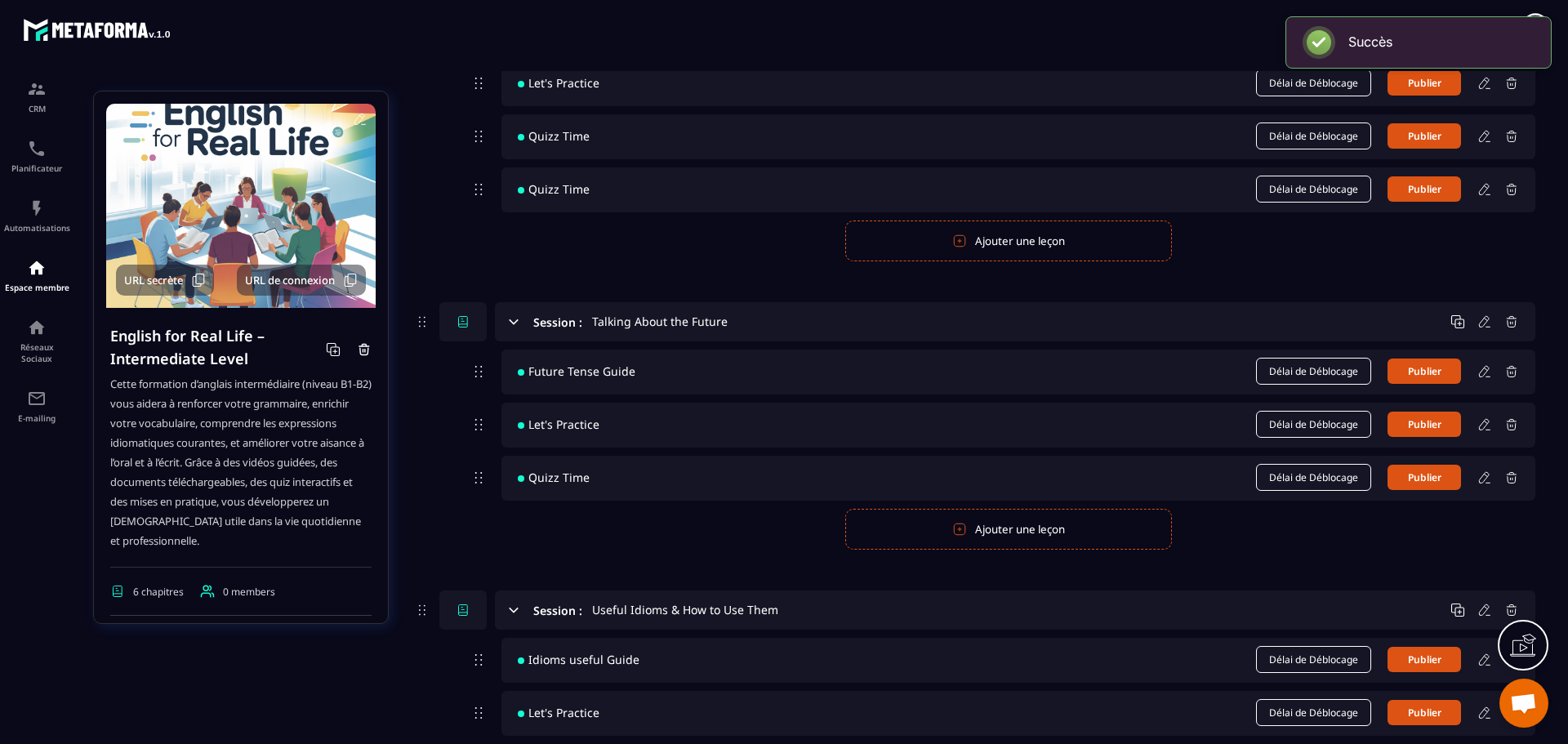 click on "Quizz Time Délai de Déblocage  Publier" at bounding box center (1018, 478) 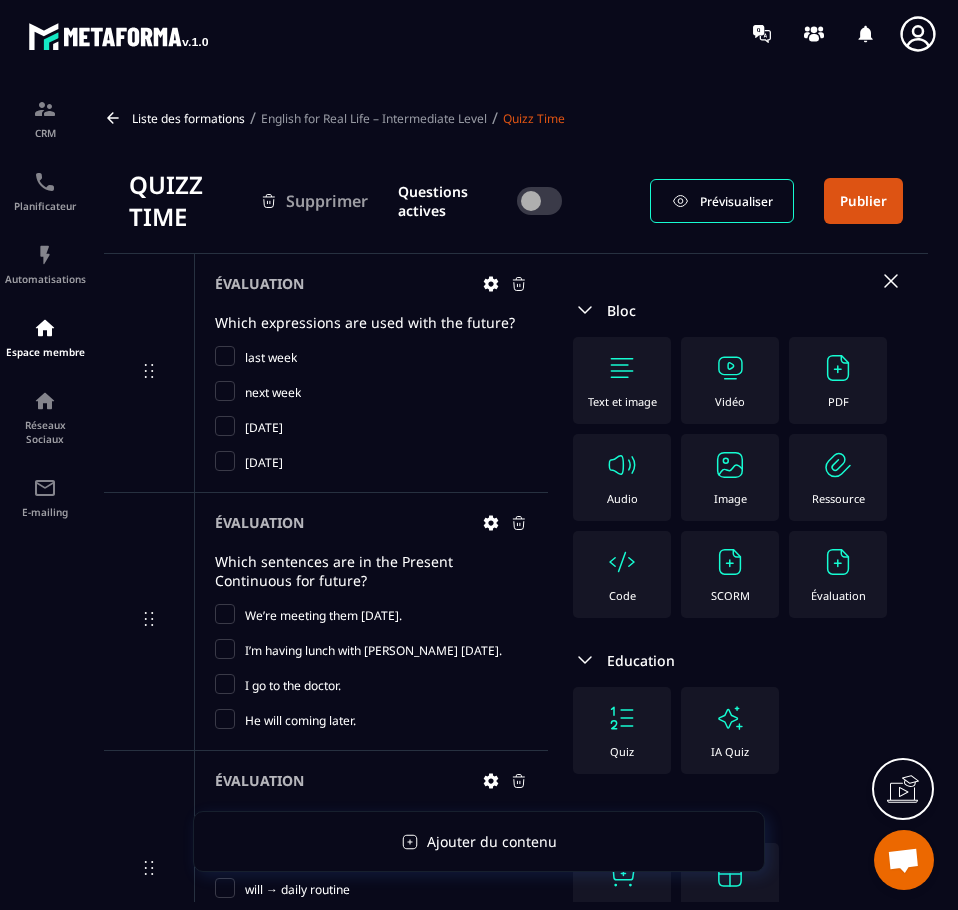click on "Liste des formations / English for Real Life – Intermediate Level / Quizz Time" at bounding box center [516, 118] 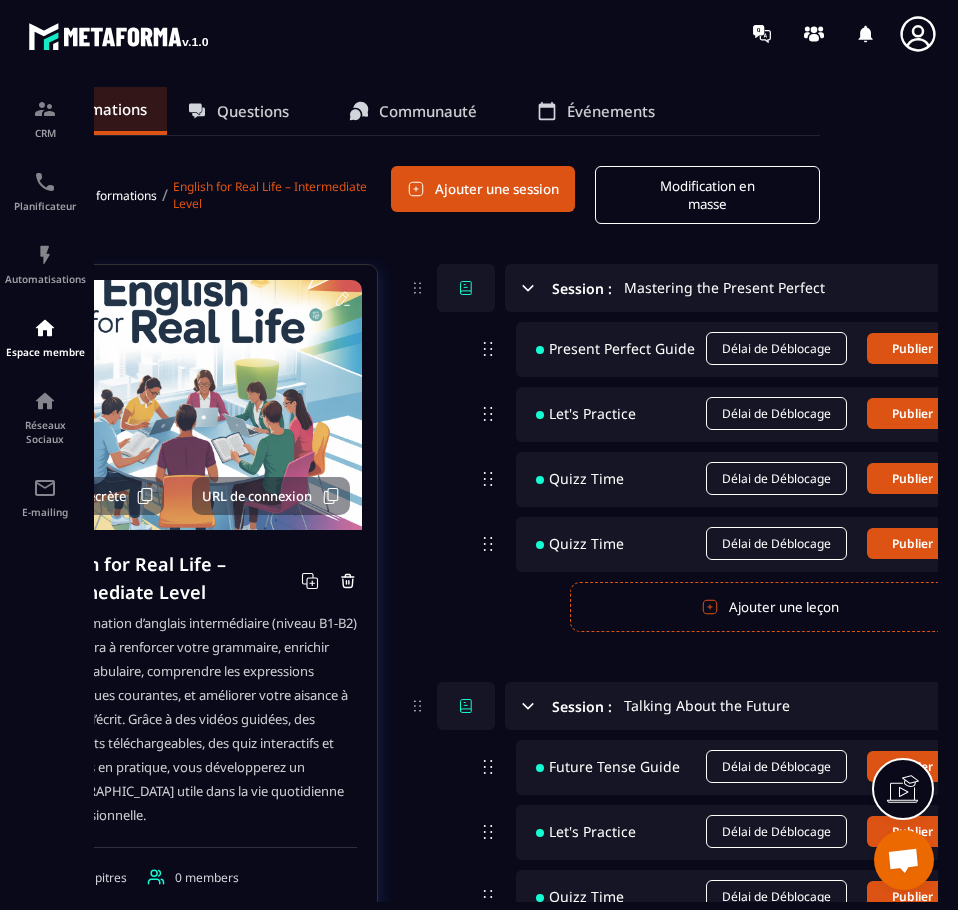 scroll, scrollTop: 0, scrollLeft: 198, axis: horizontal 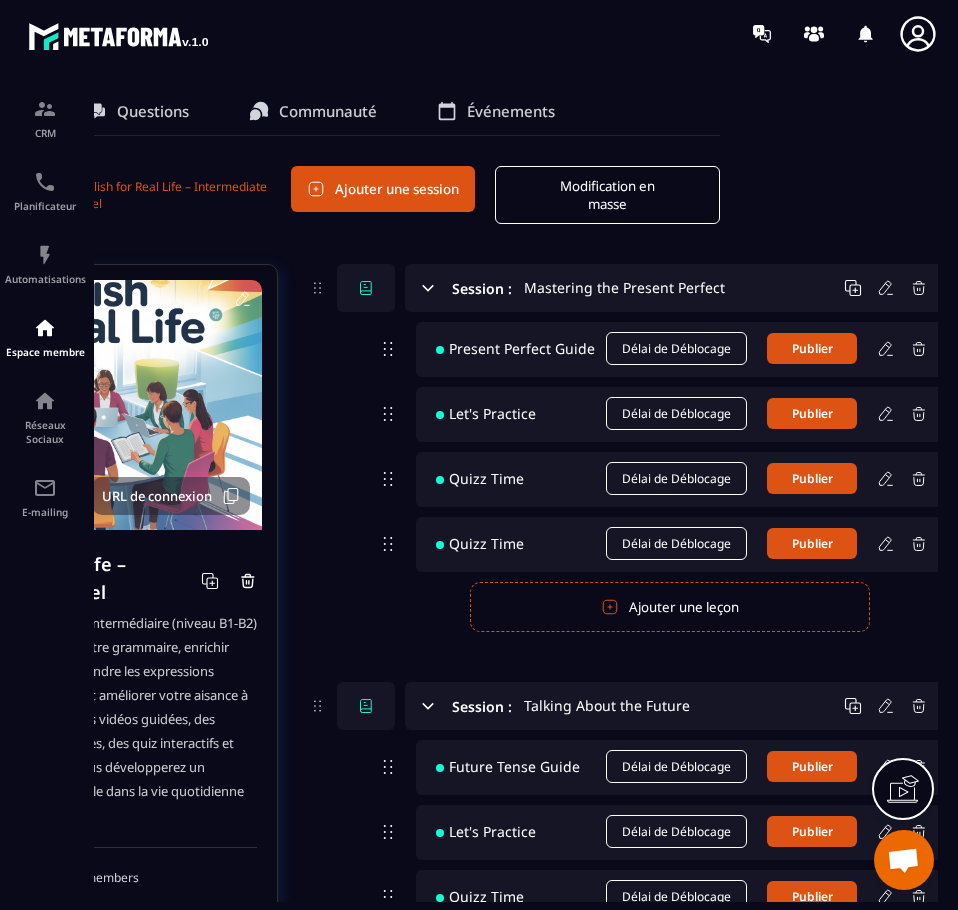 drag, startPoint x: 550, startPoint y: 587, endPoint x: 727, endPoint y: 585, distance: 177.01129 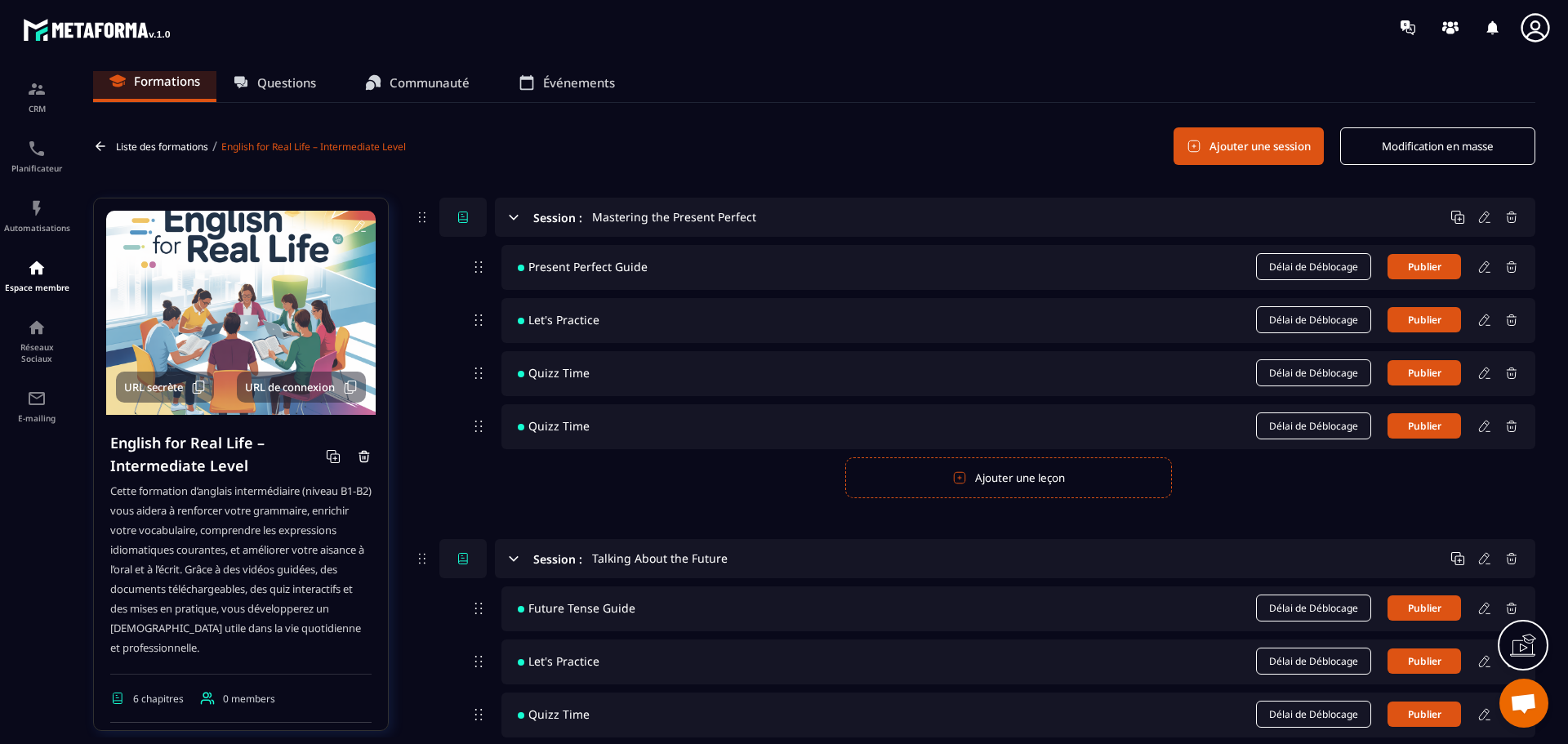 scroll, scrollTop: 0, scrollLeft: 0, axis: both 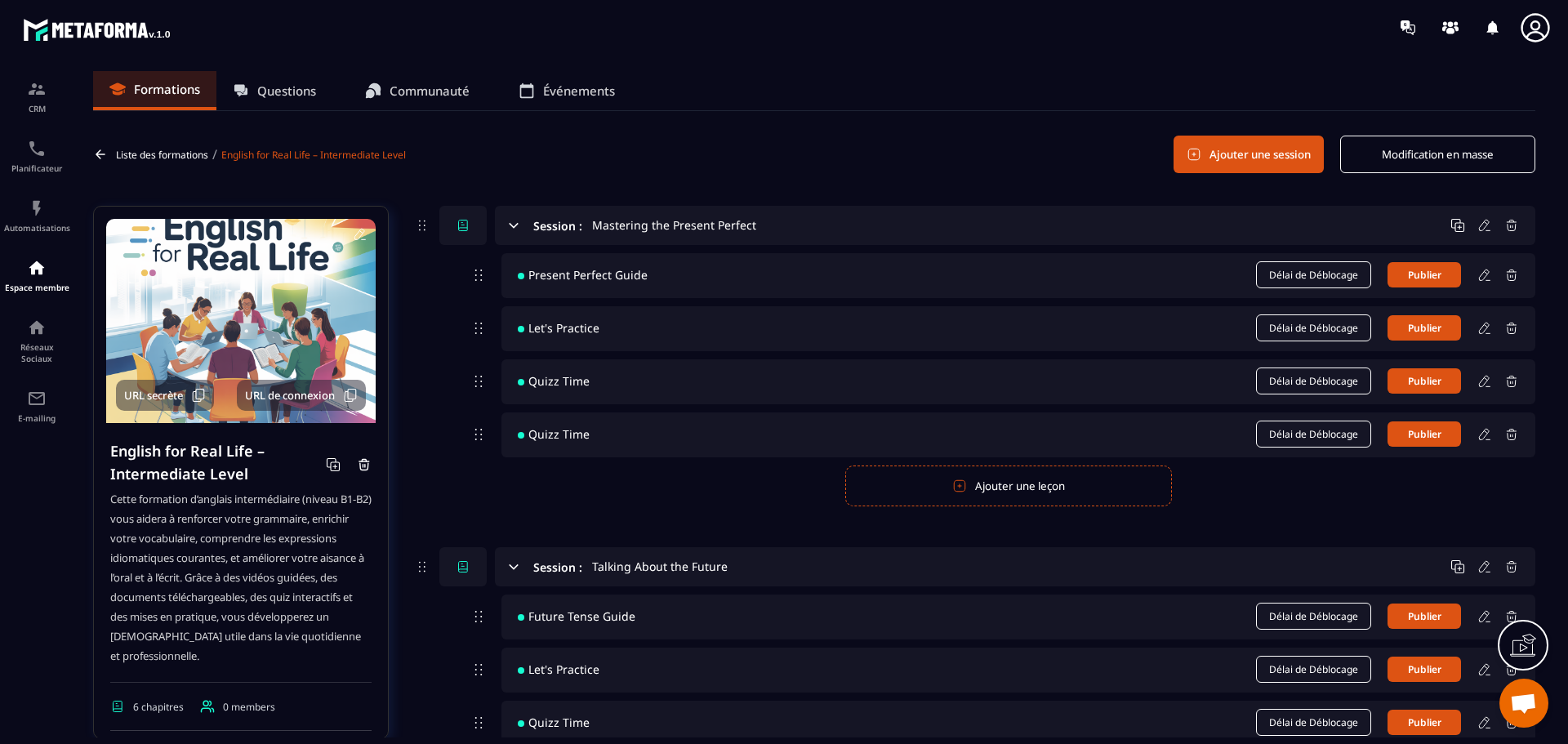 click 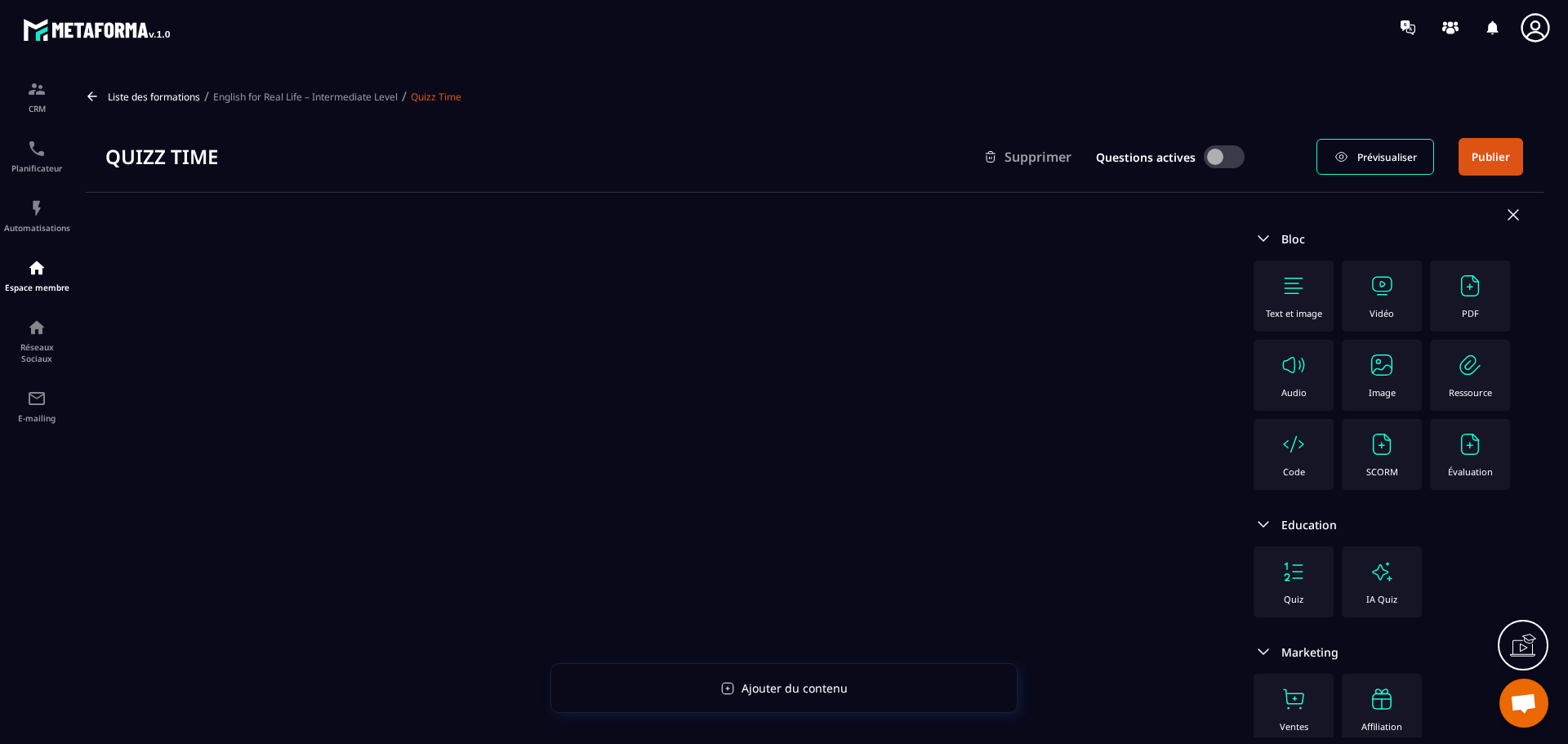 click on "English for Real Life – Intermediate Level" at bounding box center (305, 96) 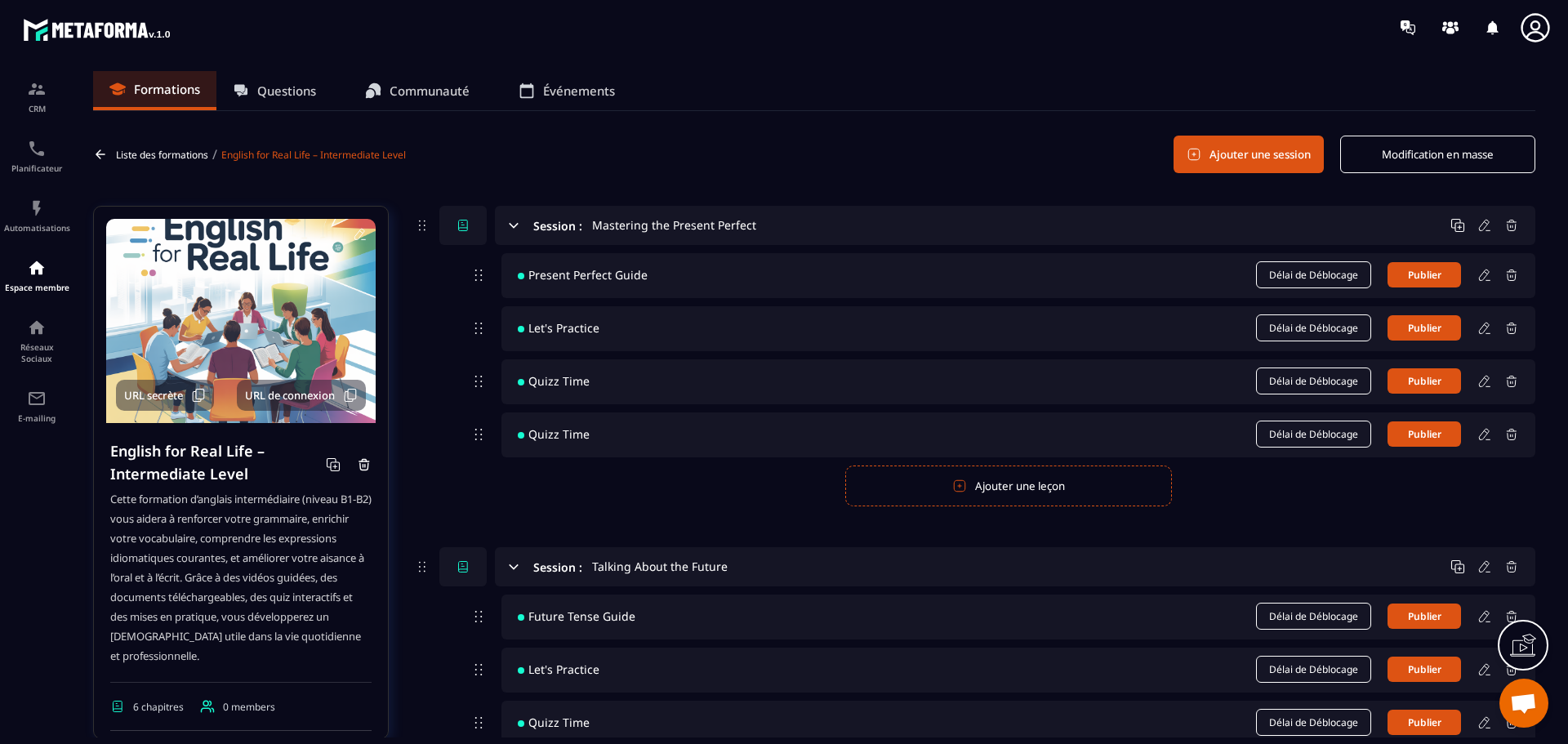 click 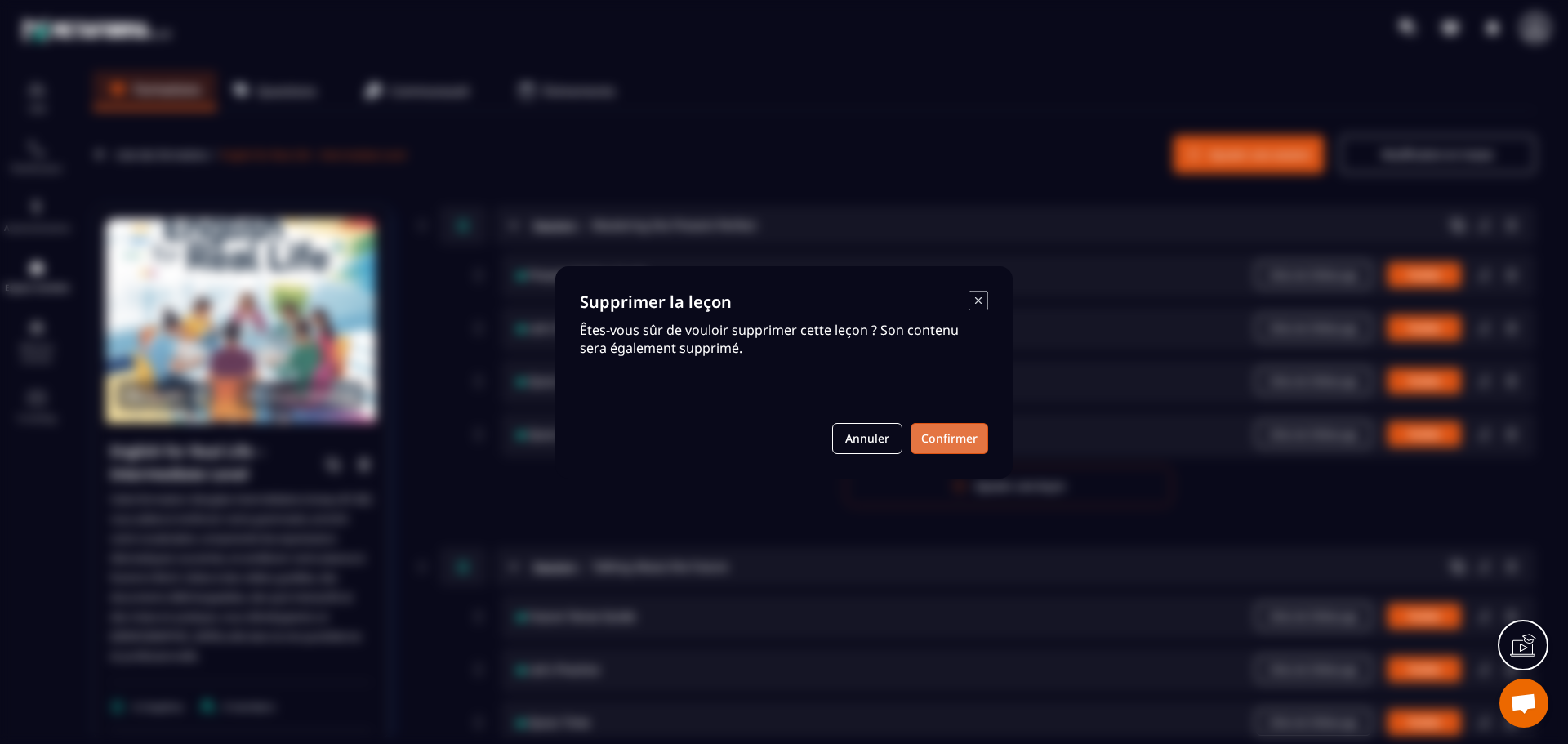click on "Confirmer" at bounding box center [949, 439] 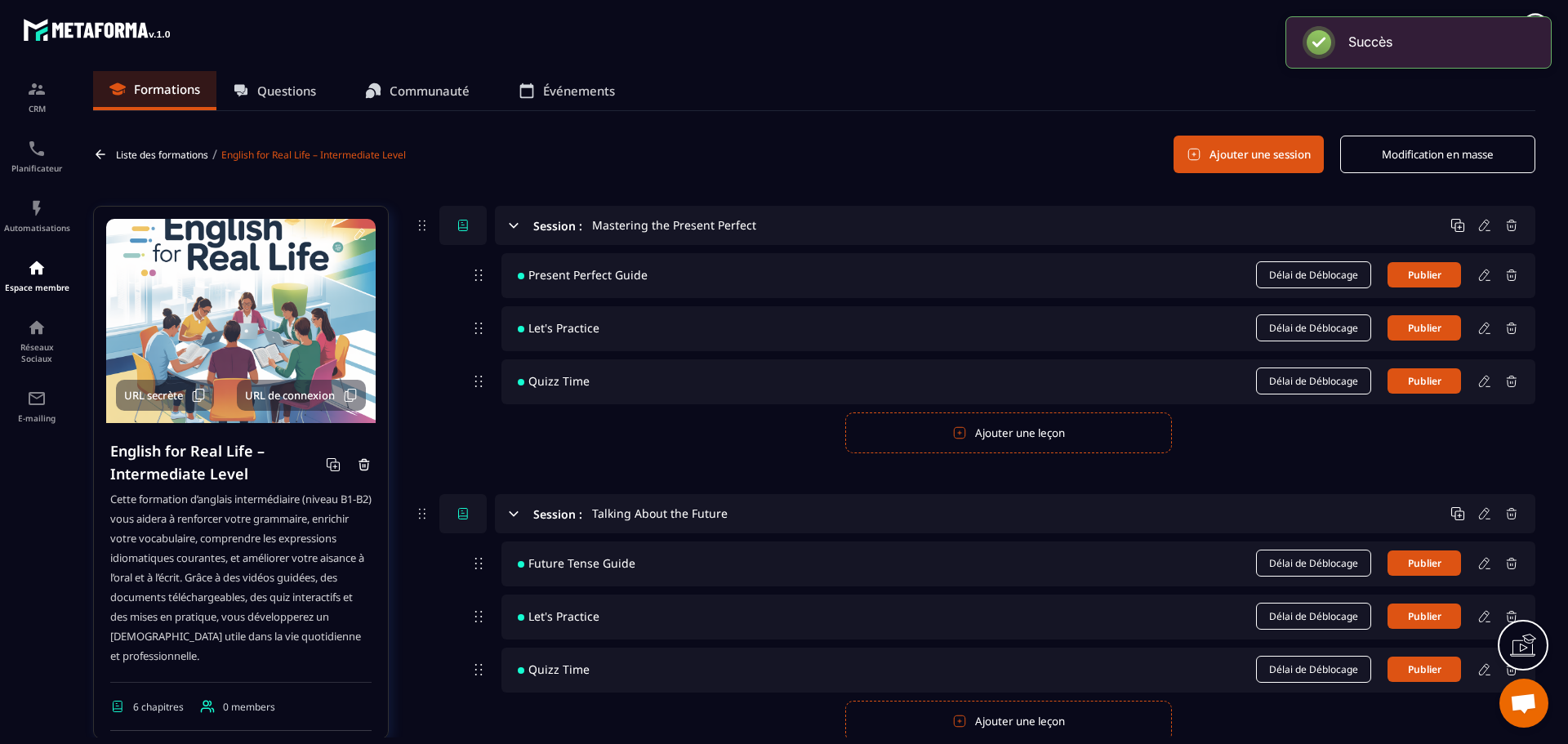 click 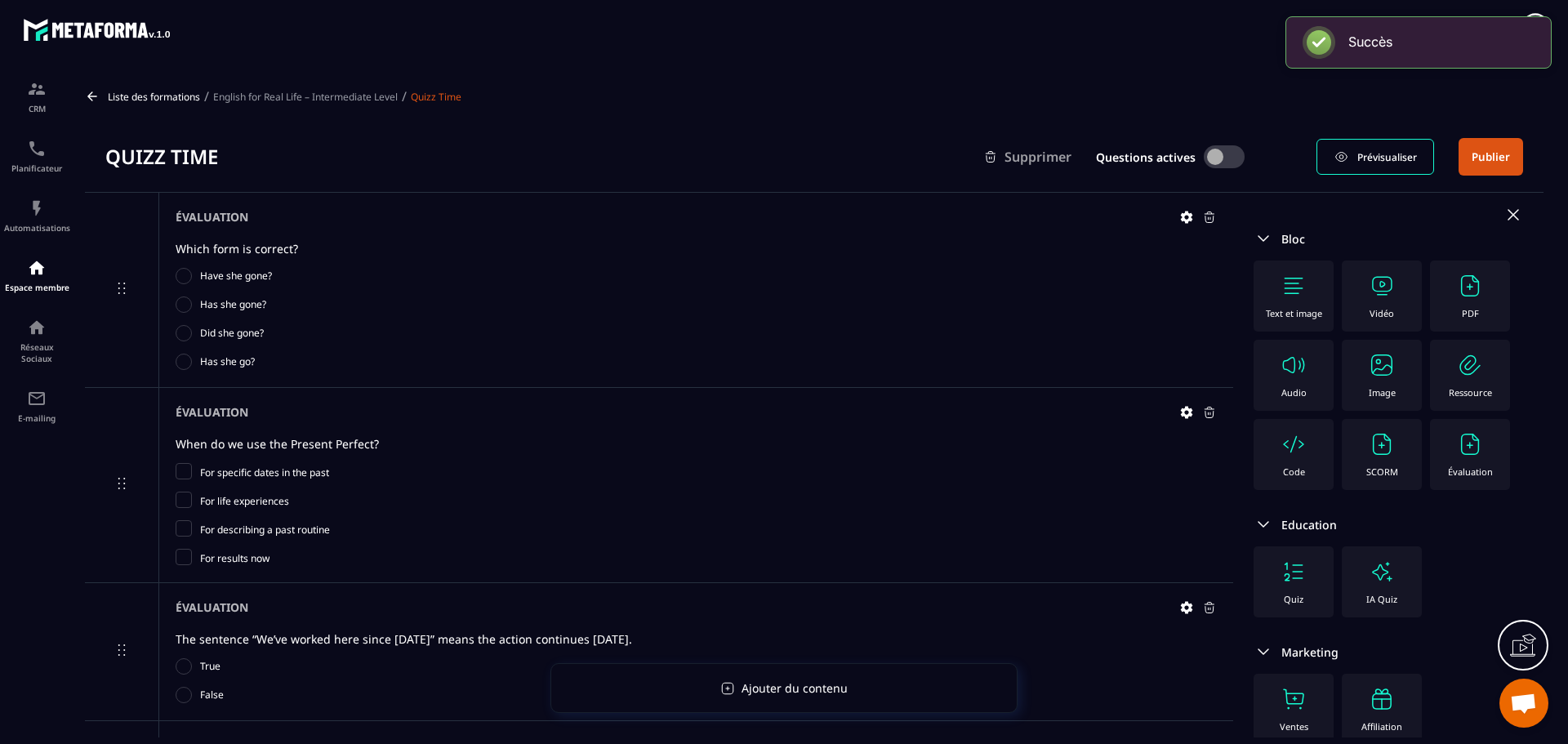 click on "Liste des formations / English for Real Life – Intermediate Level / Quizz Time" at bounding box center [814, 96] 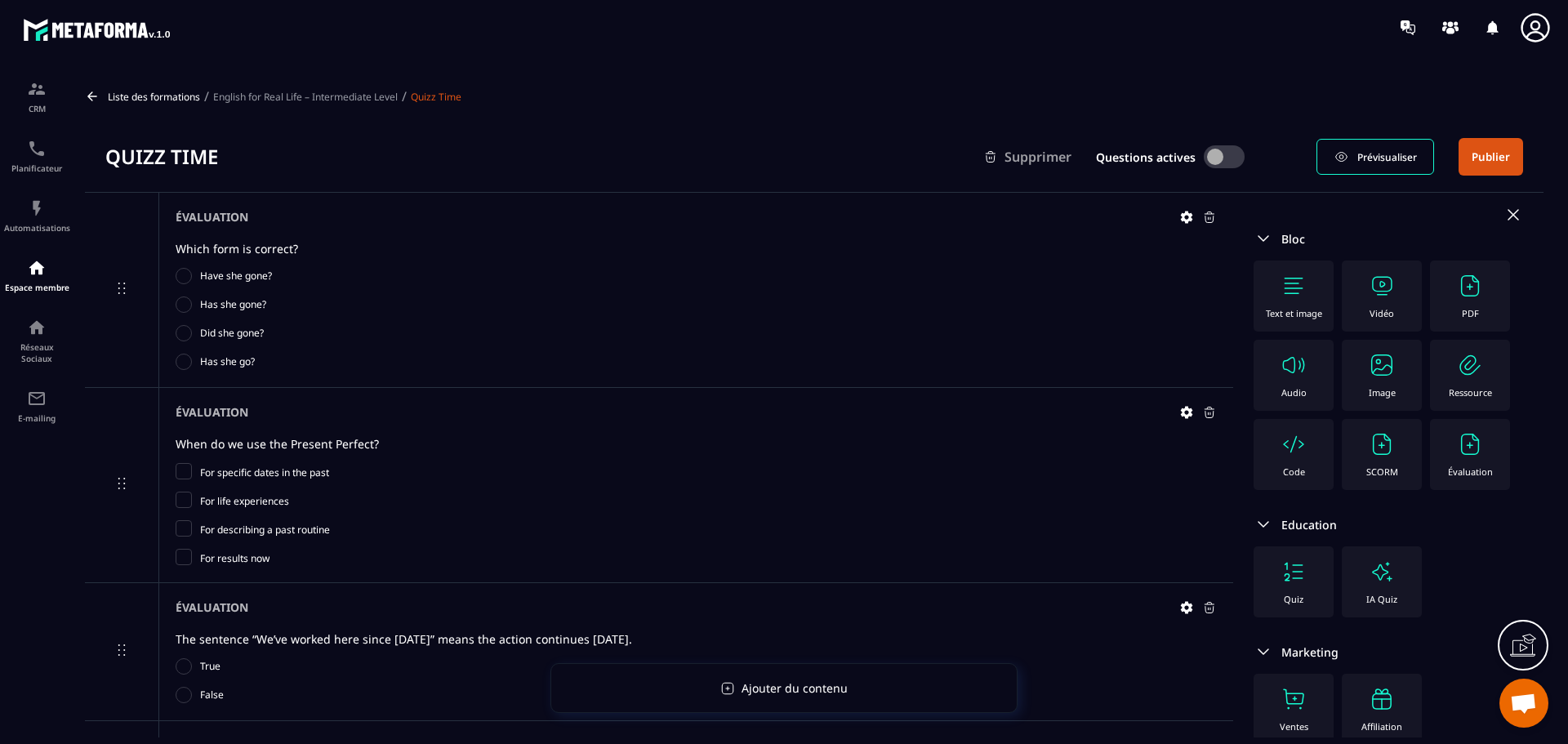 click on "English for Real Life – Intermediate Level" at bounding box center [305, 96] 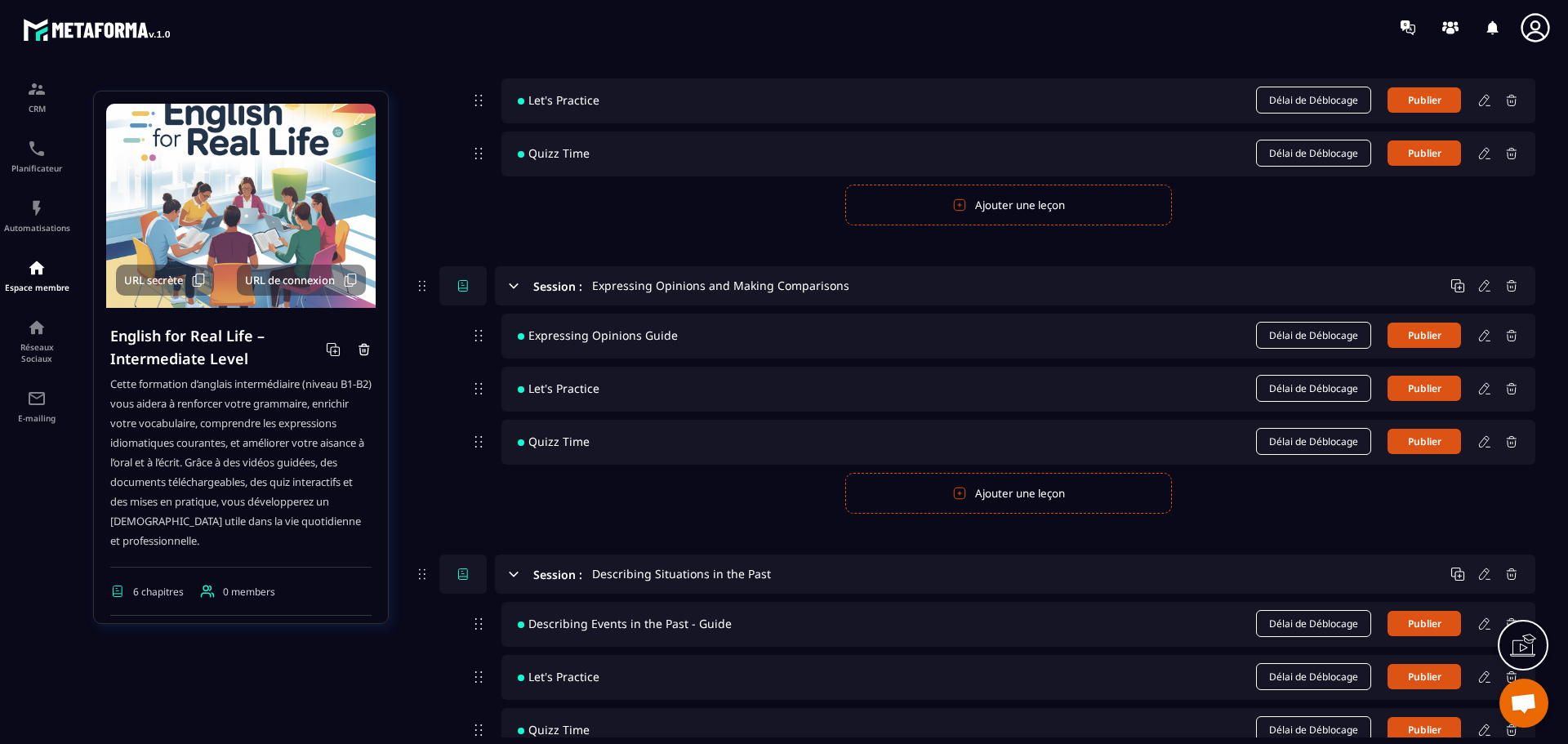 scroll, scrollTop: 817, scrollLeft: 0, axis: vertical 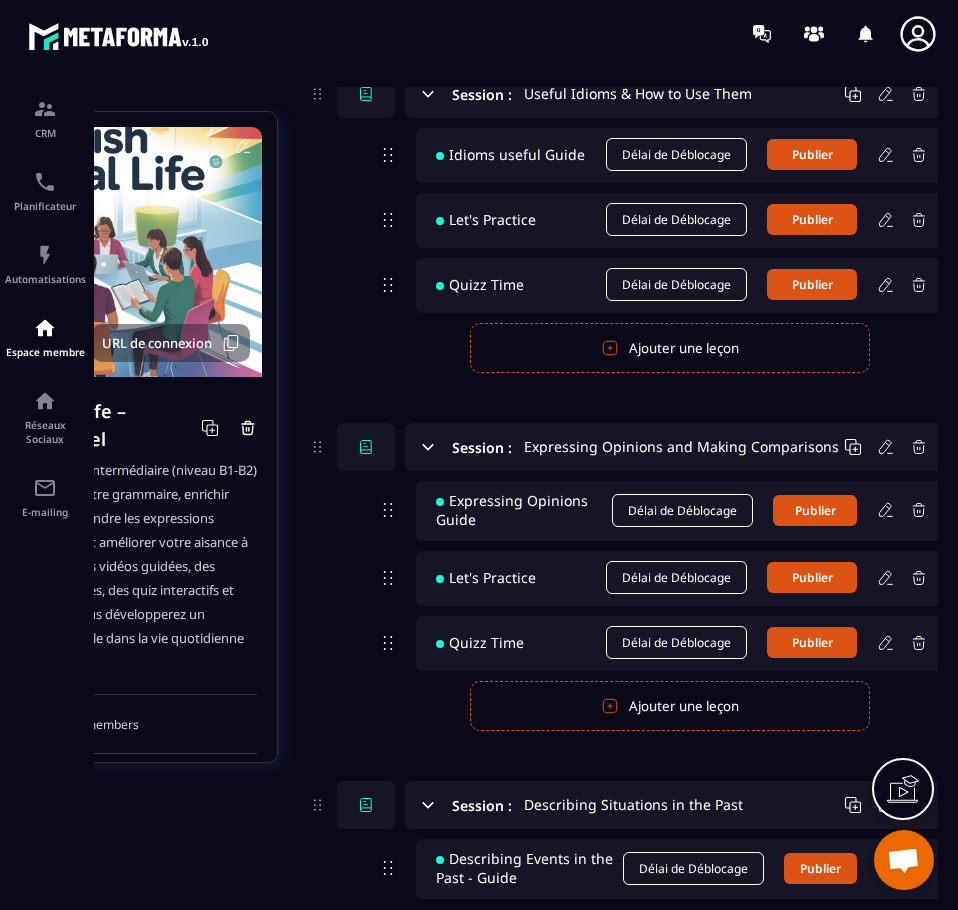 drag, startPoint x: 586, startPoint y: 361, endPoint x: 893, endPoint y: 365, distance: 307.02606 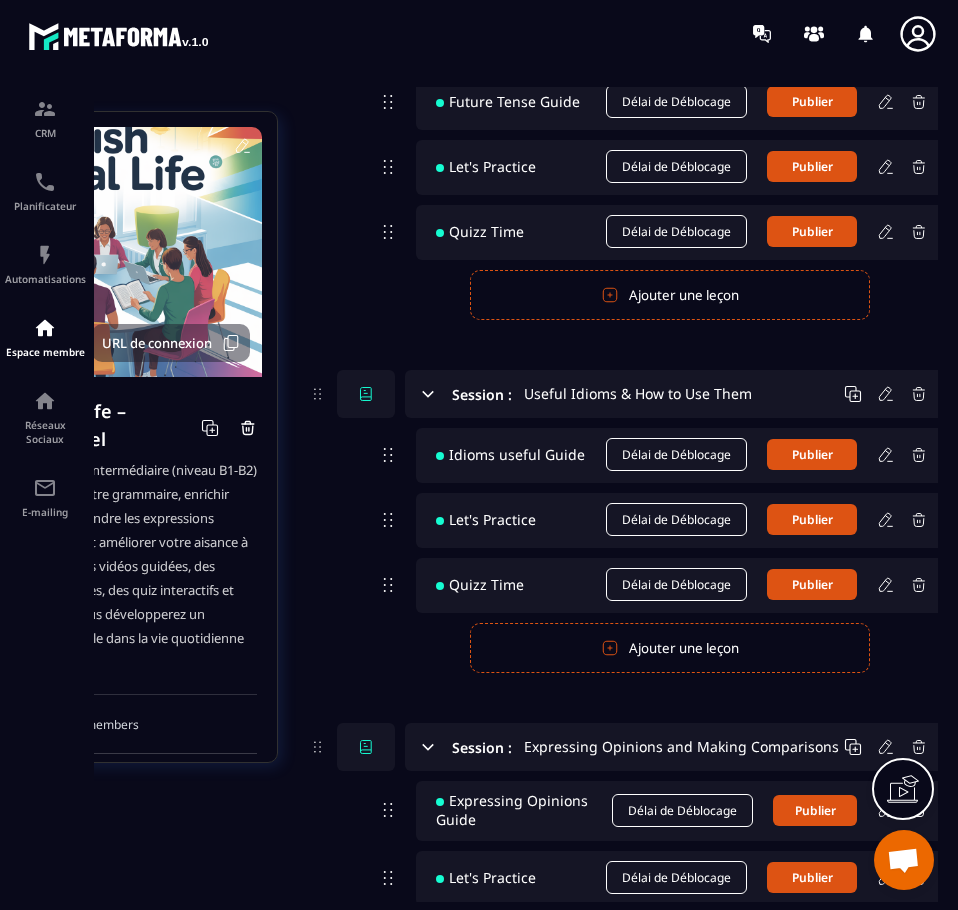 scroll, scrollTop: 700, scrollLeft: 198, axis: both 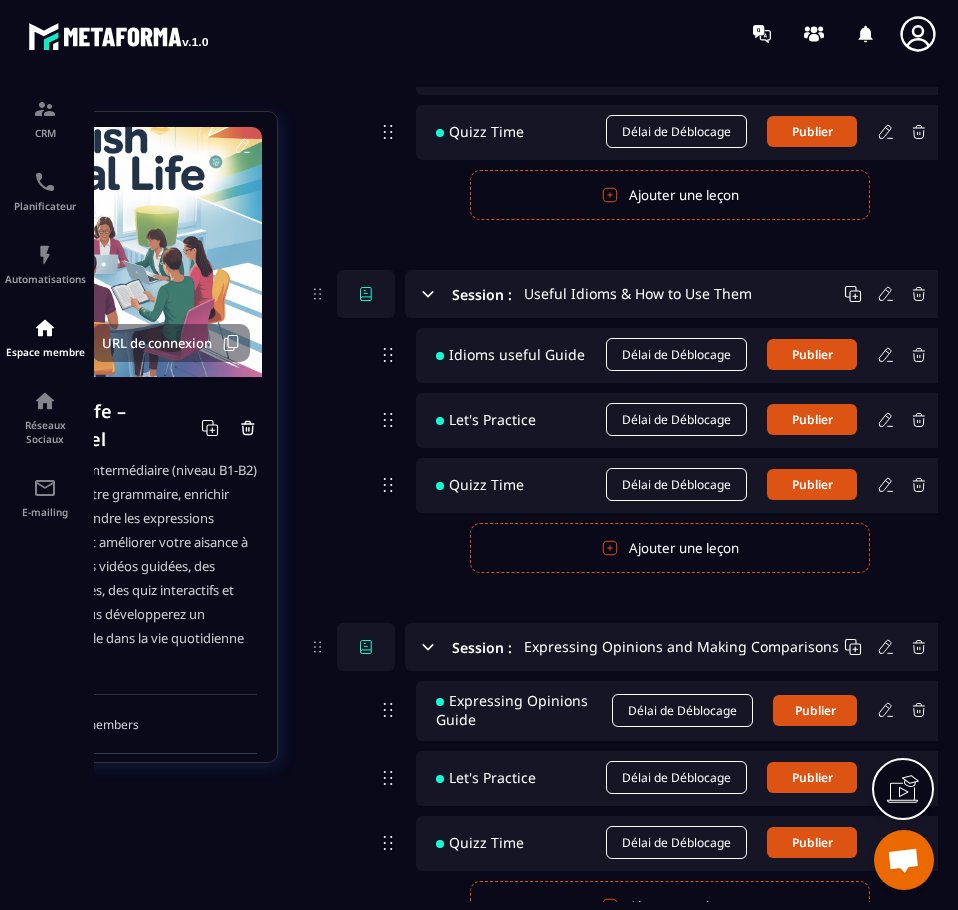 click 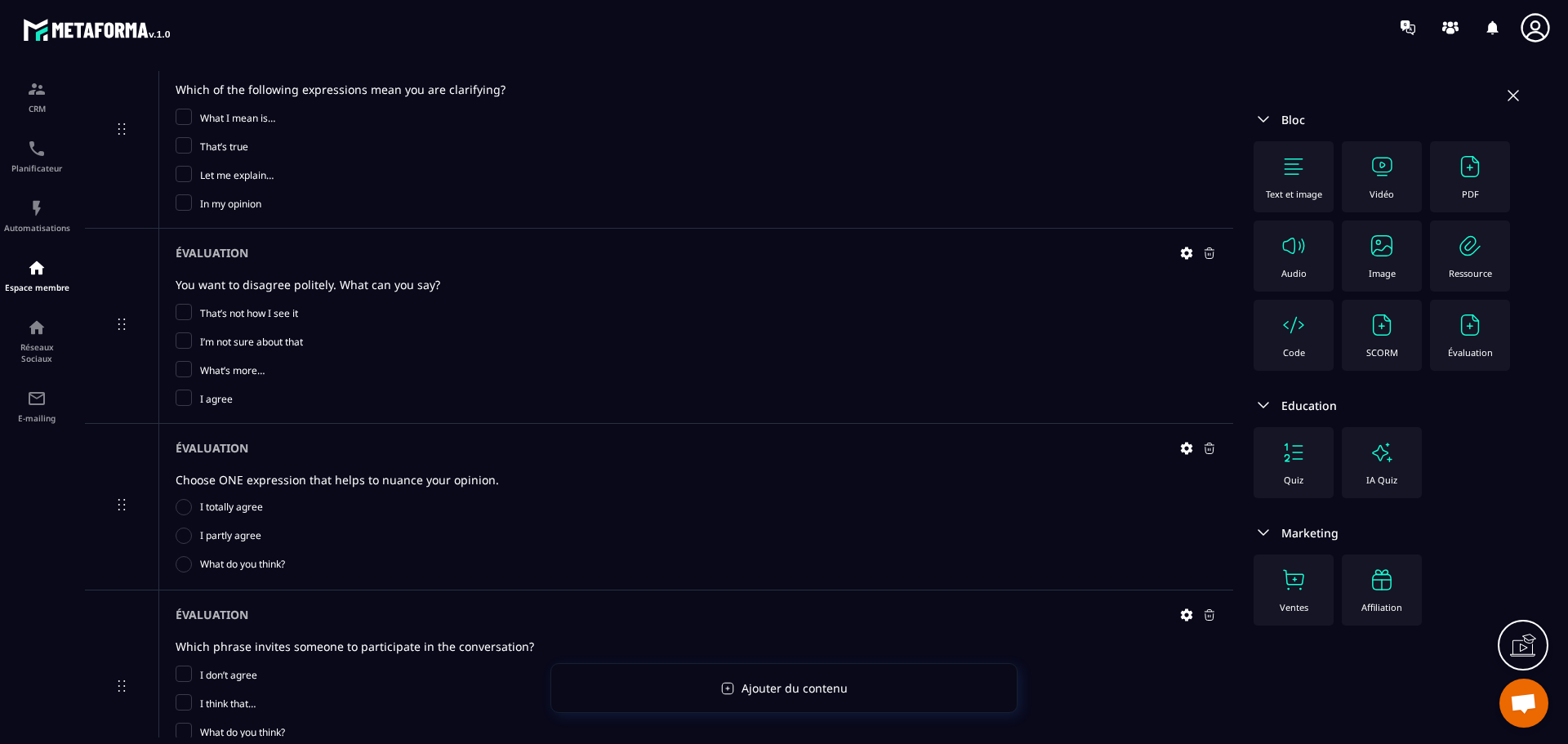 scroll, scrollTop: 163, scrollLeft: 0, axis: vertical 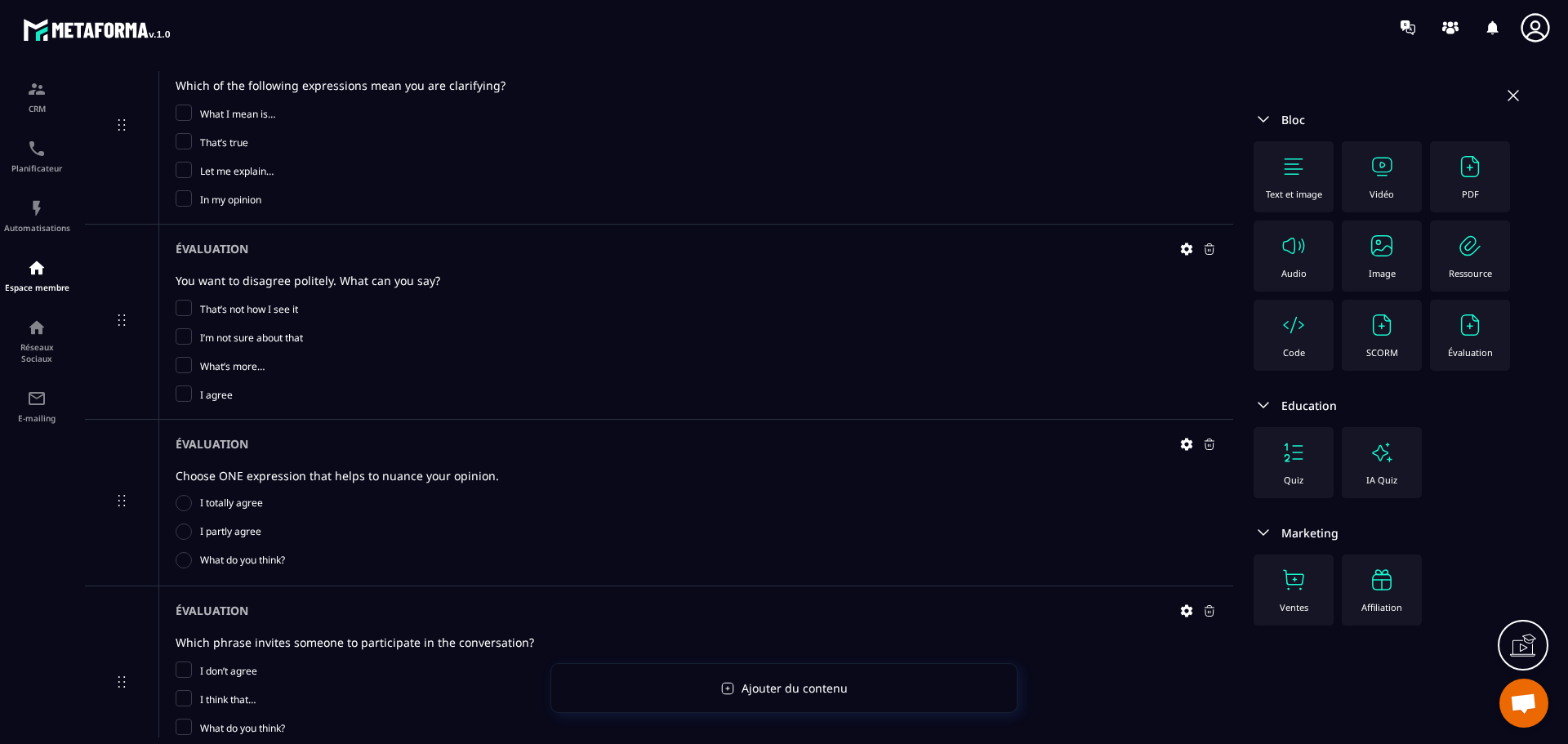 click on "Évaluation Which phrase invites someone to participate in the conversation? I don’t agree I think that… What do you think? Let me explain" at bounding box center (659, 683) 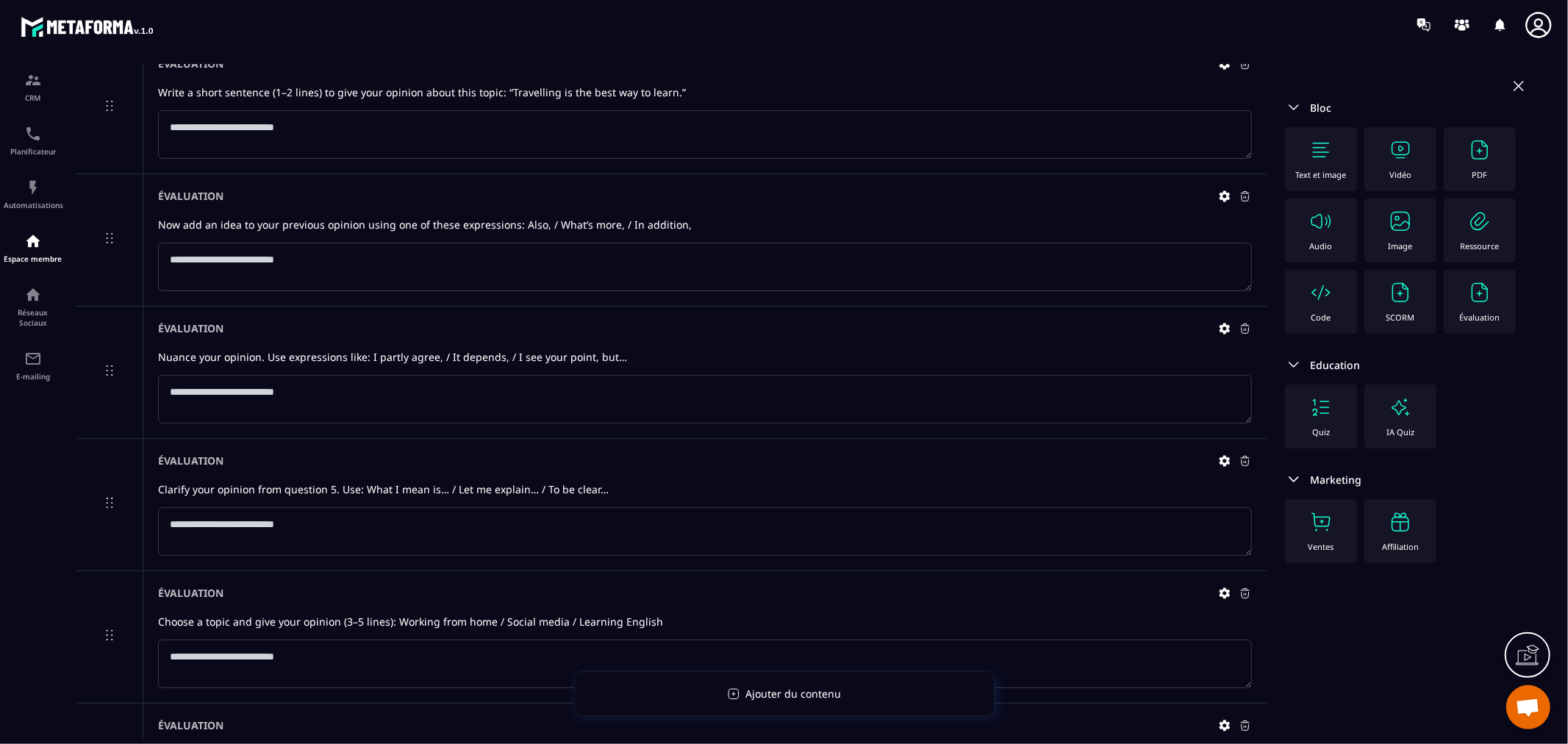 scroll, scrollTop: 768, scrollLeft: 0, axis: vertical 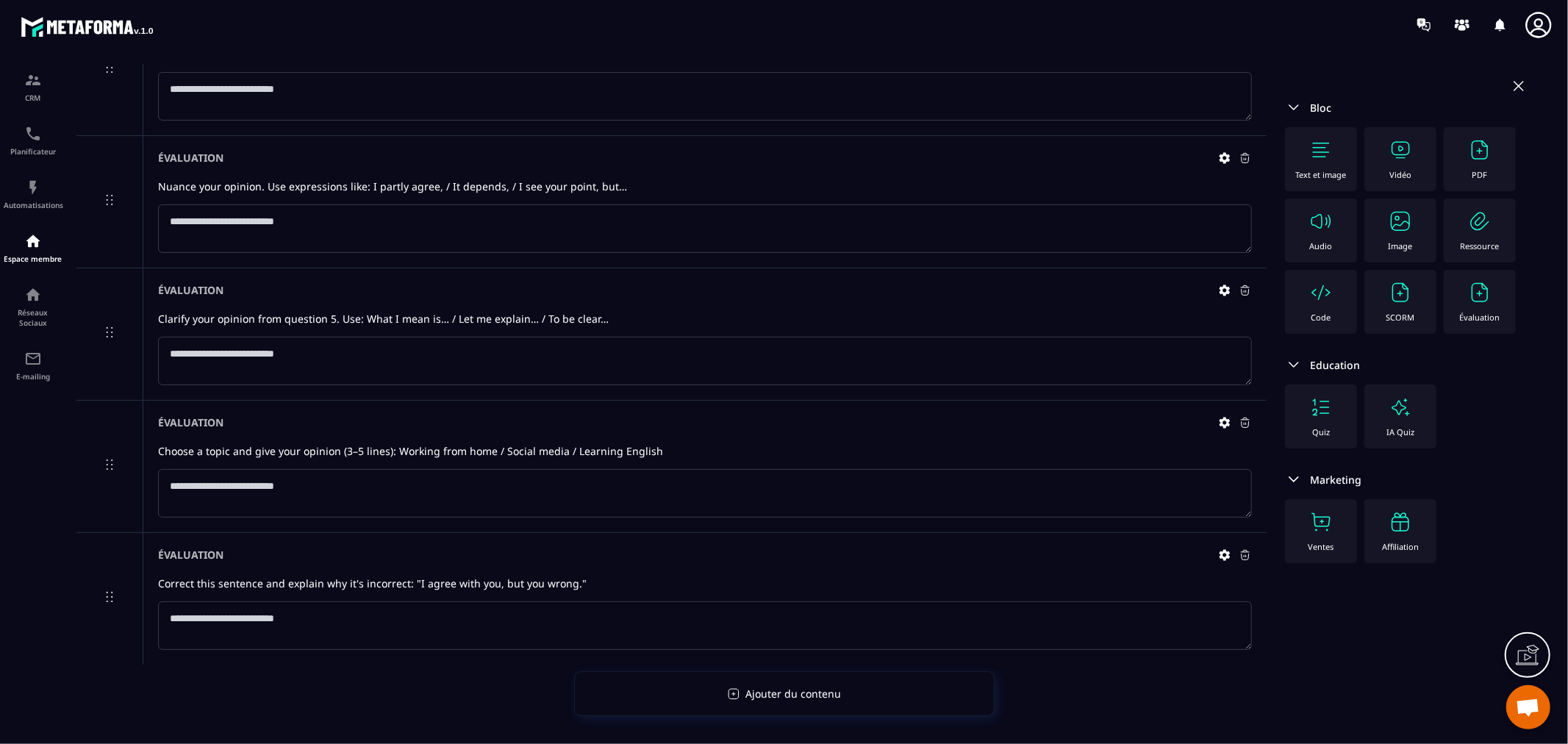 drag, startPoint x: 85, startPoint y: 582, endPoint x: 101, endPoint y: 635, distance: 55.36244 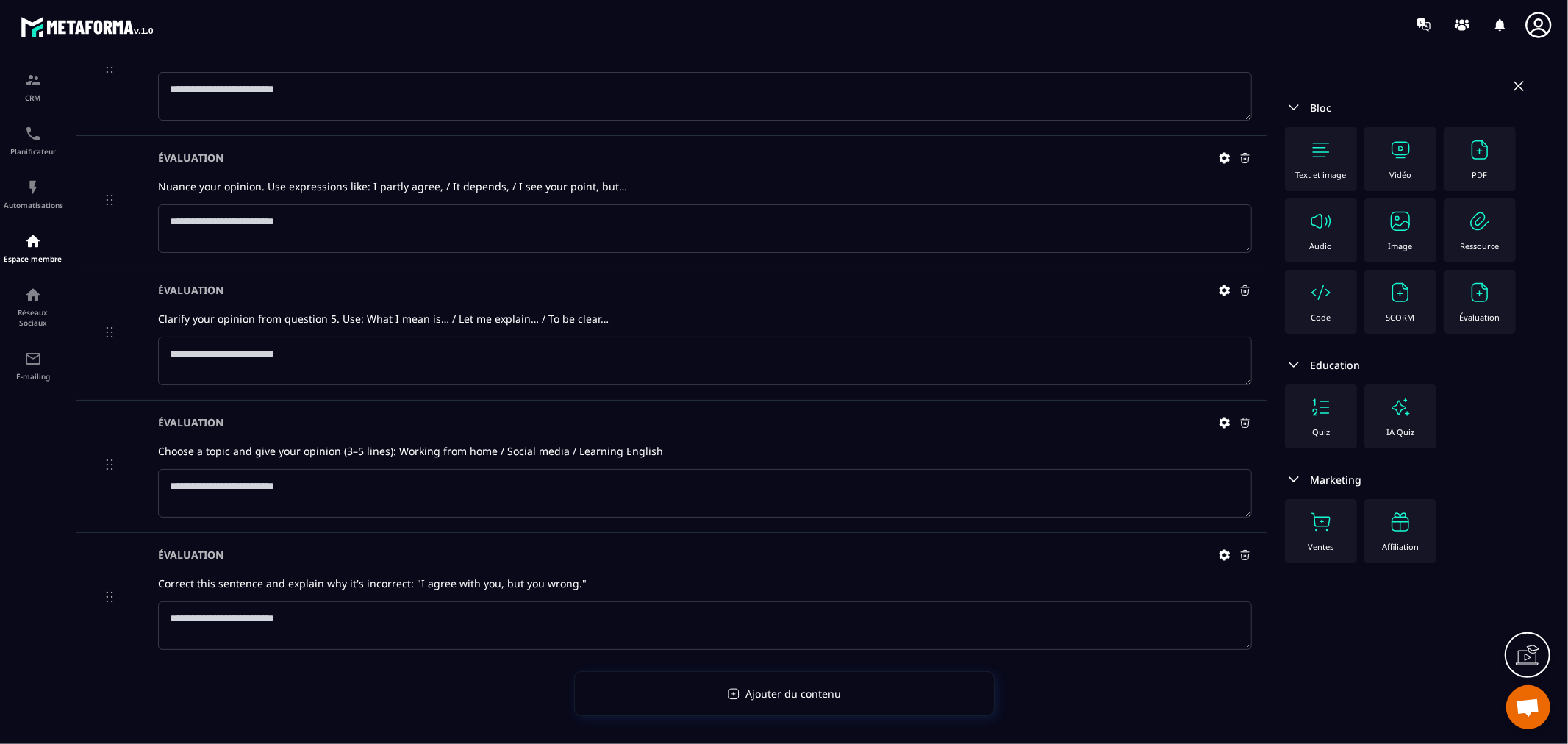 click at bounding box center (33, 401) 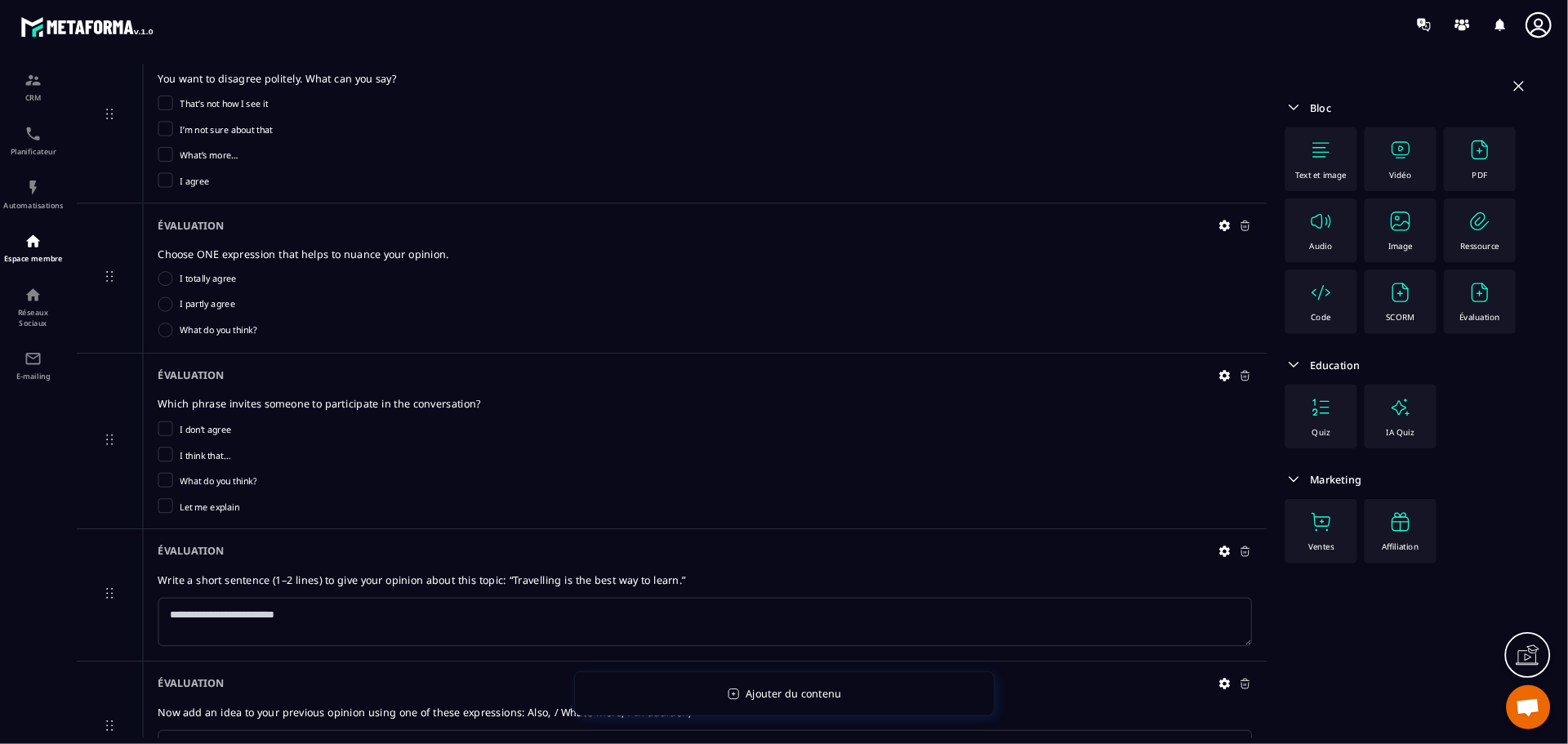 scroll, scrollTop: 0, scrollLeft: 0, axis: both 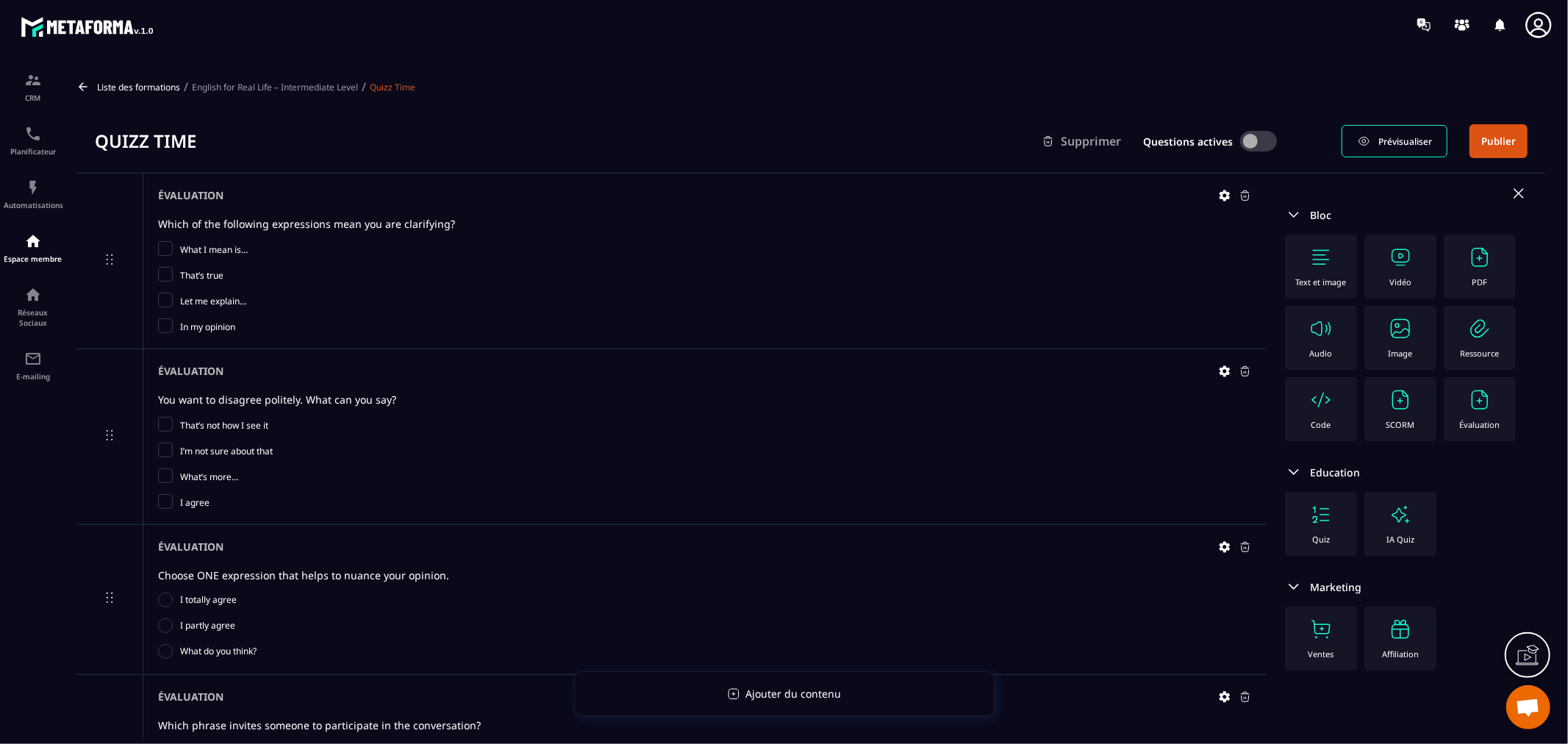 click on "English for Real Life – Intermediate Level" at bounding box center (275, 87) 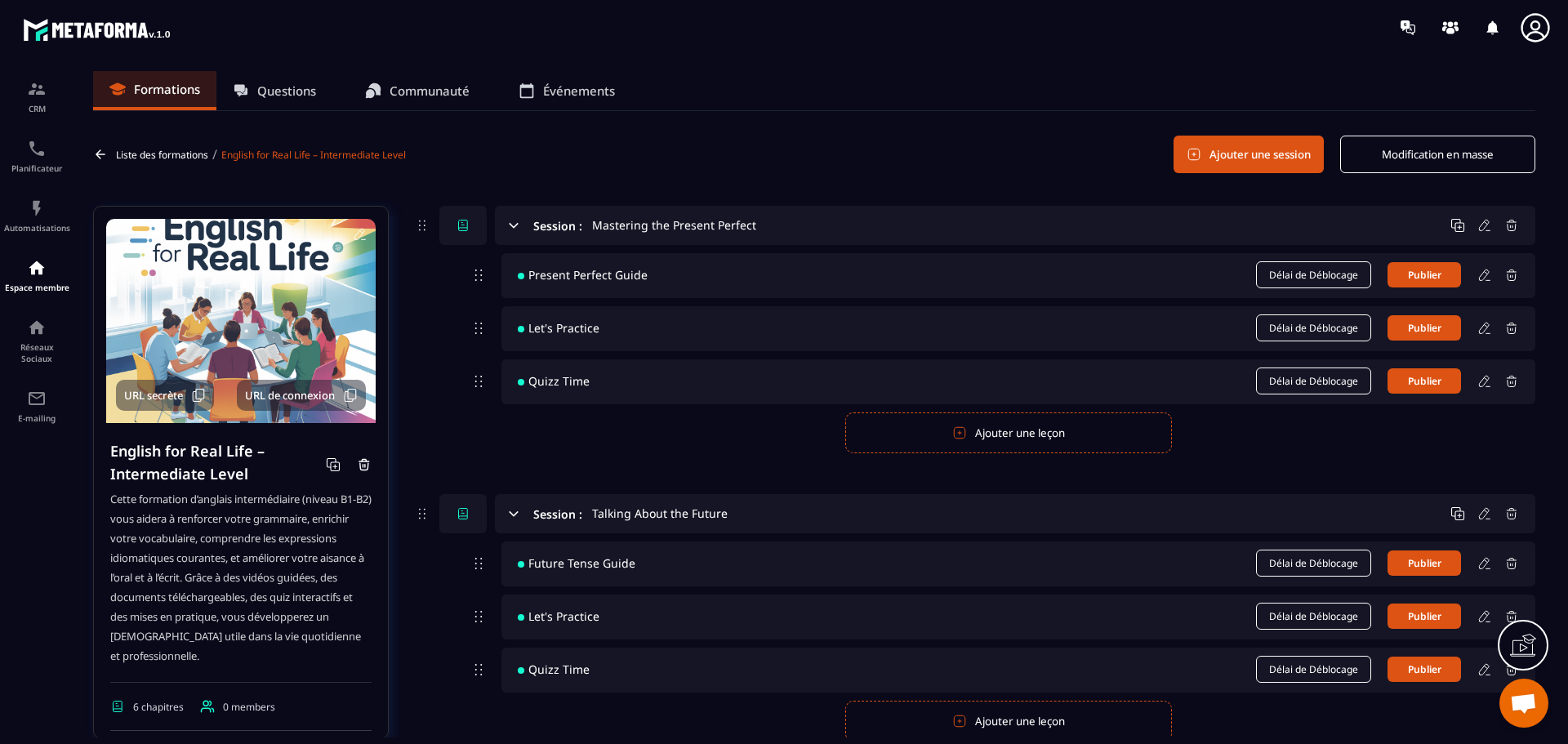 drag, startPoint x: 564, startPoint y: 433, endPoint x: 761, endPoint y: 431, distance: 197.0102 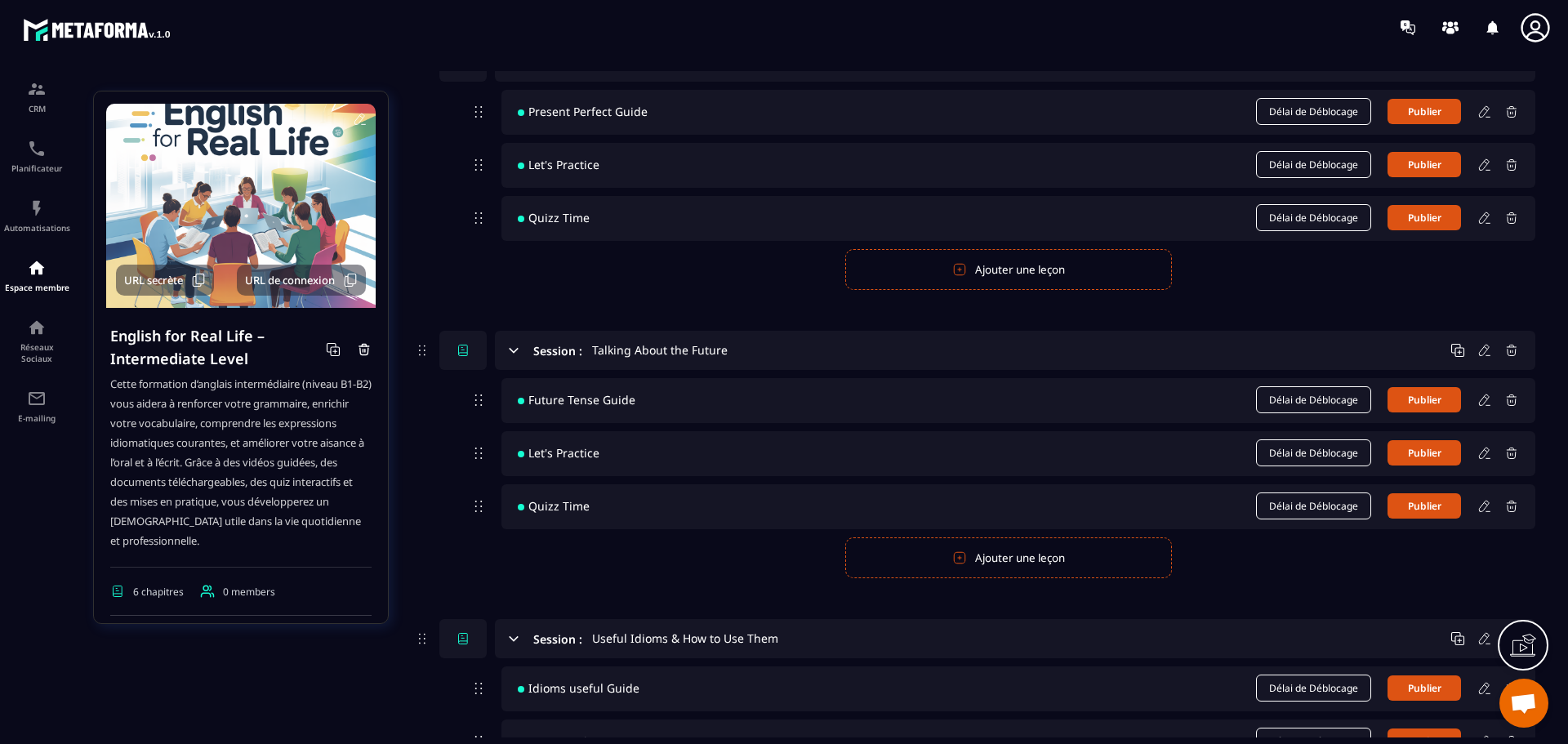 scroll, scrollTop: 327, scrollLeft: 0, axis: vertical 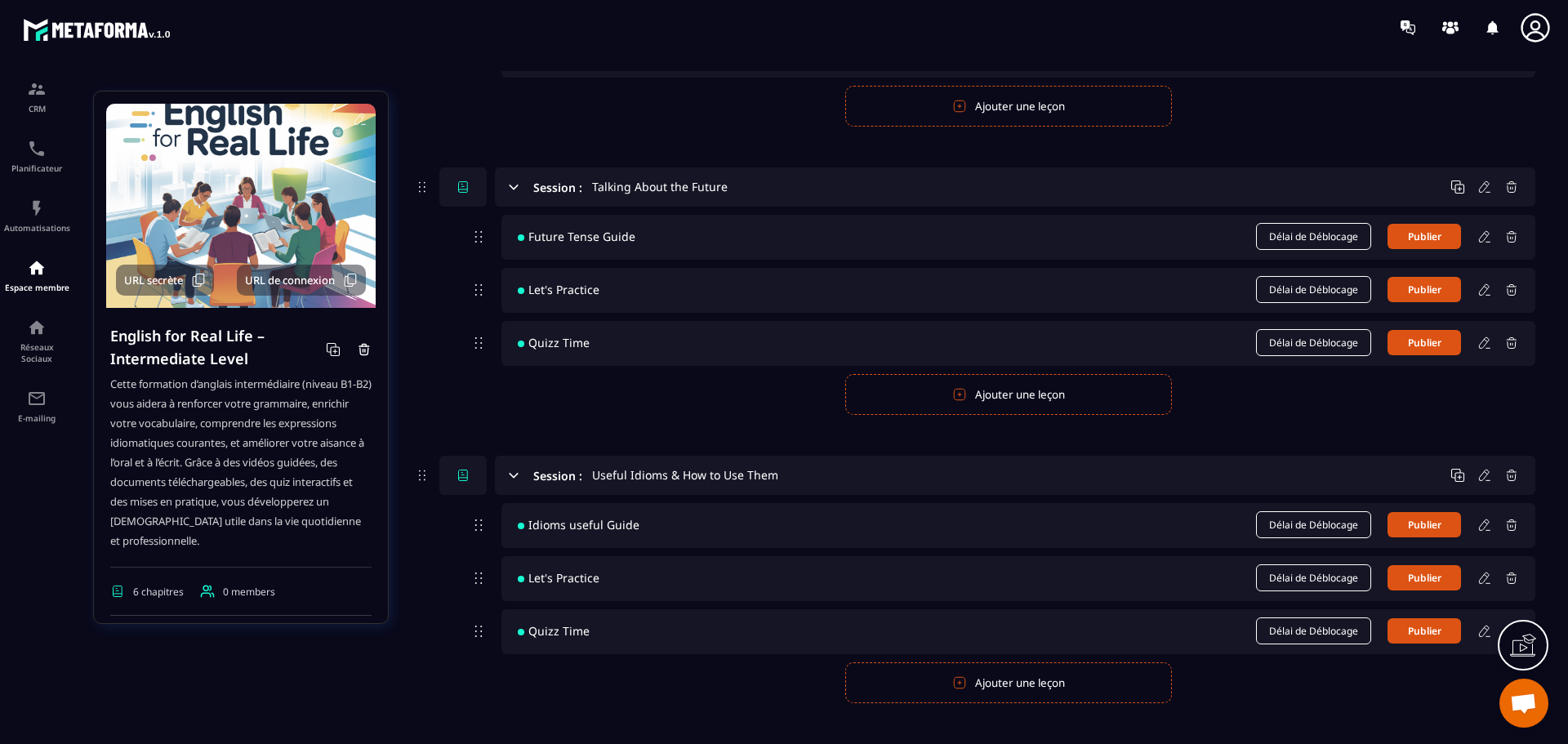 drag, startPoint x: 625, startPoint y: 405, endPoint x: 706, endPoint y: 398, distance: 81.30191 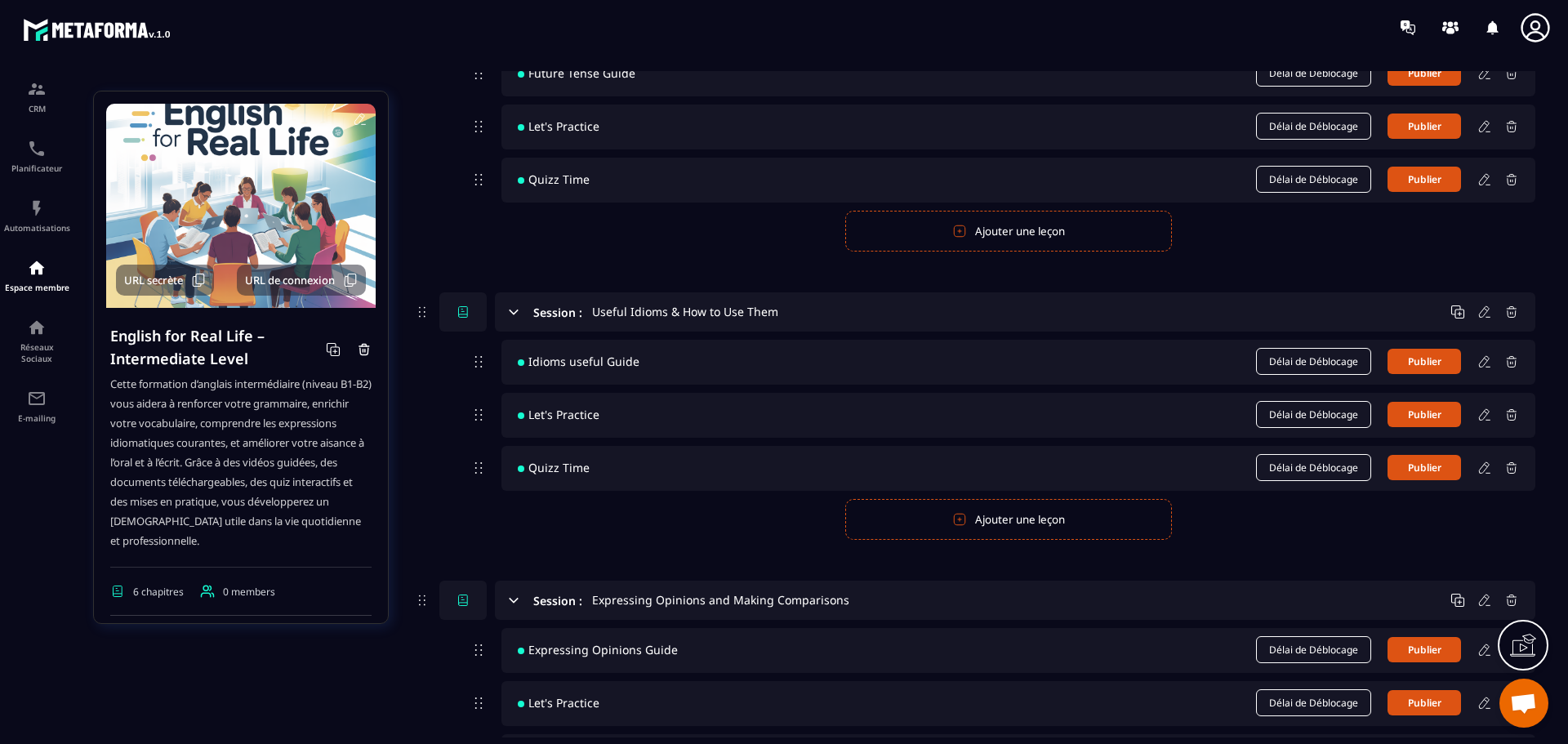 scroll, scrollTop: 572, scrollLeft: 0, axis: vertical 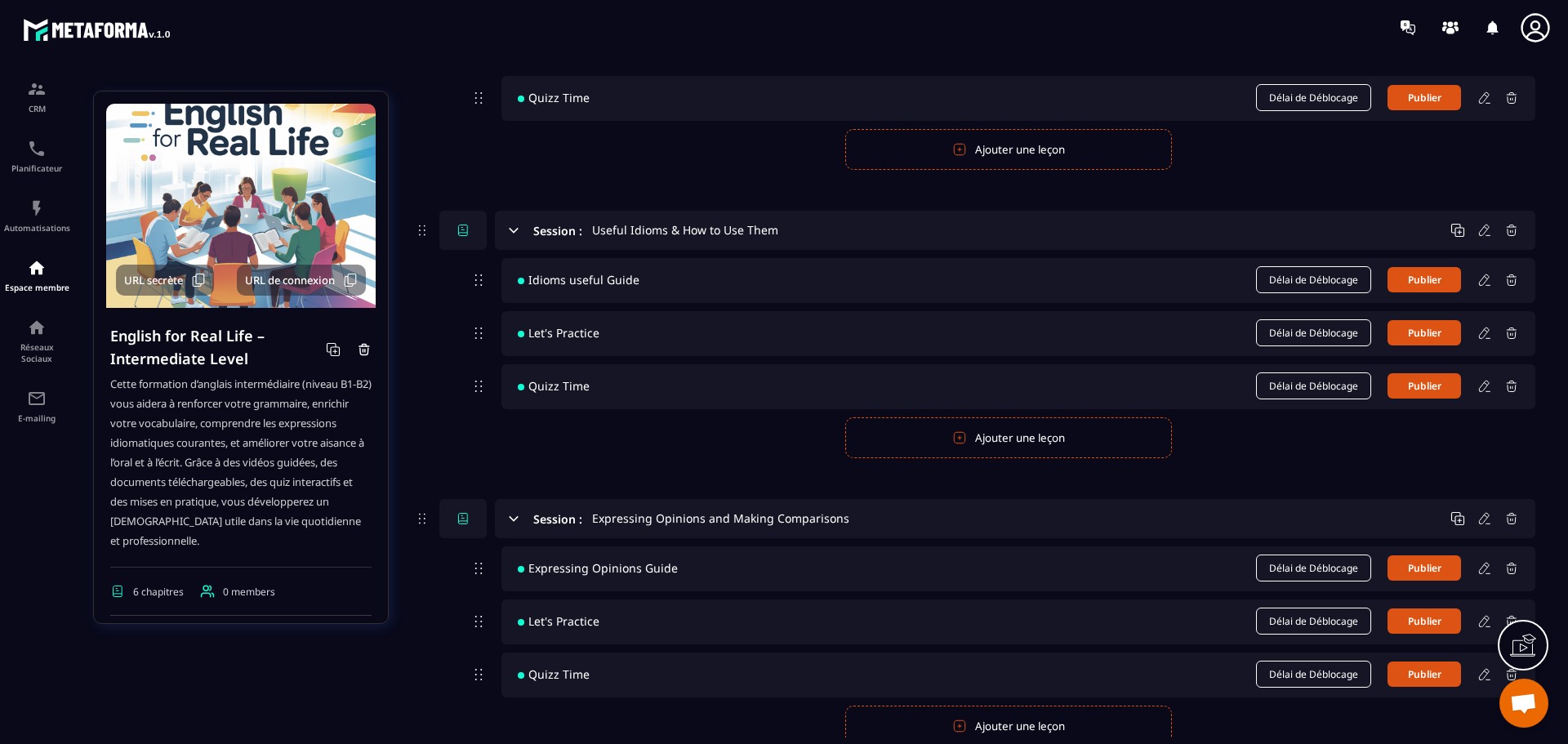click 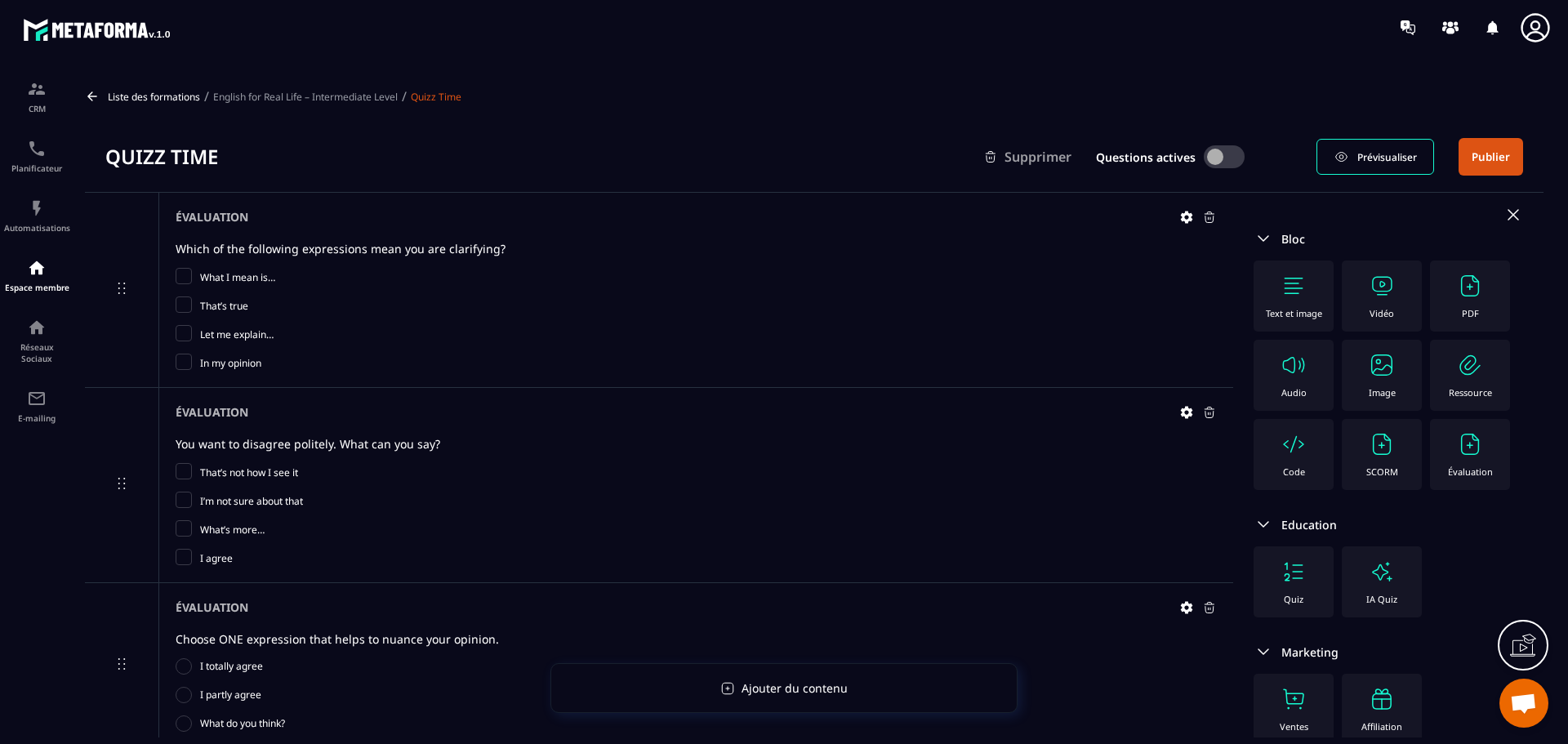 click 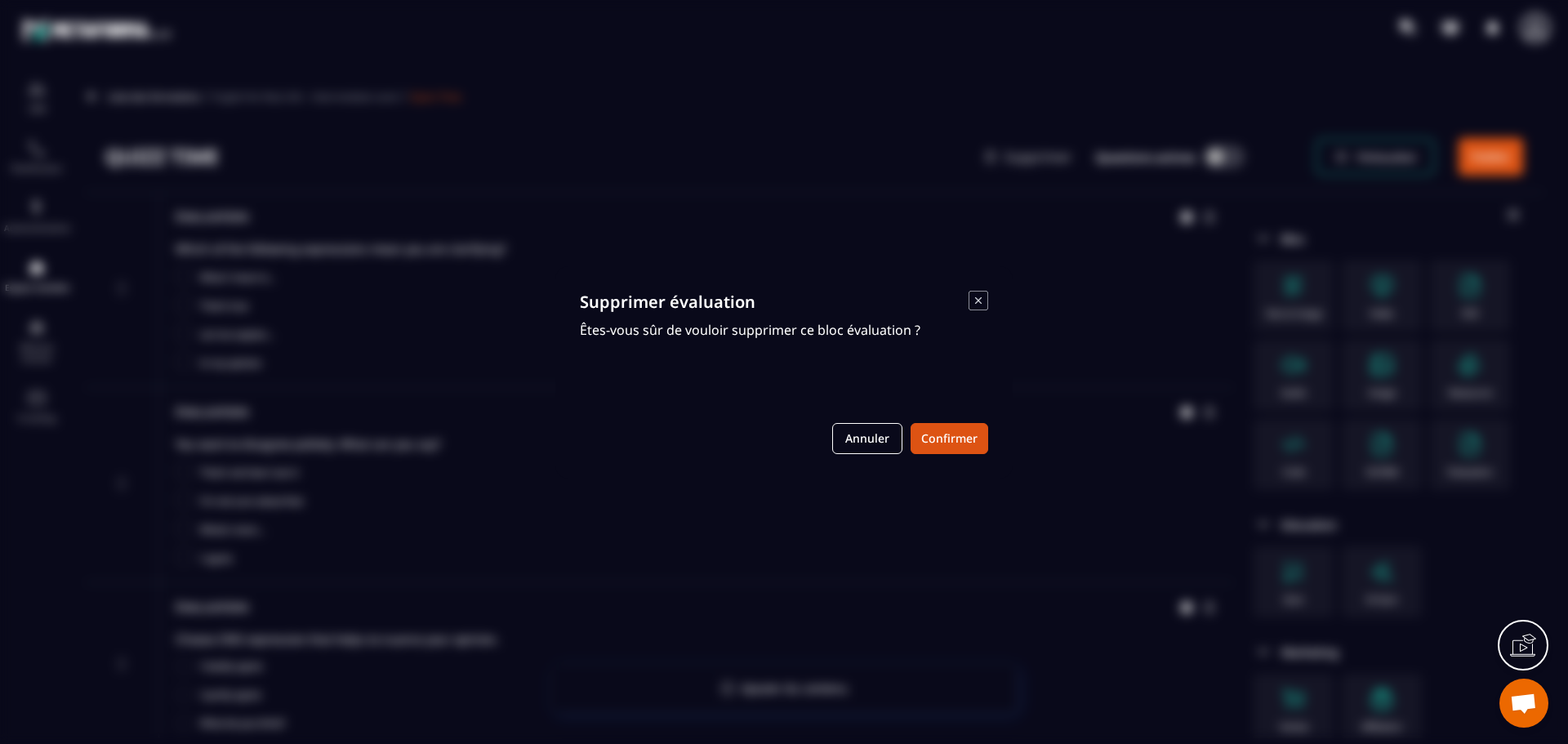 click on "Supprimer évaluation Êtes-vous sûr de vouloir supprimer ce bloc évaluation ? Annuler Confirmer" at bounding box center [784, 372] 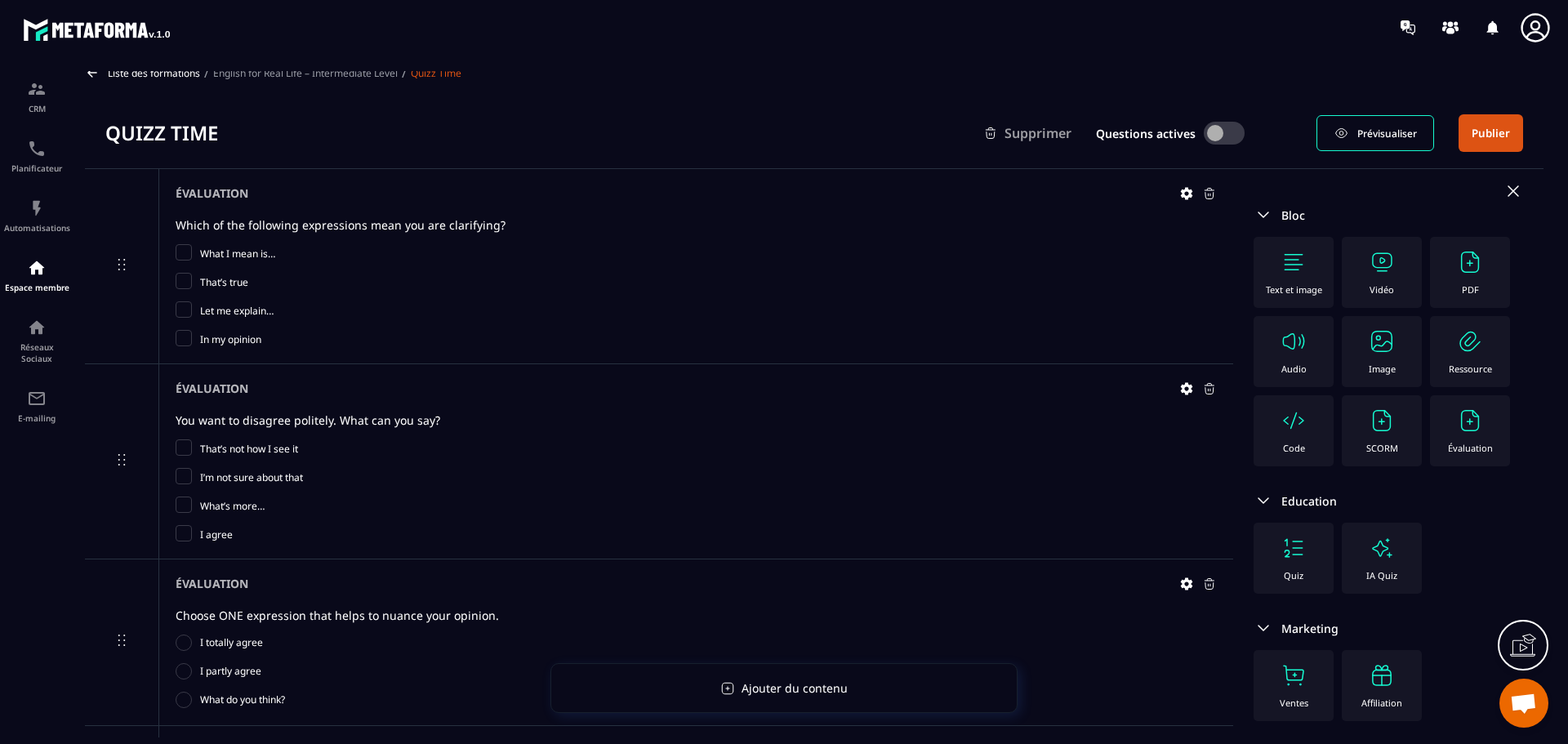 scroll, scrollTop: 0, scrollLeft: 0, axis: both 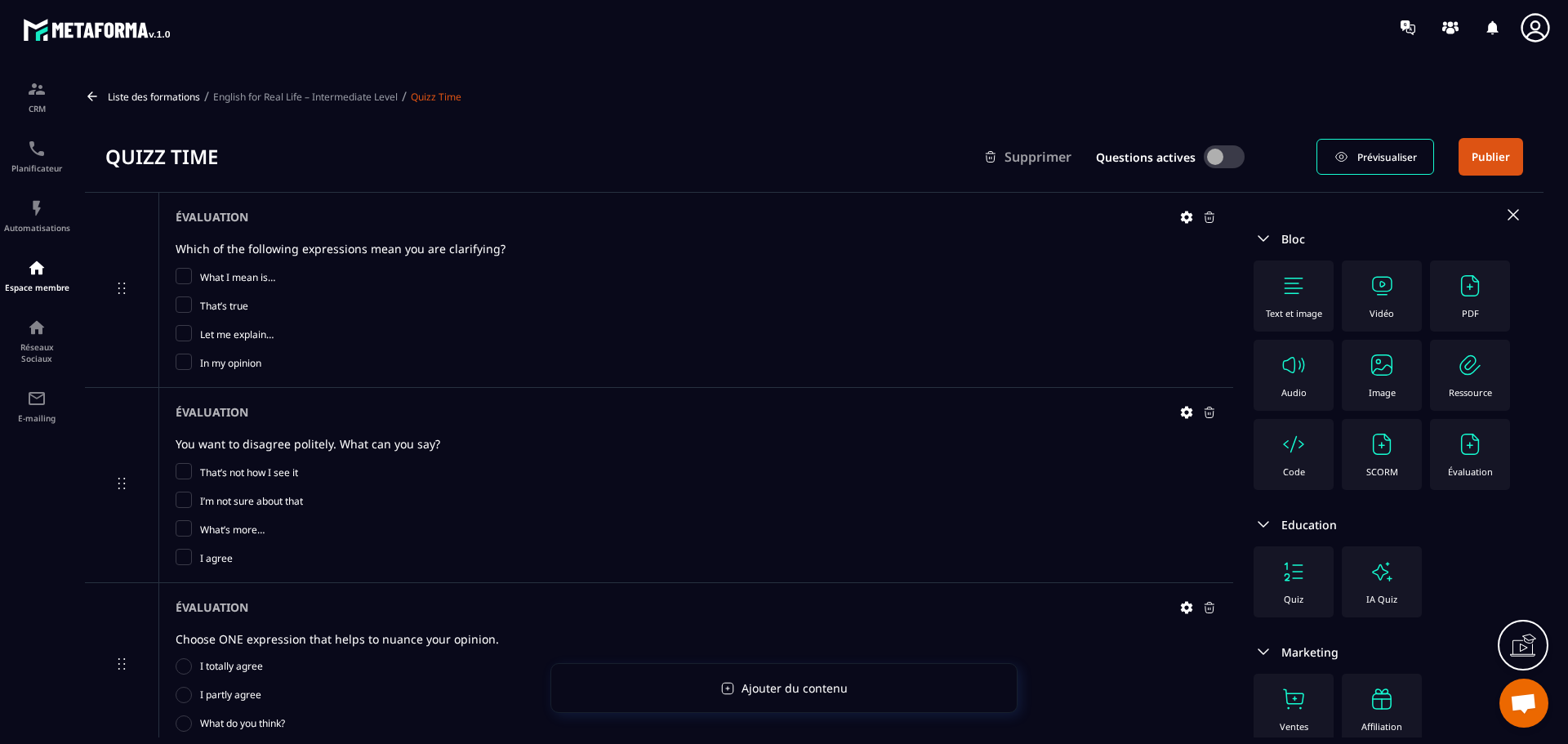 click on "English for Real Life – Intermediate Level" at bounding box center (305, 96) 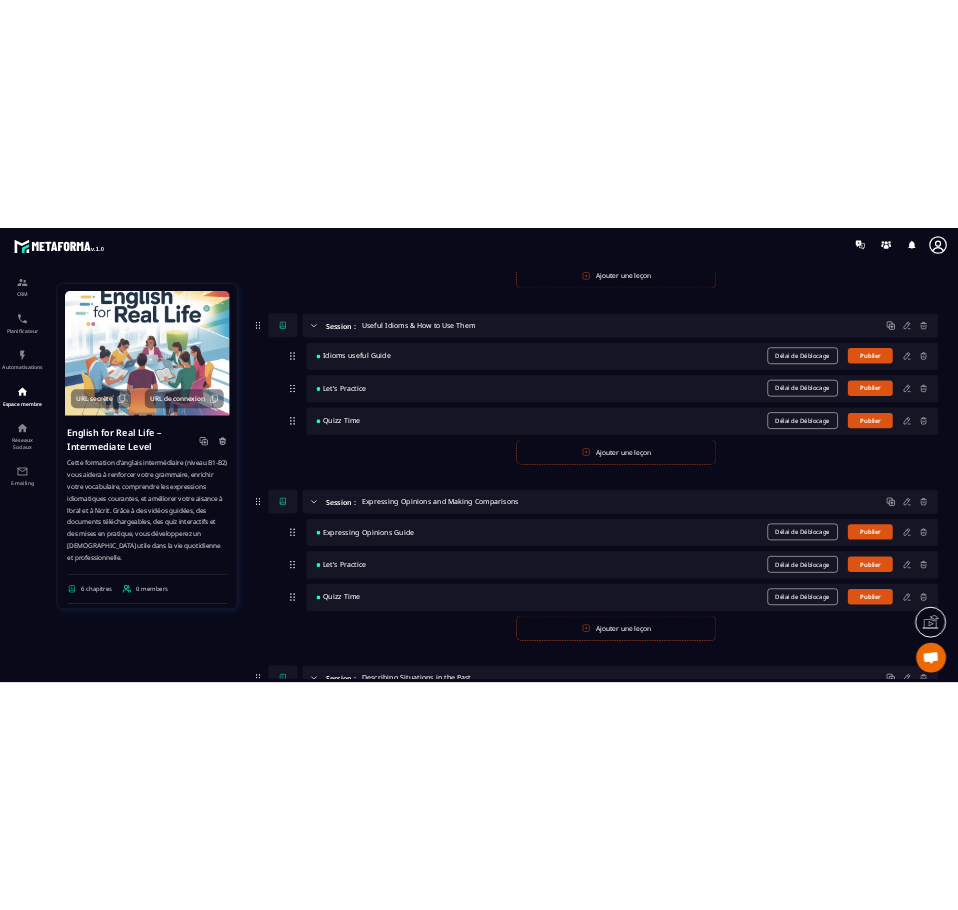 scroll, scrollTop: 800, scrollLeft: 0, axis: vertical 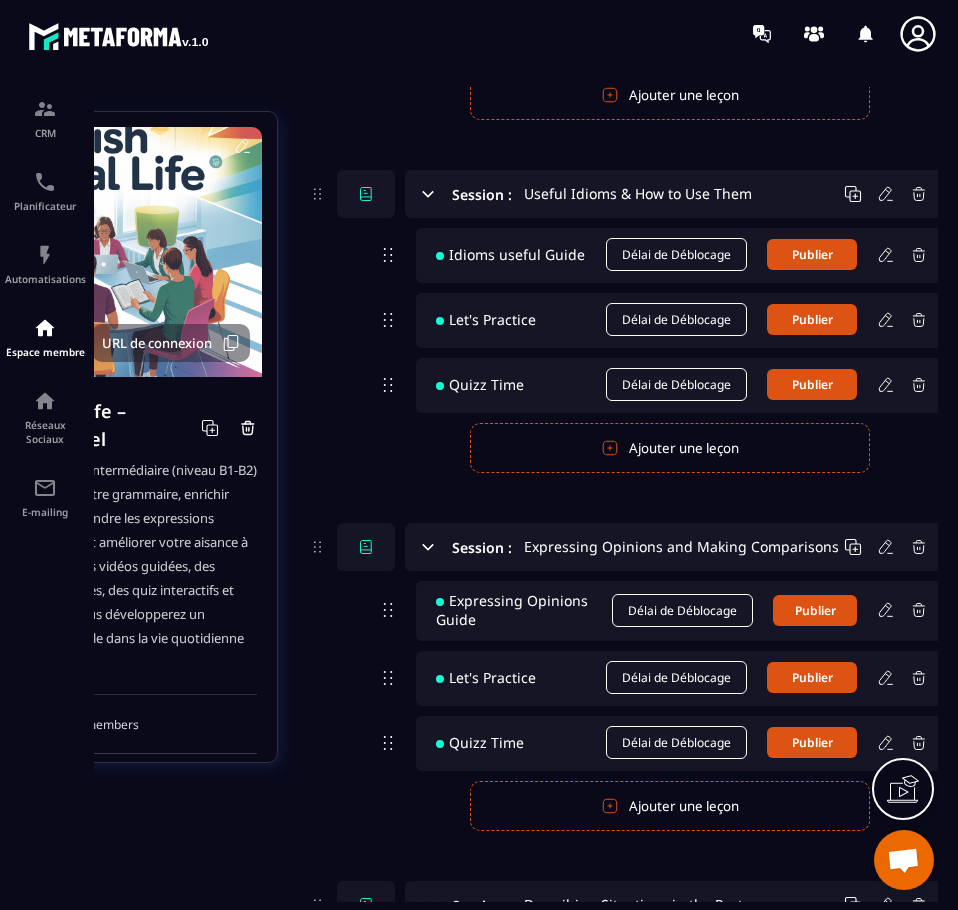 drag, startPoint x: 527, startPoint y: 433, endPoint x: 772, endPoint y: 426, distance: 245.09998 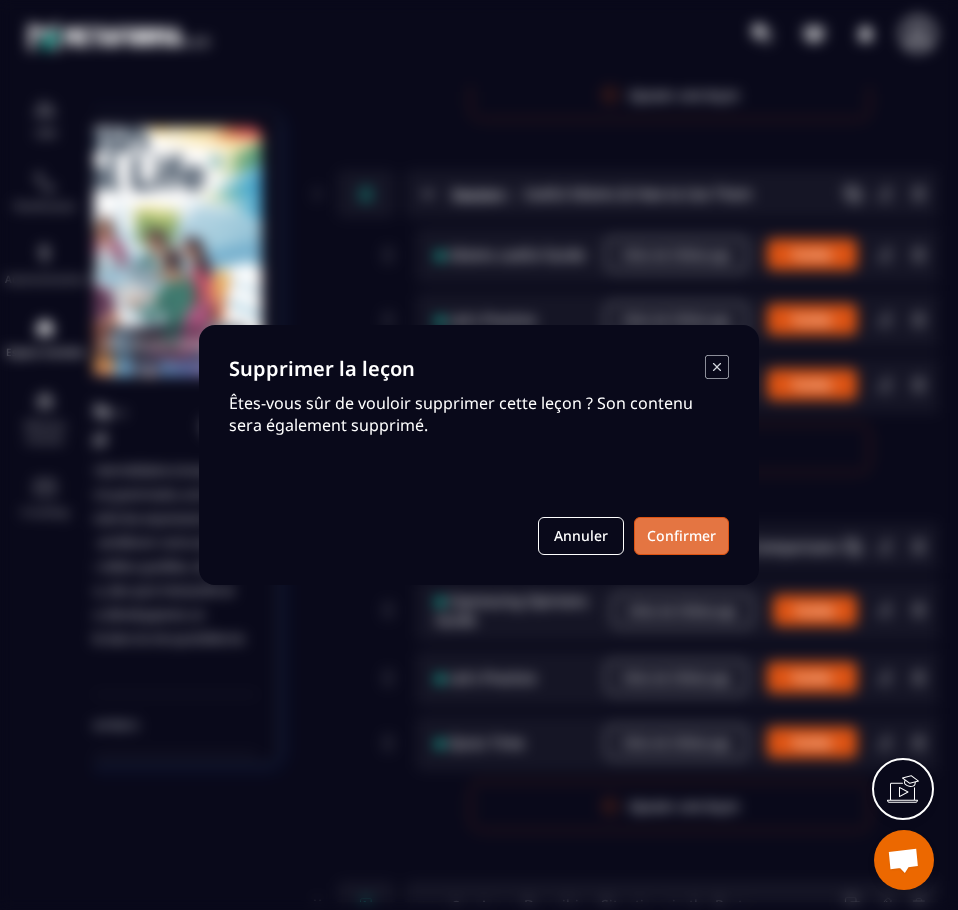 click on "Confirmer" at bounding box center [681, 536] 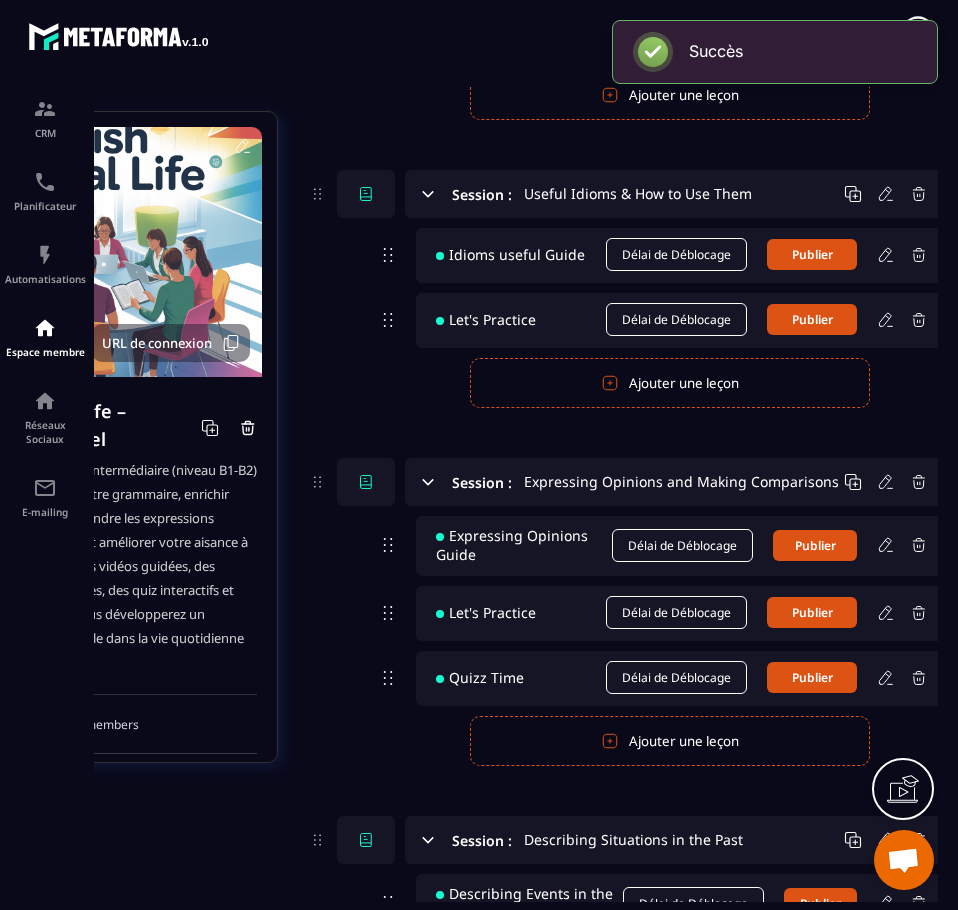 click on "Ajouter une leçon" at bounding box center (670, 383) 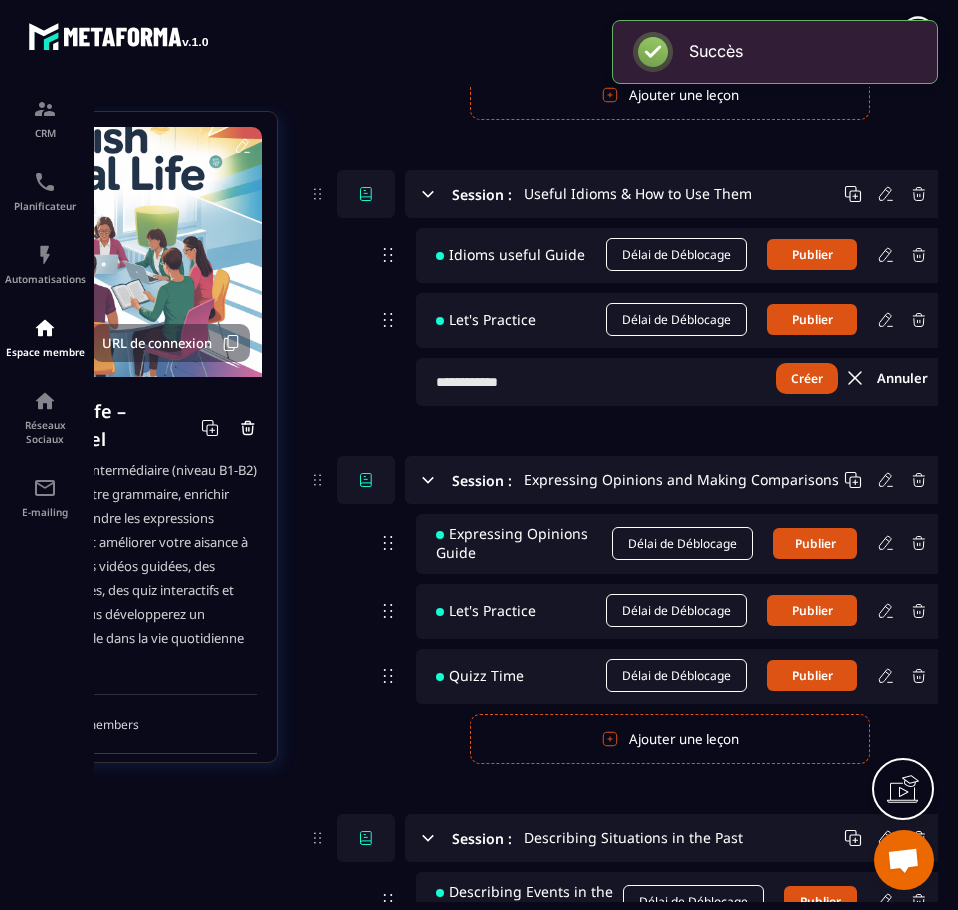 click at bounding box center (682, 382) 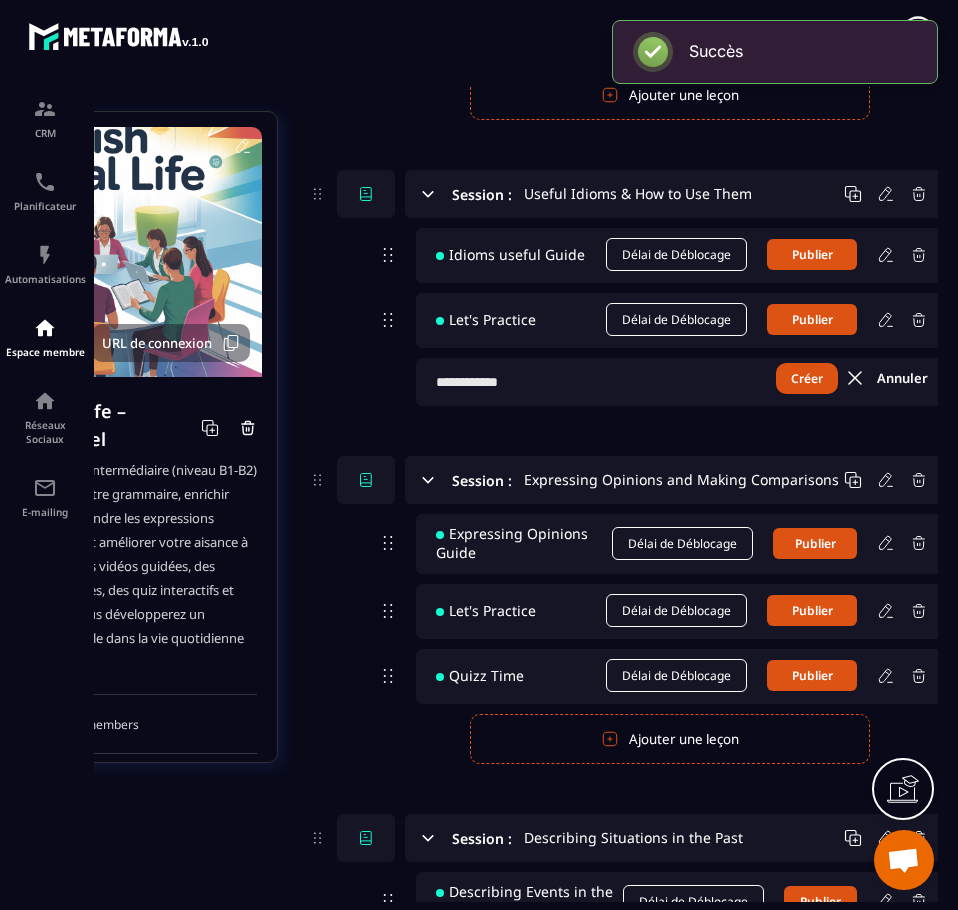 type on "*" 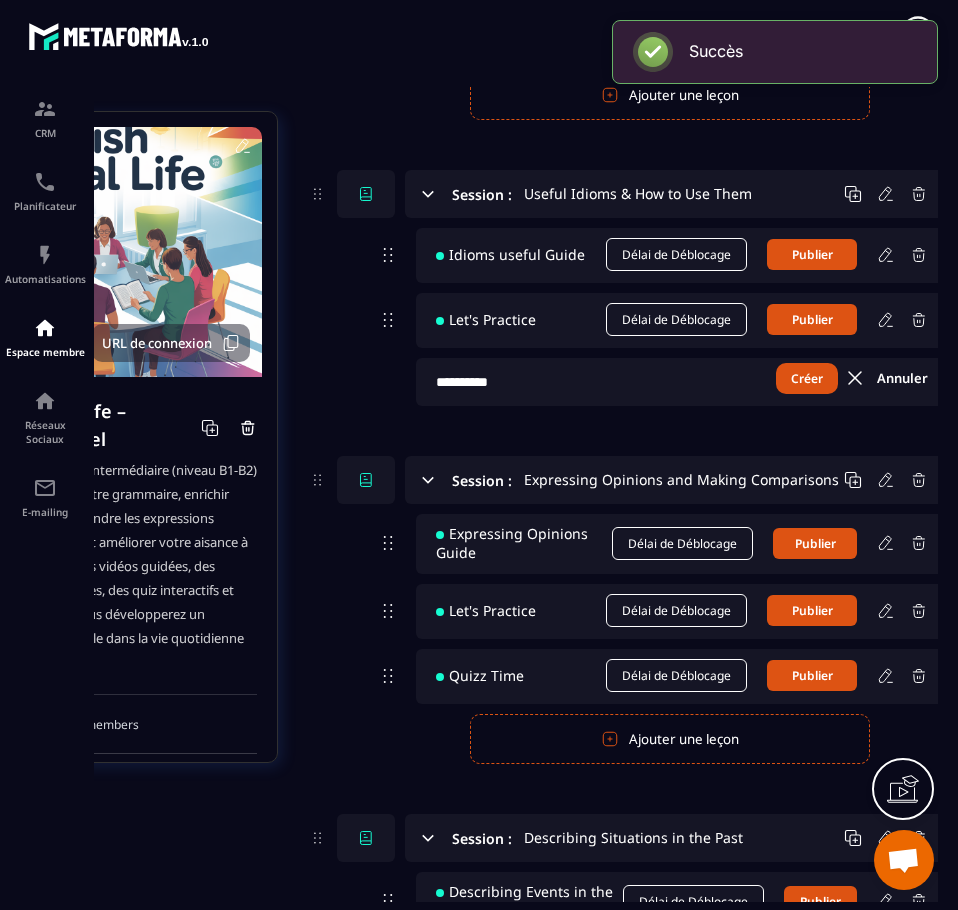 type on "**********" 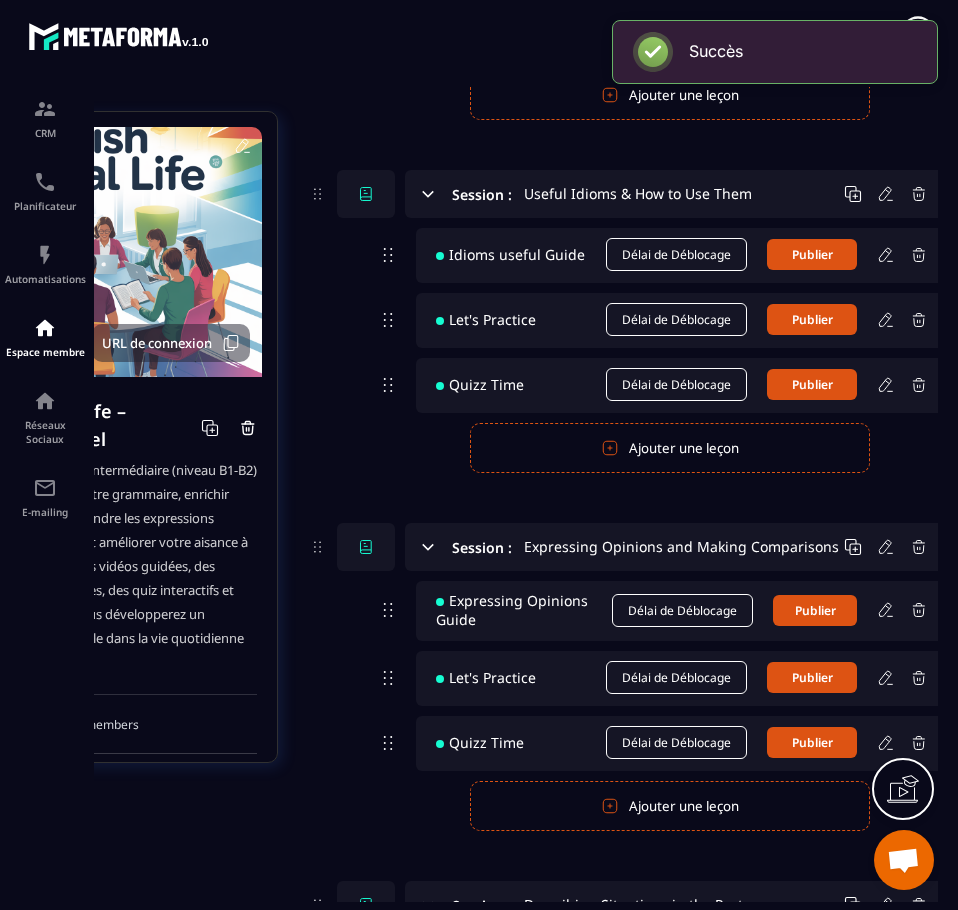 click 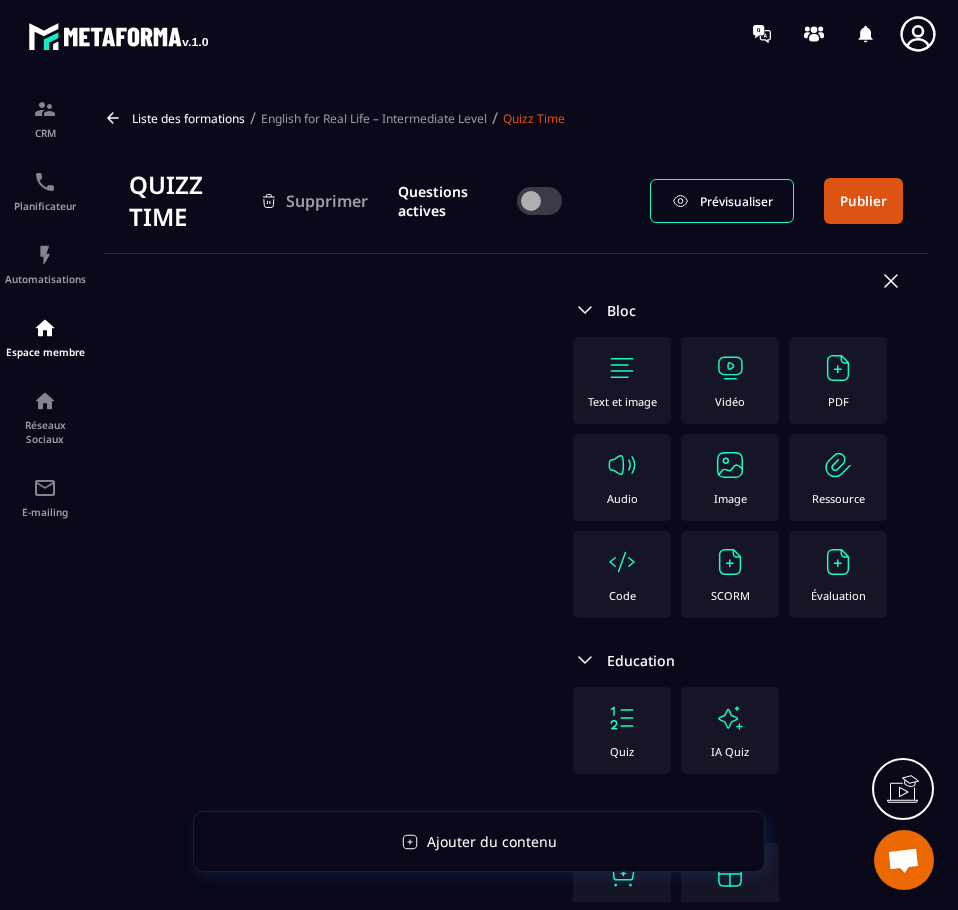 click at bounding box center (622, 718) 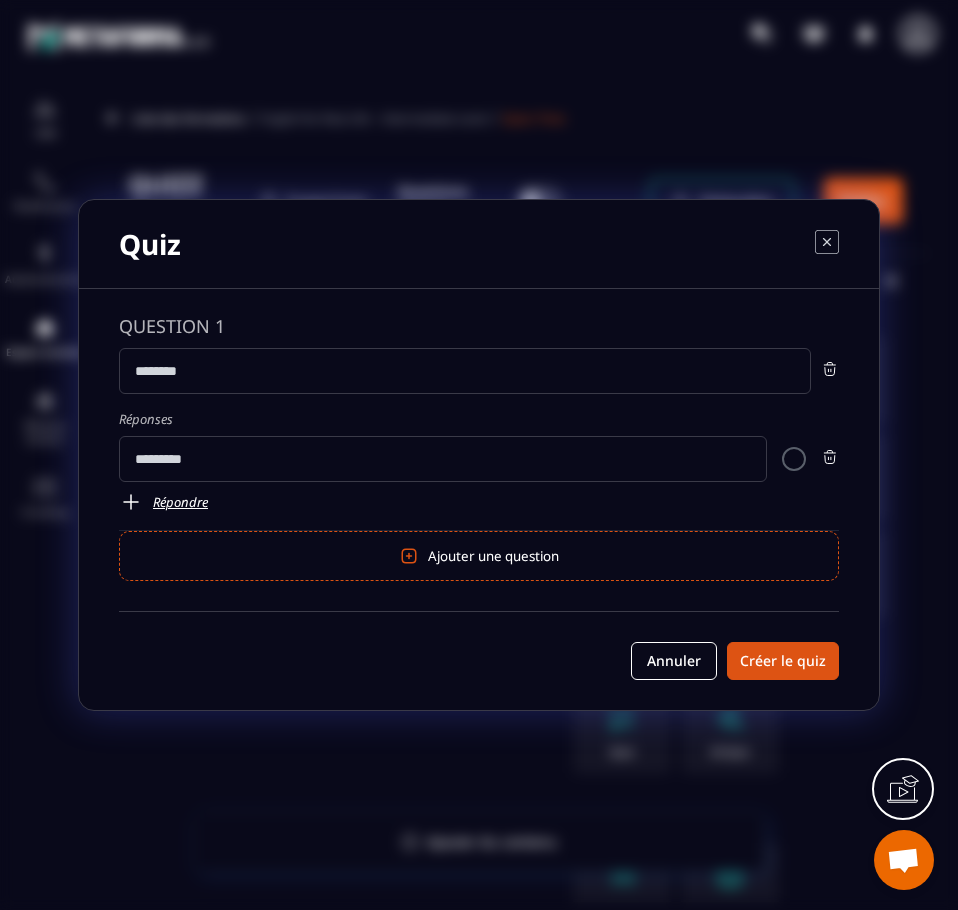 click 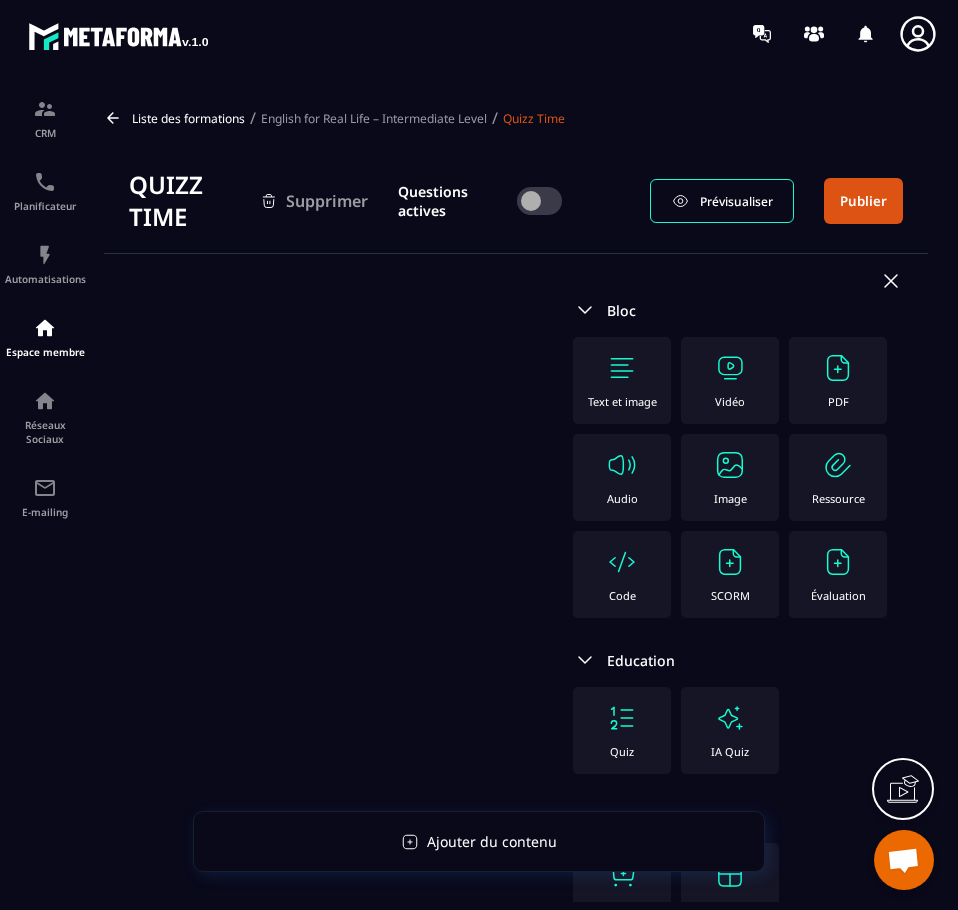click at bounding box center [838, 562] 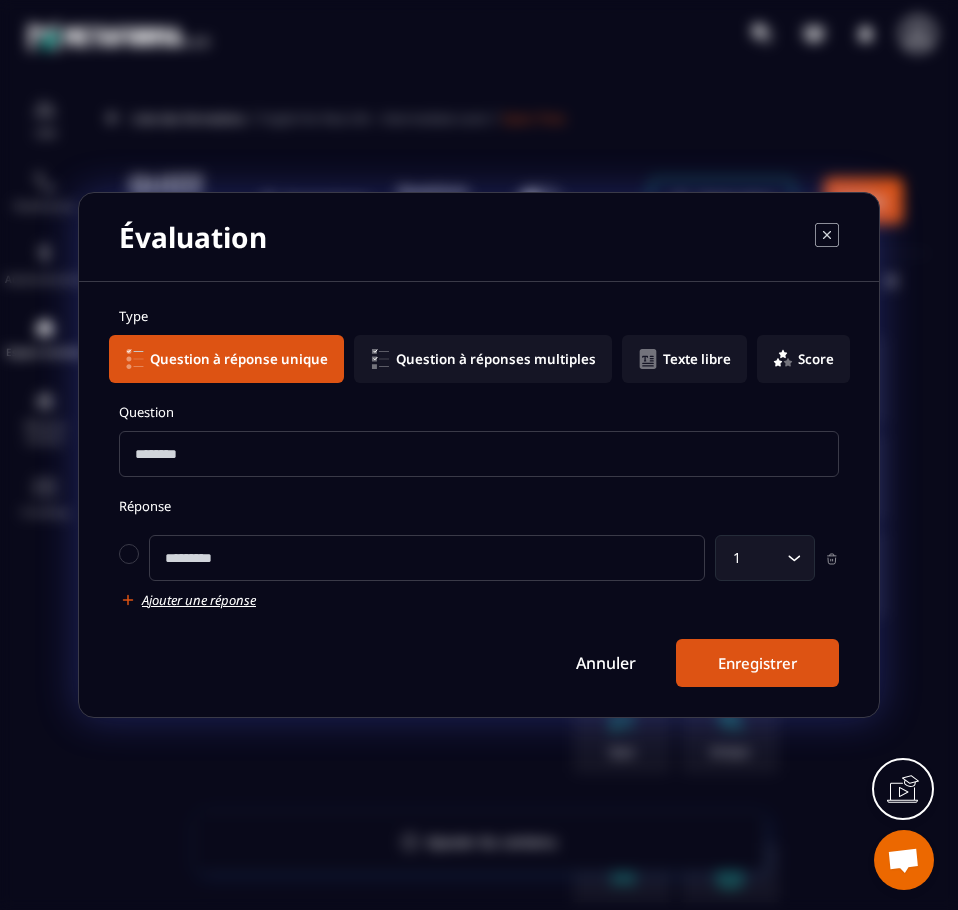 click on "Question à réponses multiples" 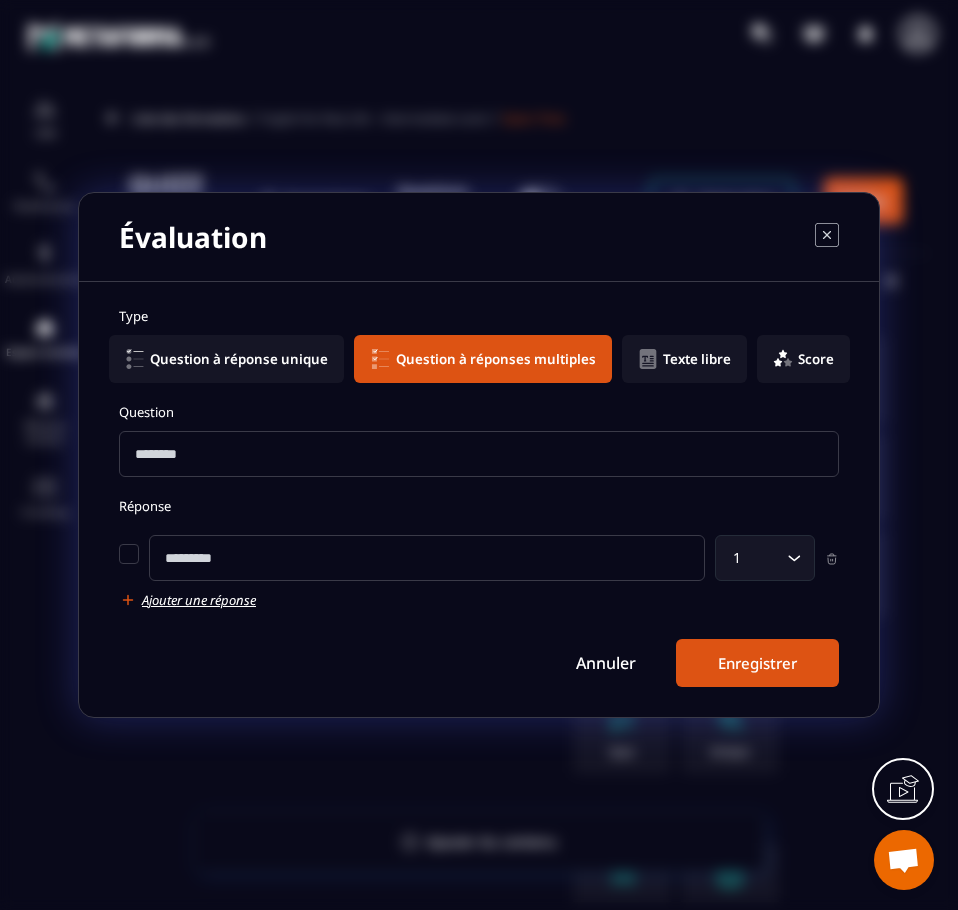 click on "Question à réponse unique" 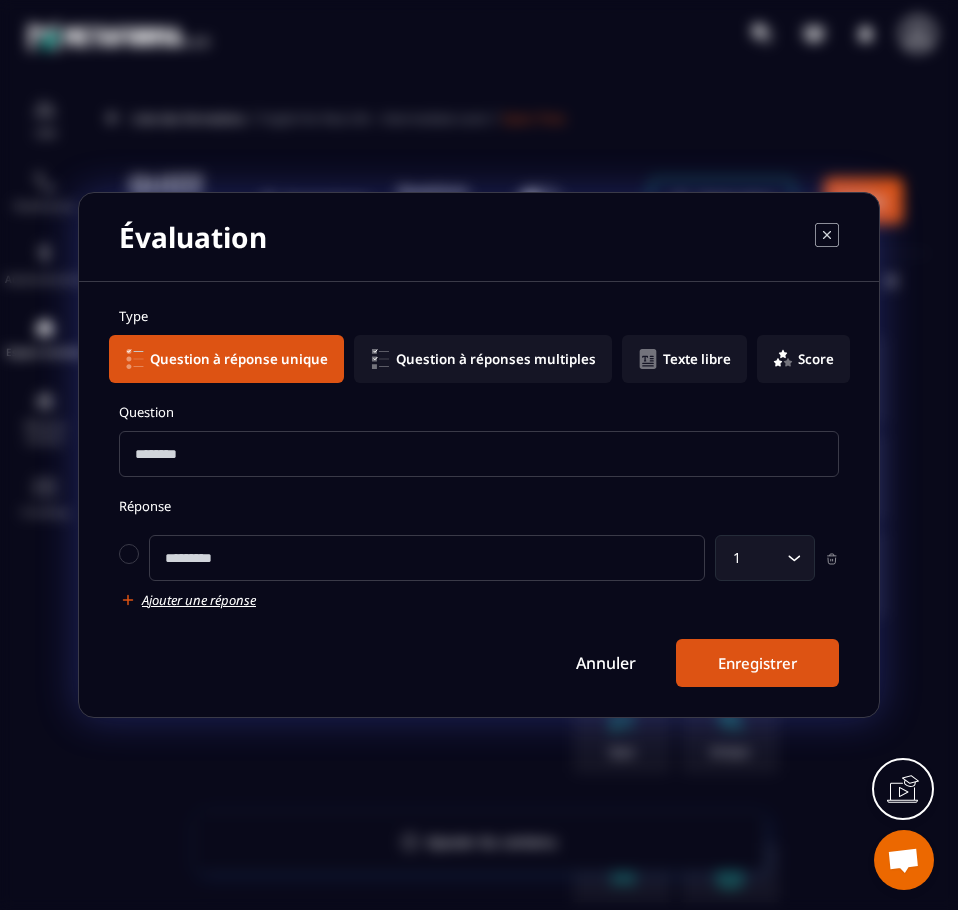 click at bounding box center (479, 454) 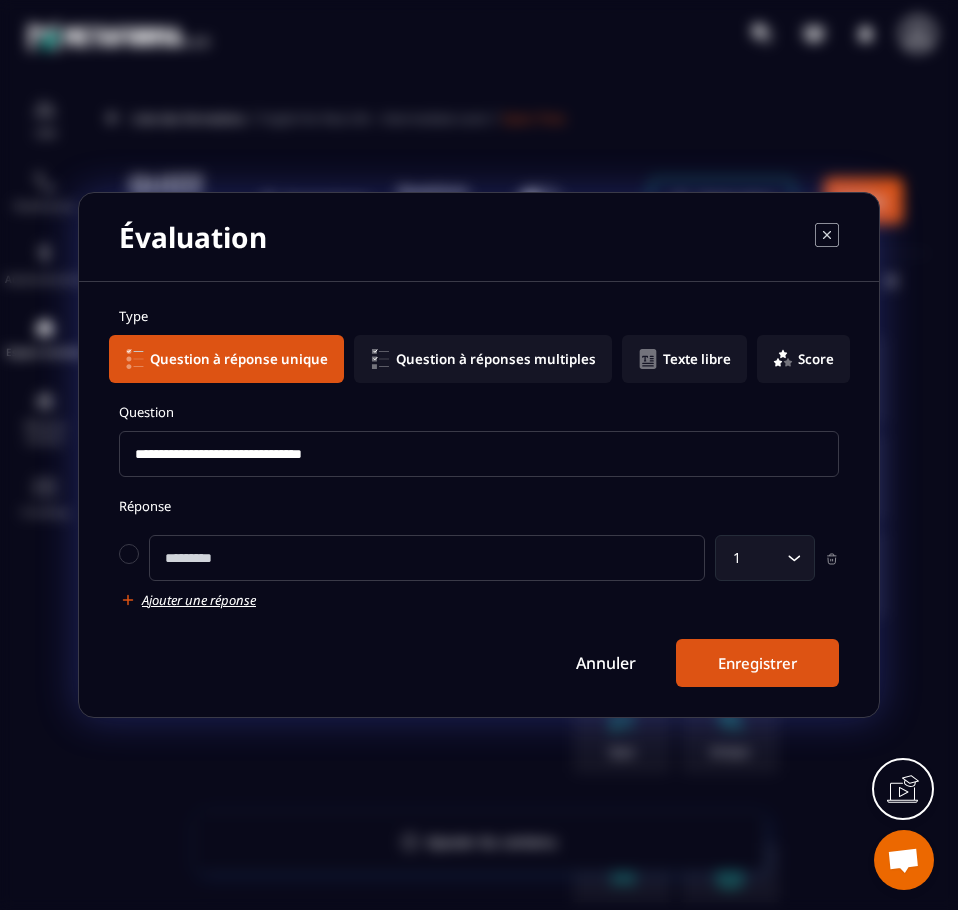 type on "**********" 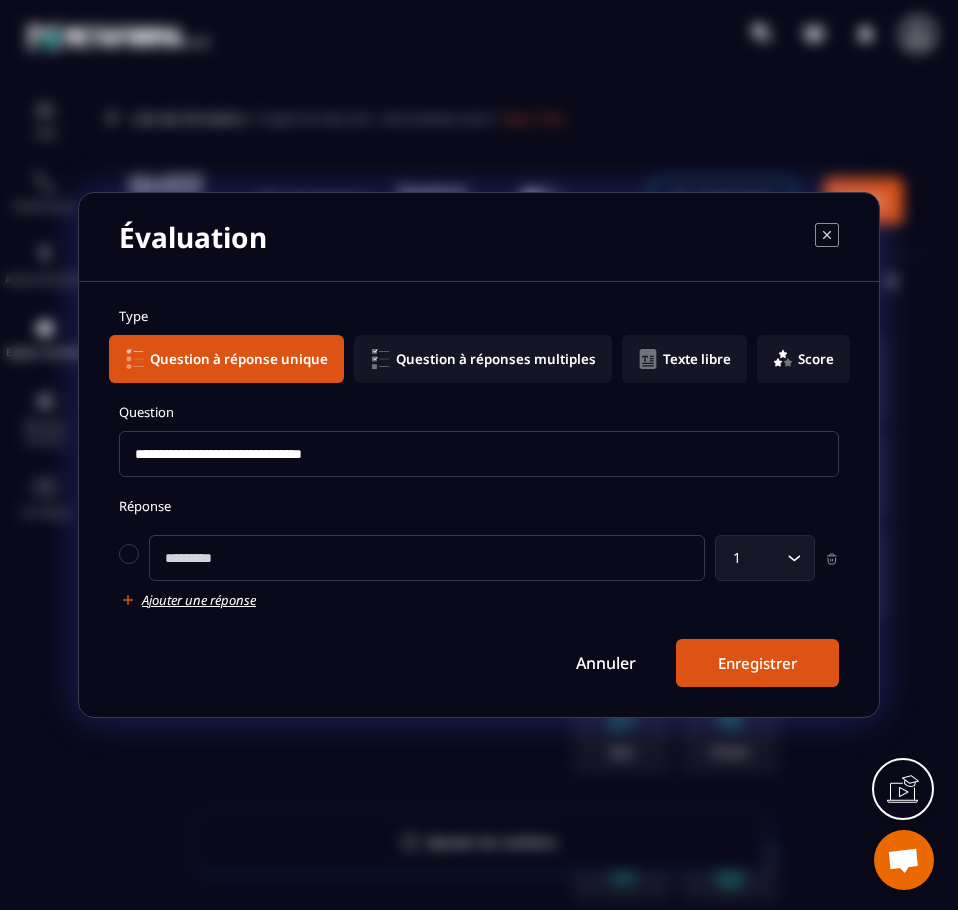 click 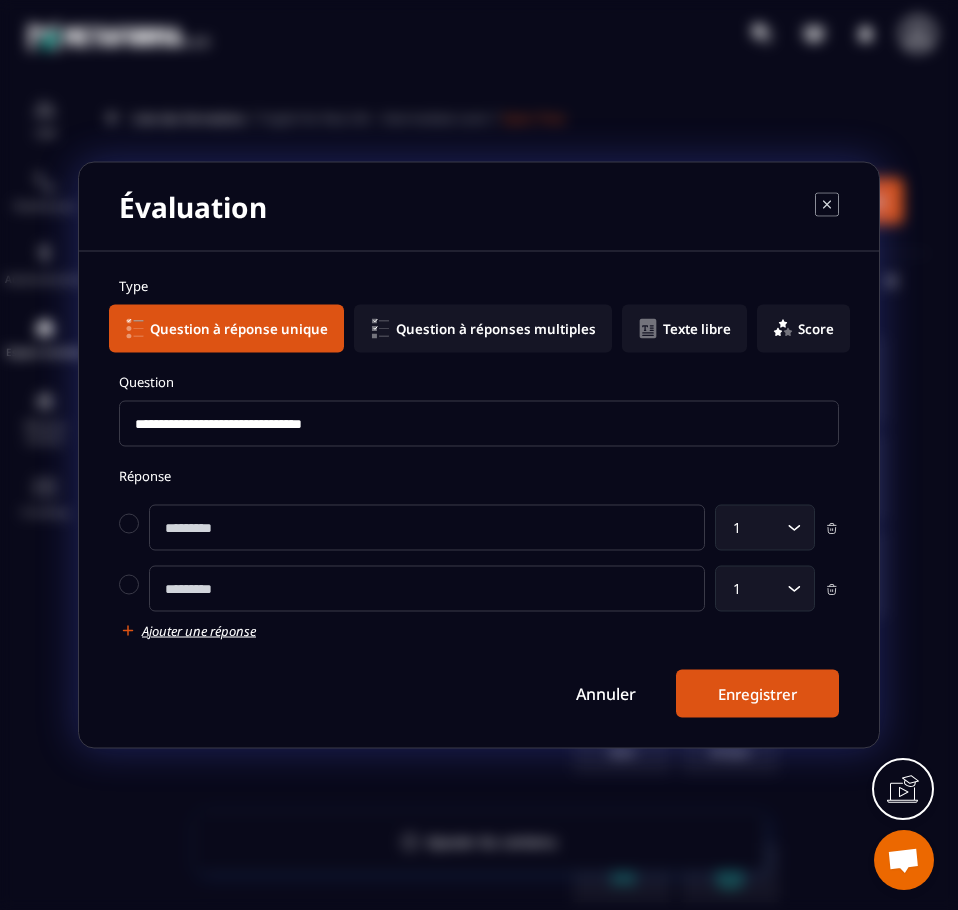 click on "**********" at bounding box center [479, 497] 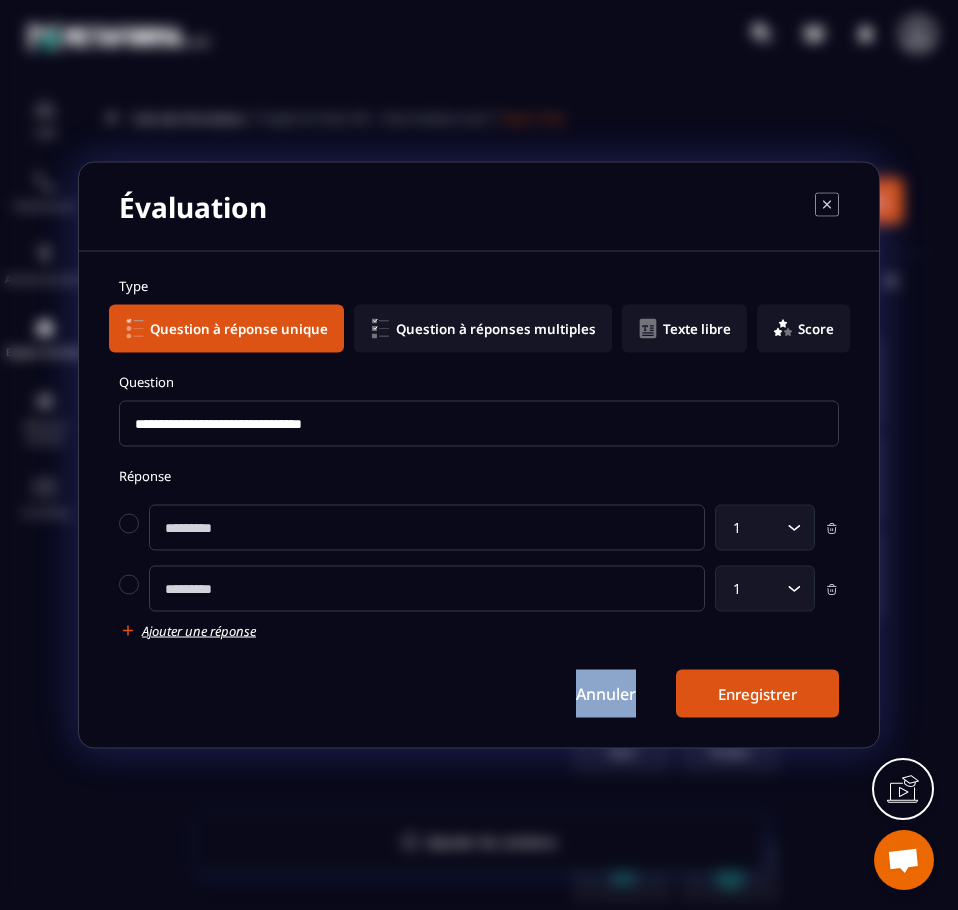 click on "**********" at bounding box center [479, 497] 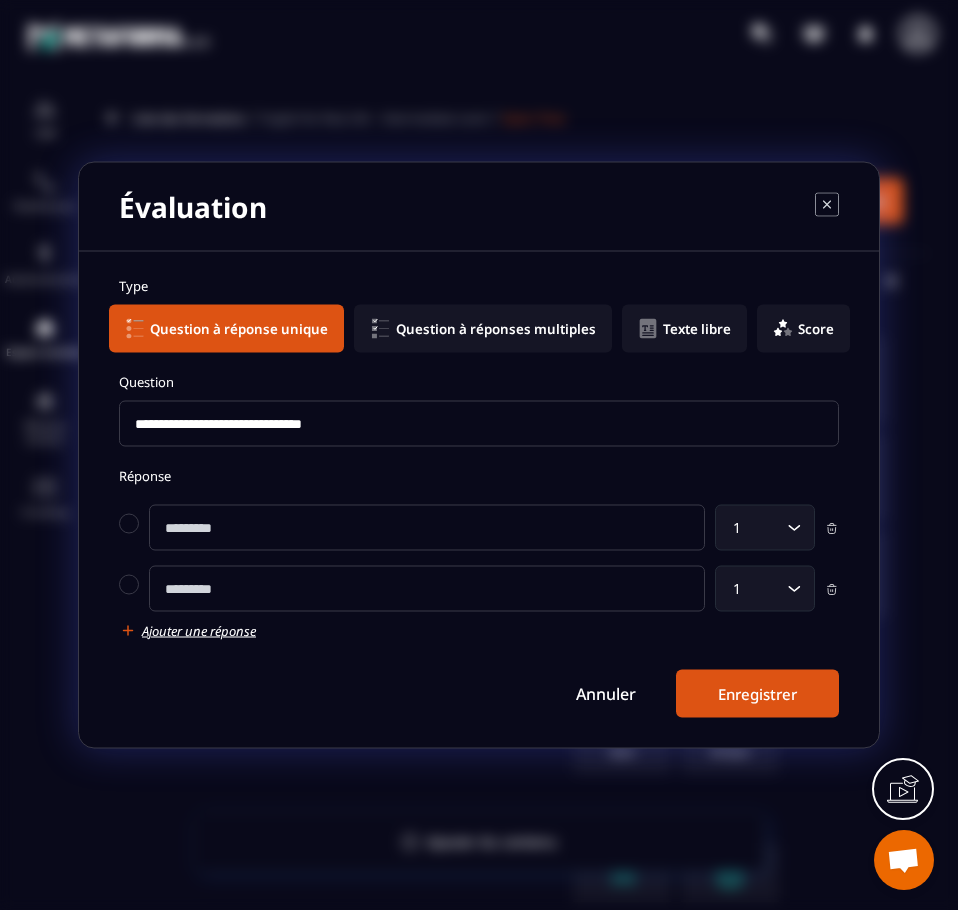click 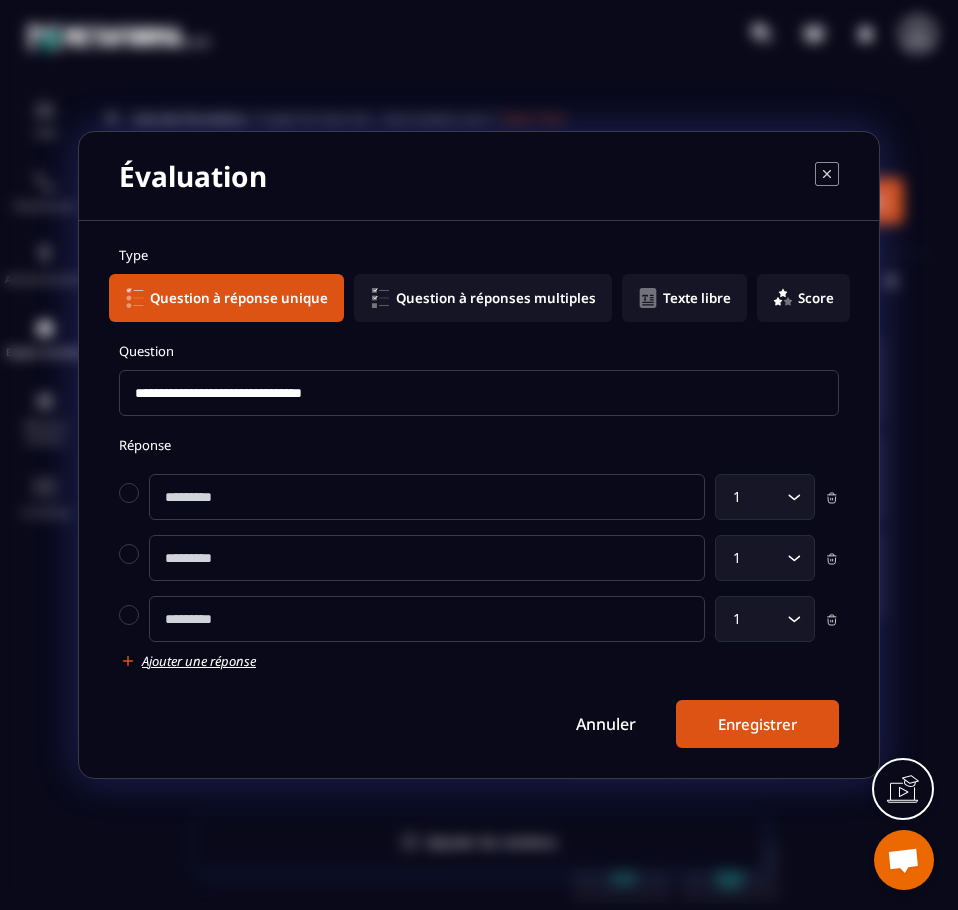 click 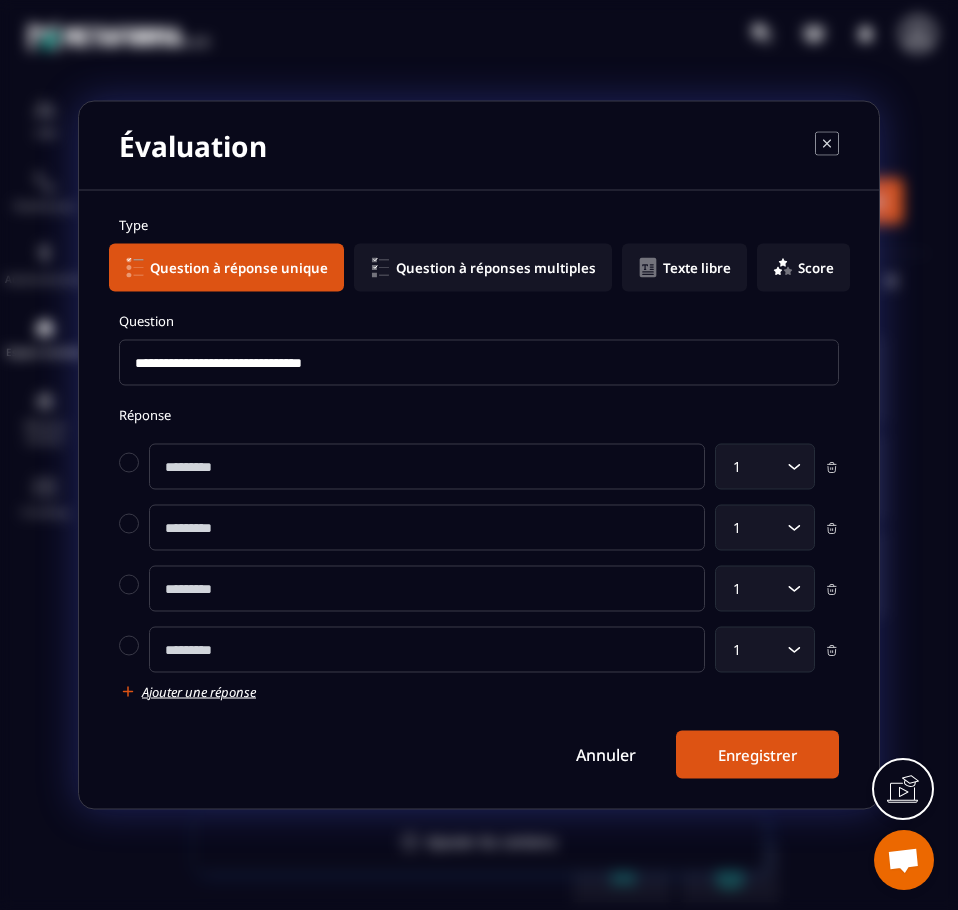 click at bounding box center (427, 528) 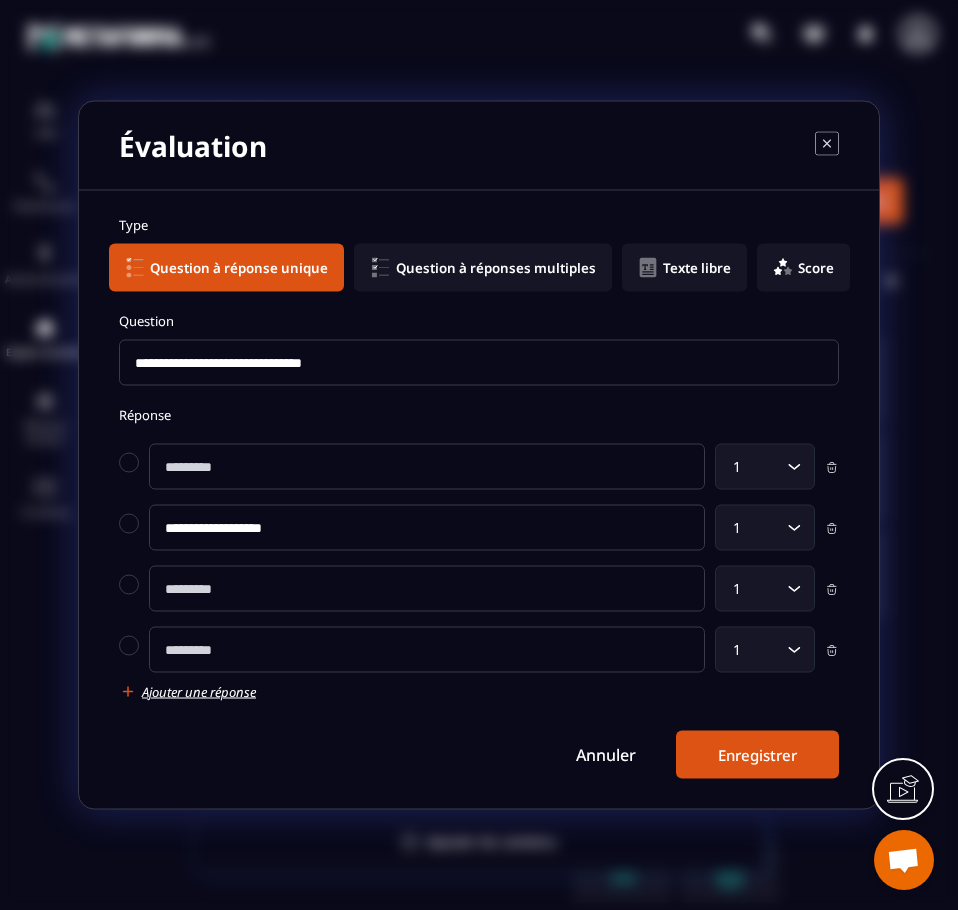 type on "**********" 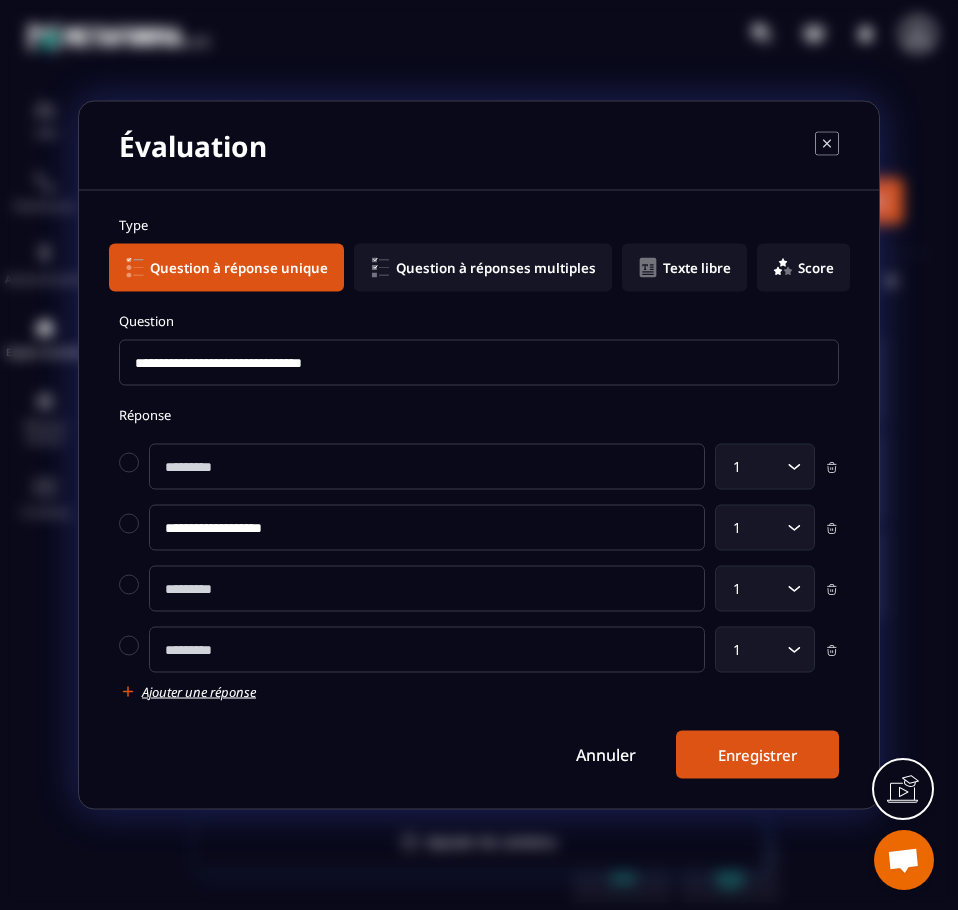 click at bounding box center [427, 467] 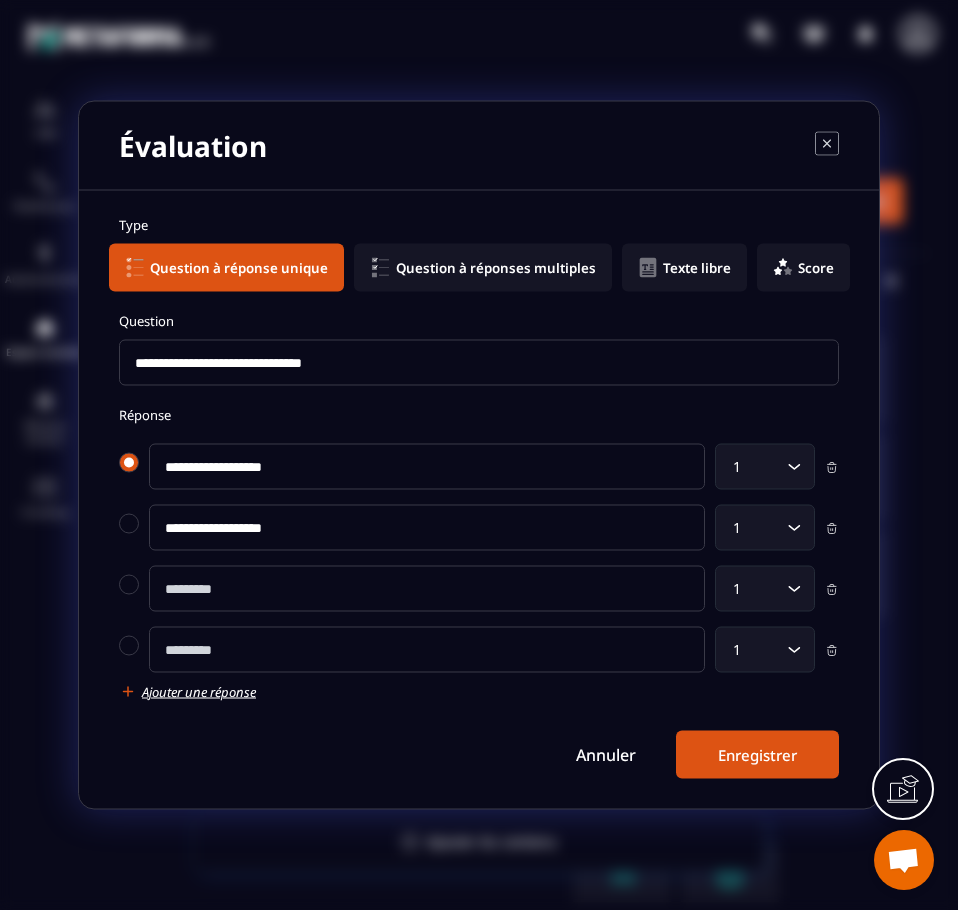 type on "**********" 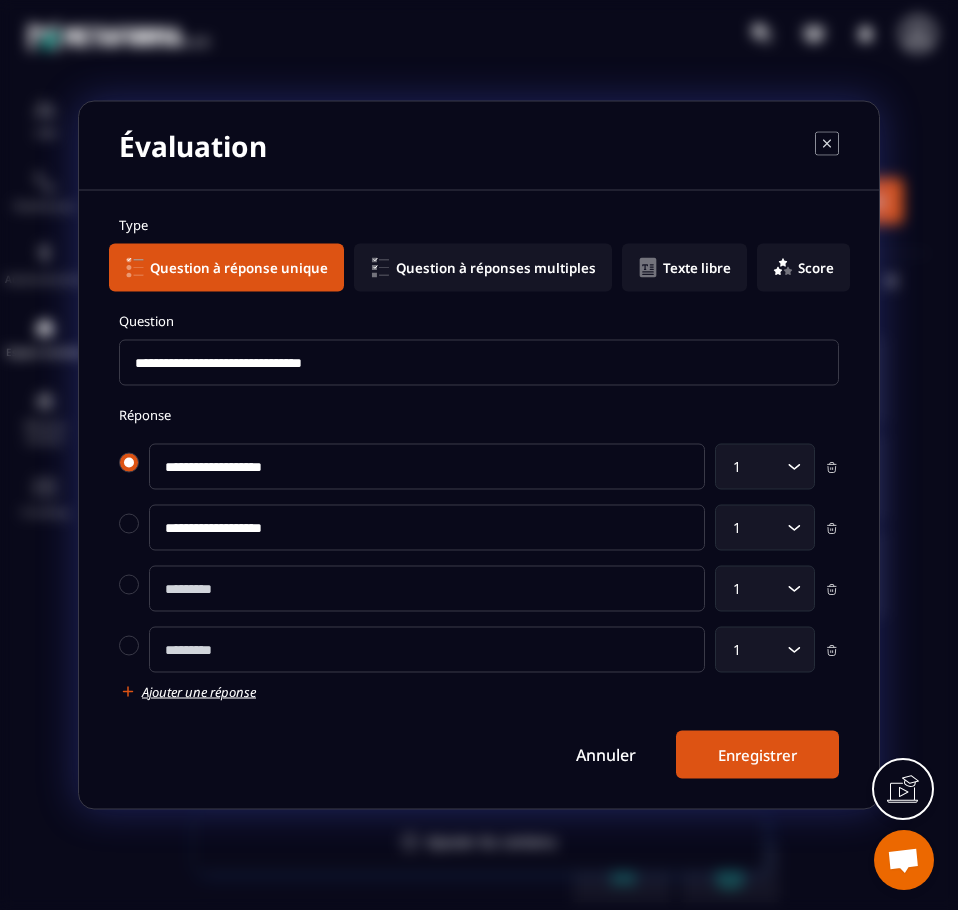 click at bounding box center [129, 463] 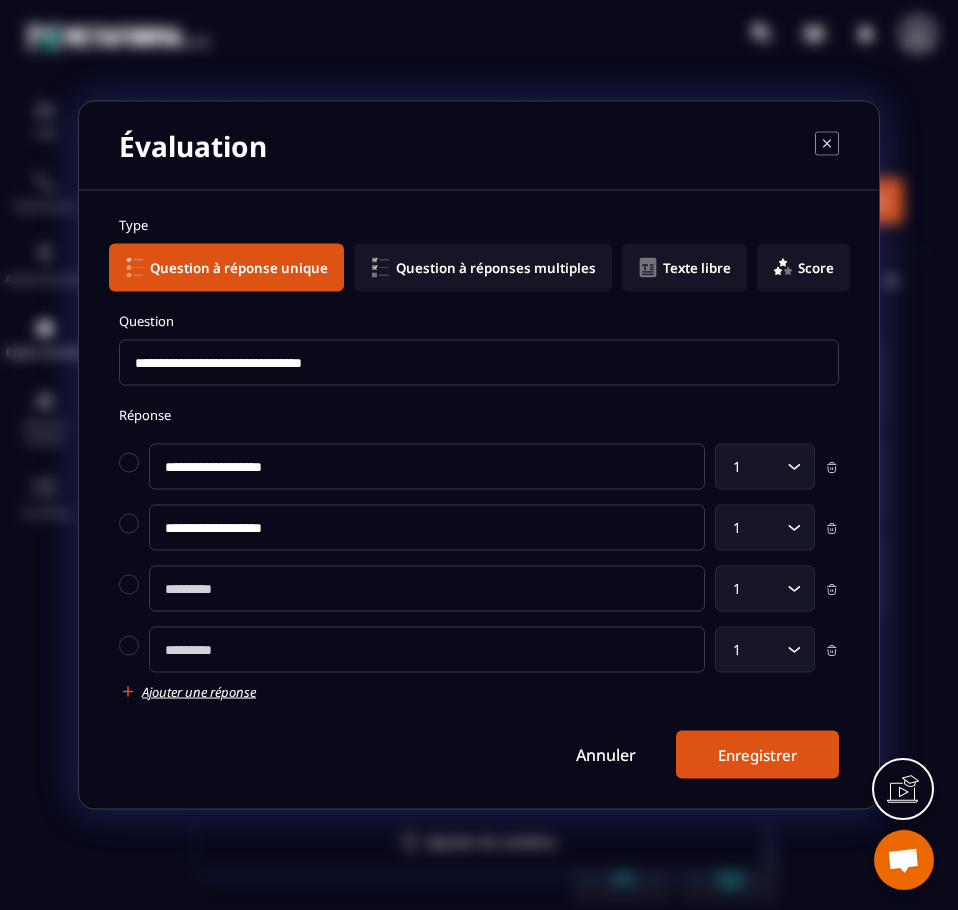 click at bounding box center [427, 589] 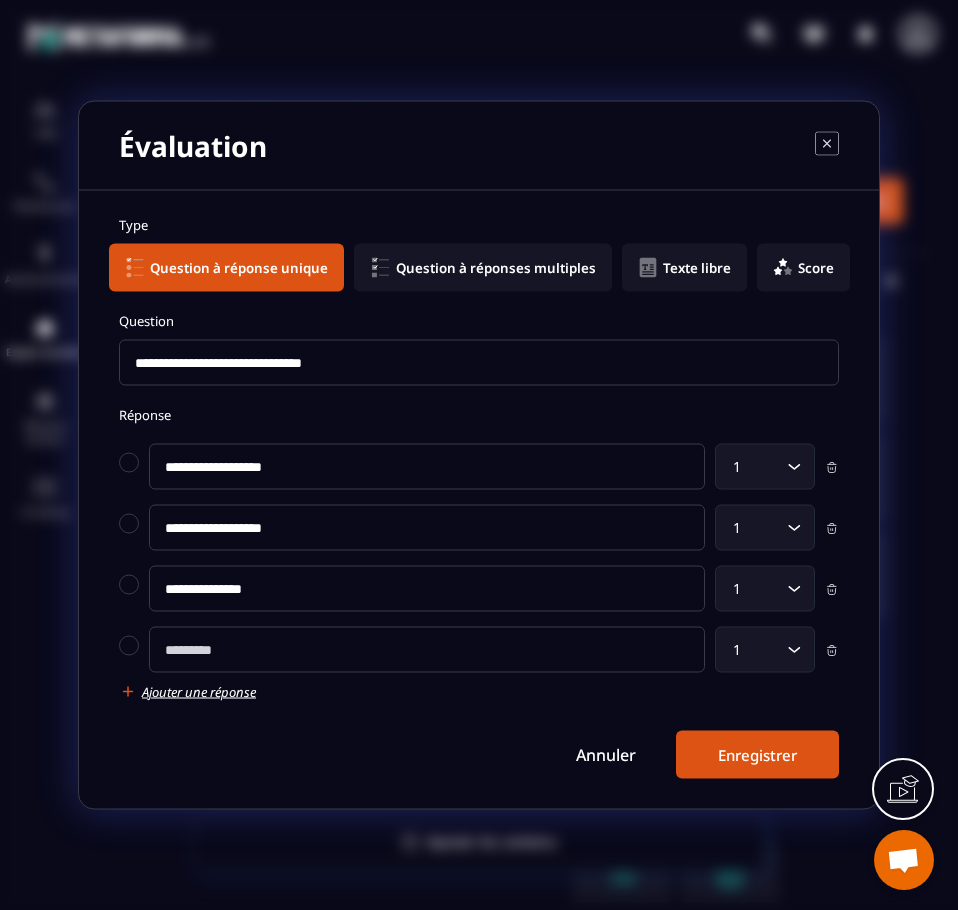 type on "**********" 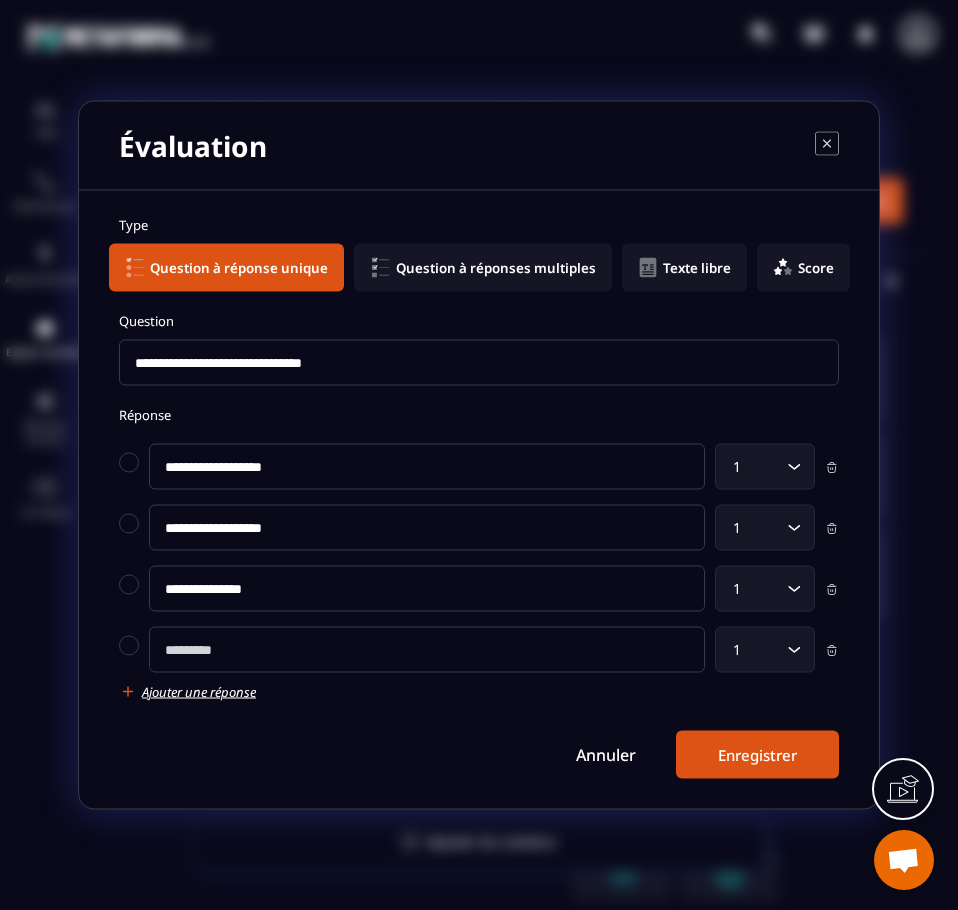 click at bounding box center (427, 650) 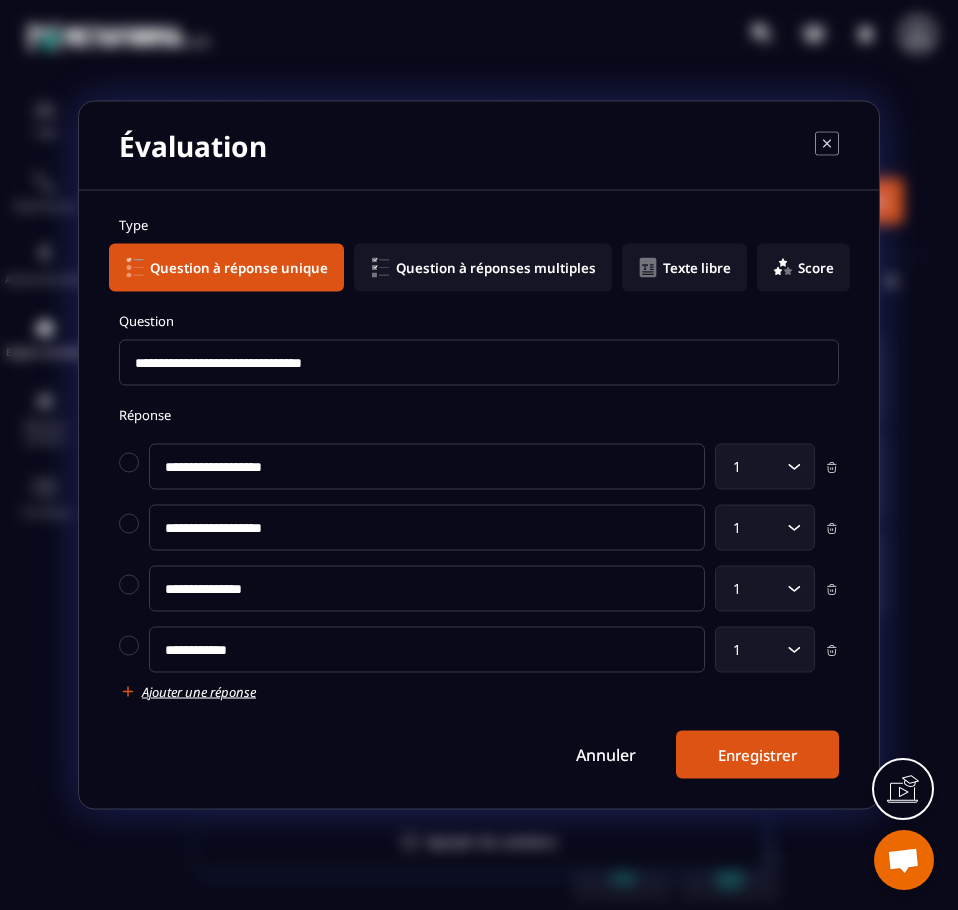 type on "**********" 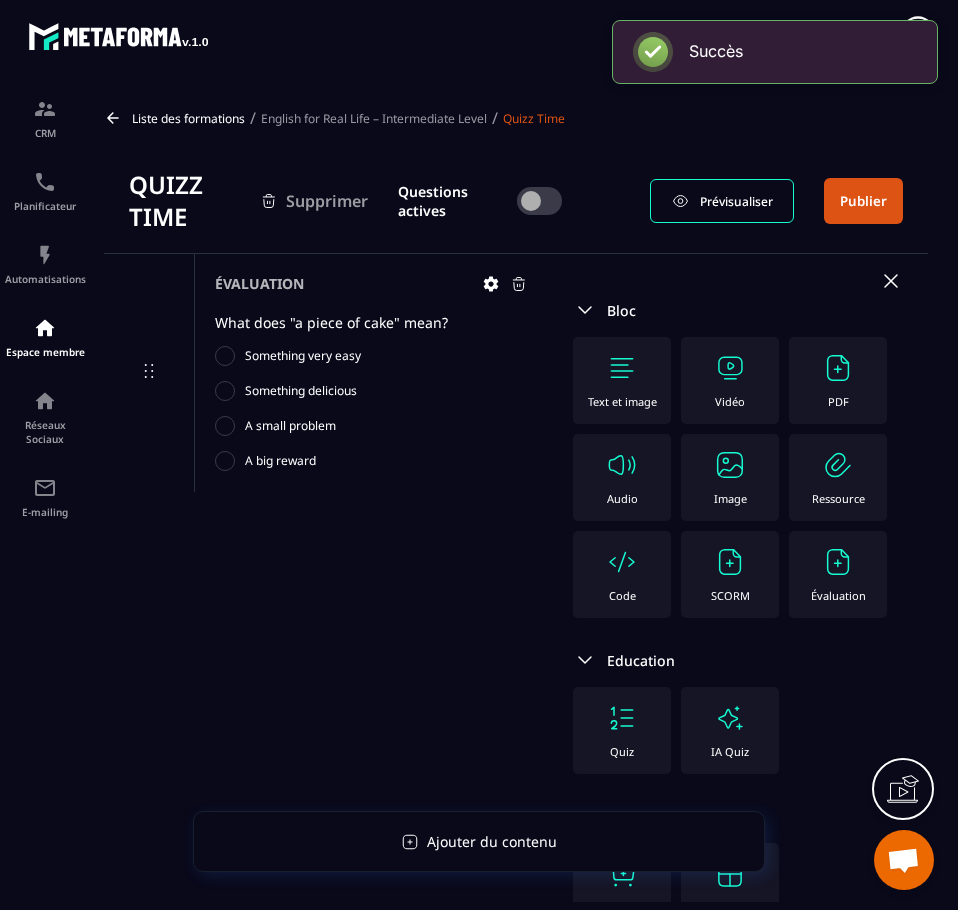 click at bounding box center (838, 562) 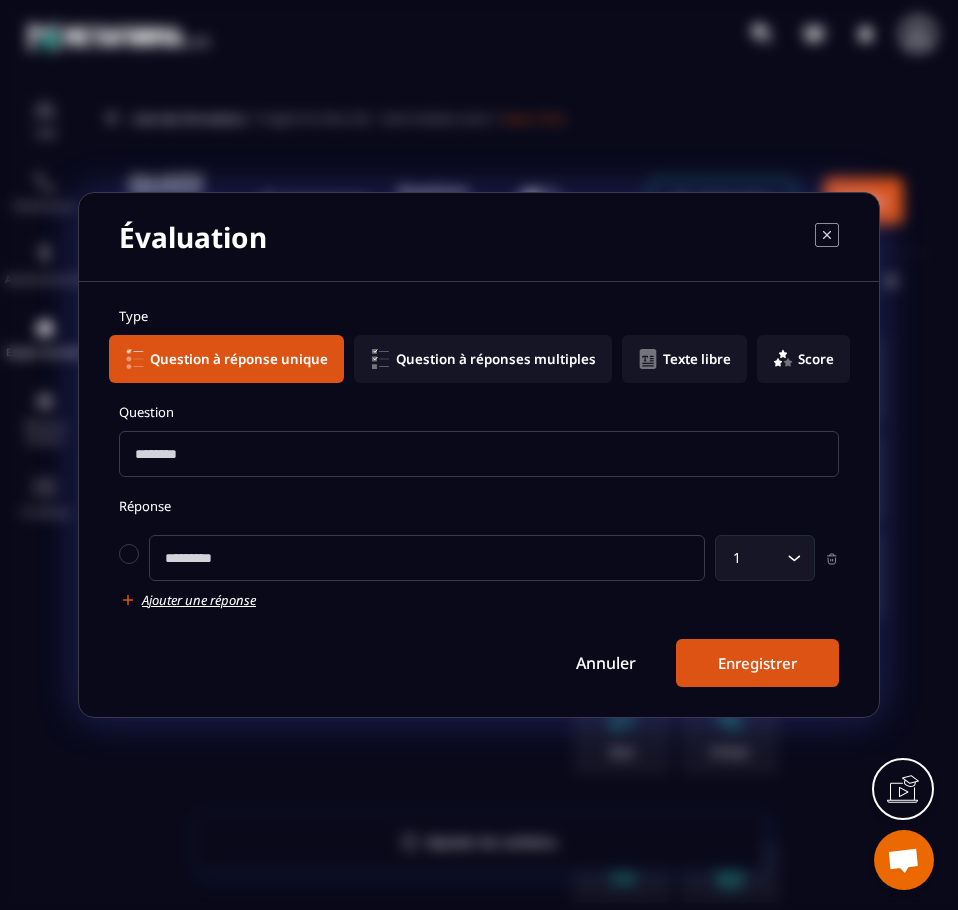 click at bounding box center (479, 454) 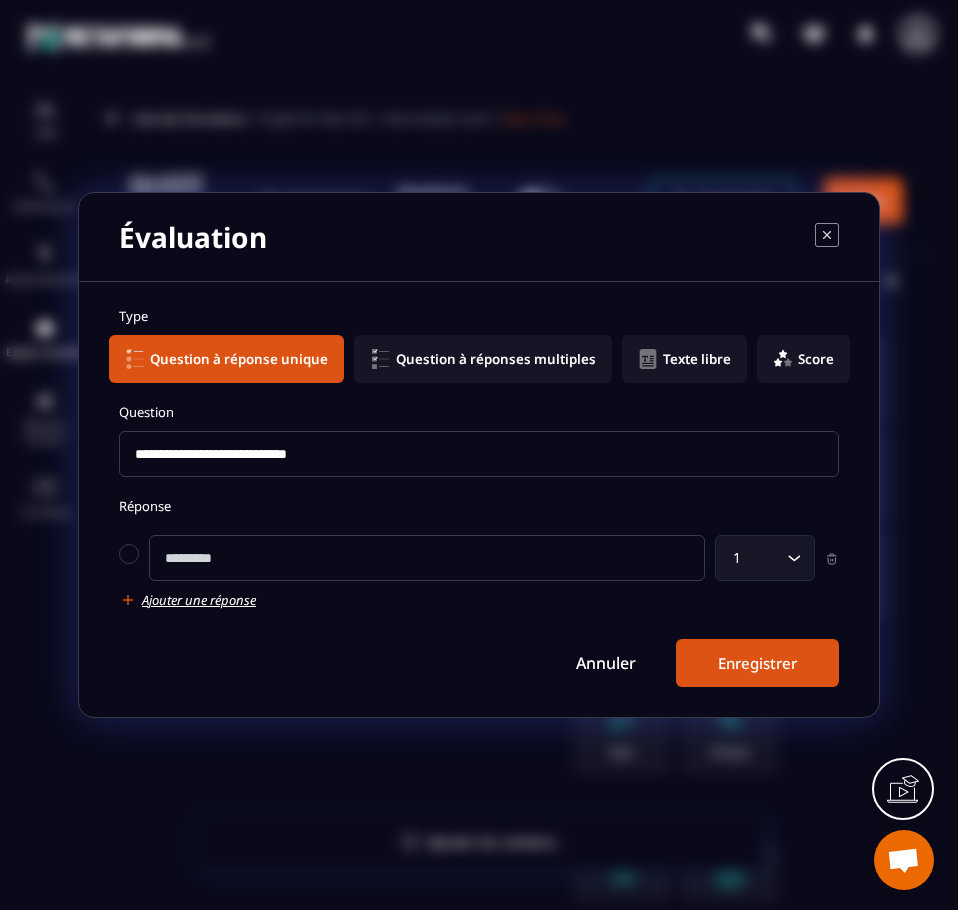 type on "**********" 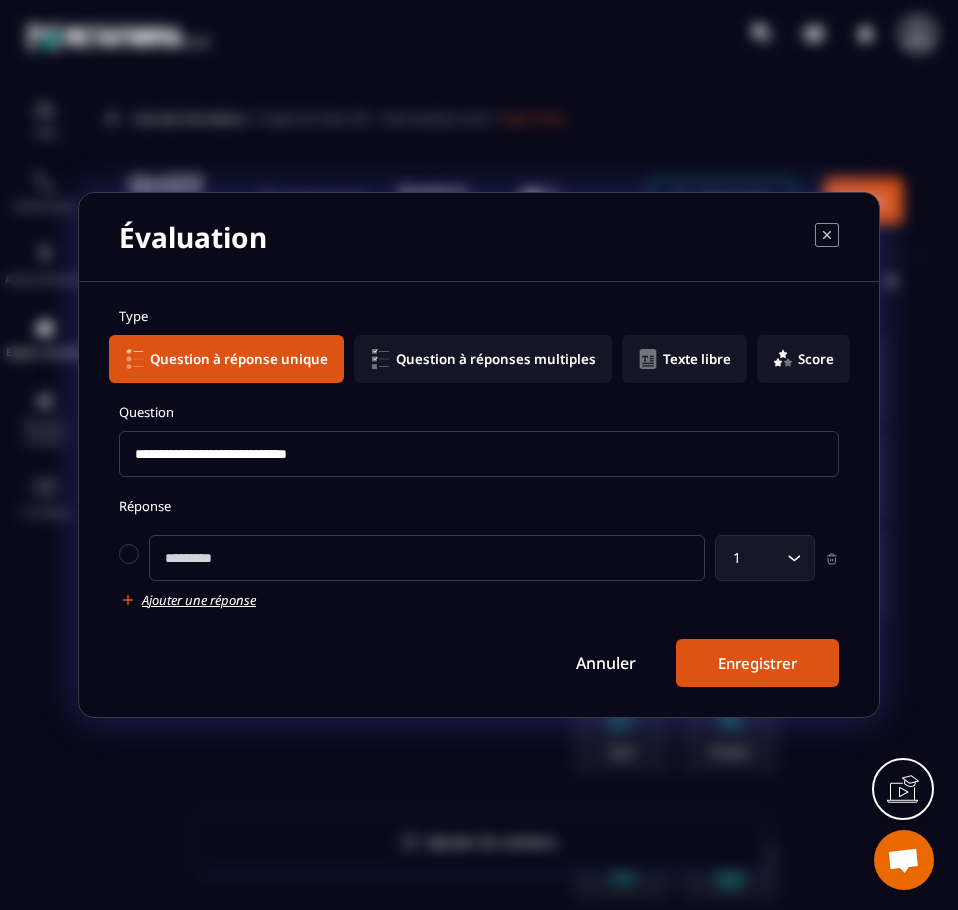 click at bounding box center (427, 558) 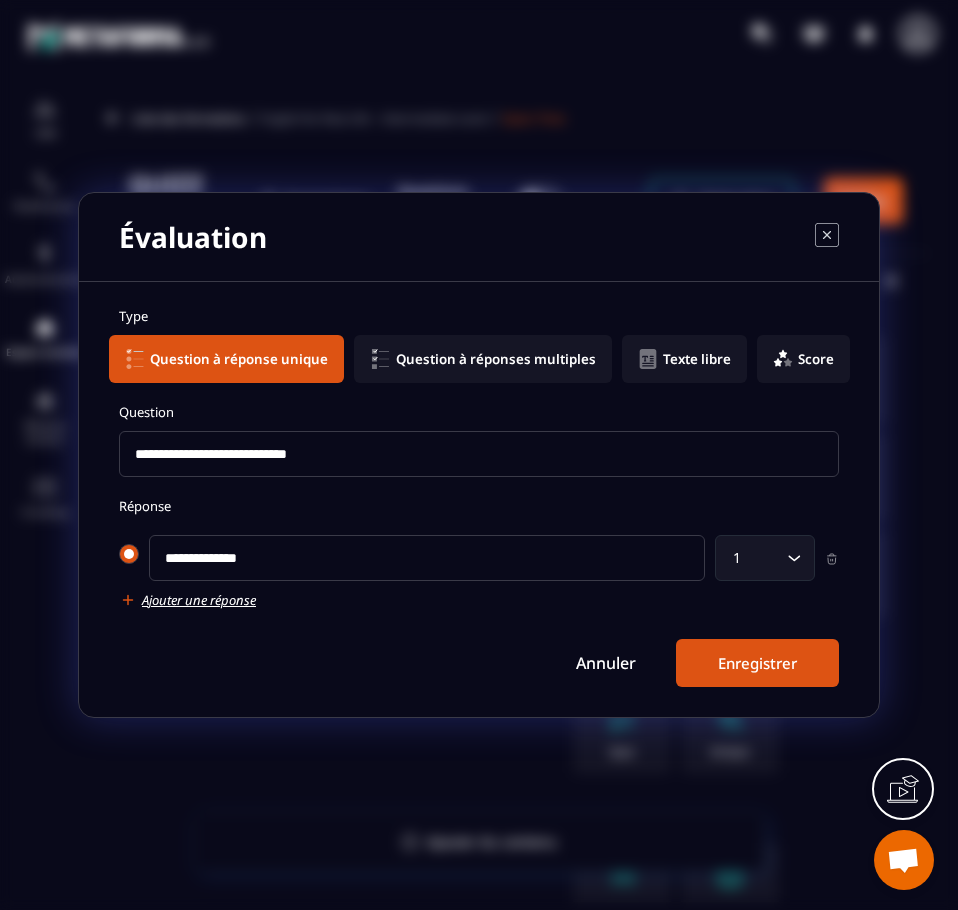 type on "**********" 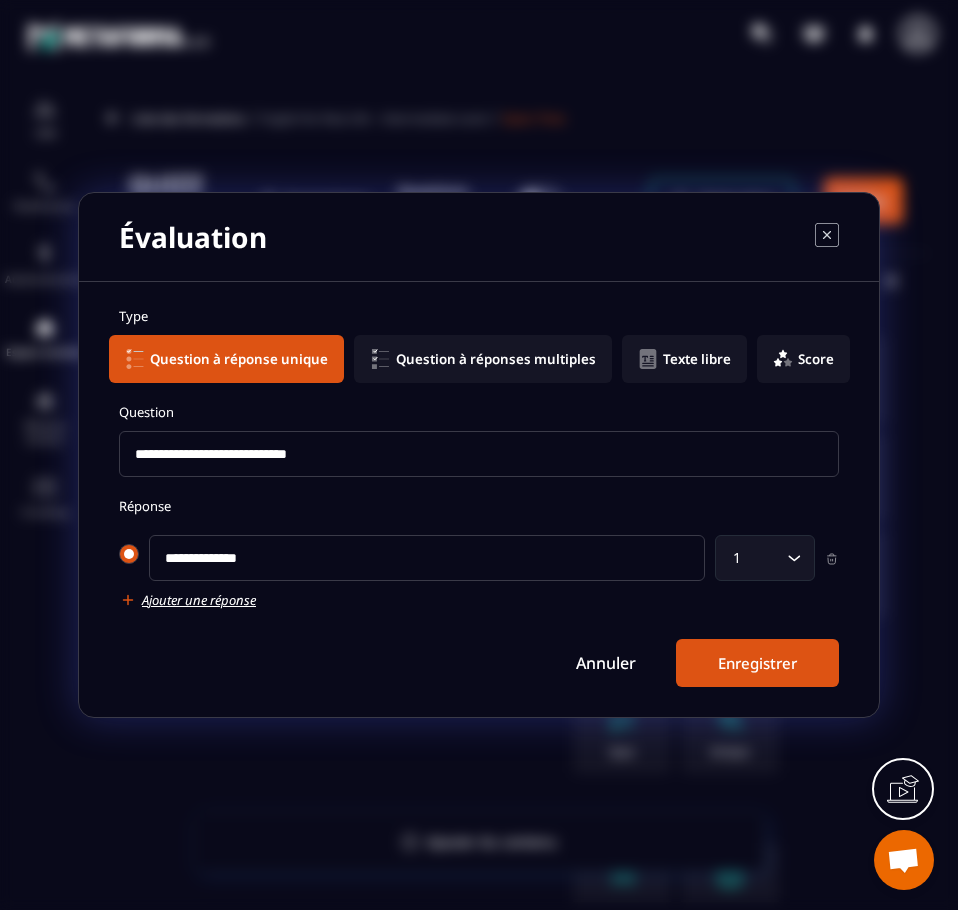 click at bounding box center (129, 554) 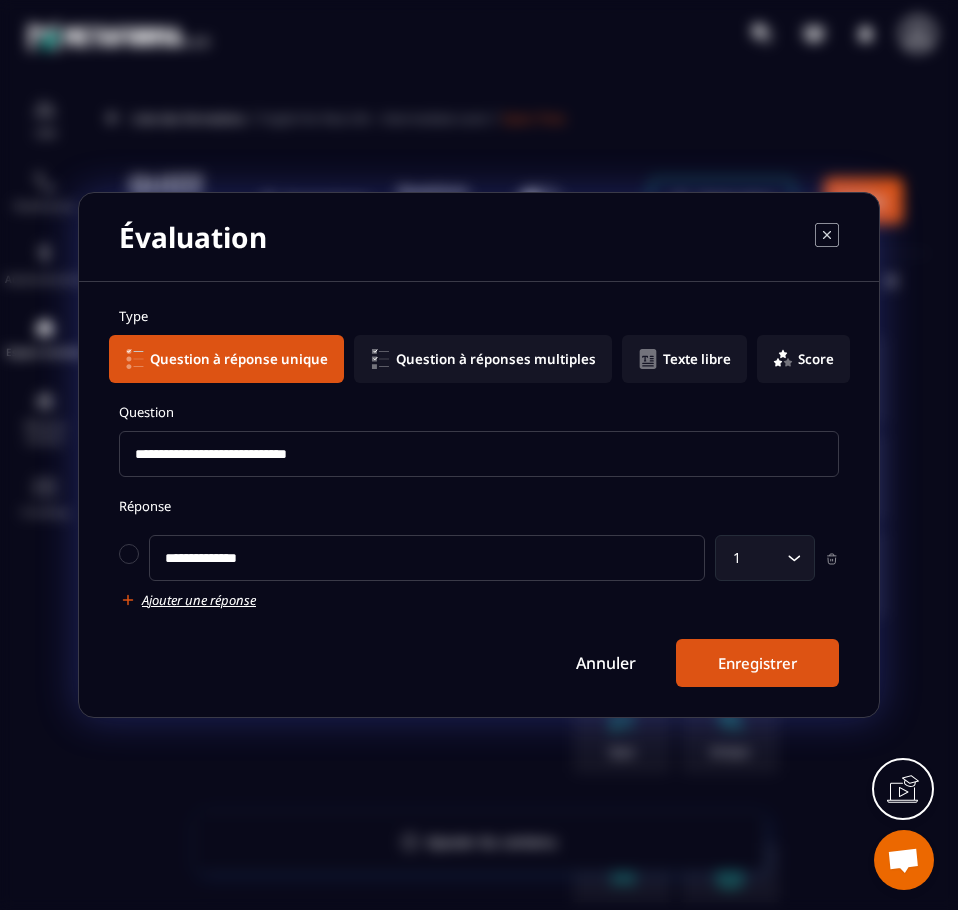 click 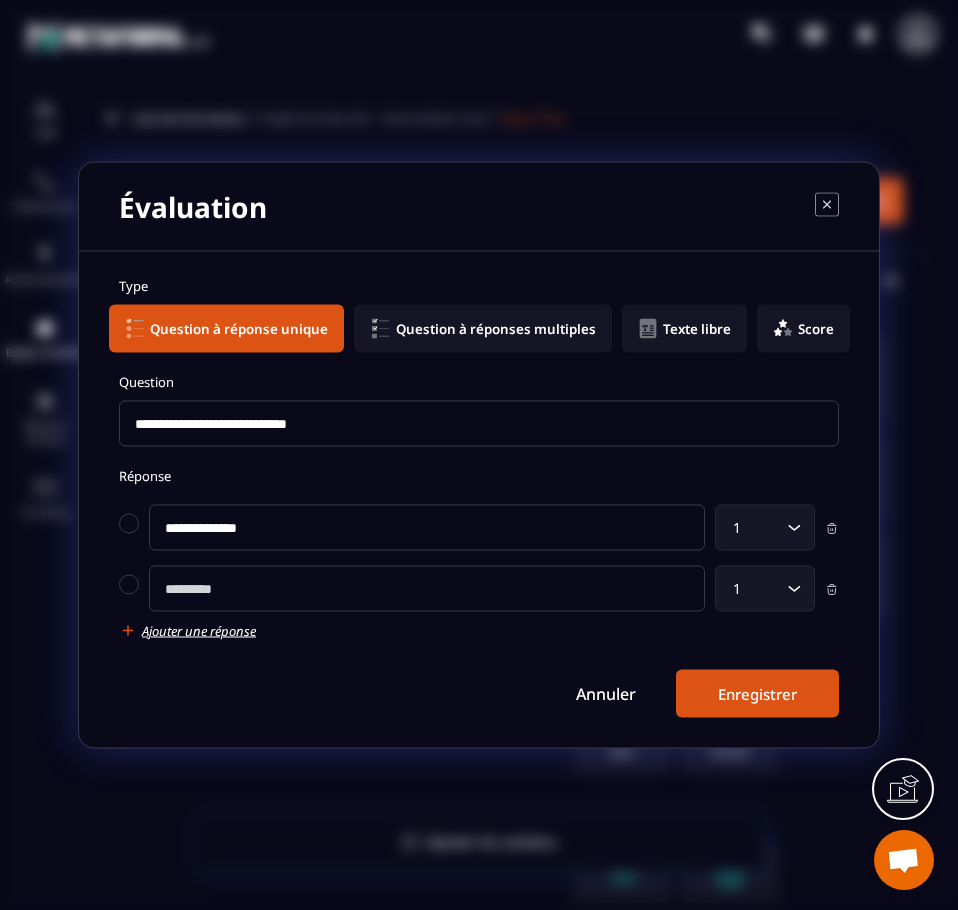 click 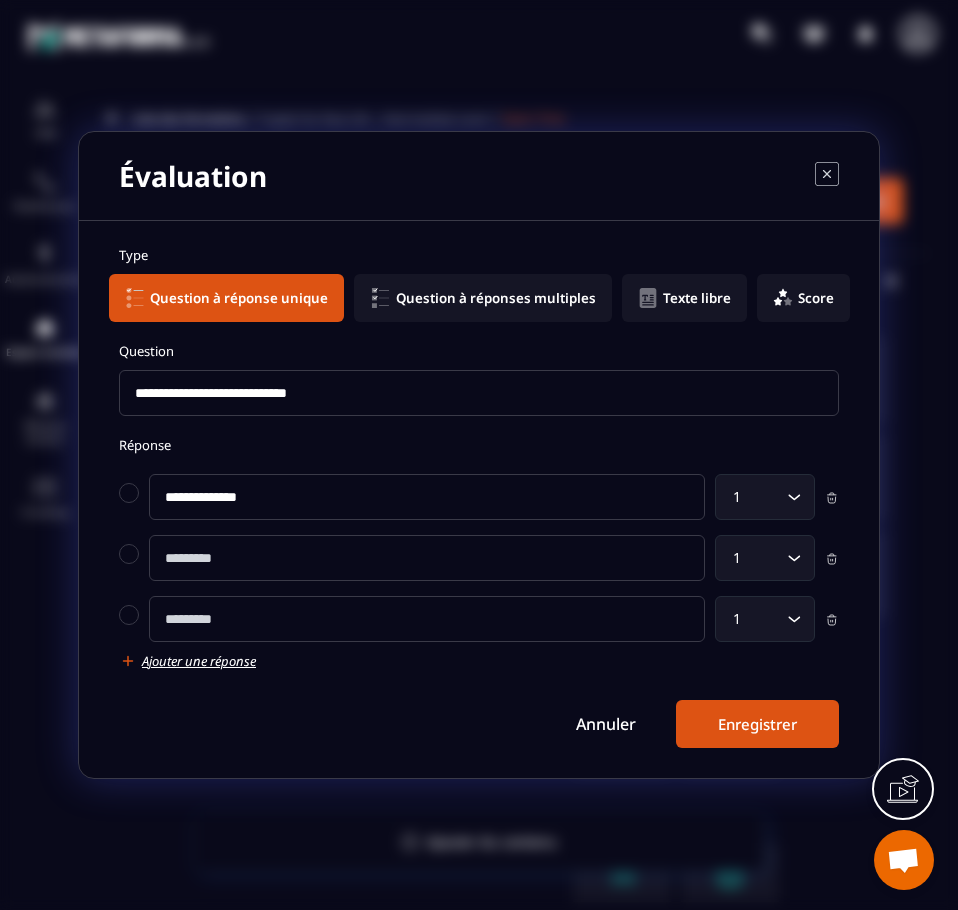 click 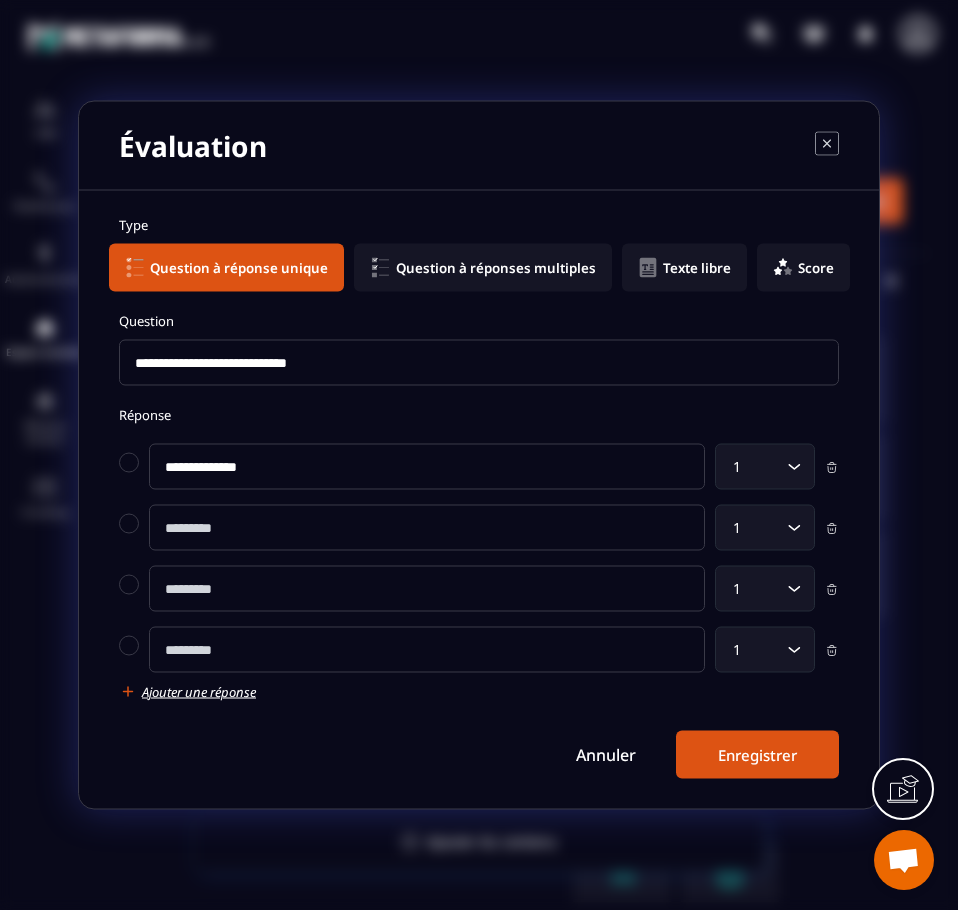 click at bounding box center (427, 528) 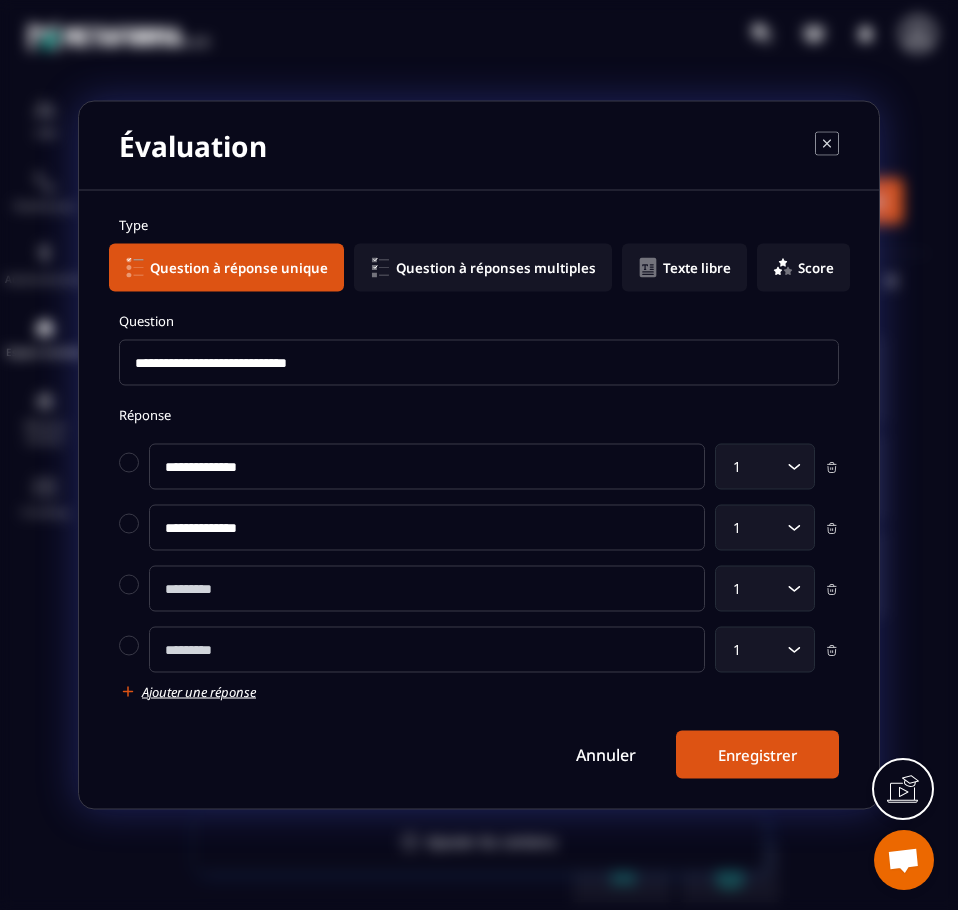 type on "**********" 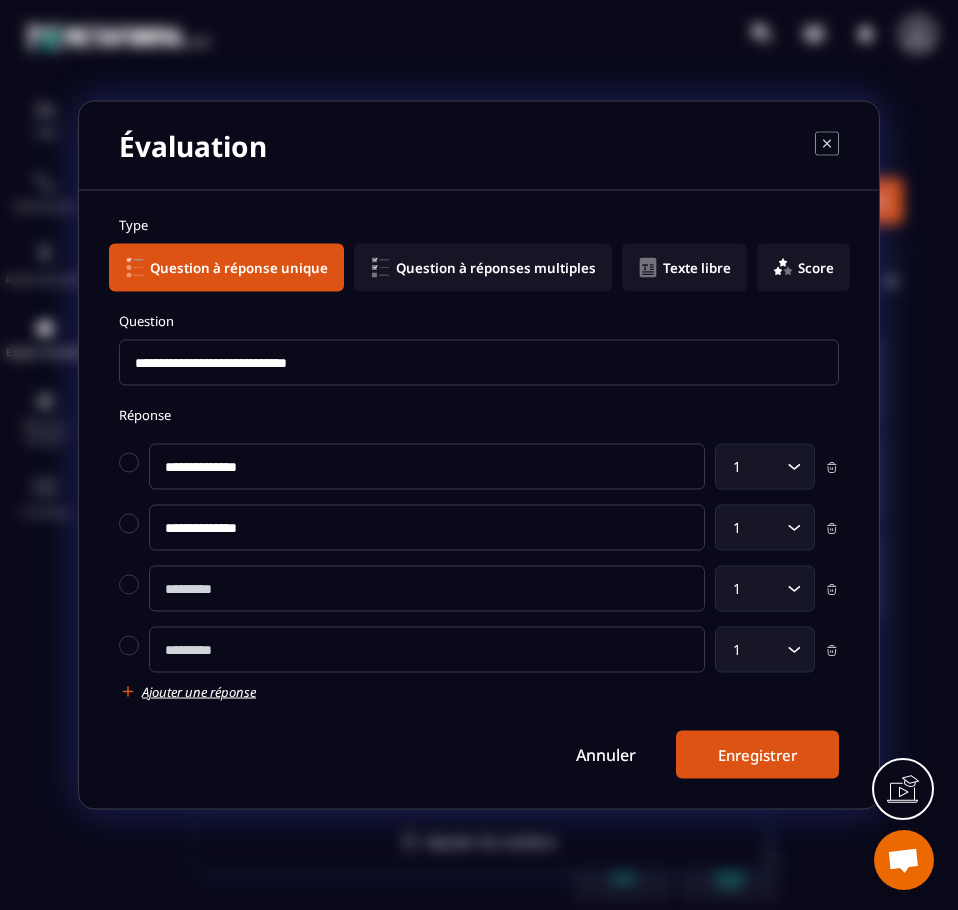 click at bounding box center (427, 589) 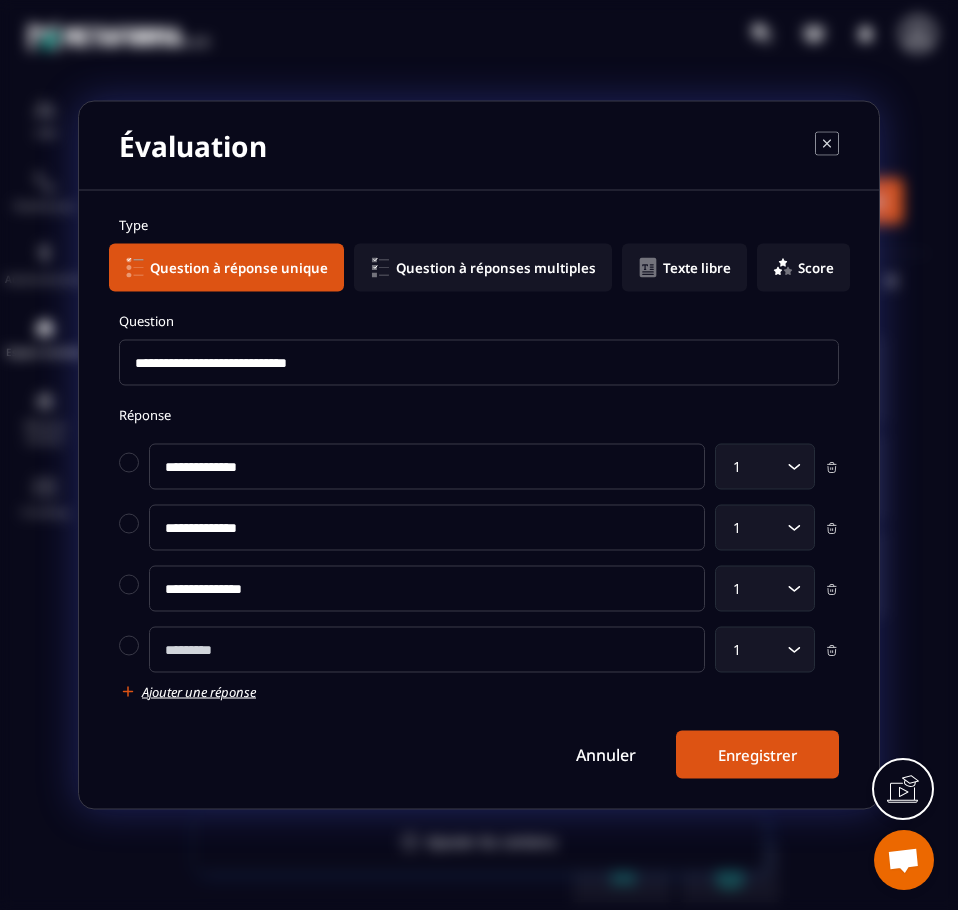 type on "**********" 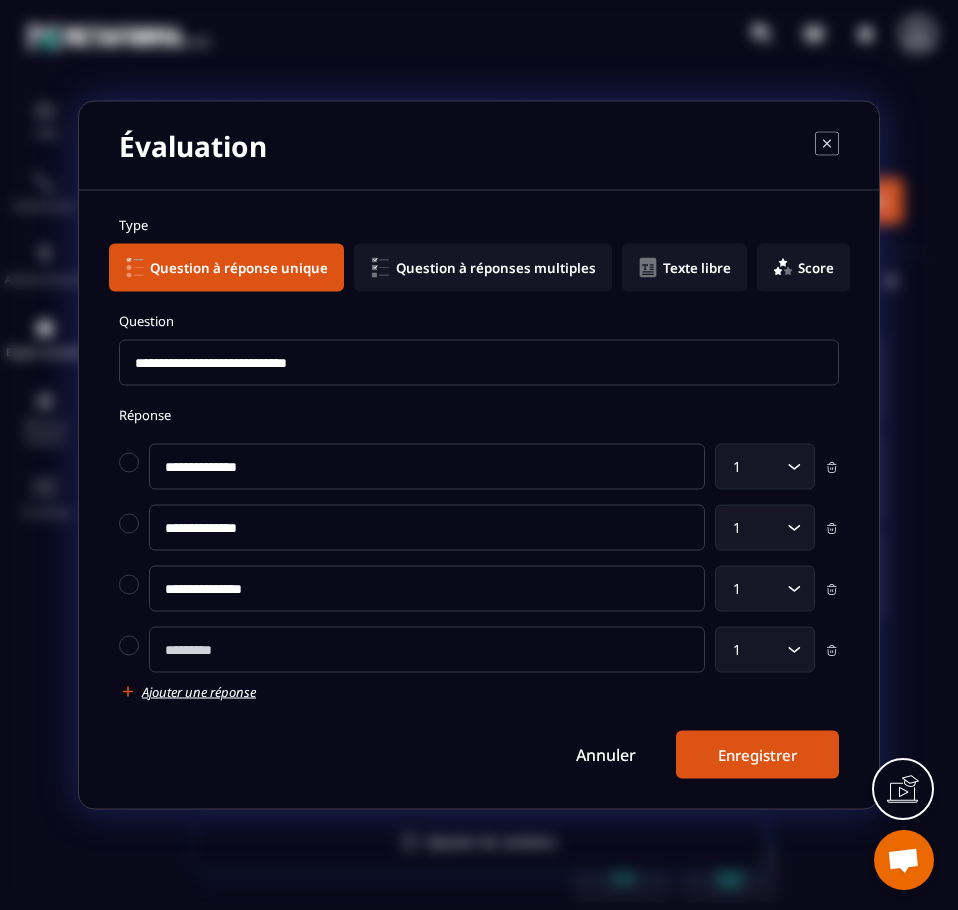 click at bounding box center (427, 650) 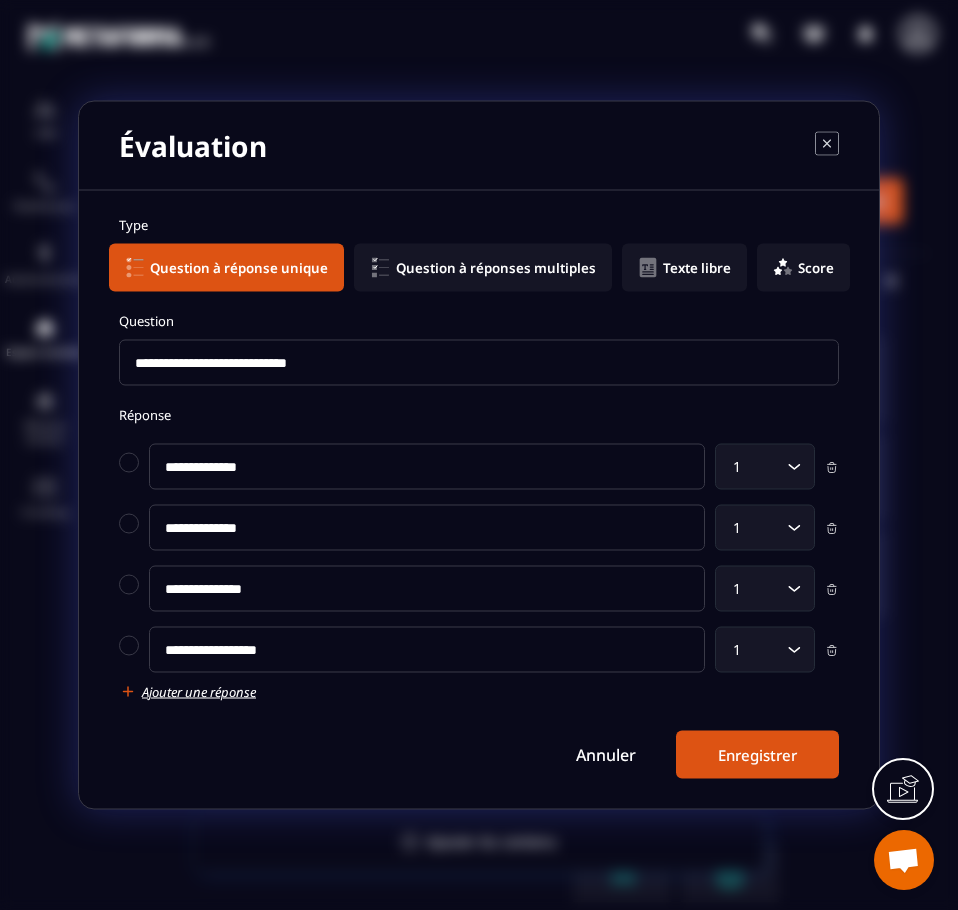 type on "**********" 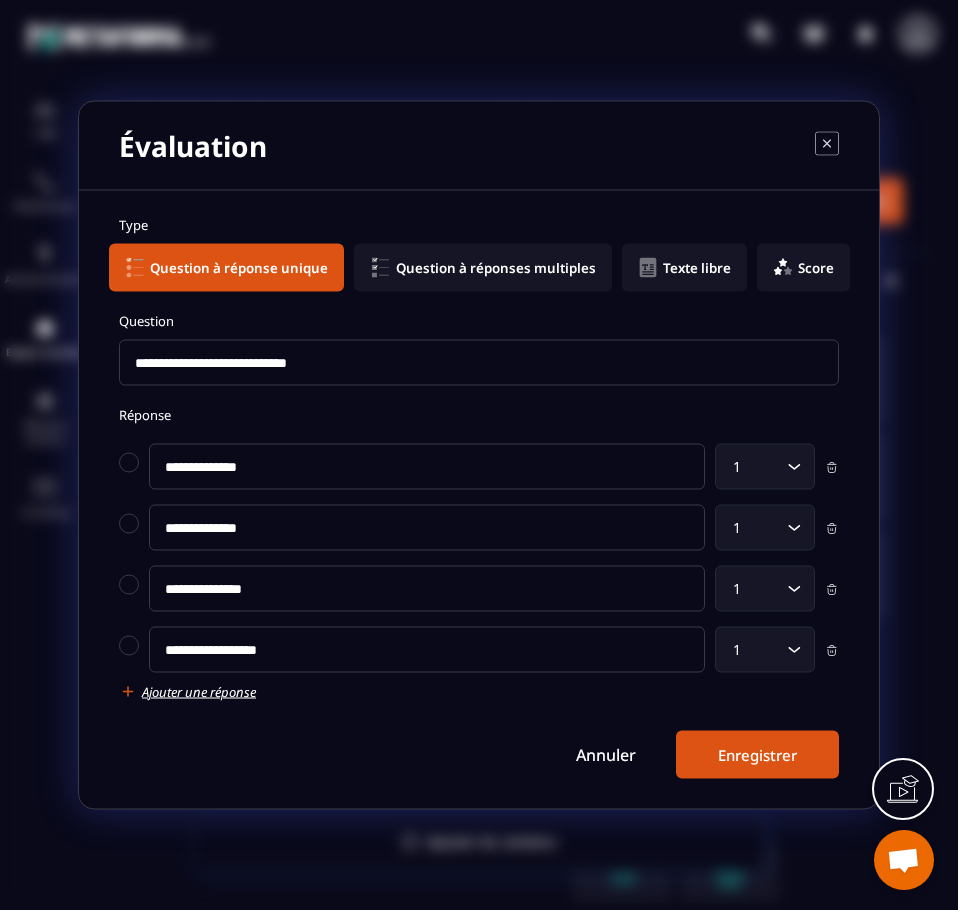click on "Enregistrer" at bounding box center [757, 755] 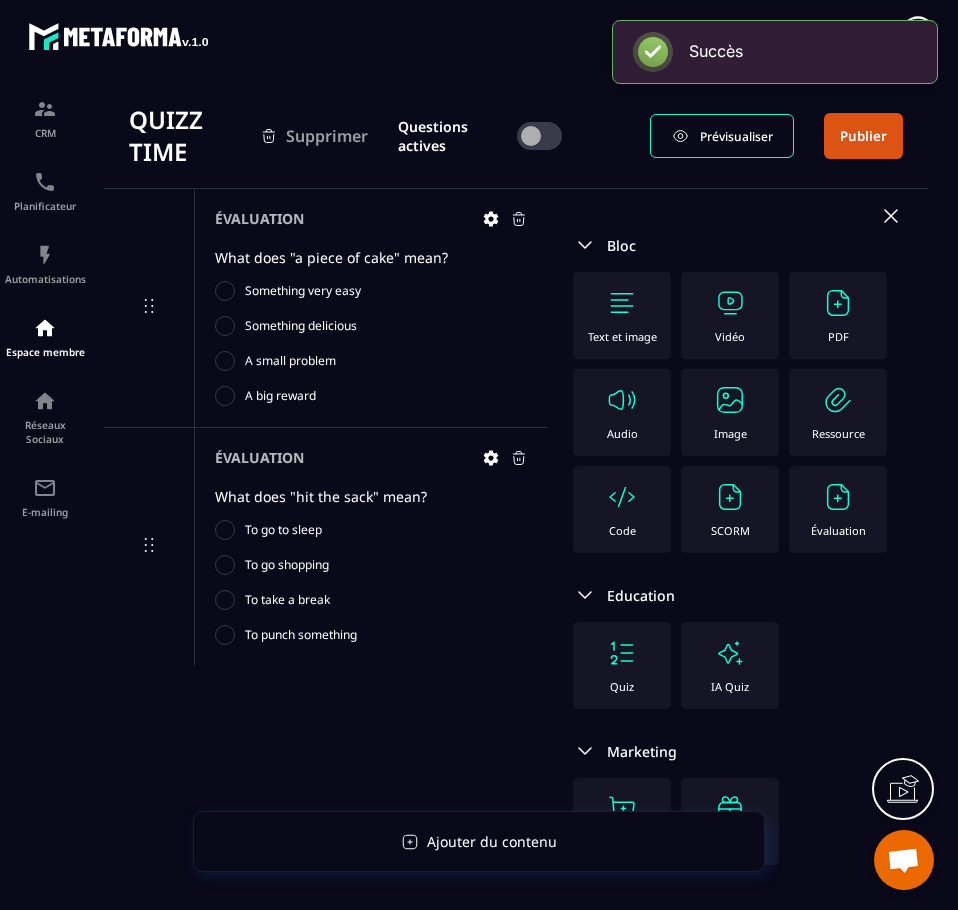 scroll, scrollTop: 100, scrollLeft: 0, axis: vertical 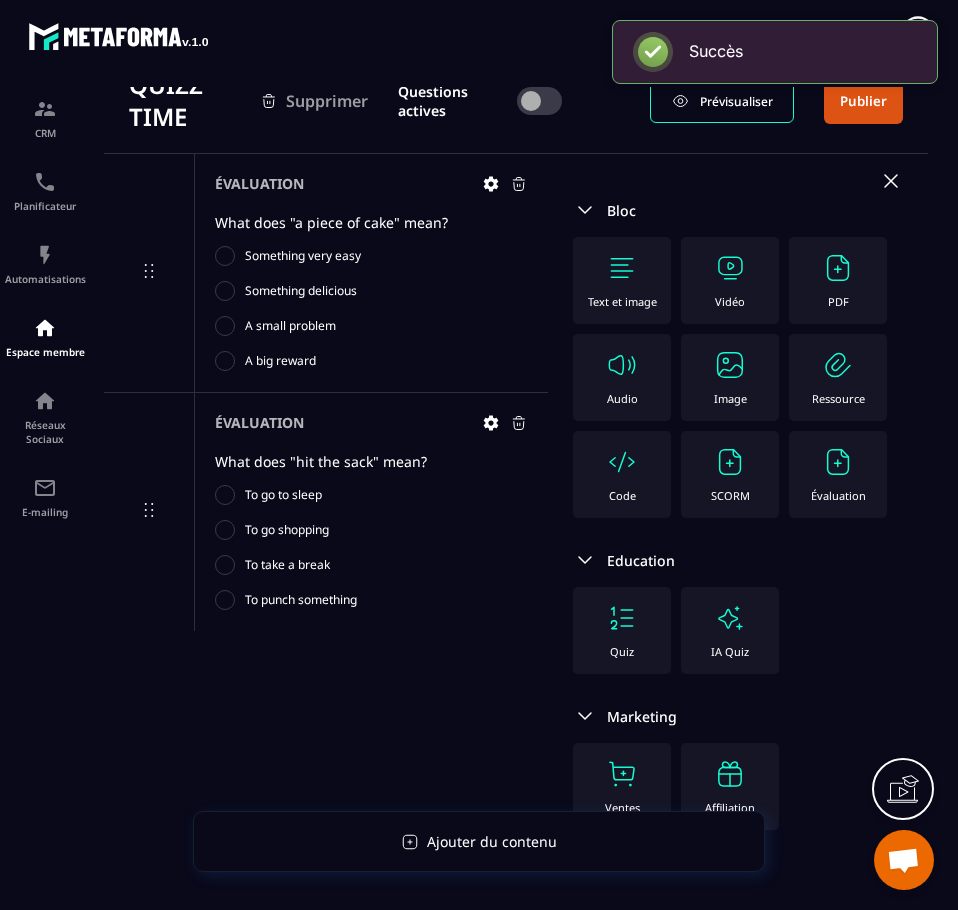 click at bounding box center (838, 462) 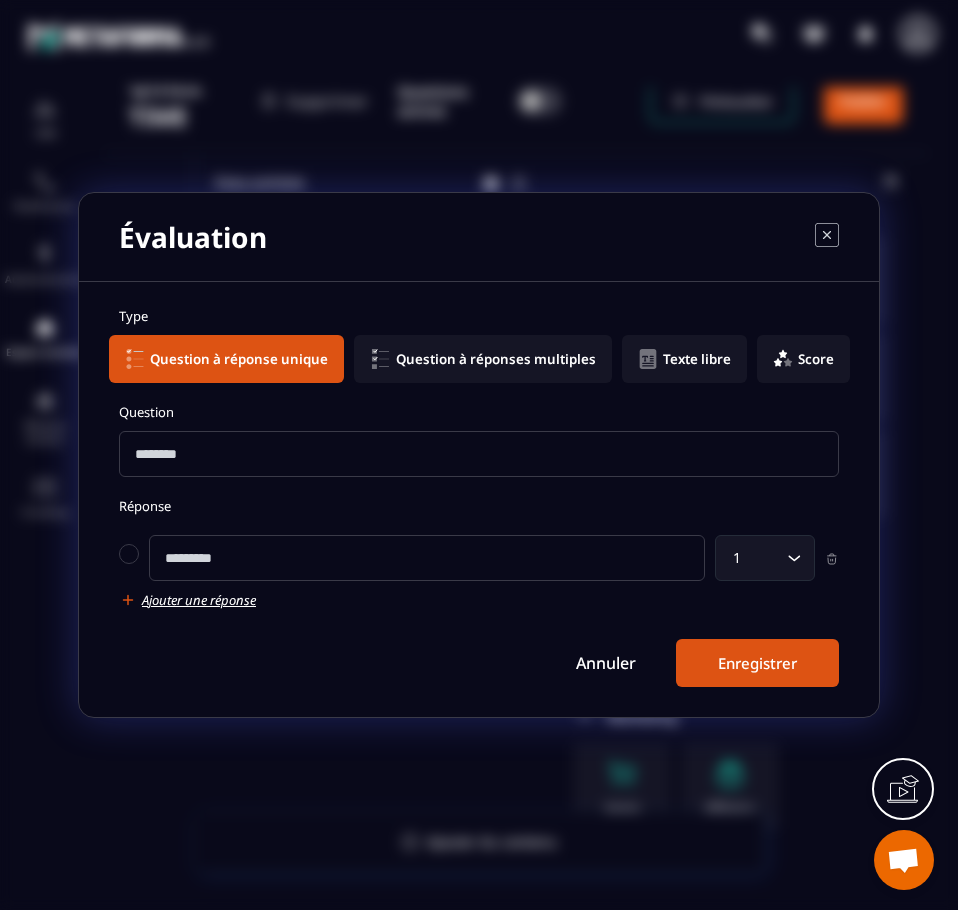 click at bounding box center [479, 454] 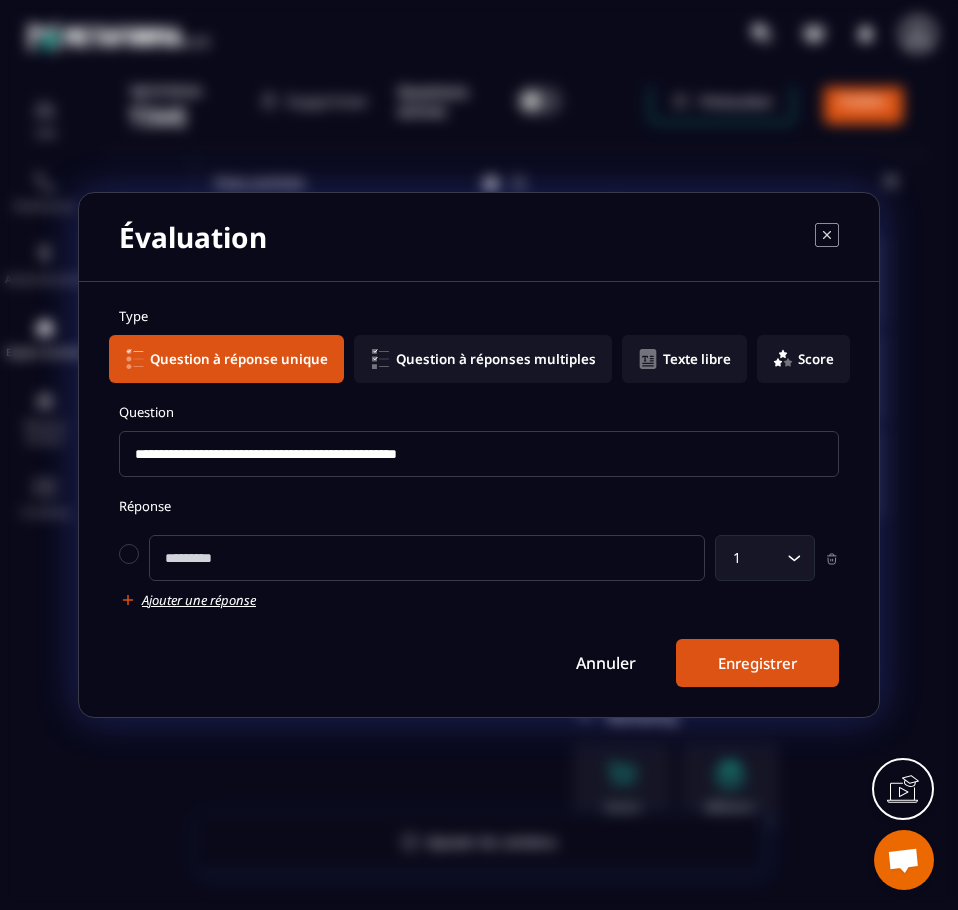 type on "**********" 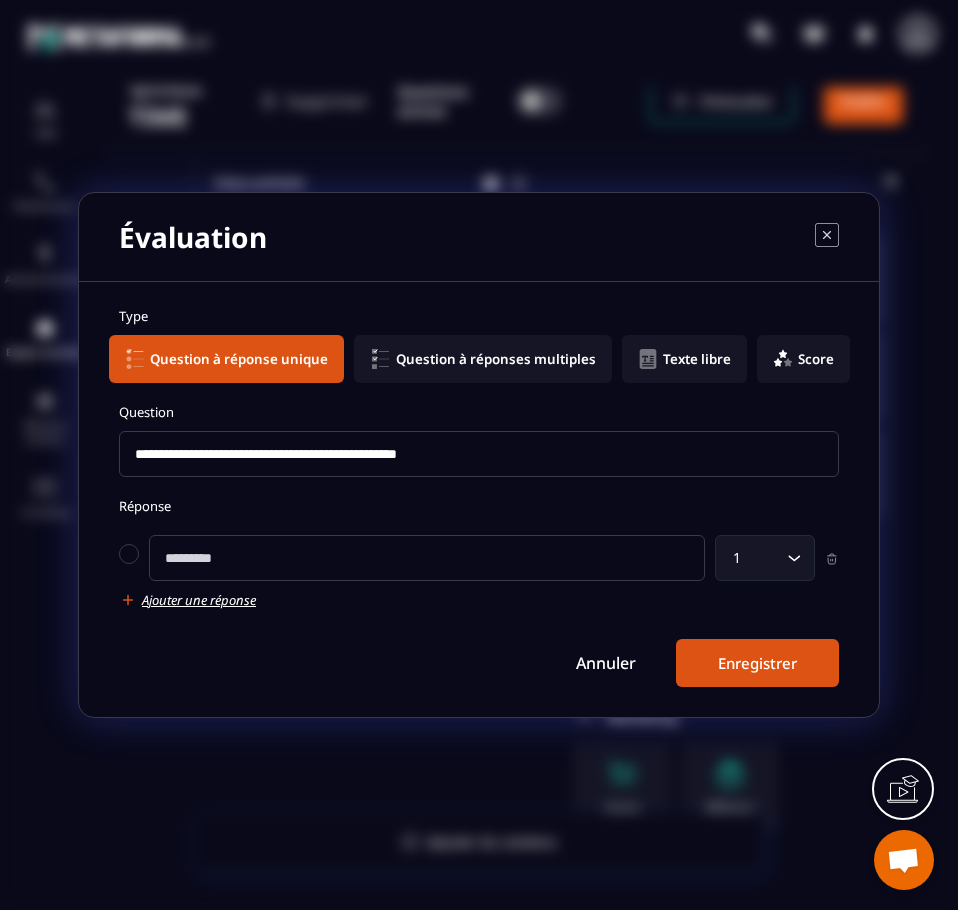 click 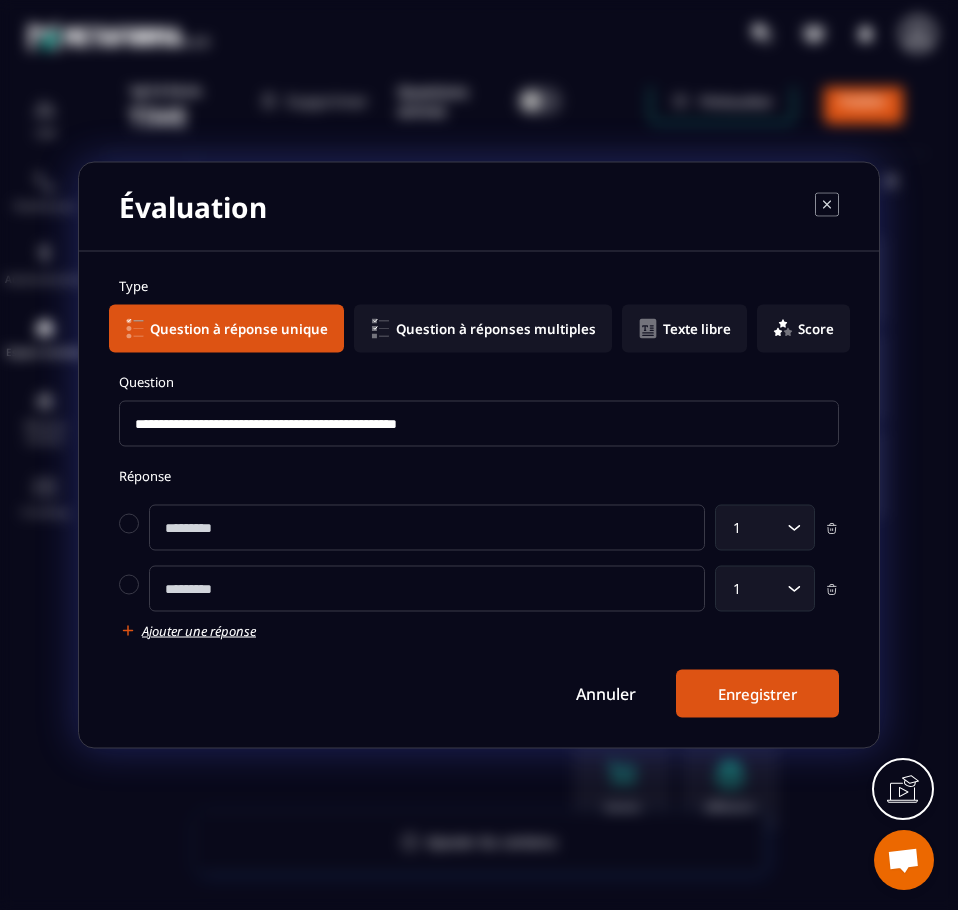 click 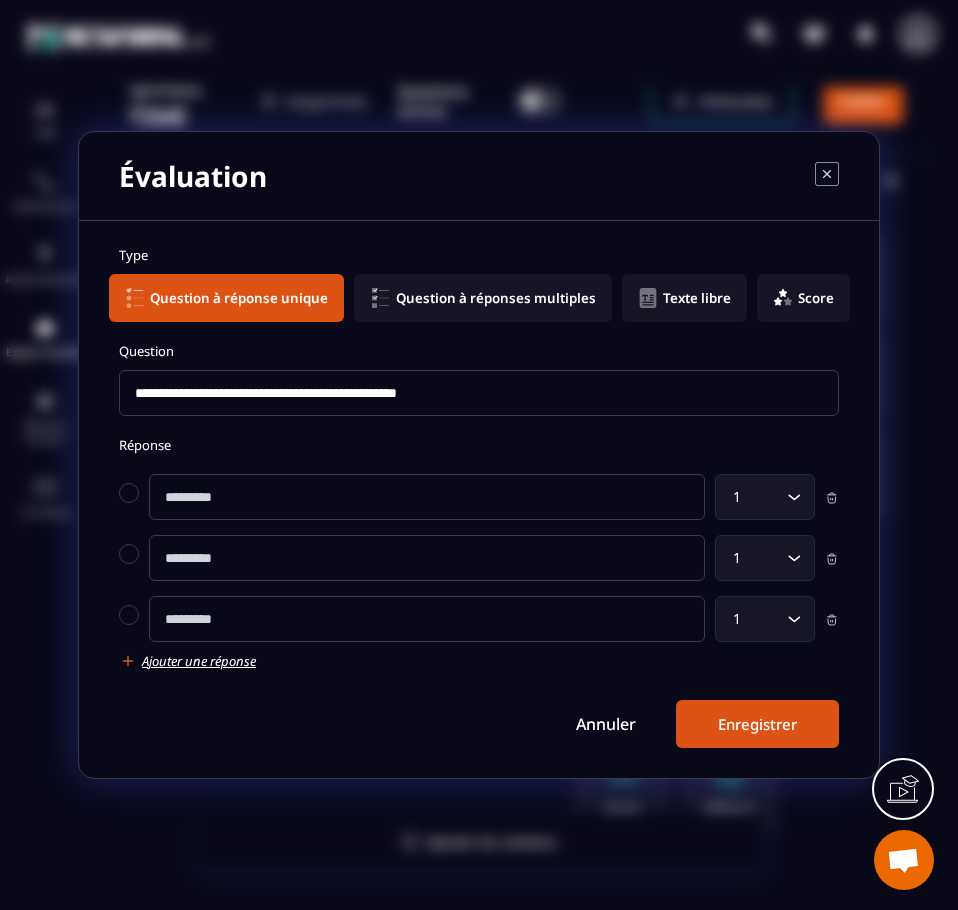 click 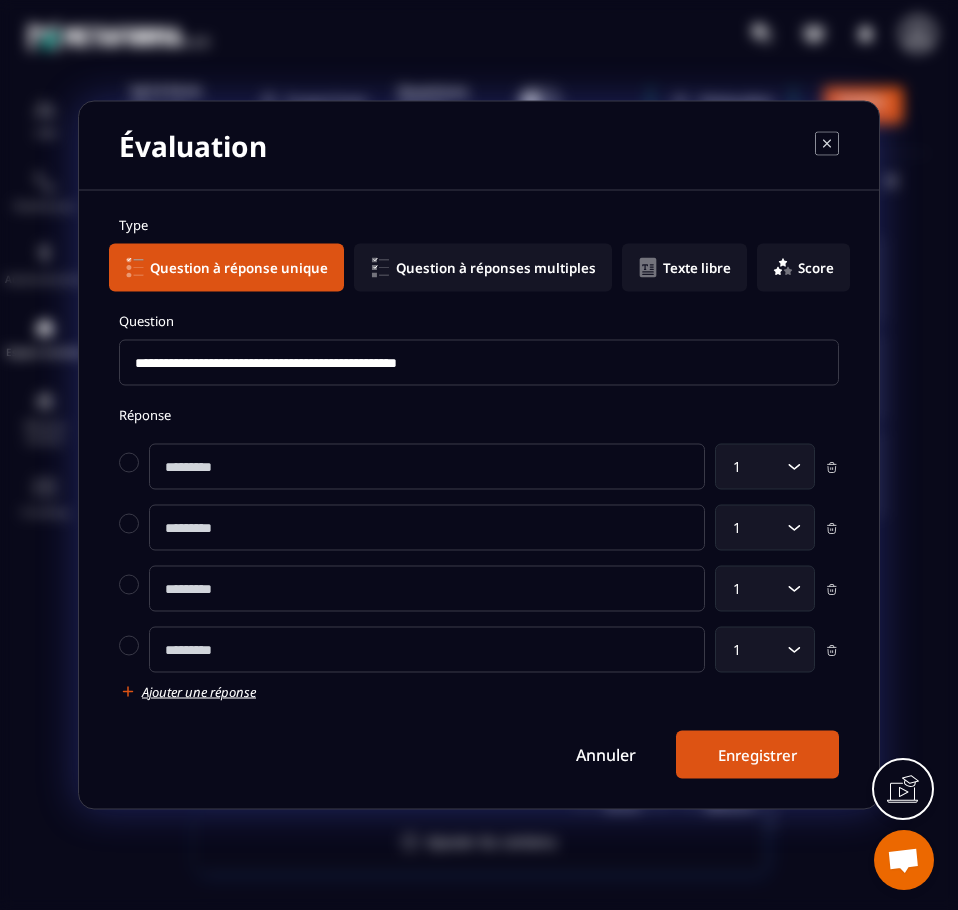 click at bounding box center (427, 467) 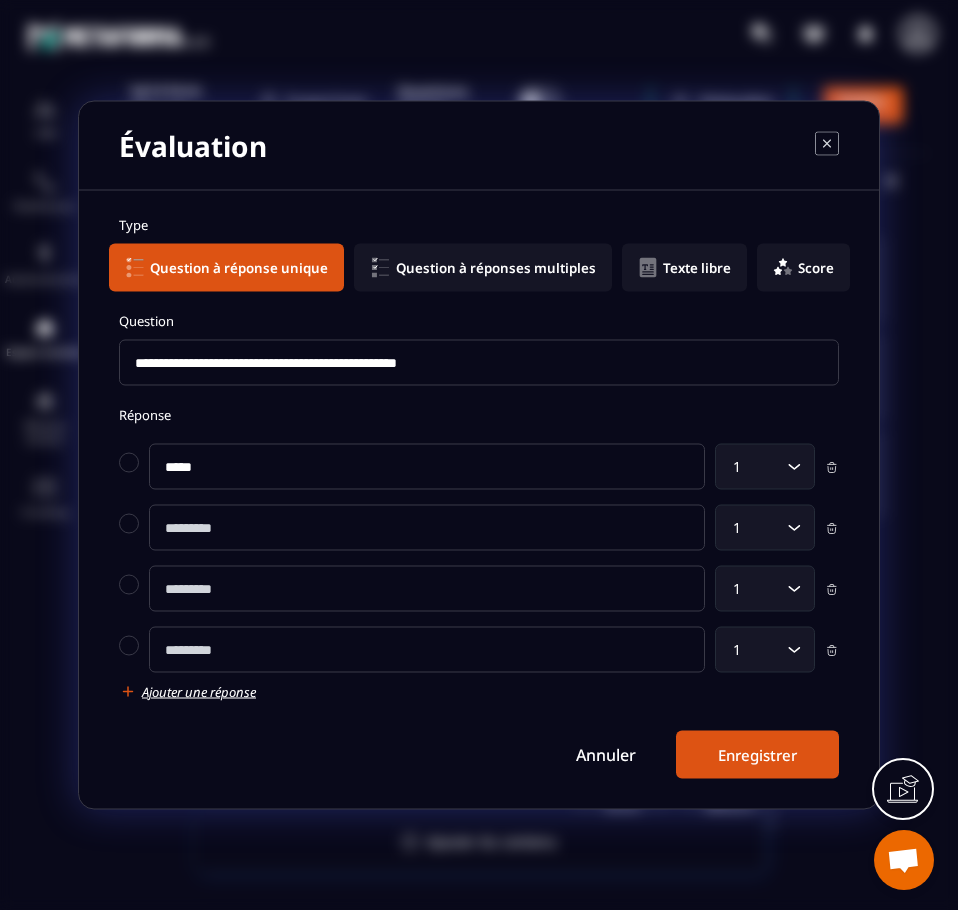type on "*****" 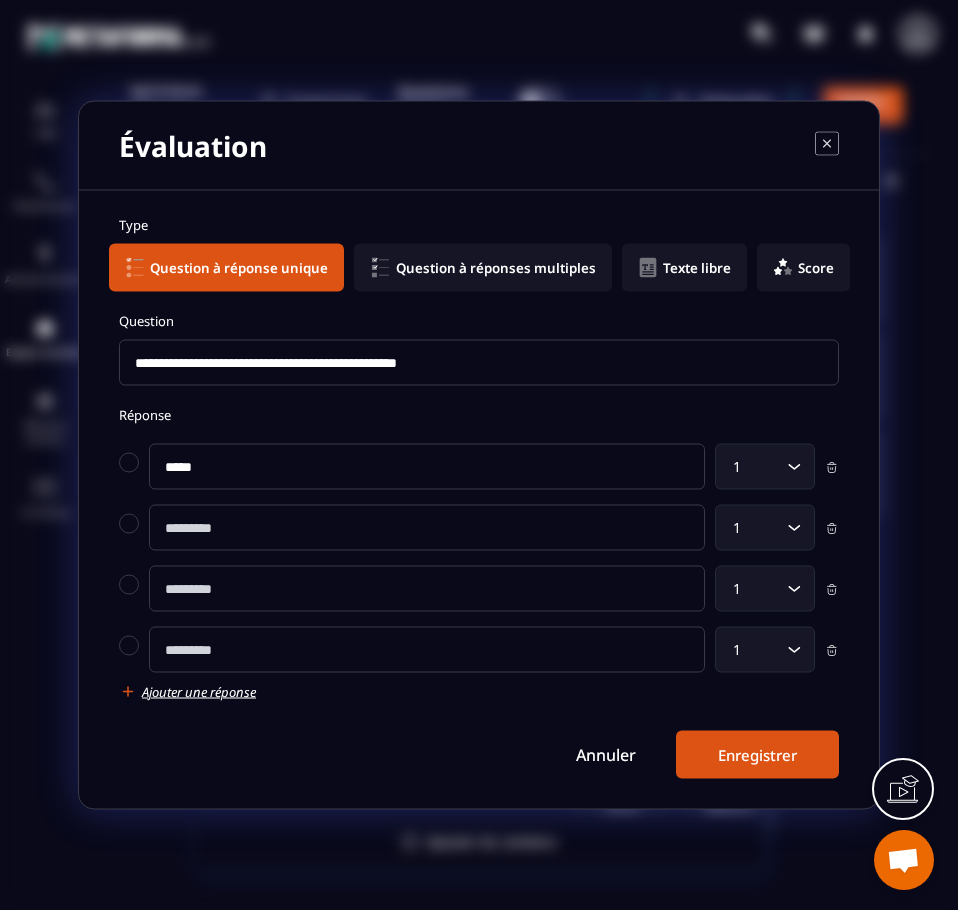 click at bounding box center (427, 528) 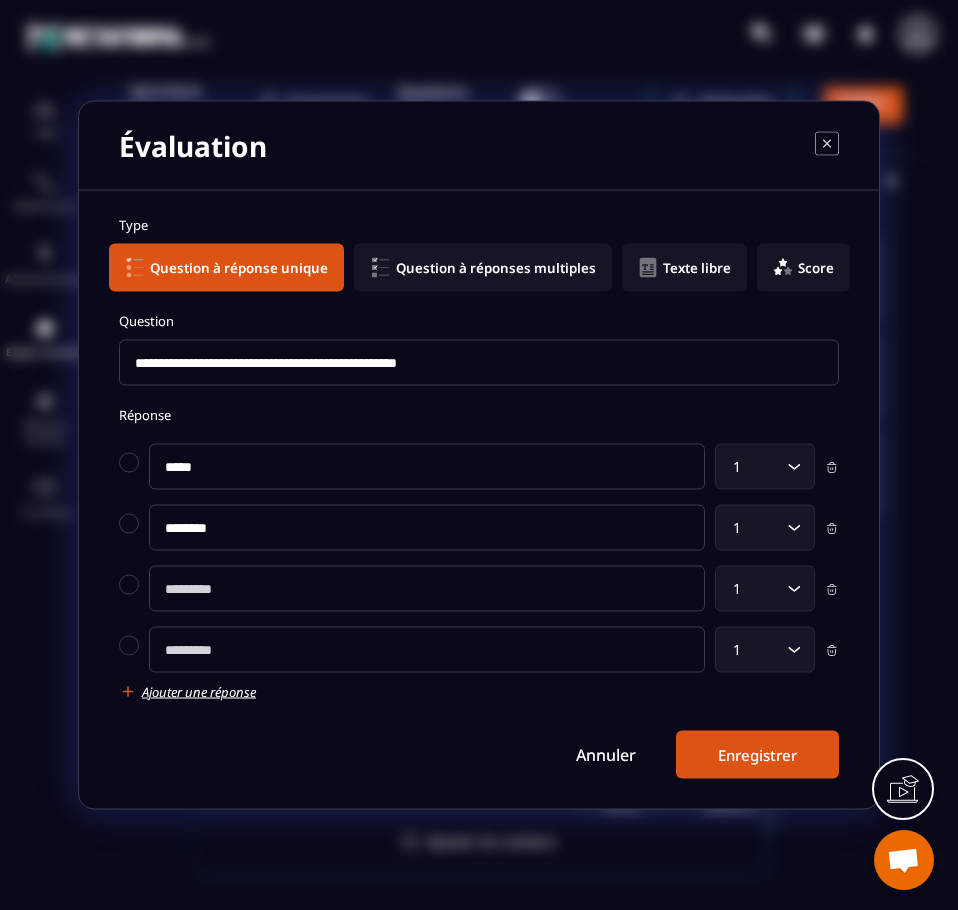 type on "********" 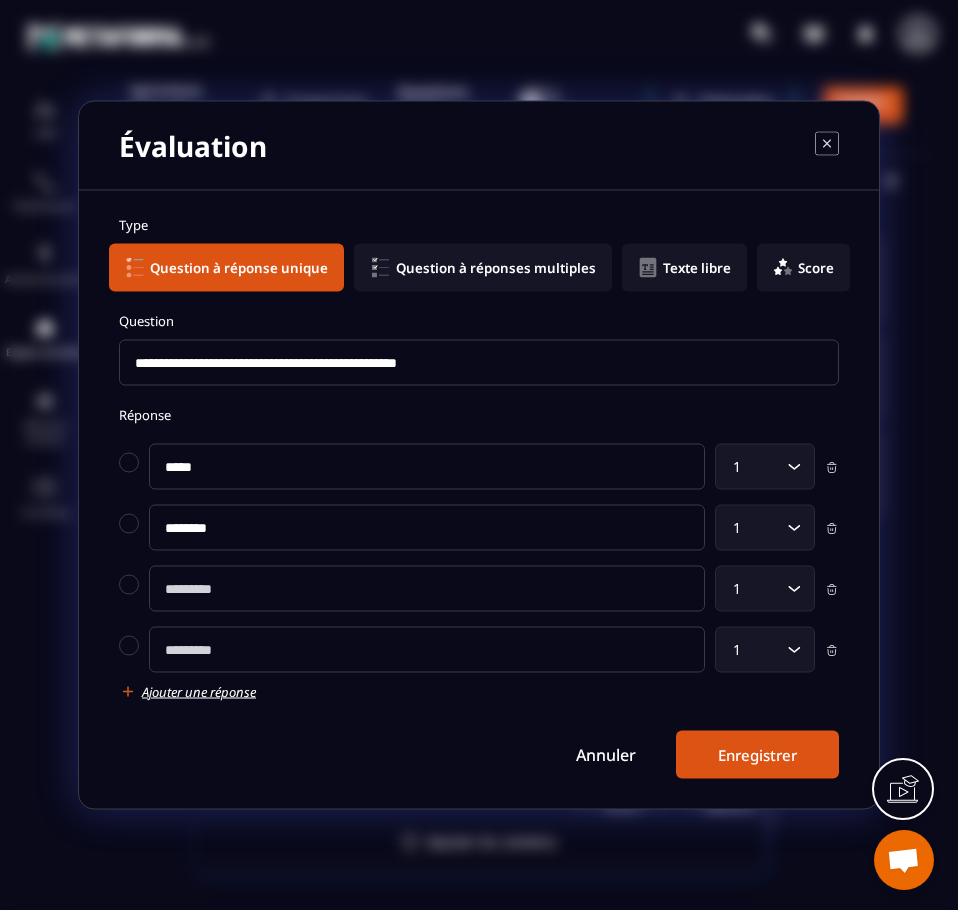 drag, startPoint x: 218, startPoint y: 593, endPoint x: 169, endPoint y: 597, distance: 49.162994 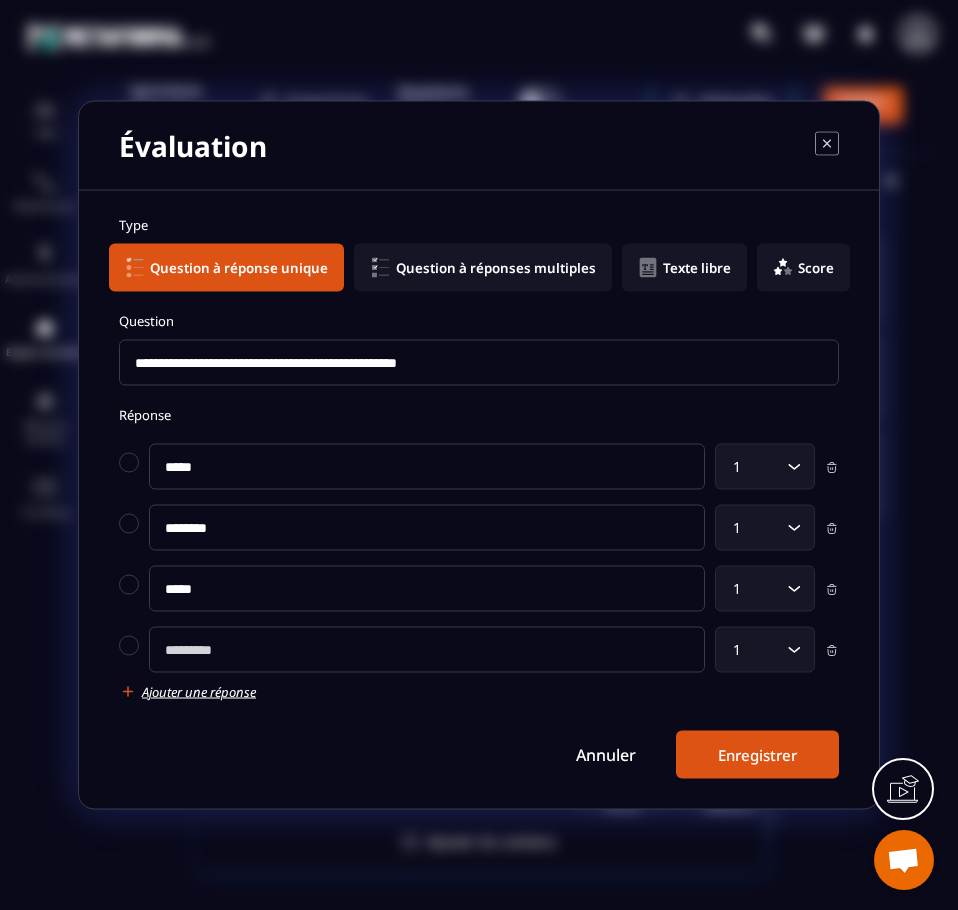 type on "****" 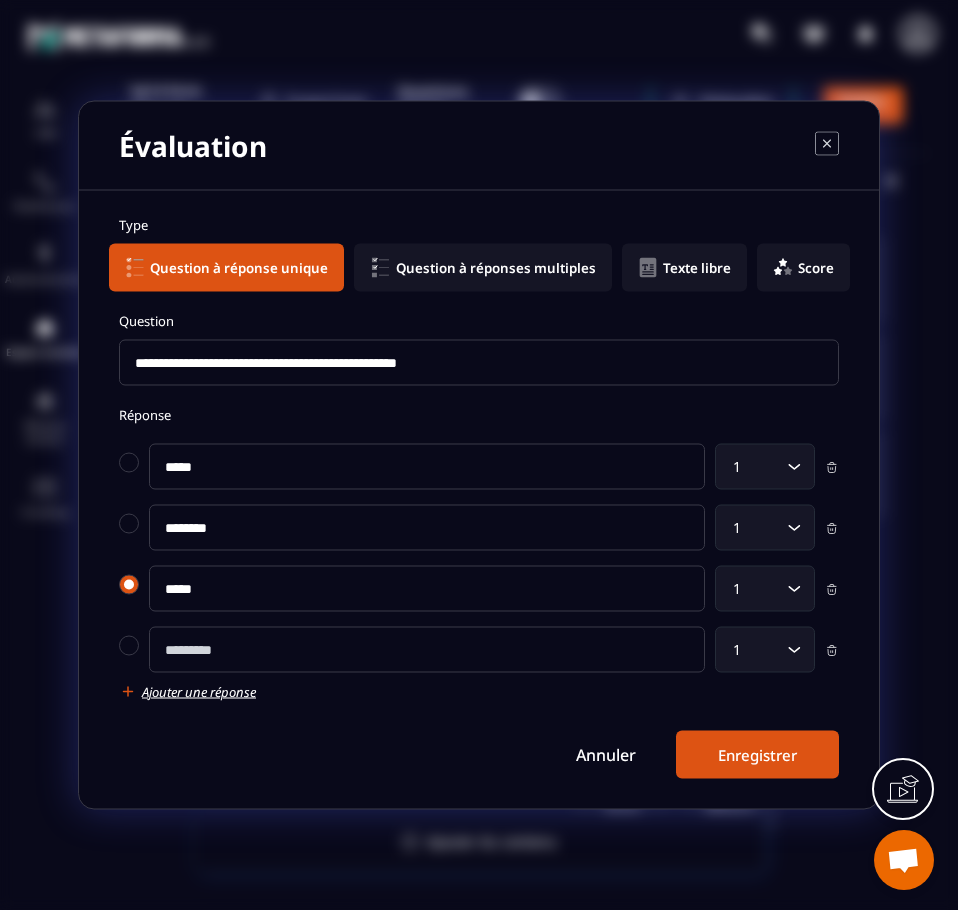 click at bounding box center (129, 585) 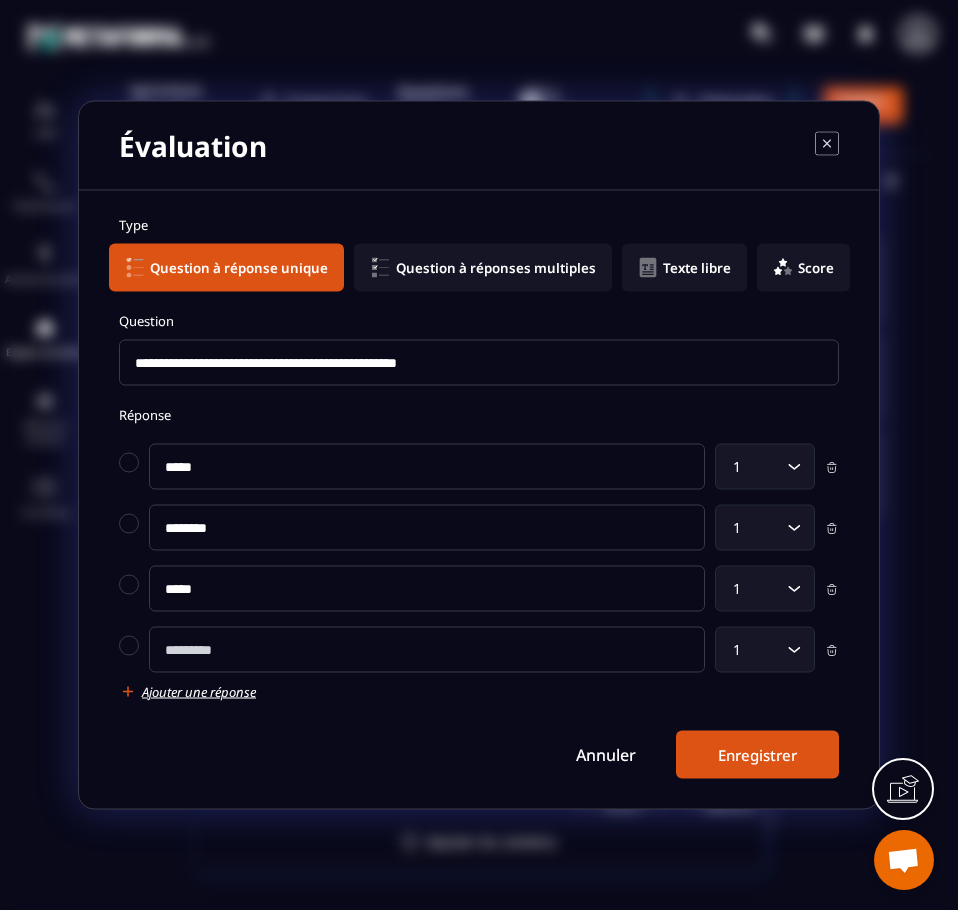 click at bounding box center [427, 650] 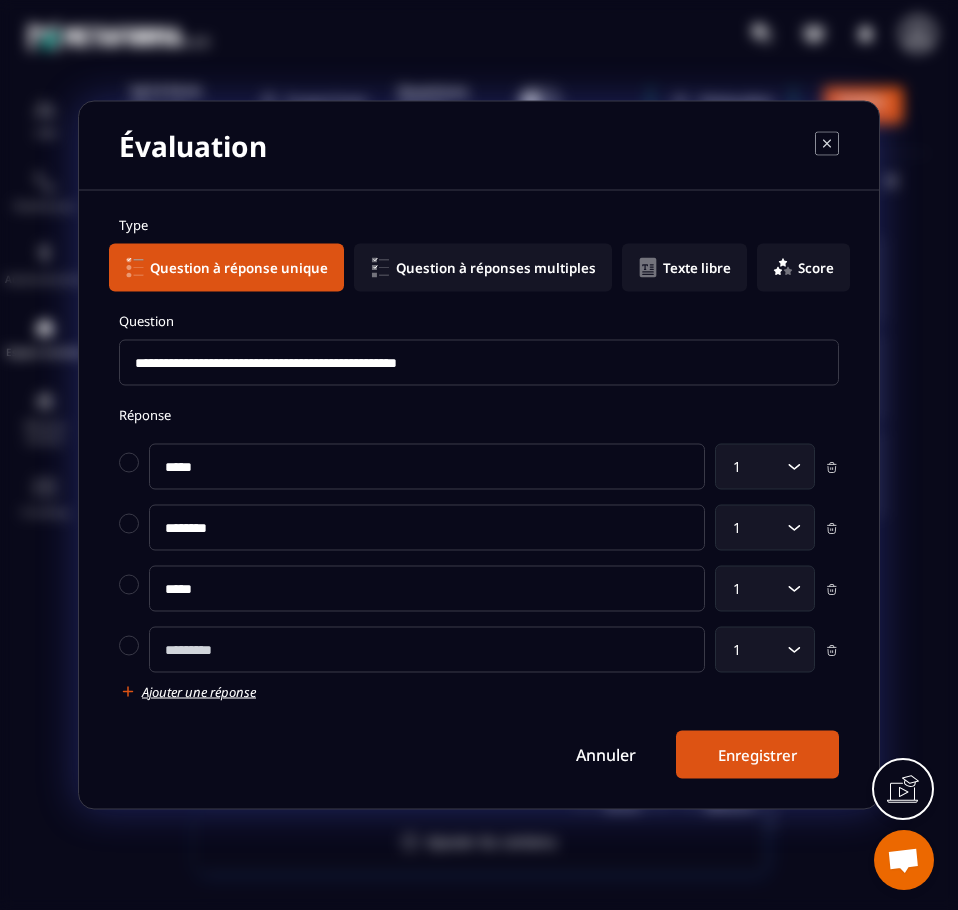 paste on "*****" 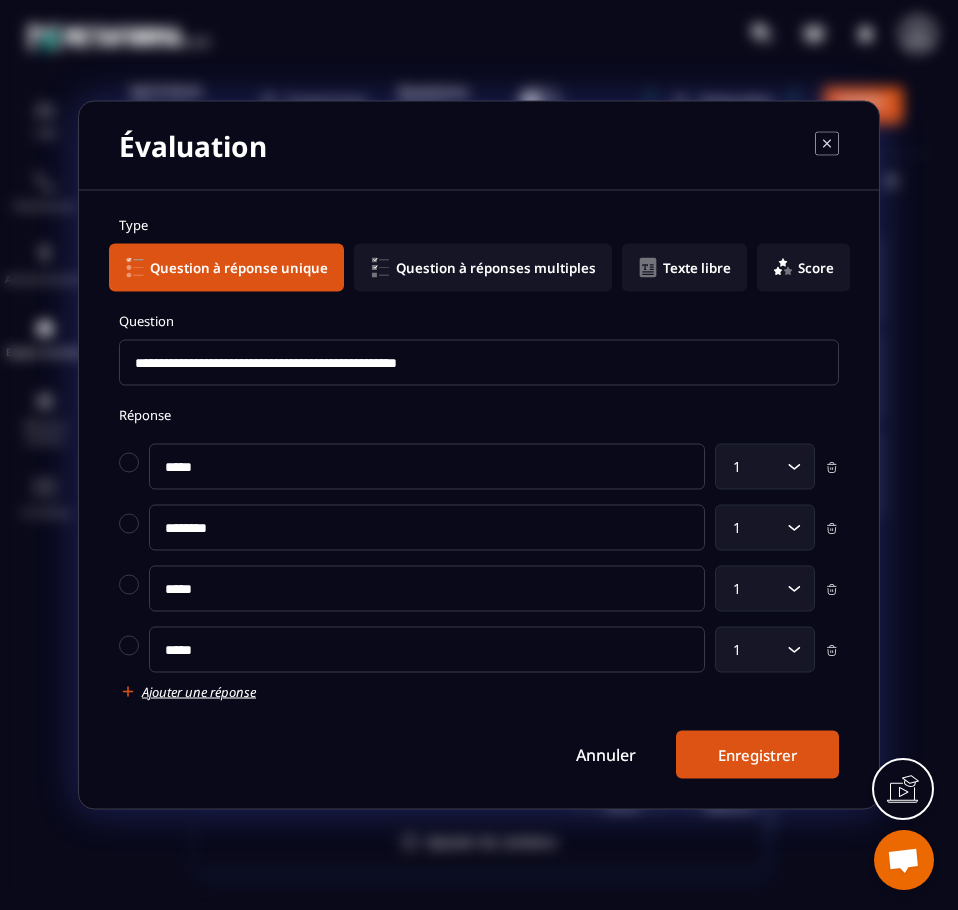 type on "*****" 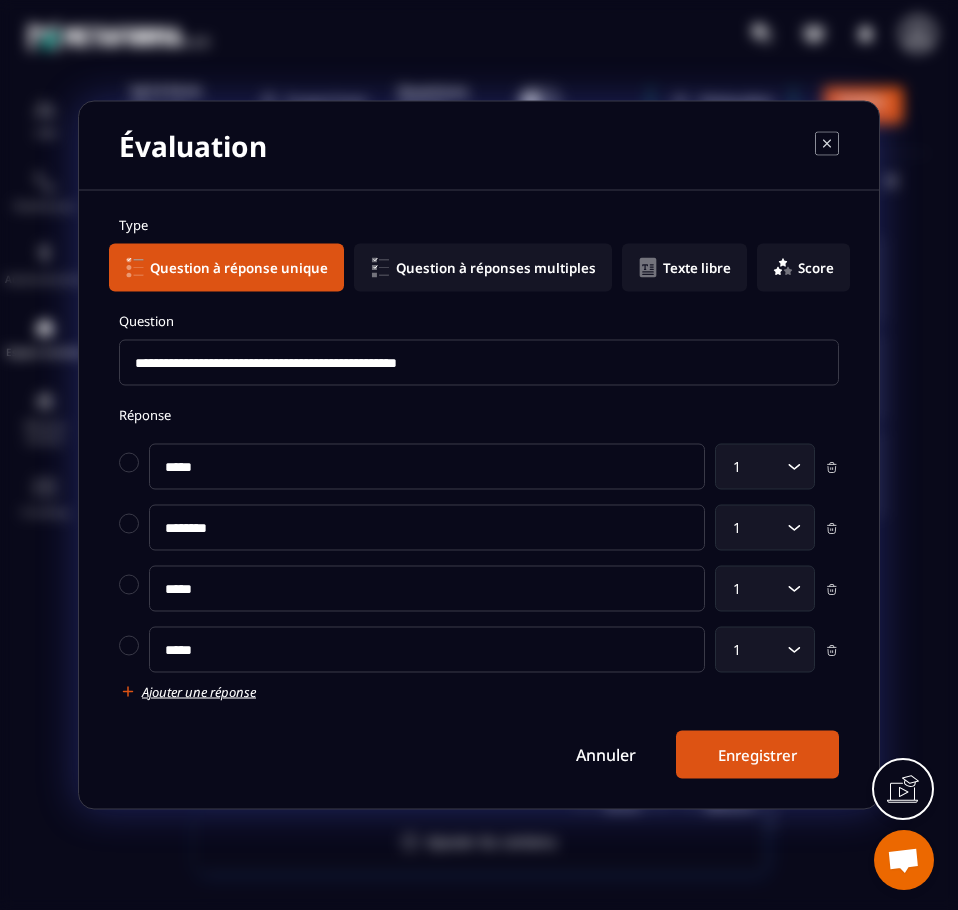 click on "Enregistrer" at bounding box center [757, 755] 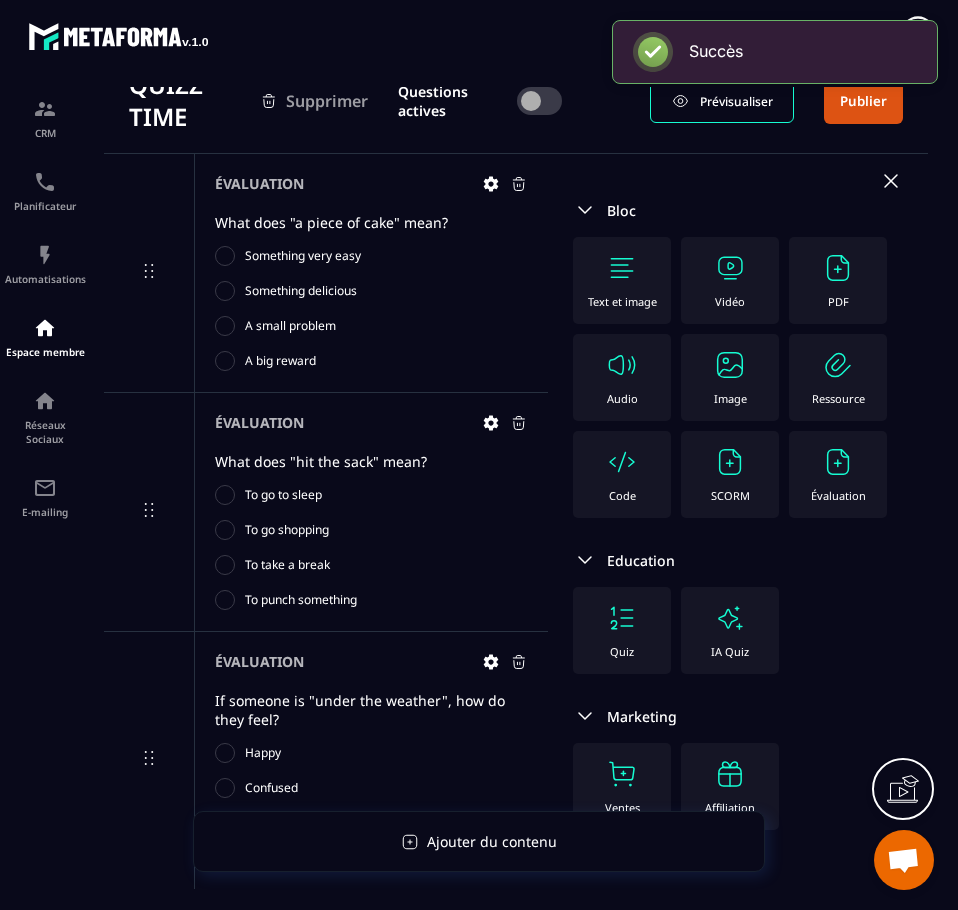 scroll, scrollTop: 188, scrollLeft: 0, axis: vertical 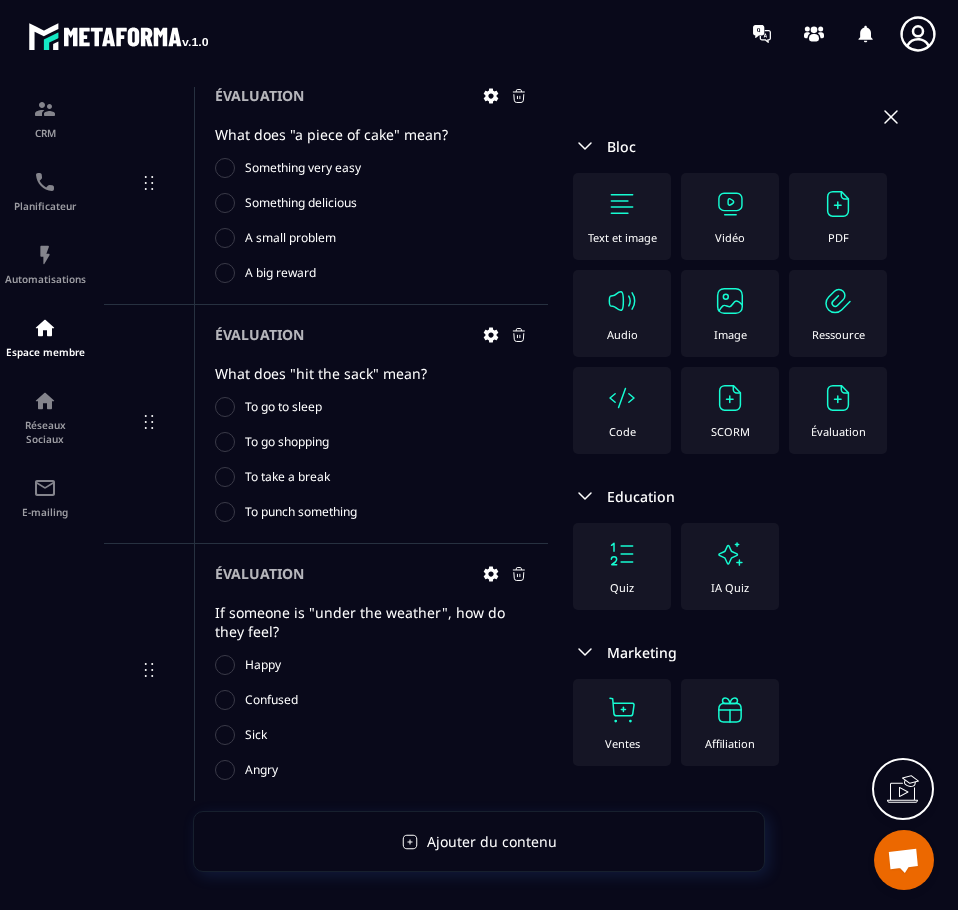 click on "Évaluation" at bounding box center (838, 410) 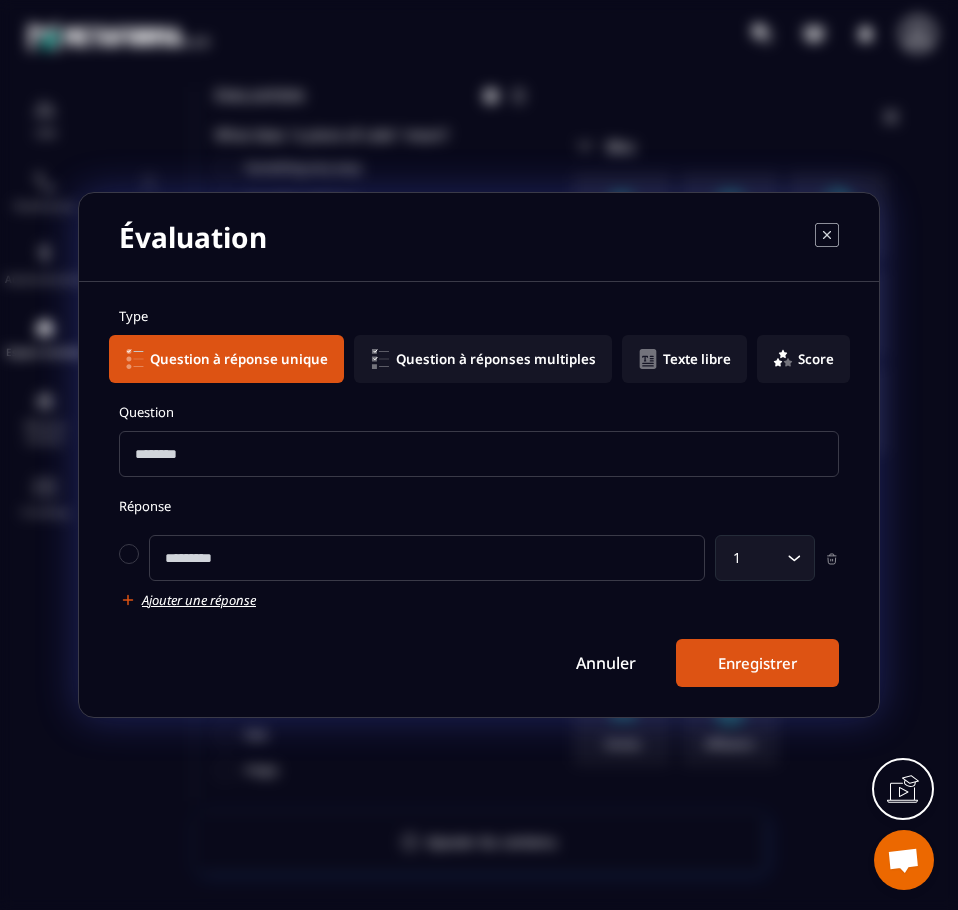 click at bounding box center (479, 454) 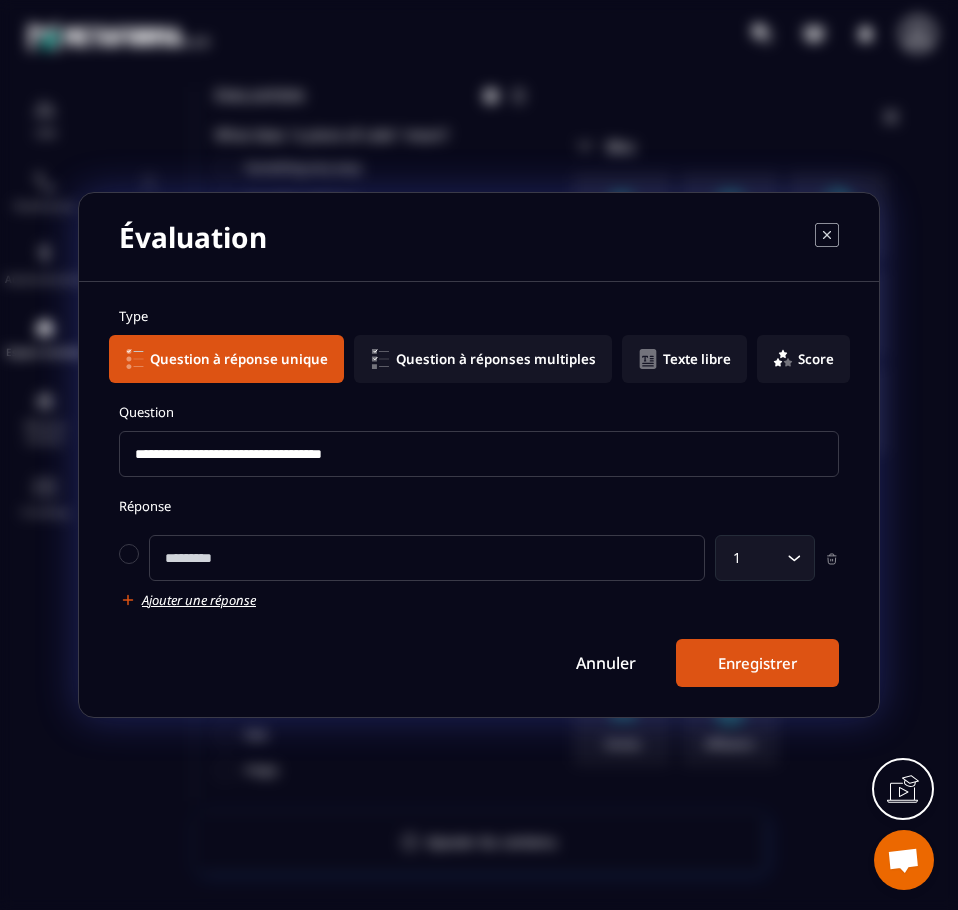 type on "**********" 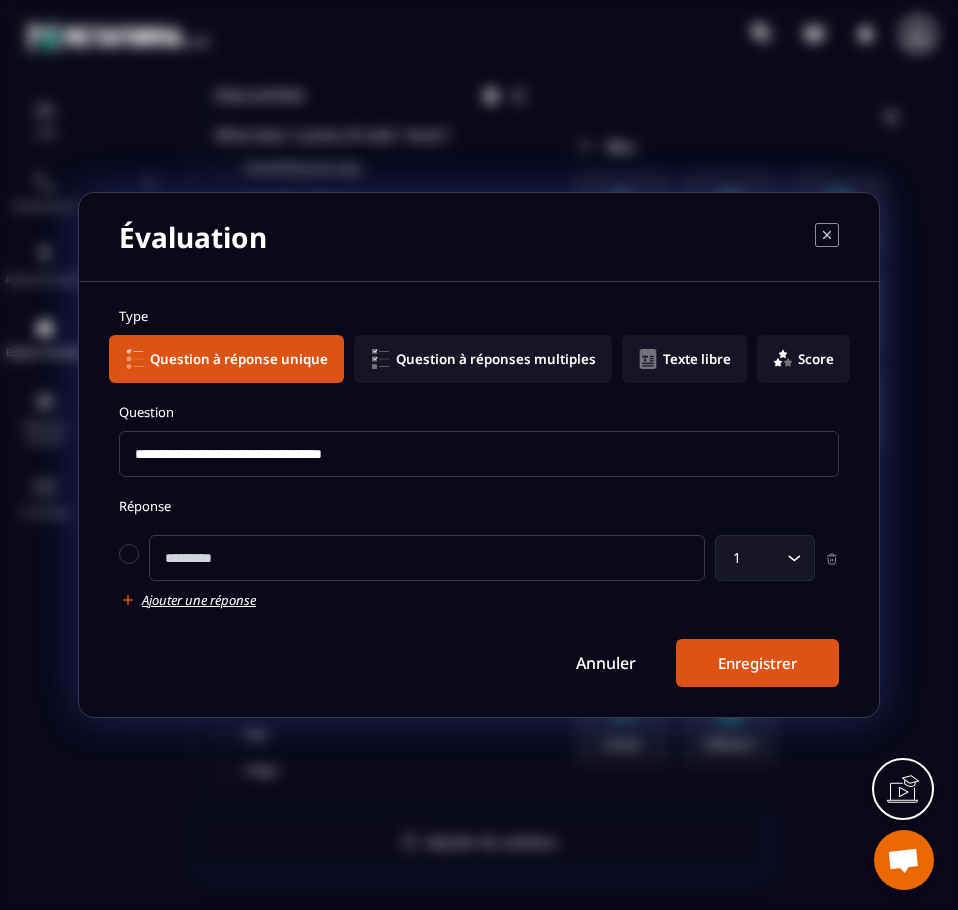 click 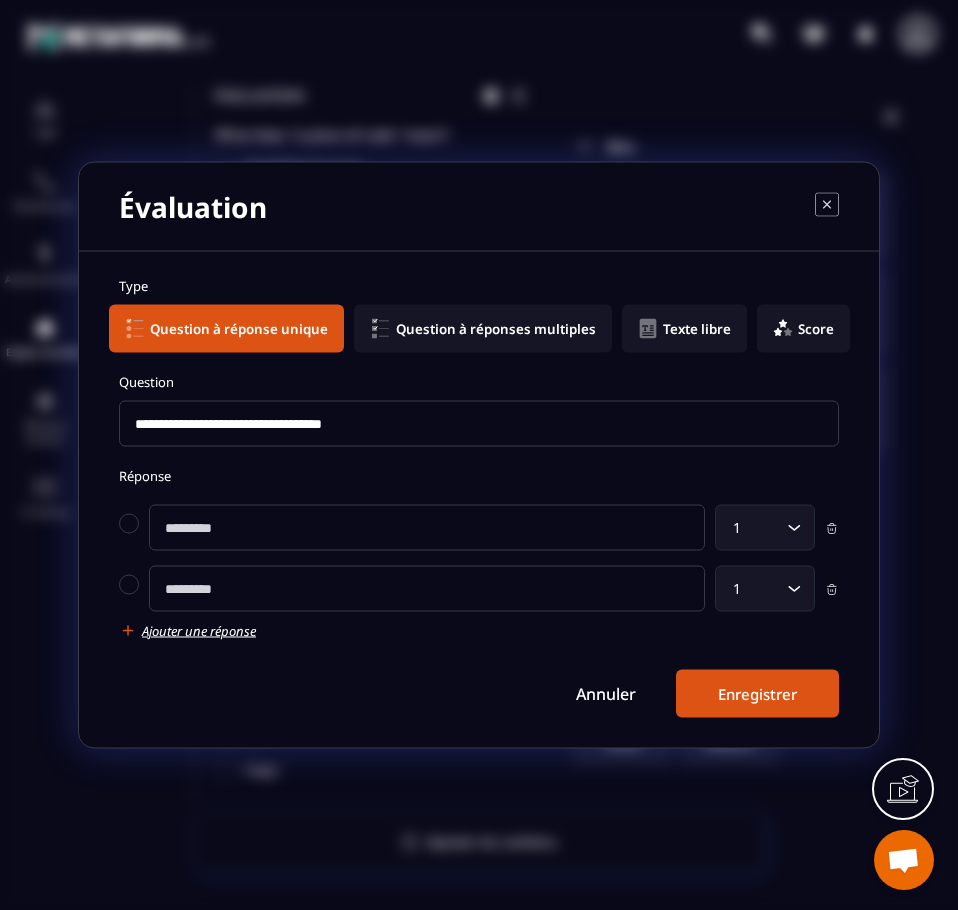 click 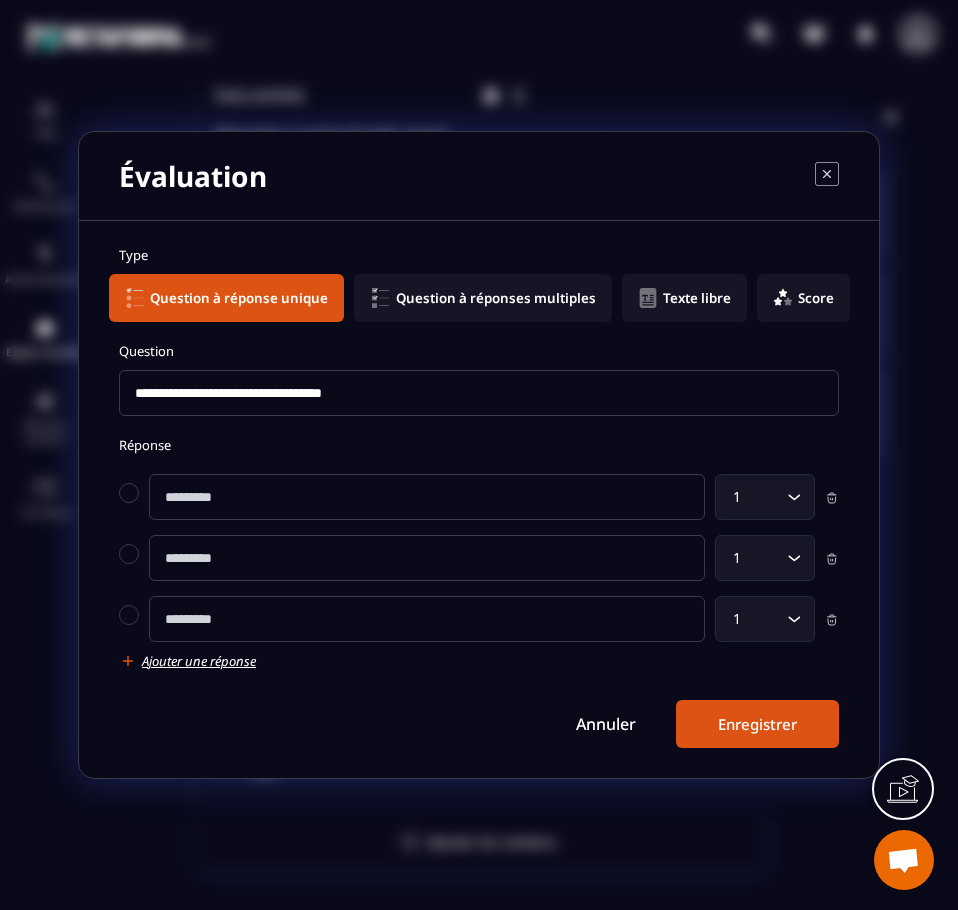 click 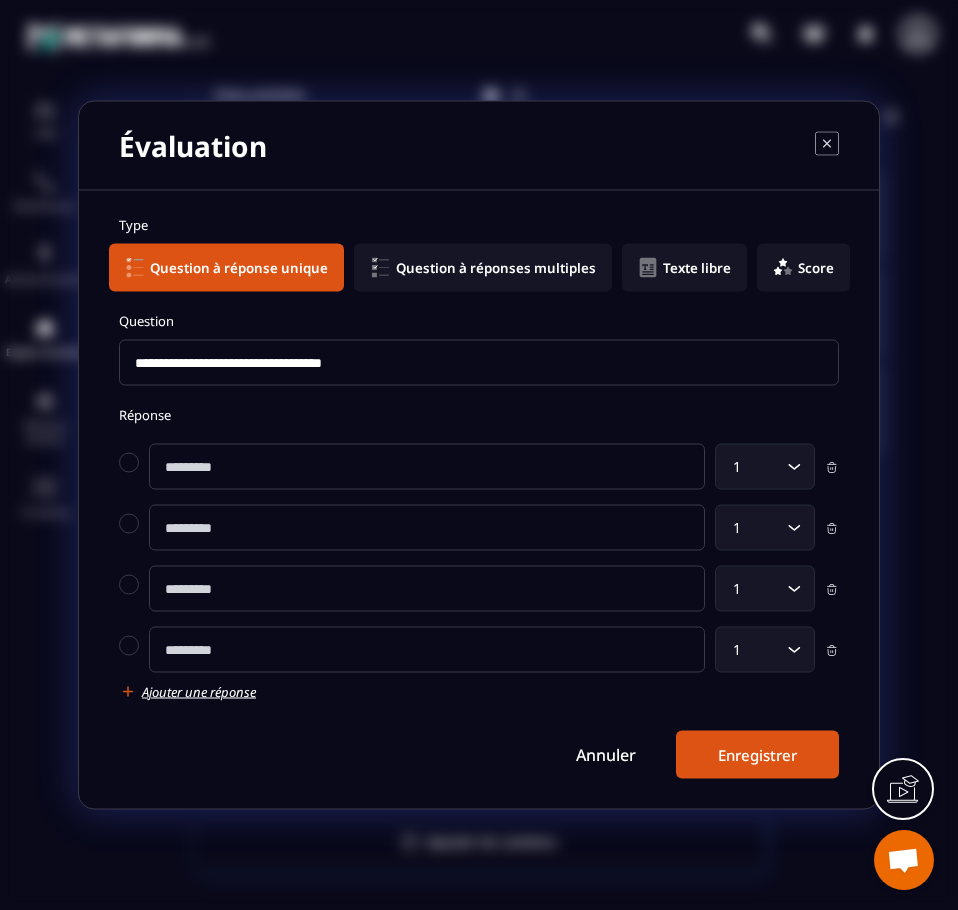 click at bounding box center (427, 467) 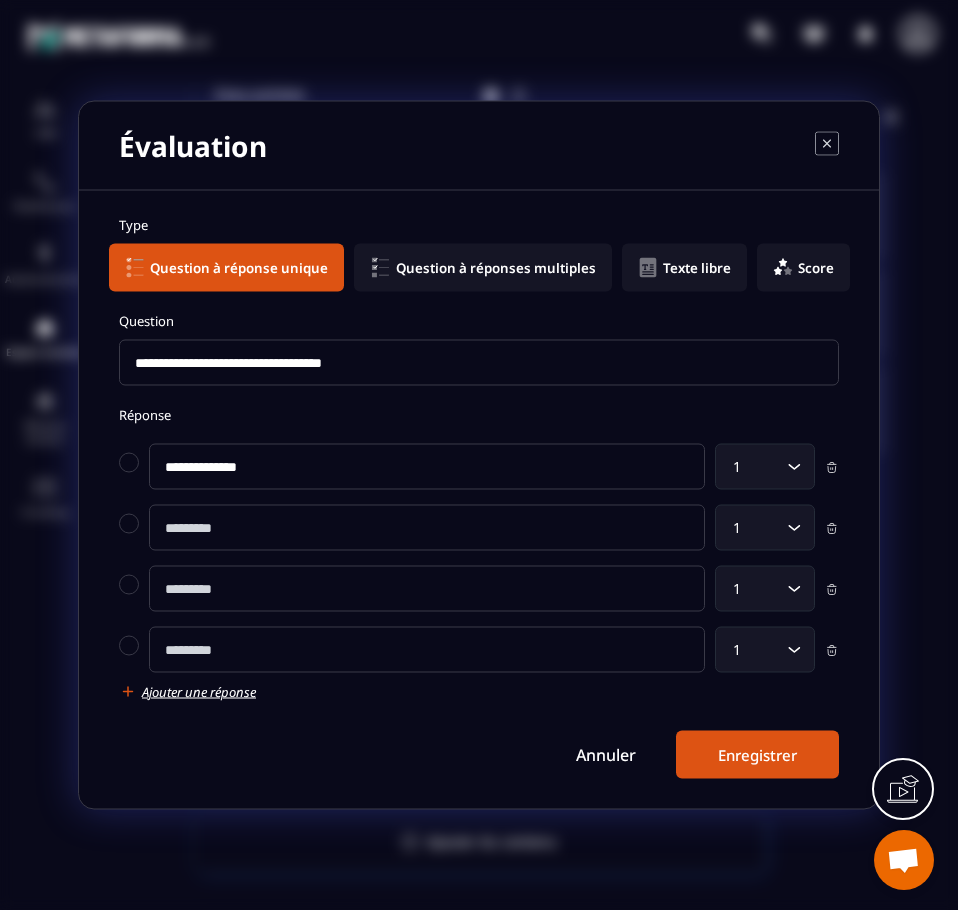 type on "**********" 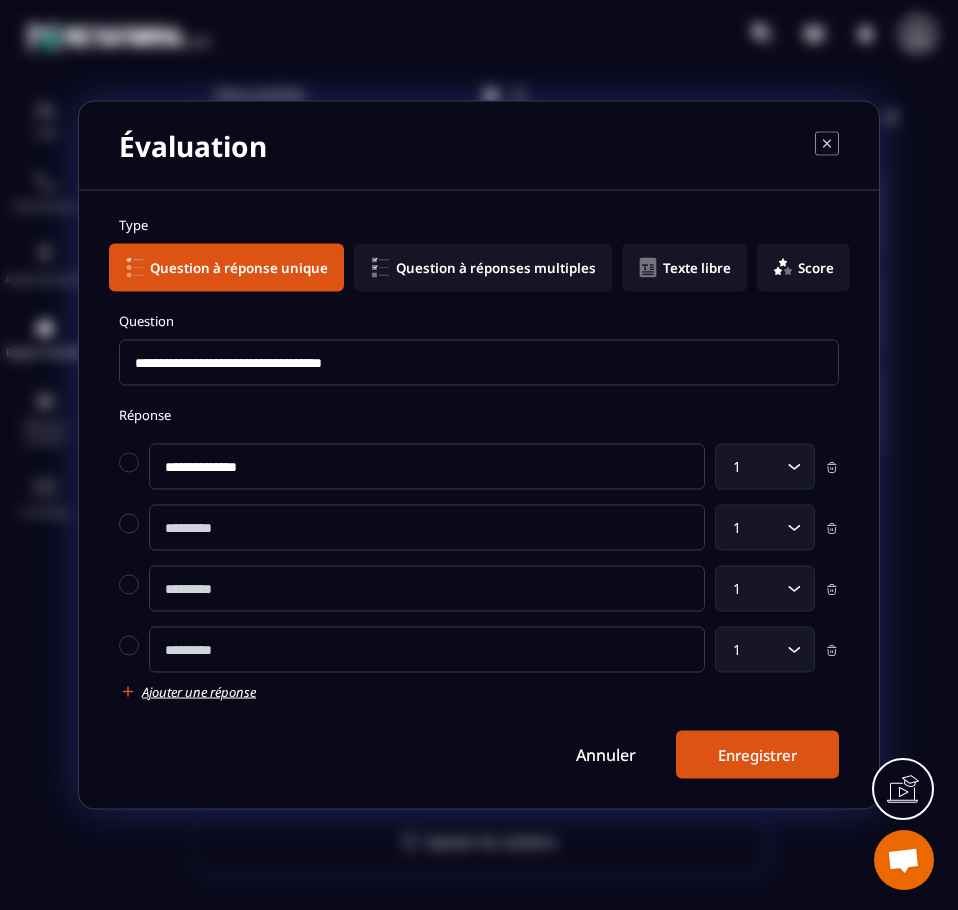 drag, startPoint x: 345, startPoint y: 512, endPoint x: 265, endPoint y: 519, distance: 80.305664 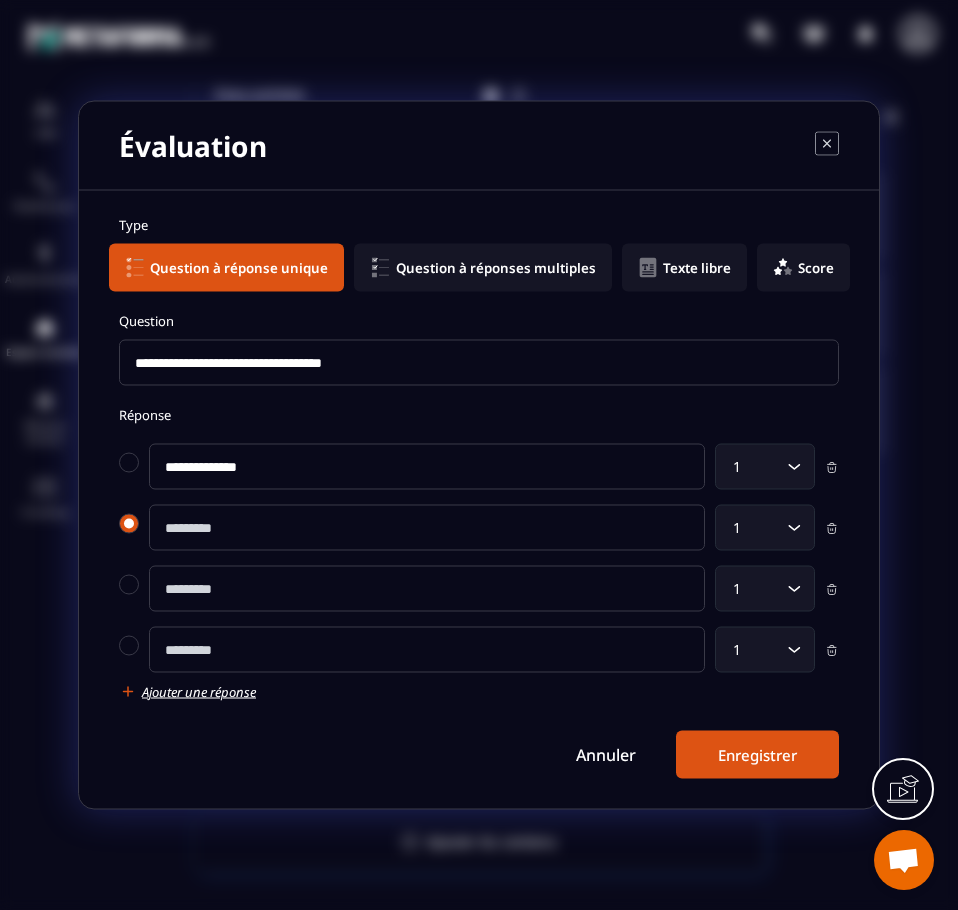 paste on "**********" 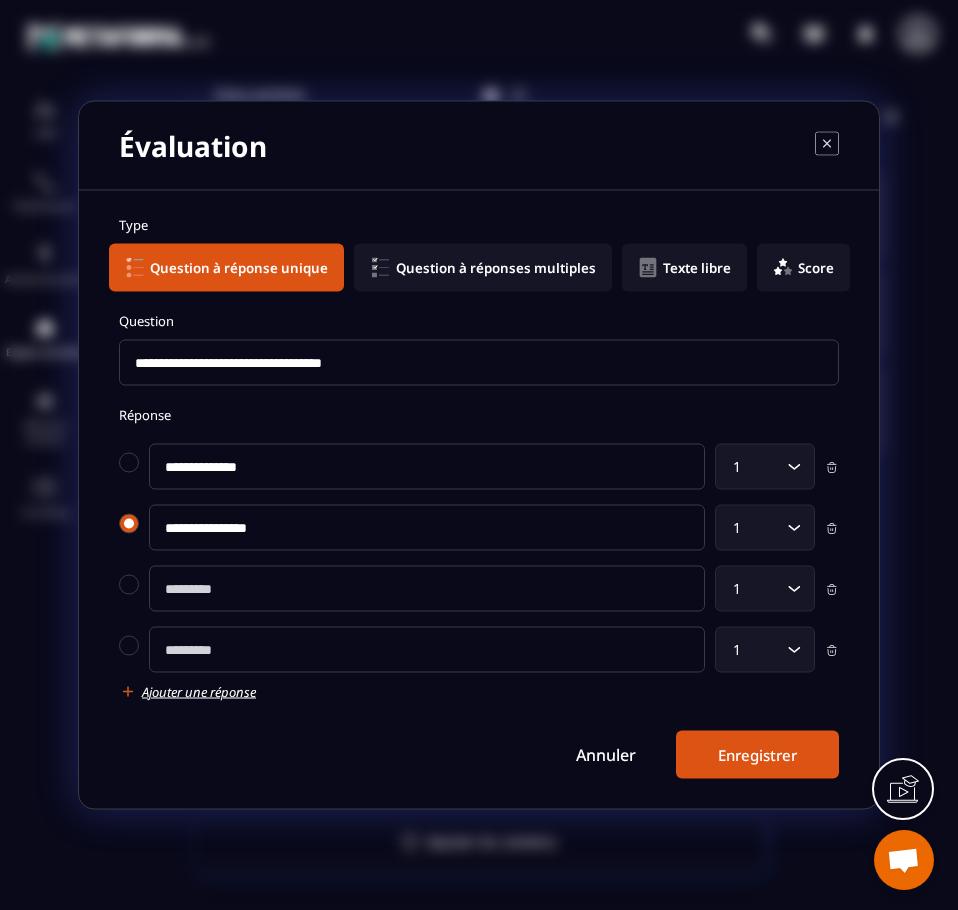 type on "**********" 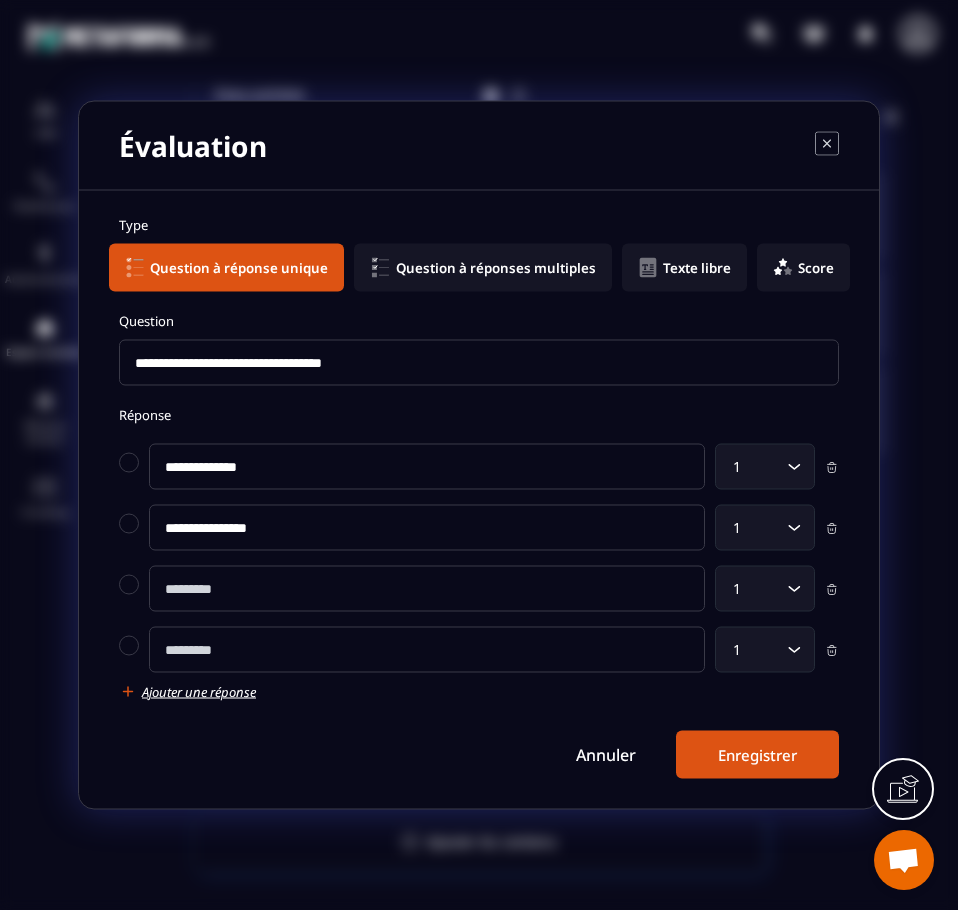 click at bounding box center (427, 589) 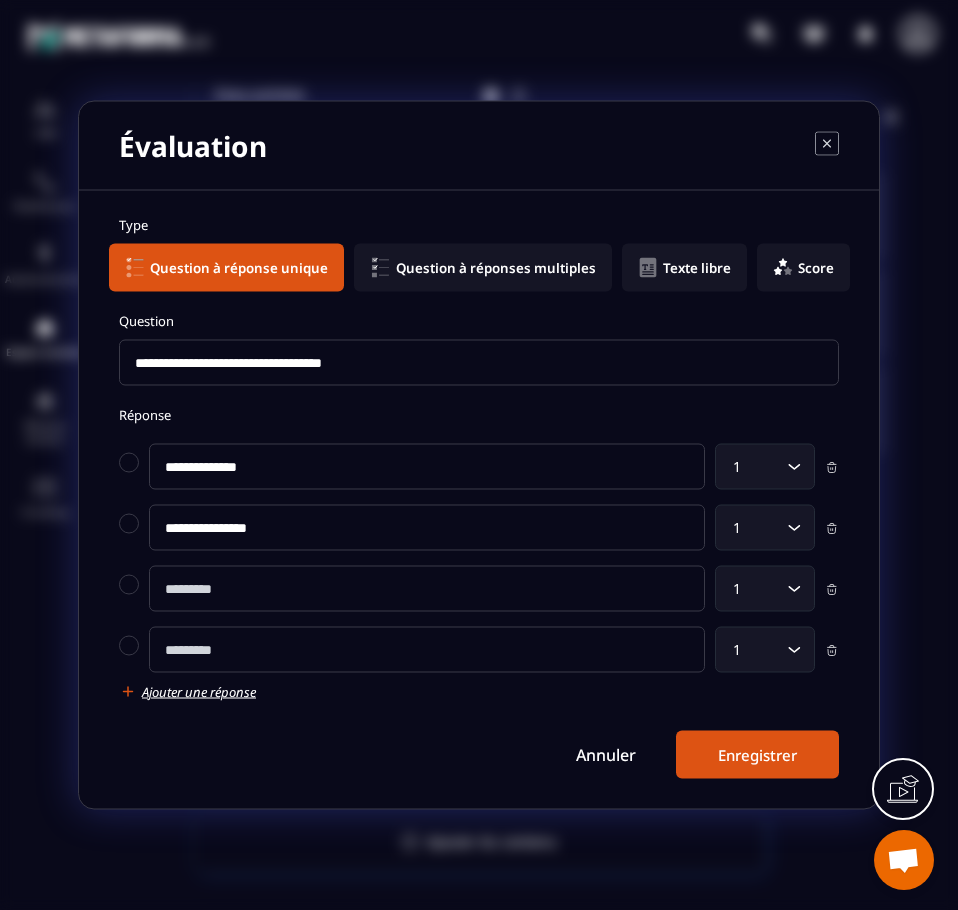 paste on "**********" 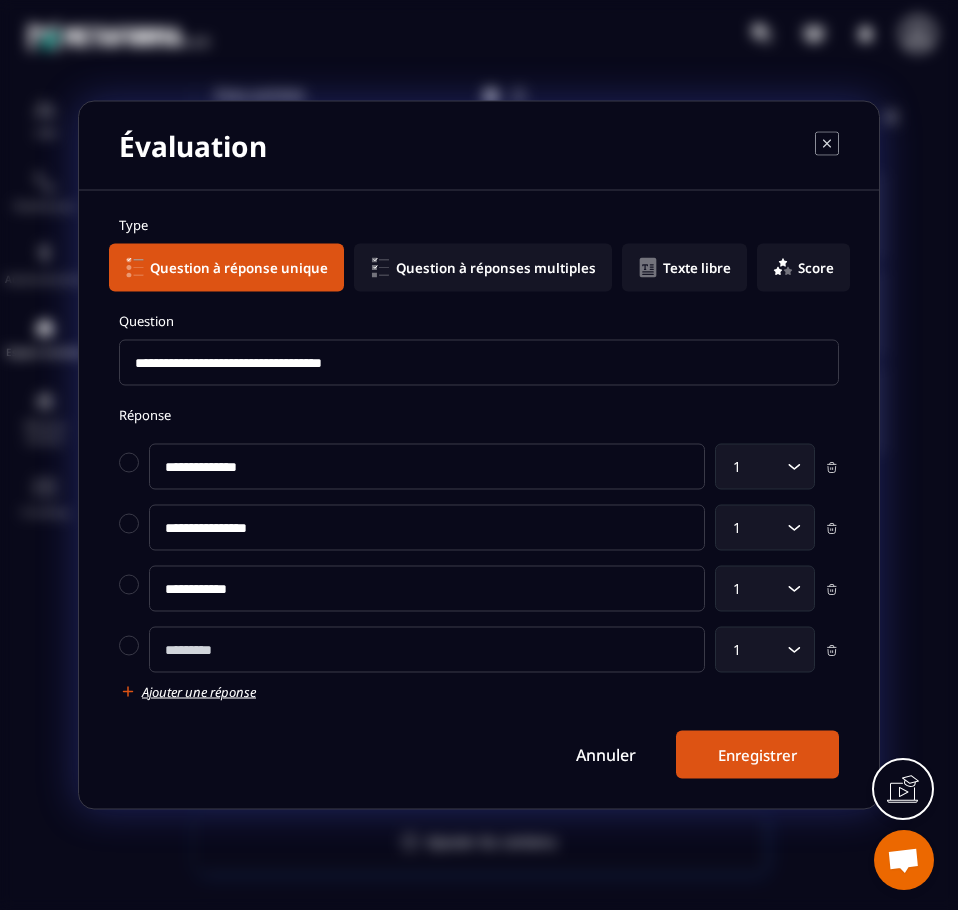 type on "**********" 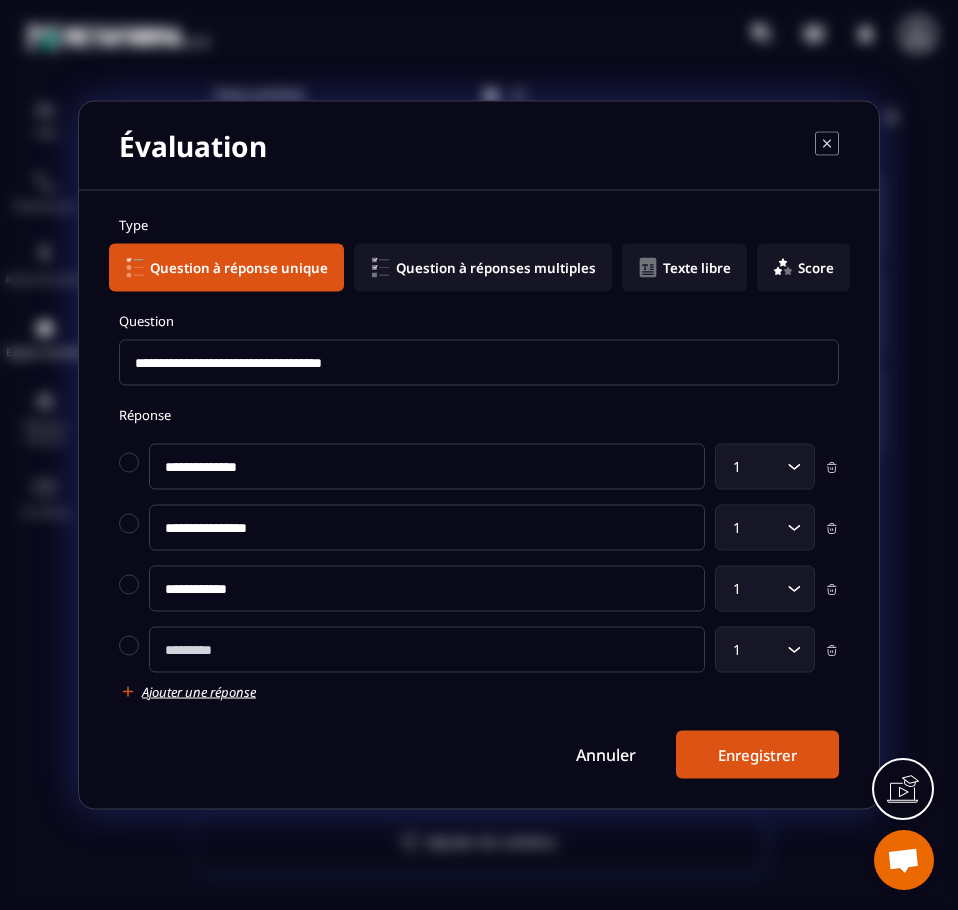 click at bounding box center [427, 650] 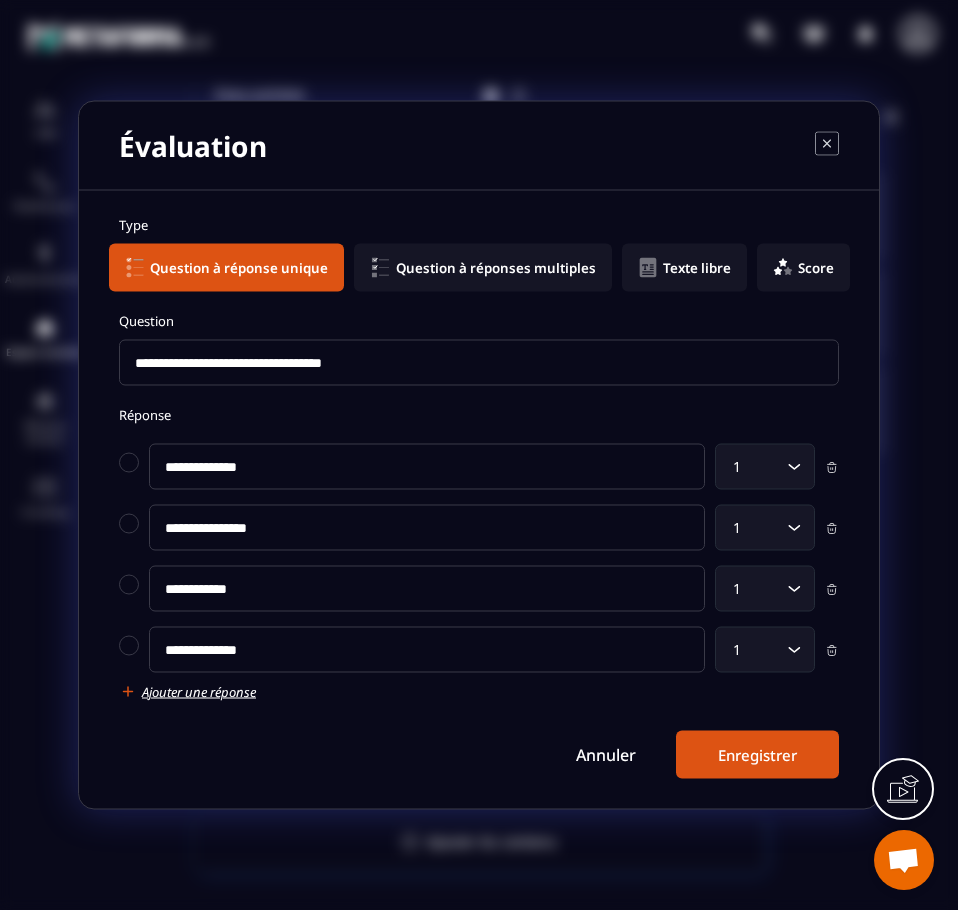 type on "**********" 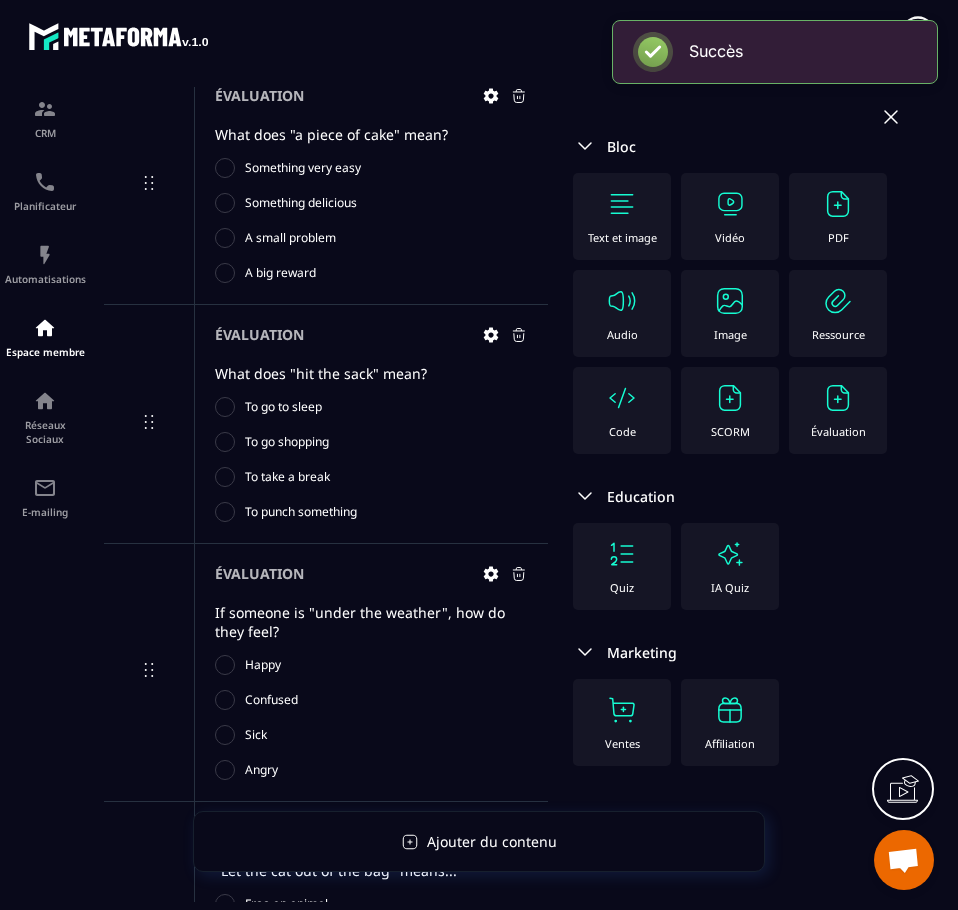 click on "Évaluation" at bounding box center (838, 410) 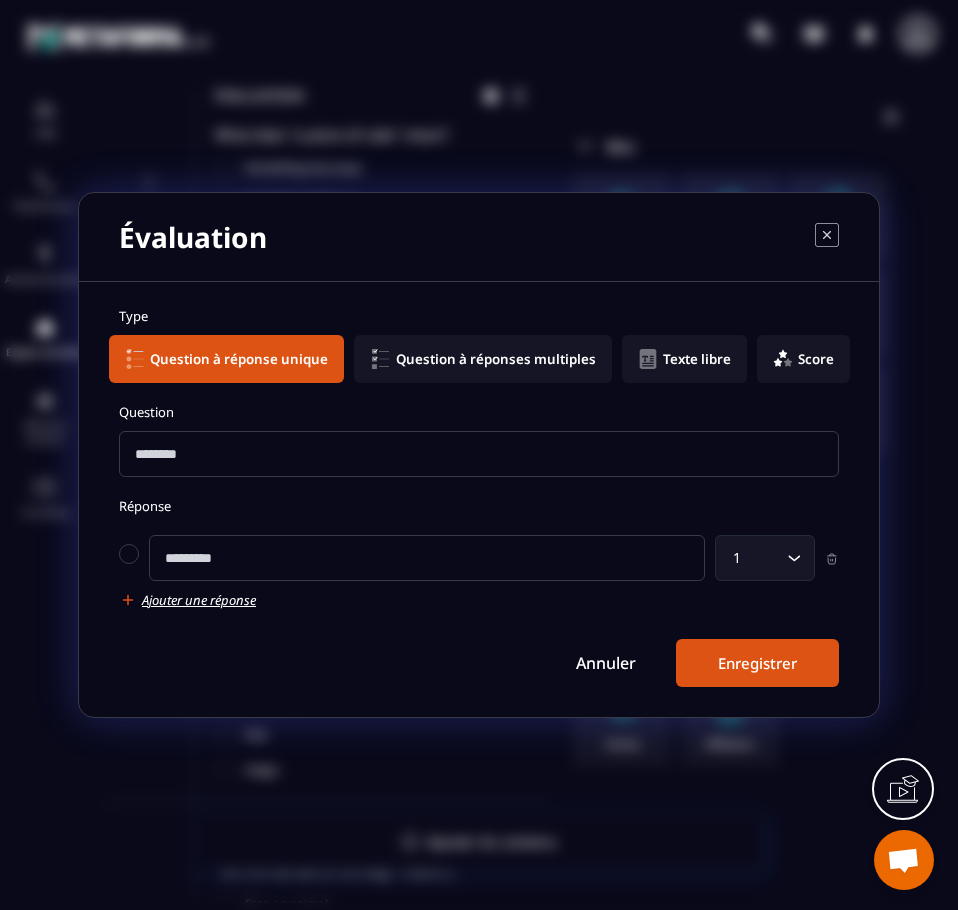 click at bounding box center (479, 454) 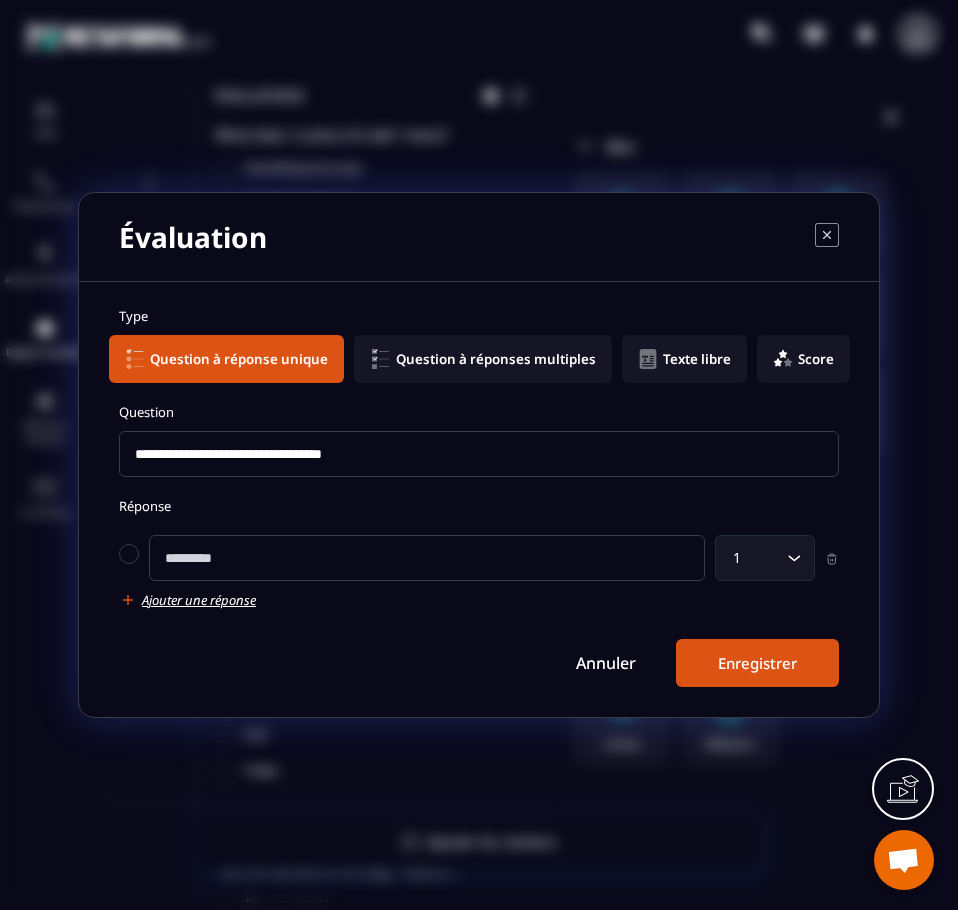 type on "**********" 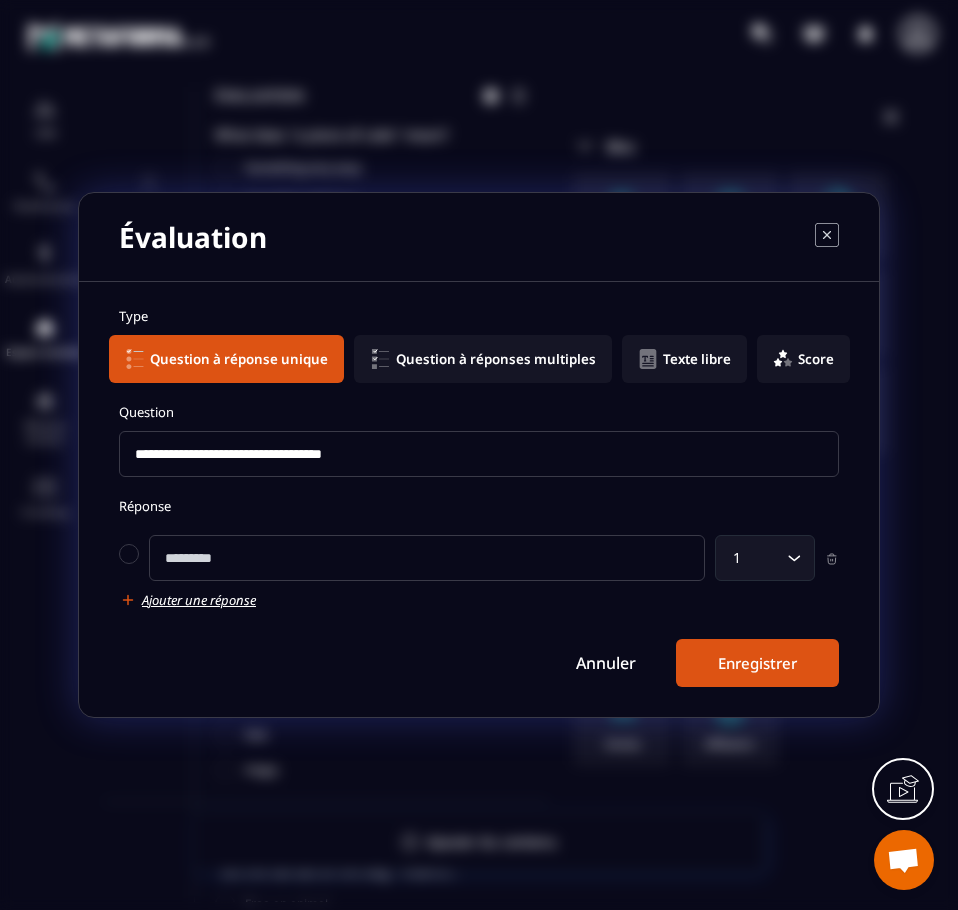 click 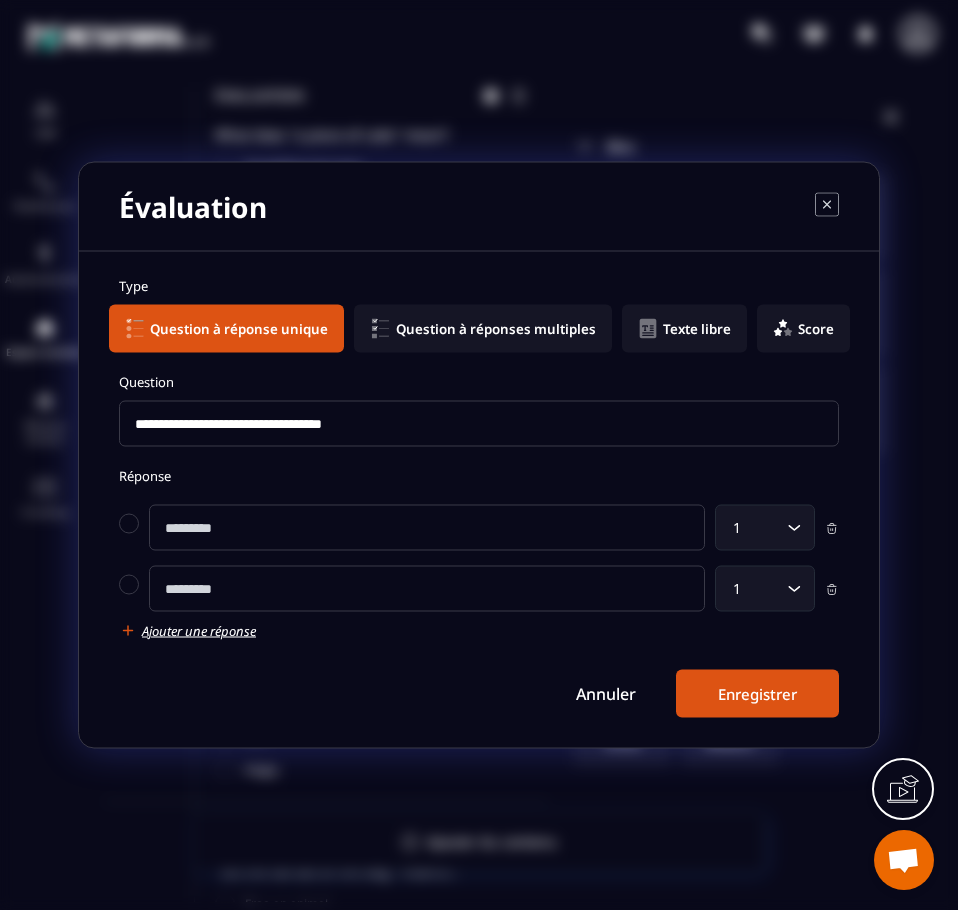 click 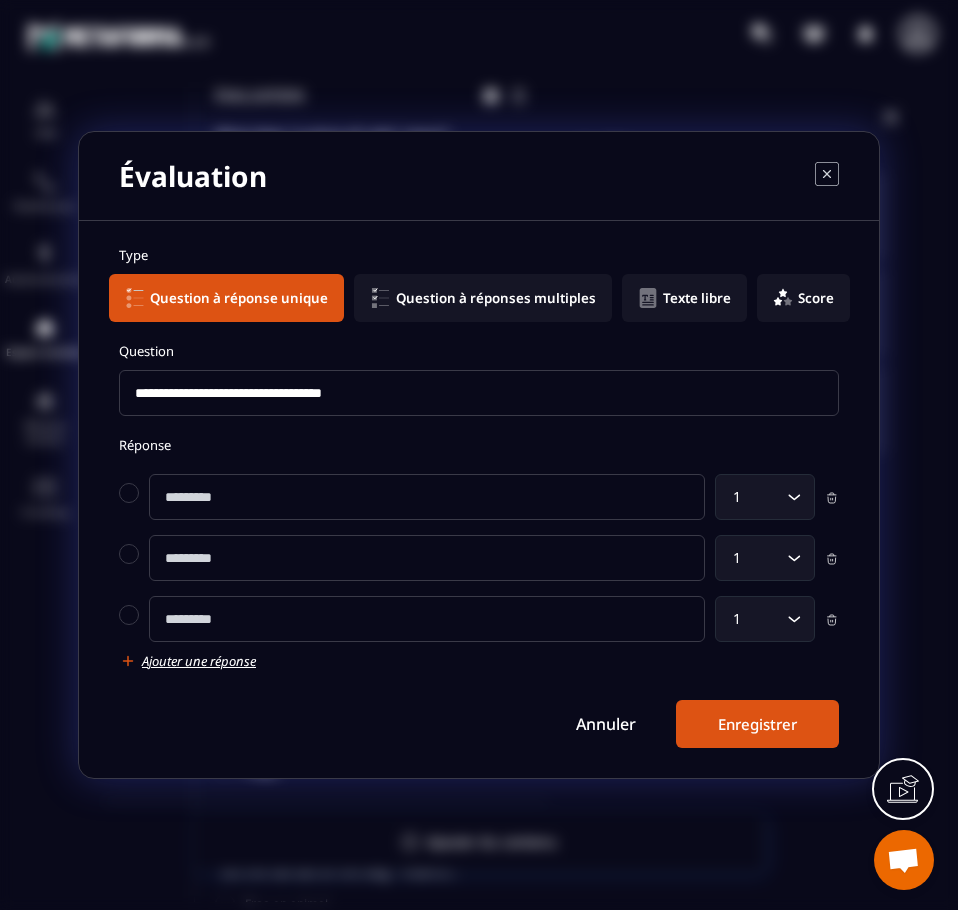 click 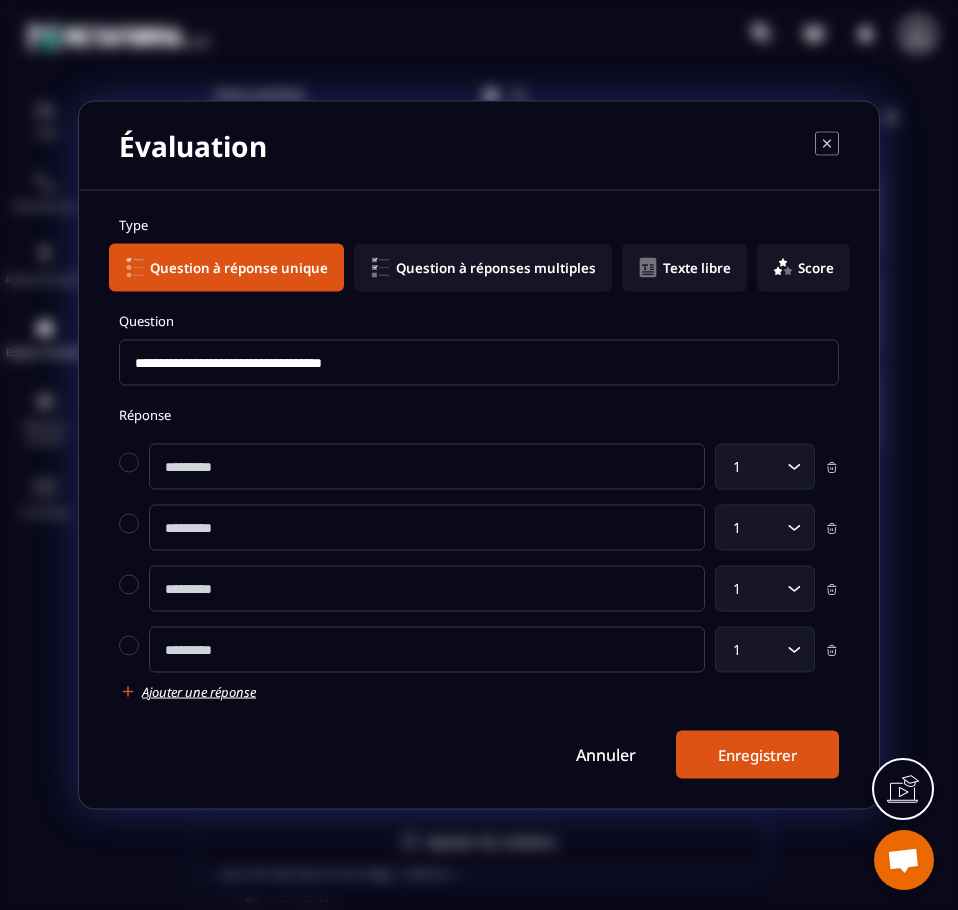 drag, startPoint x: 257, startPoint y: 442, endPoint x: 250, endPoint y: 452, distance: 12.206555 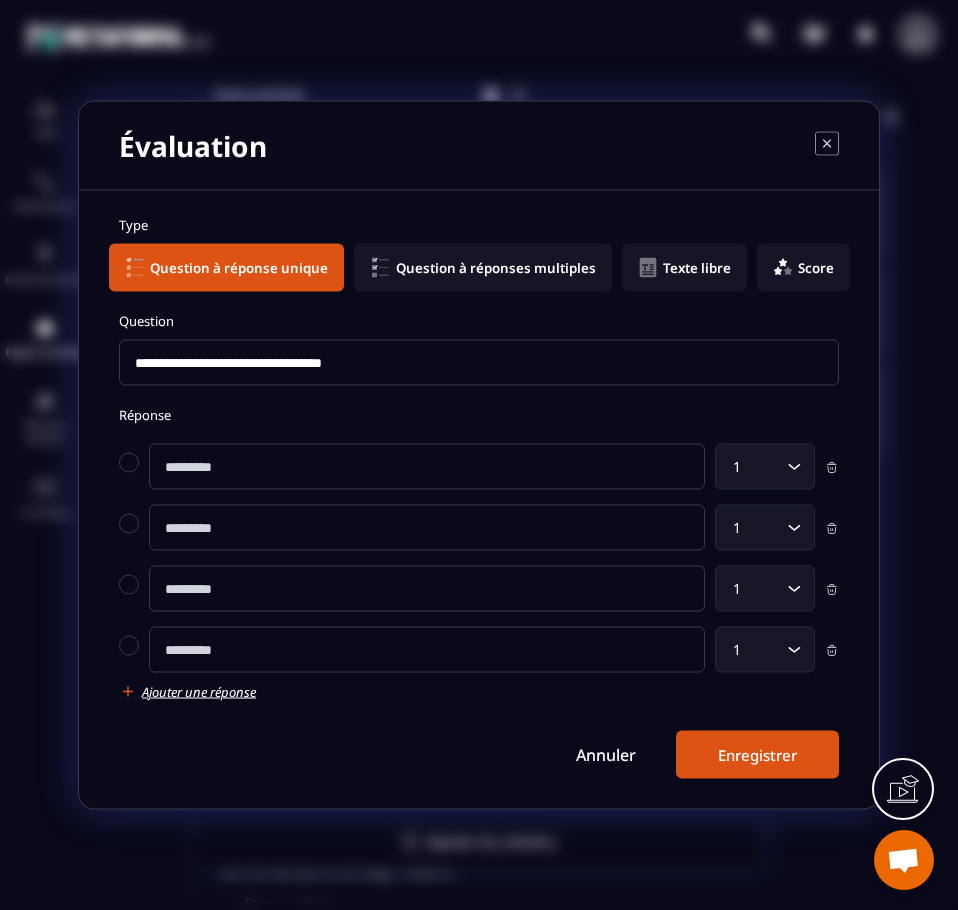 click on "Réponse 1 Loading... 1 Loading... 1 Loading... 1 Loading... Ajouter une réponse" at bounding box center (479, 553) 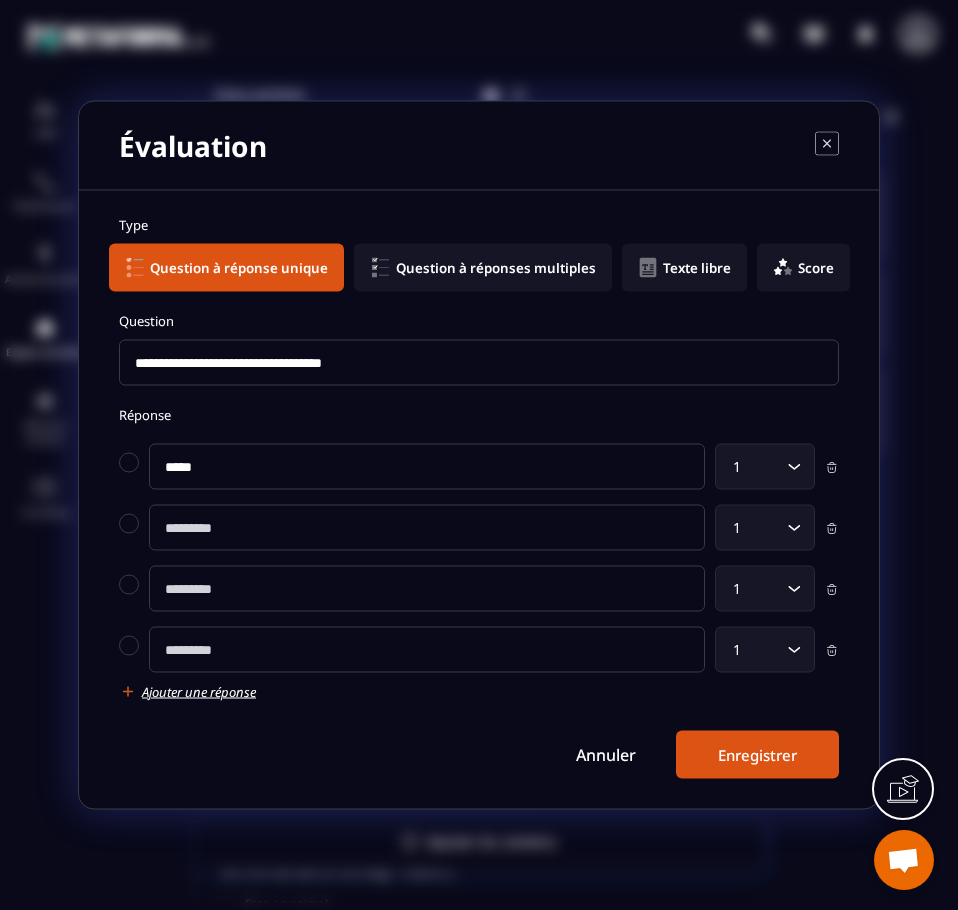 type on "*****" 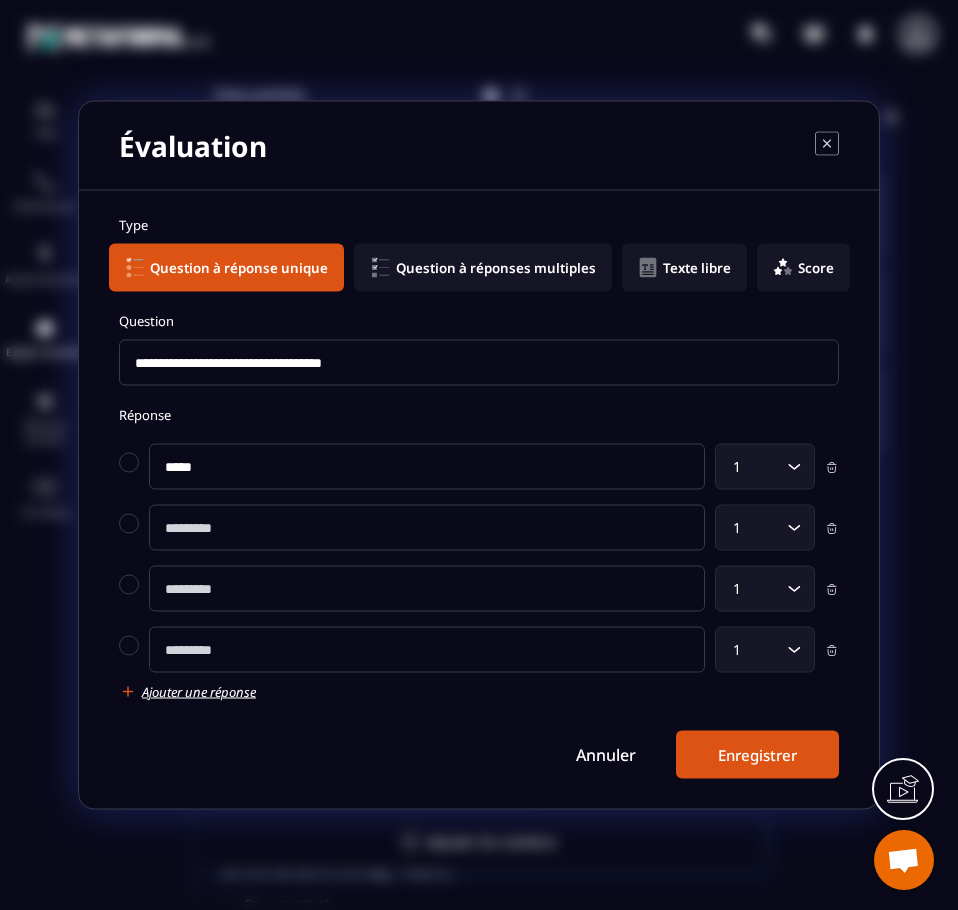 click at bounding box center [427, 528] 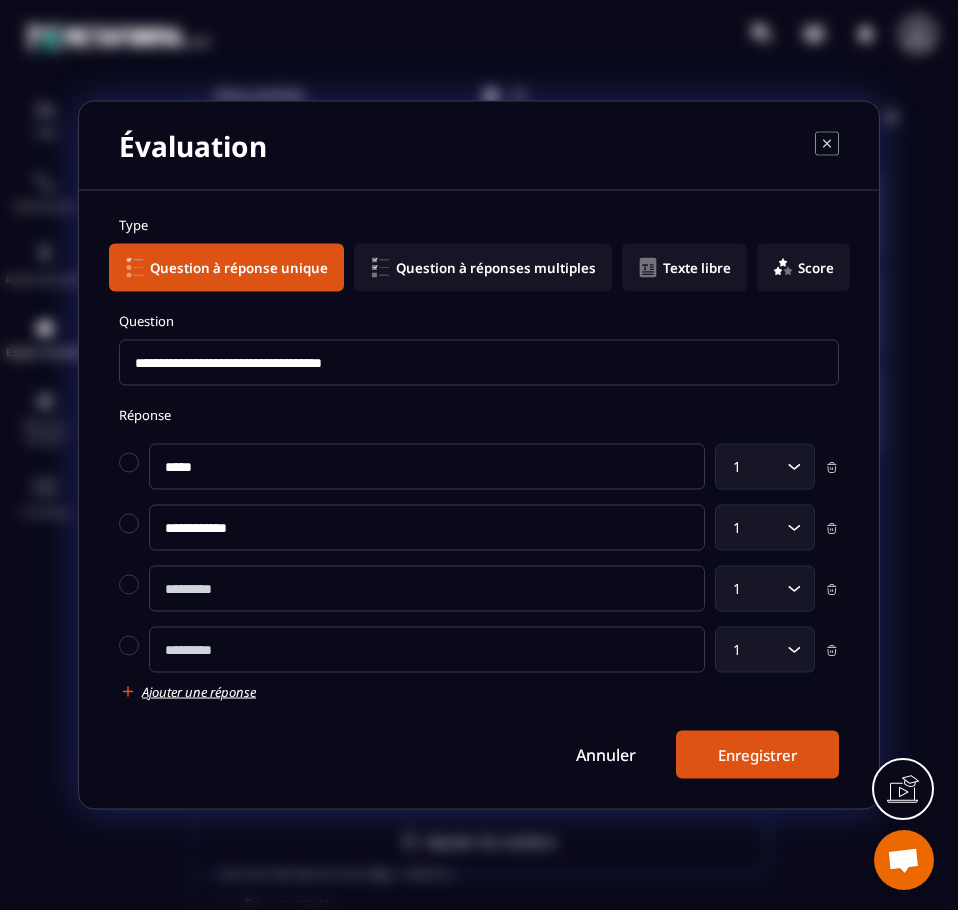 type on "**********" 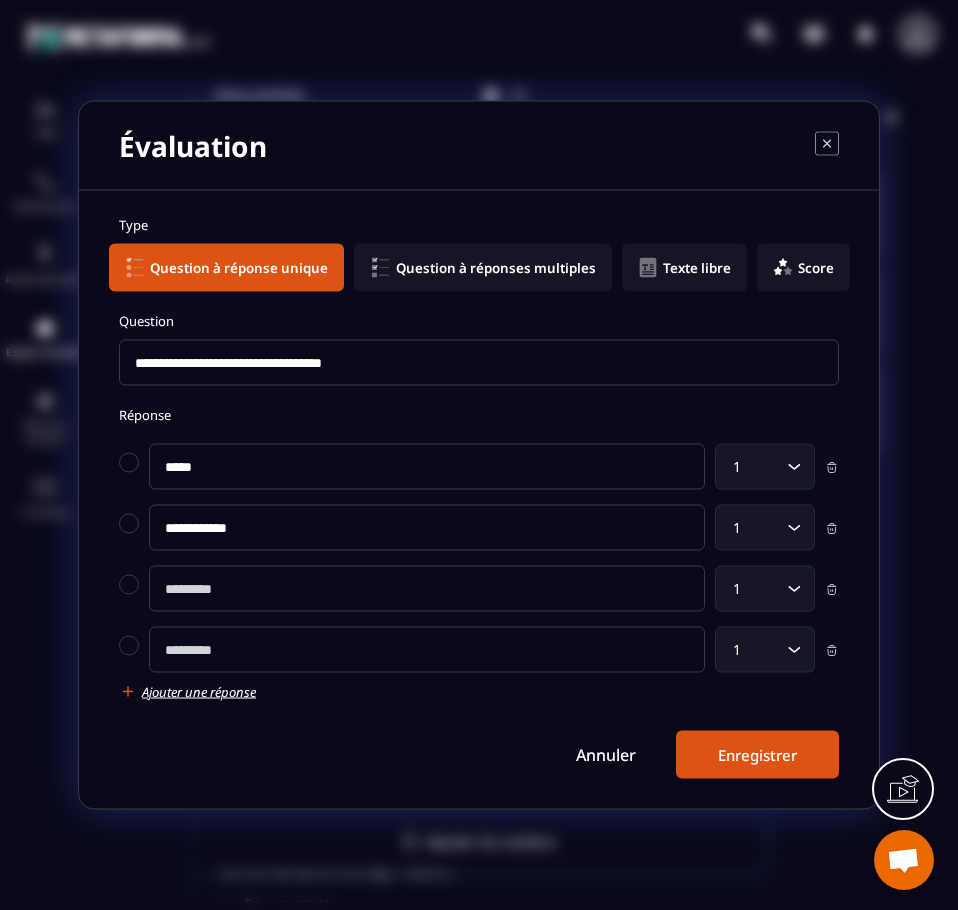 click at bounding box center [427, 589] 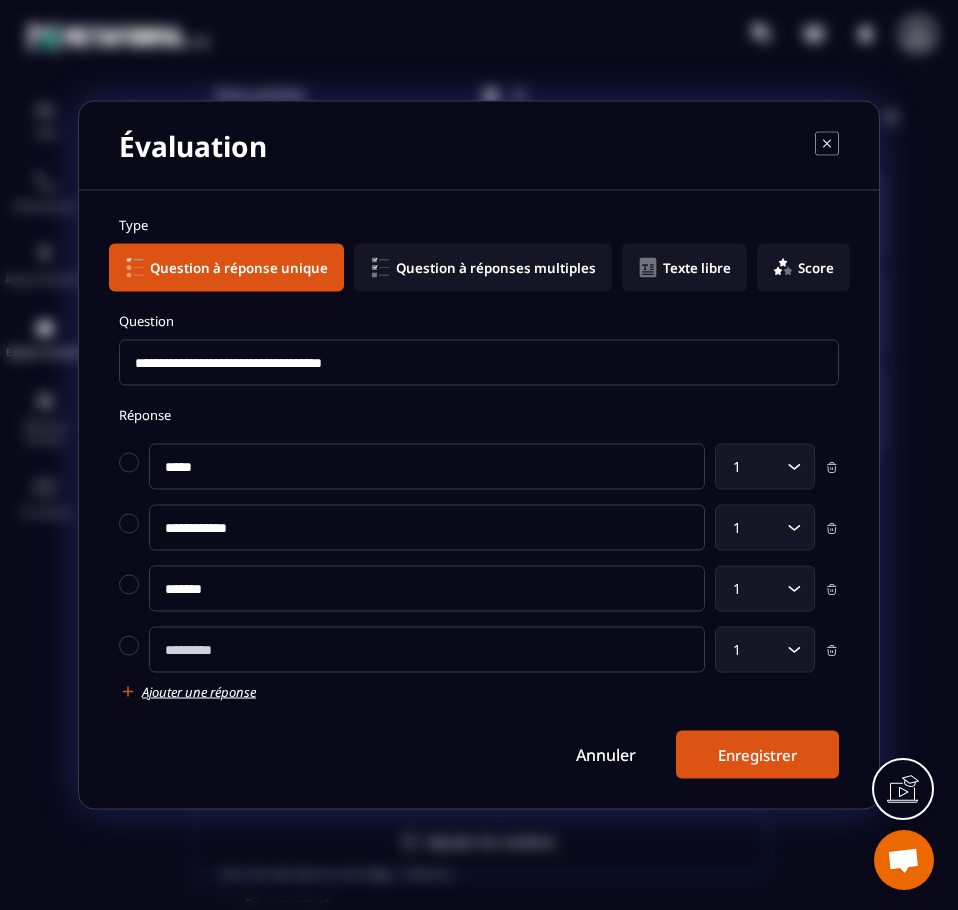 type on "******" 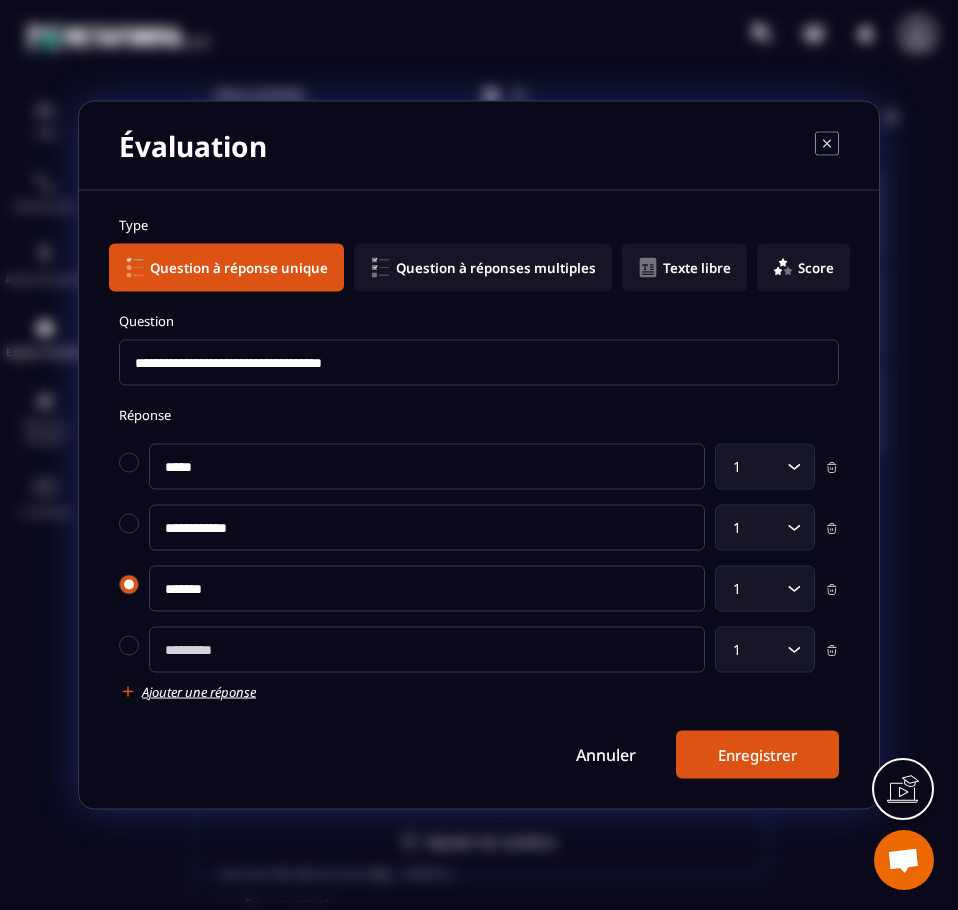 click at bounding box center (129, 585) 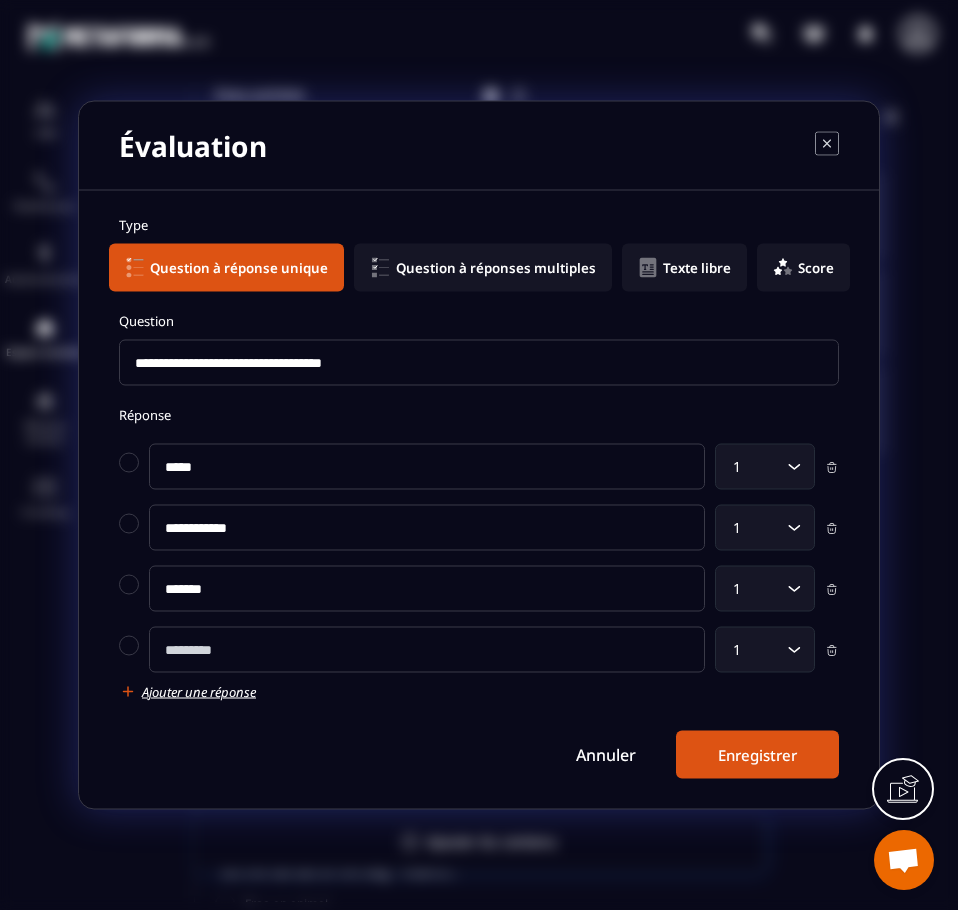 click at bounding box center (427, 650) 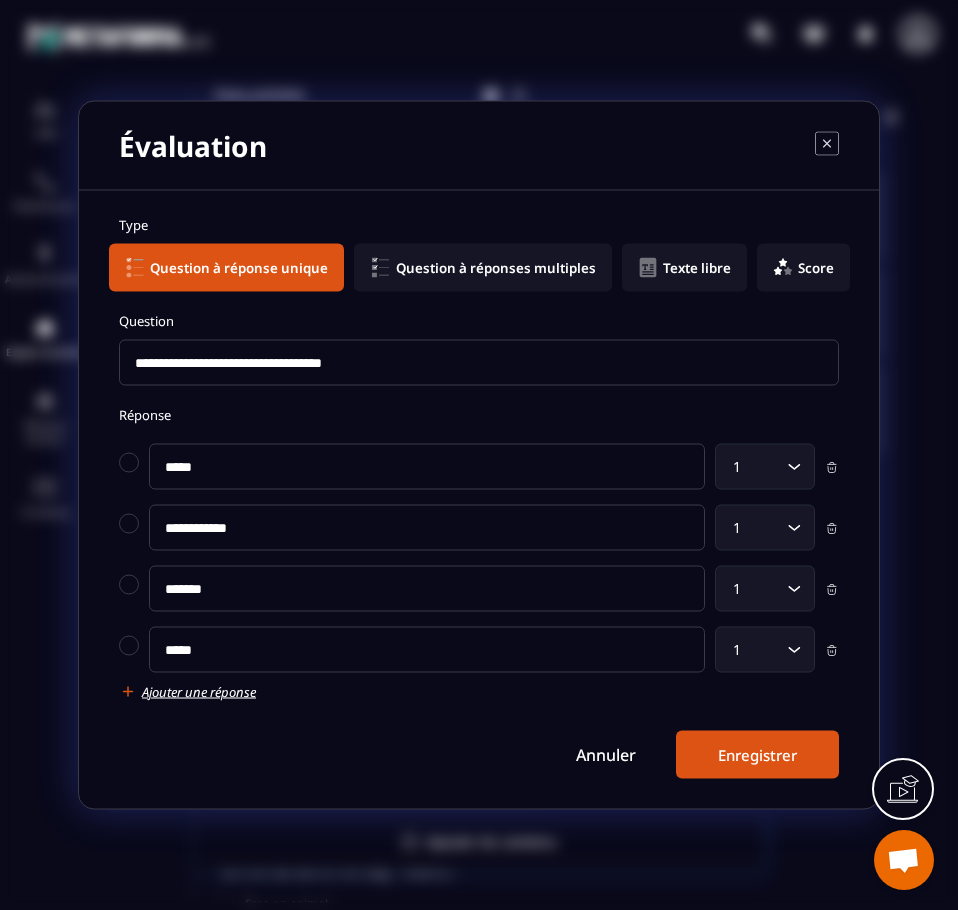 type on "*****" 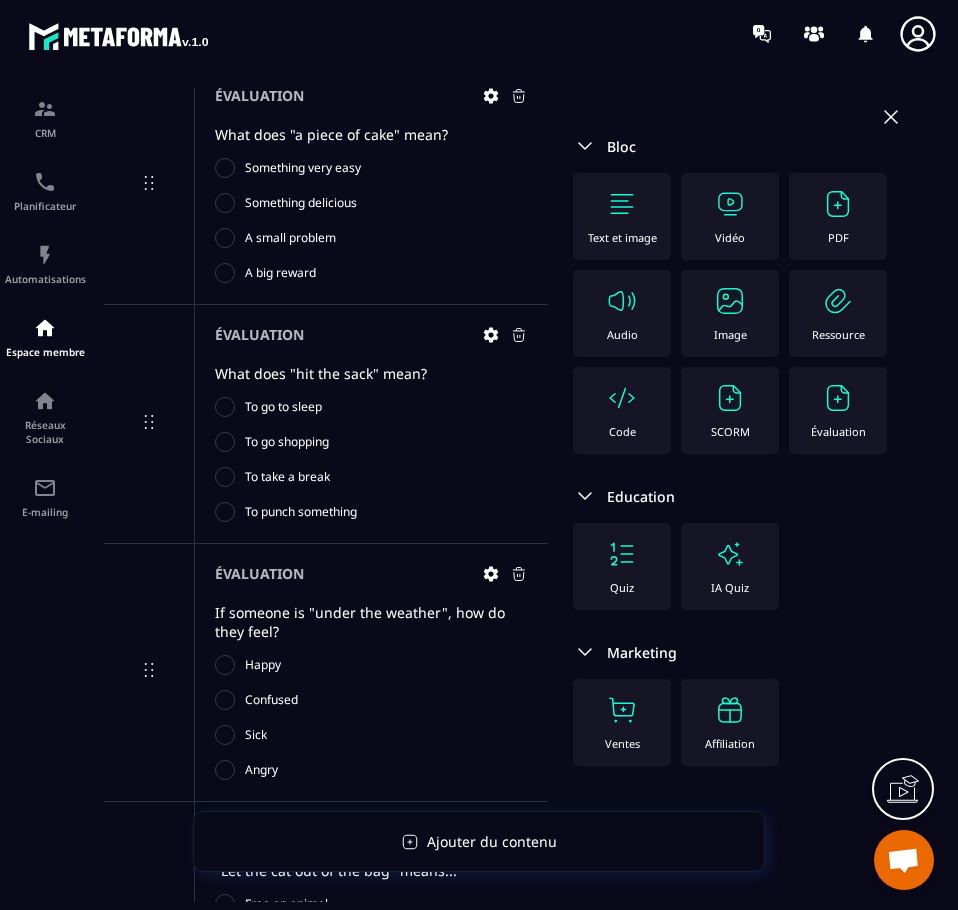 click on "Évaluation" at bounding box center [838, 410] 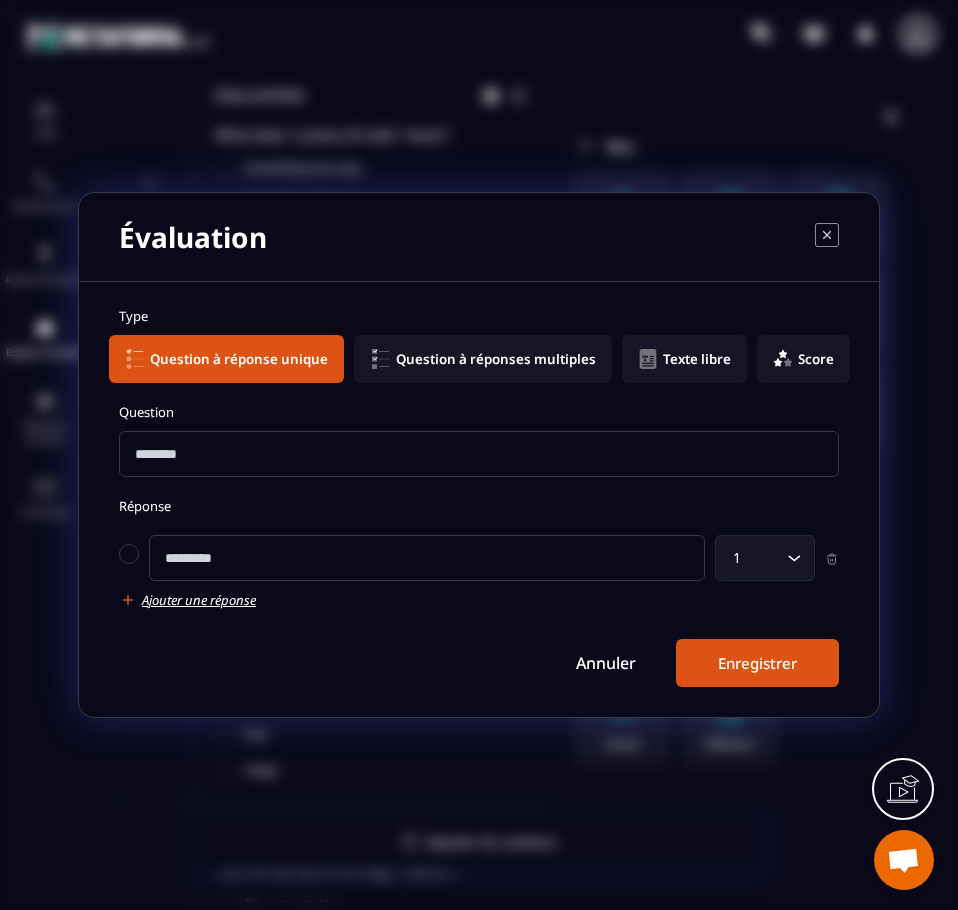click at bounding box center (479, 454) 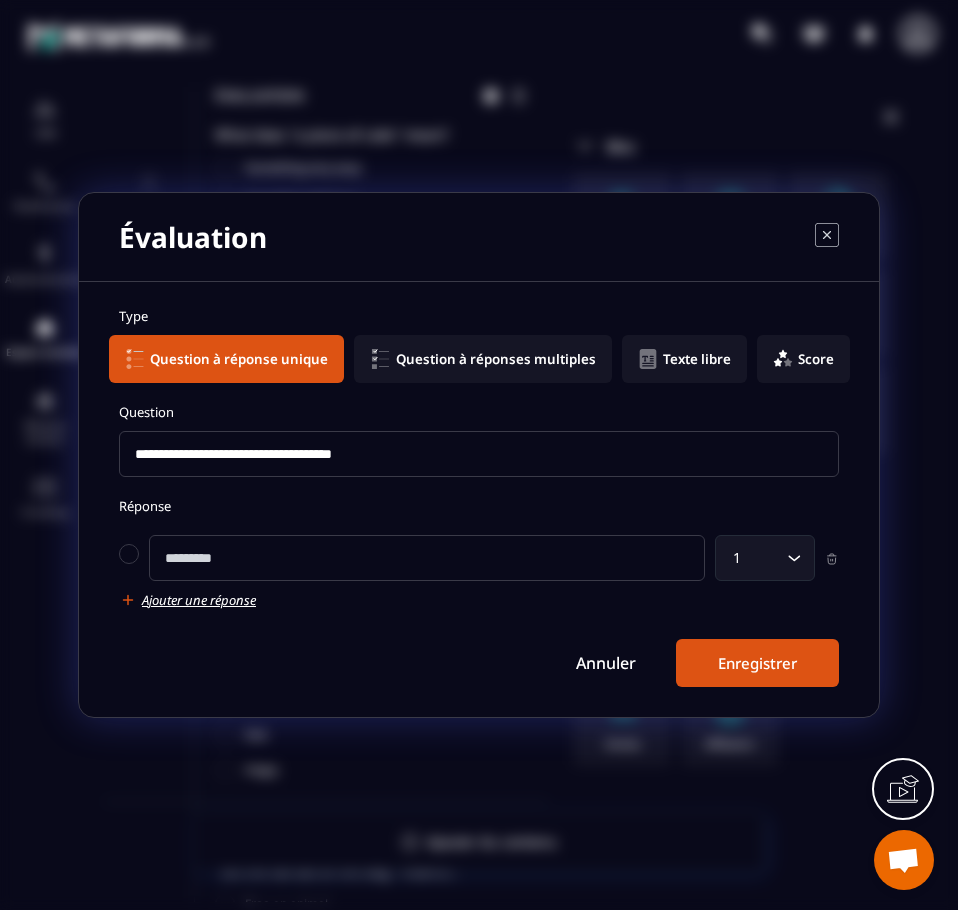 type on "**********" 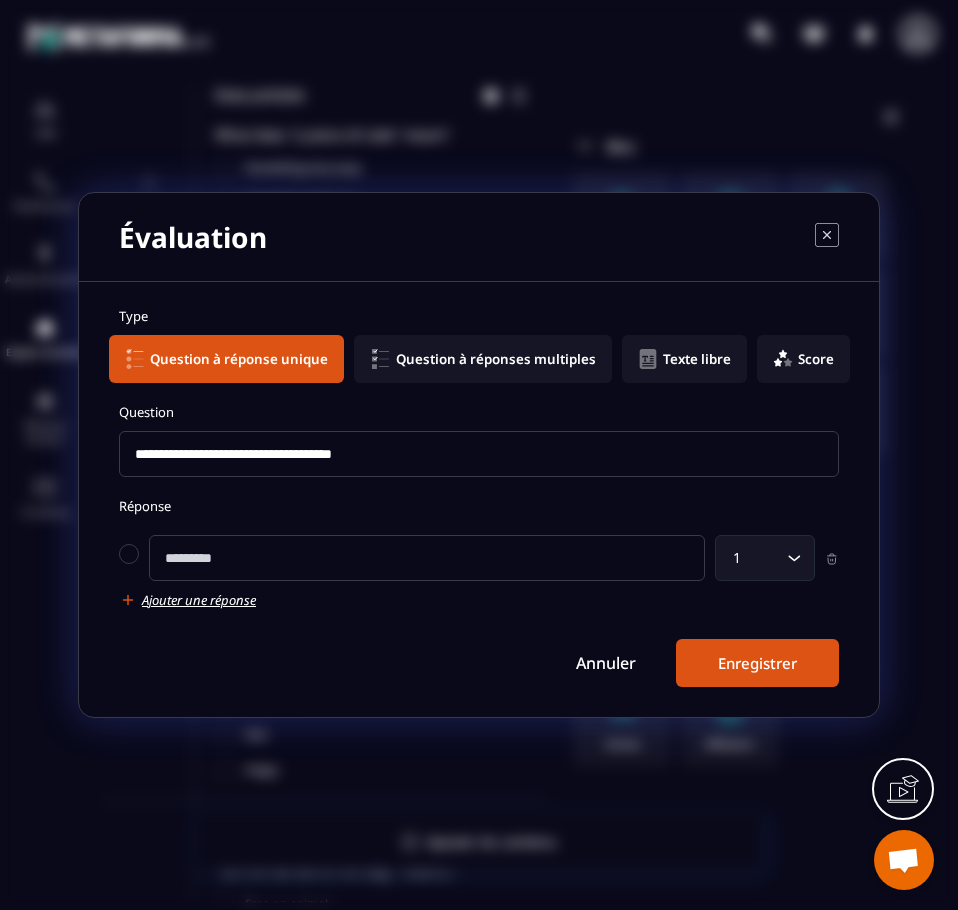 click 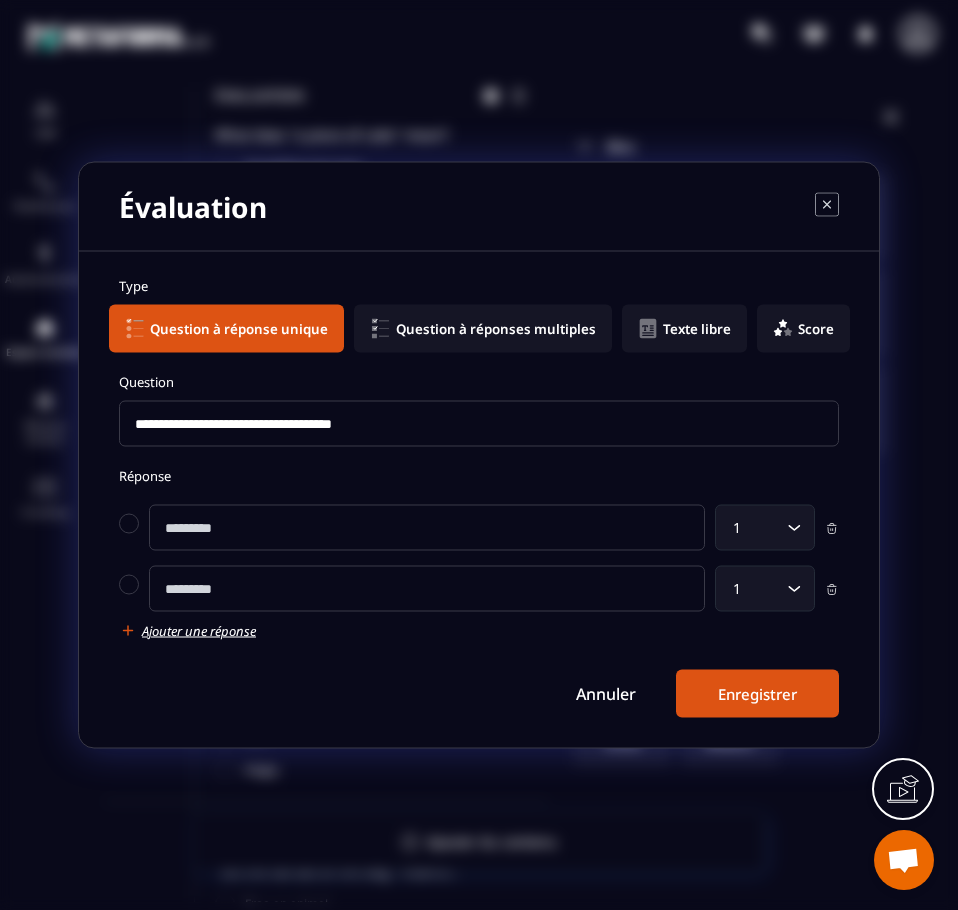 click on "**********" at bounding box center (479, 497) 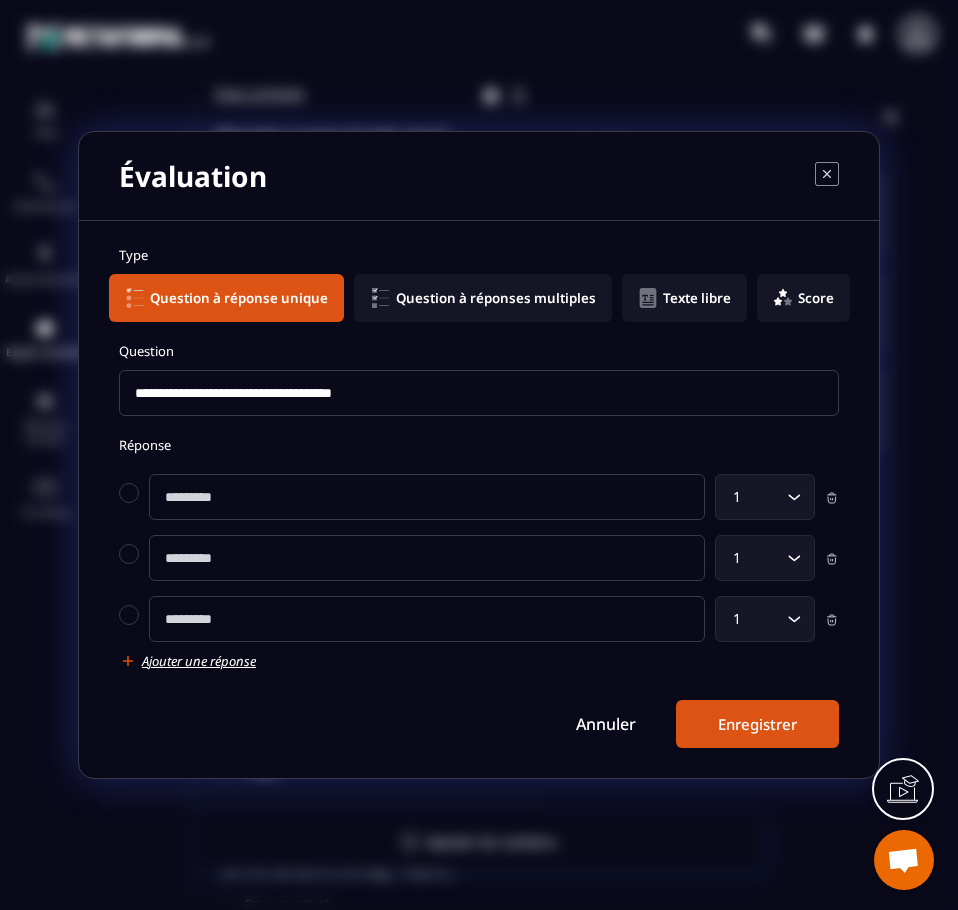 click 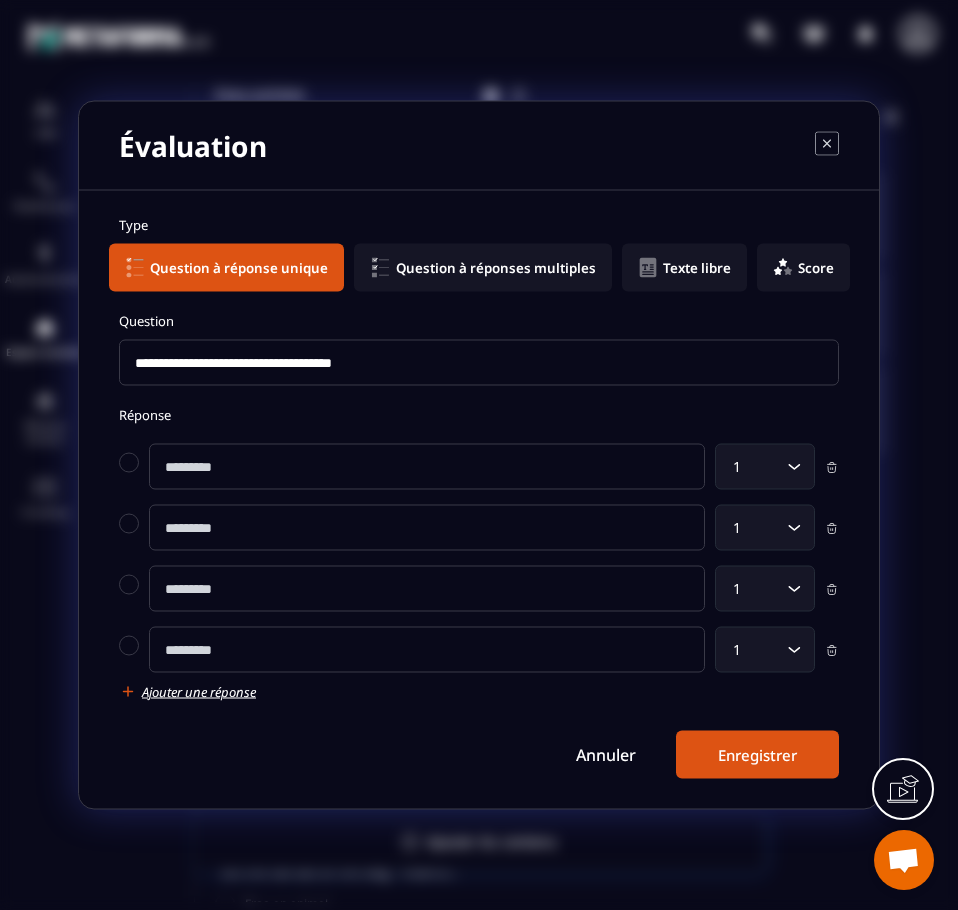 click at bounding box center [427, 467] 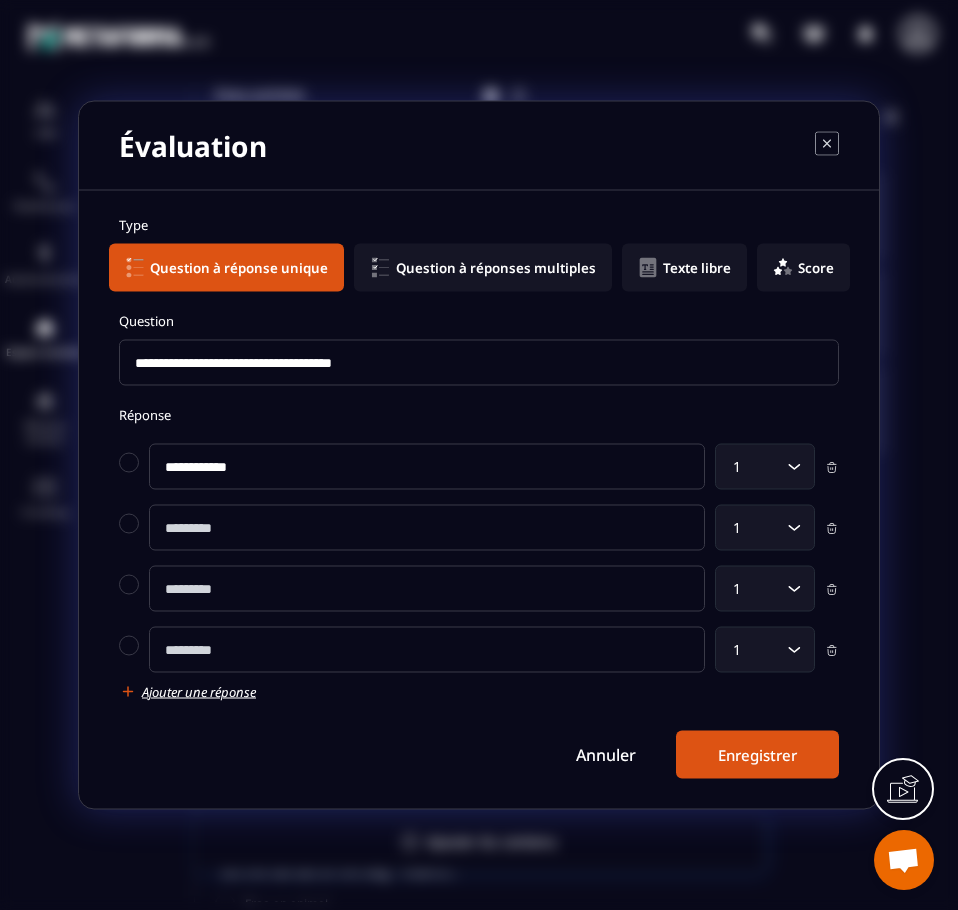 type on "**********" 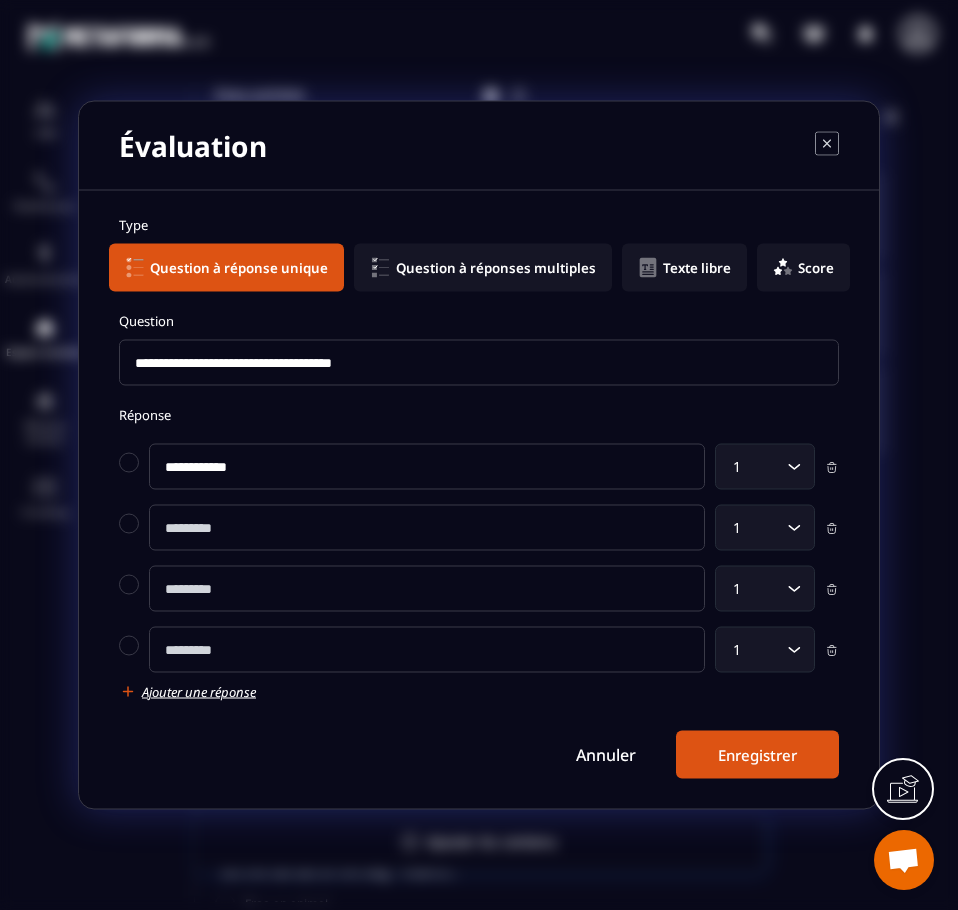 click at bounding box center (427, 528) 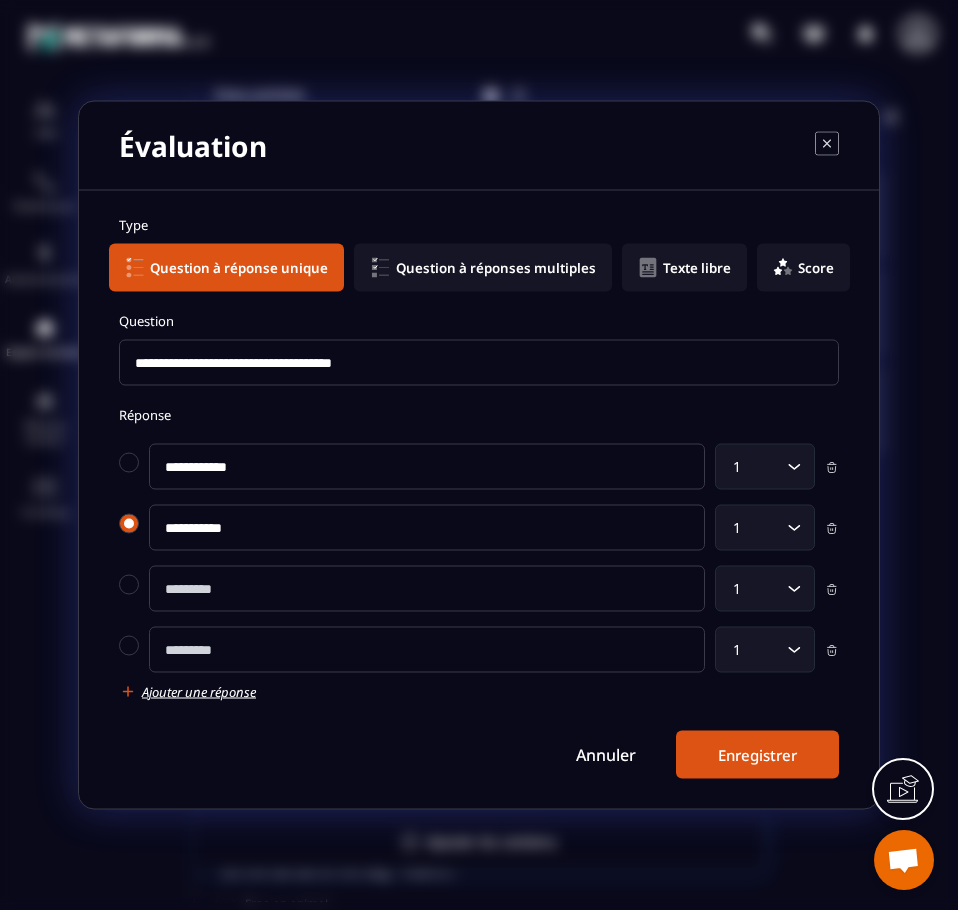type on "**********" 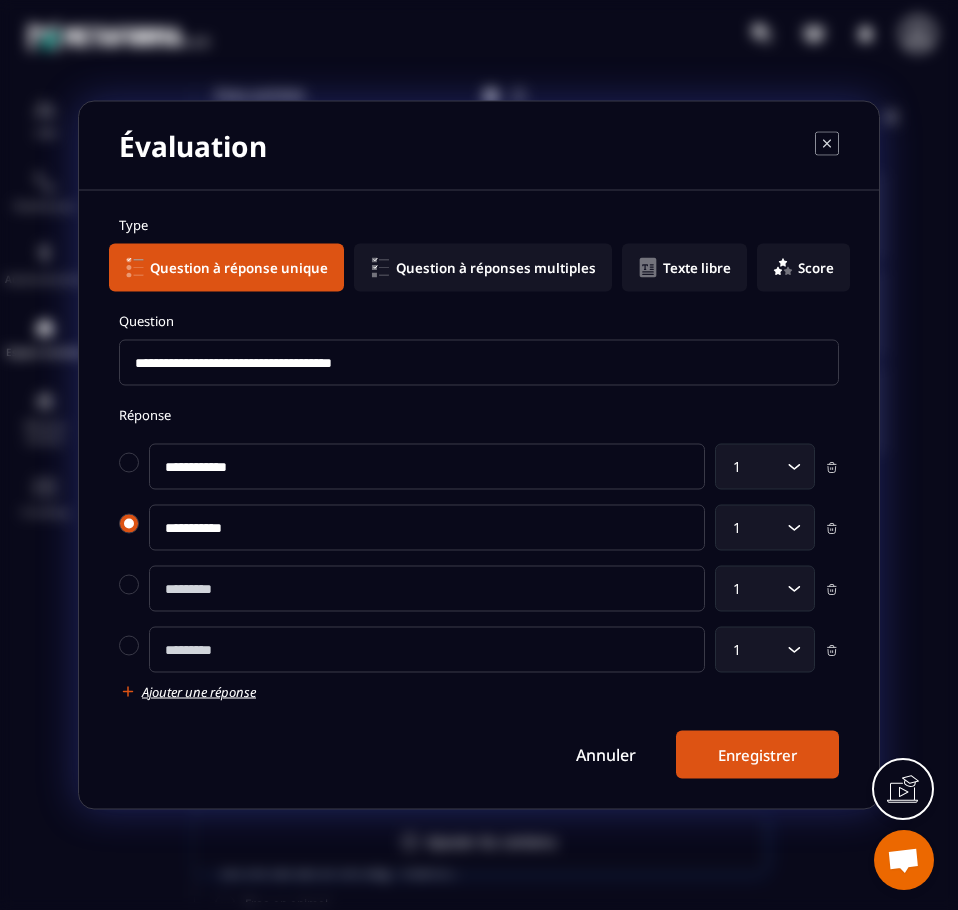 click at bounding box center [129, 524] 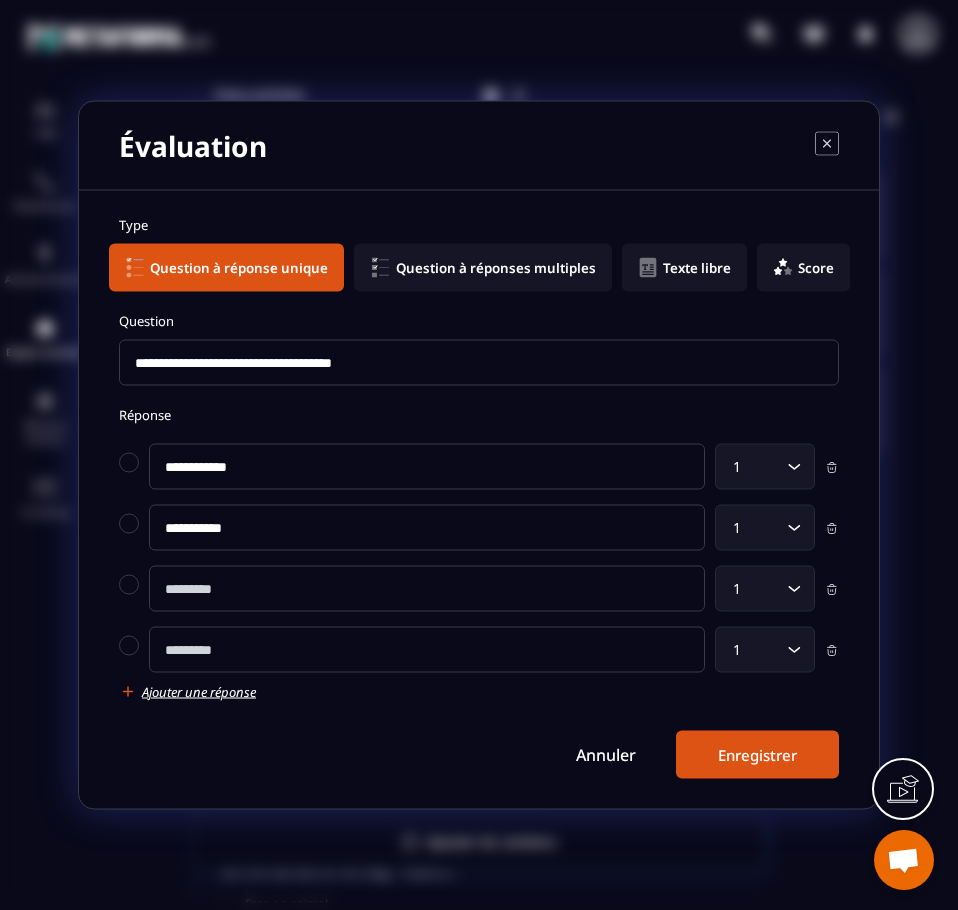 click at bounding box center [427, 589] 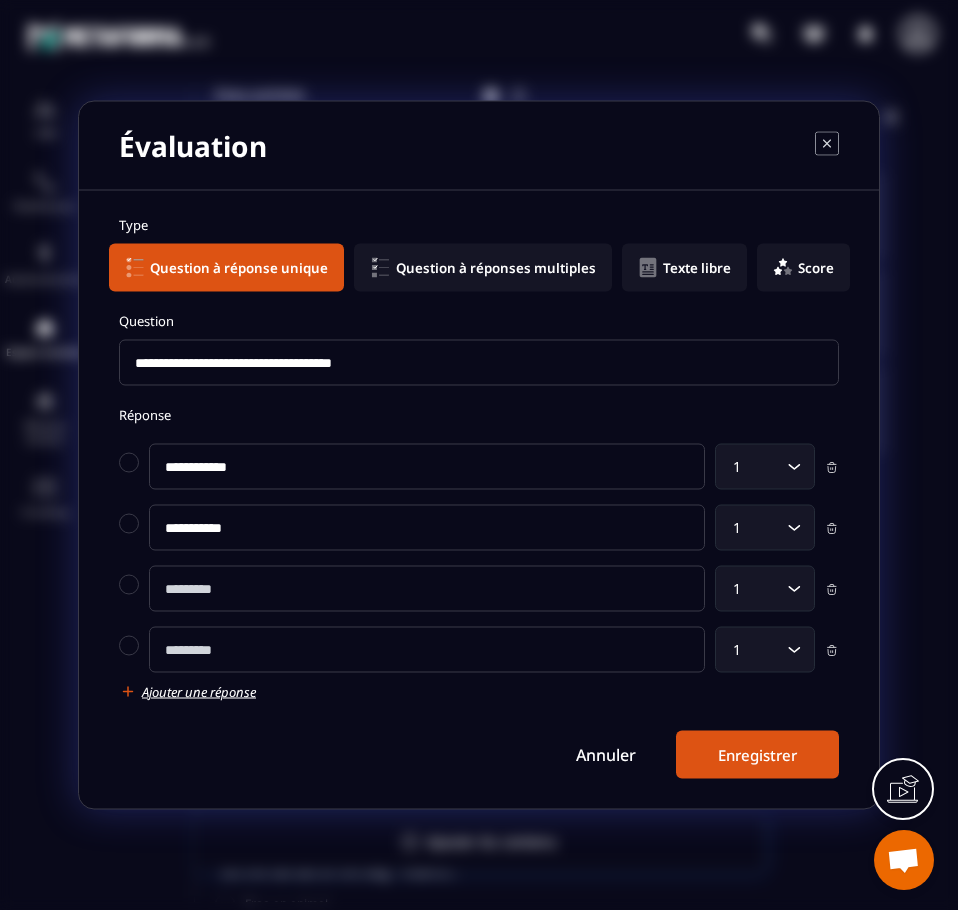 paste on "**********" 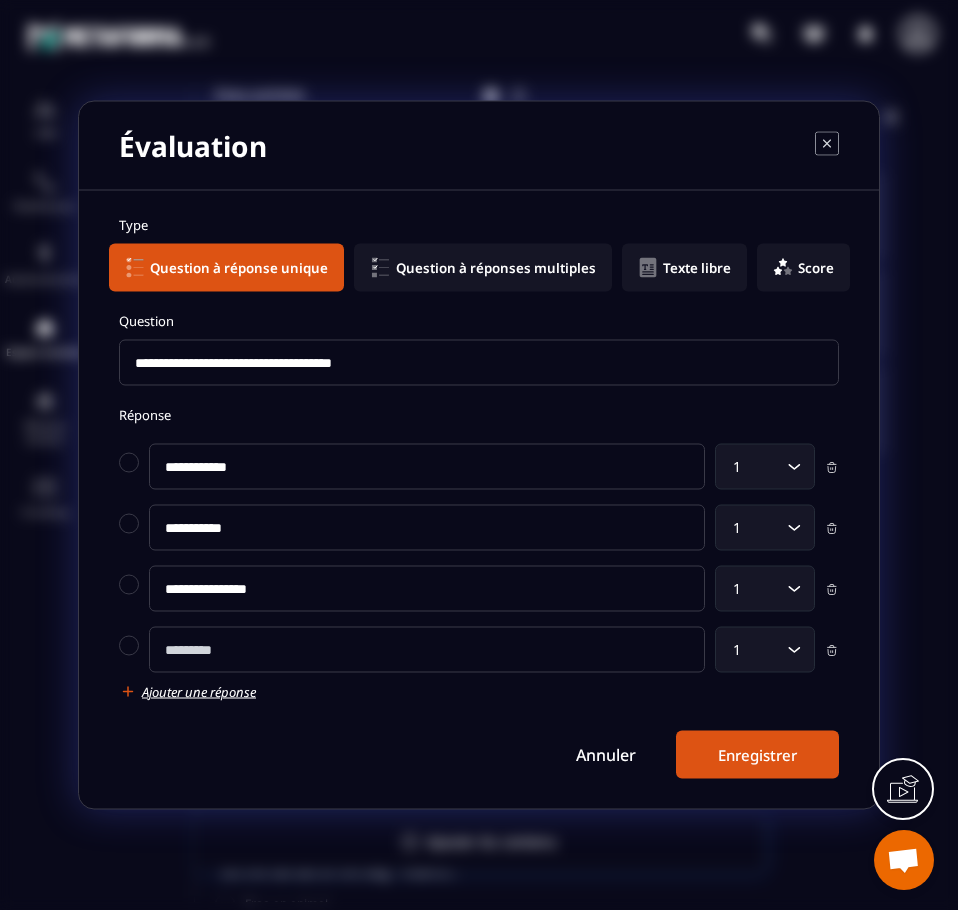type on "**********" 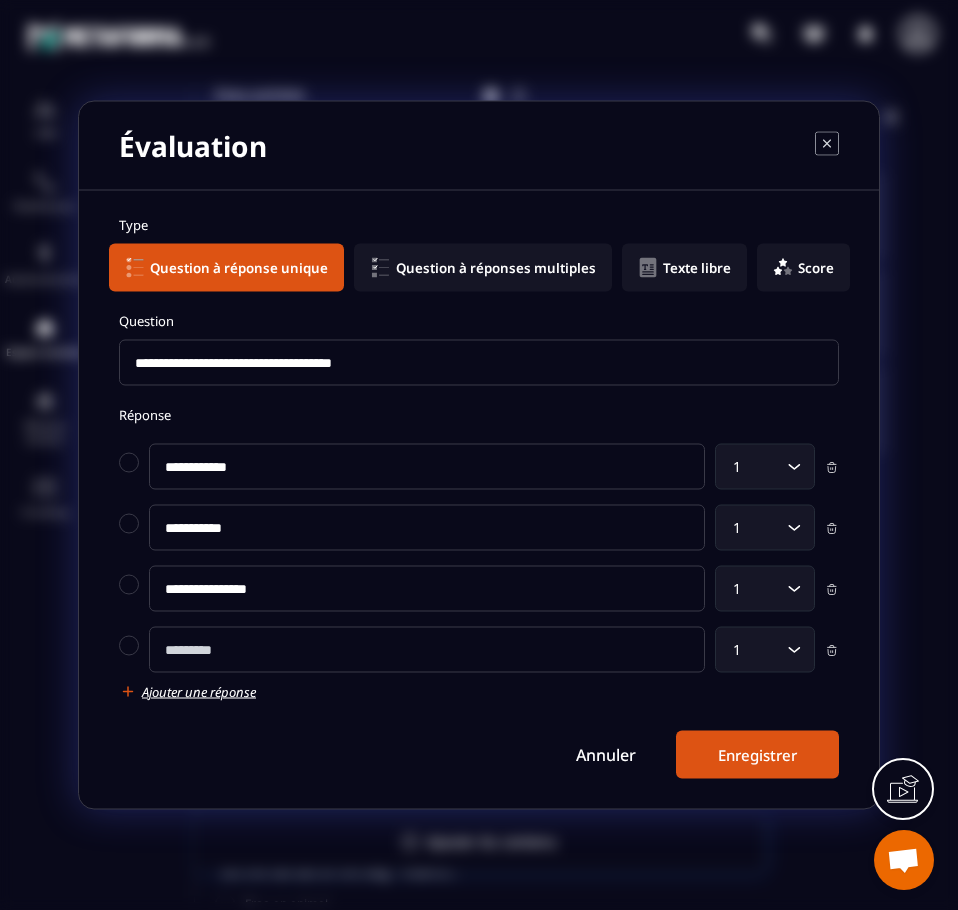 click at bounding box center (427, 650) 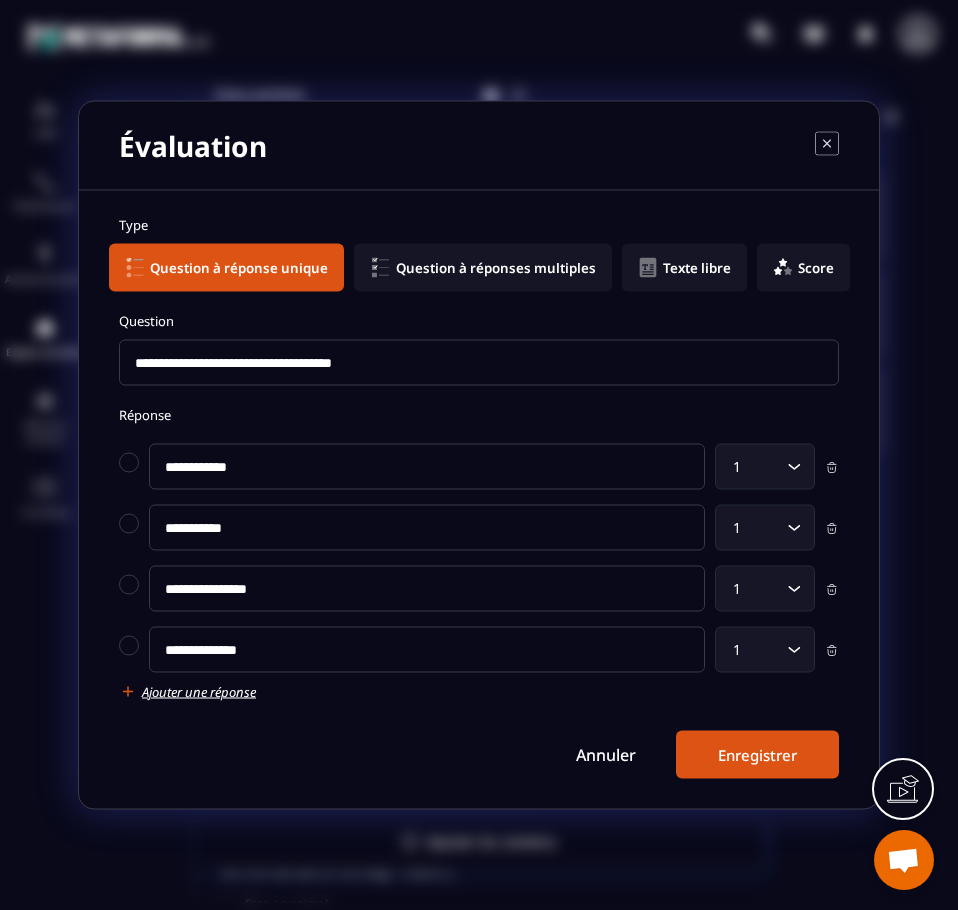 type on "**********" 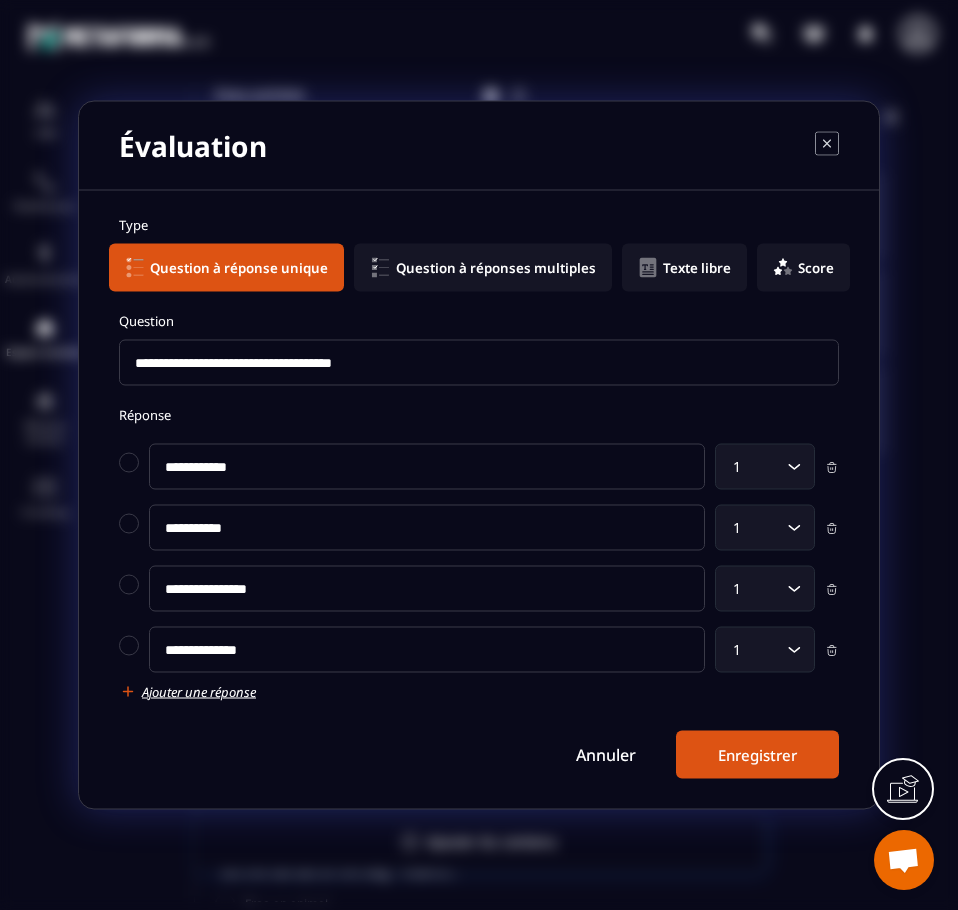 click on "Enregistrer" at bounding box center (757, 755) 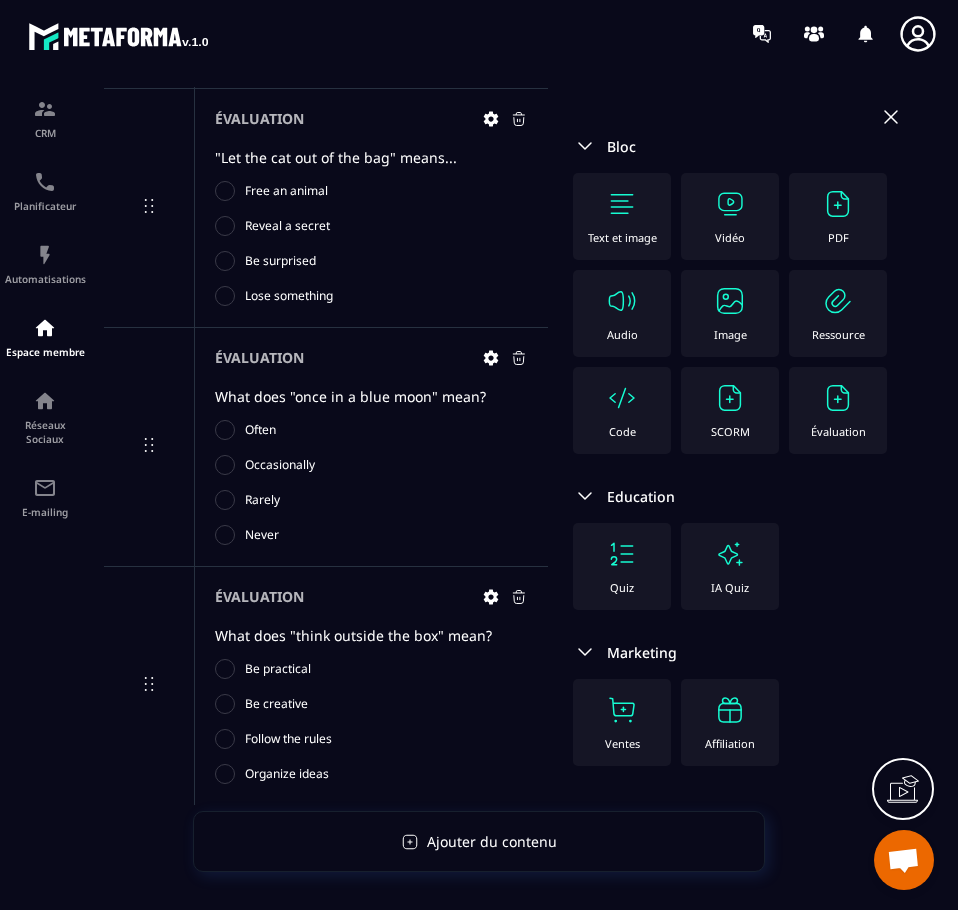 scroll, scrollTop: 905, scrollLeft: 0, axis: vertical 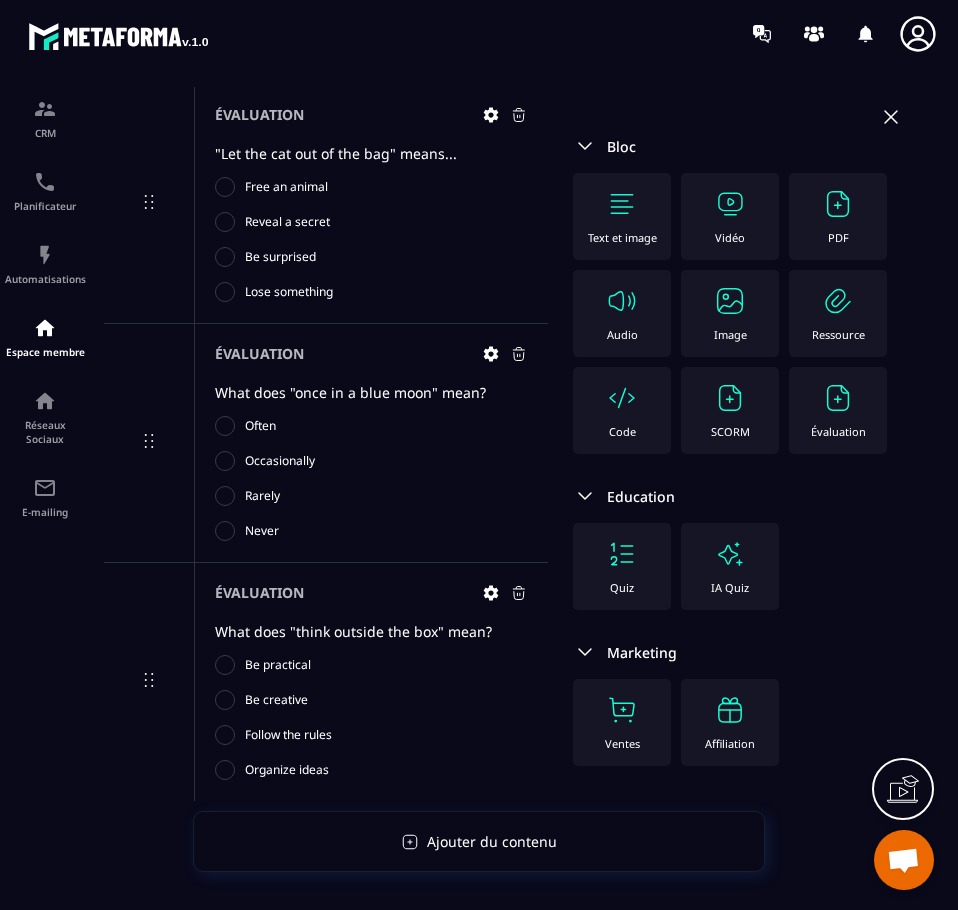 click at bounding box center [838, 398] 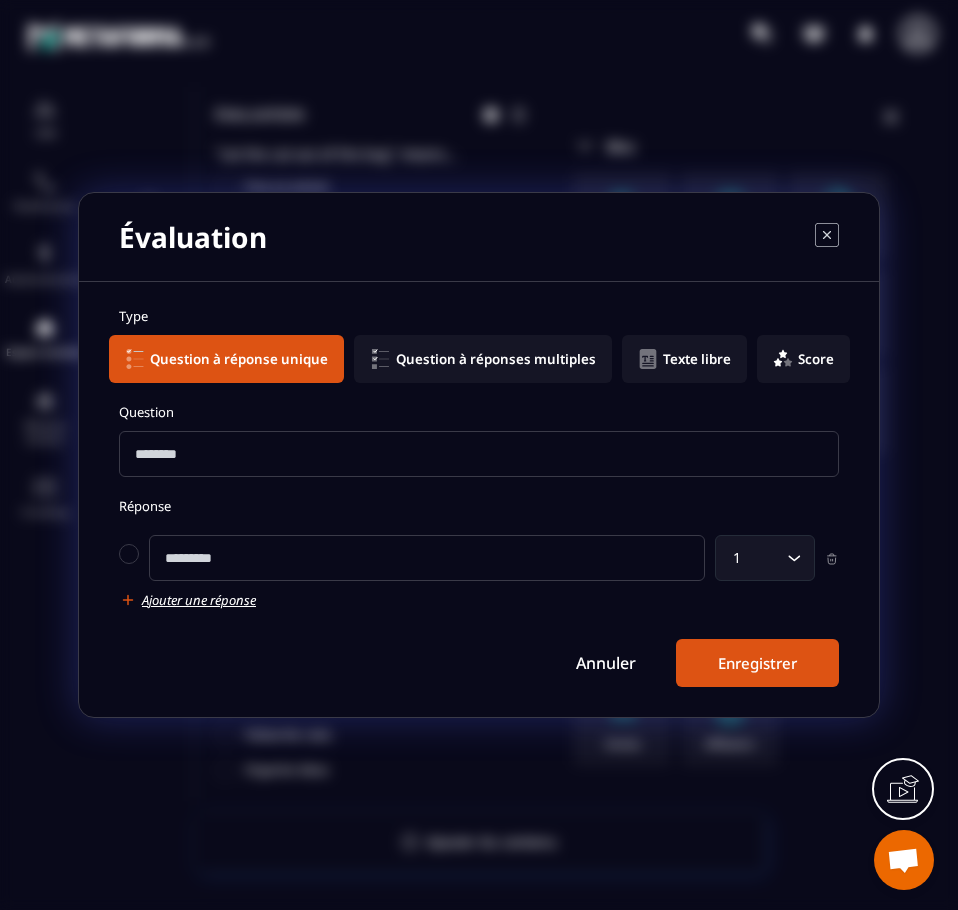 click at bounding box center [479, 454] 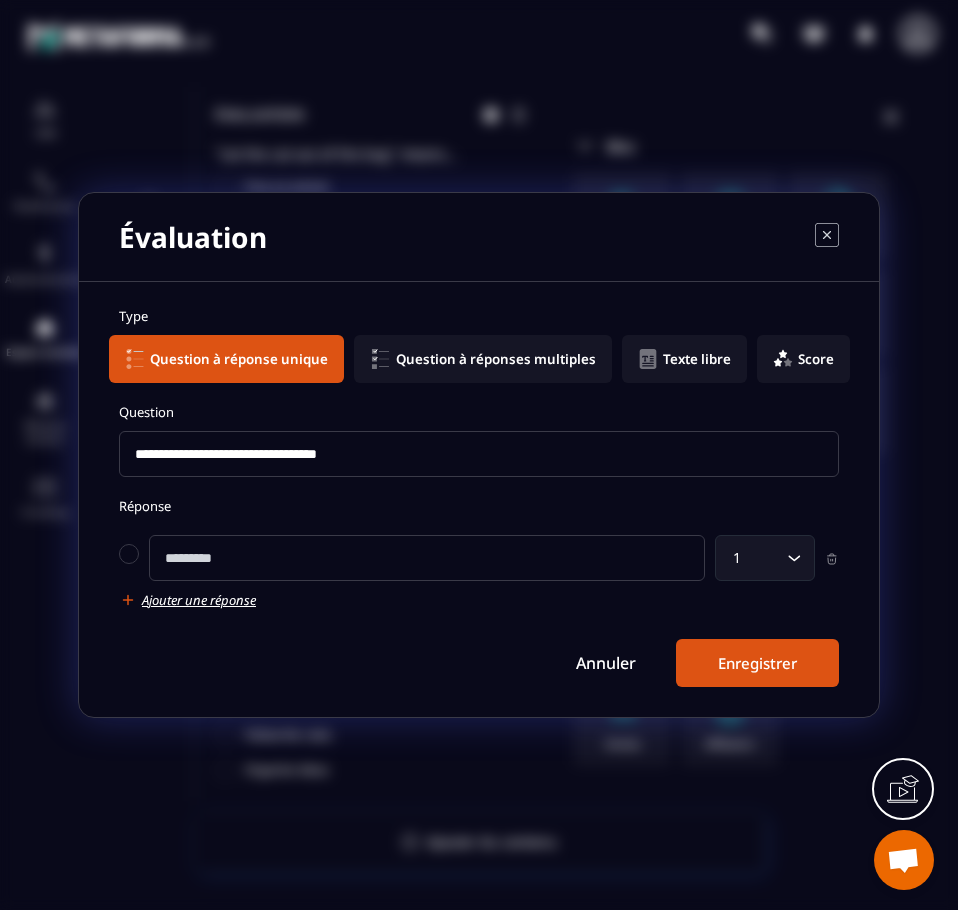 type on "**********" 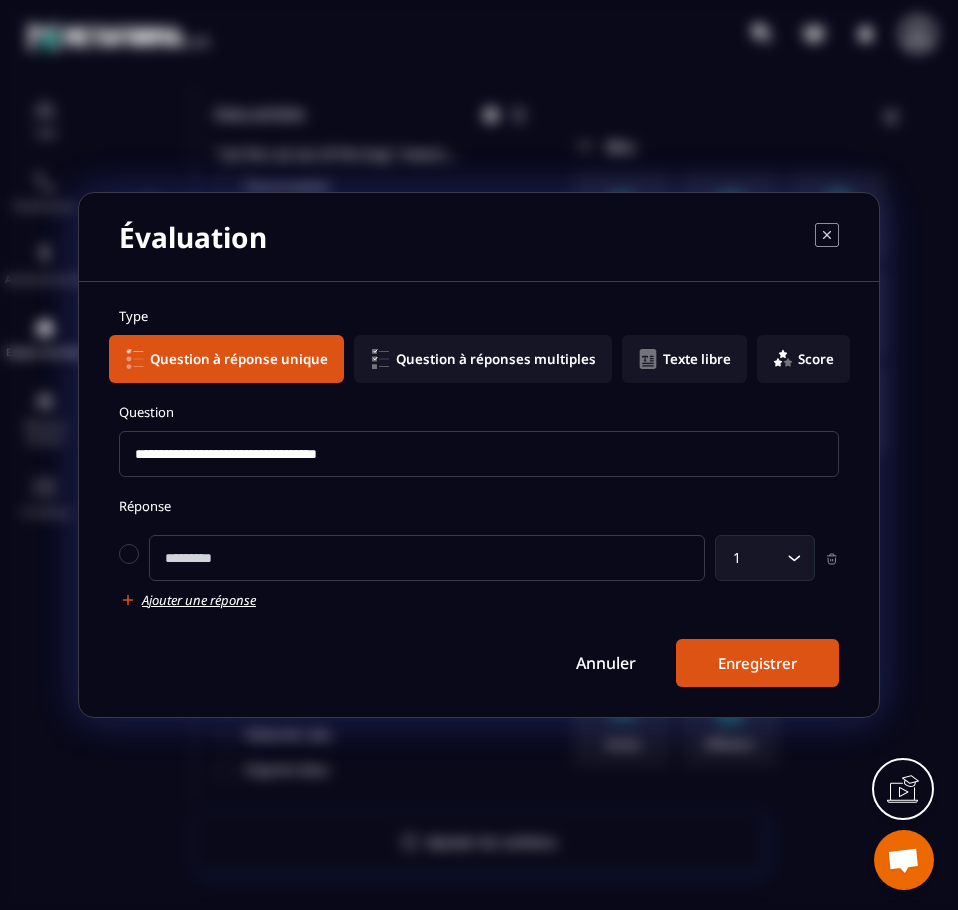 click 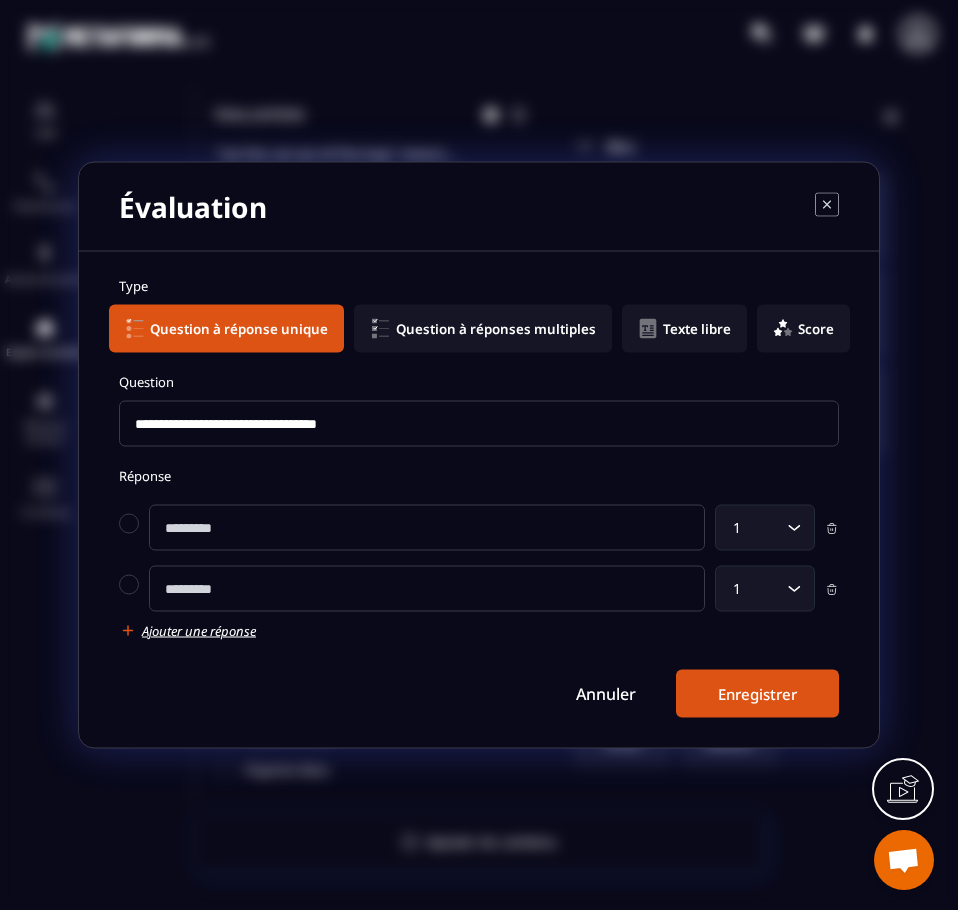 click on "**********" at bounding box center [479, 497] 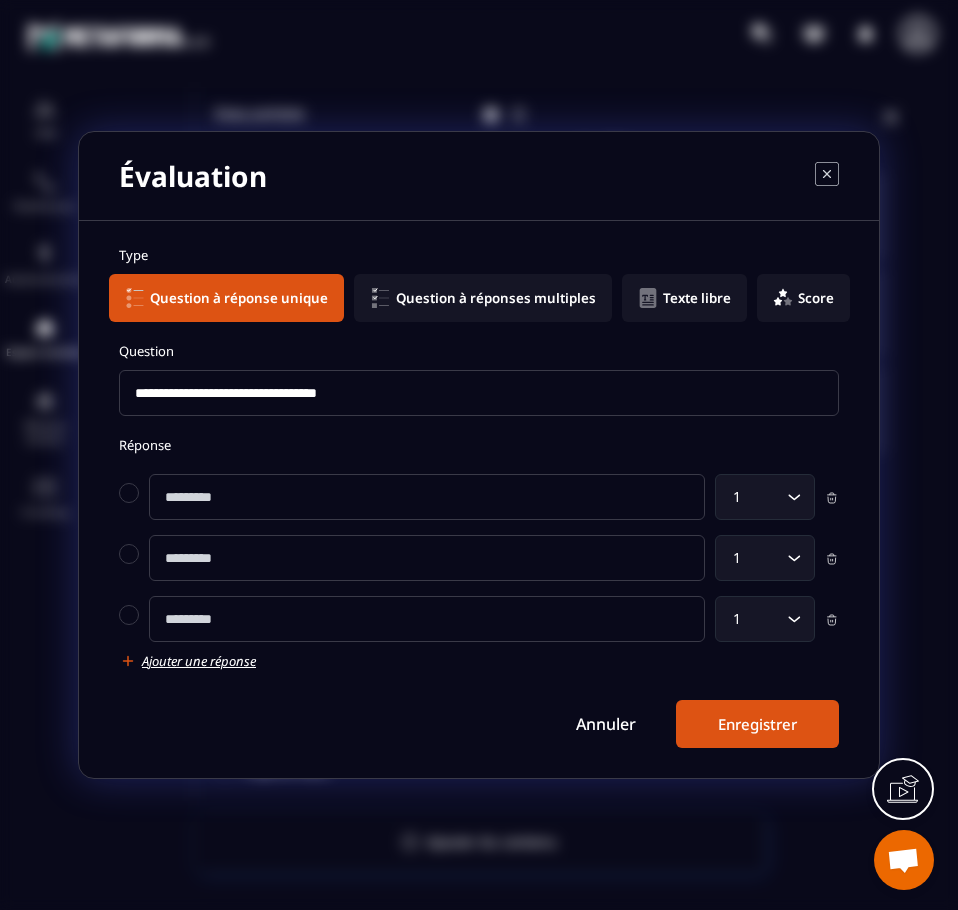 click 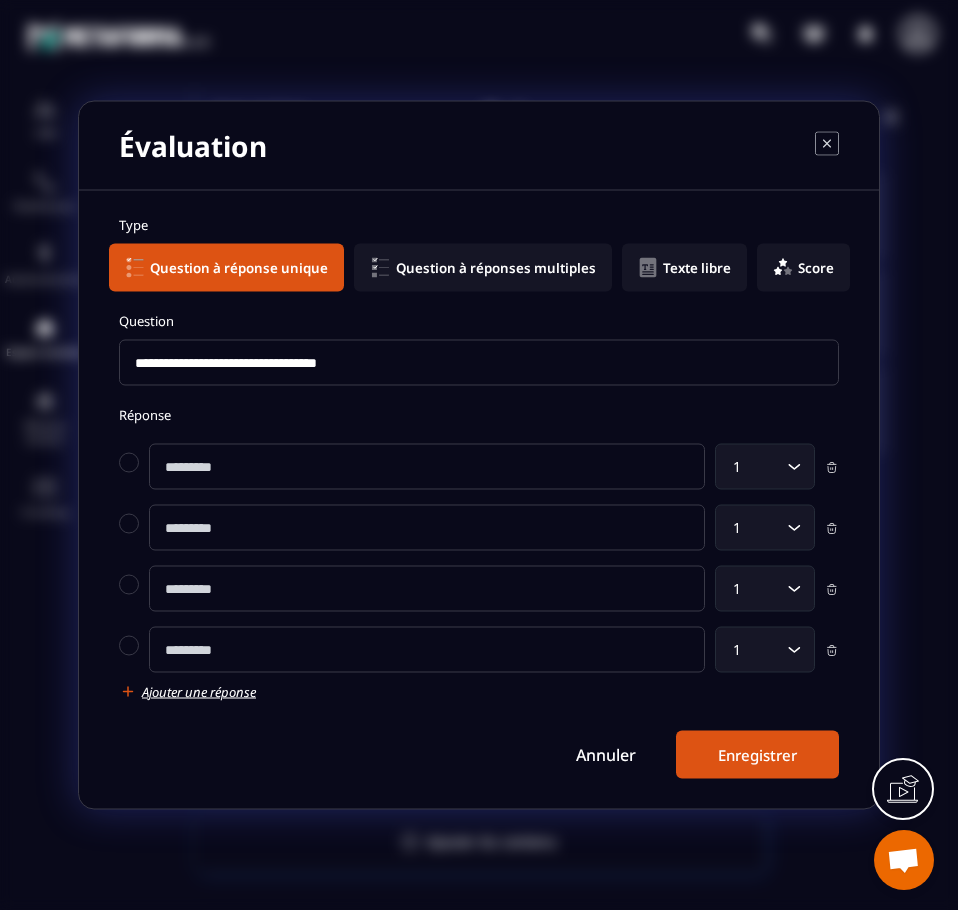click at bounding box center (427, 467) 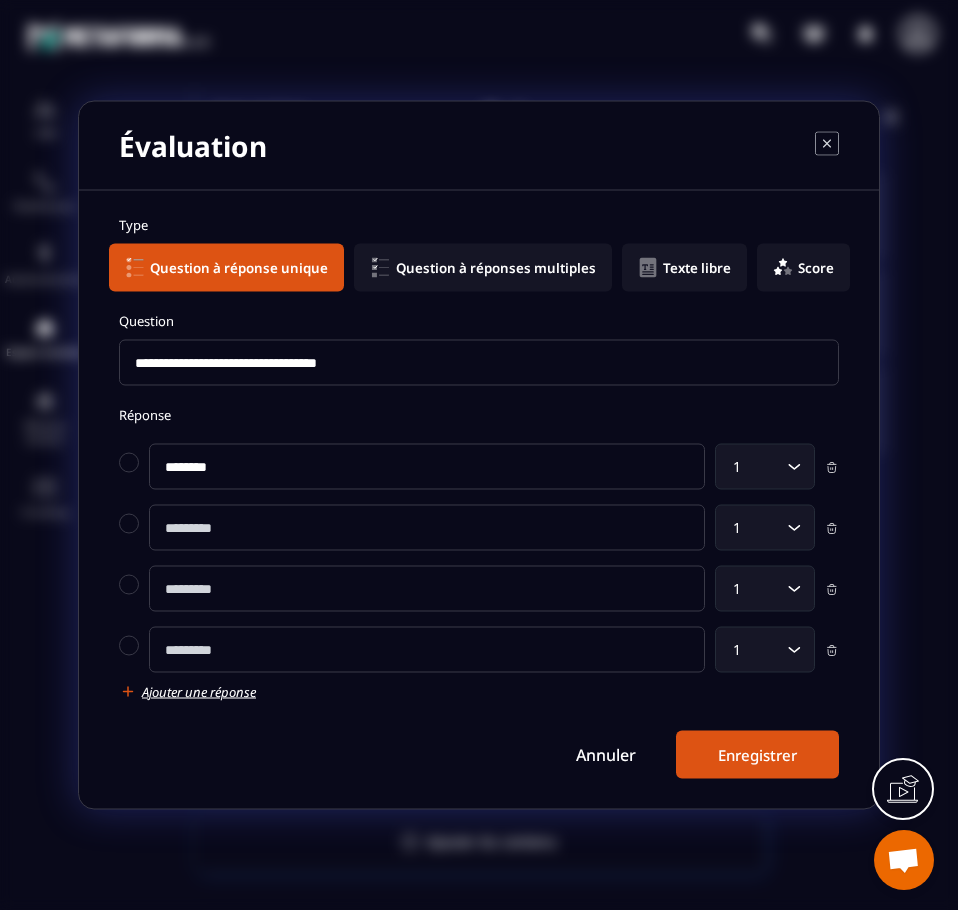 type on "********" 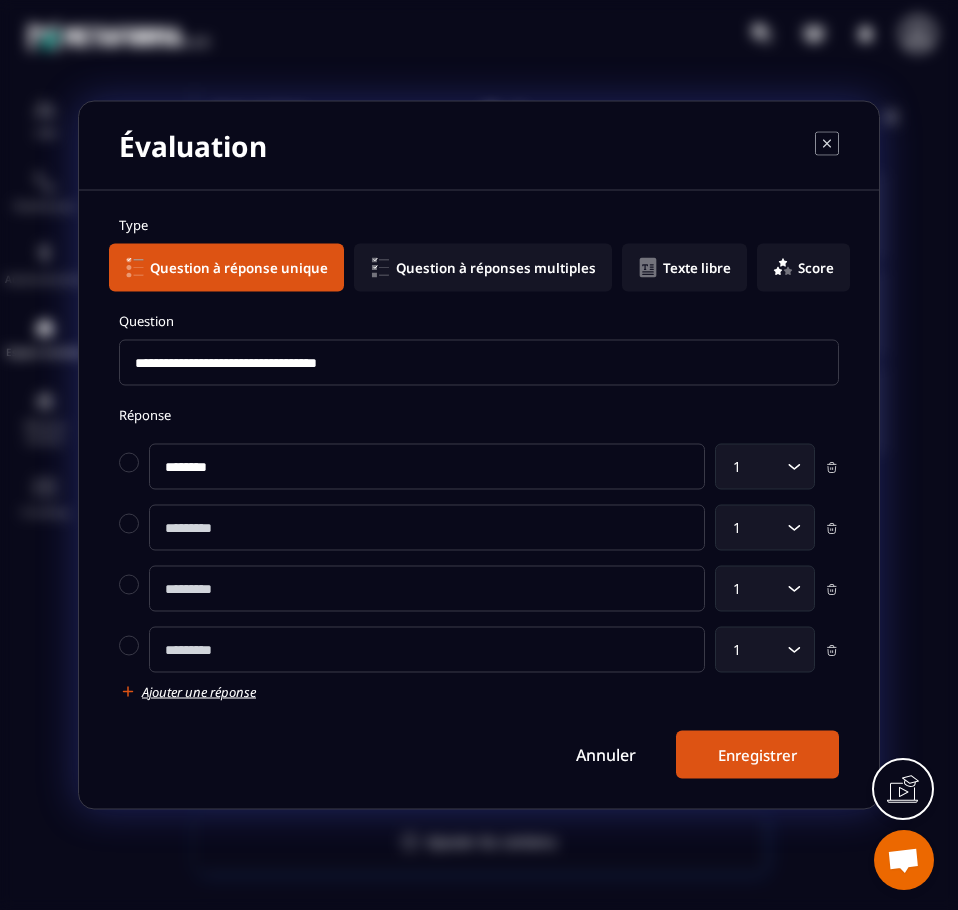 click at bounding box center [427, 650] 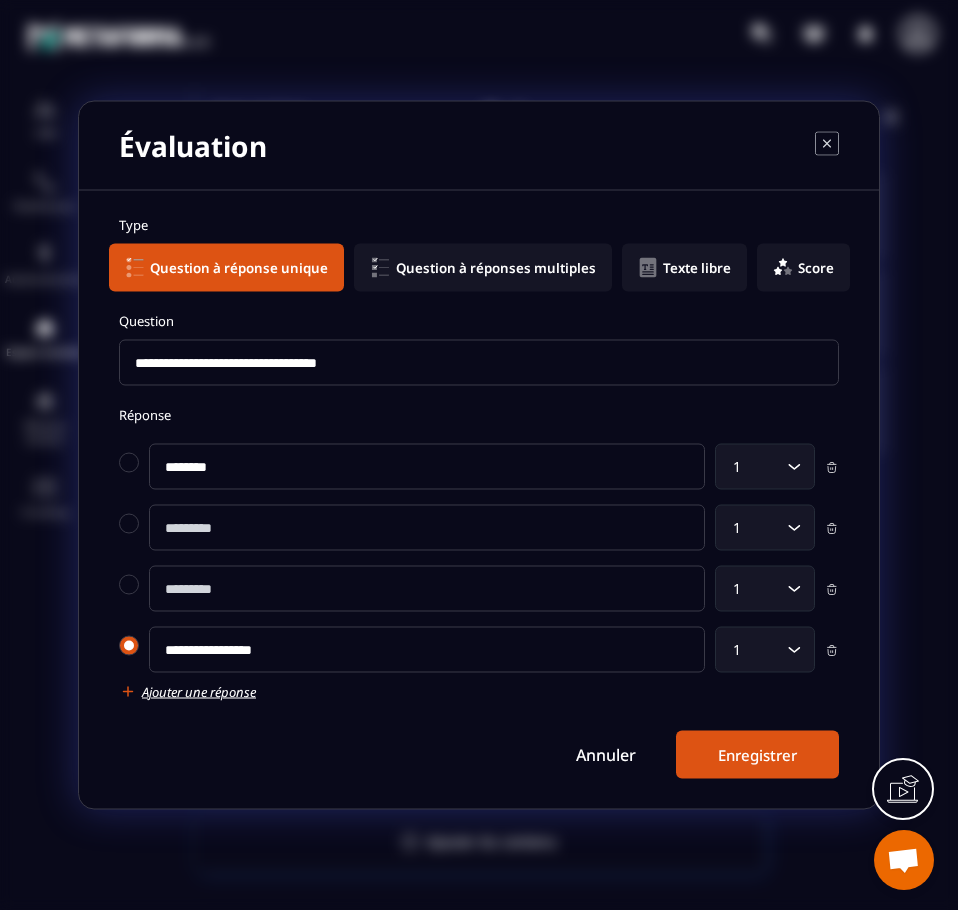type on "**********" 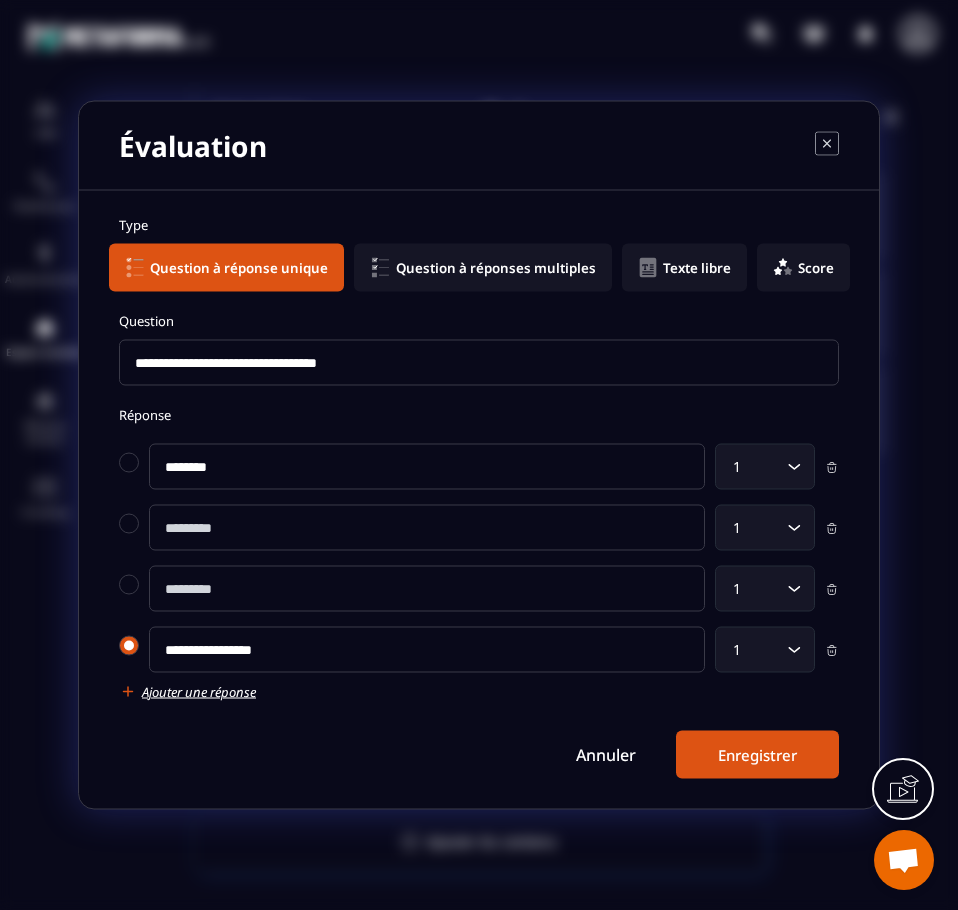 click at bounding box center (129, 646) 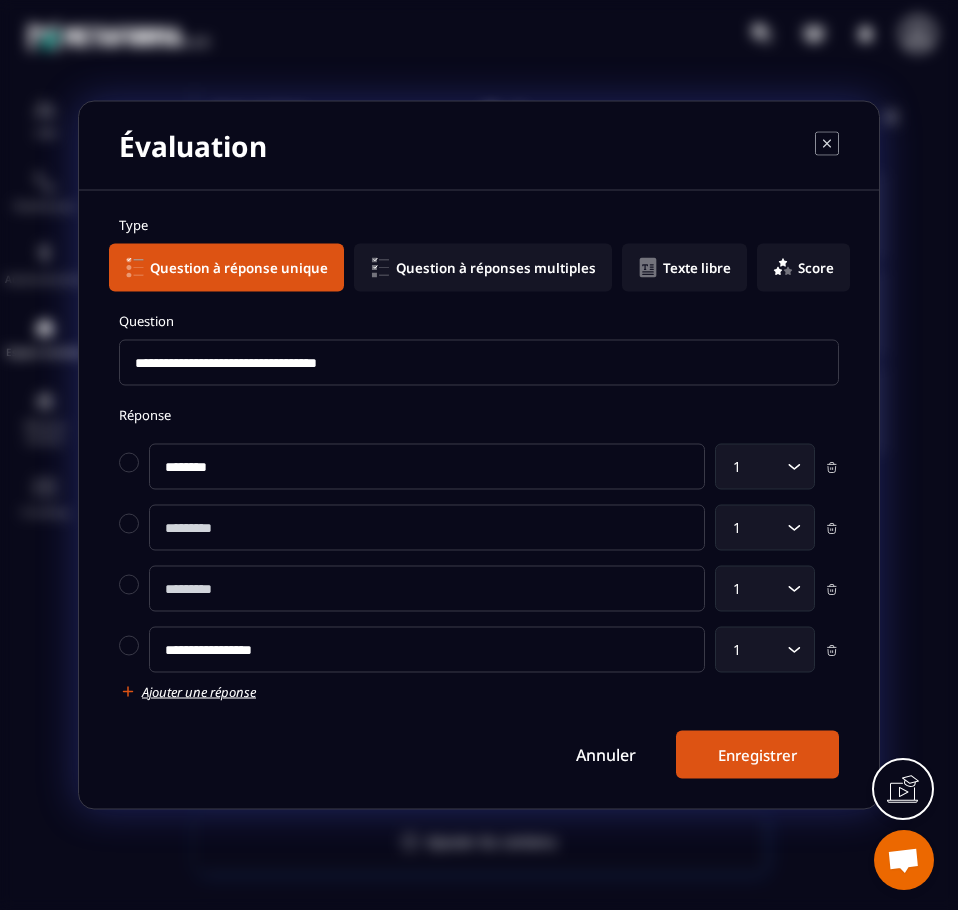 click at bounding box center (427, 528) 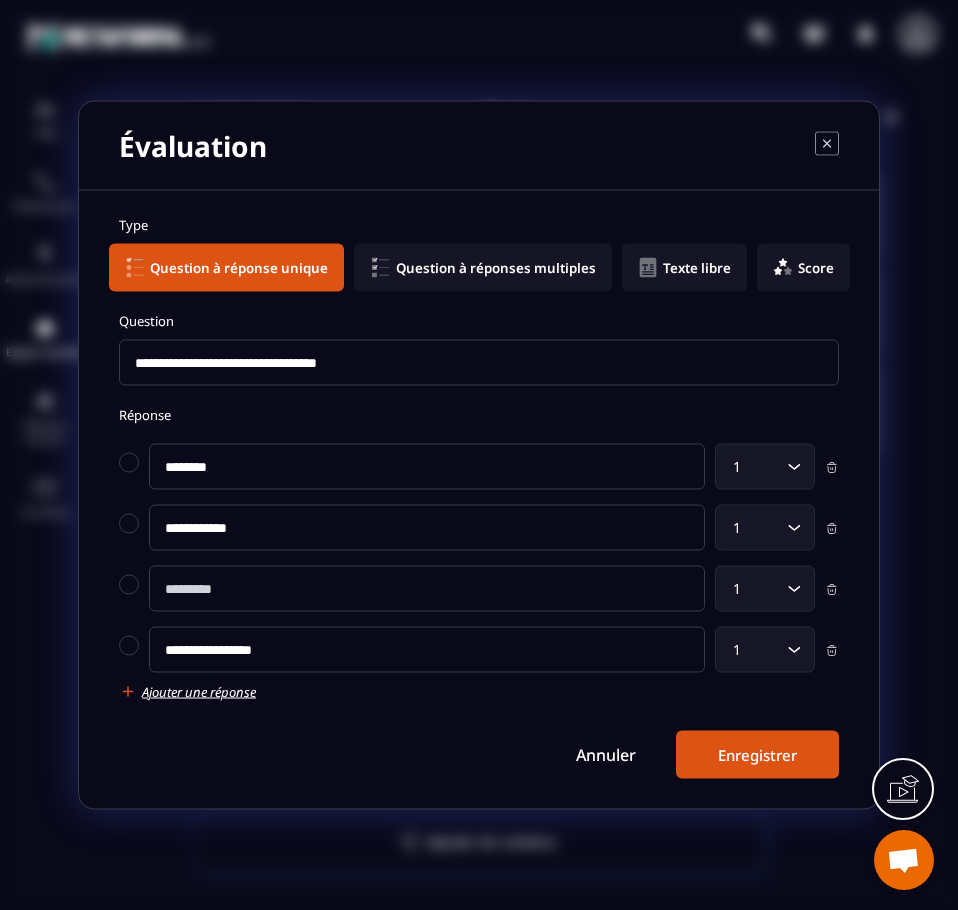 type on "**********" 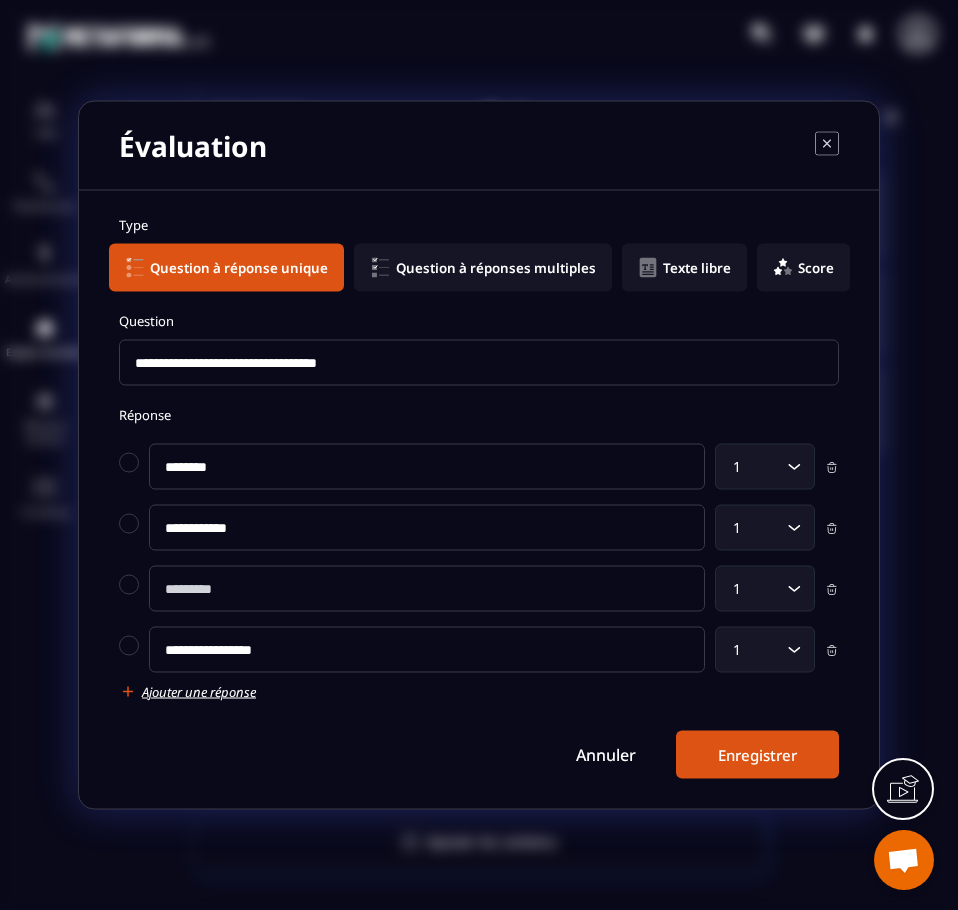 click at bounding box center (427, 589) 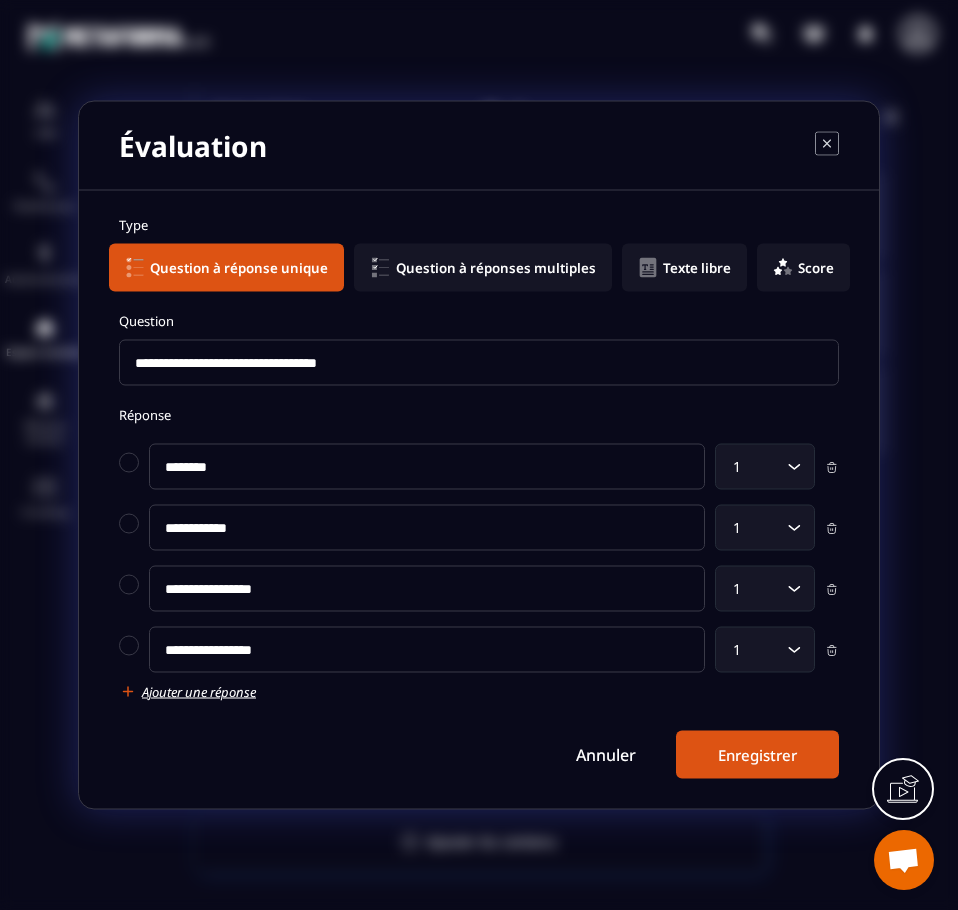 type on "**********" 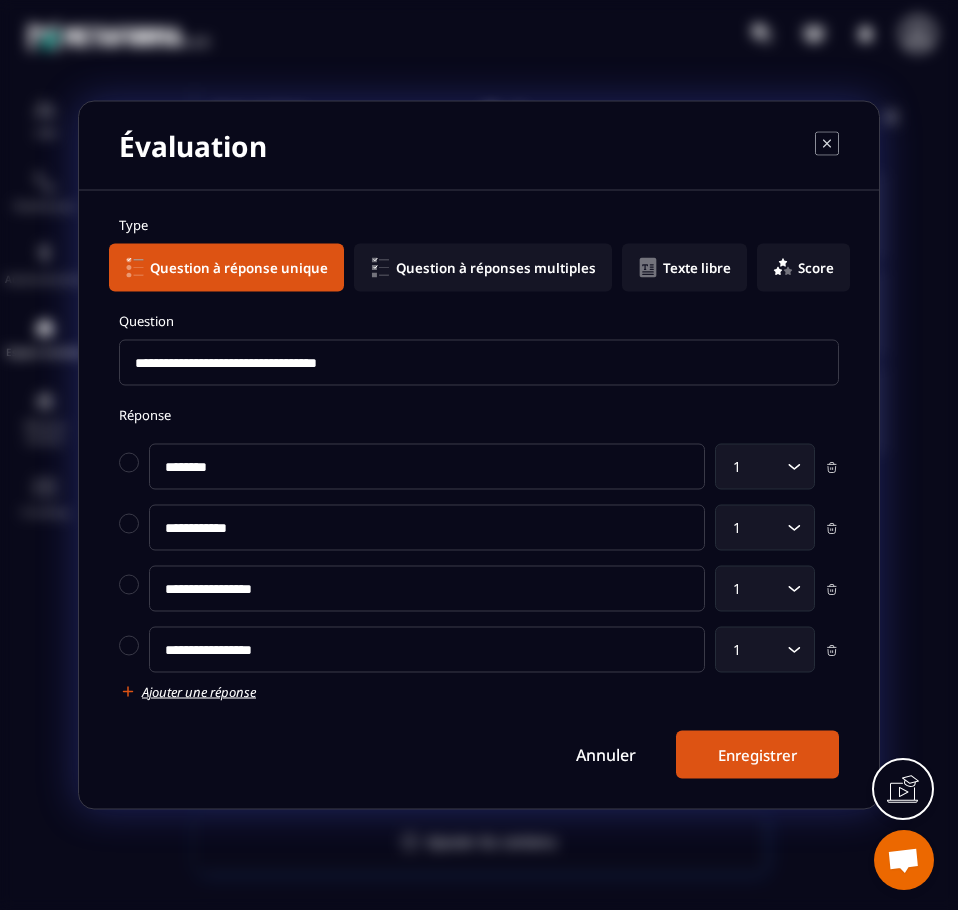click on "Enregistrer" at bounding box center (757, 755) 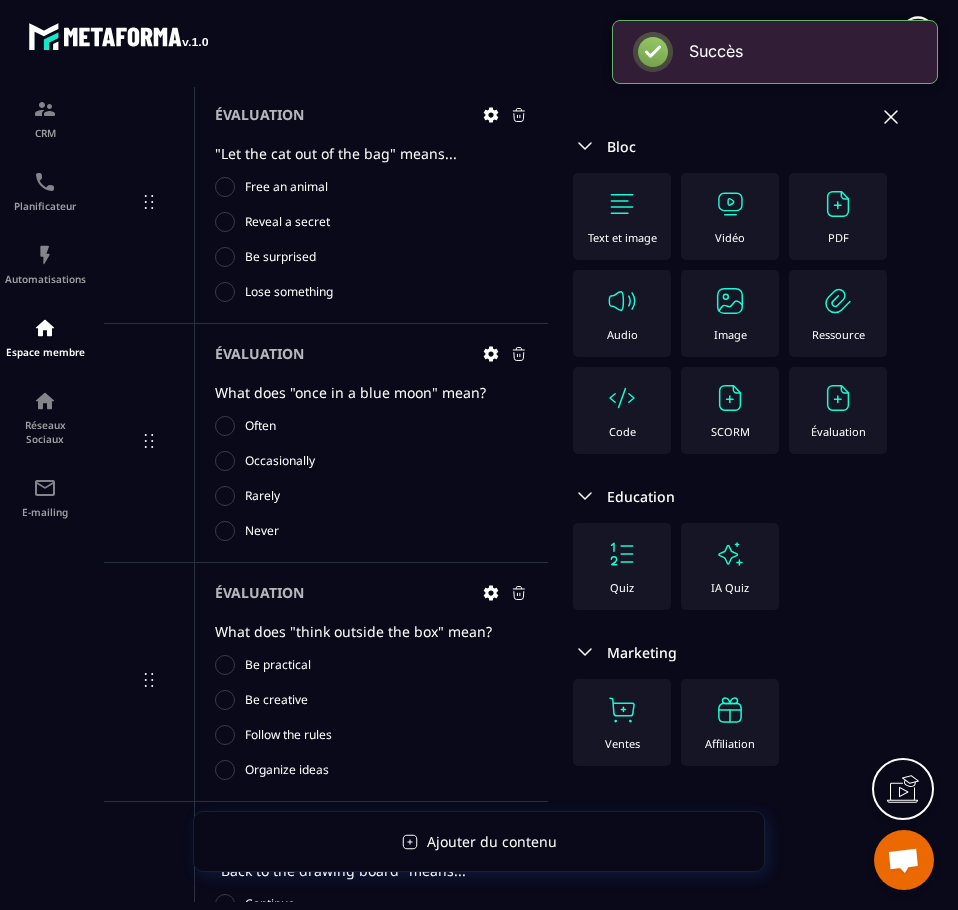 click at bounding box center [838, 398] 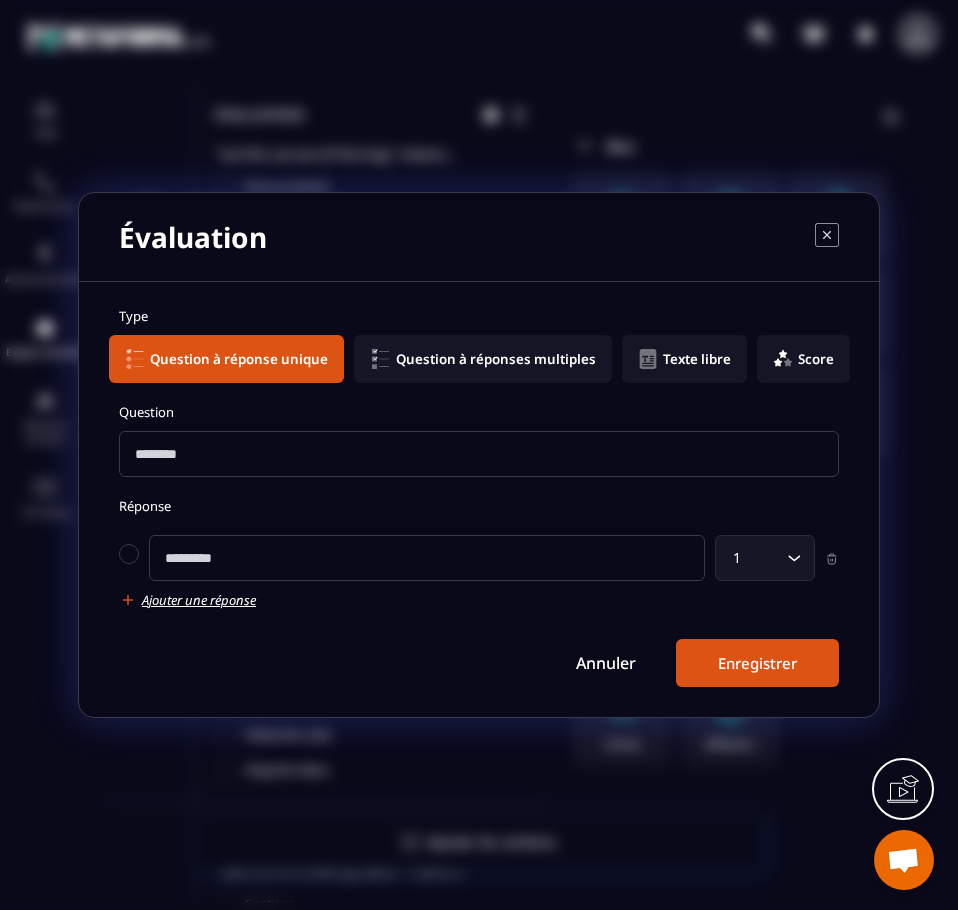 click on "Question" at bounding box center (479, 440) 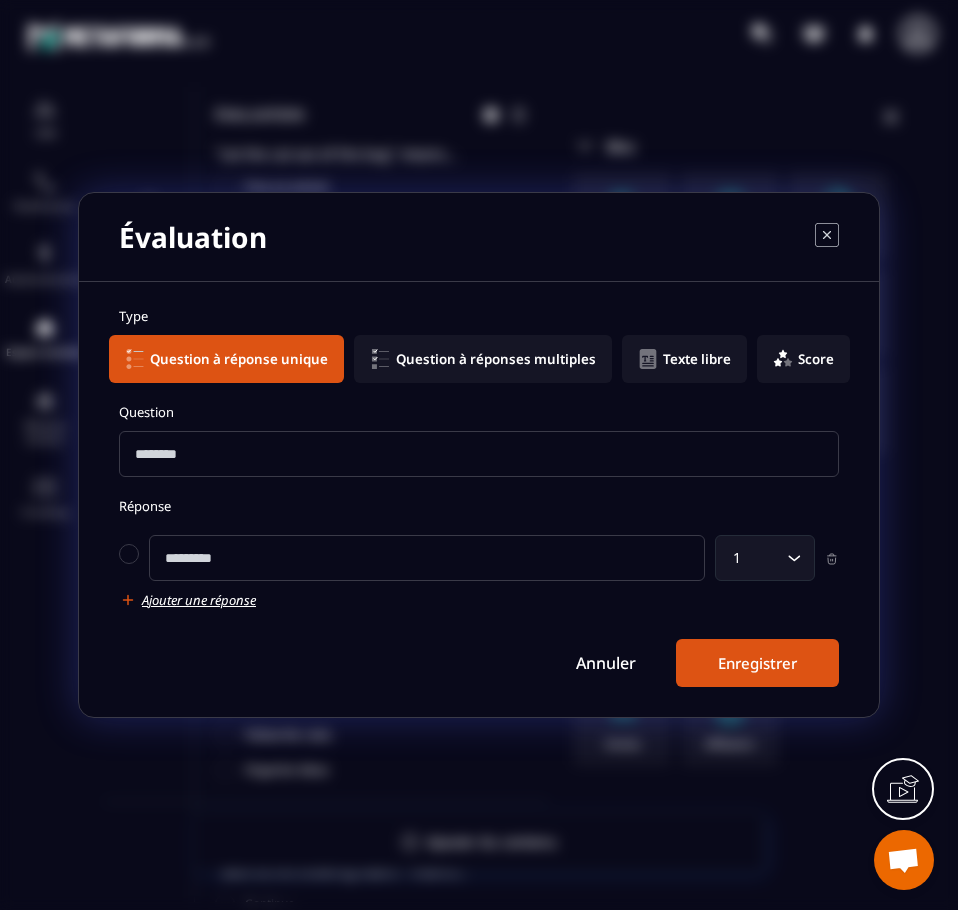 click at bounding box center [479, 454] 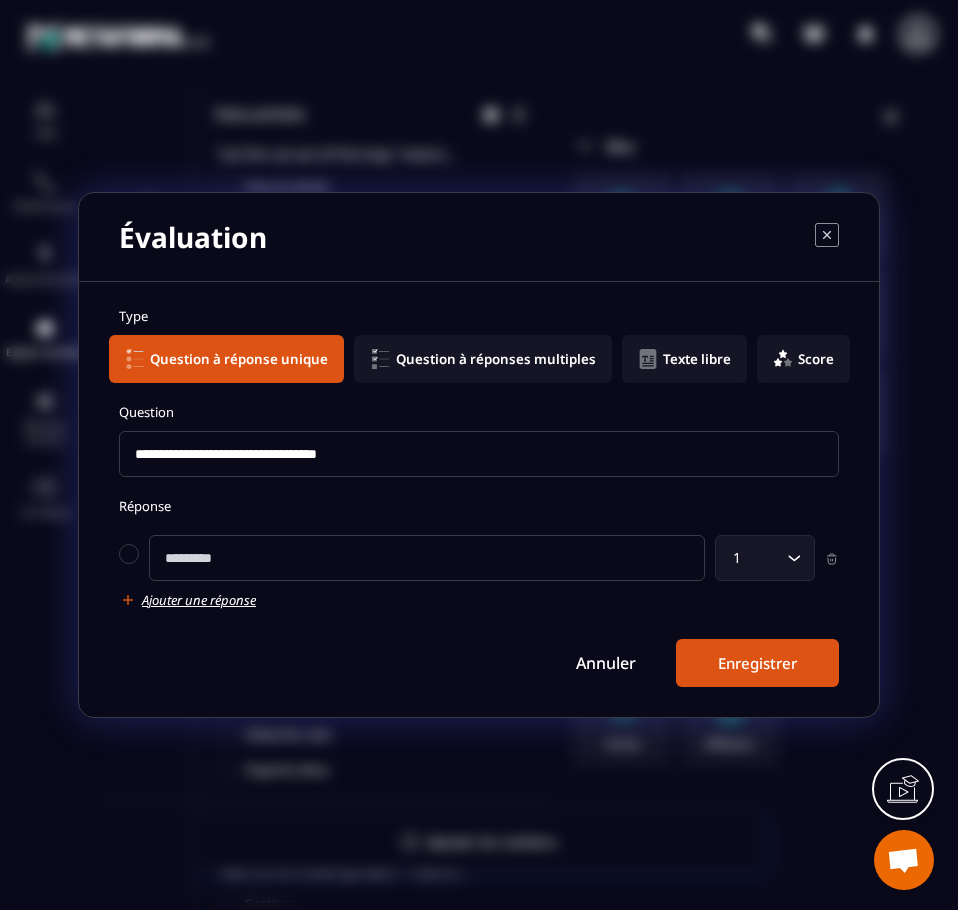 type on "**********" 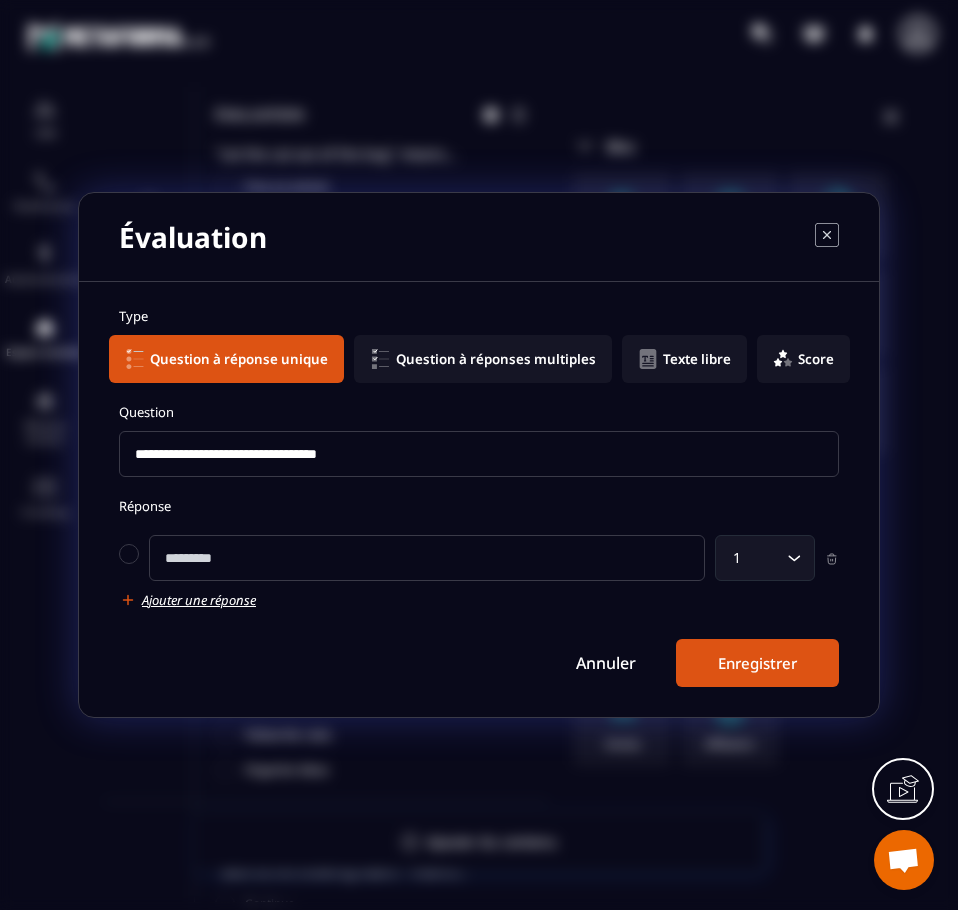 click 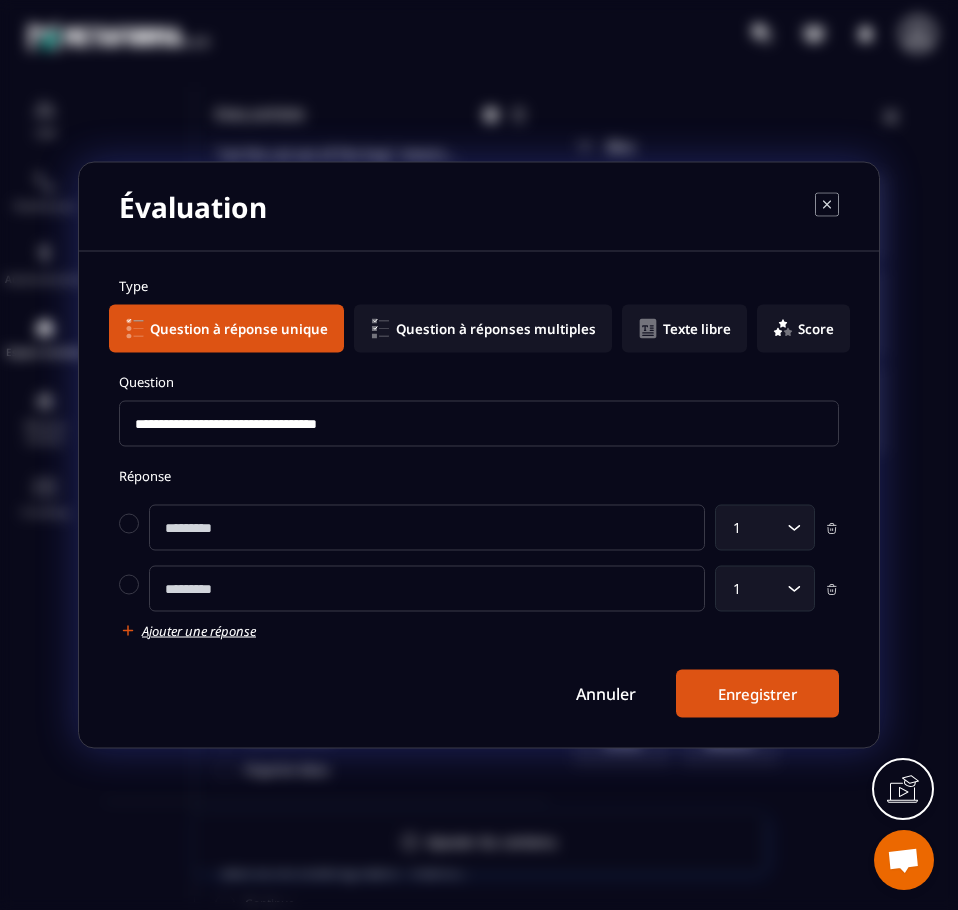 click 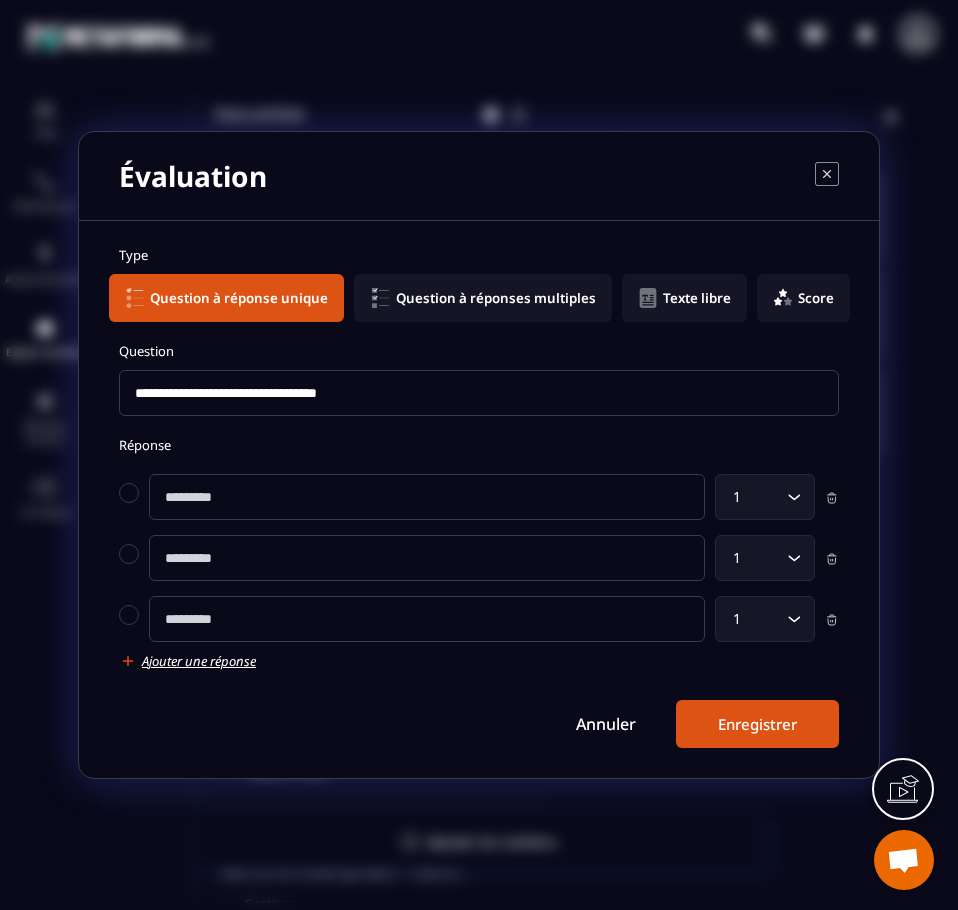 click 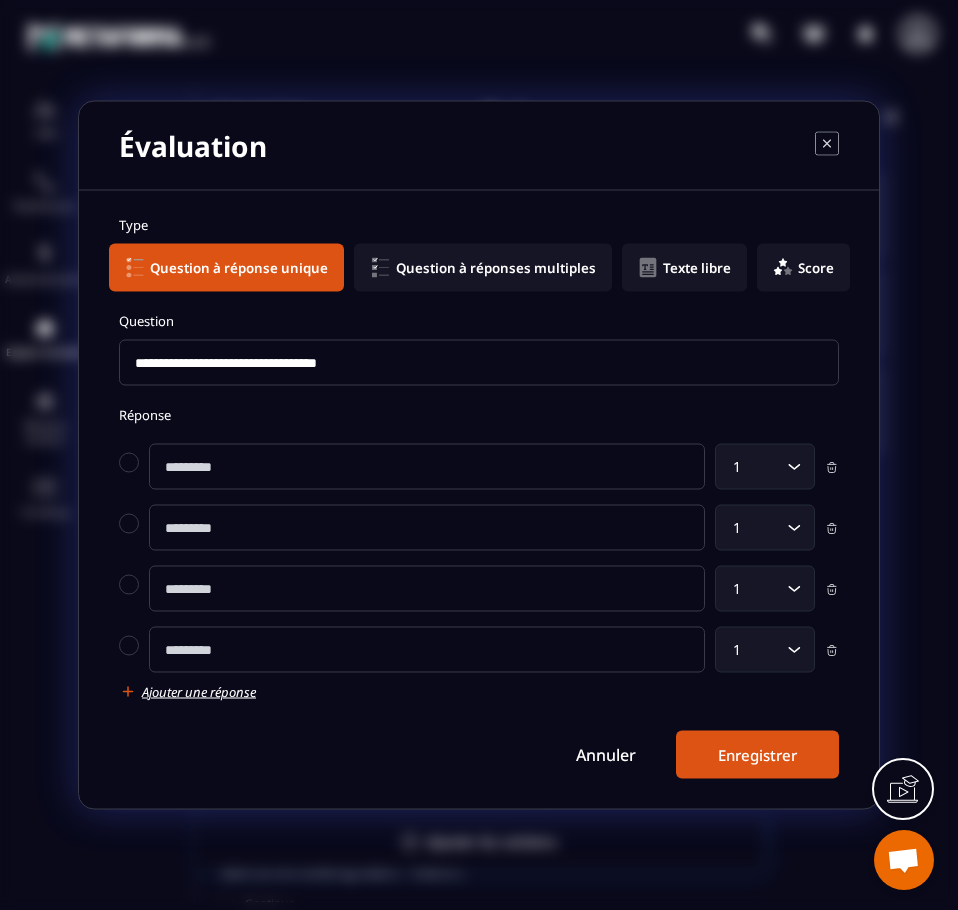 click at bounding box center [427, 467] 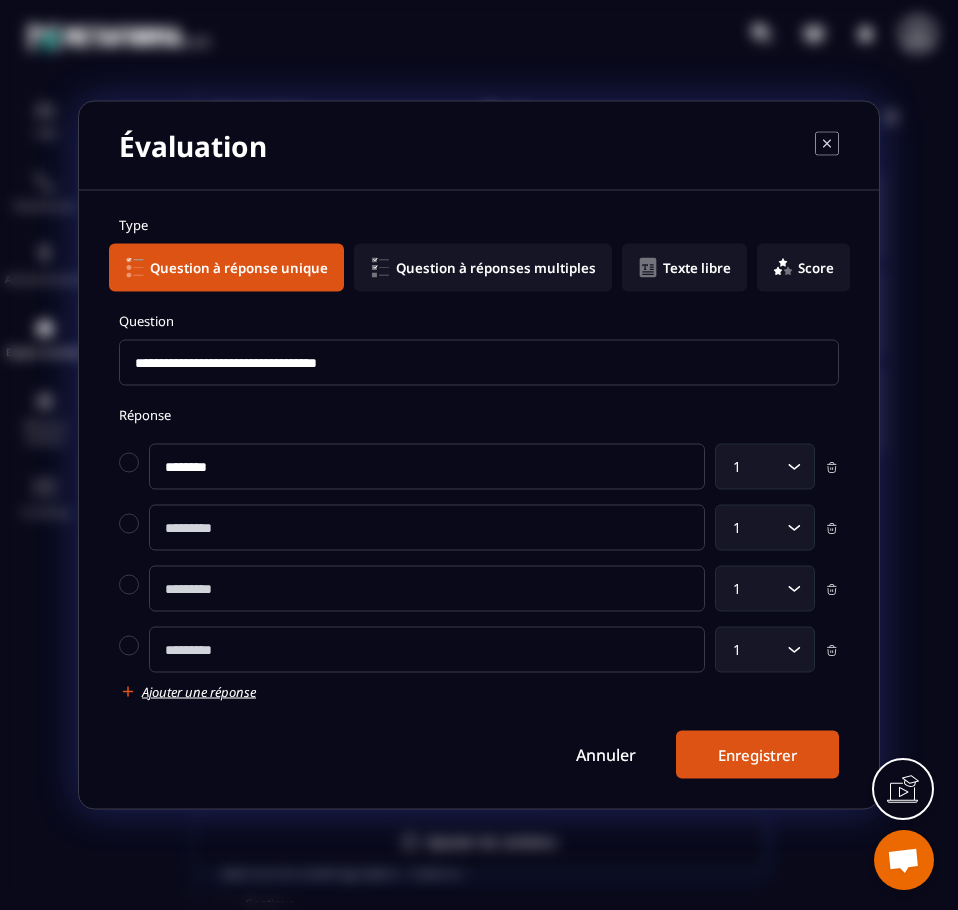 type on "********" 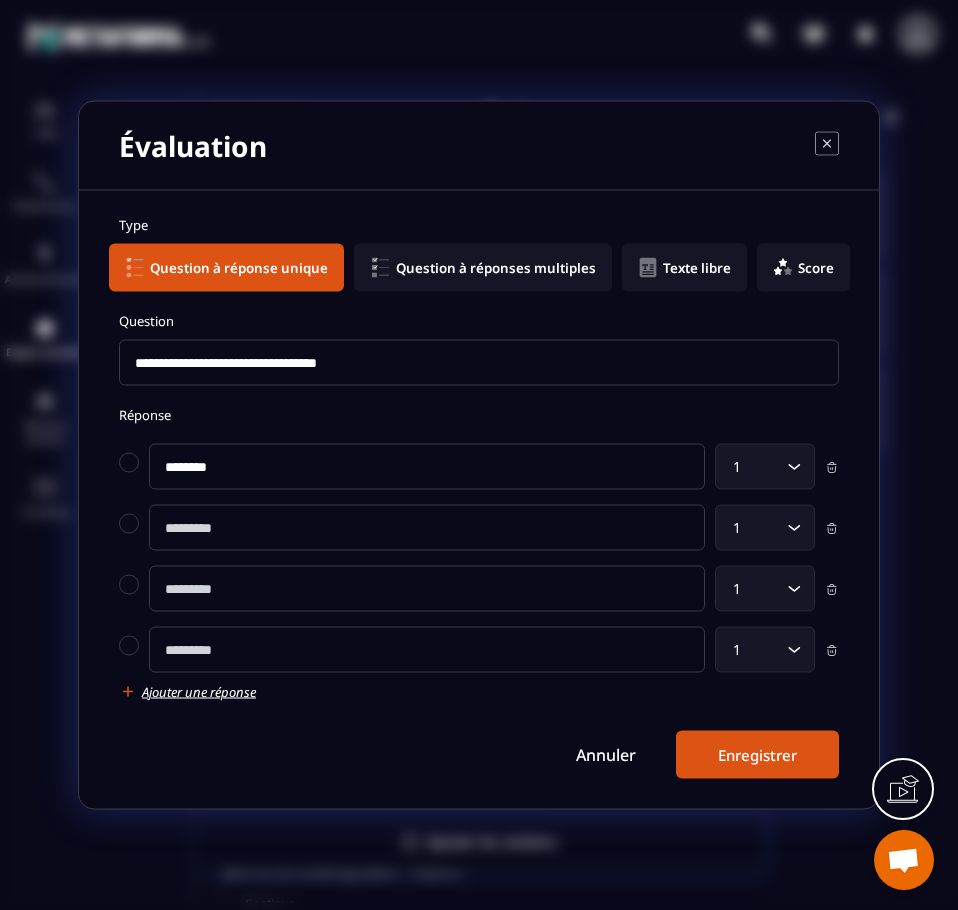 click at bounding box center [427, 528] 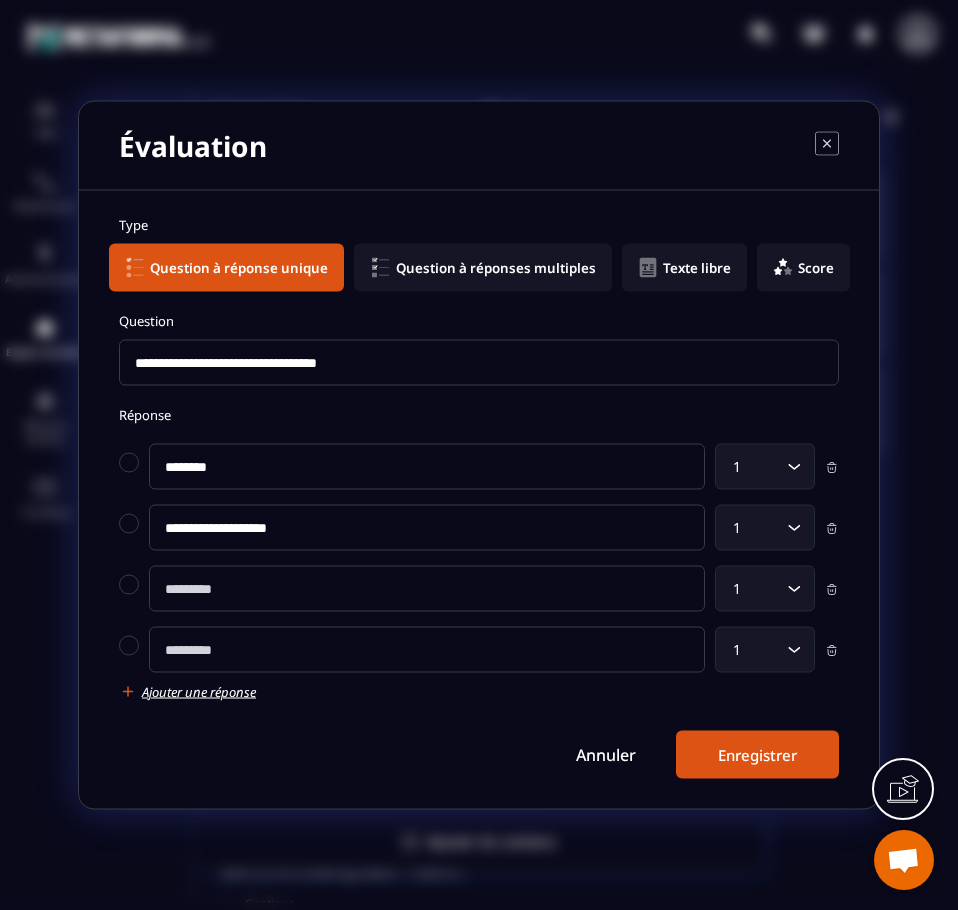type on "**********" 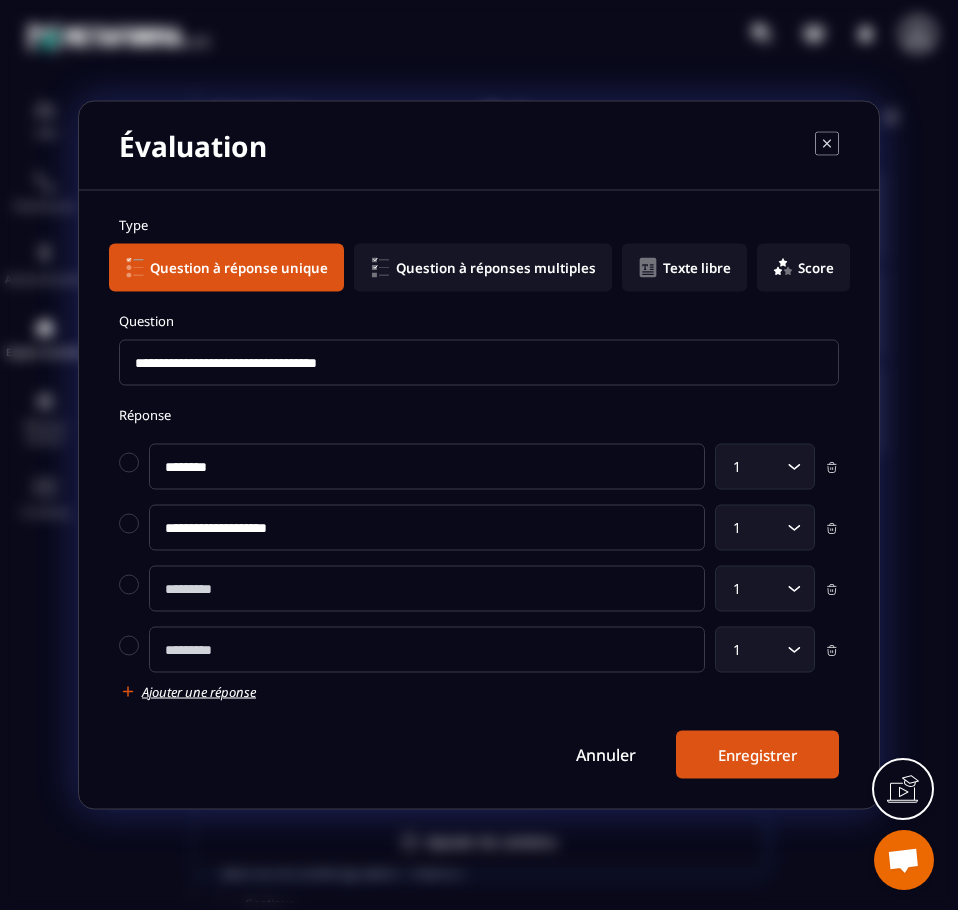 click at bounding box center (427, 589) 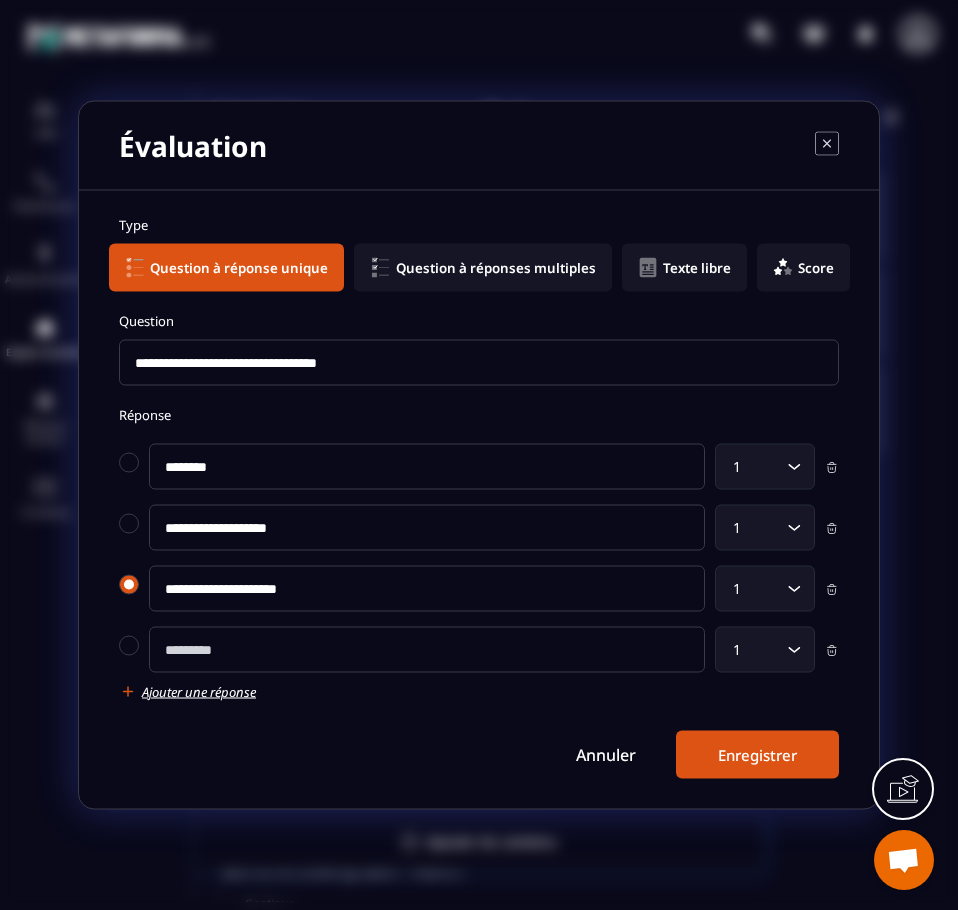 type on "**********" 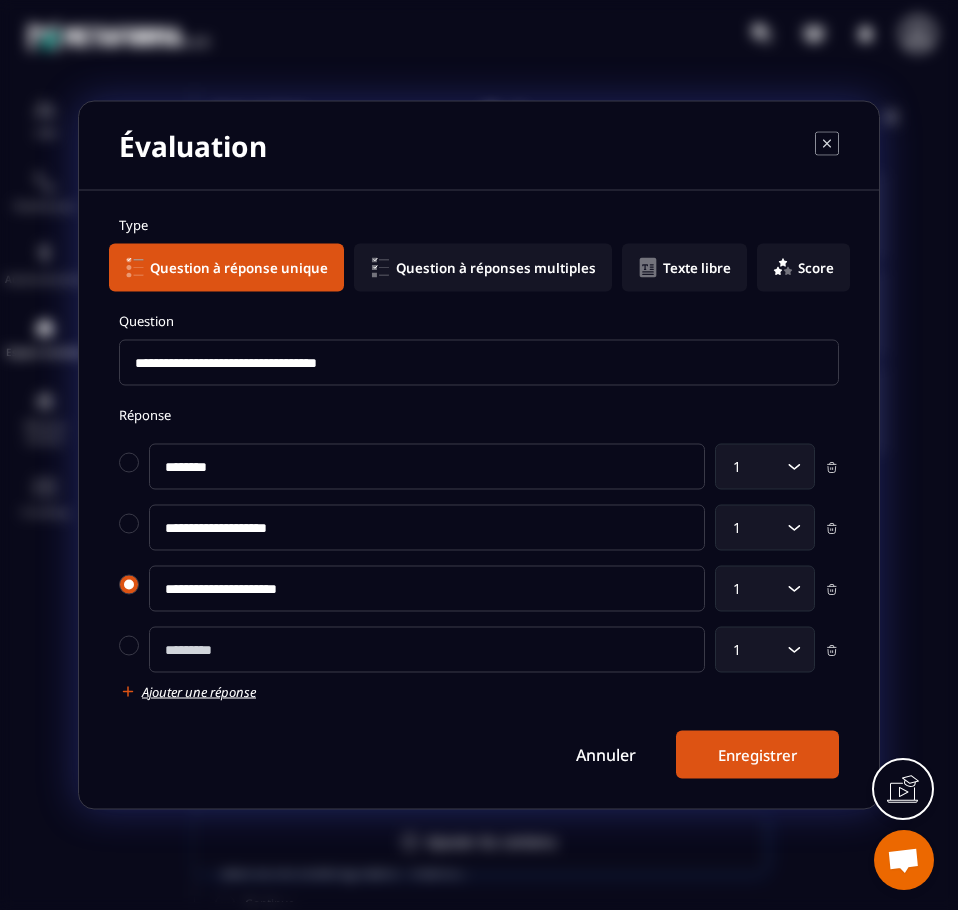 click at bounding box center (129, 585) 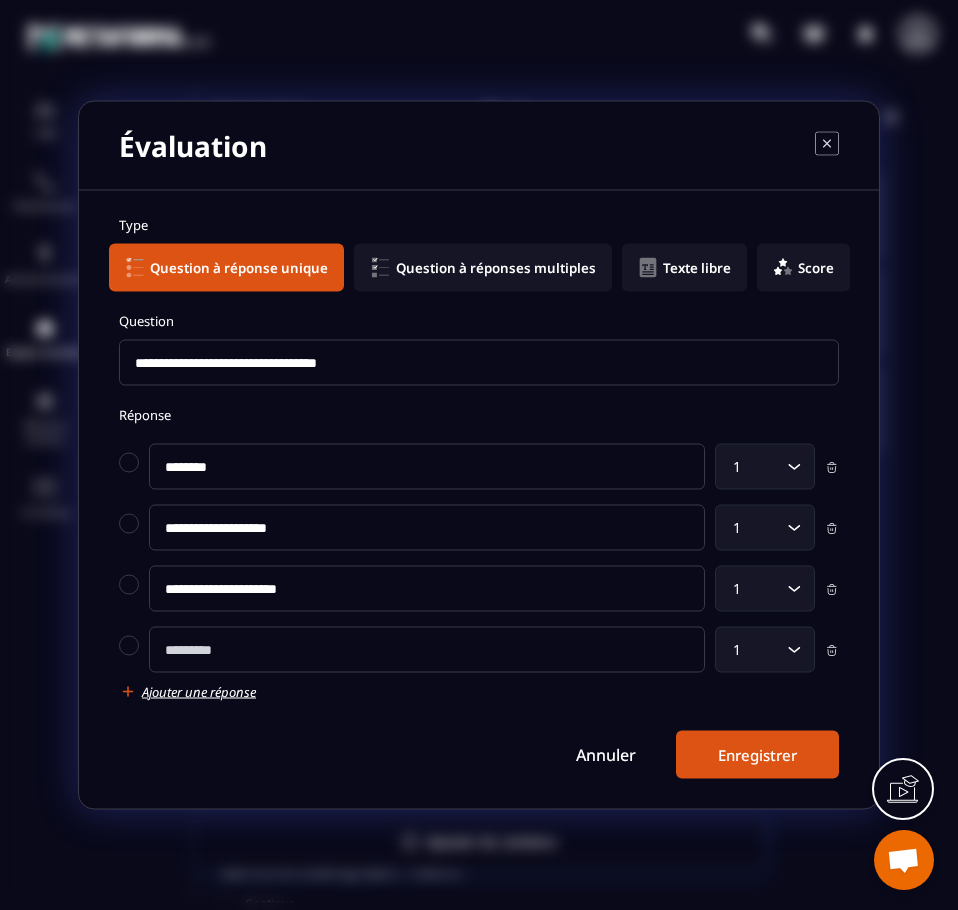 click at bounding box center [427, 650] 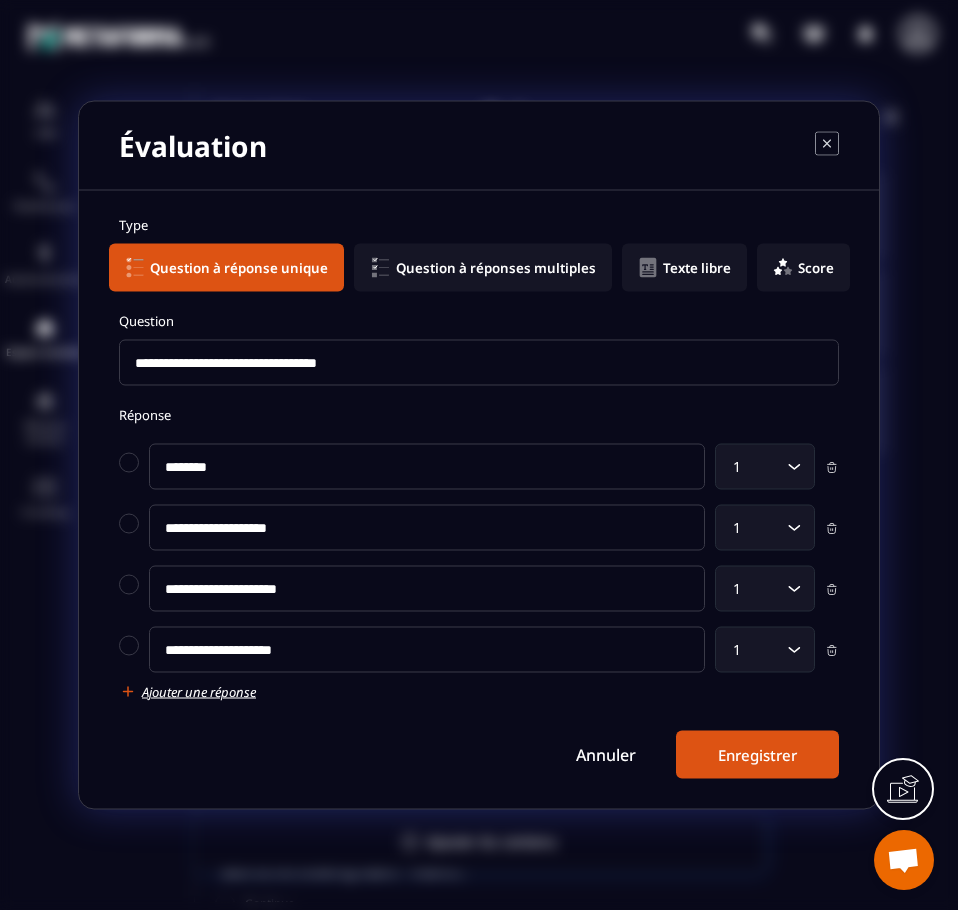 type on "**********" 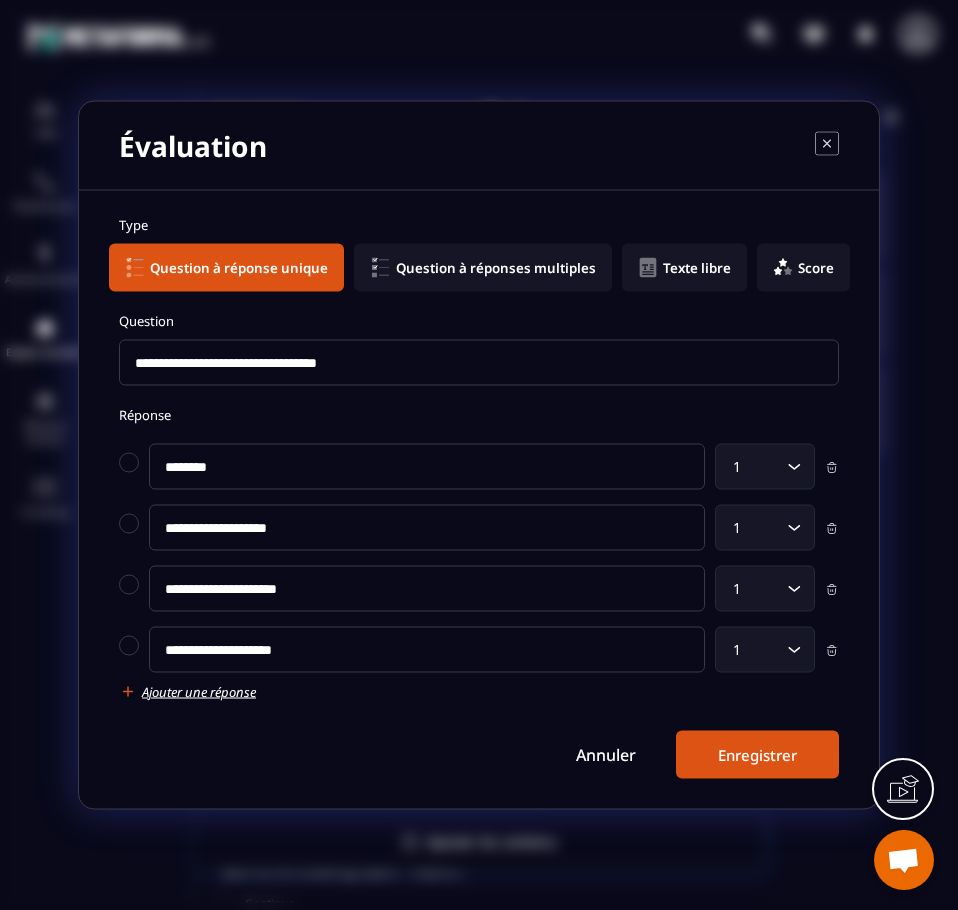 click on "Annuler Enregistrer" at bounding box center (479, 755) 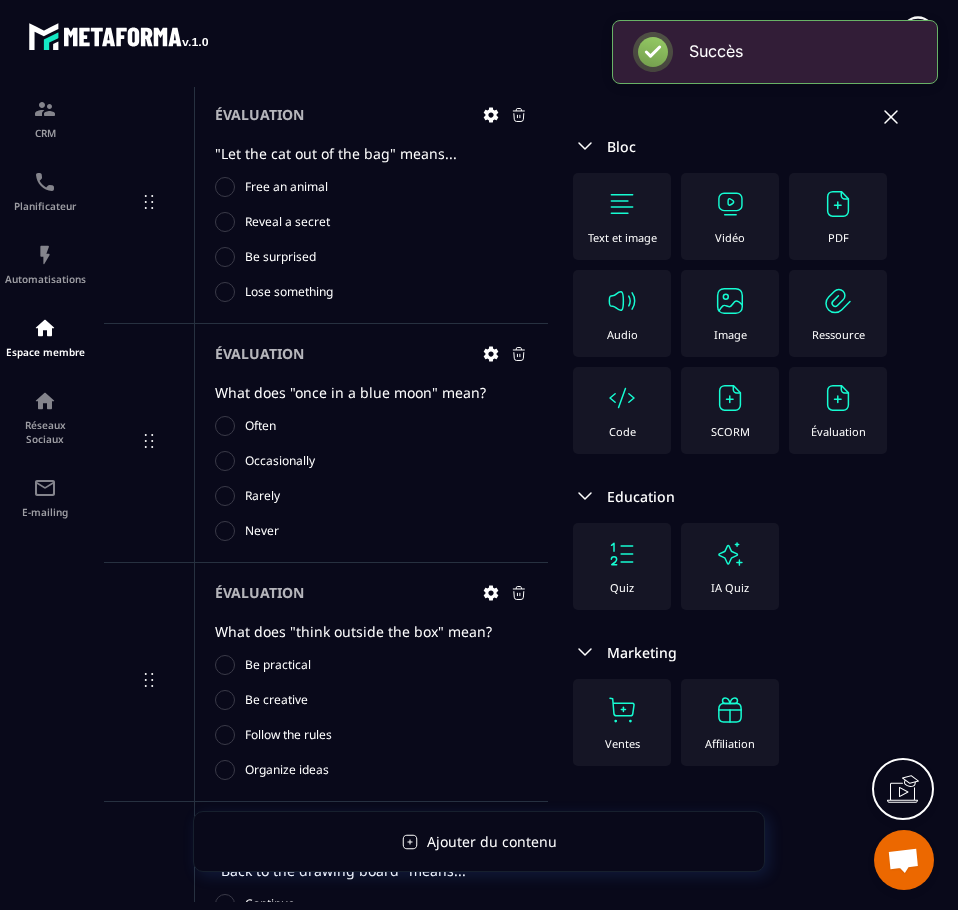 click at bounding box center (838, 398) 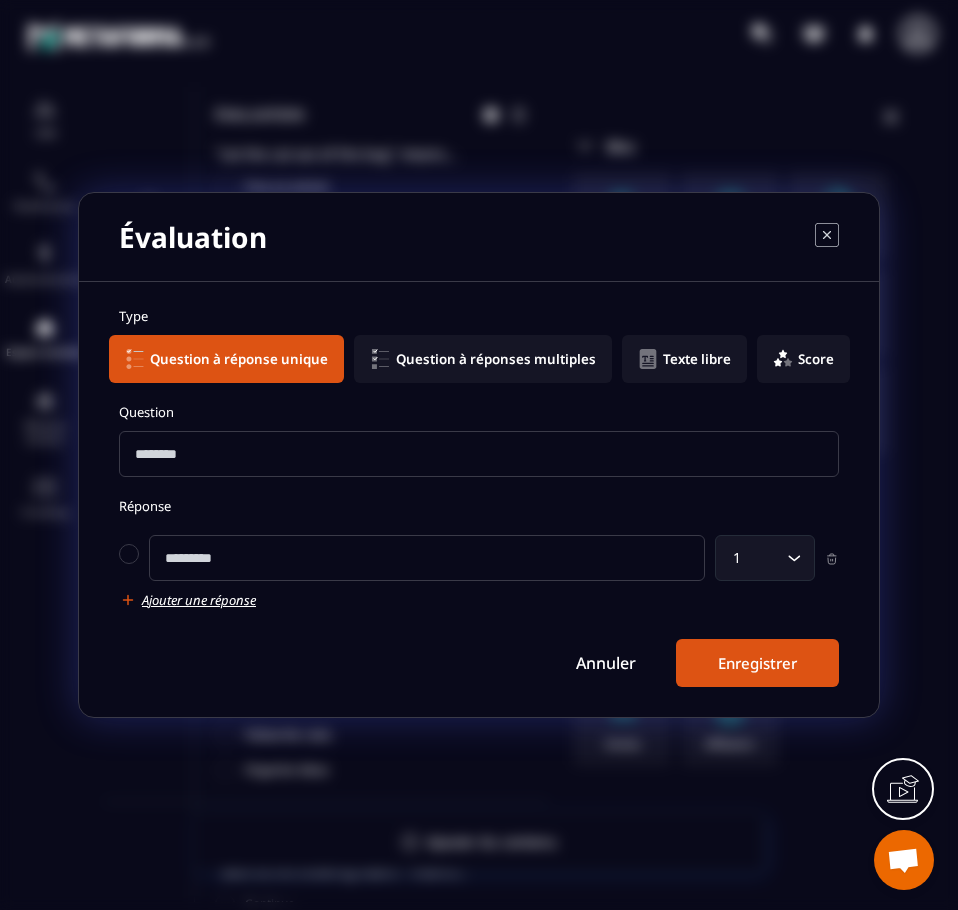 click at bounding box center [479, 454] 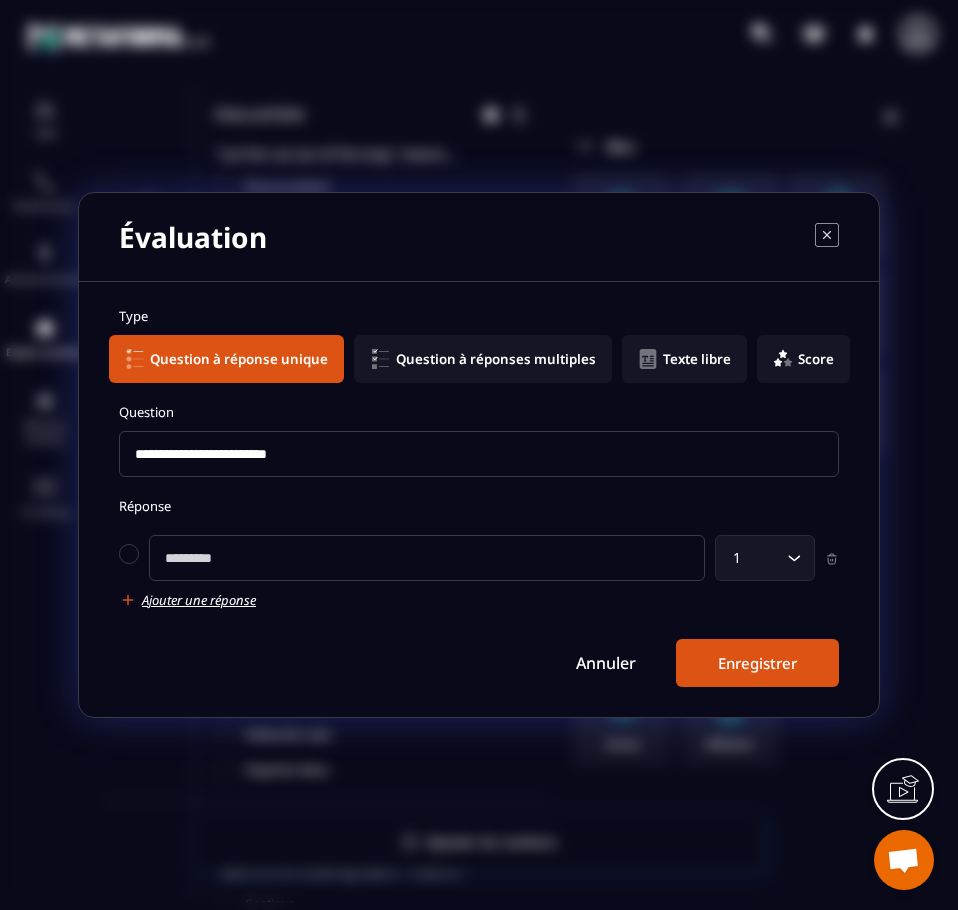 type on "**********" 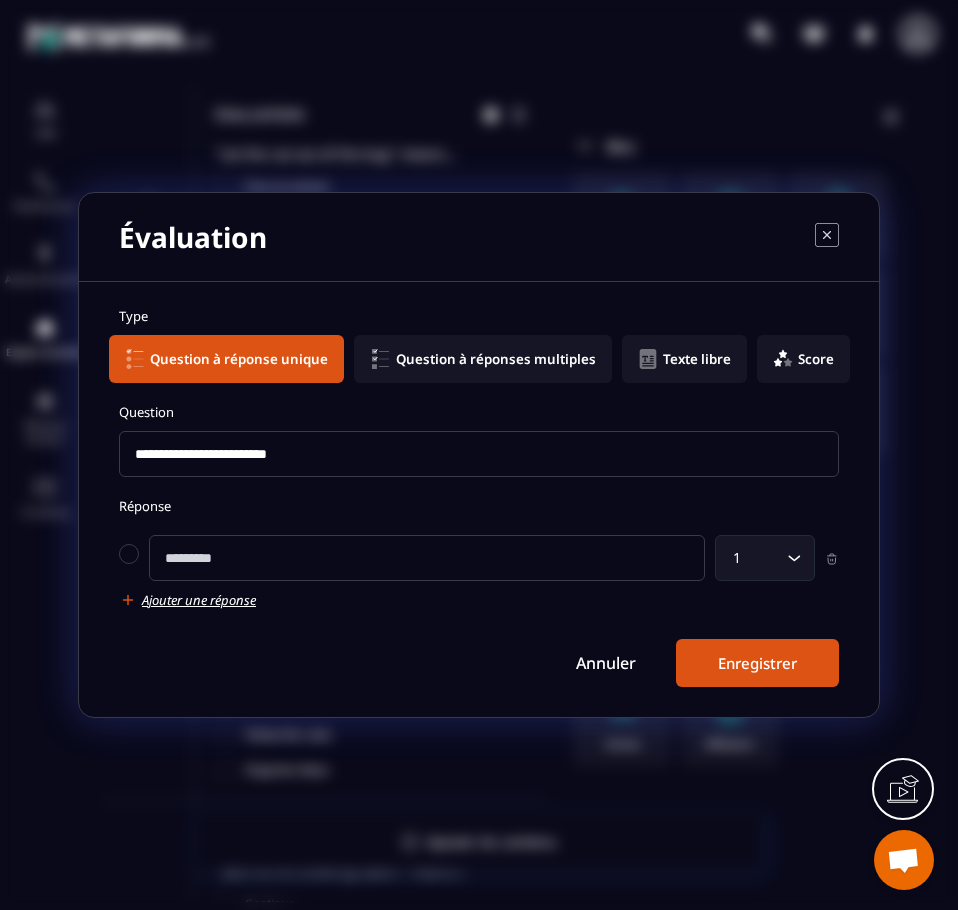 click 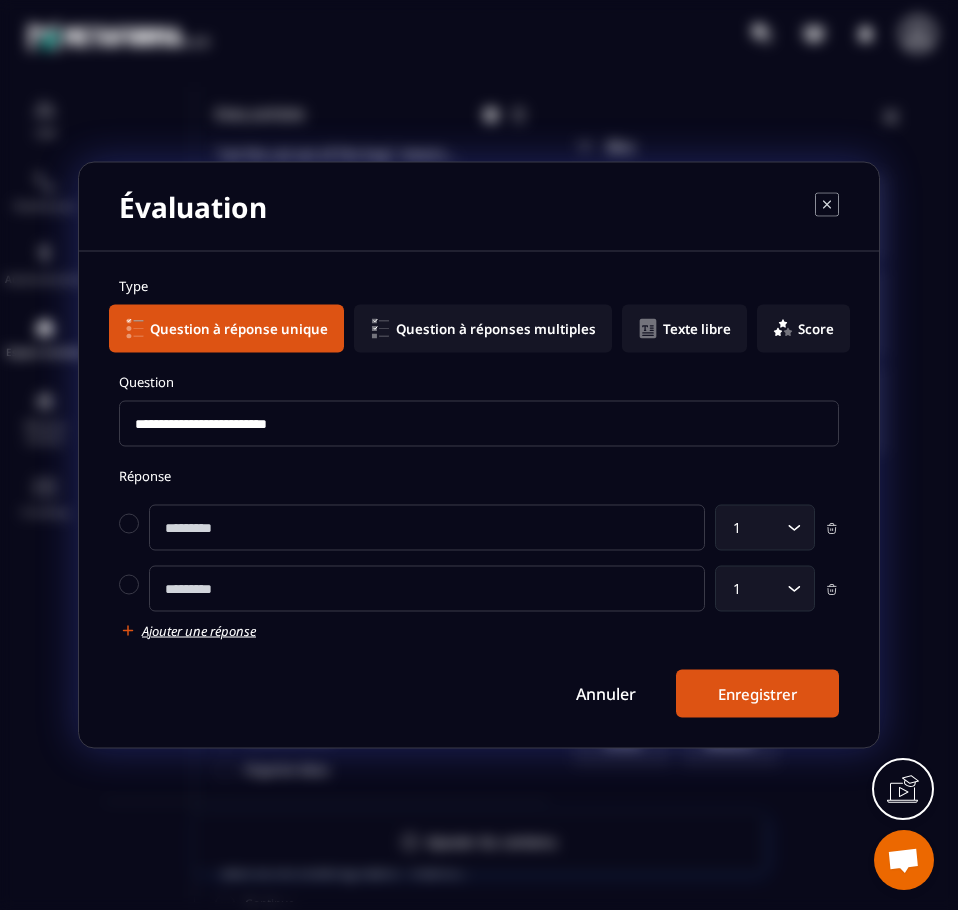 click 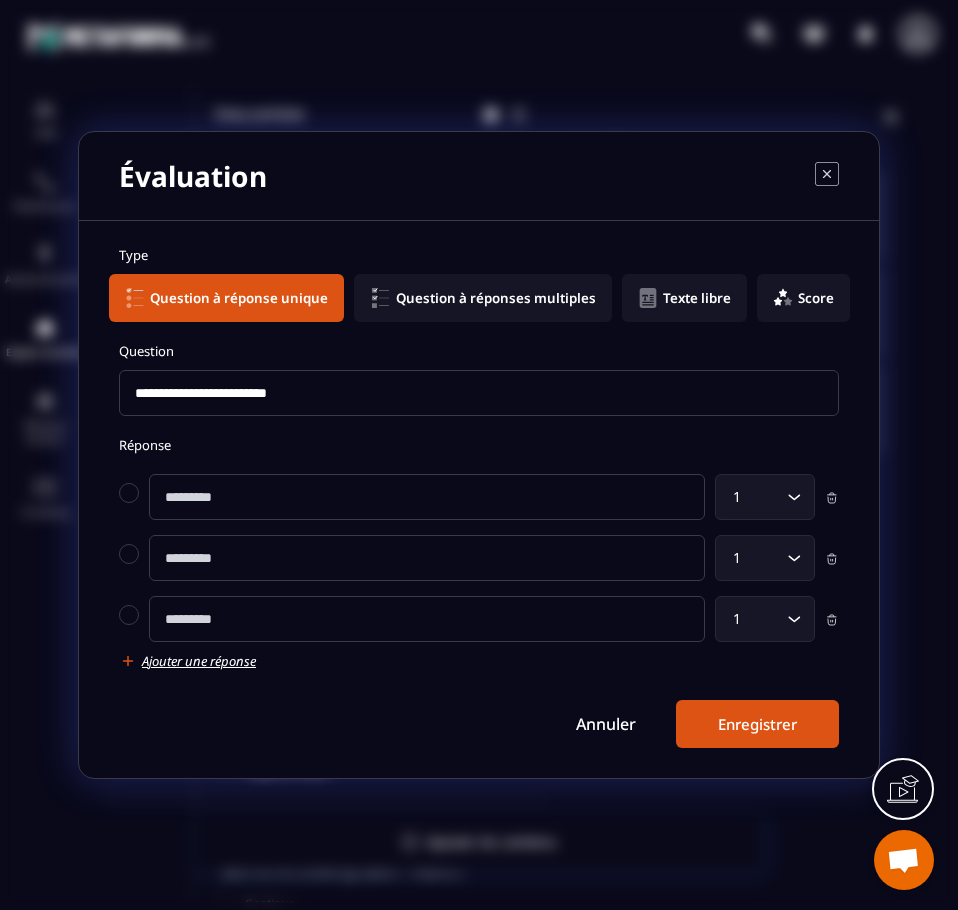 click 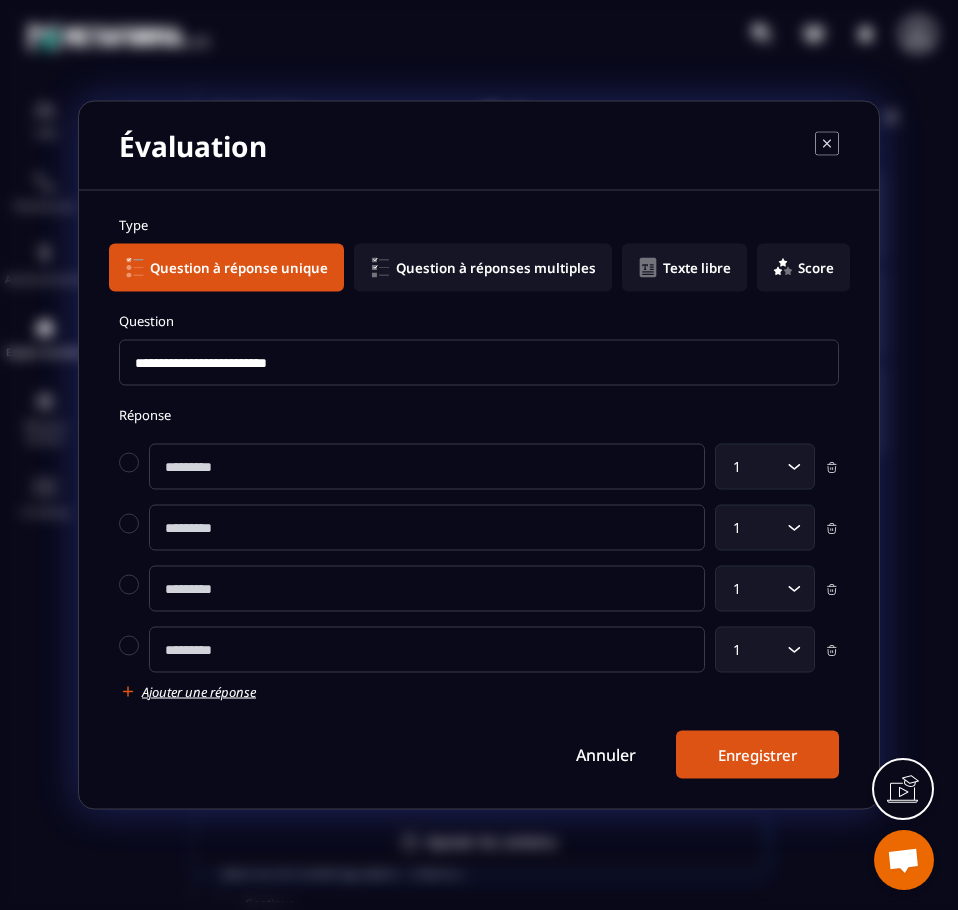 click at bounding box center [427, 467] 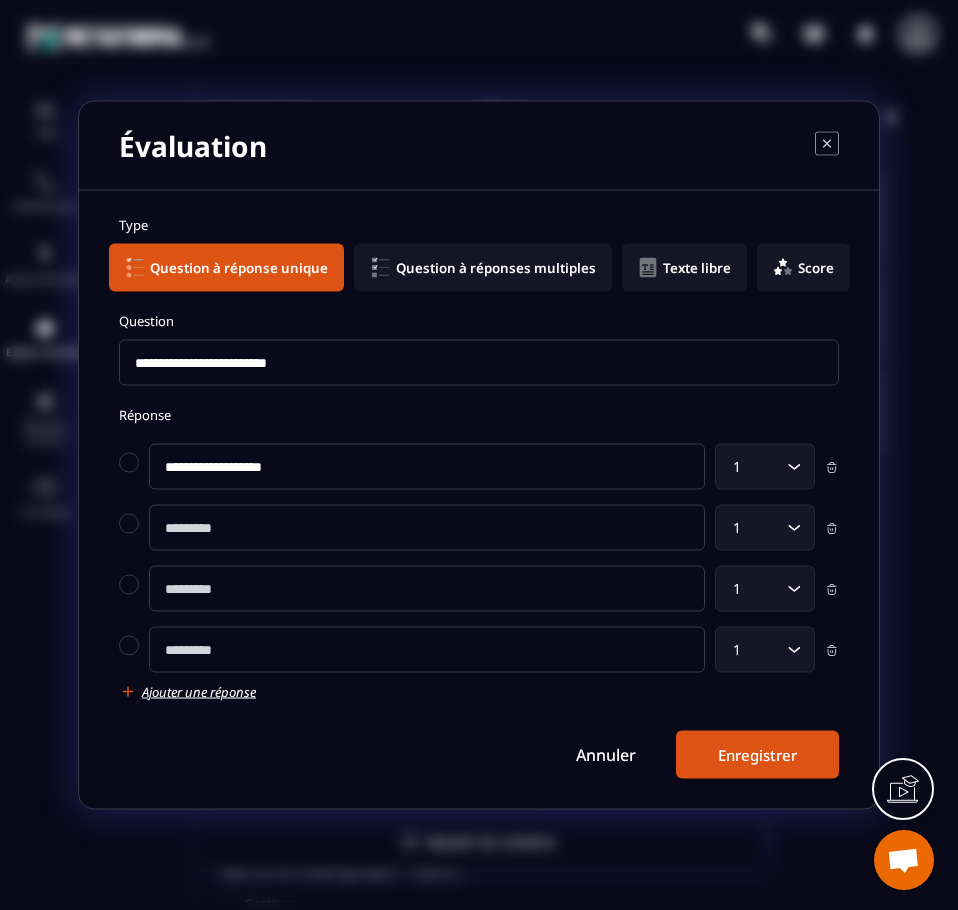 type on "**********" 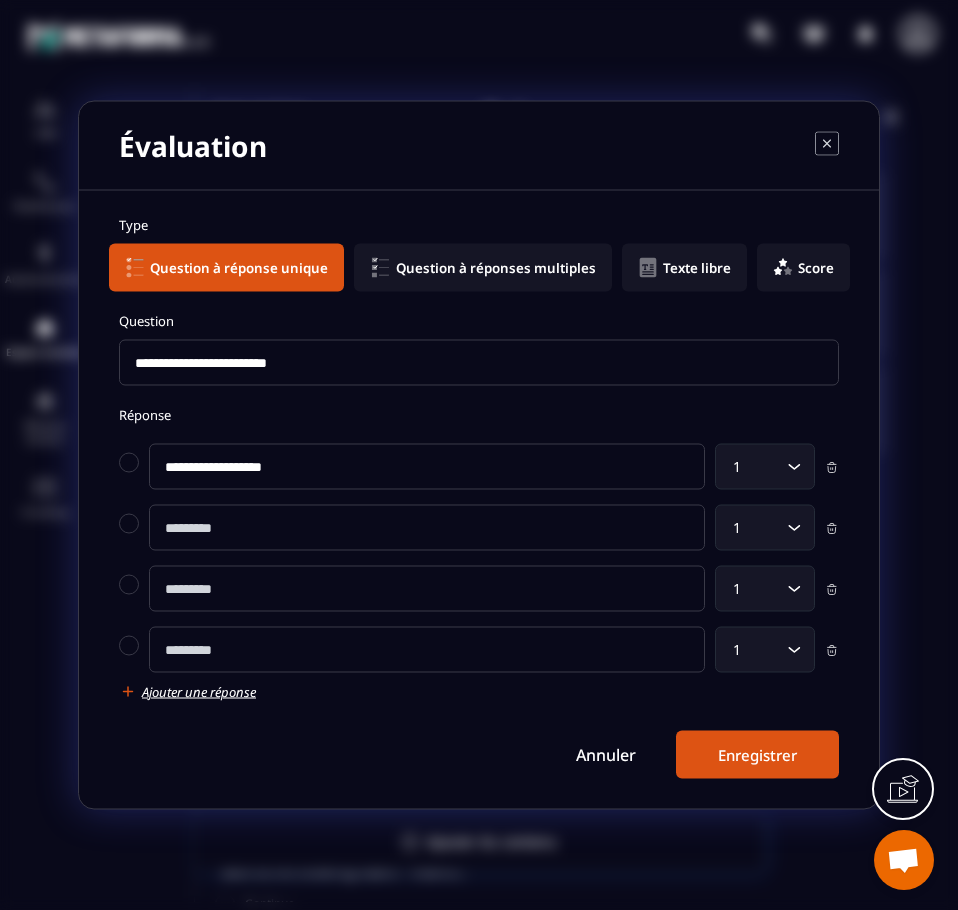 click at bounding box center (427, 589) 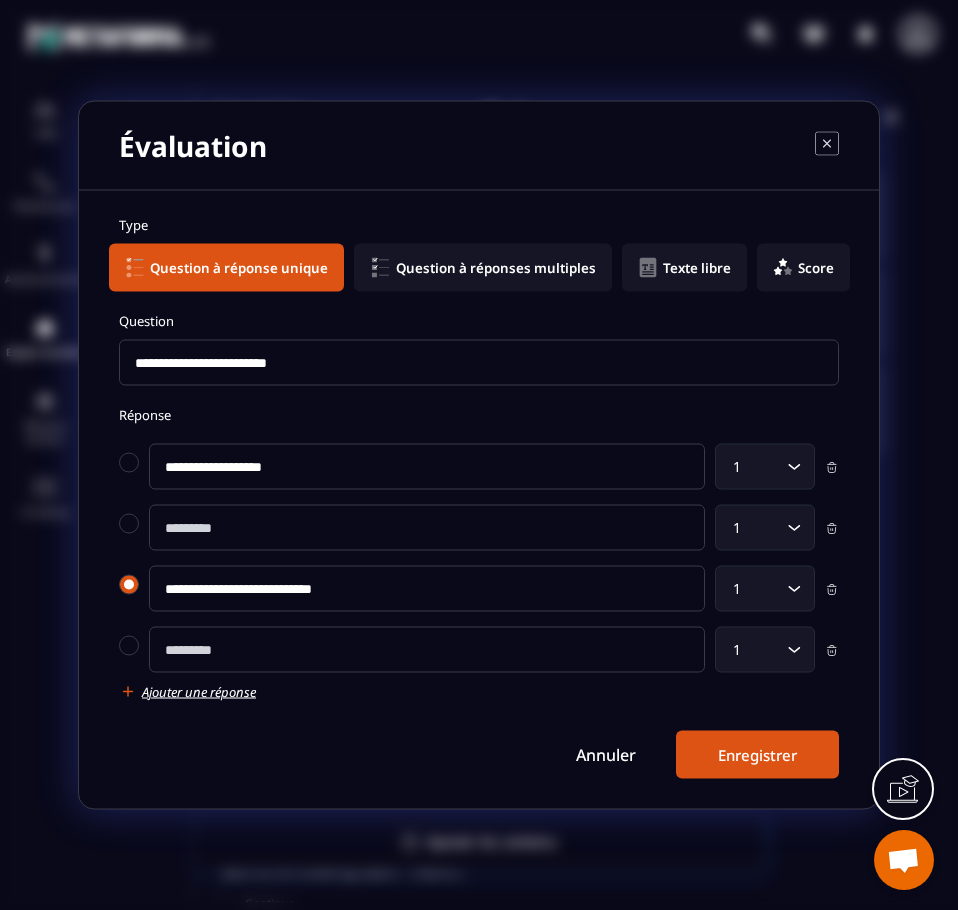 type on "**********" 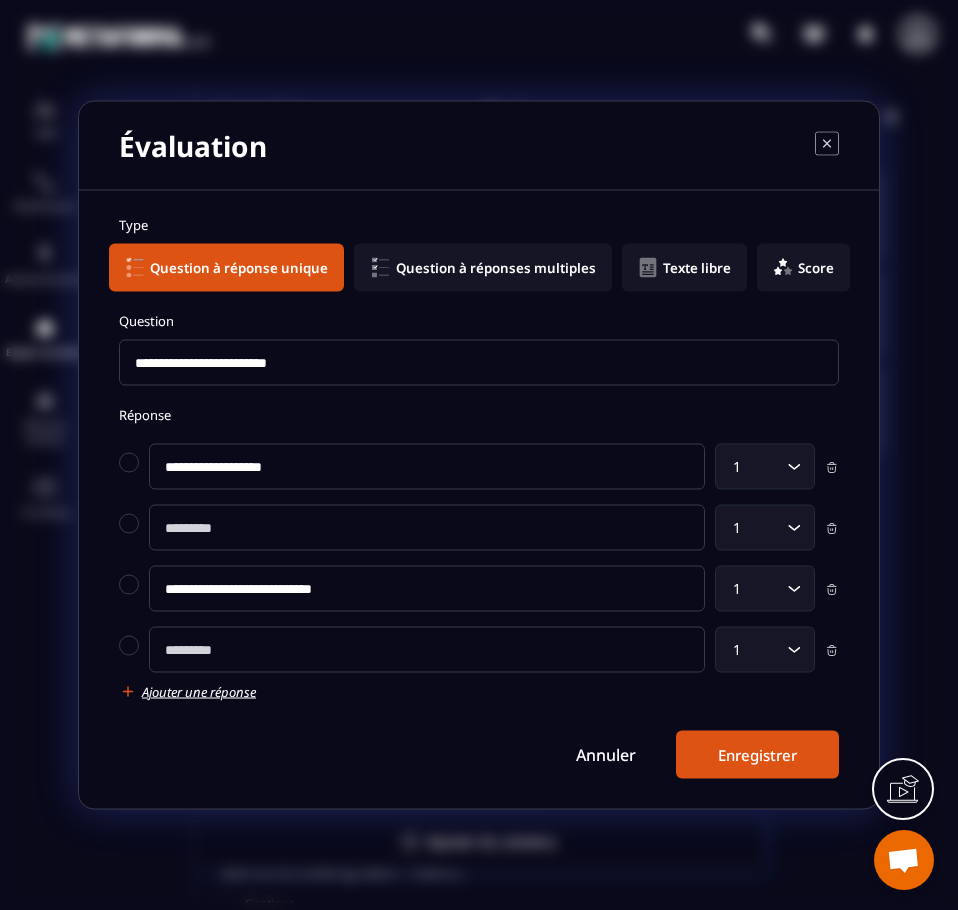 click at bounding box center [427, 528] 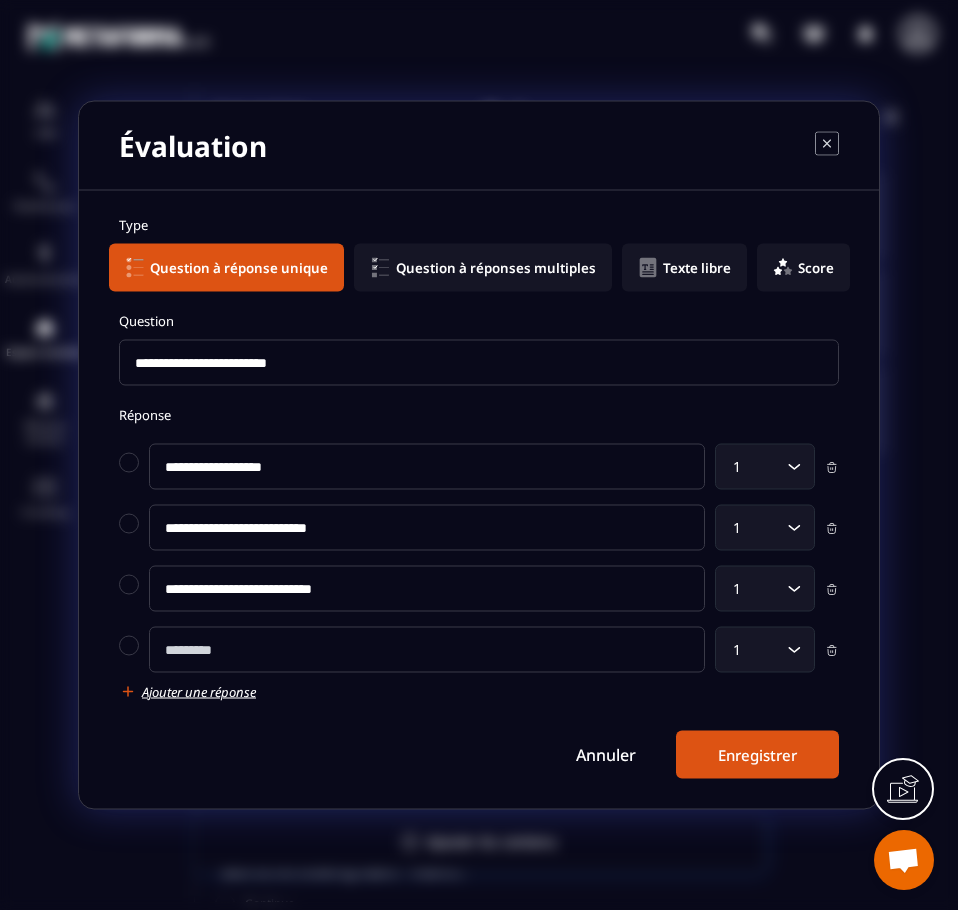 type on "**********" 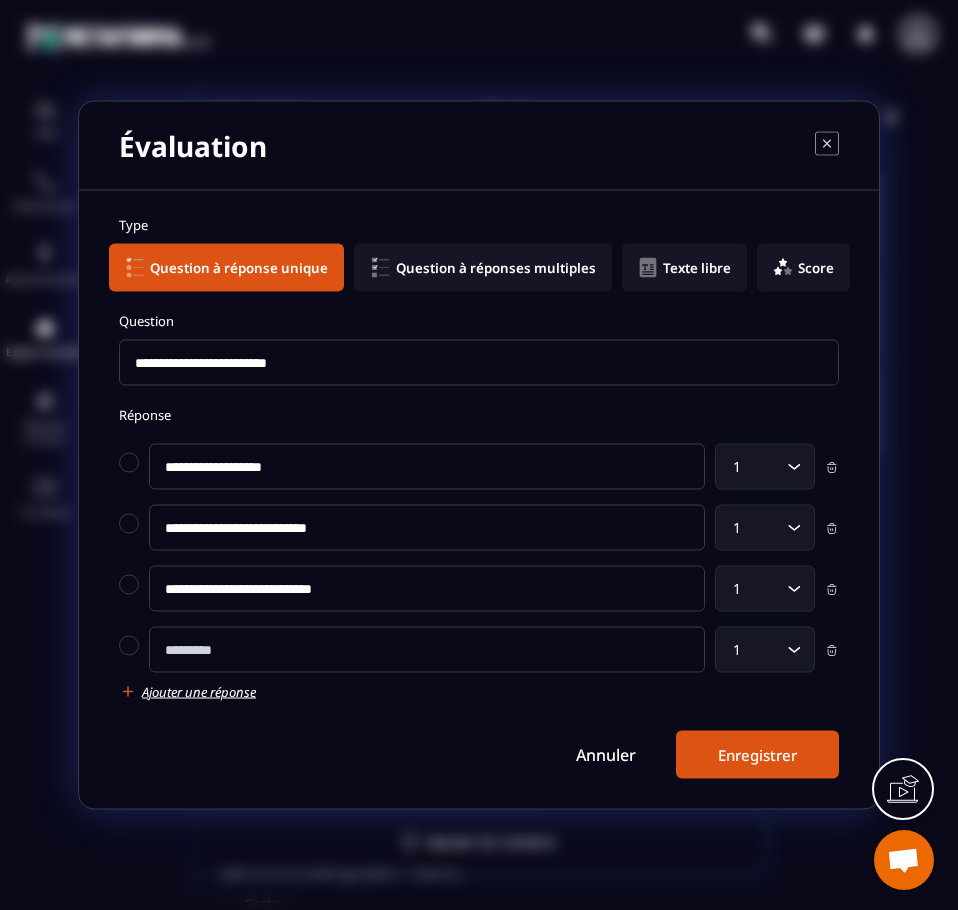 click at bounding box center (427, 650) 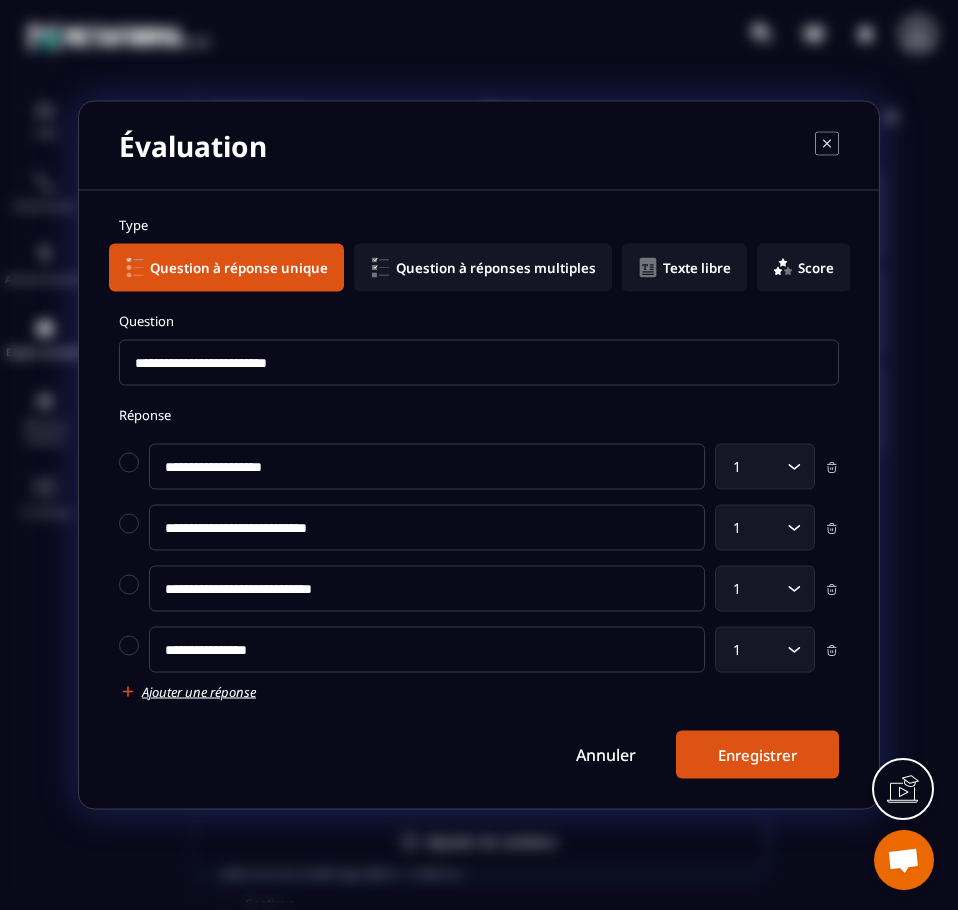 type on "**********" 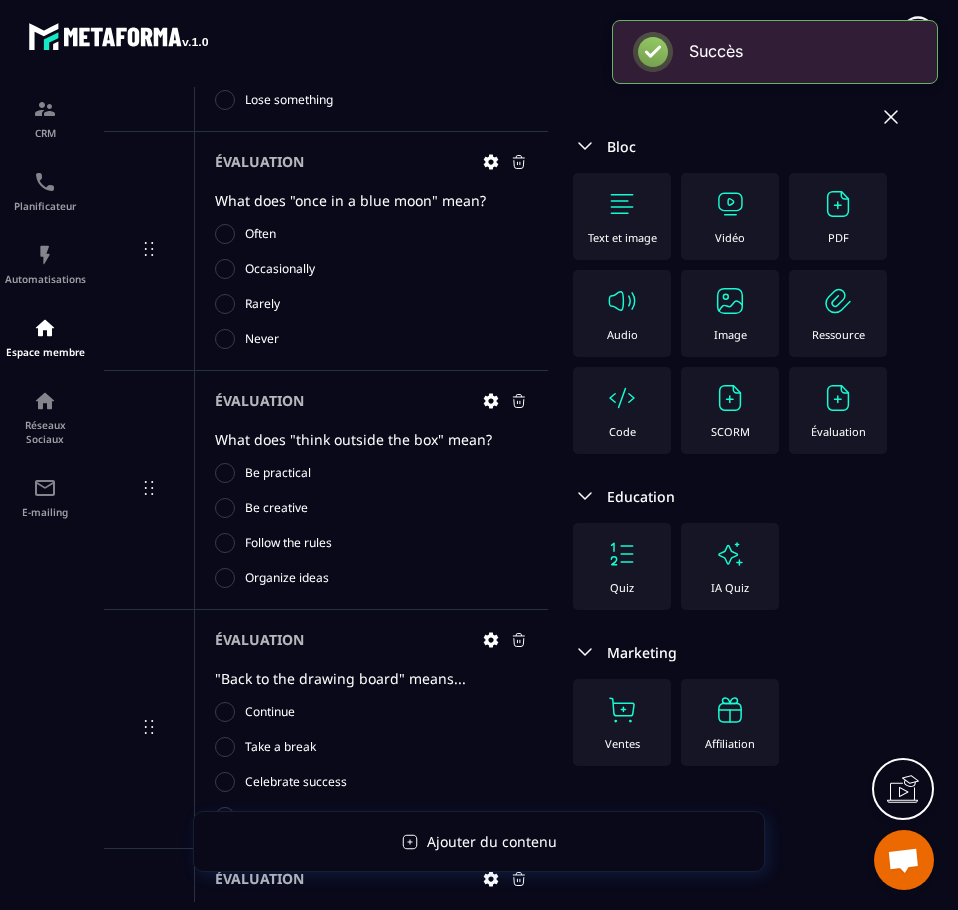 scroll, scrollTop: 1205, scrollLeft: 0, axis: vertical 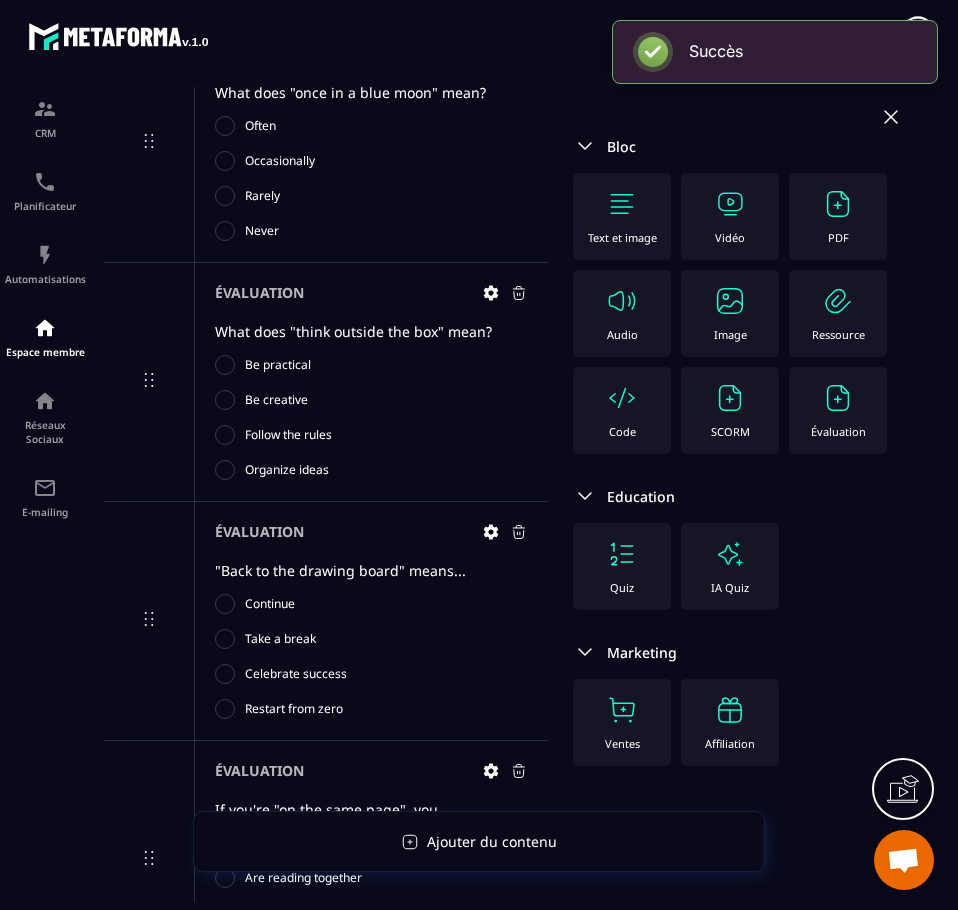 click on "Évaluation" at bounding box center (838, 431) 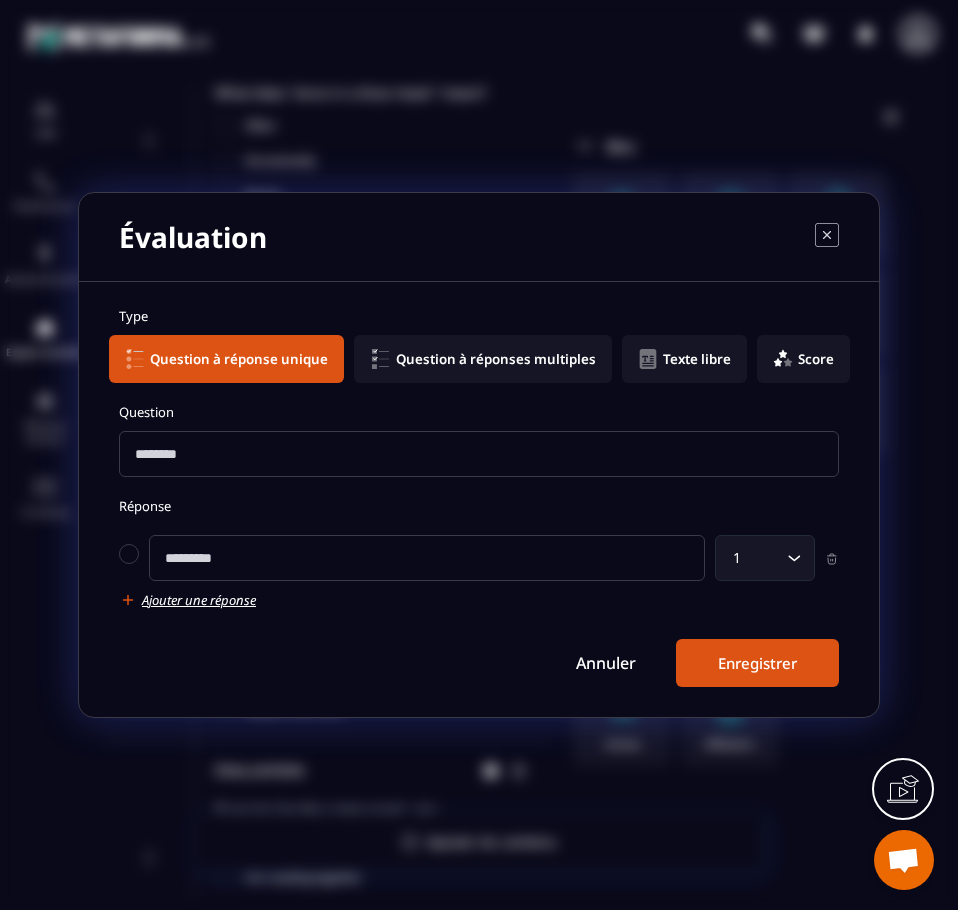 click 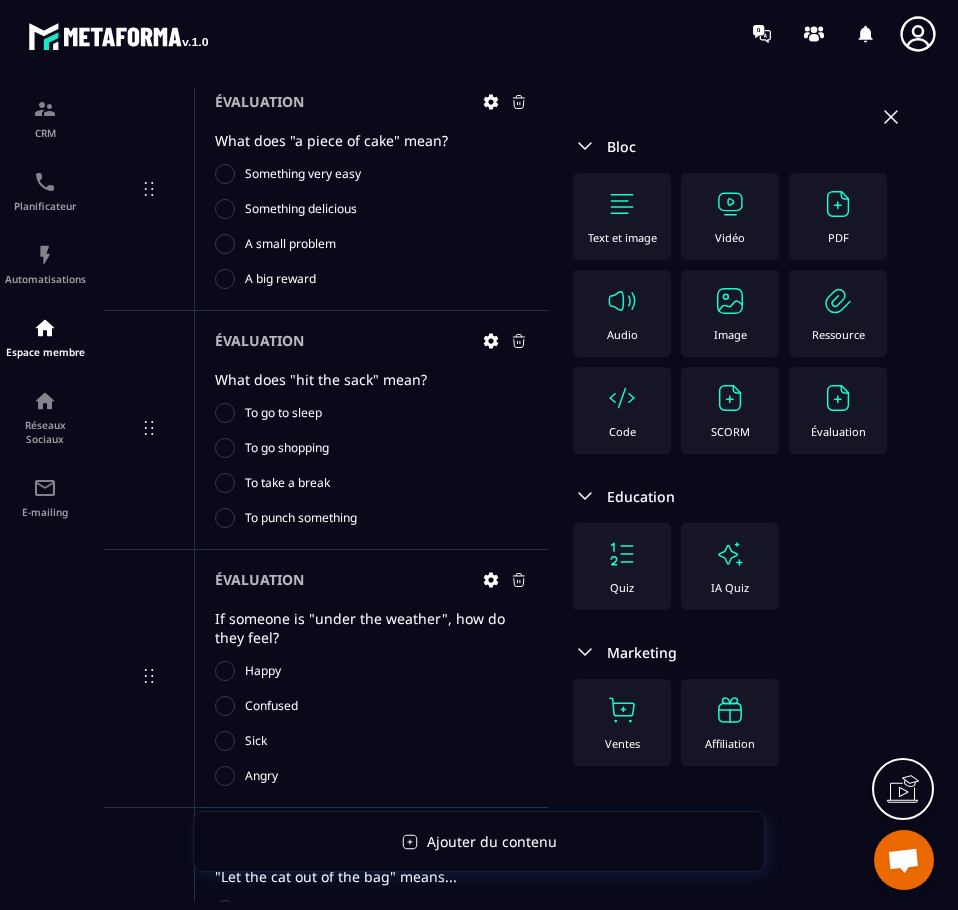 scroll, scrollTop: 0, scrollLeft: 0, axis: both 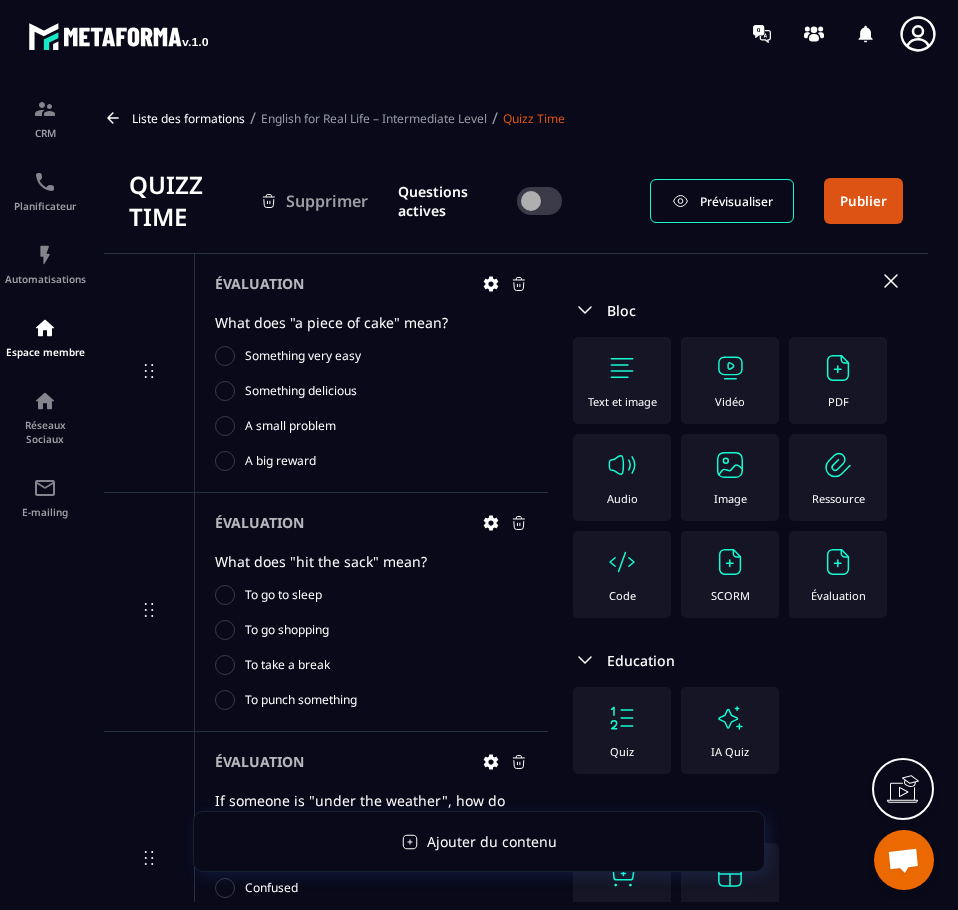 click 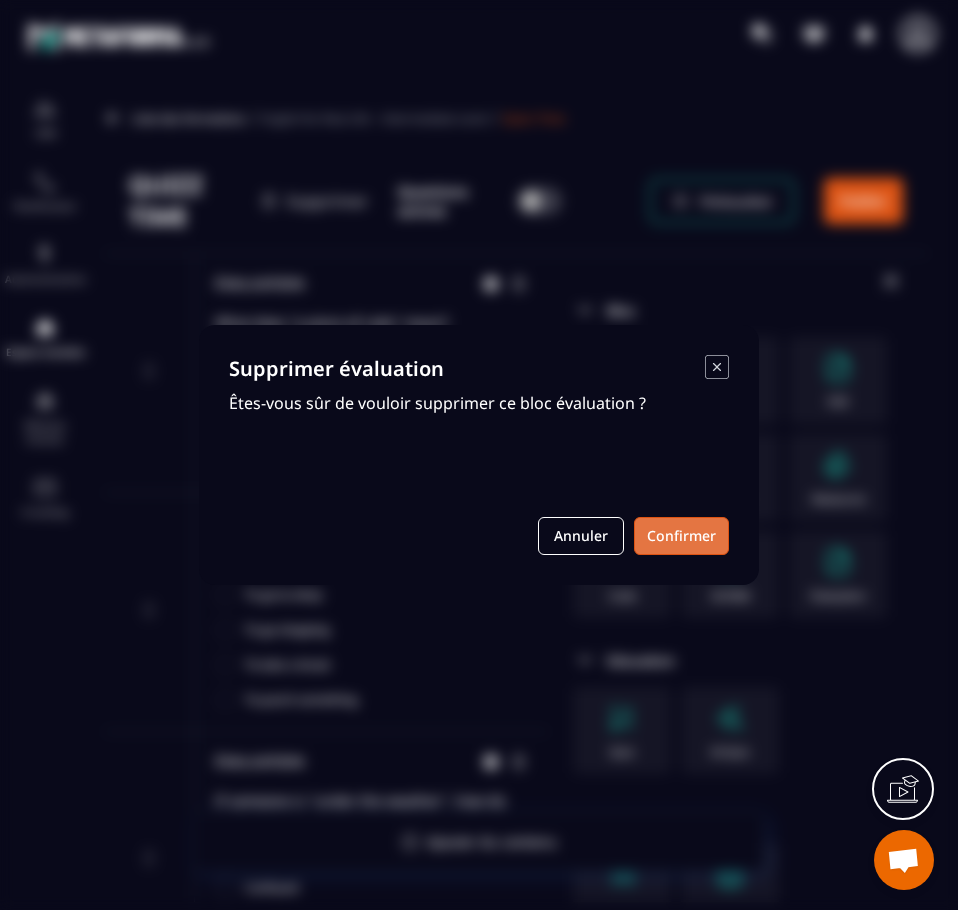click on "Confirmer" at bounding box center (681, 536) 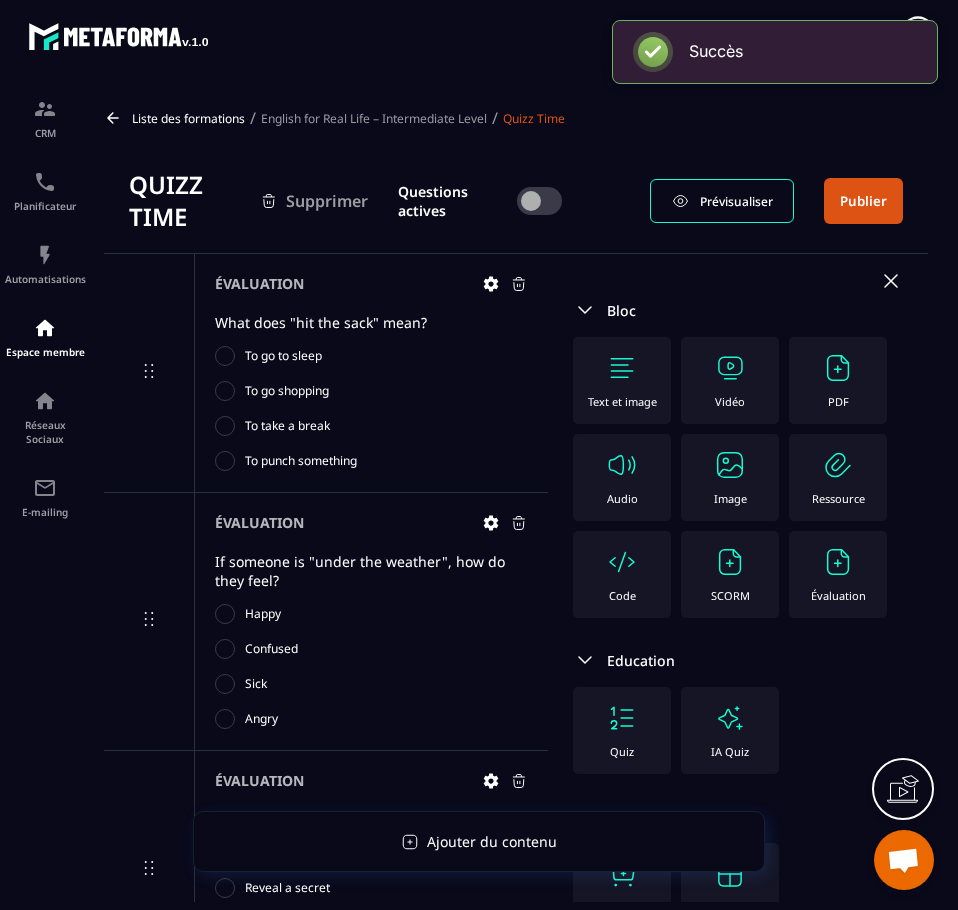click on "English for Real Life – Intermediate Level" at bounding box center (374, 118) 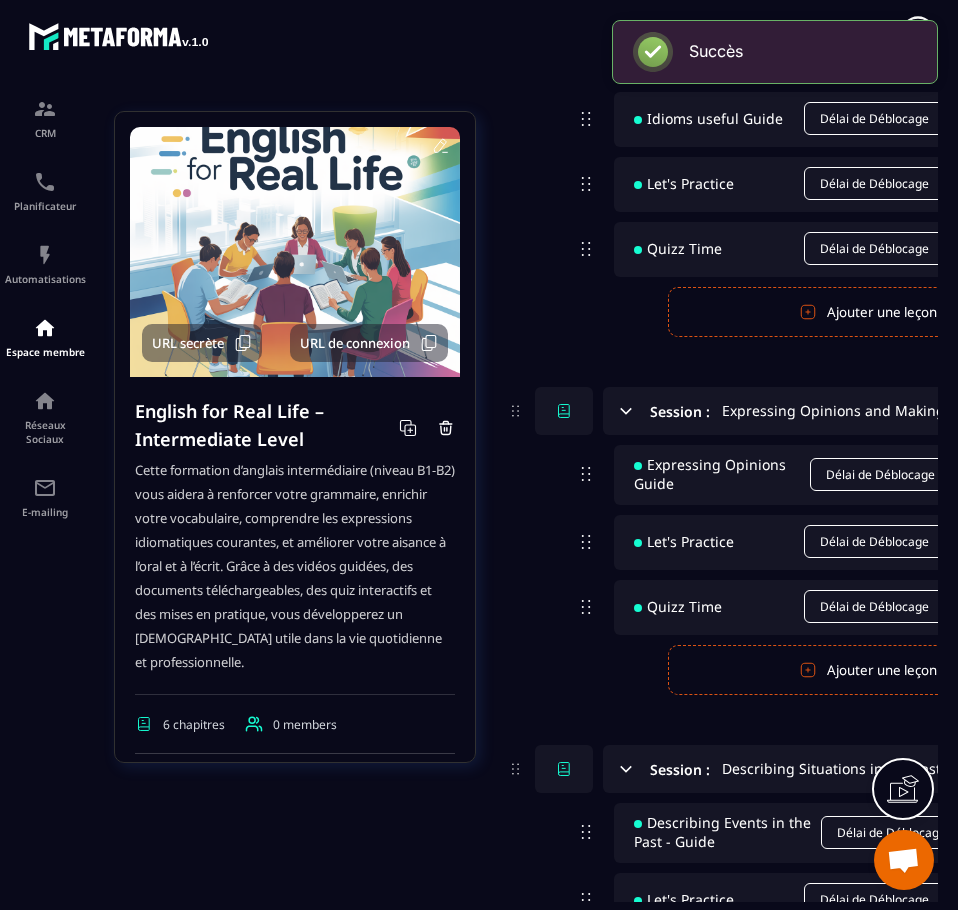 scroll, scrollTop: 900, scrollLeft: 0, axis: vertical 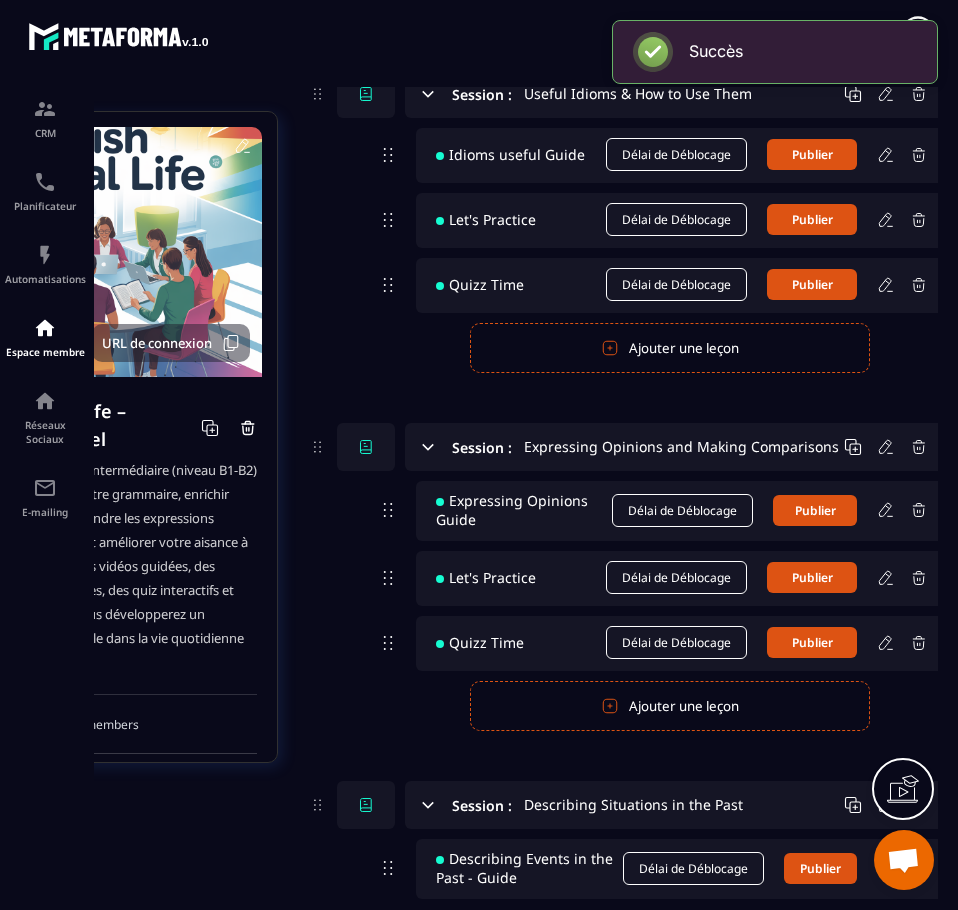 drag, startPoint x: 534, startPoint y: 350, endPoint x: 889, endPoint y: 341, distance: 355.11407 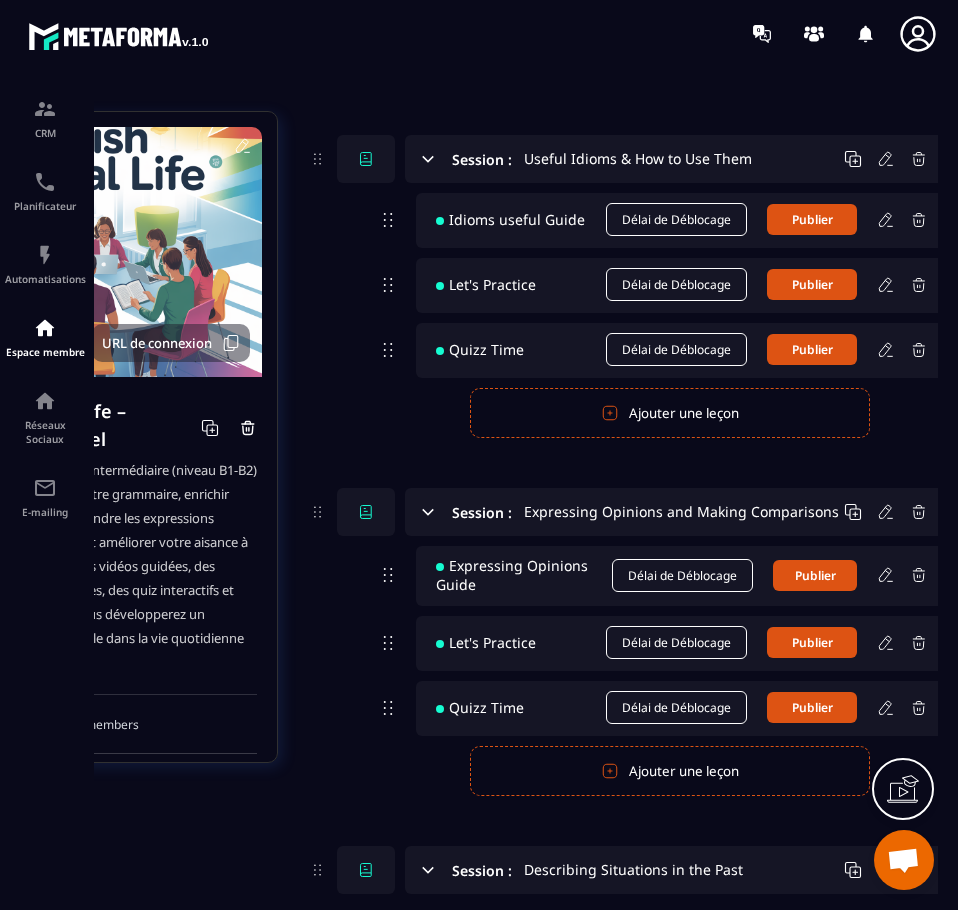 scroll, scrollTop: 800, scrollLeft: 198, axis: both 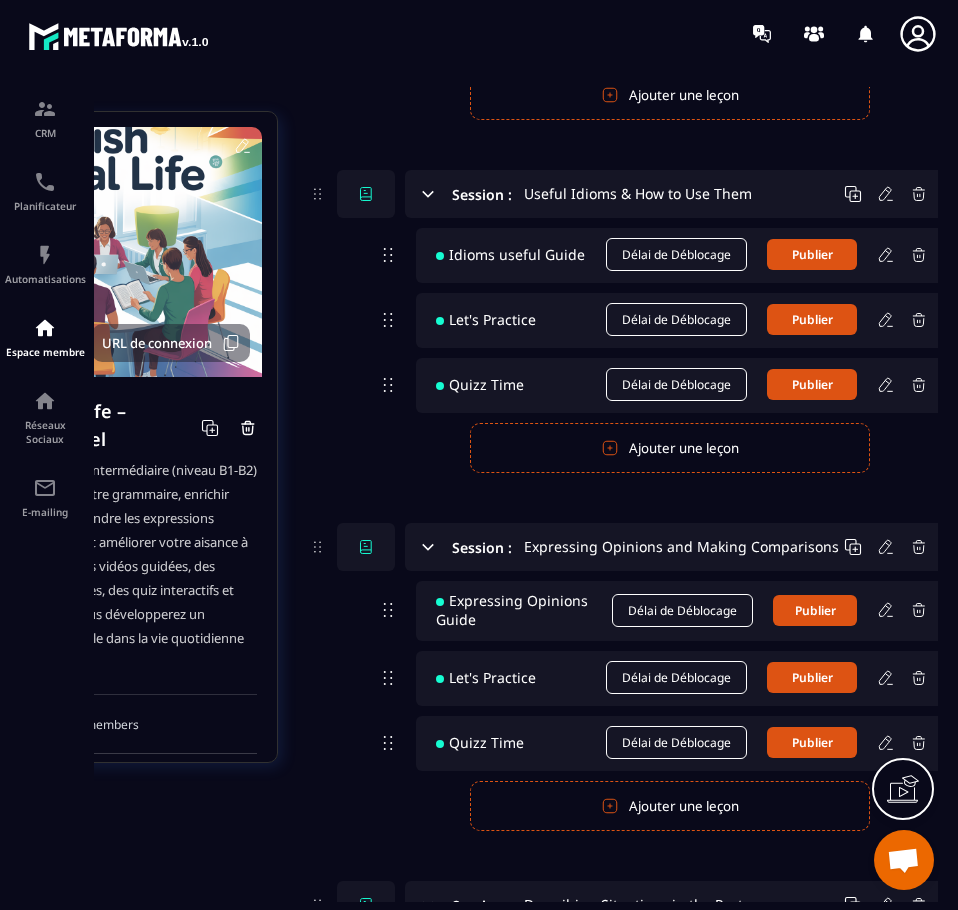 click 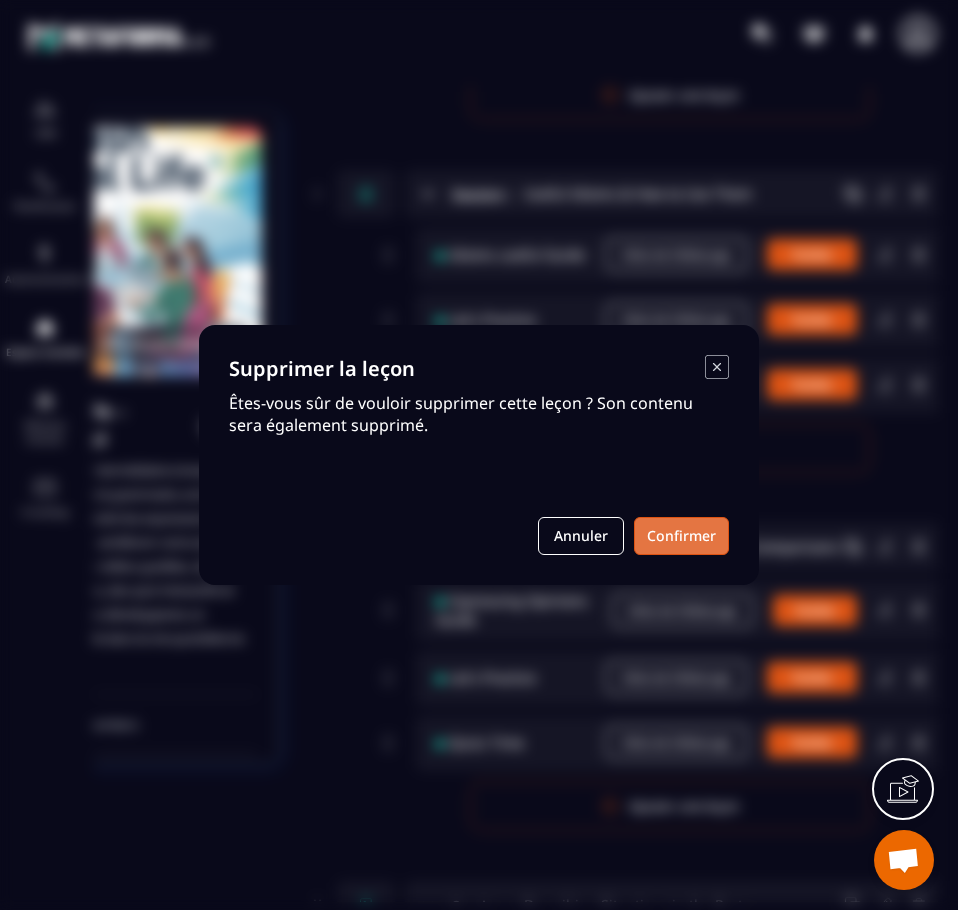 click on "Confirmer" at bounding box center (681, 536) 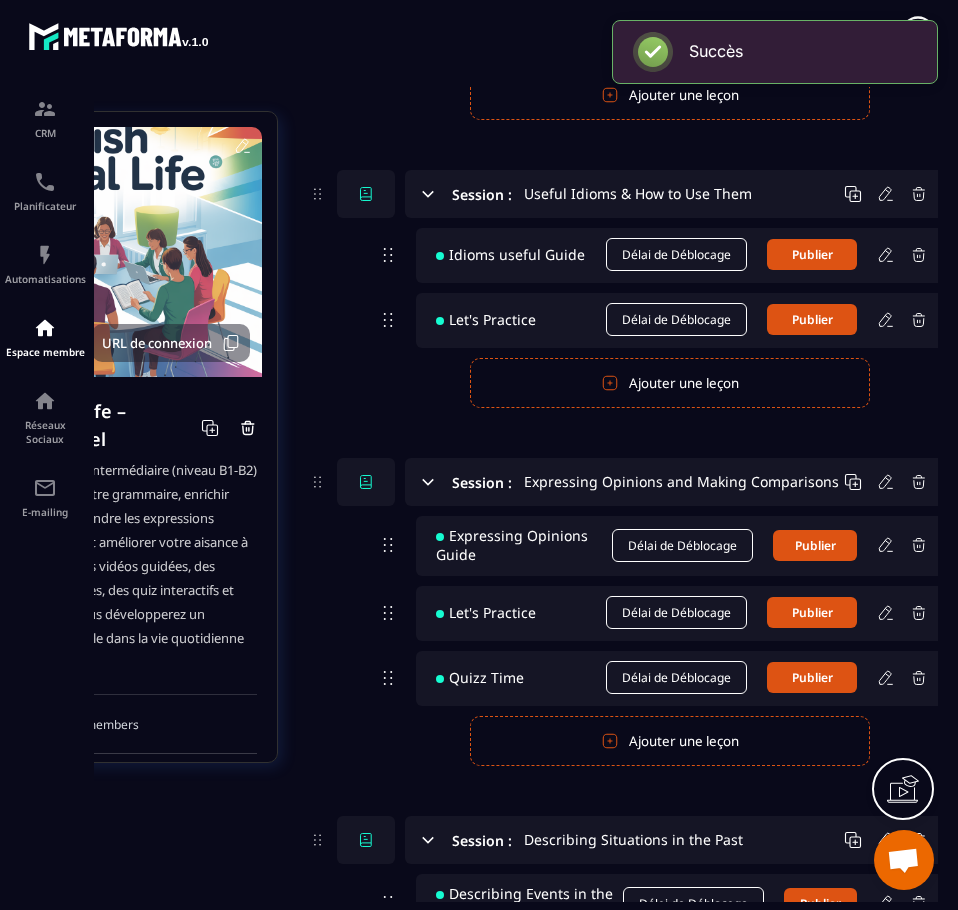 click on "Ajouter une leçon" at bounding box center [670, 383] 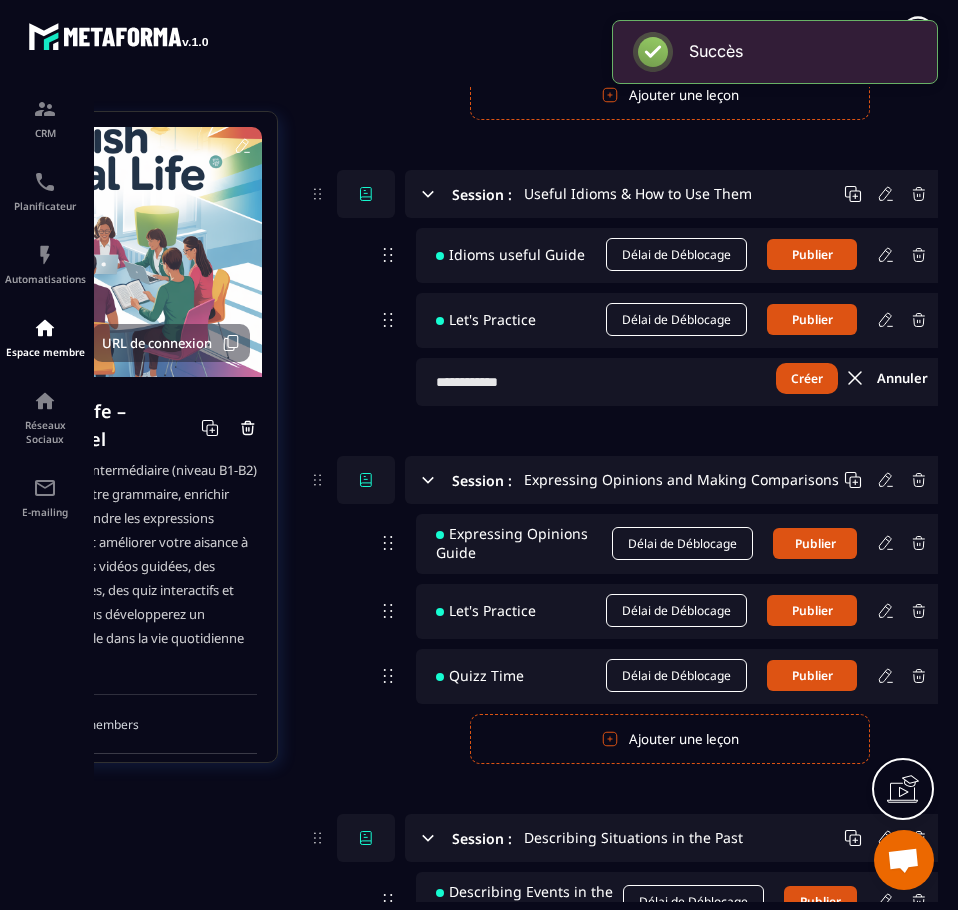 click at bounding box center [682, 382] 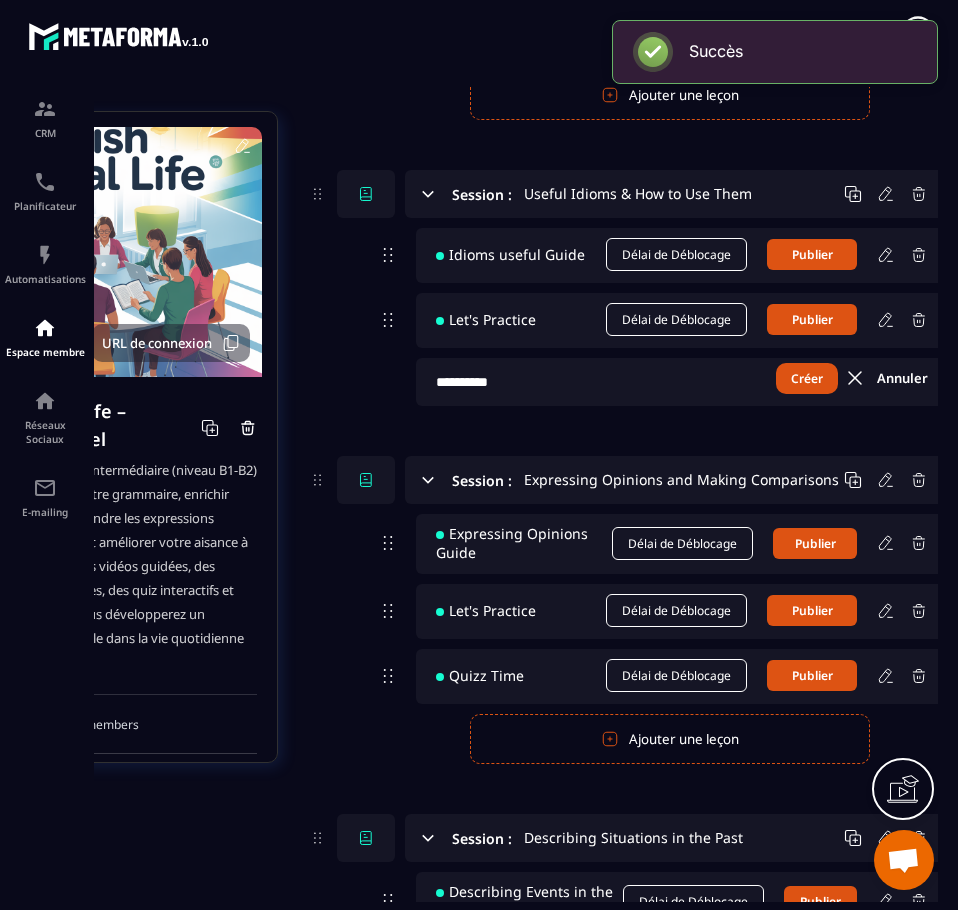 type on "**********" 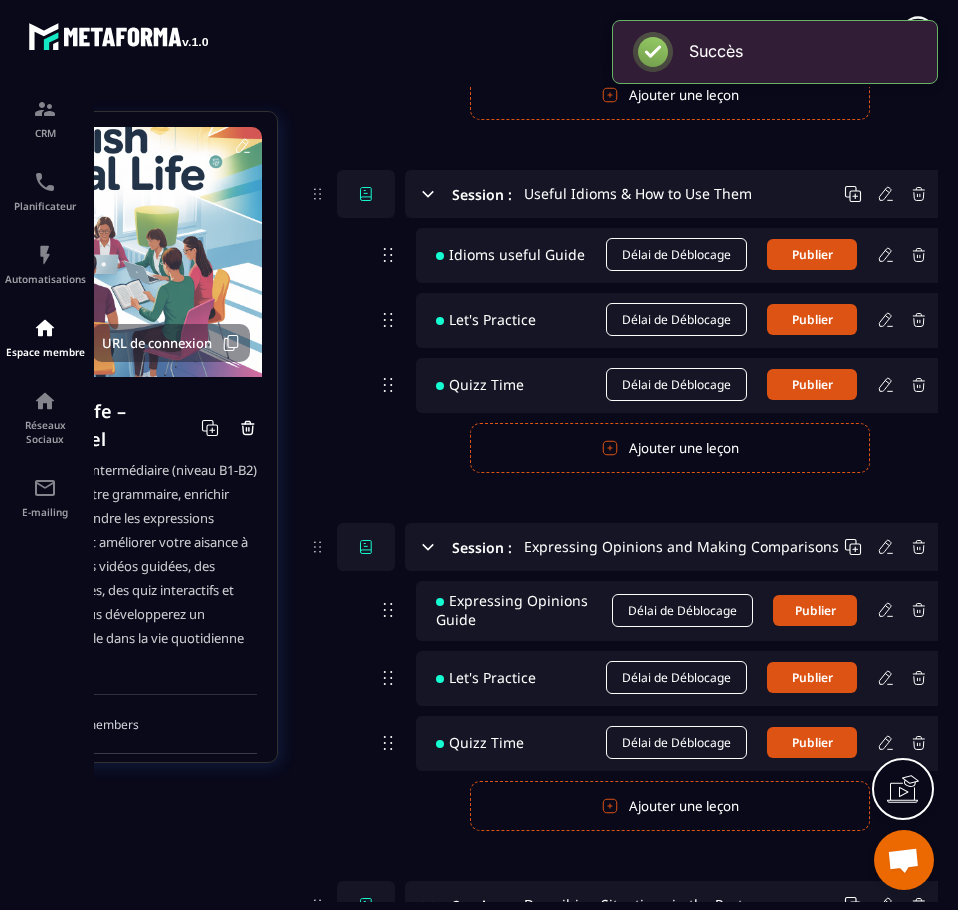 click 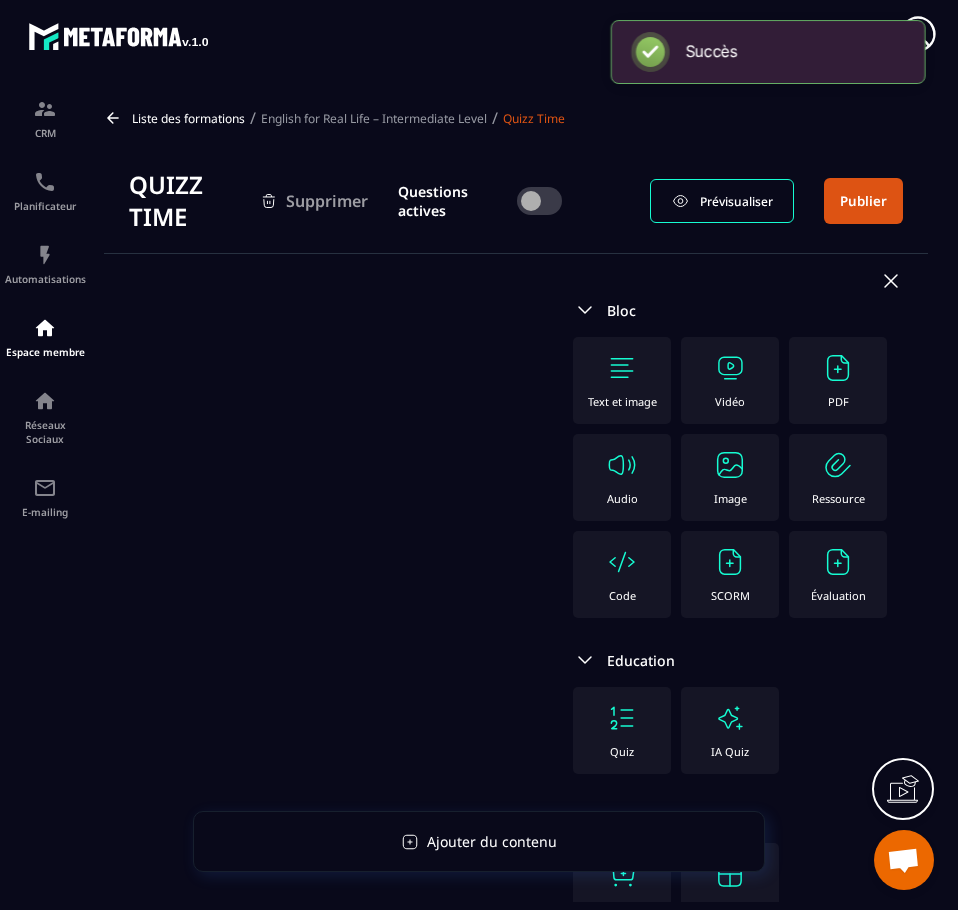 click on "Évaluation" 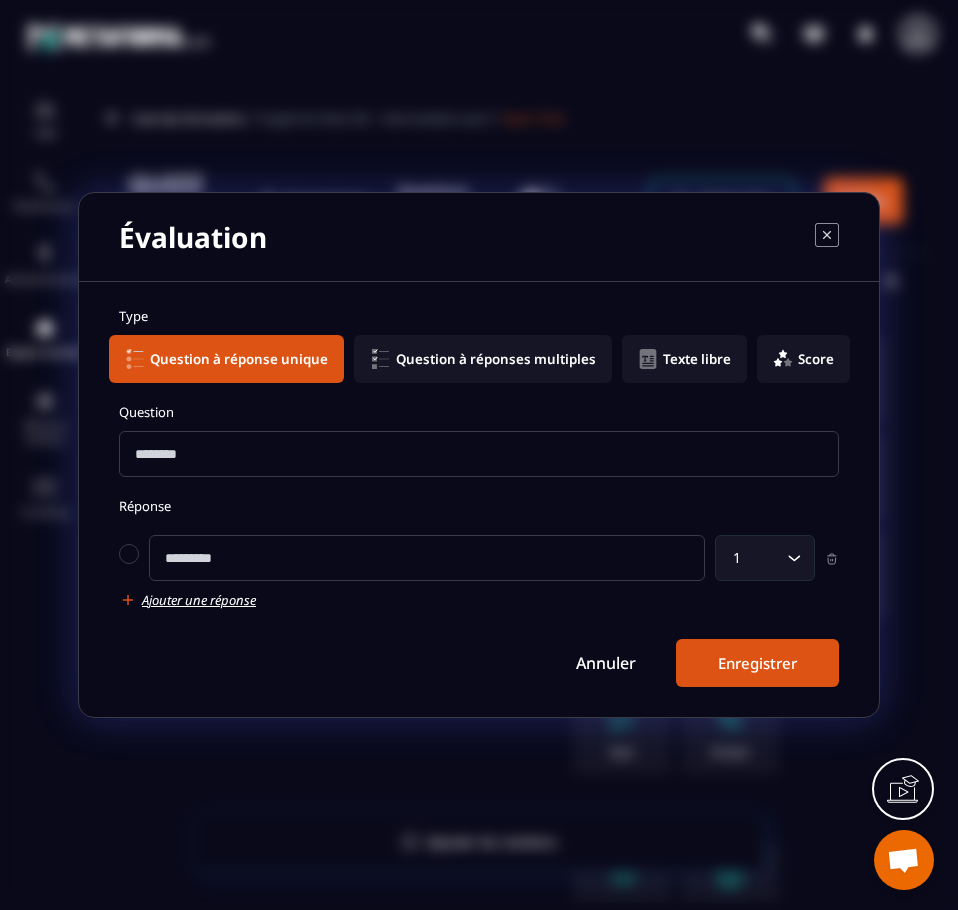click at bounding box center [479, 454] 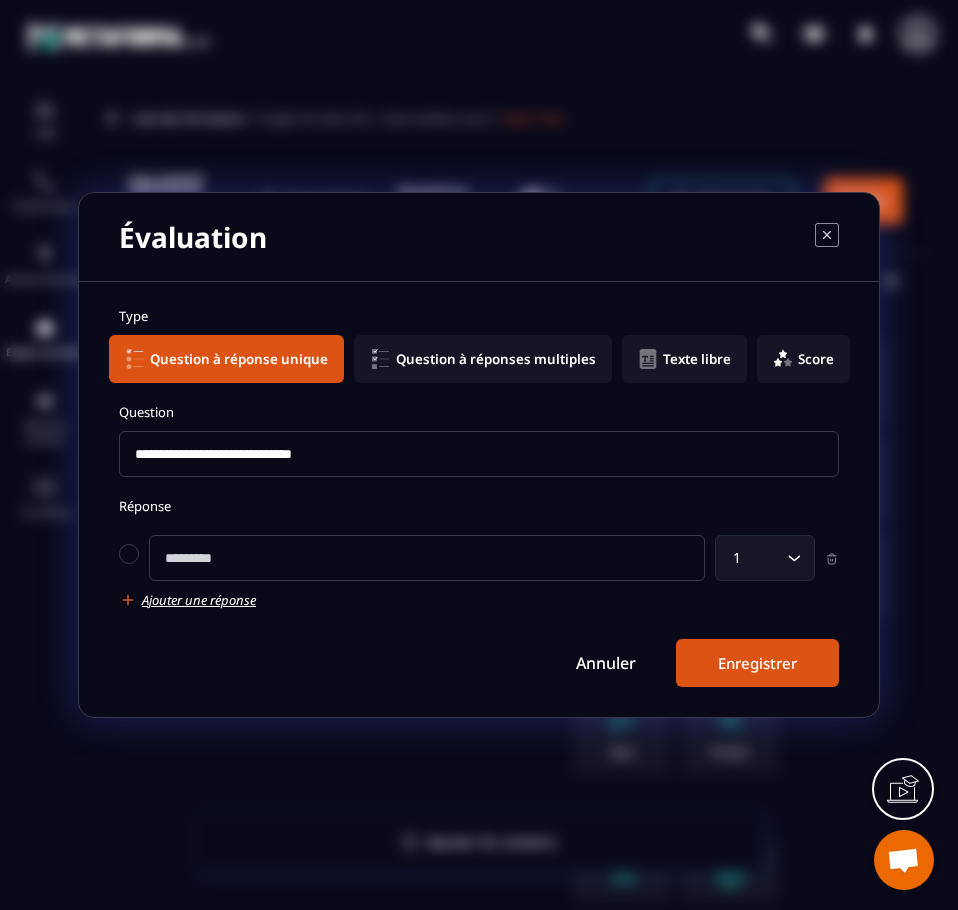 type on "**********" 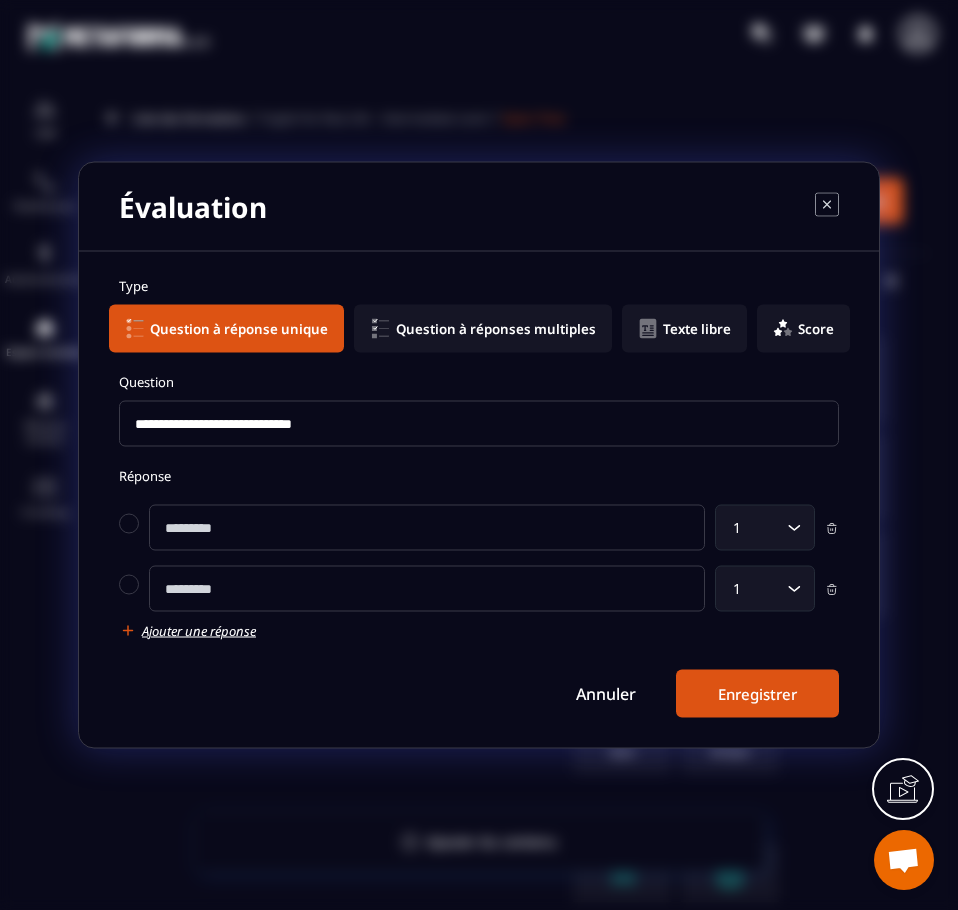 click 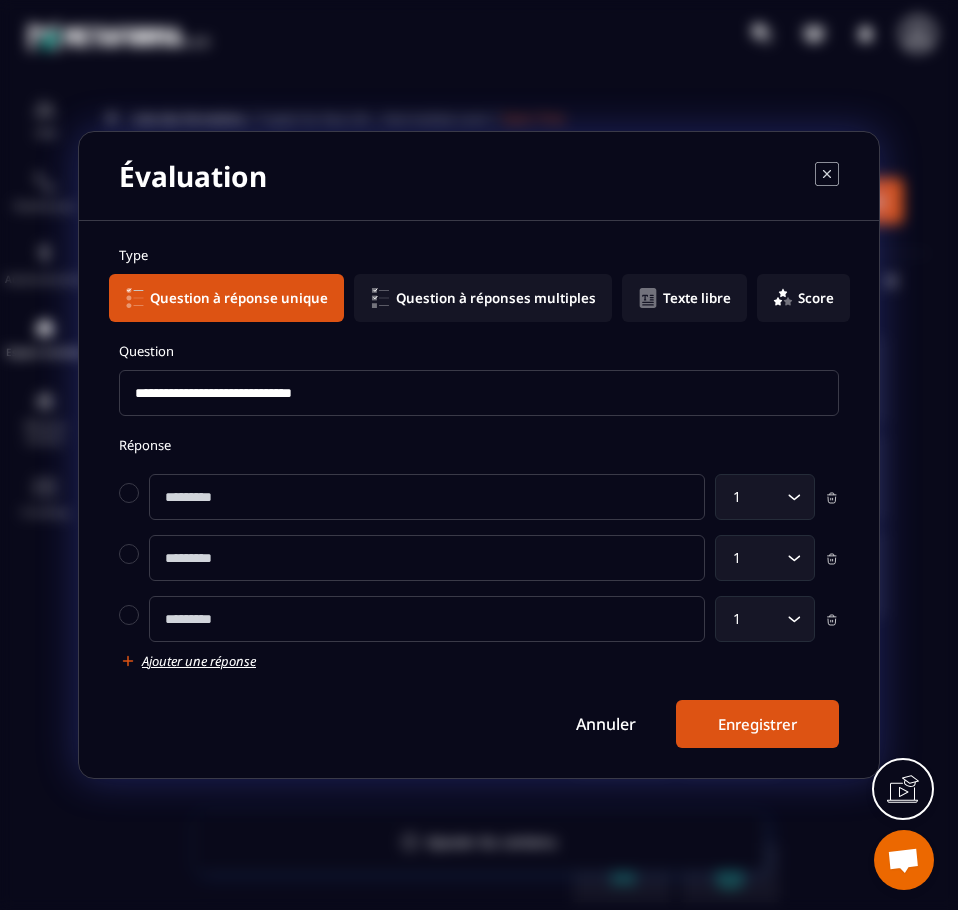 click on "**********" at bounding box center (479, 497) 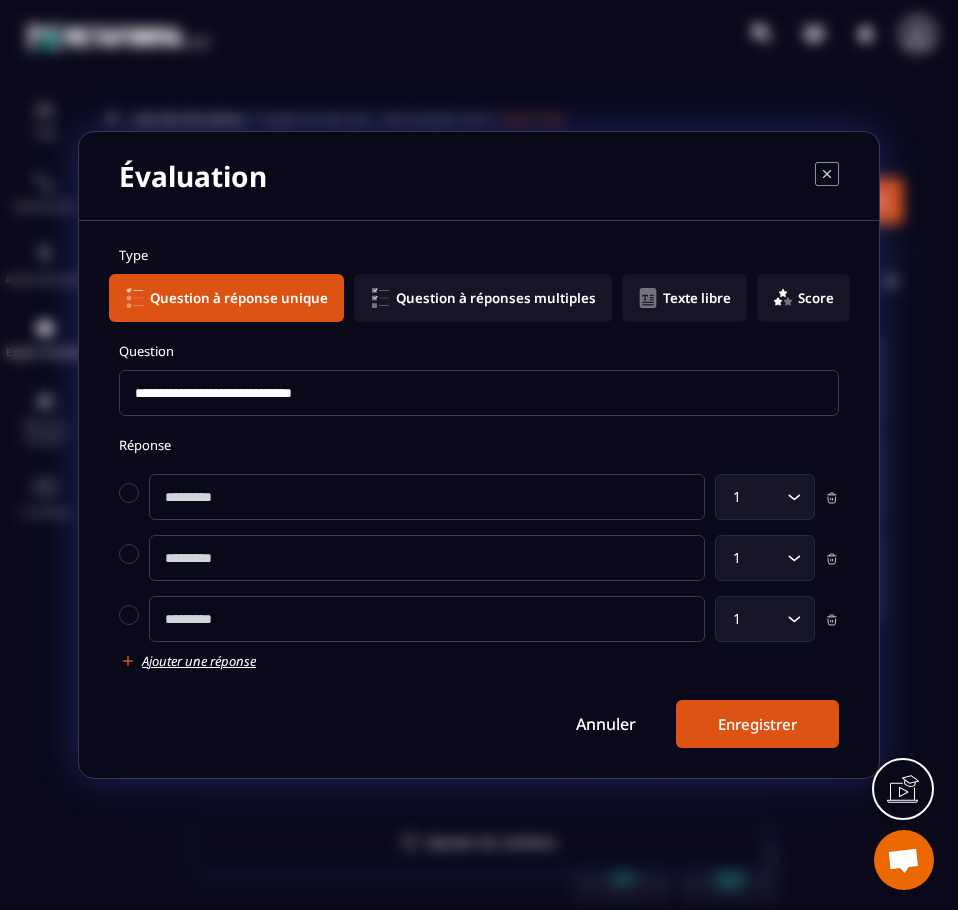 click 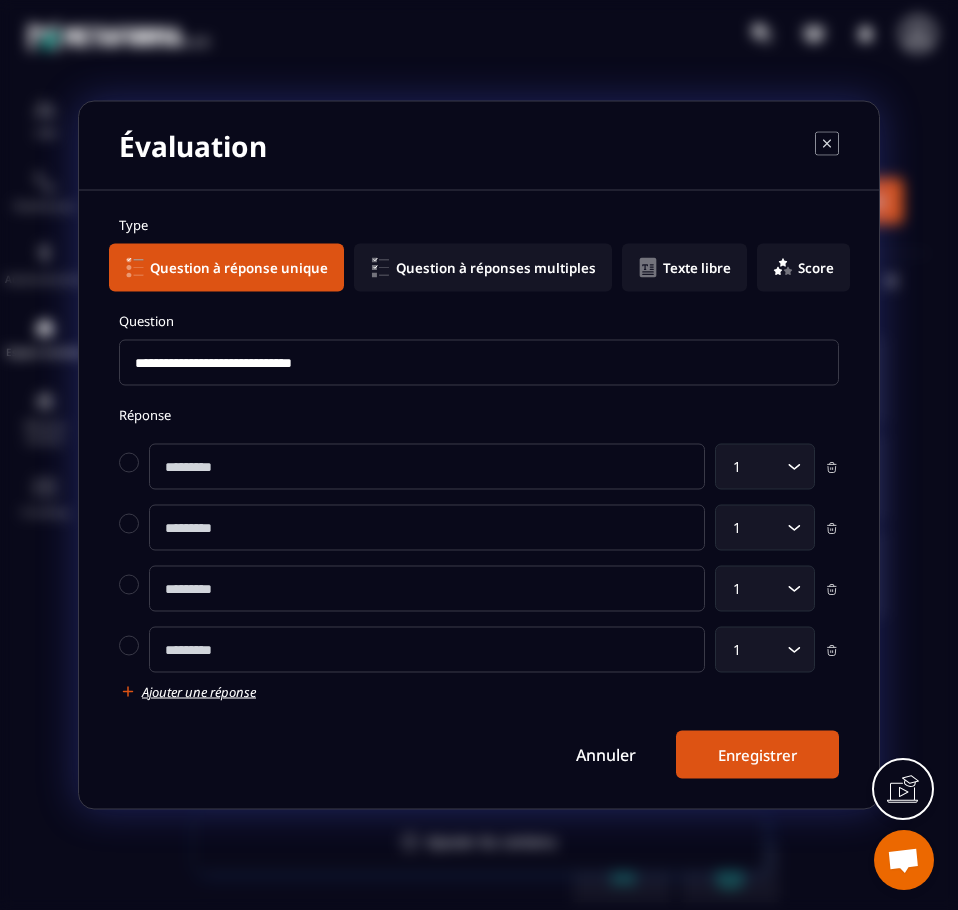 drag, startPoint x: 221, startPoint y: 479, endPoint x: 160, endPoint y: 463, distance: 63.06346 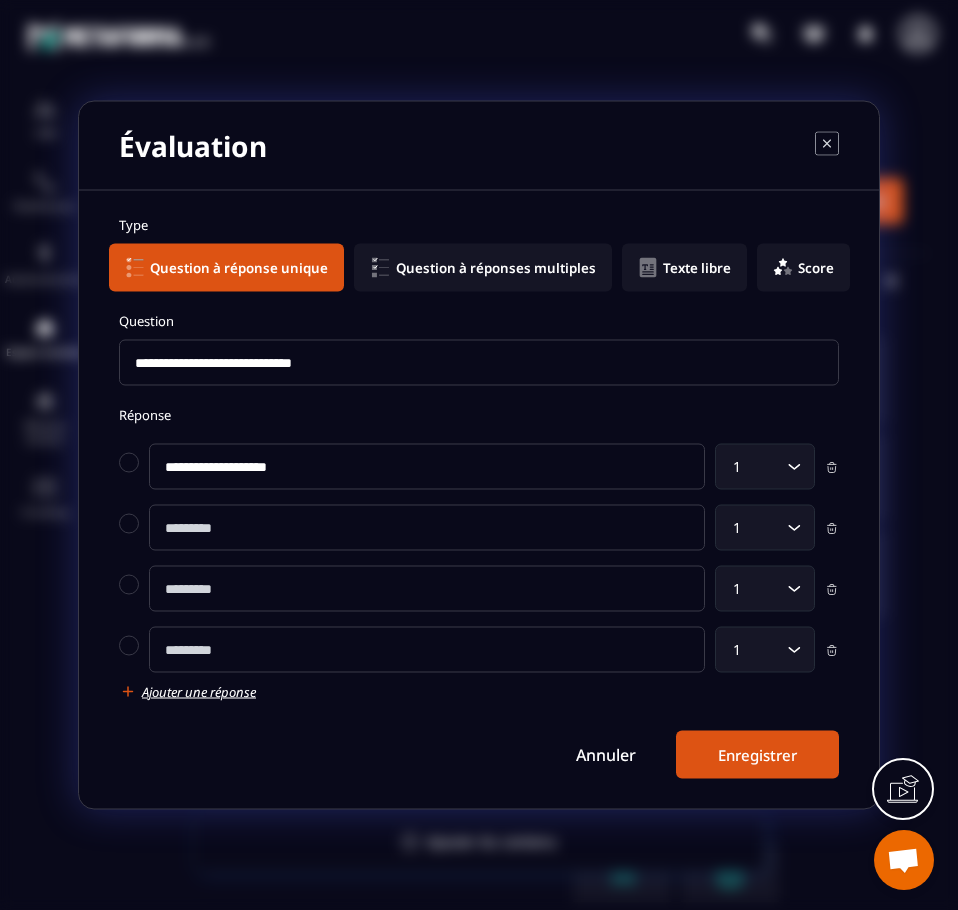 type on "**********" 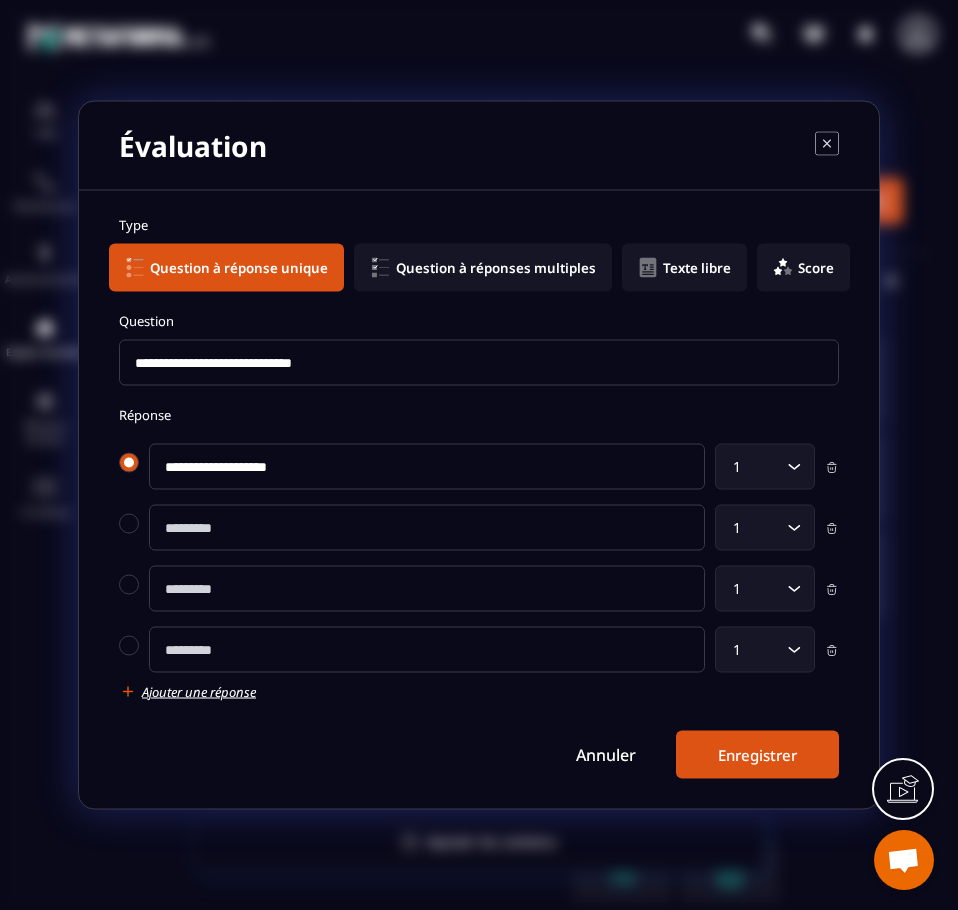 drag, startPoint x: 113, startPoint y: 454, endPoint x: 122, endPoint y: 461, distance: 11.401754 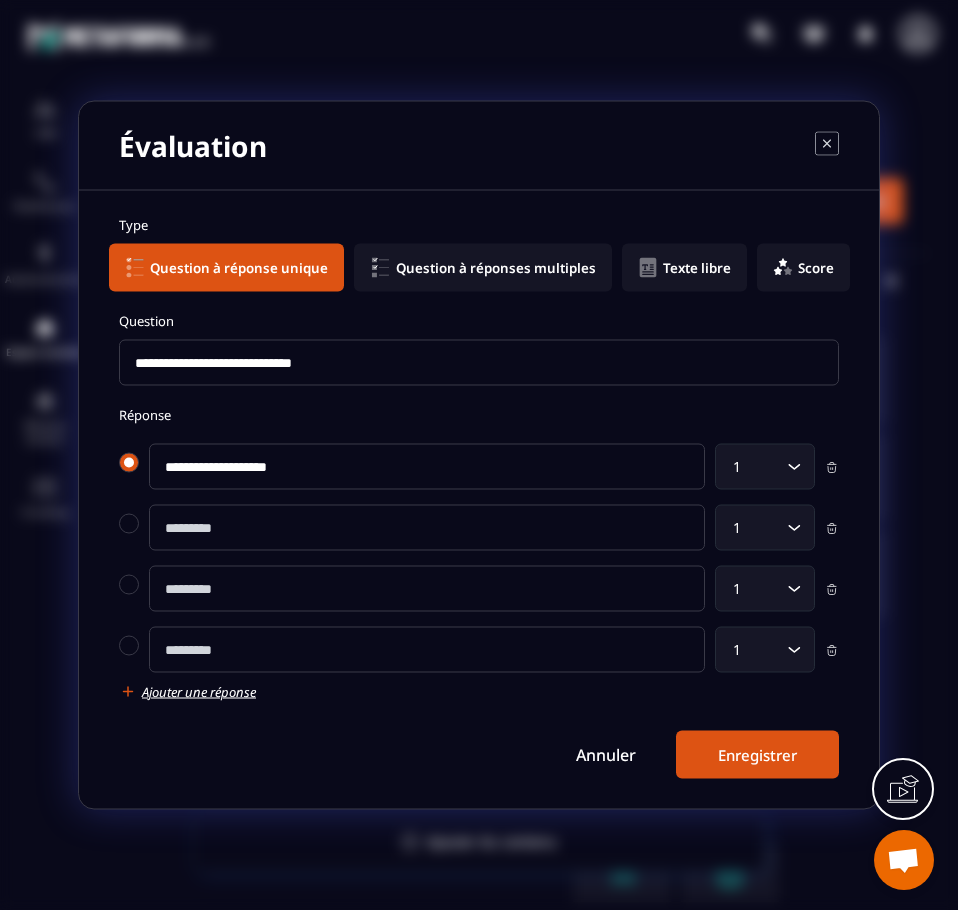 click on "**********" at bounding box center (479, 500) 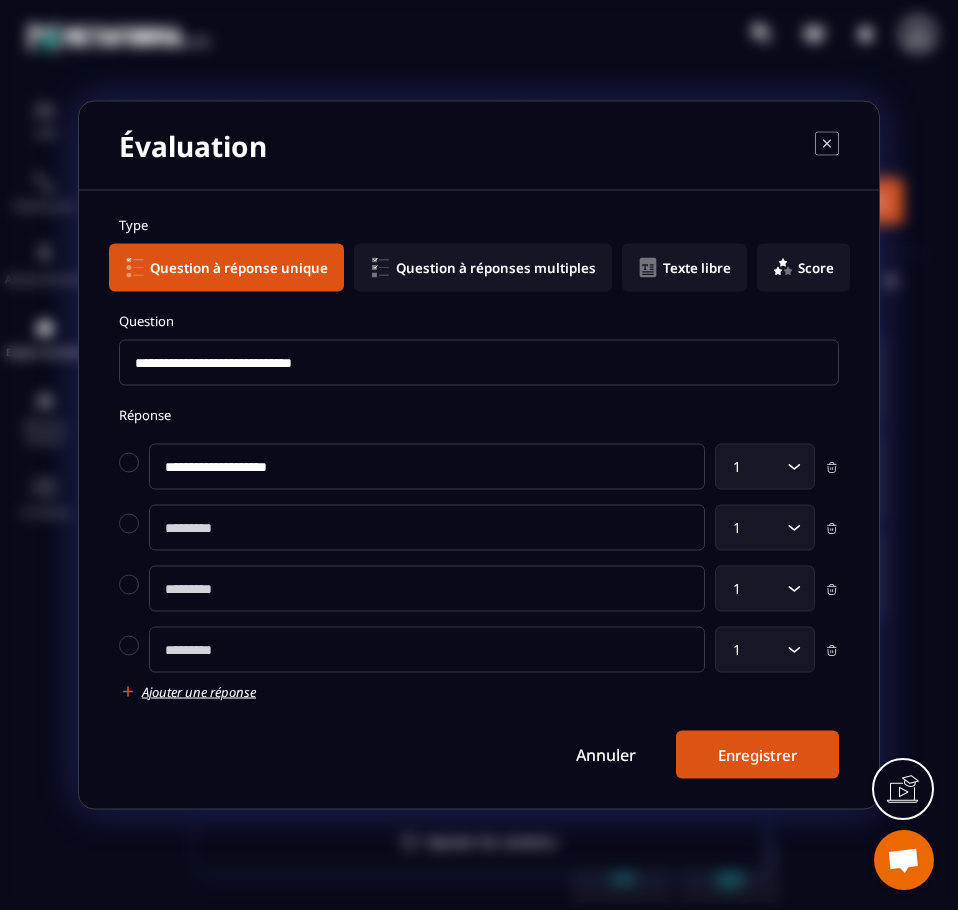 click at bounding box center (427, 528) 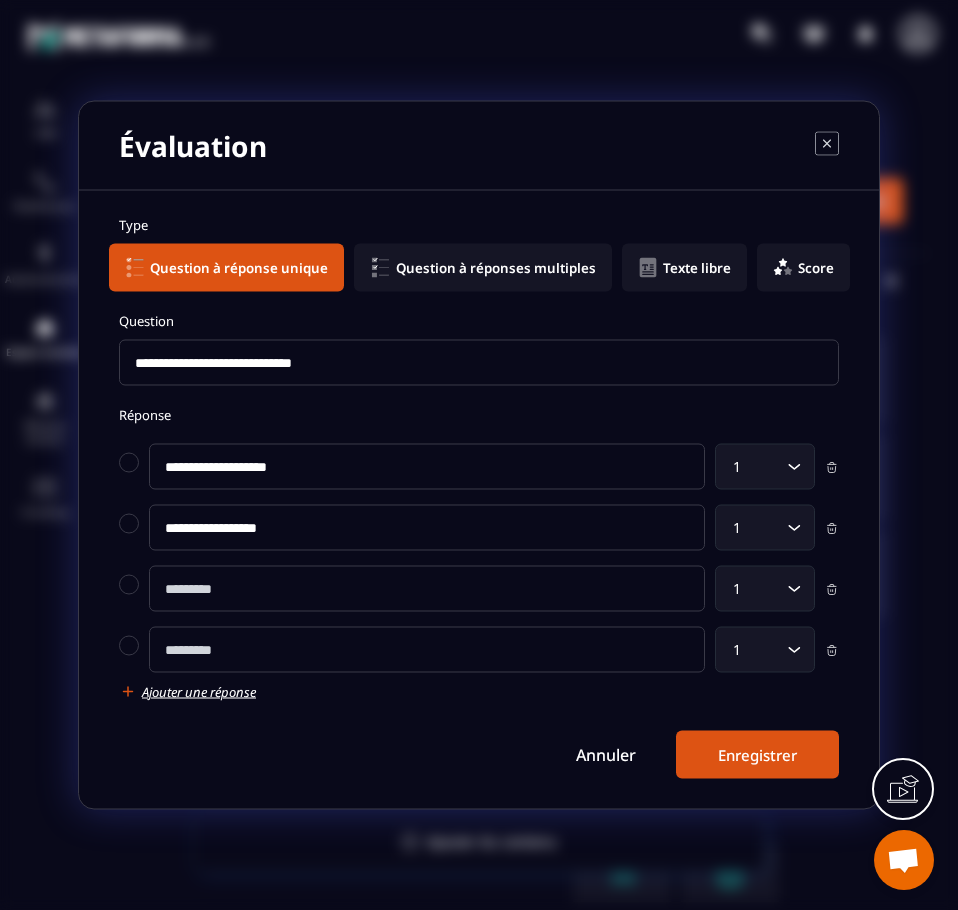 type on "**********" 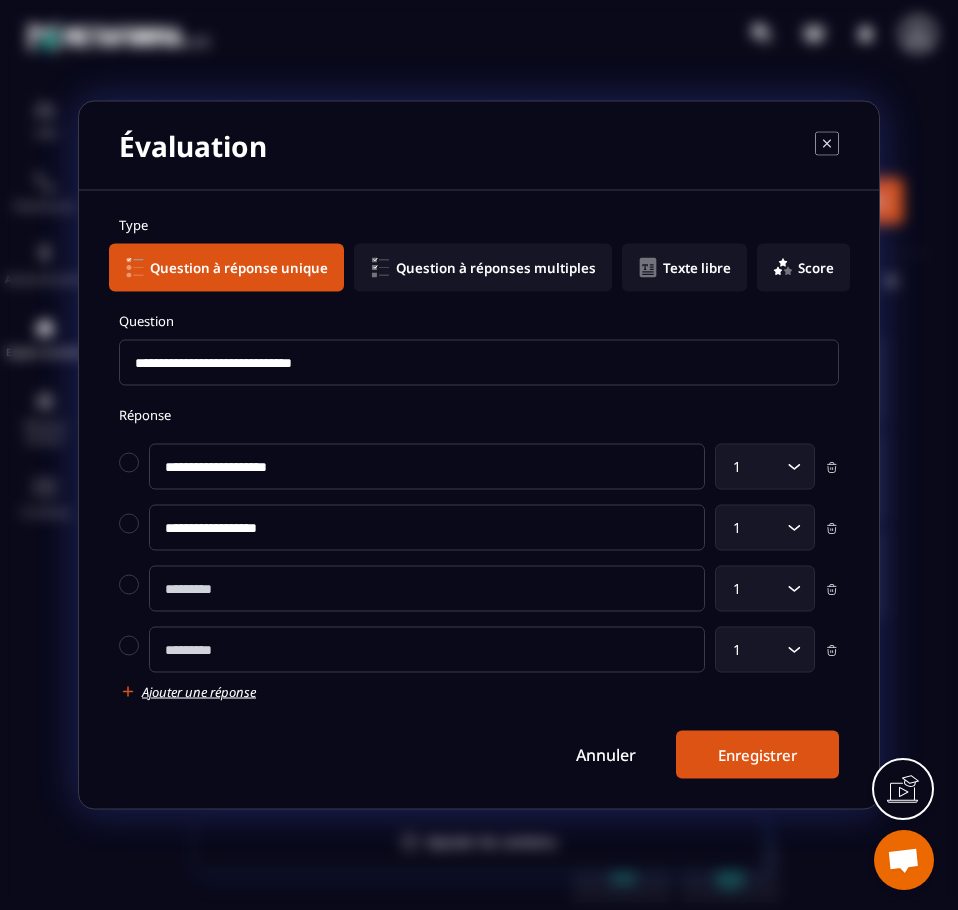 click at bounding box center [427, 589] 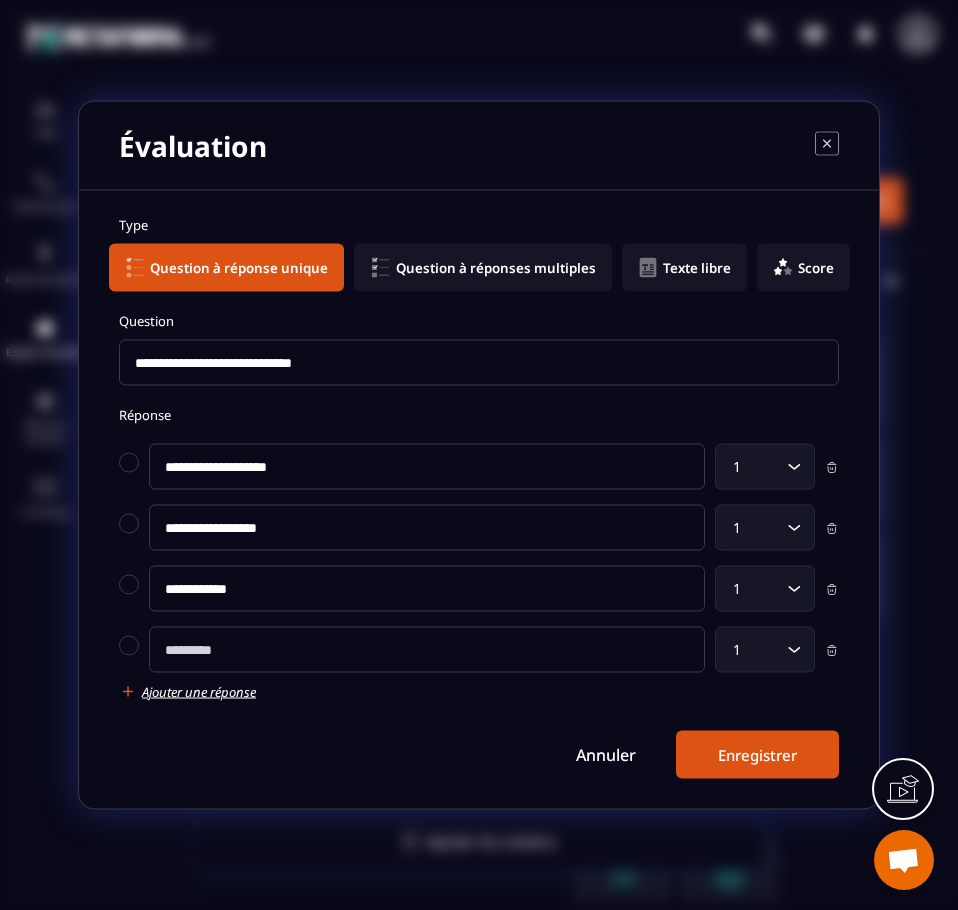 type on "**********" 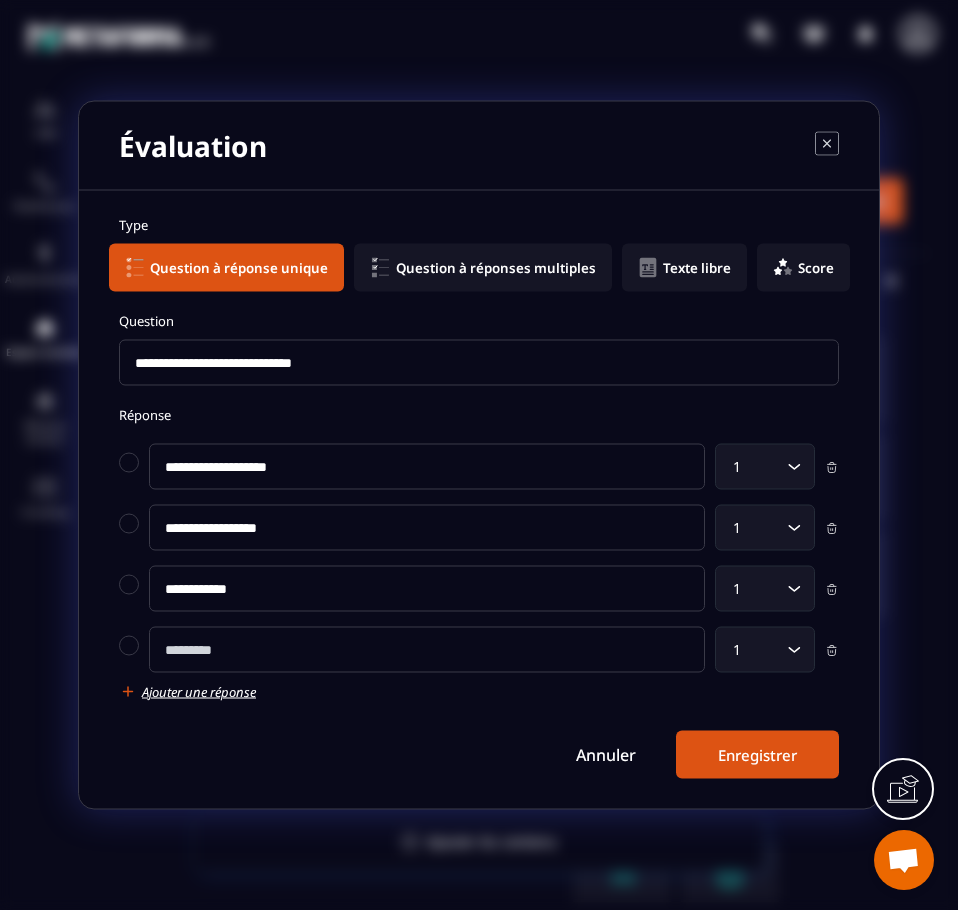 click at bounding box center [427, 650] 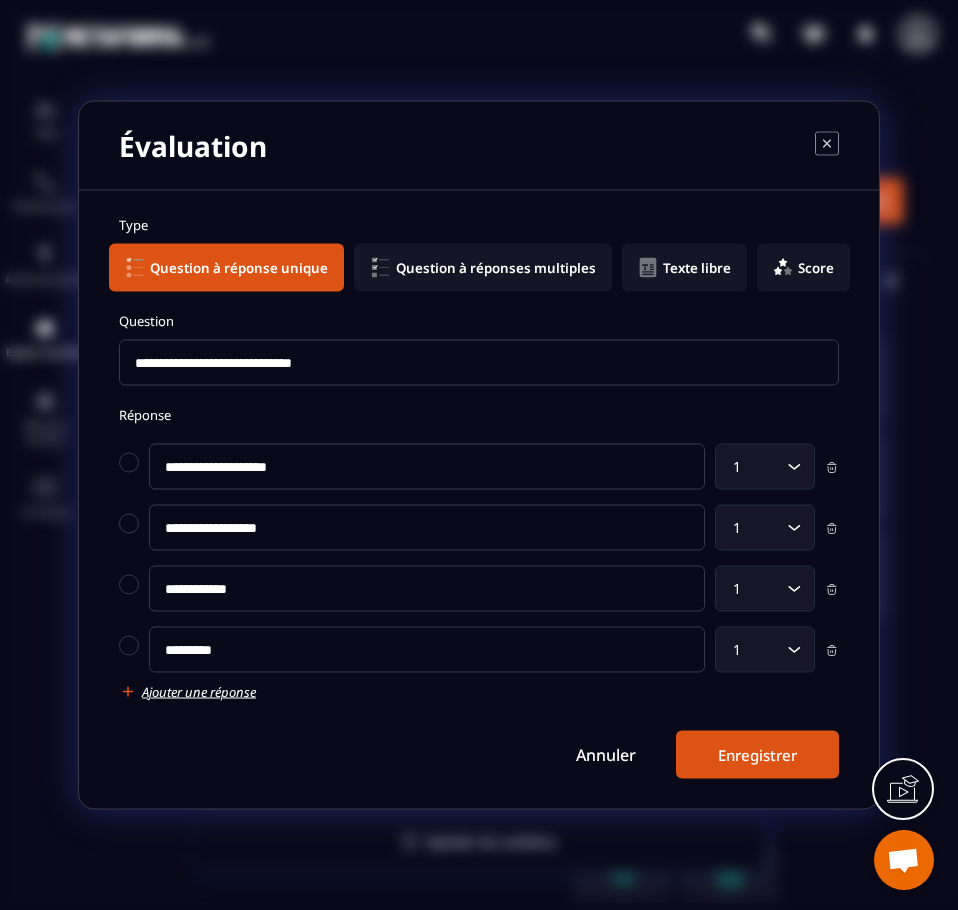 drag, startPoint x: 340, startPoint y: 585, endPoint x: 445, endPoint y: 524, distance: 121.433105 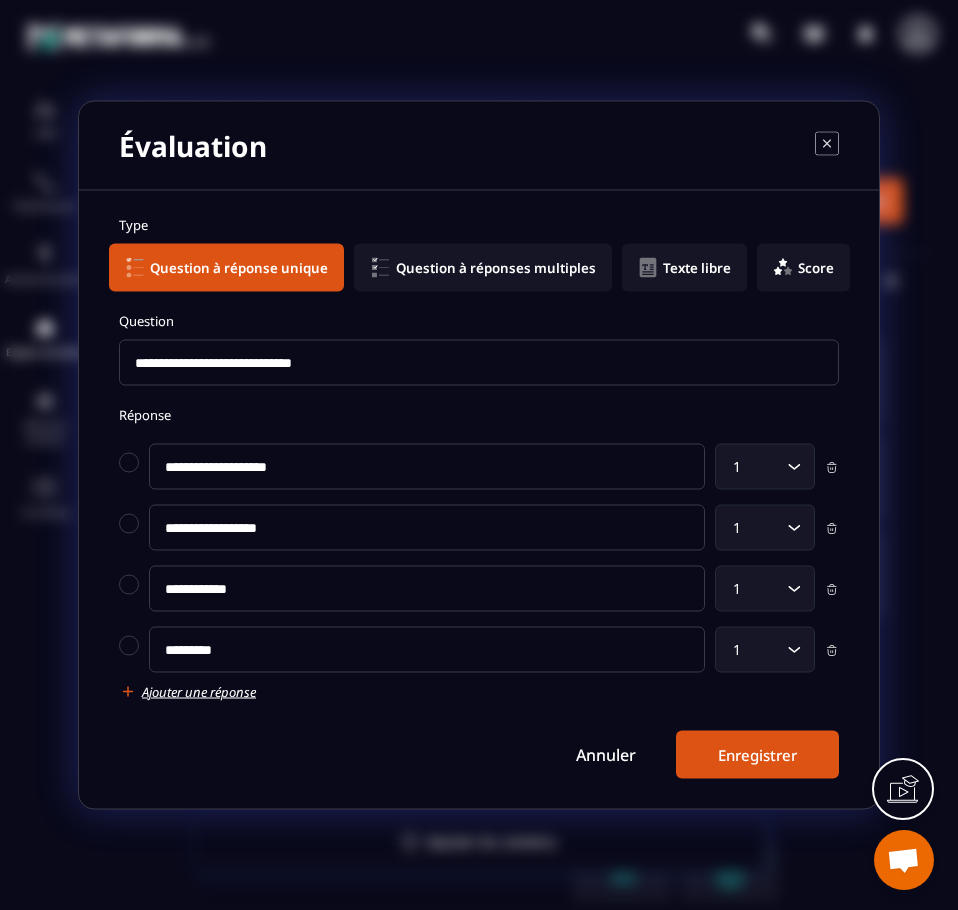 type on "*********" 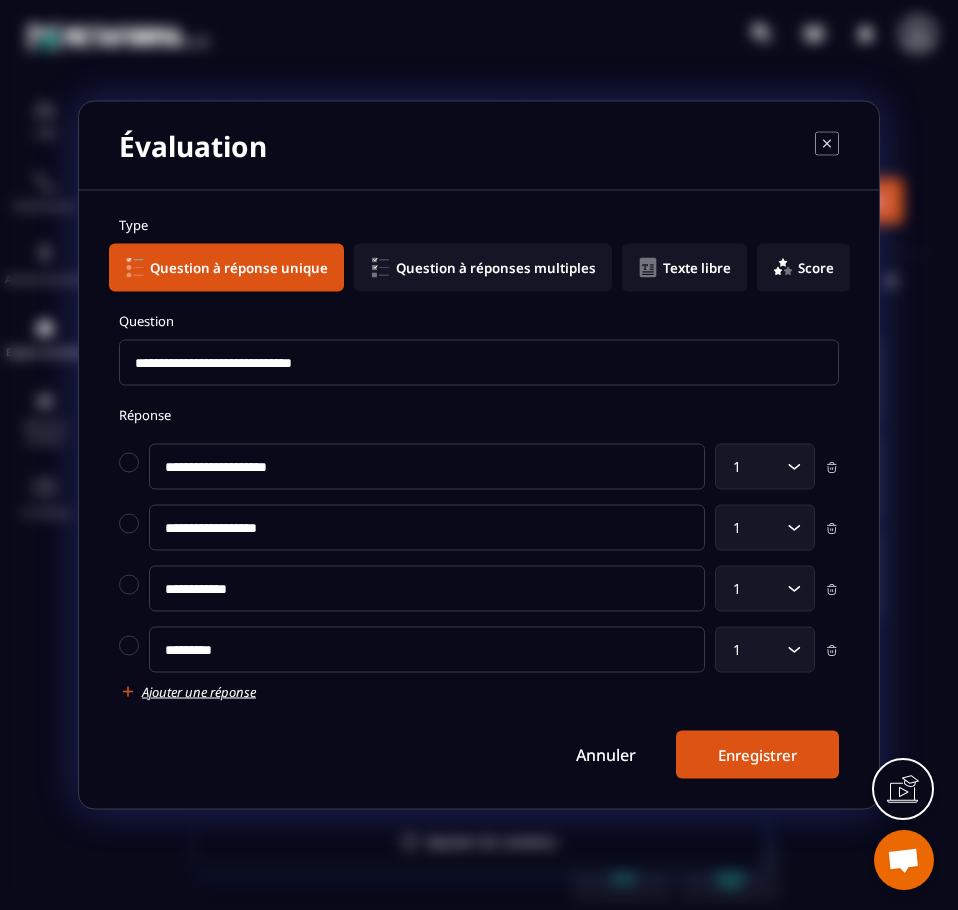 click on "Enregistrer" at bounding box center (757, 755) 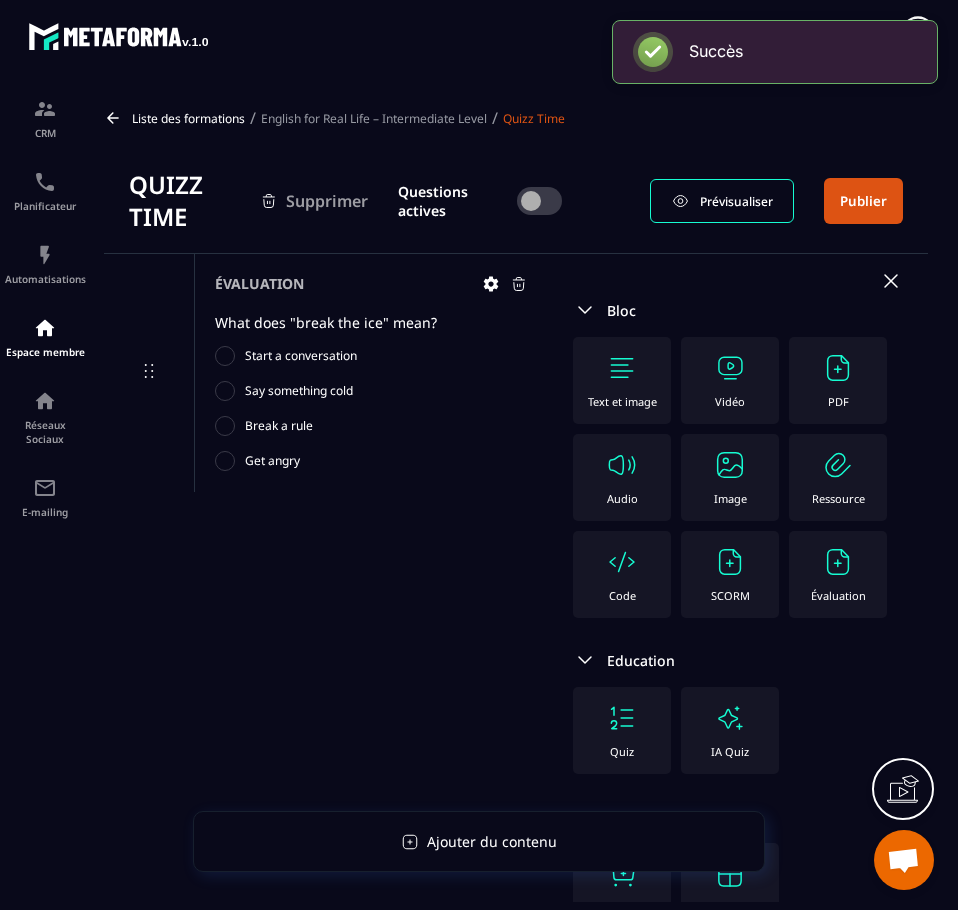 click on "Évaluation" at bounding box center [838, 574] 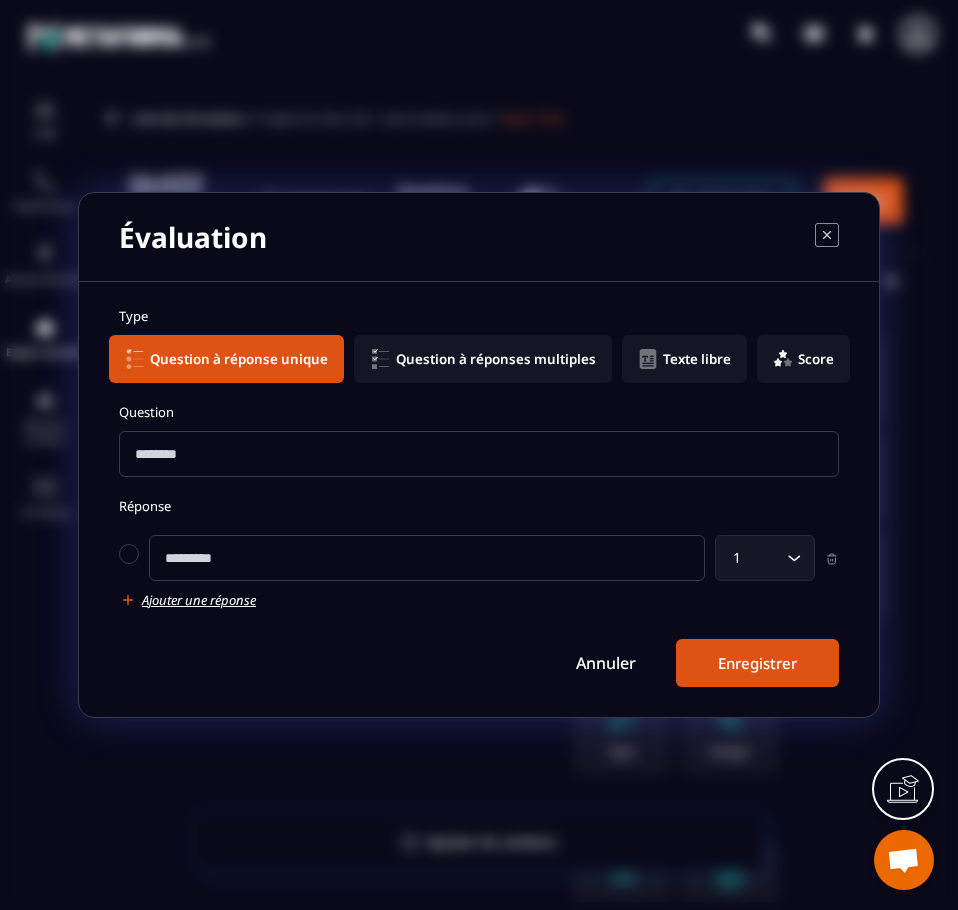 click on "Question à réponses multiples" 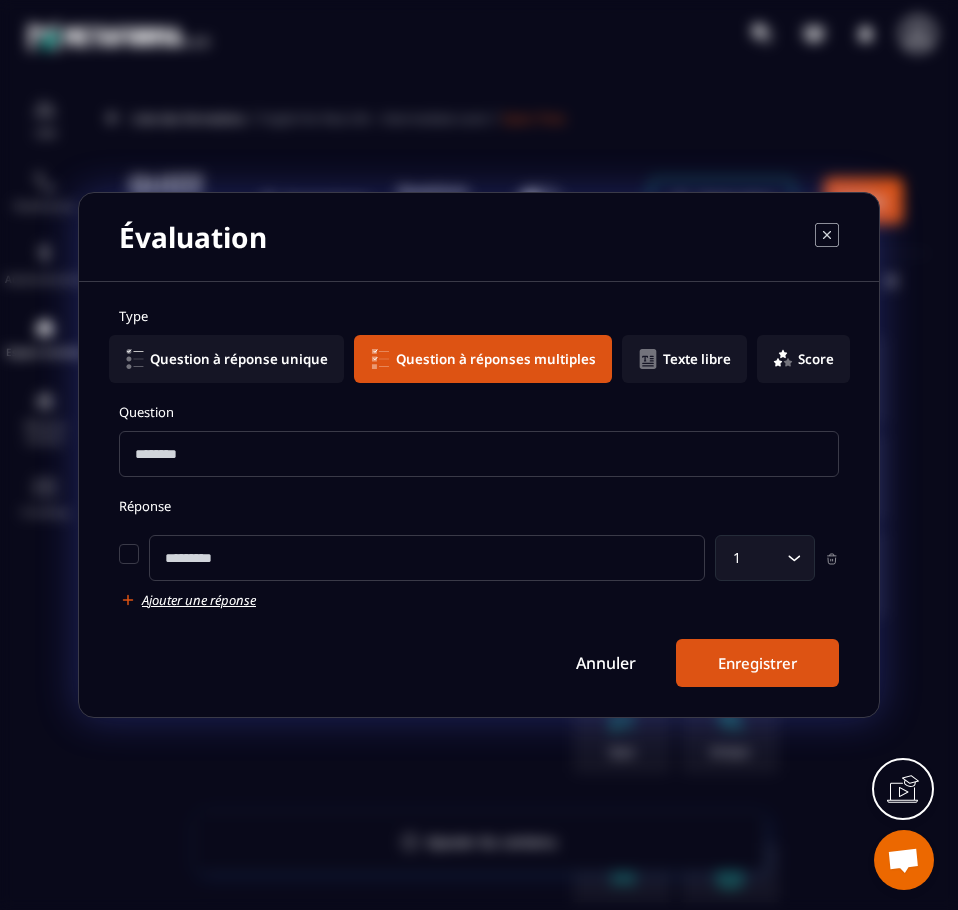 click at bounding box center [479, 454] 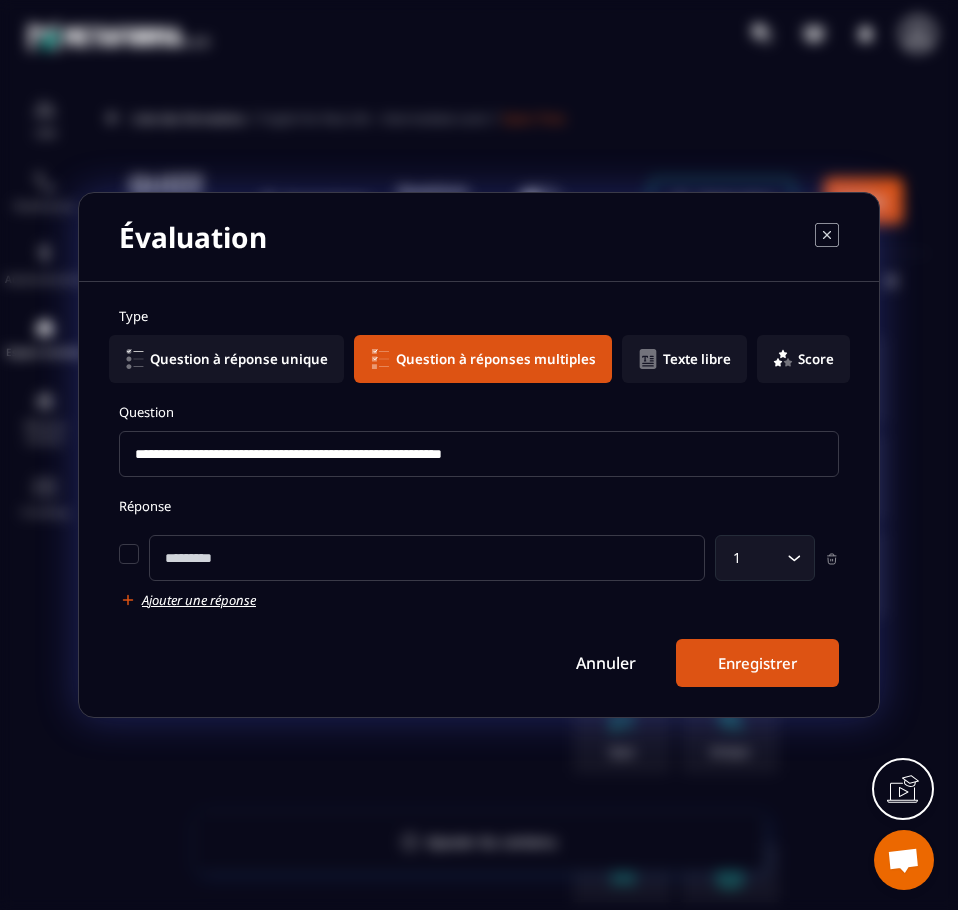 type on "**********" 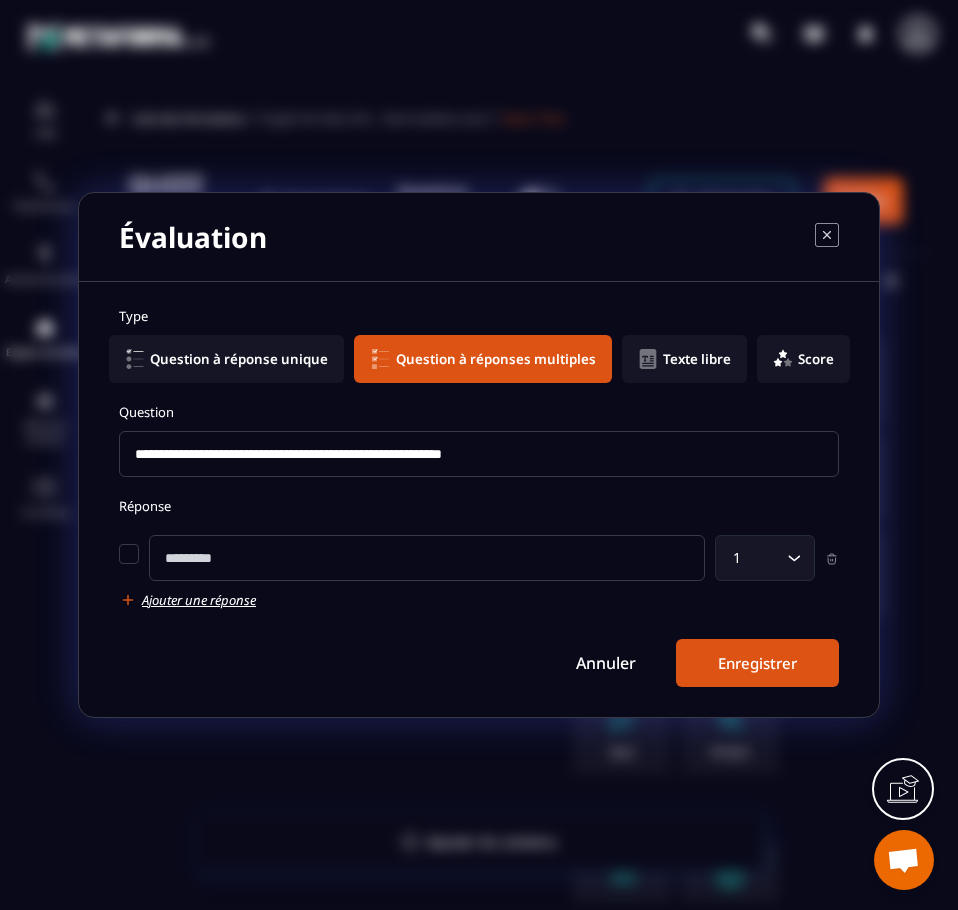 click 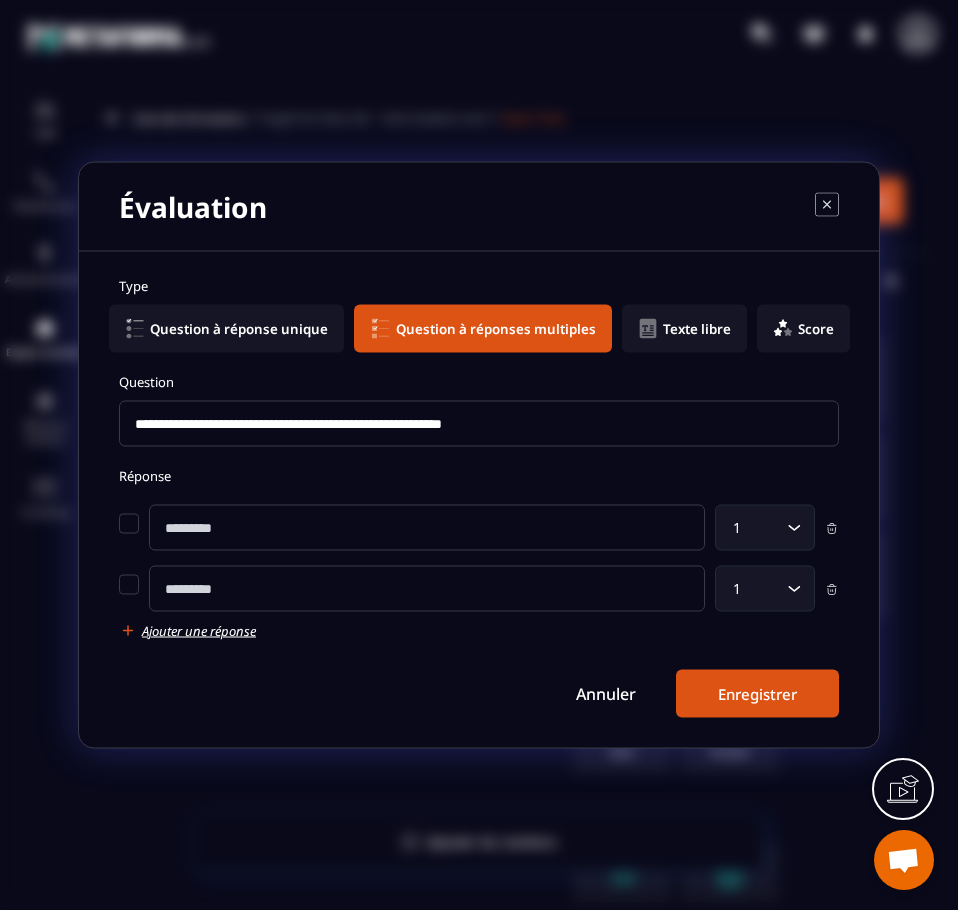 click 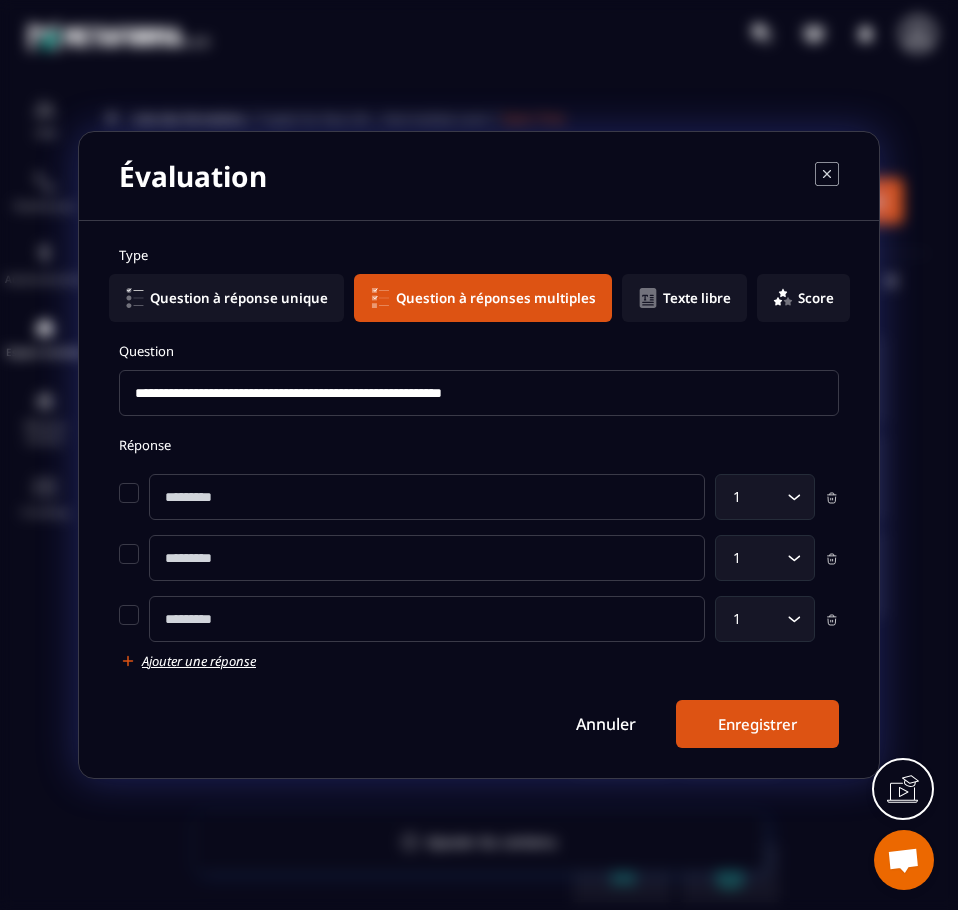 click 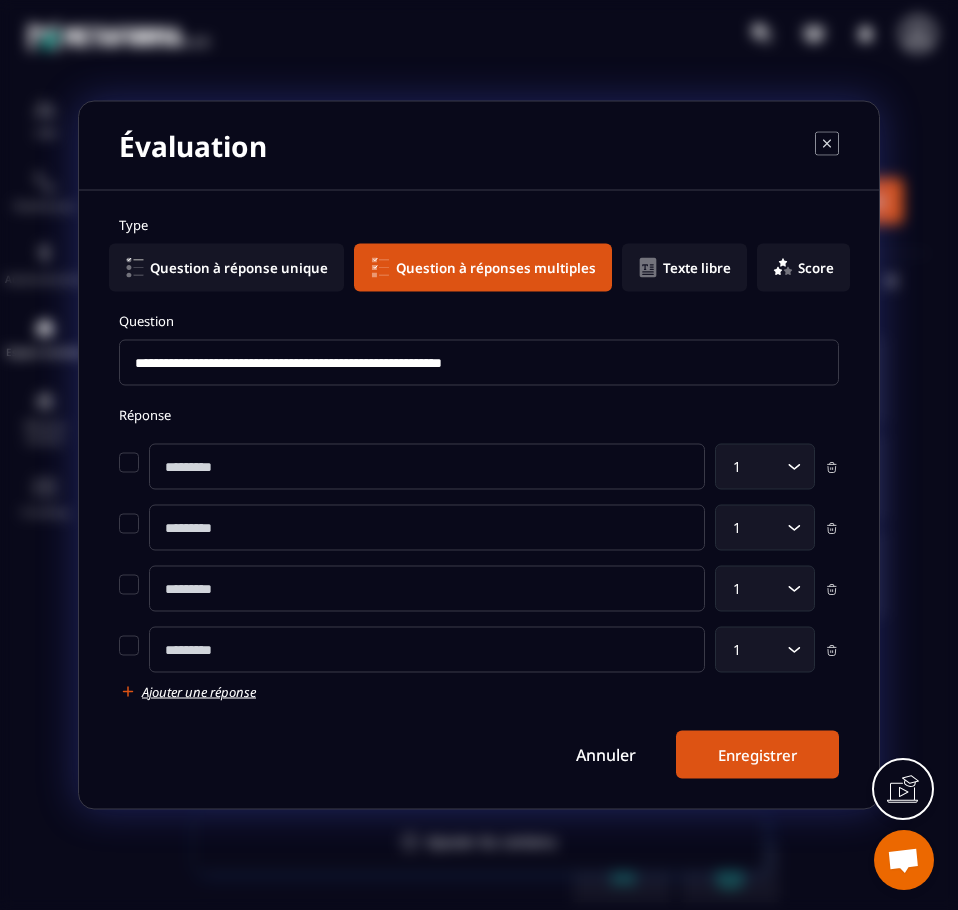 click at bounding box center [427, 467] 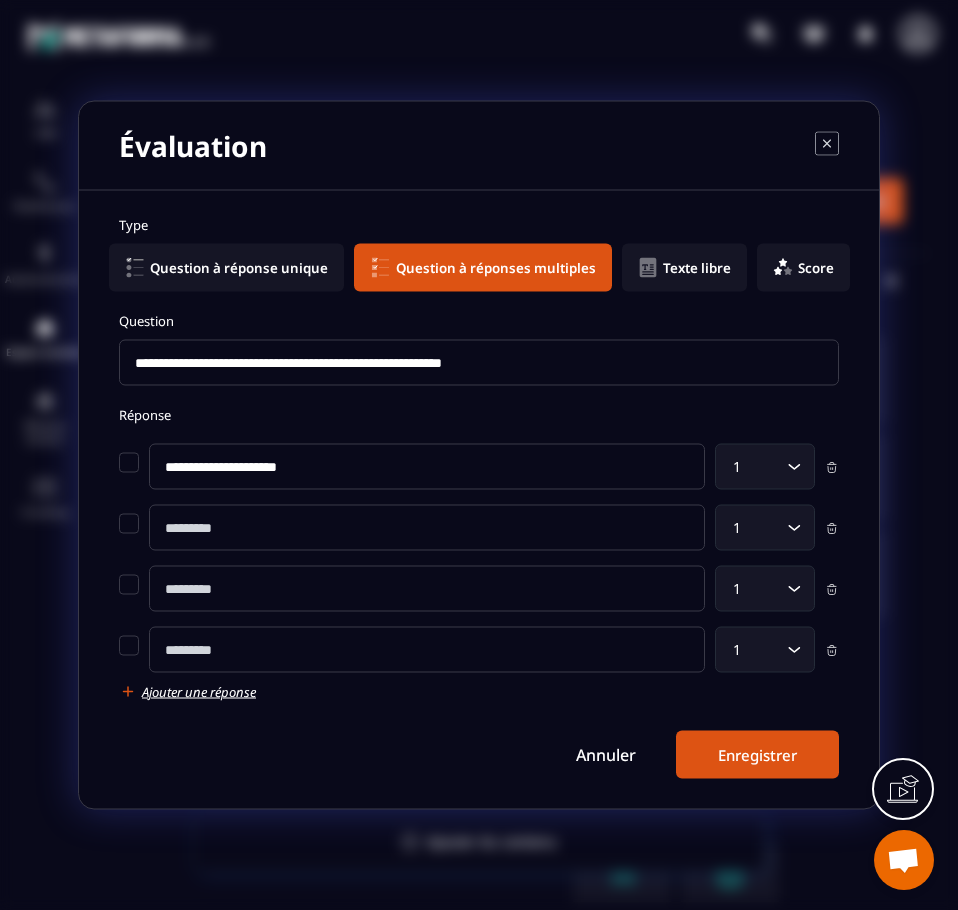 type on "**********" 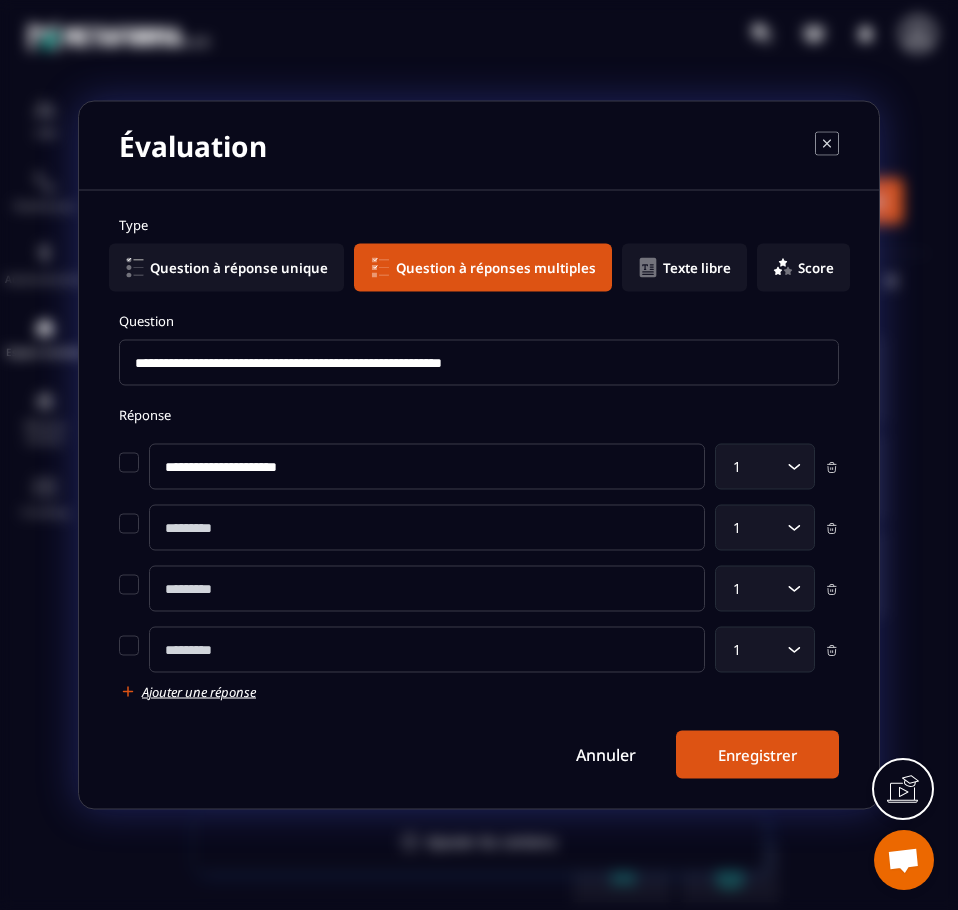 click at bounding box center [427, 528] 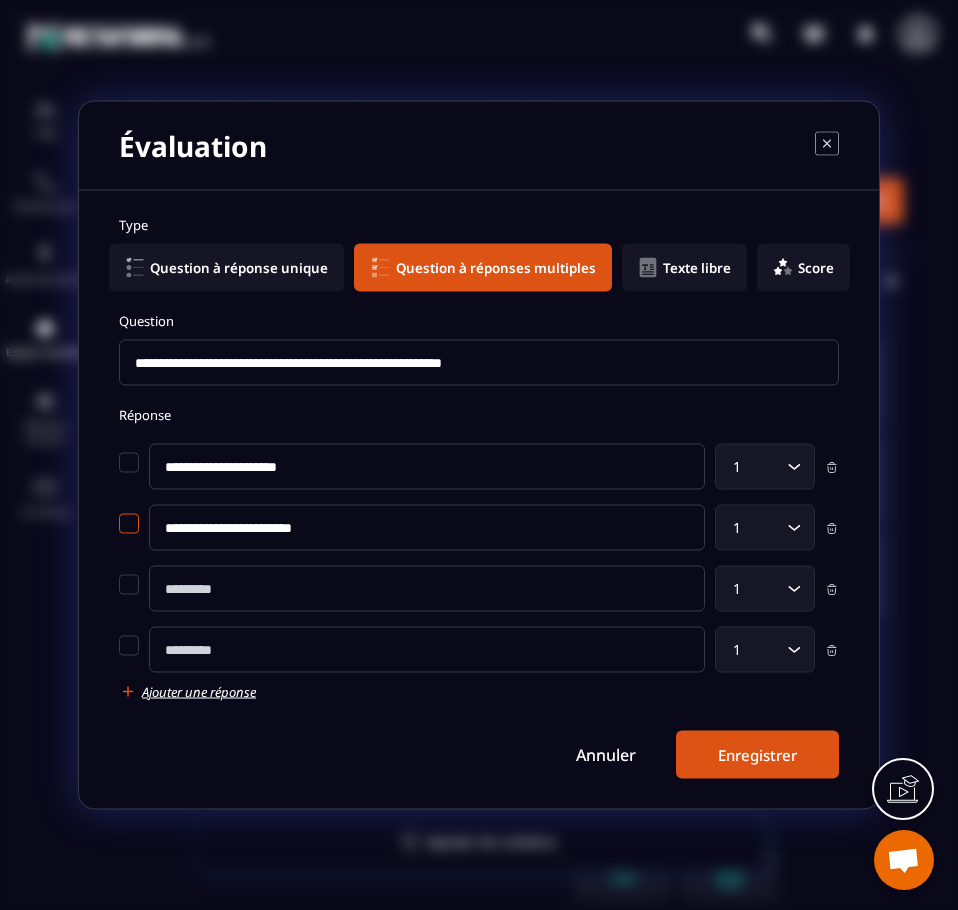 type on "**********" 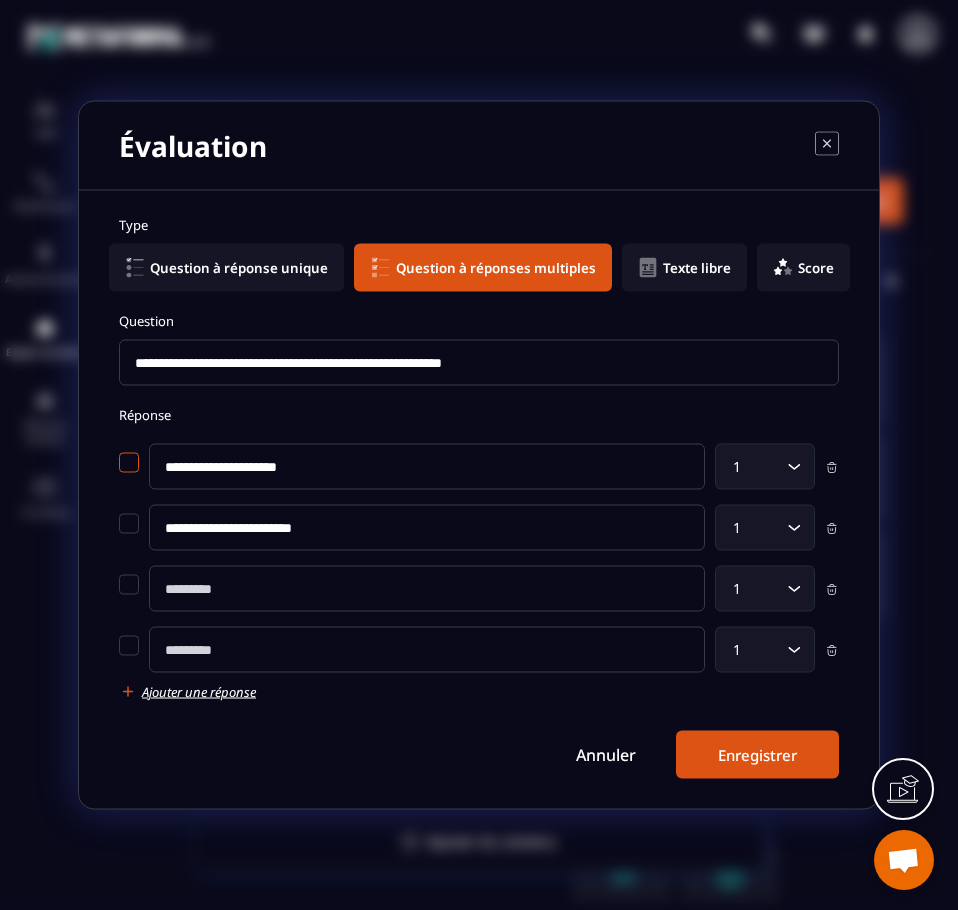 click at bounding box center (129, 463) 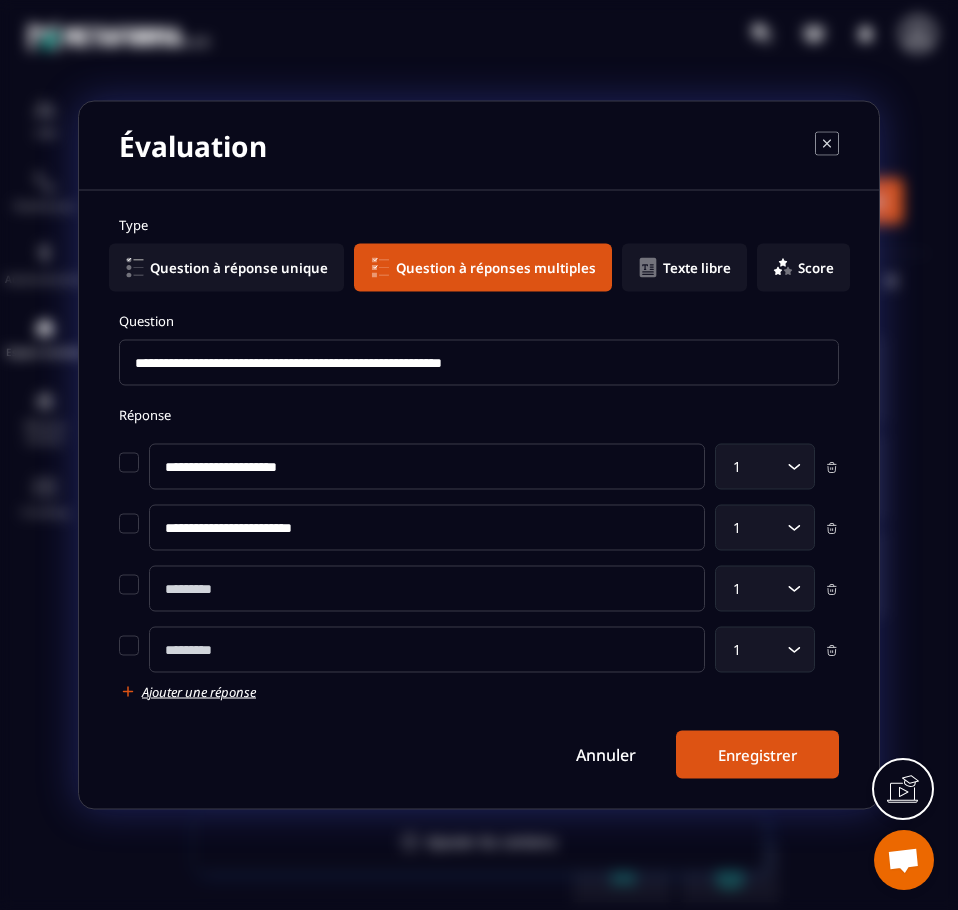 click at bounding box center (427, 589) 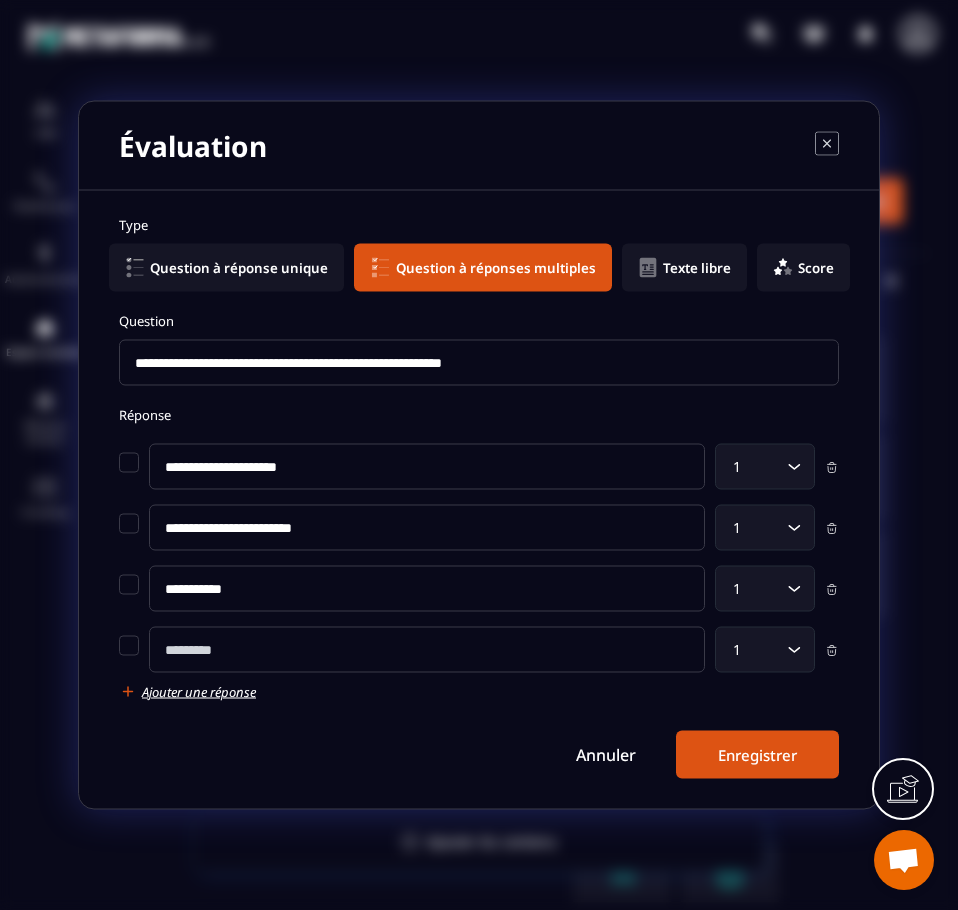 type on "**********" 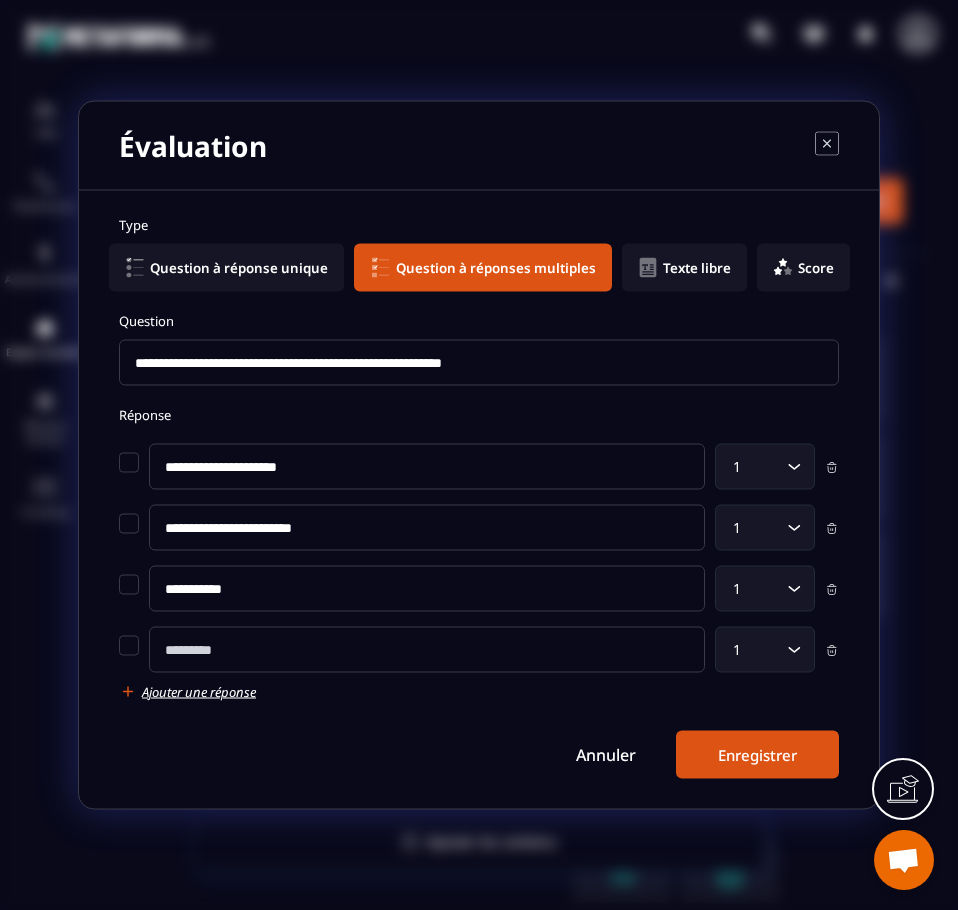 click at bounding box center [427, 650] 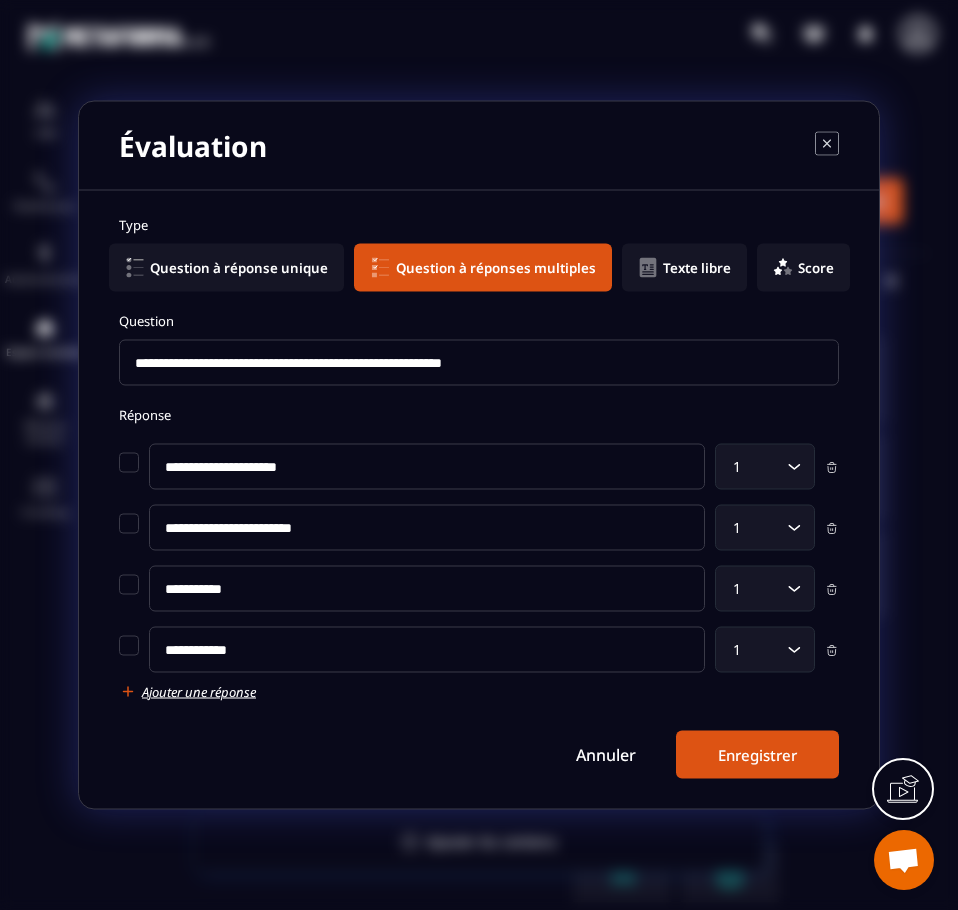 type on "**********" 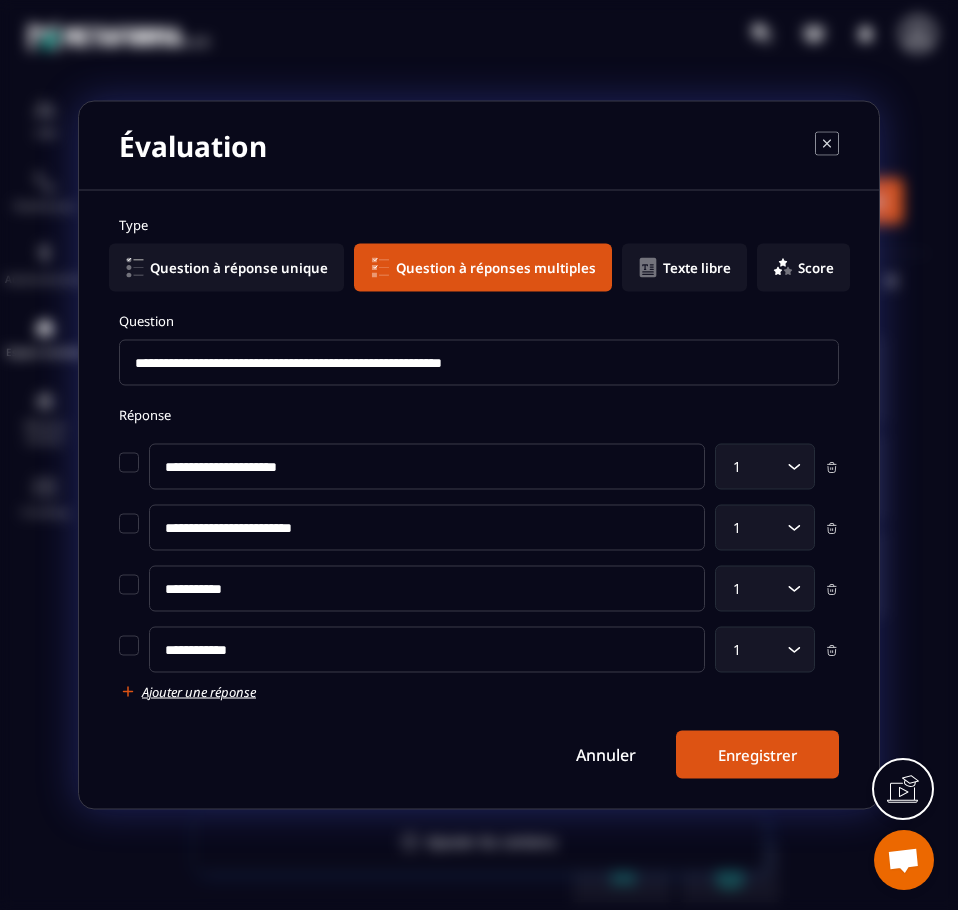 click on "Enregistrer" at bounding box center [757, 755] 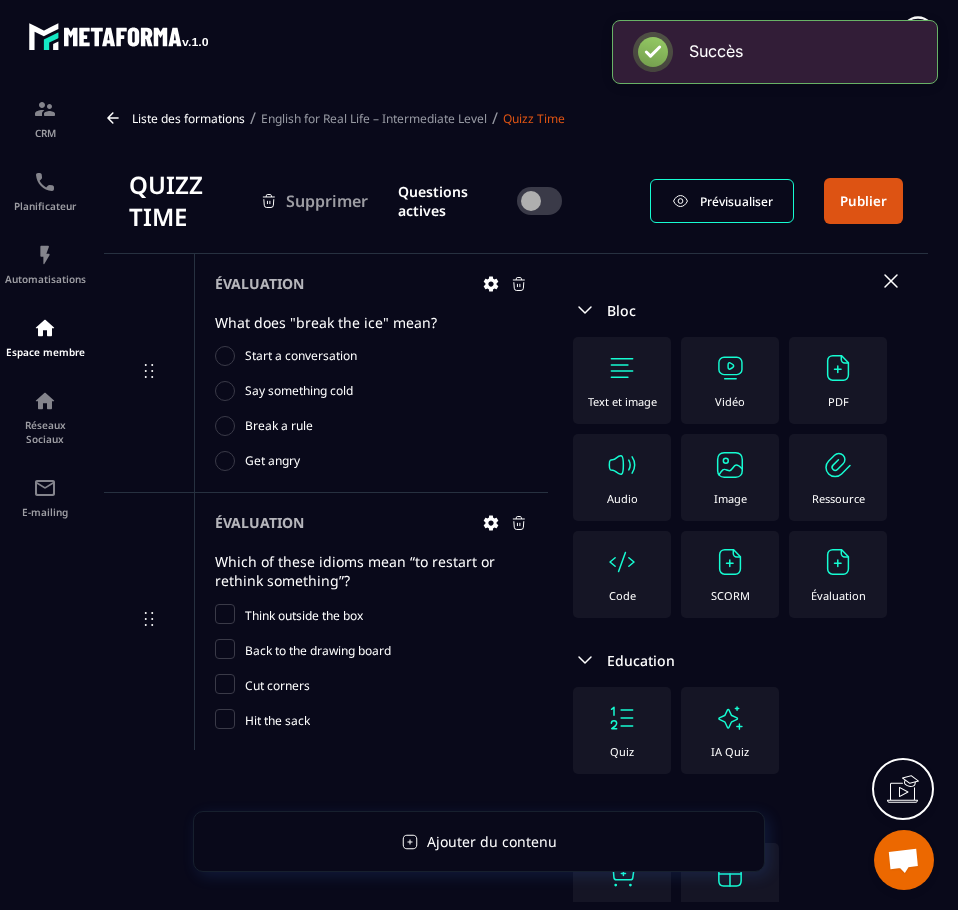 click on "Évaluation" at bounding box center [838, 574] 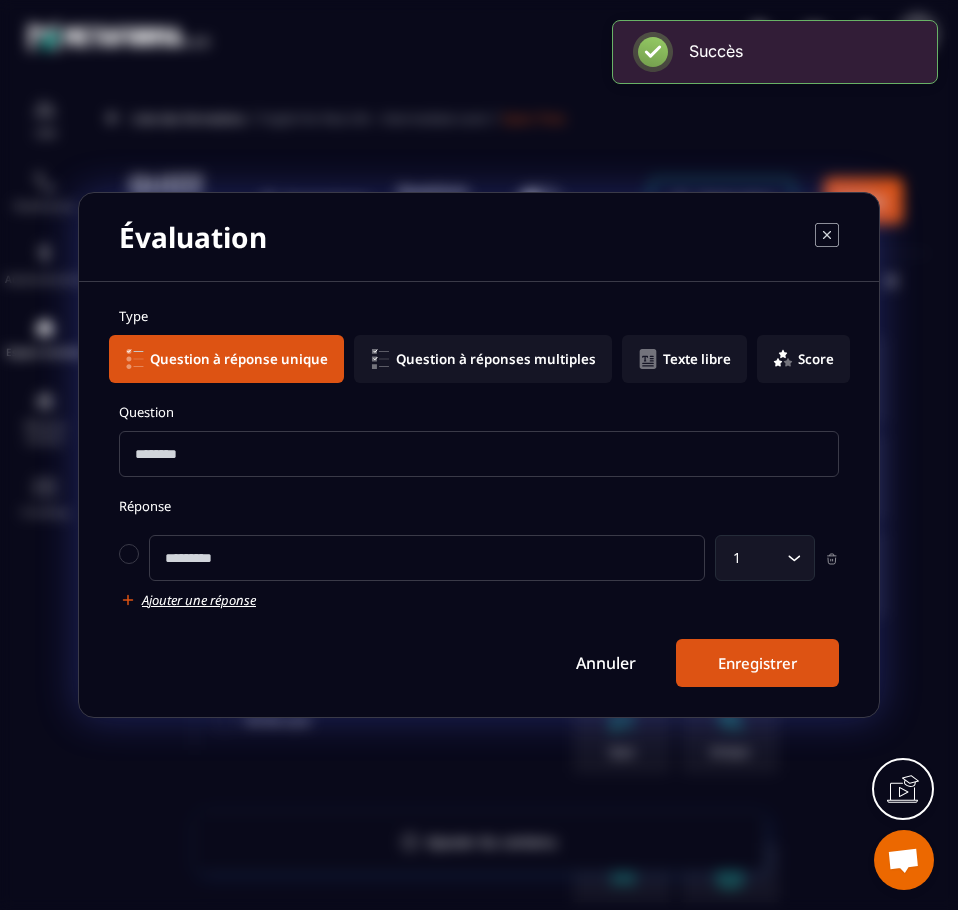 click on "Question à réponses multiples" 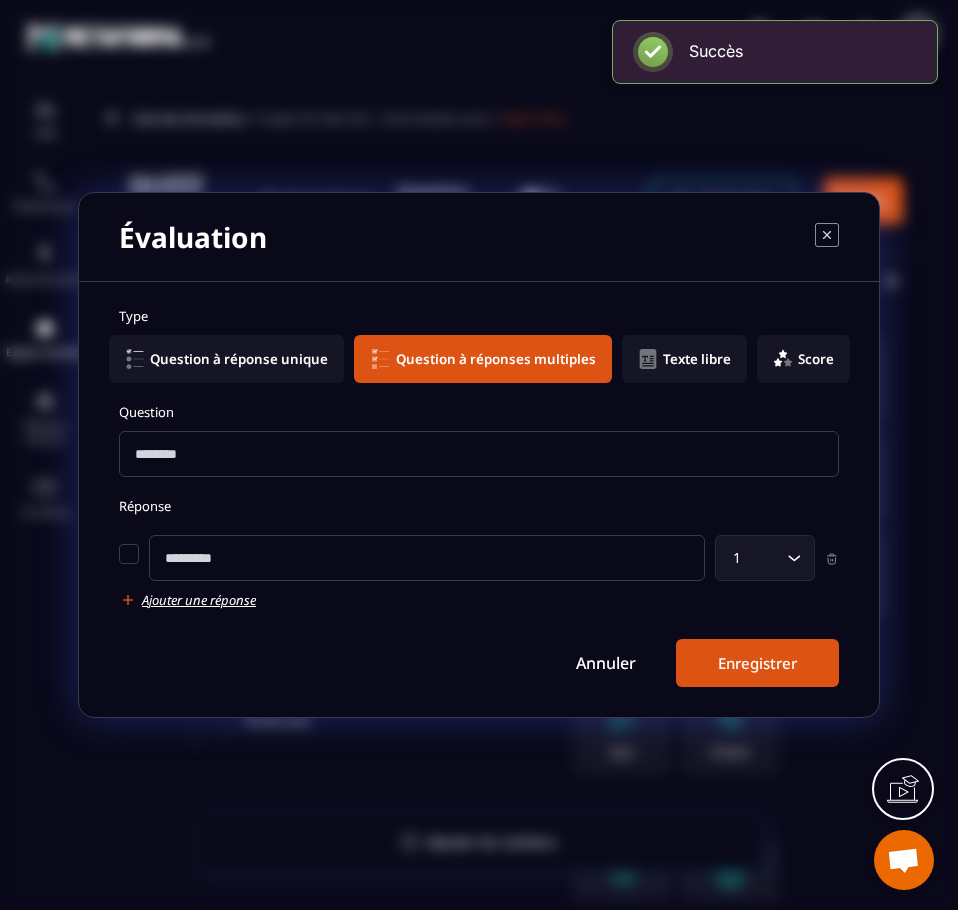 click at bounding box center (479, 454) 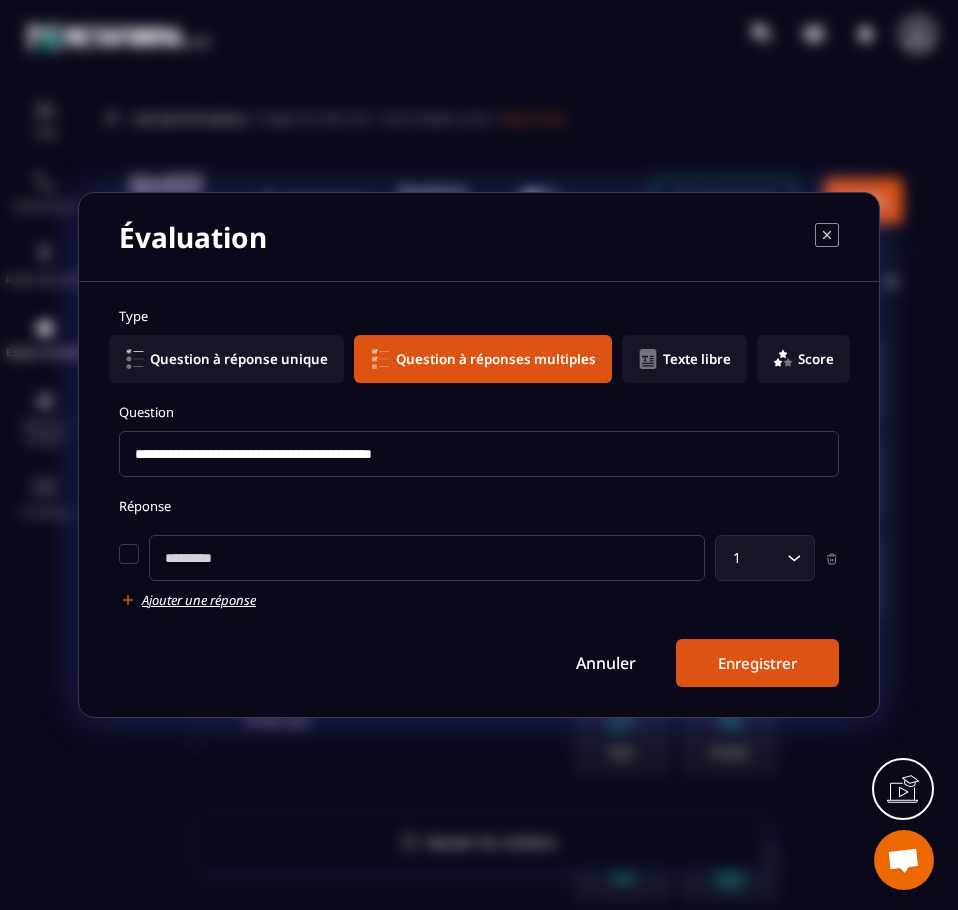 type on "**********" 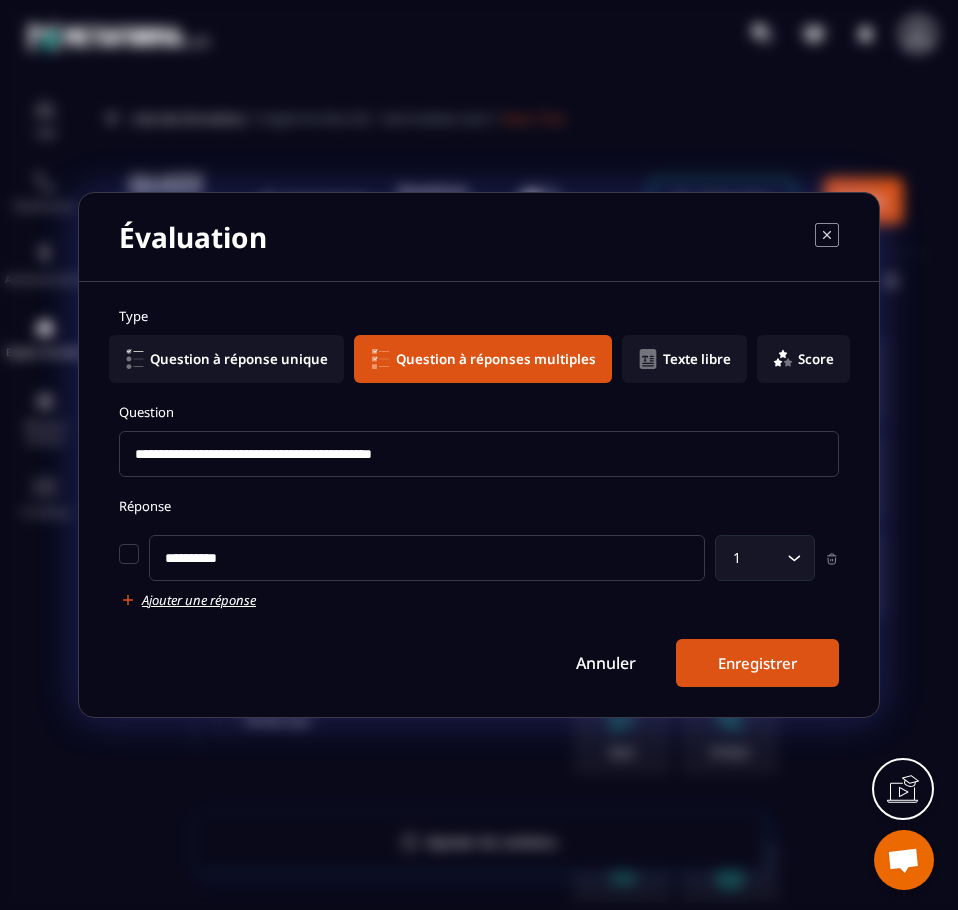 type on "**********" 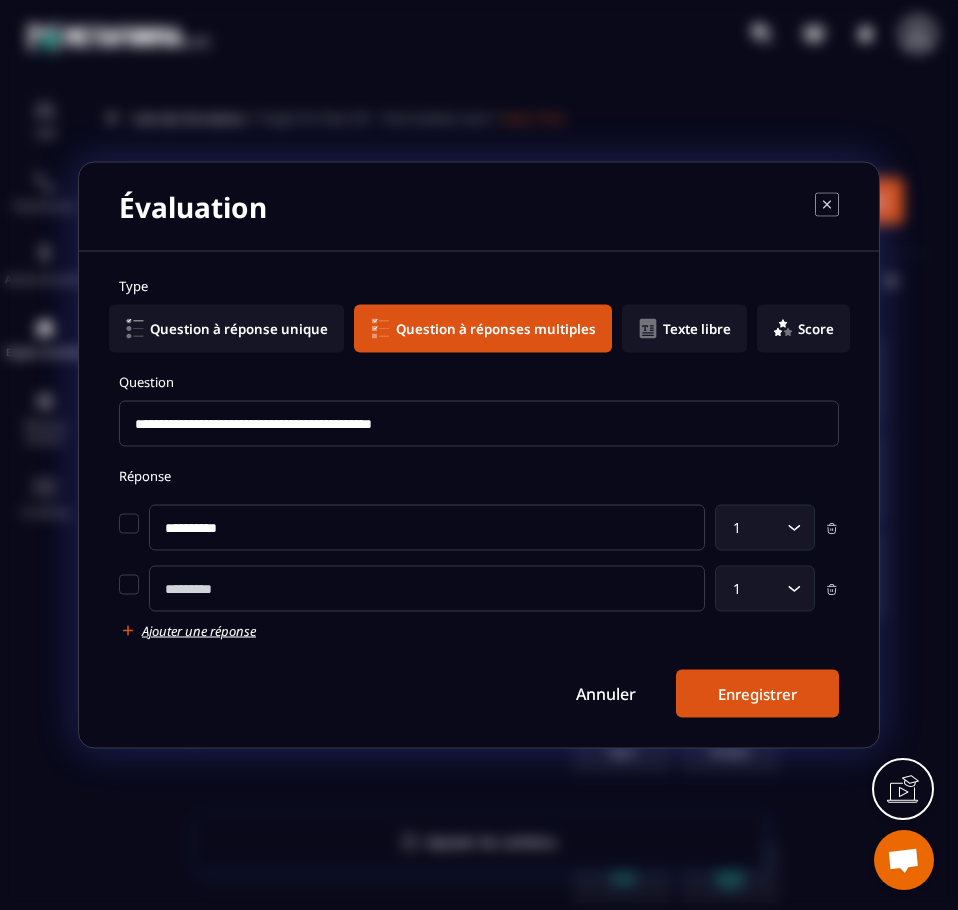 click 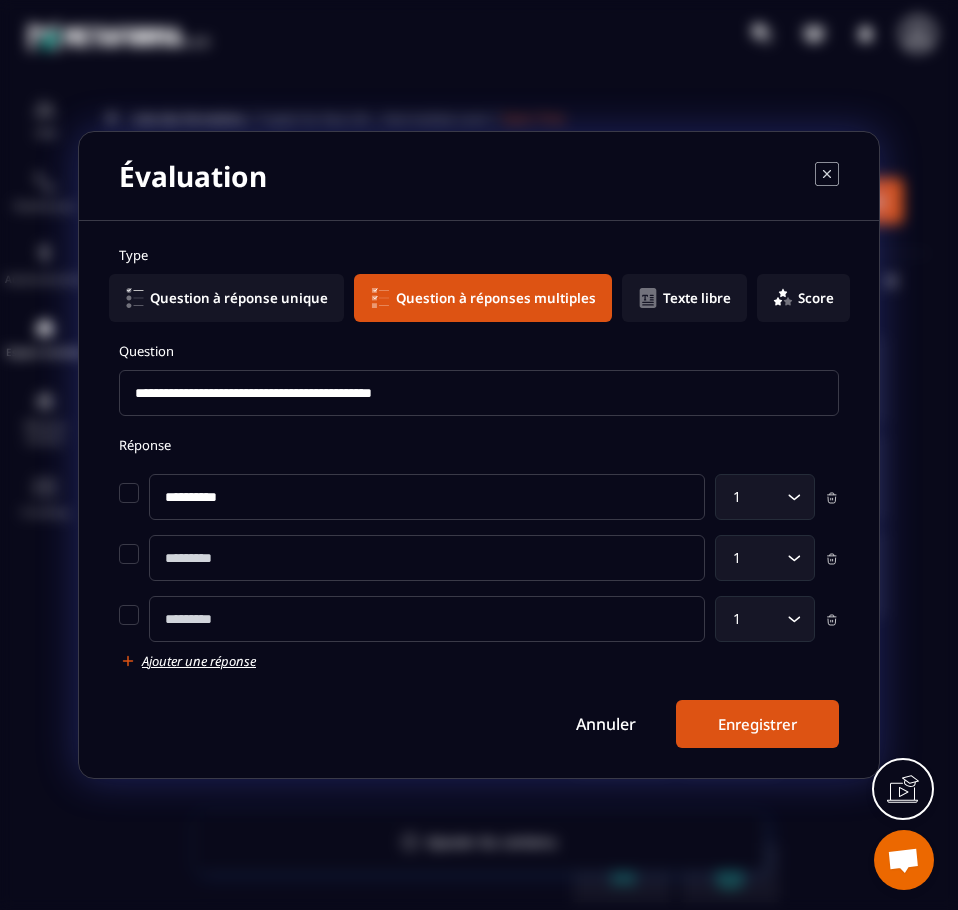 click 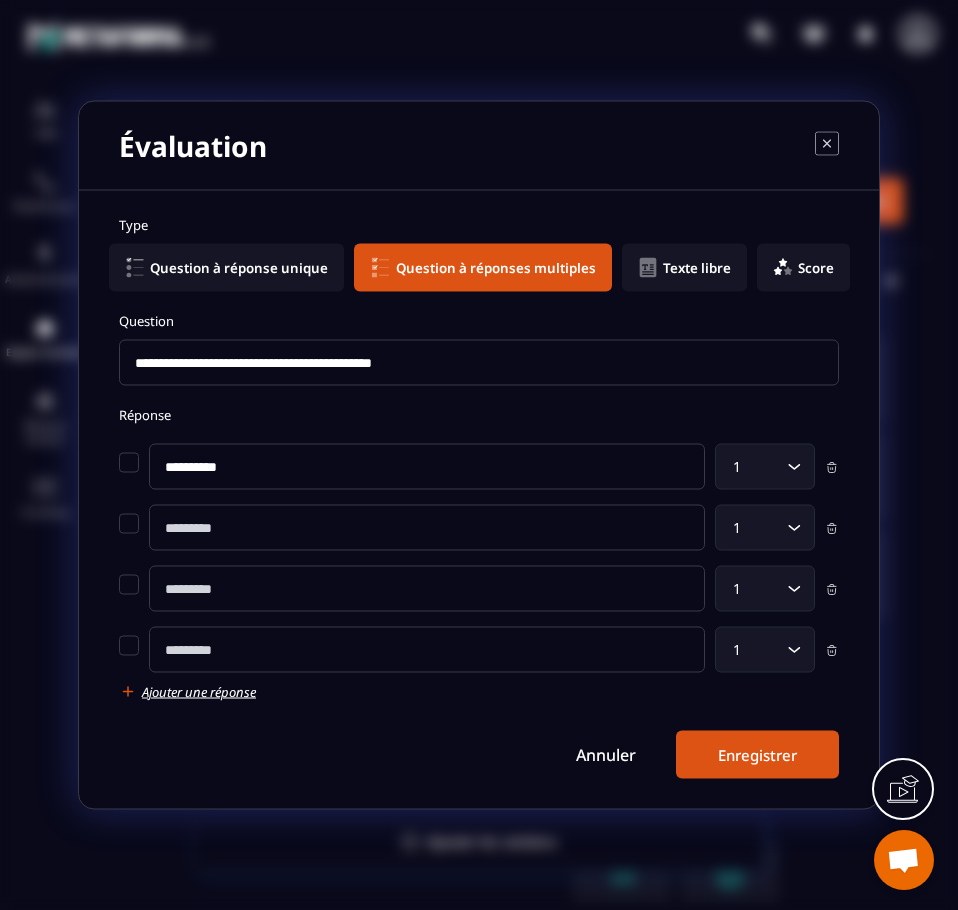 click at bounding box center [427, 528] 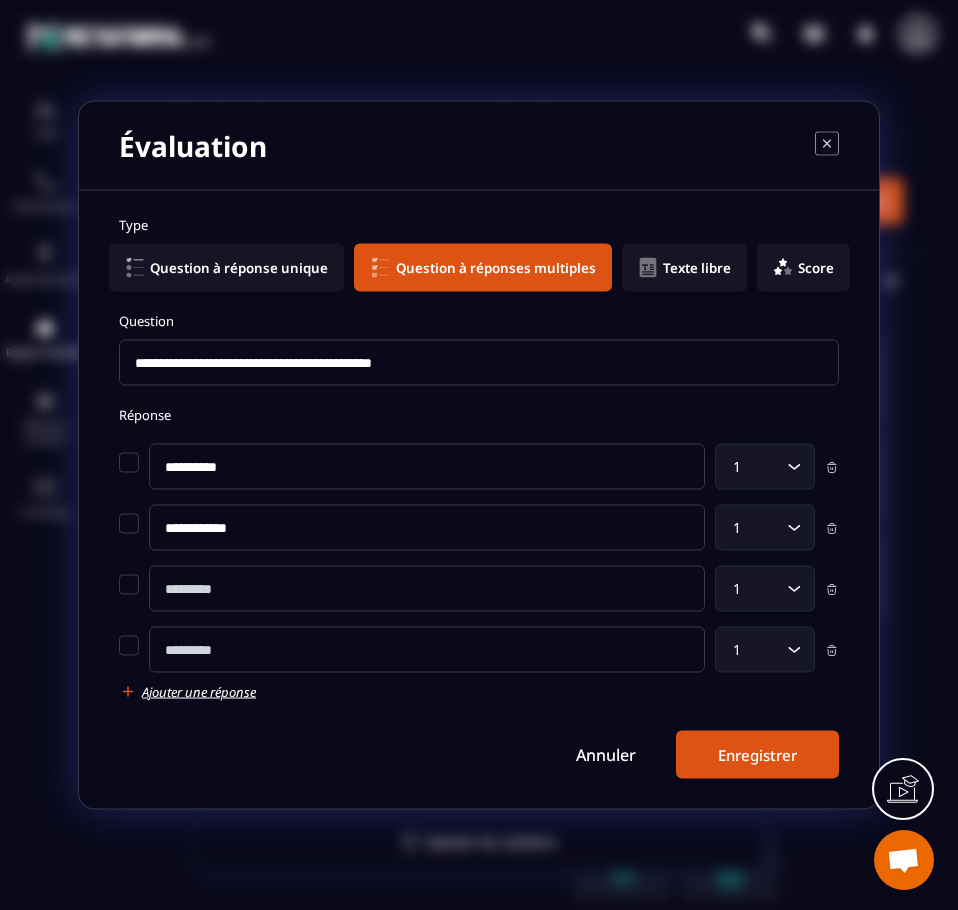 type on "**********" 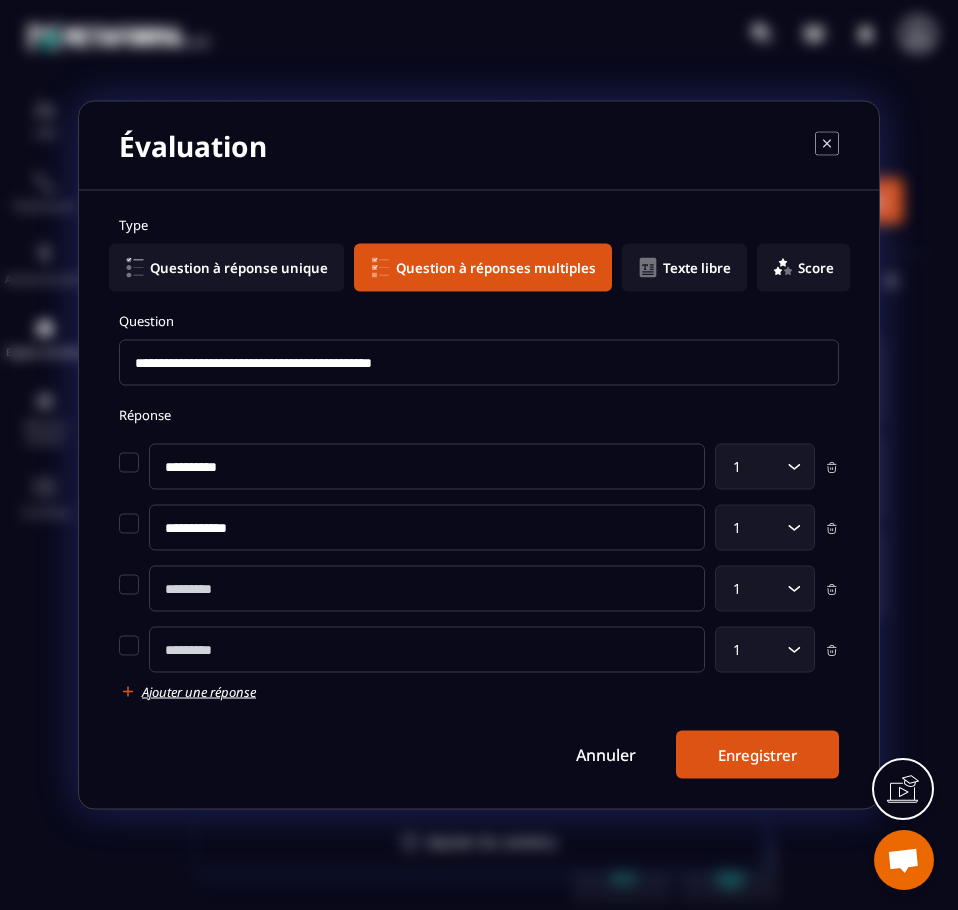 click at bounding box center (427, 589) 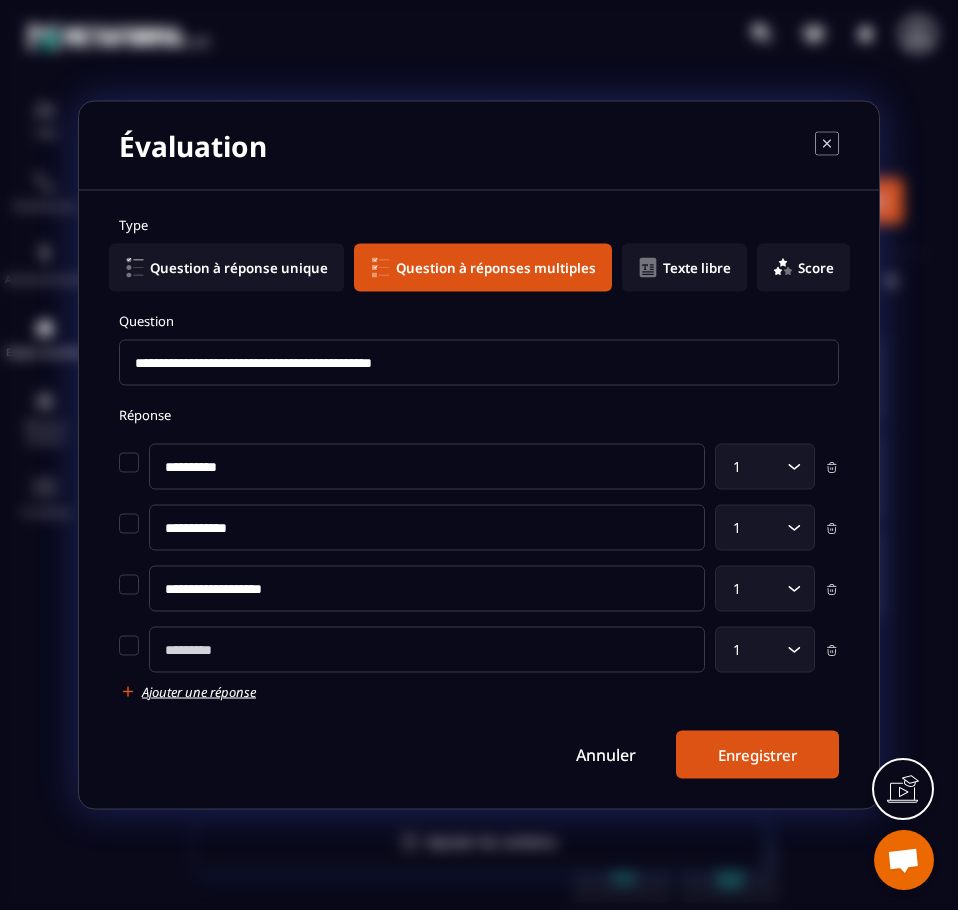 type on "**********" 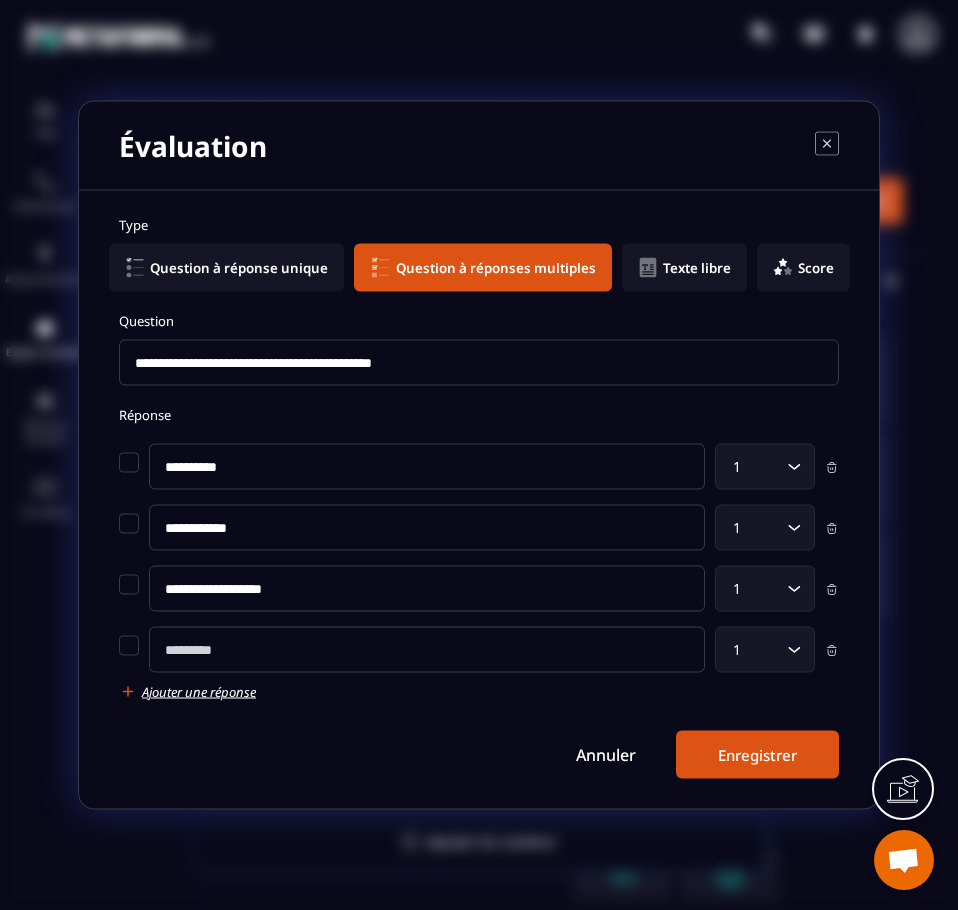 click at bounding box center [427, 650] 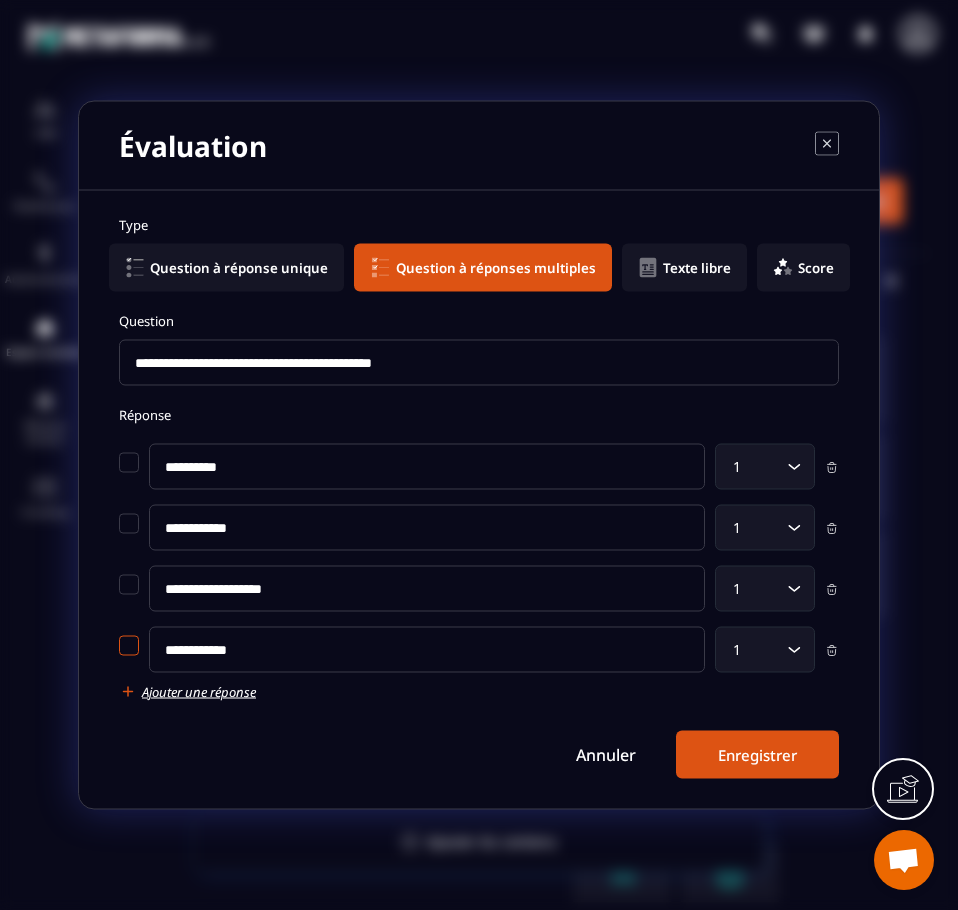 type on "**********" 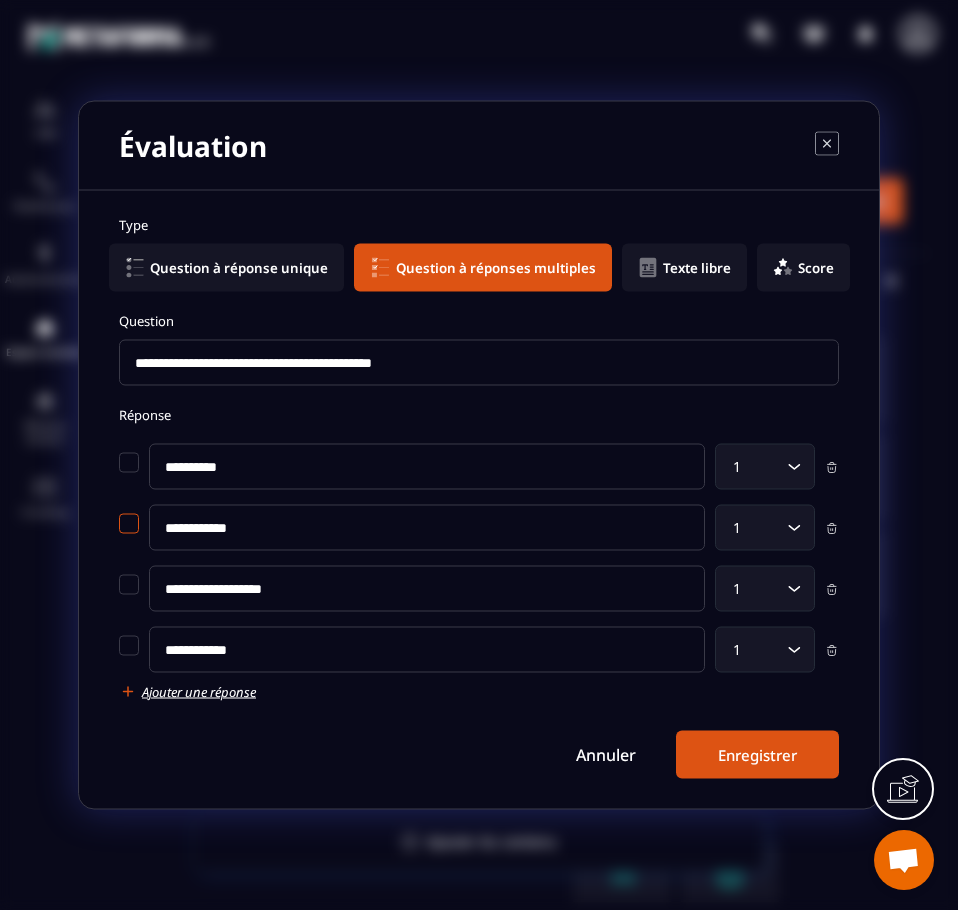 click at bounding box center [129, 524] 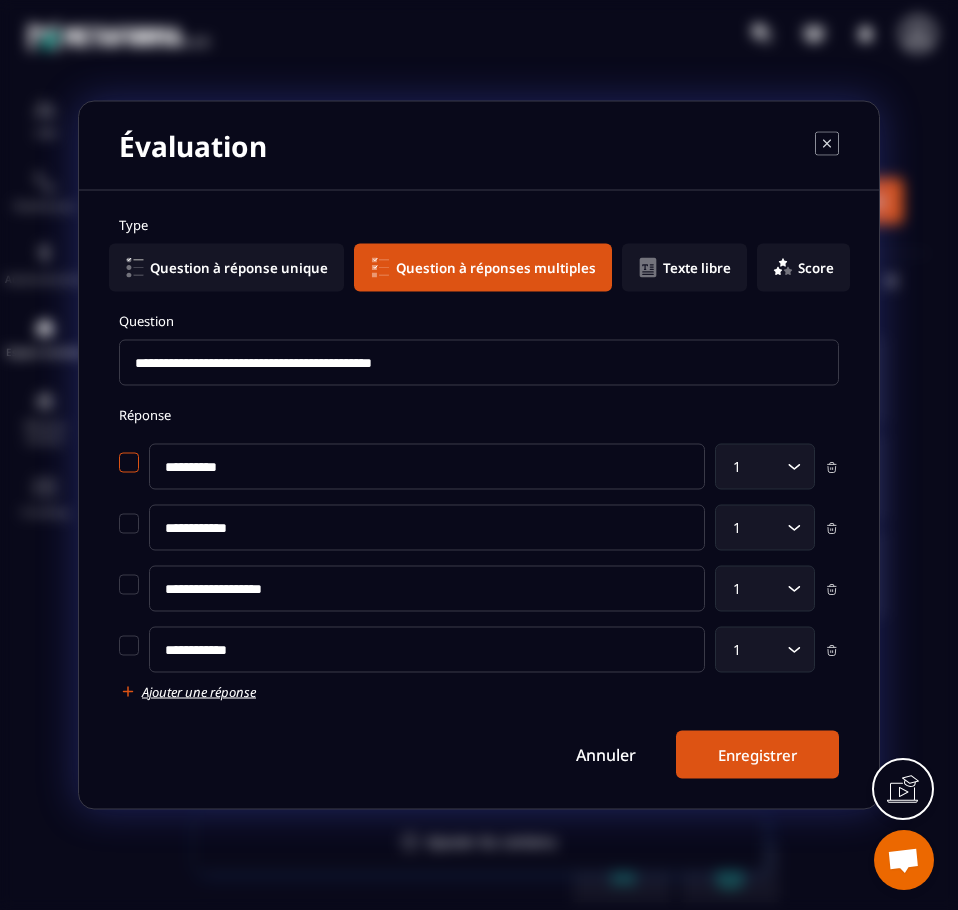 click at bounding box center (129, 463) 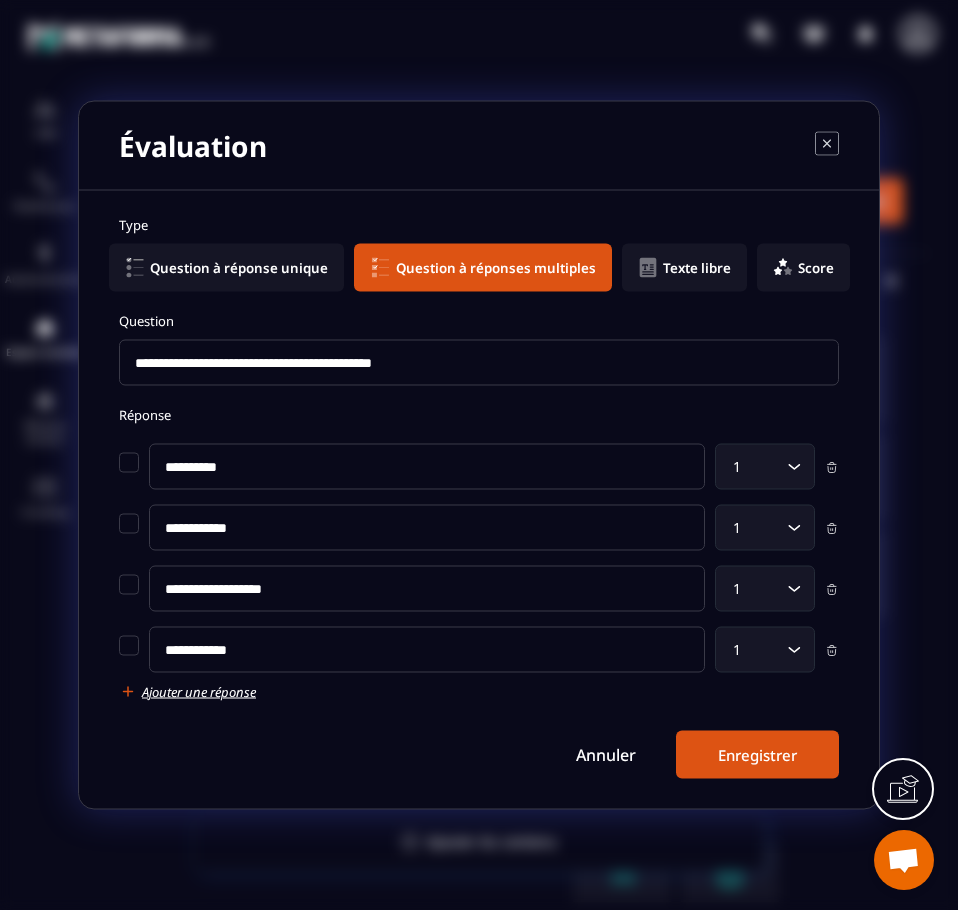click on "Enregistrer" at bounding box center (757, 755) 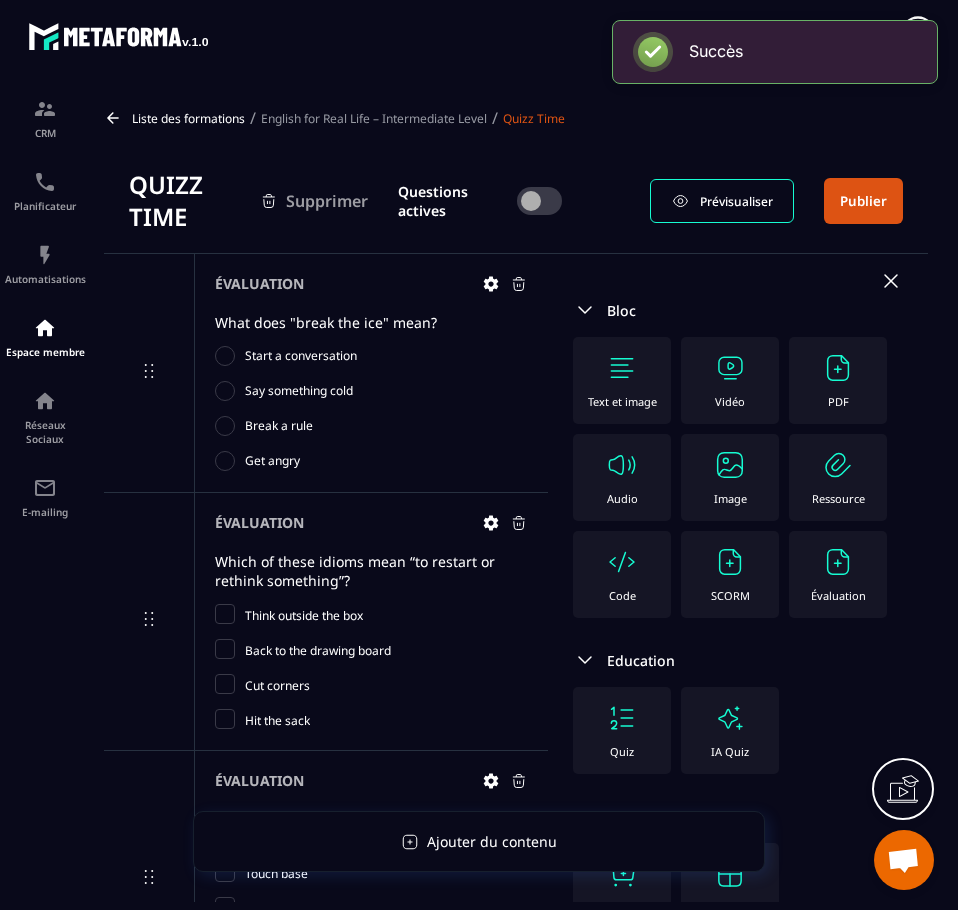 click on "Évaluation" at bounding box center [838, 574] 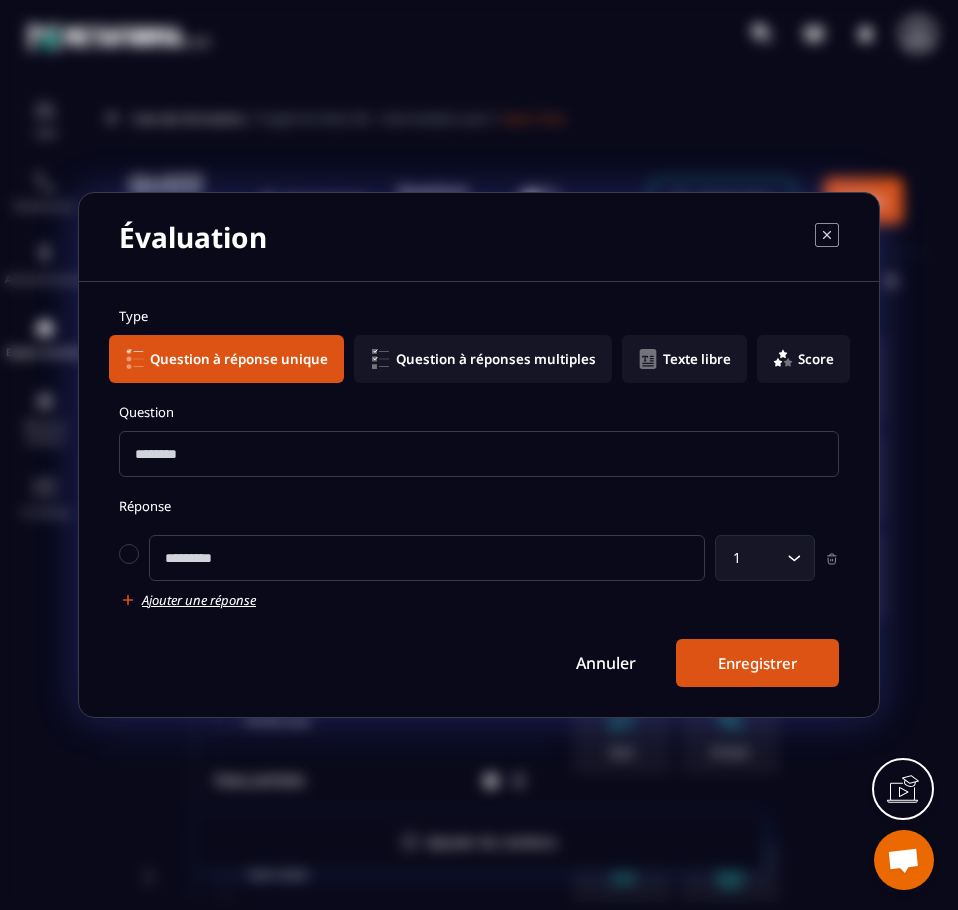 click at bounding box center [479, 454] 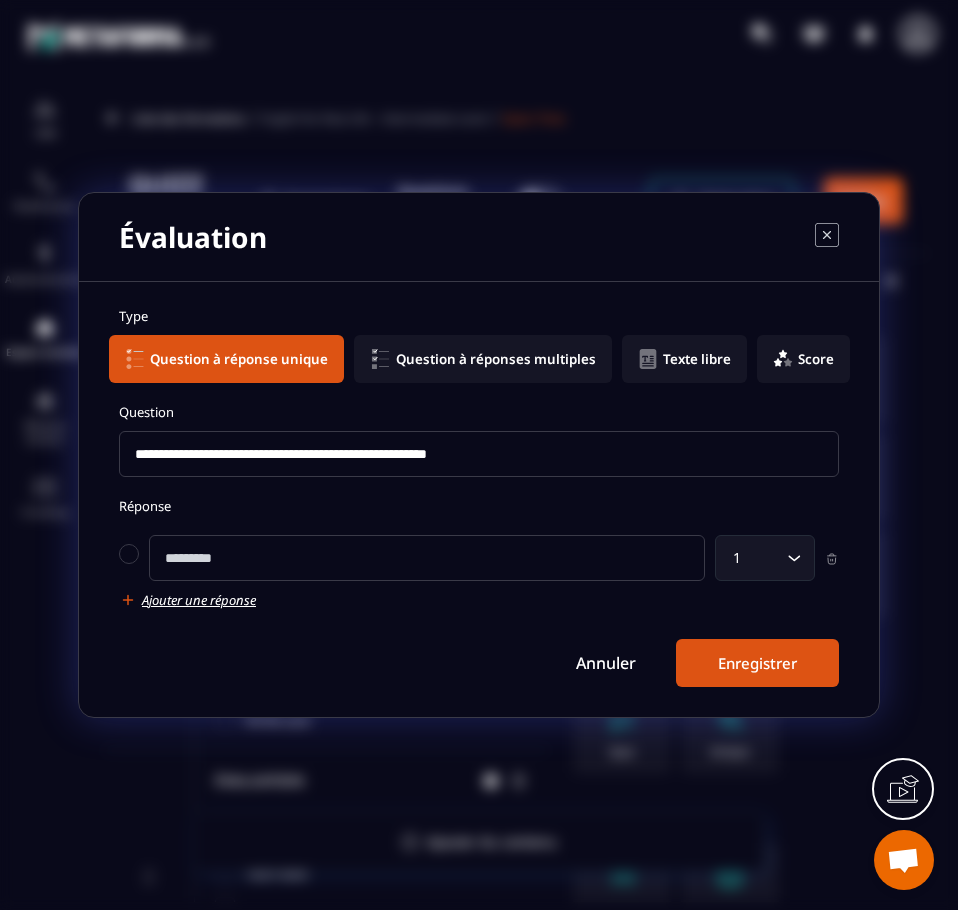 type on "**********" 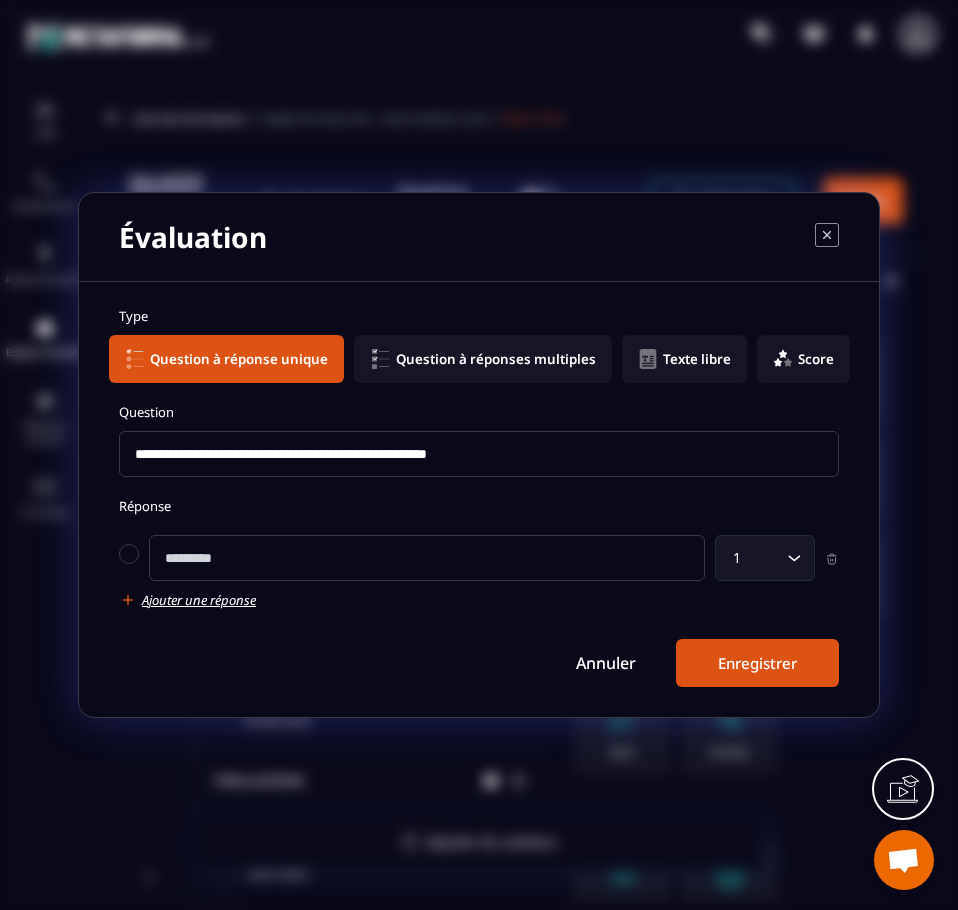 click on "**********" at bounding box center [479, 497] 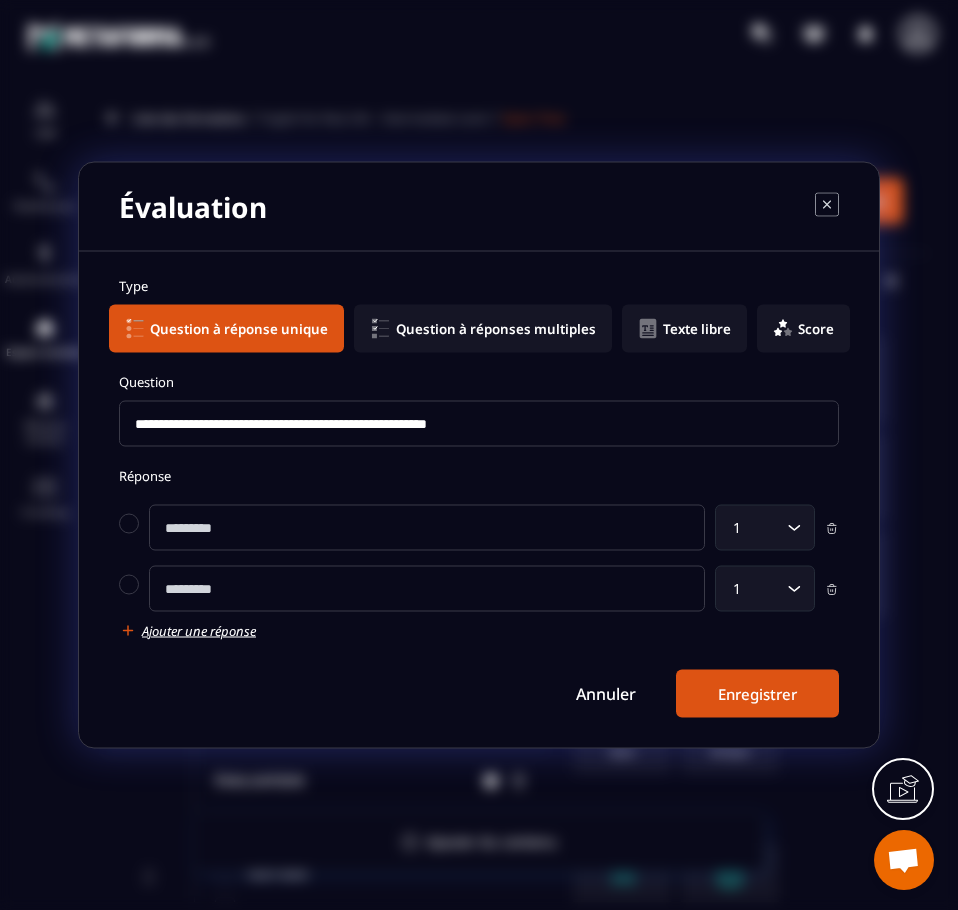 click 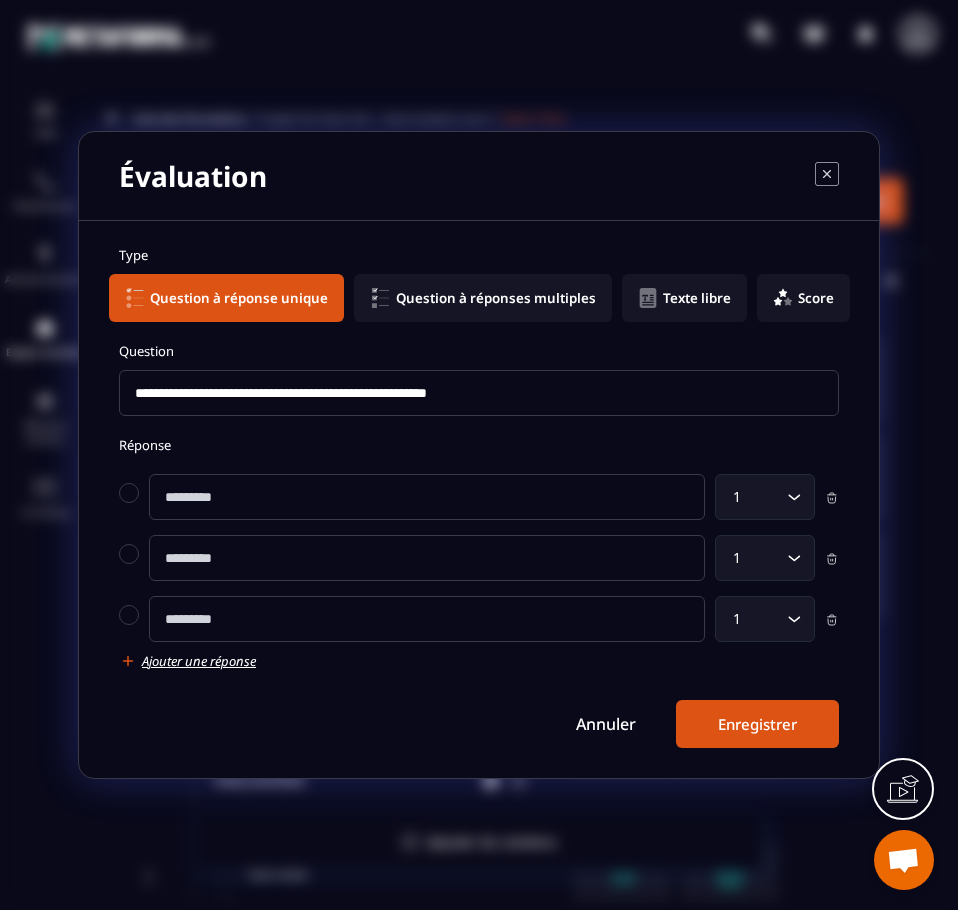 click on "Réponse 1 Loading... 1 Loading... 1 Loading... Ajouter une réponse" at bounding box center (479, 553) 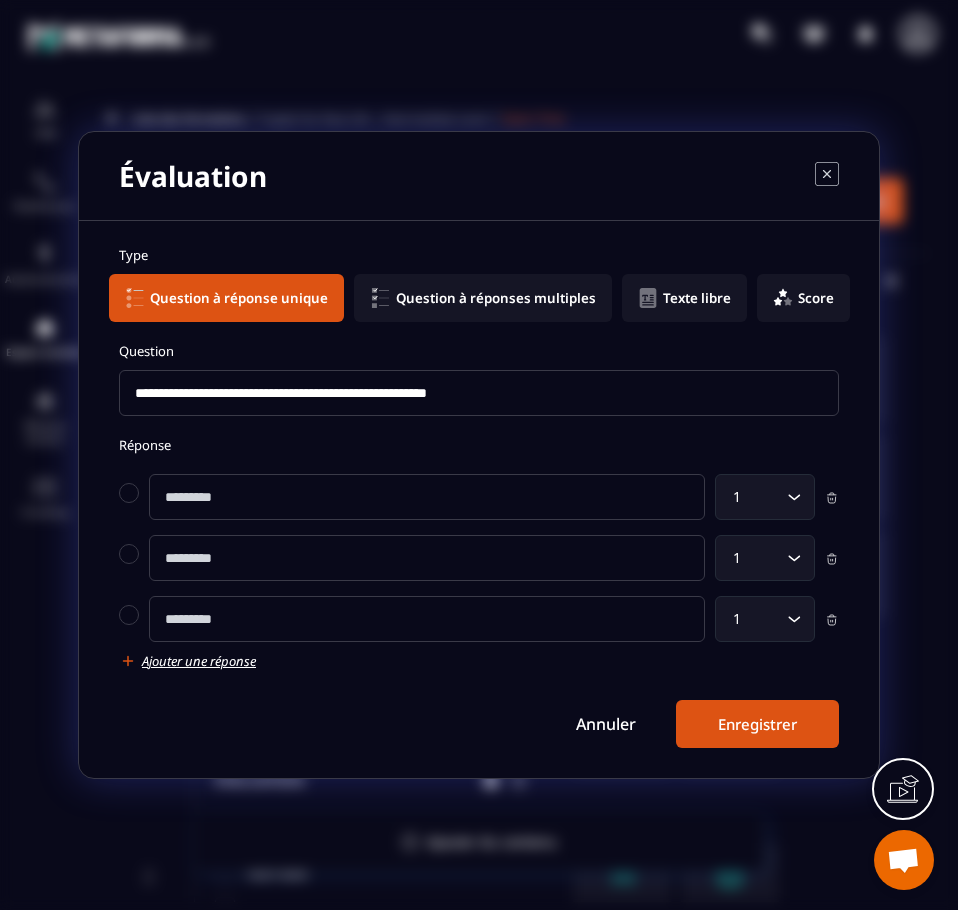 click 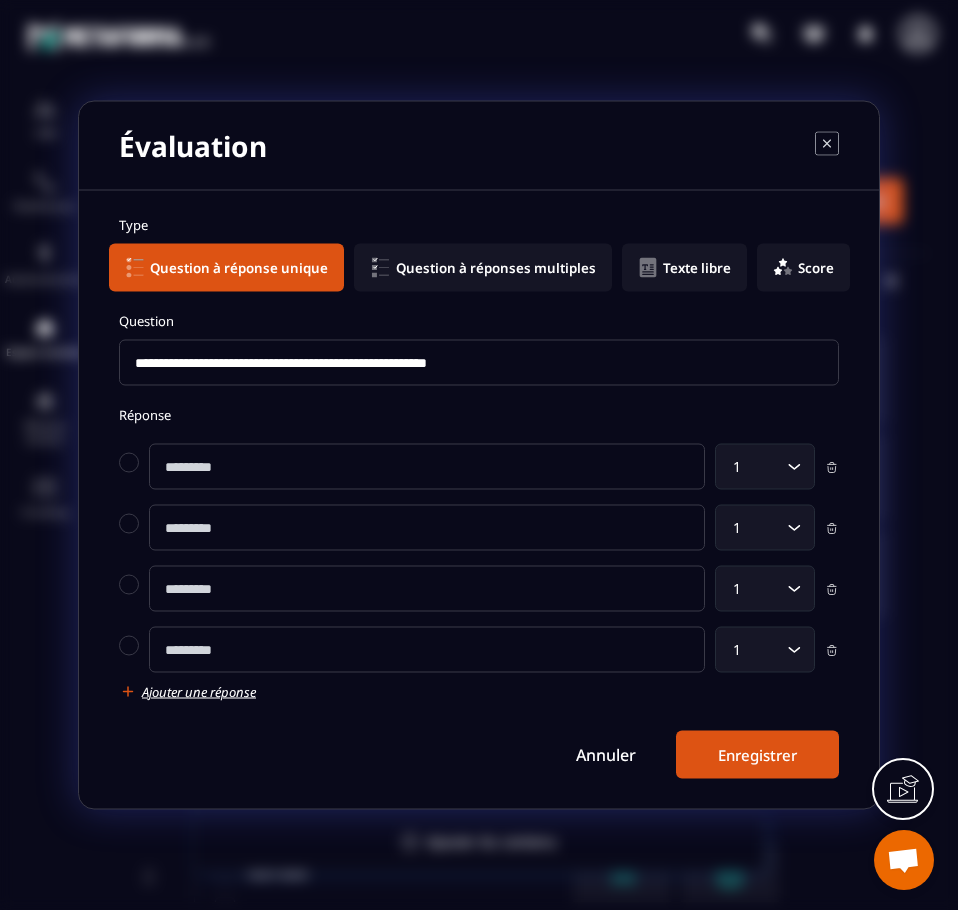 click at bounding box center [427, 467] 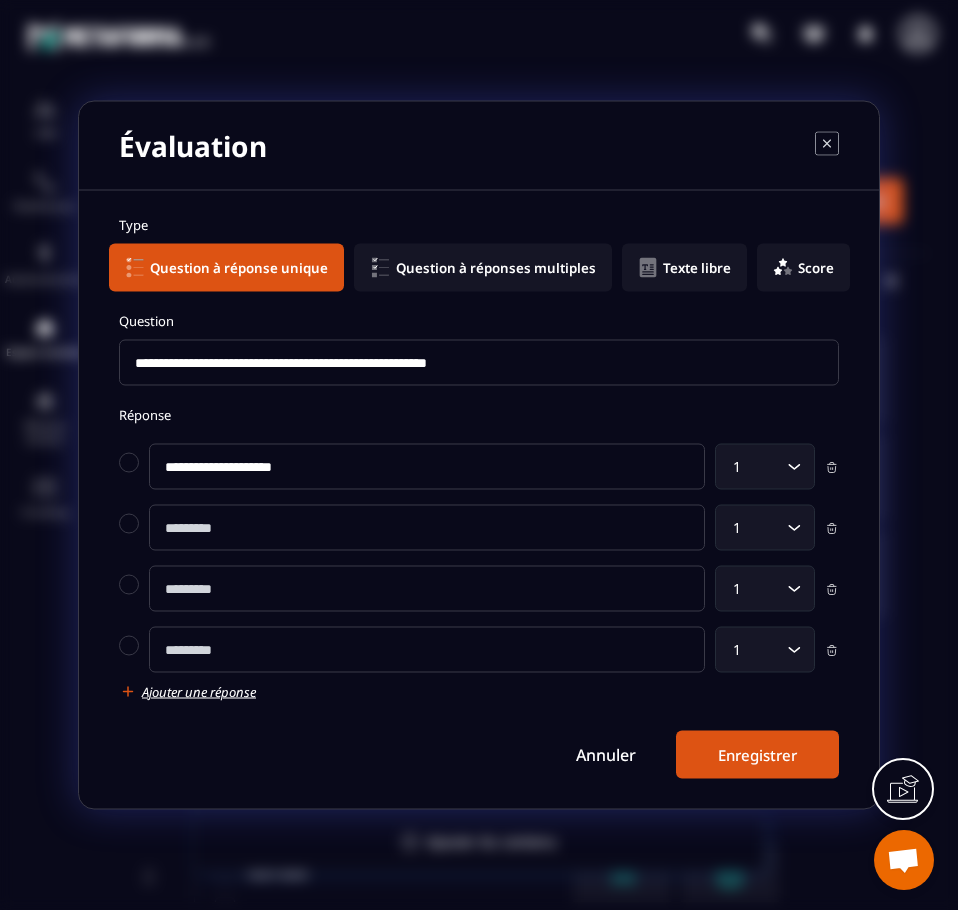 type on "**********" 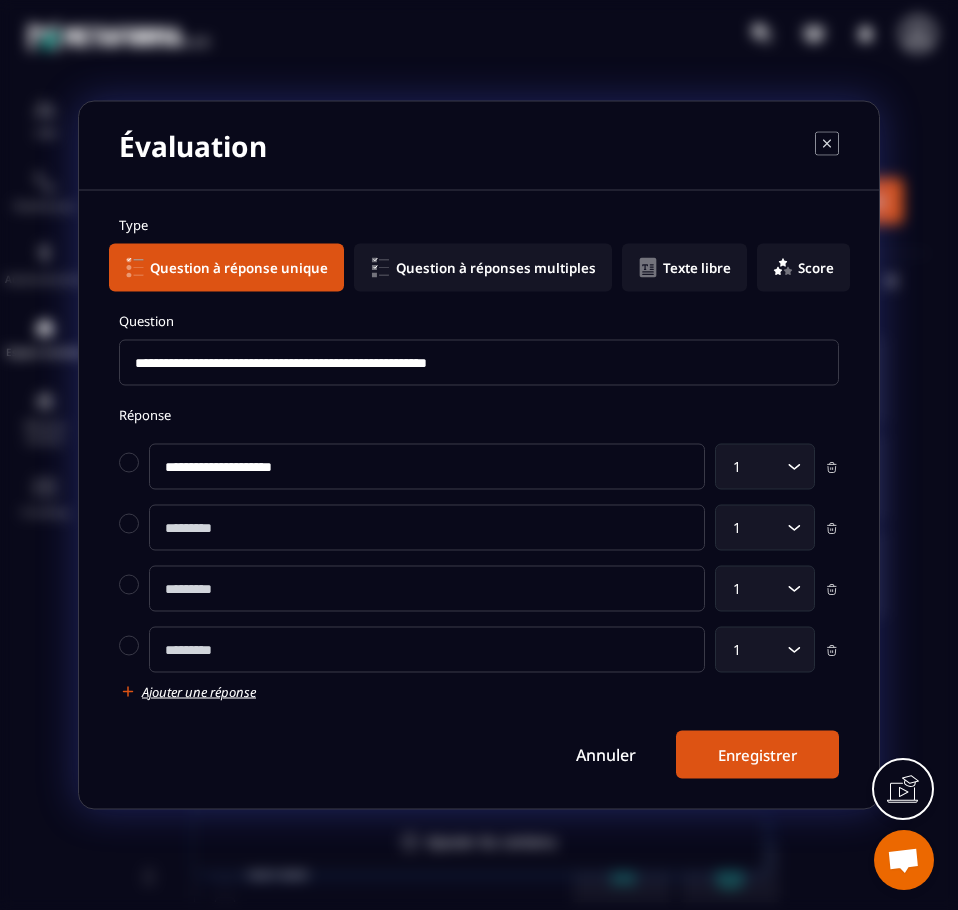 click at bounding box center [427, 589] 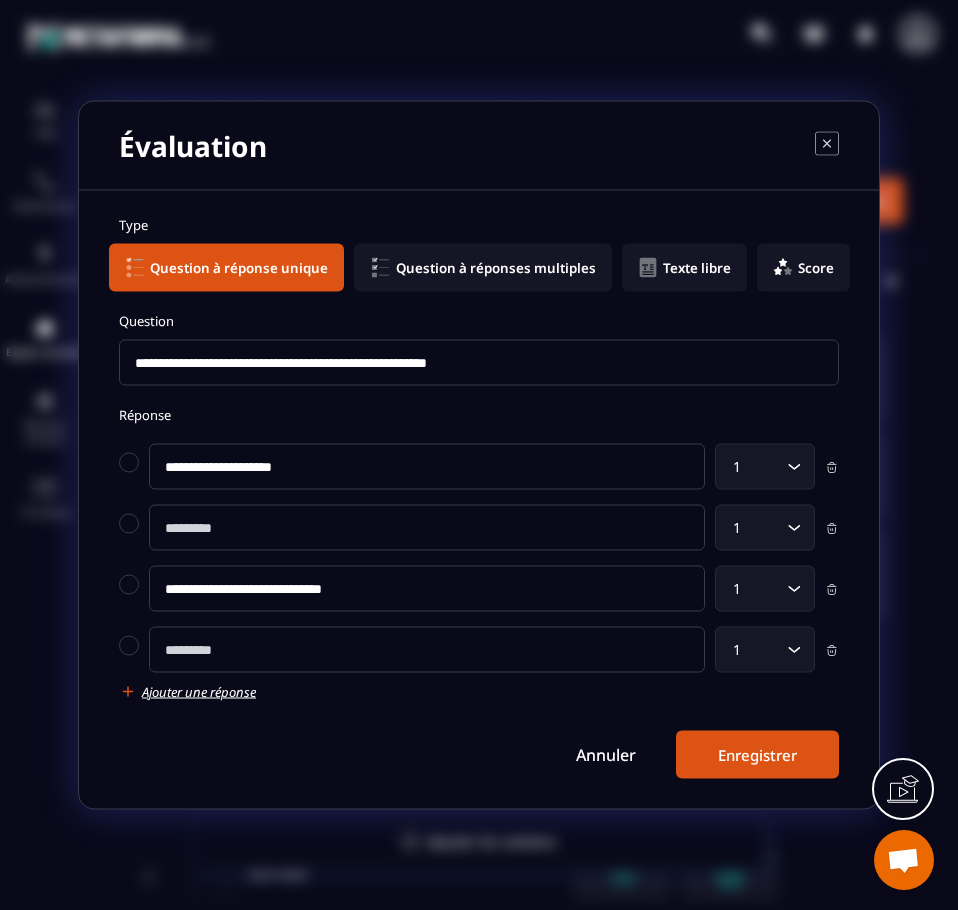 type on "**********" 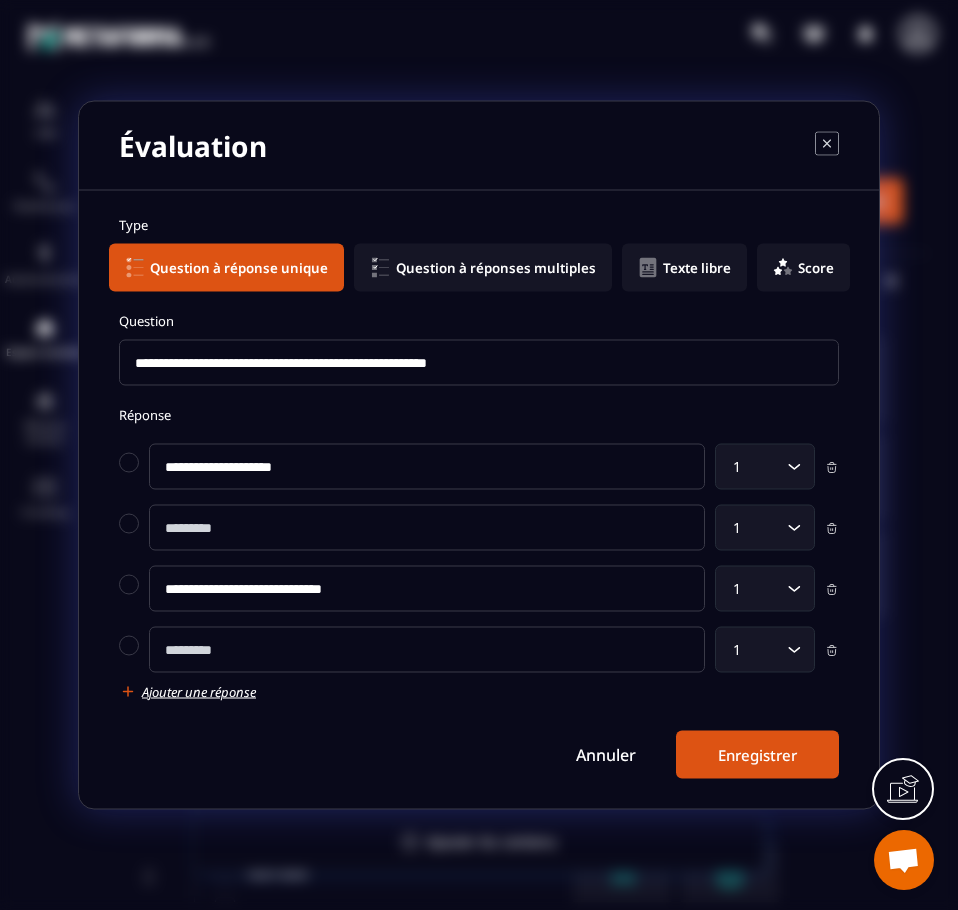 click at bounding box center (427, 528) 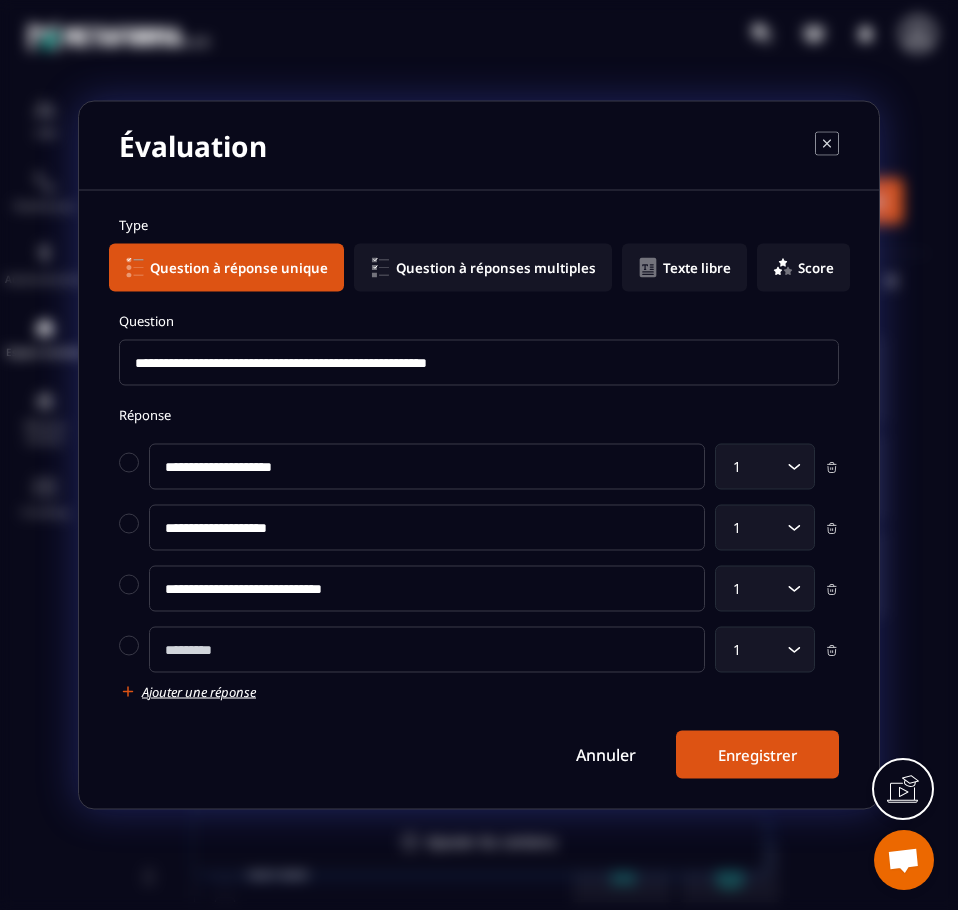 type on "**********" 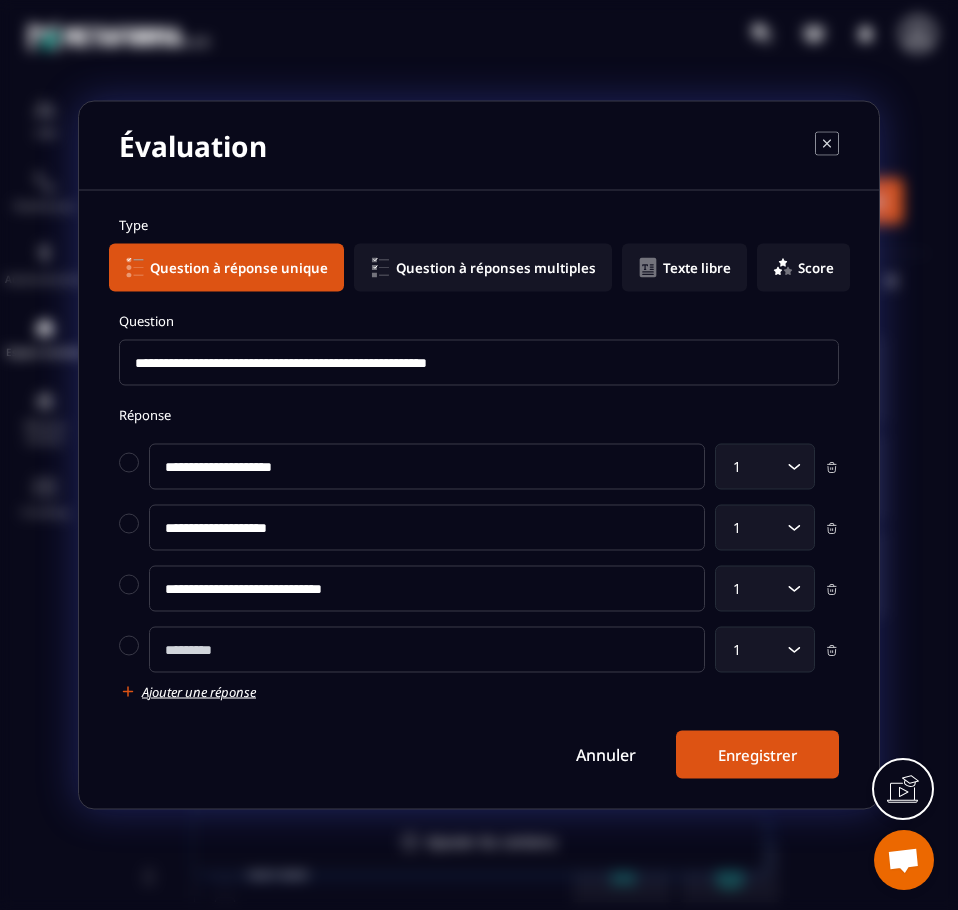 click at bounding box center [427, 650] 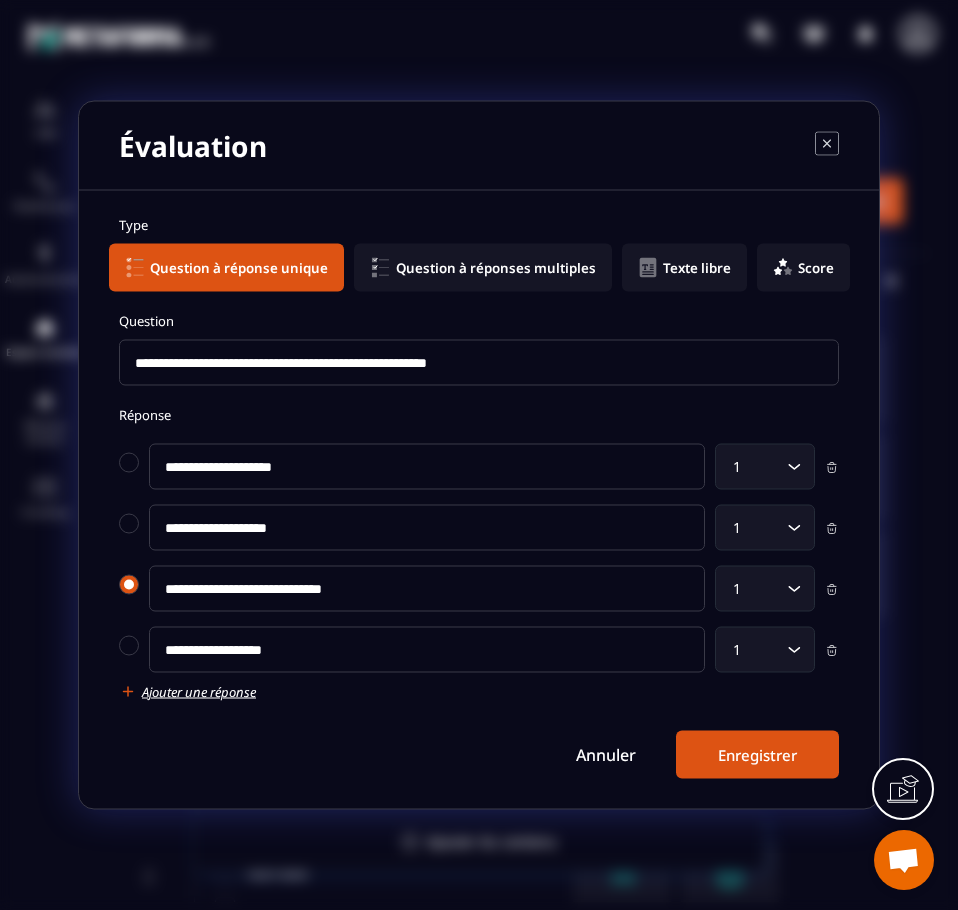 type on "**********" 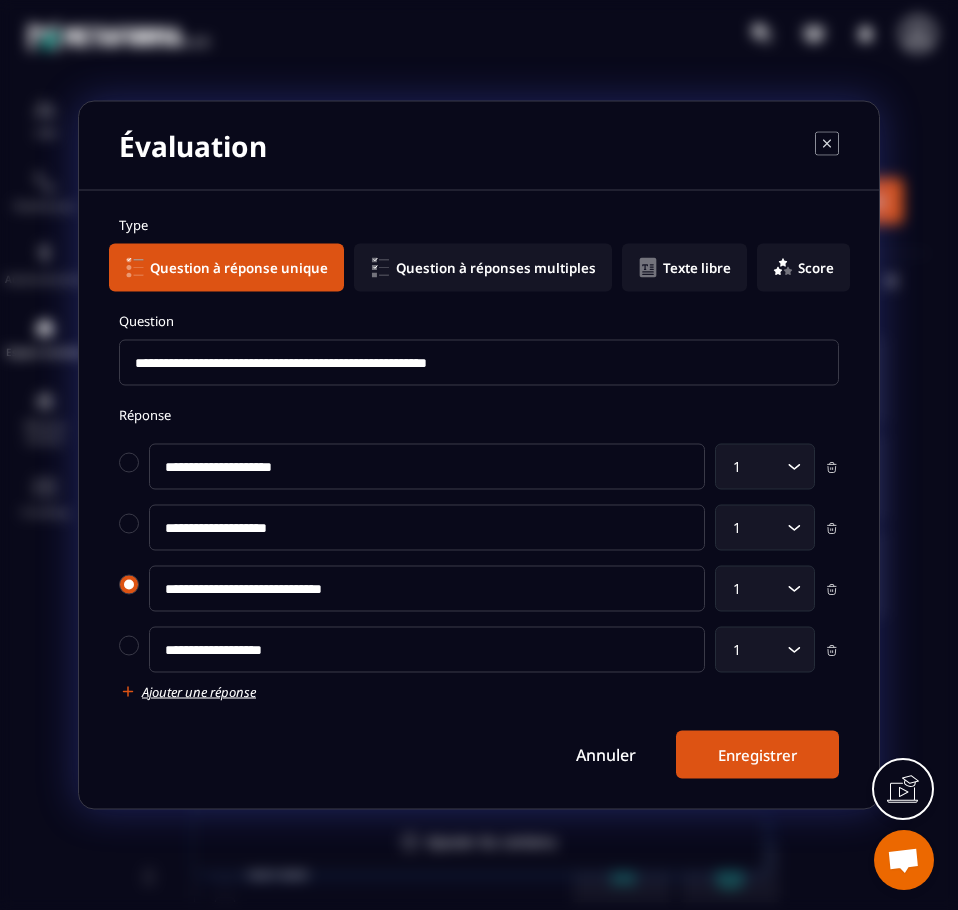 click at bounding box center (129, 585) 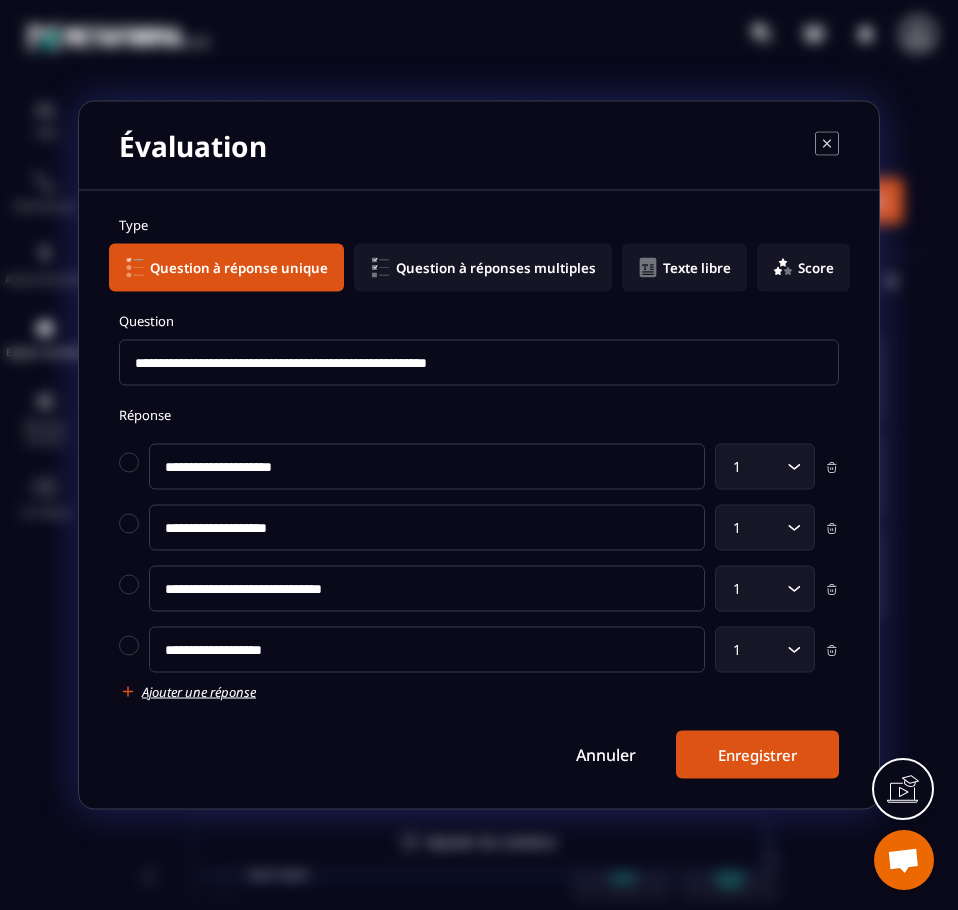 click on "Enregistrer" at bounding box center (757, 755) 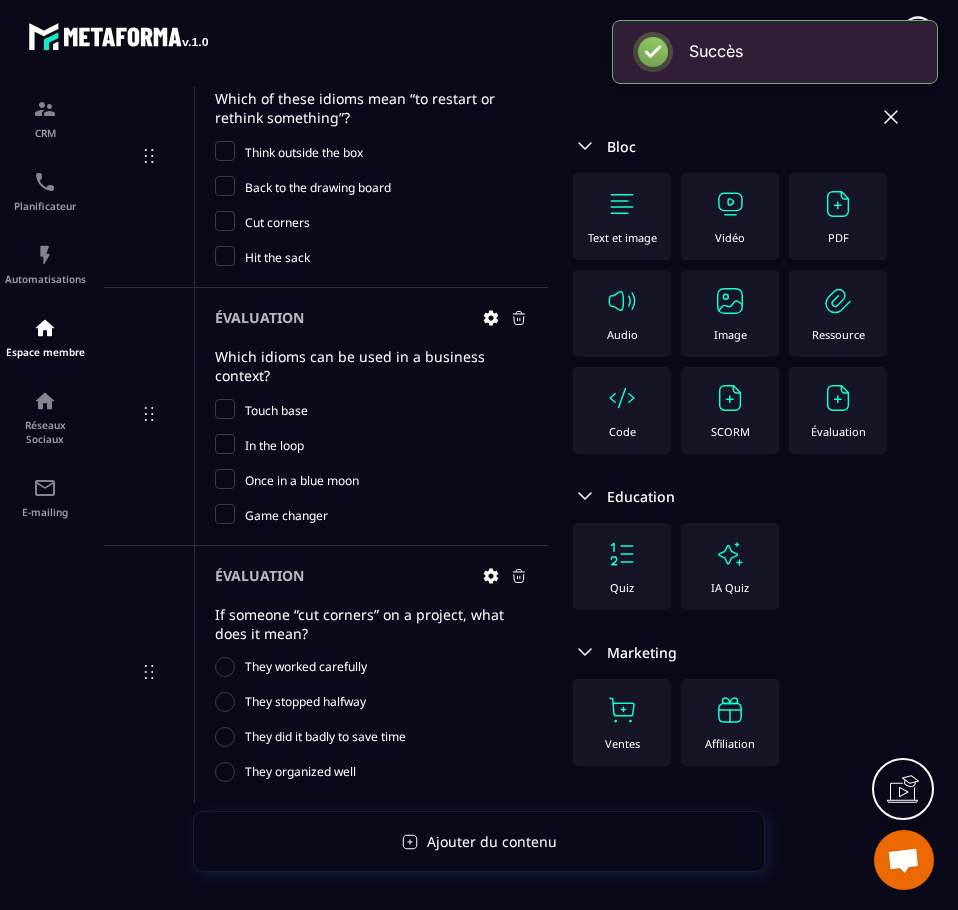 scroll, scrollTop: 465, scrollLeft: 0, axis: vertical 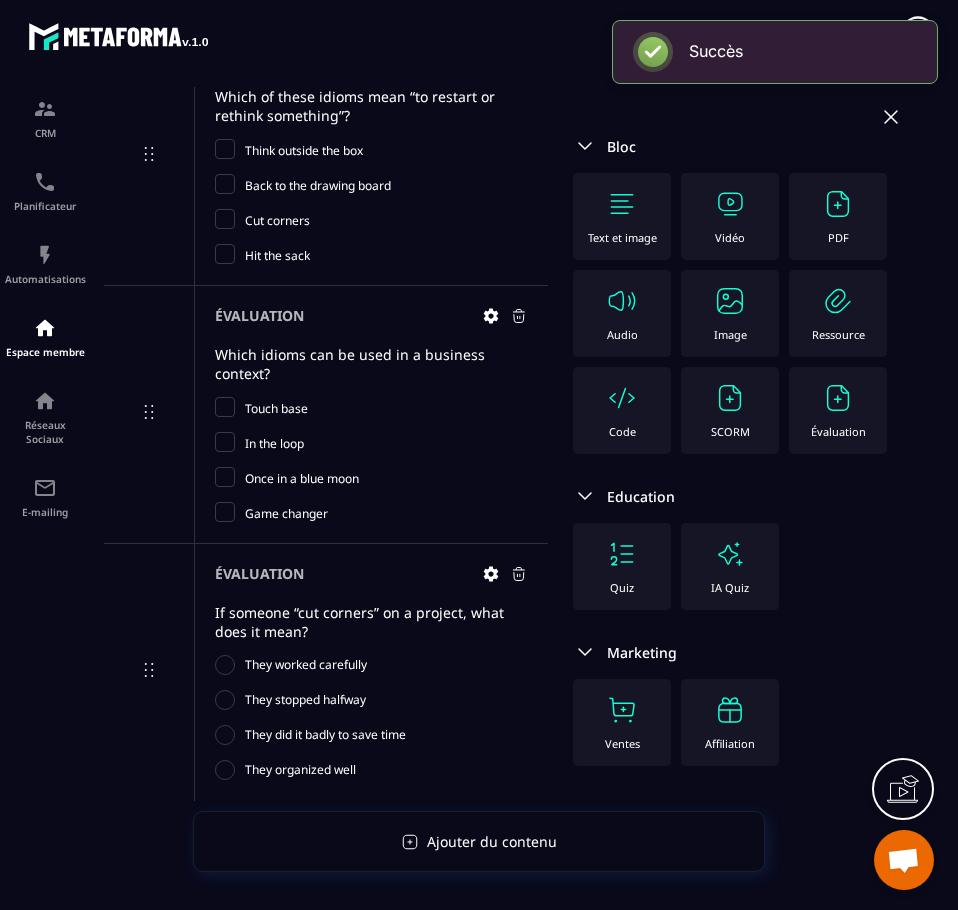 click on "Évaluation" at bounding box center (838, 410) 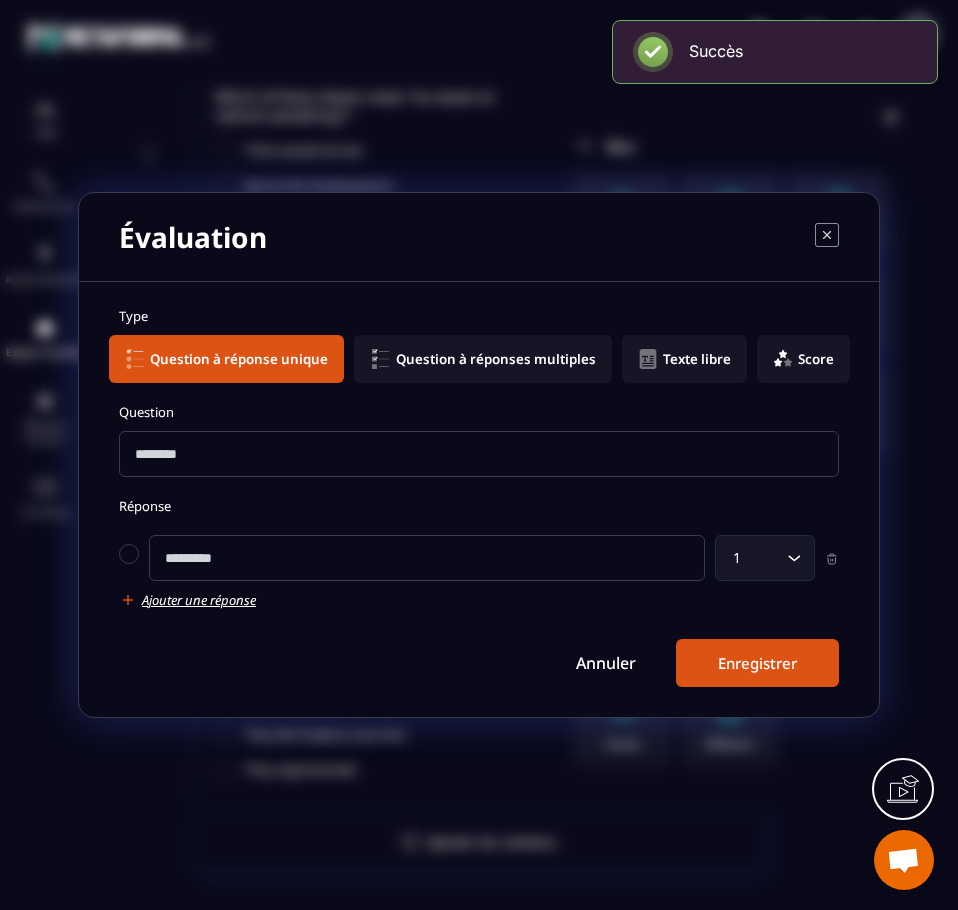click on "Texte libre" 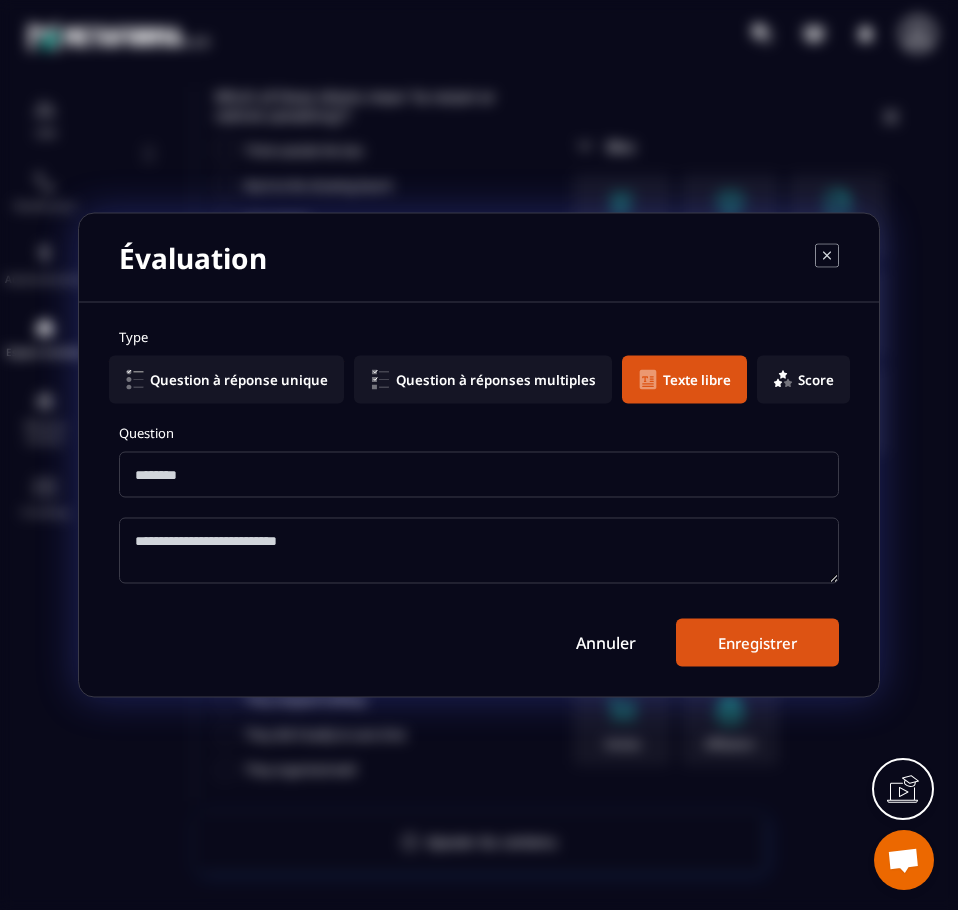 click at bounding box center (479, 475) 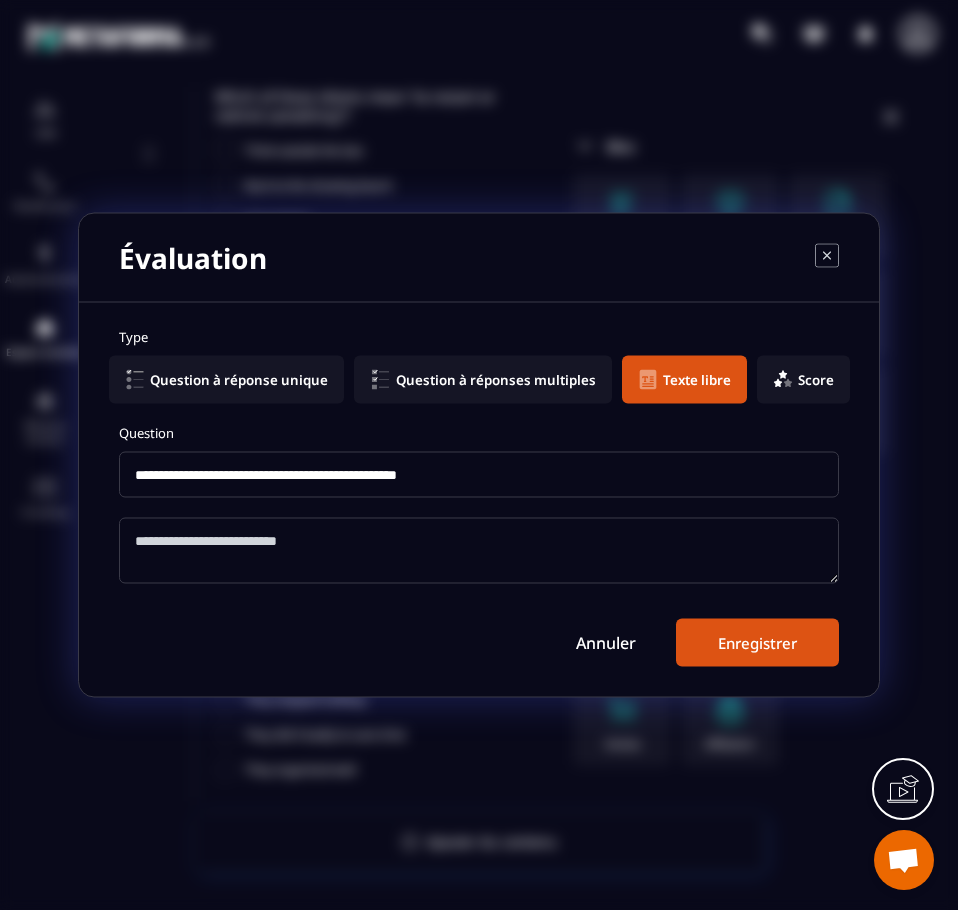 type on "**********" 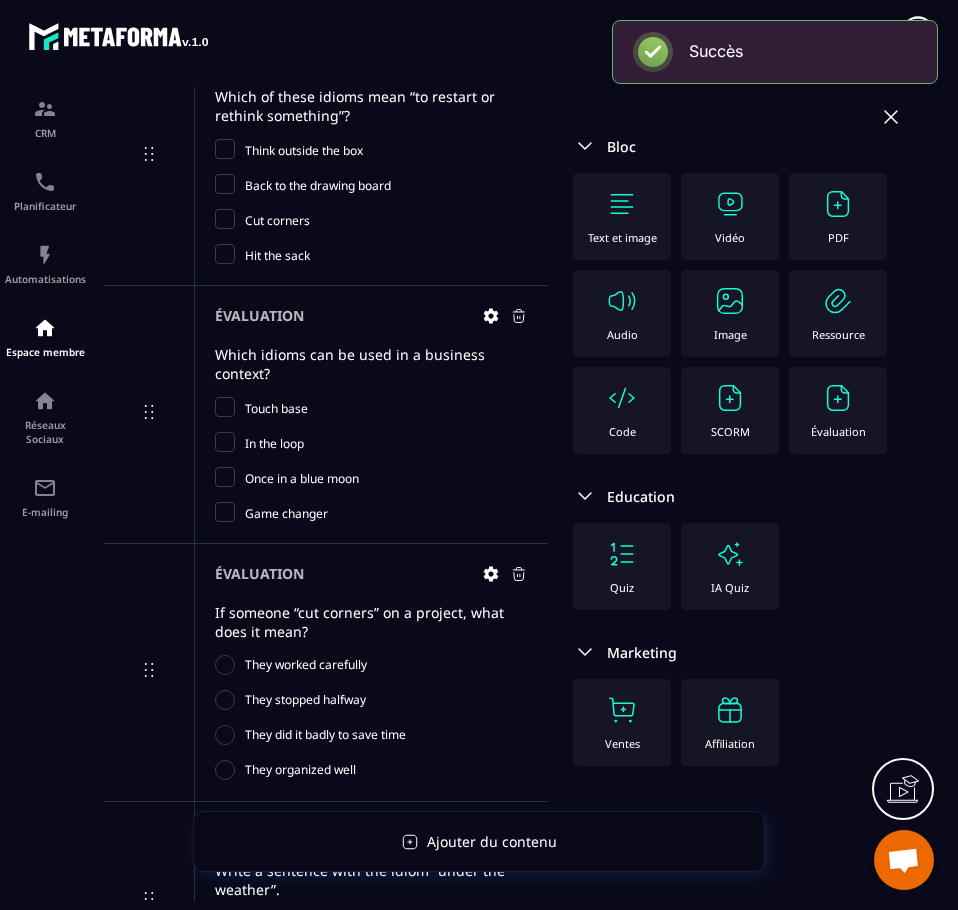 click on "Évaluation" at bounding box center (838, 431) 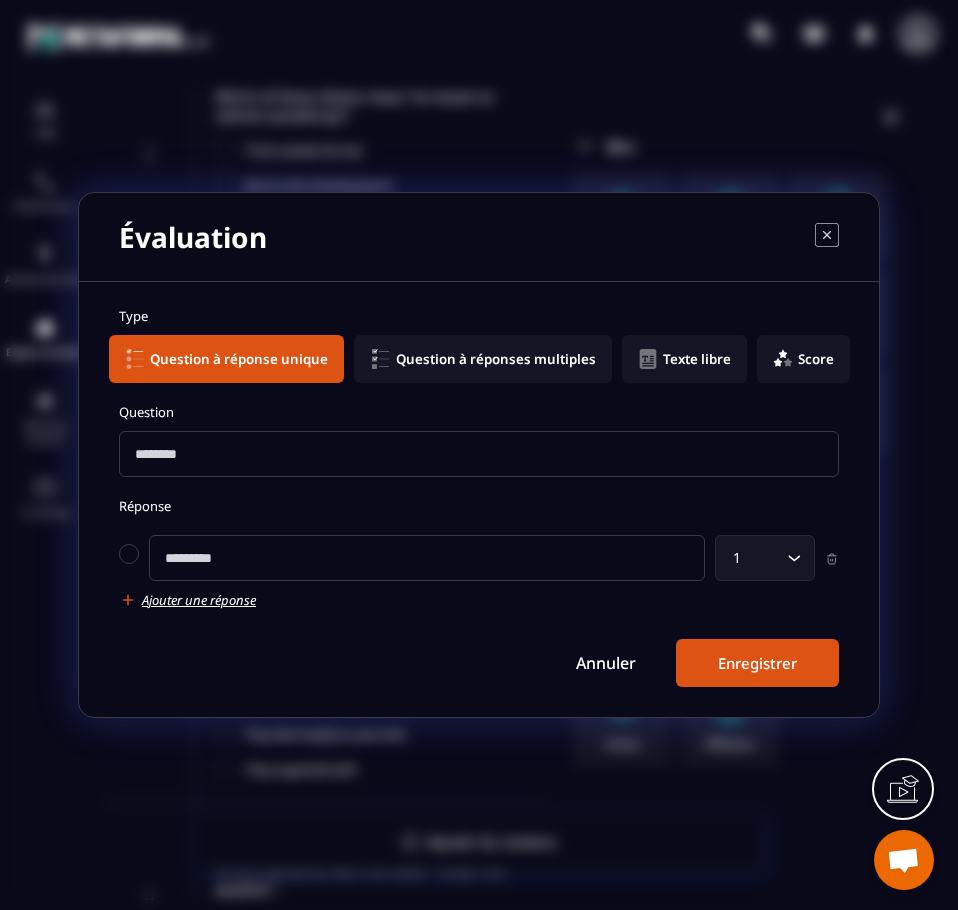 click on "Texte libre" 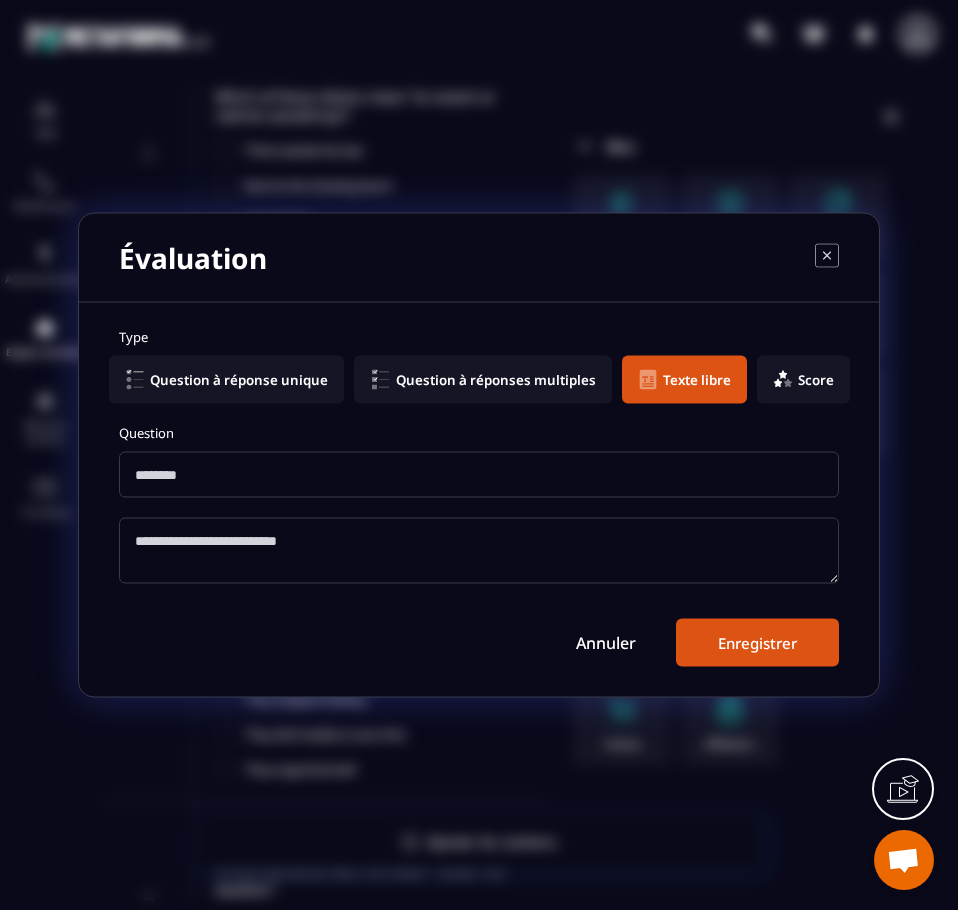 click at bounding box center (479, 475) 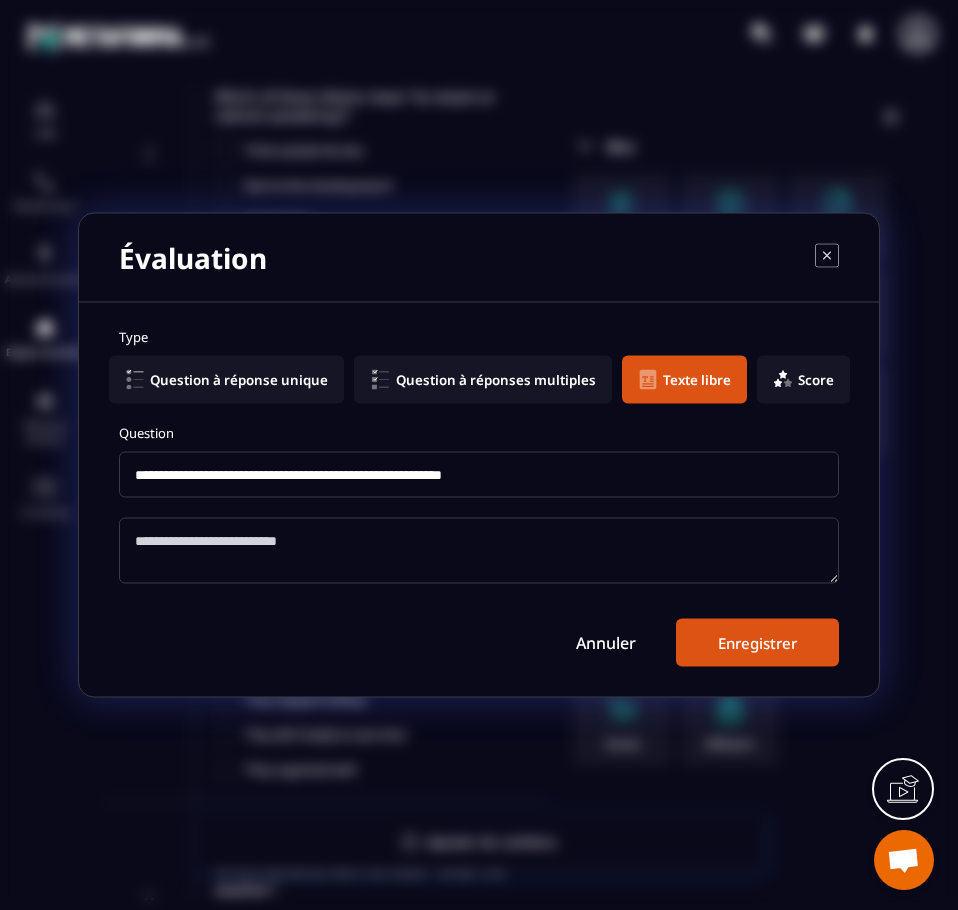 type on "**********" 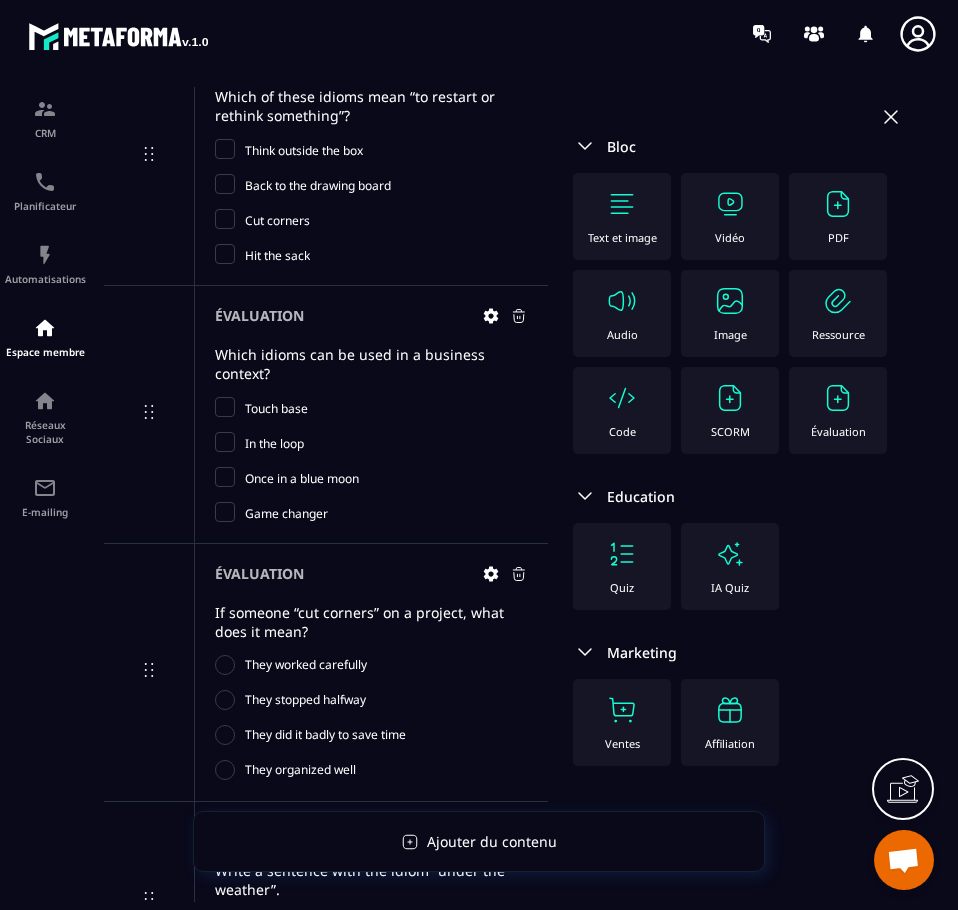 click on "Évaluation" at bounding box center [838, 410] 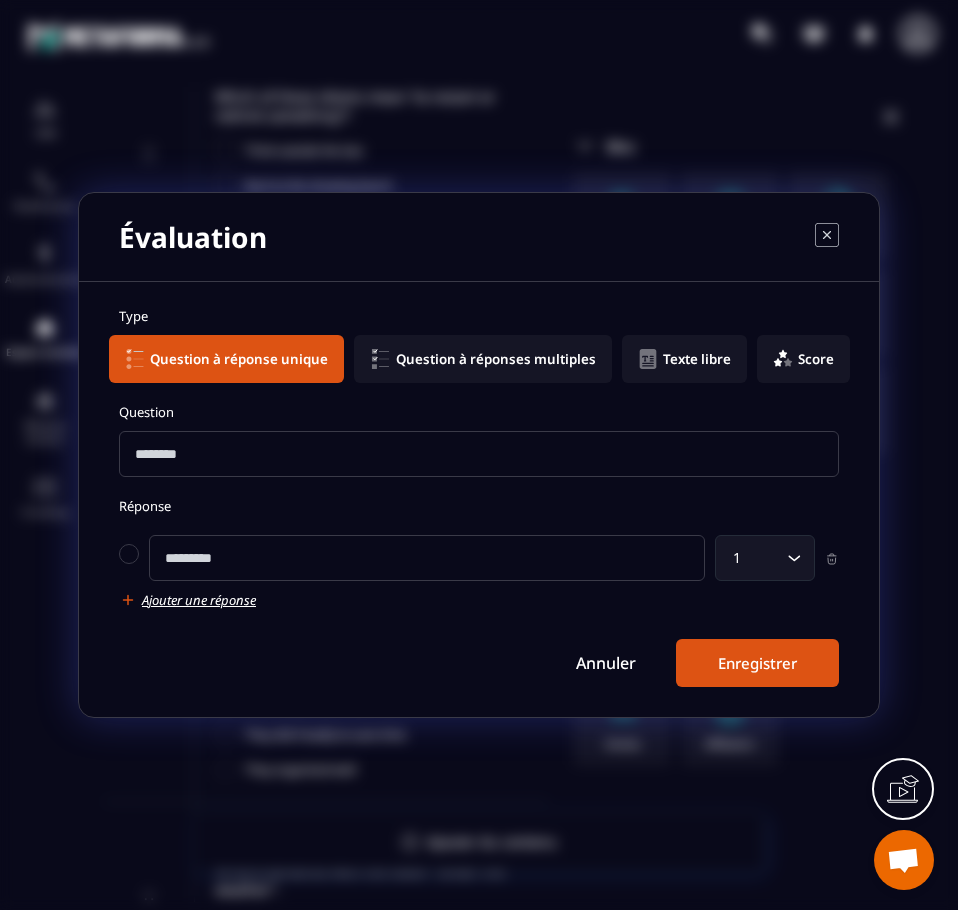 click at bounding box center [479, 454] 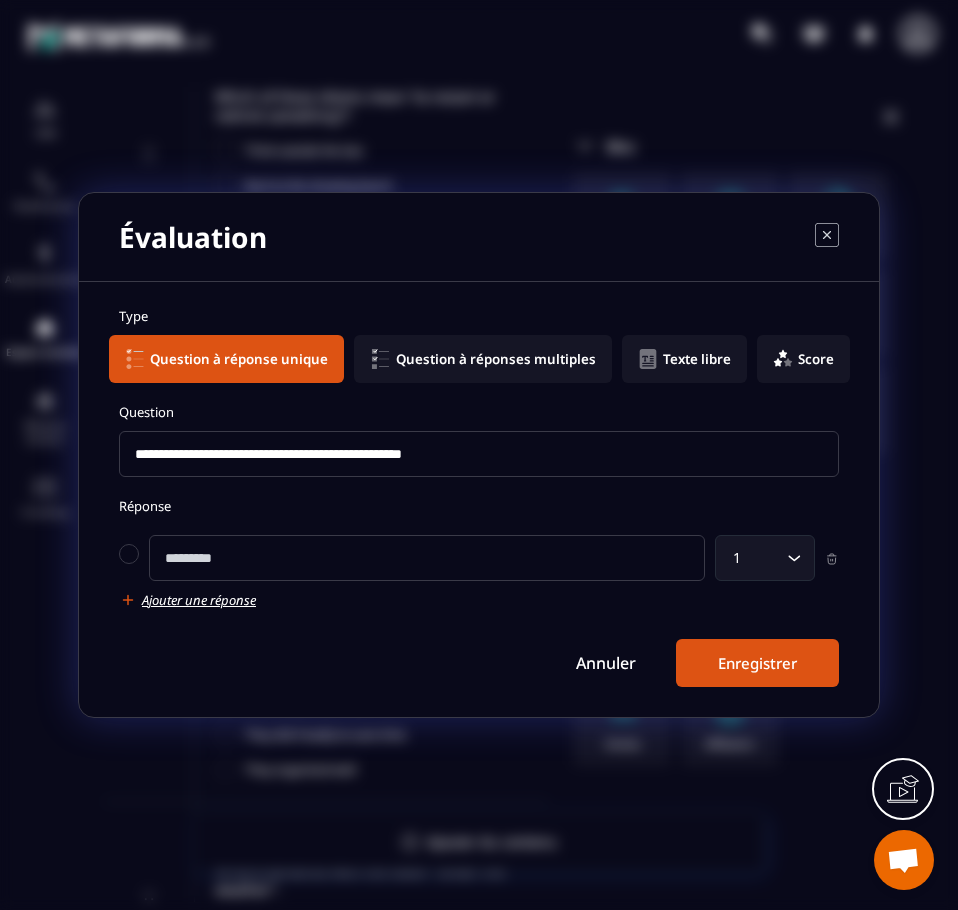 type on "**********" 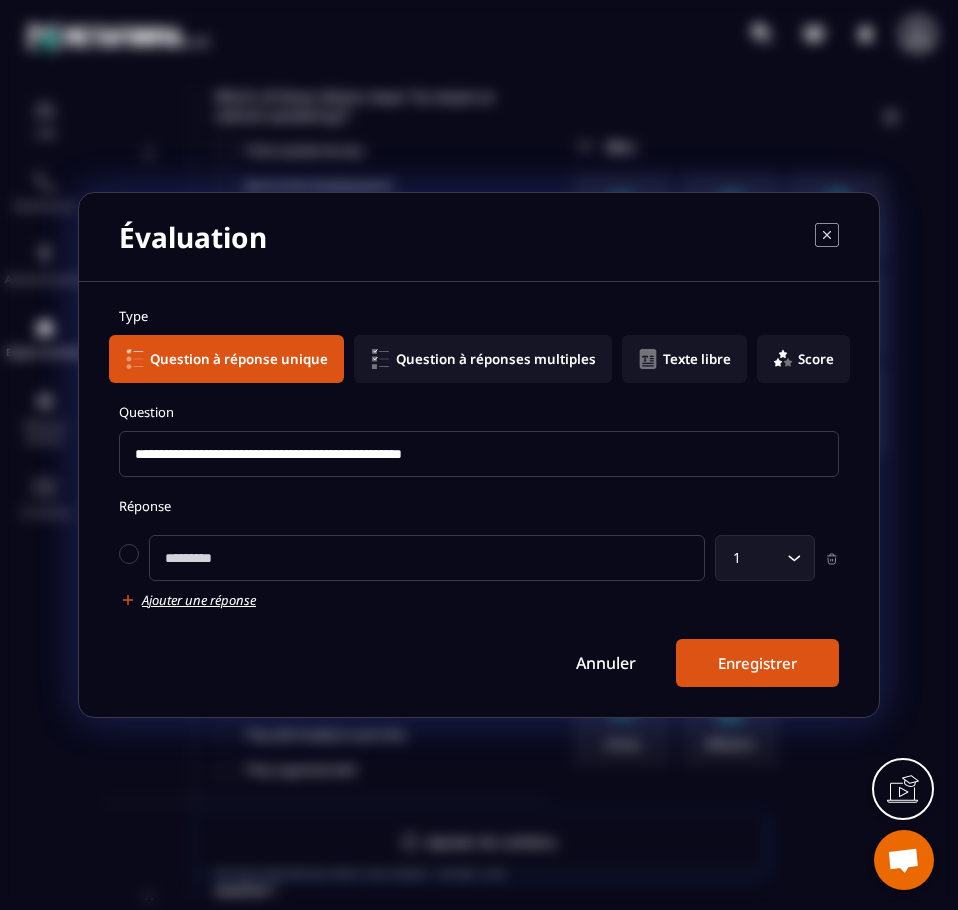 click 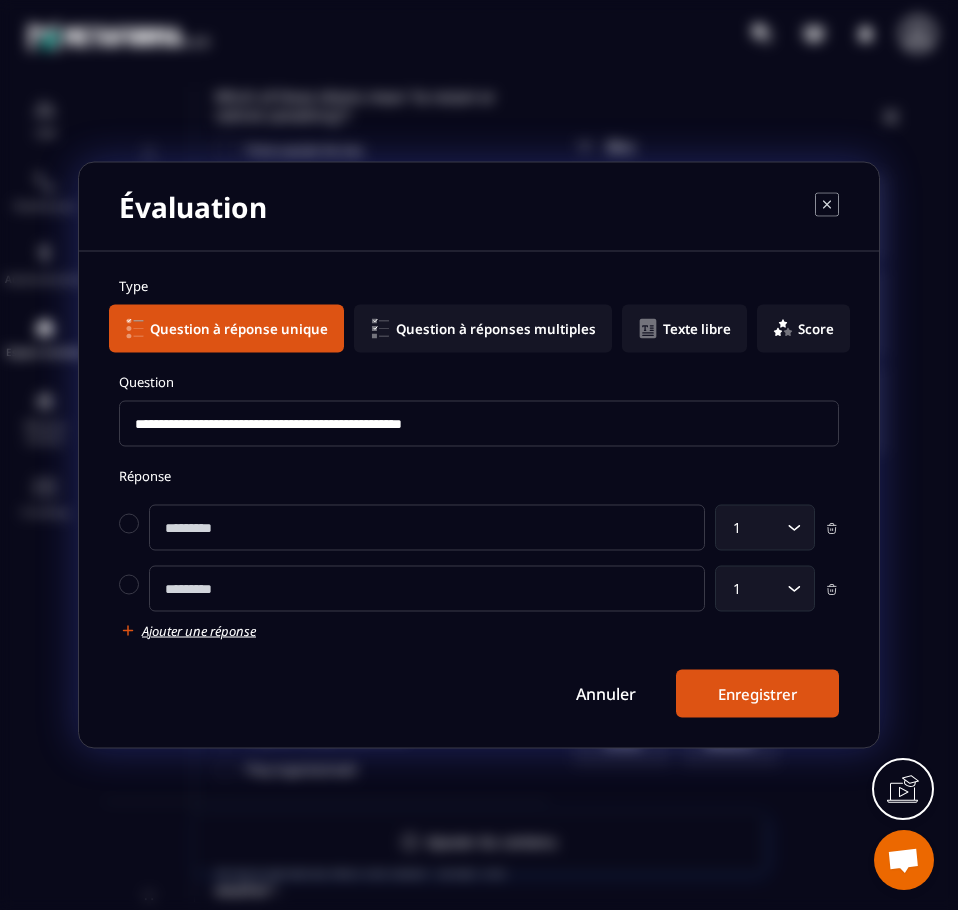click 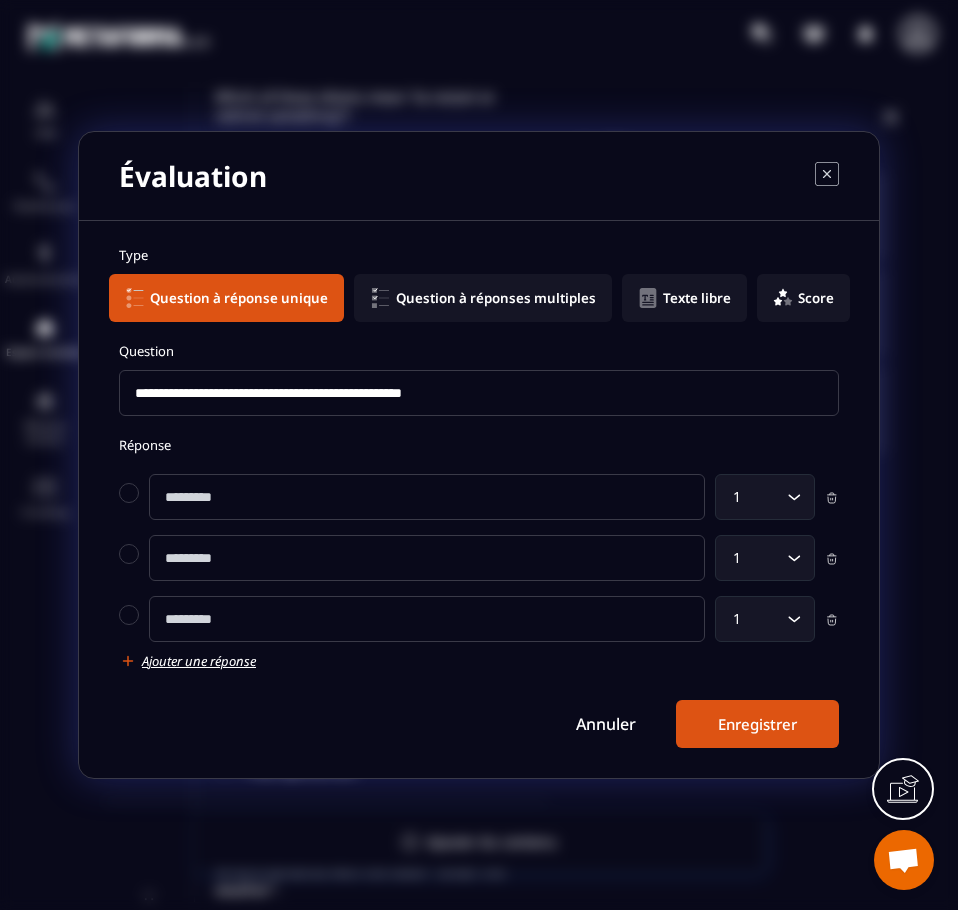 click 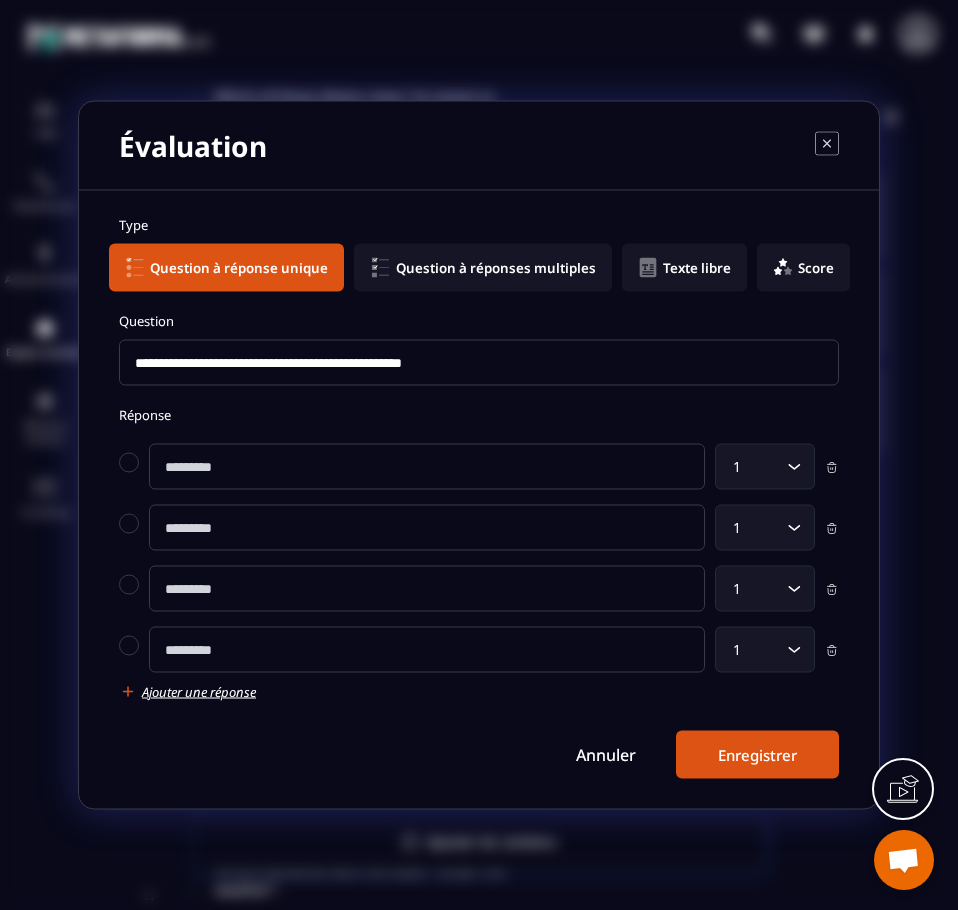 click at bounding box center [427, 467] 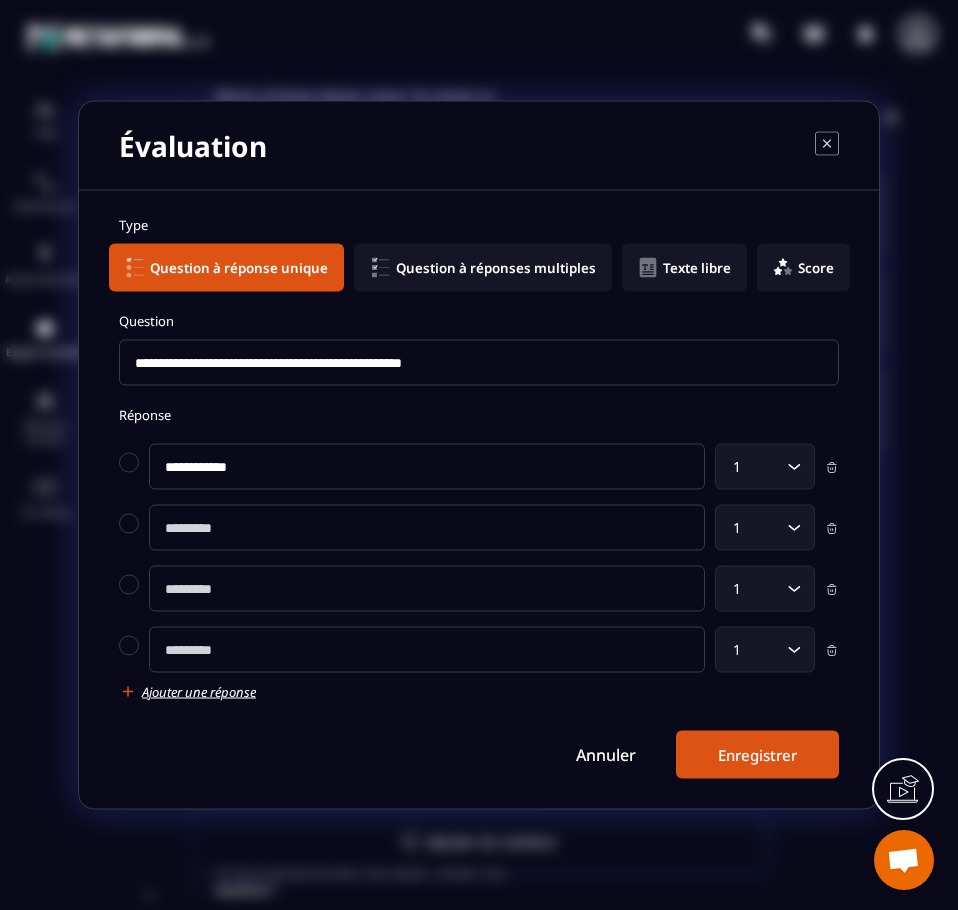 type on "**********" 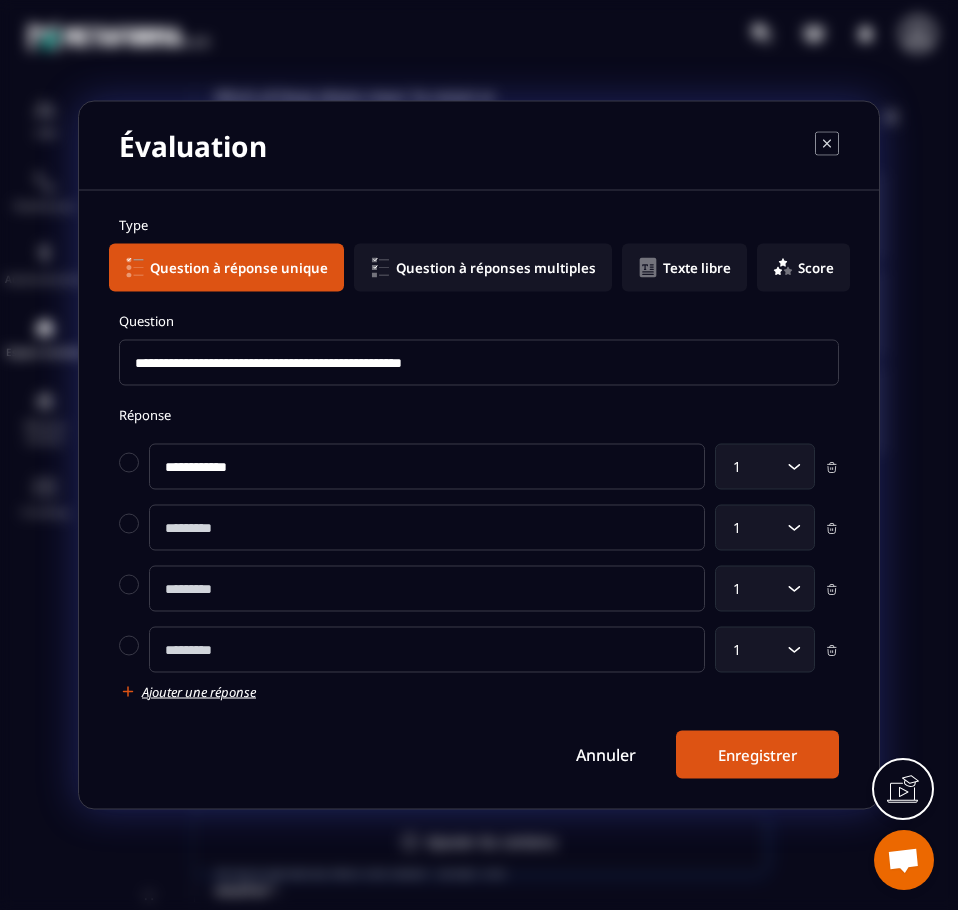 click at bounding box center [427, 528] 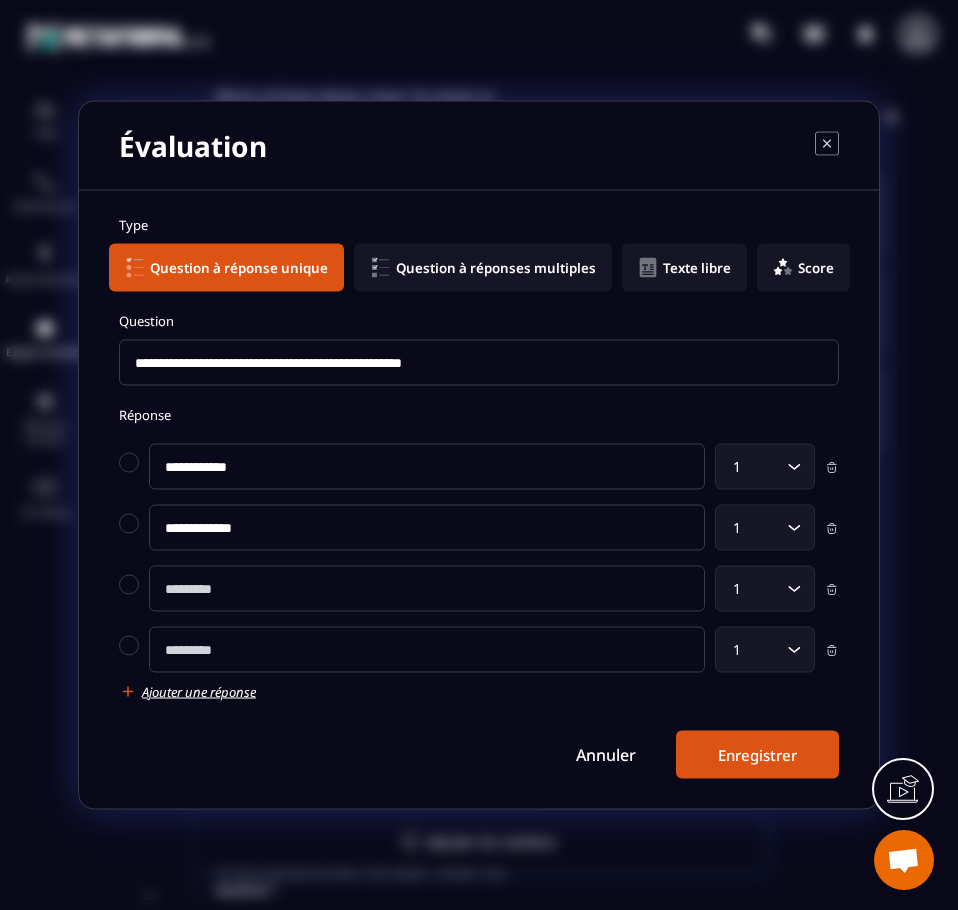 type on "**********" 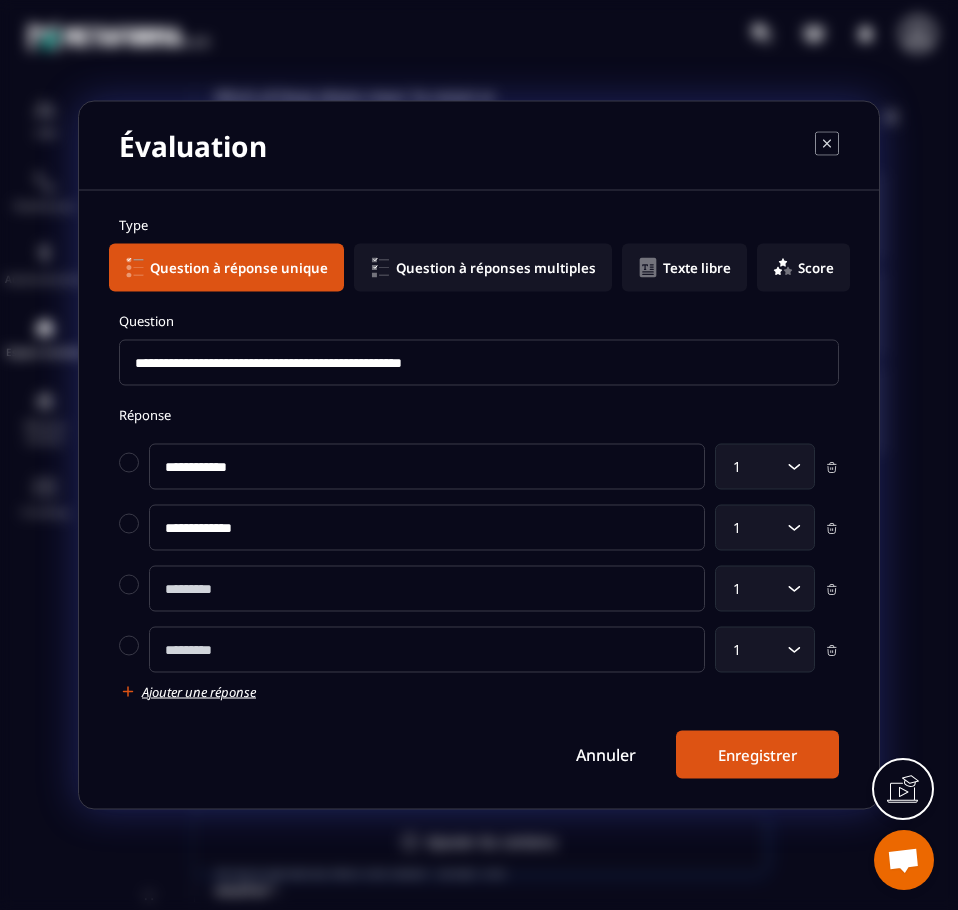 drag, startPoint x: 230, startPoint y: 587, endPoint x: 188, endPoint y: 588, distance: 42.0119 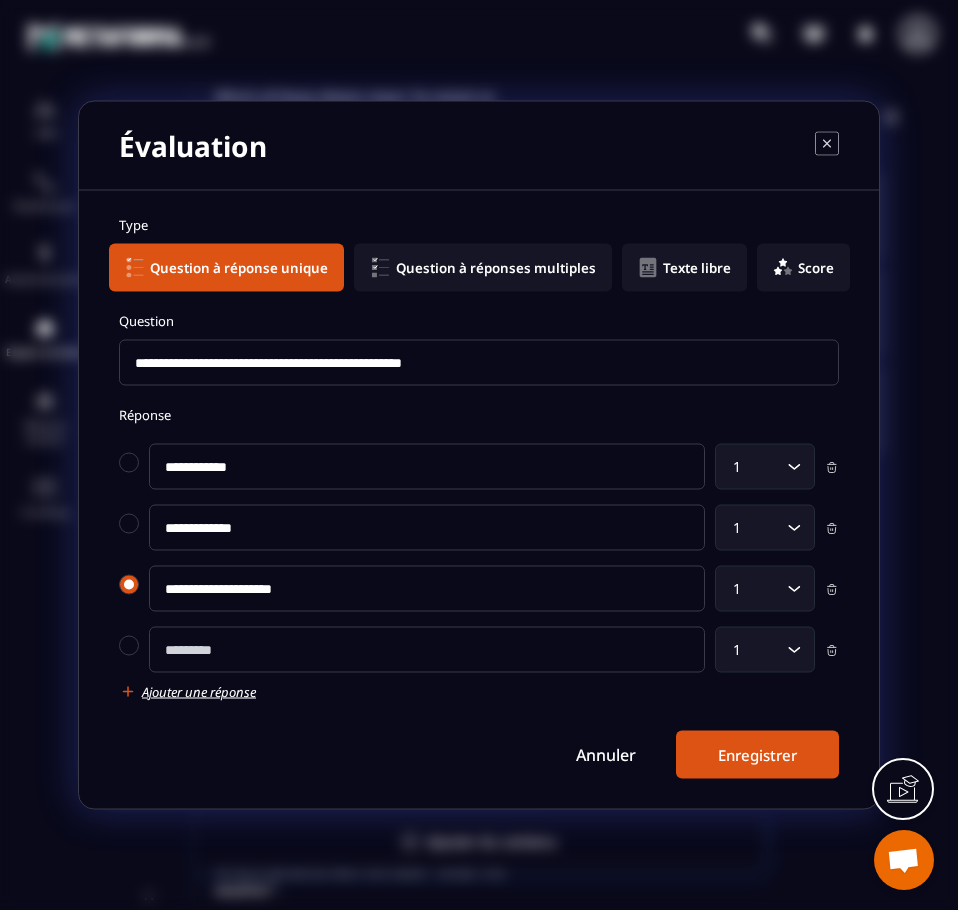 type on "**********" 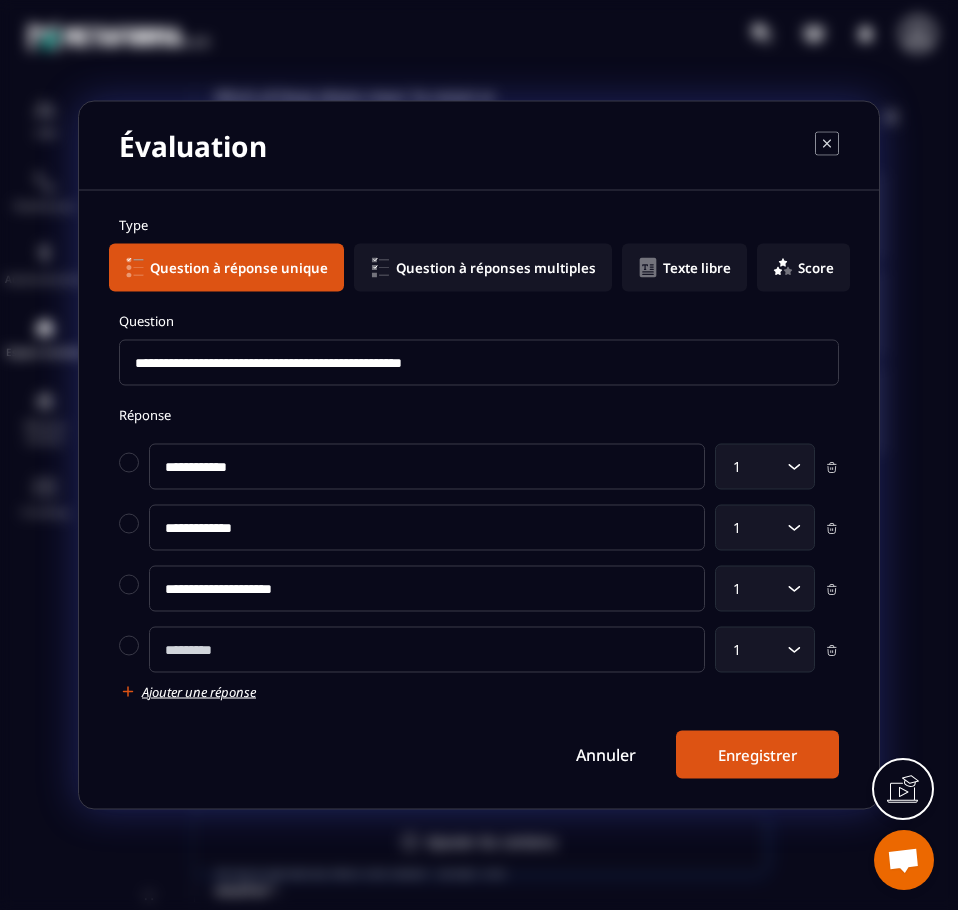 click at bounding box center (427, 650) 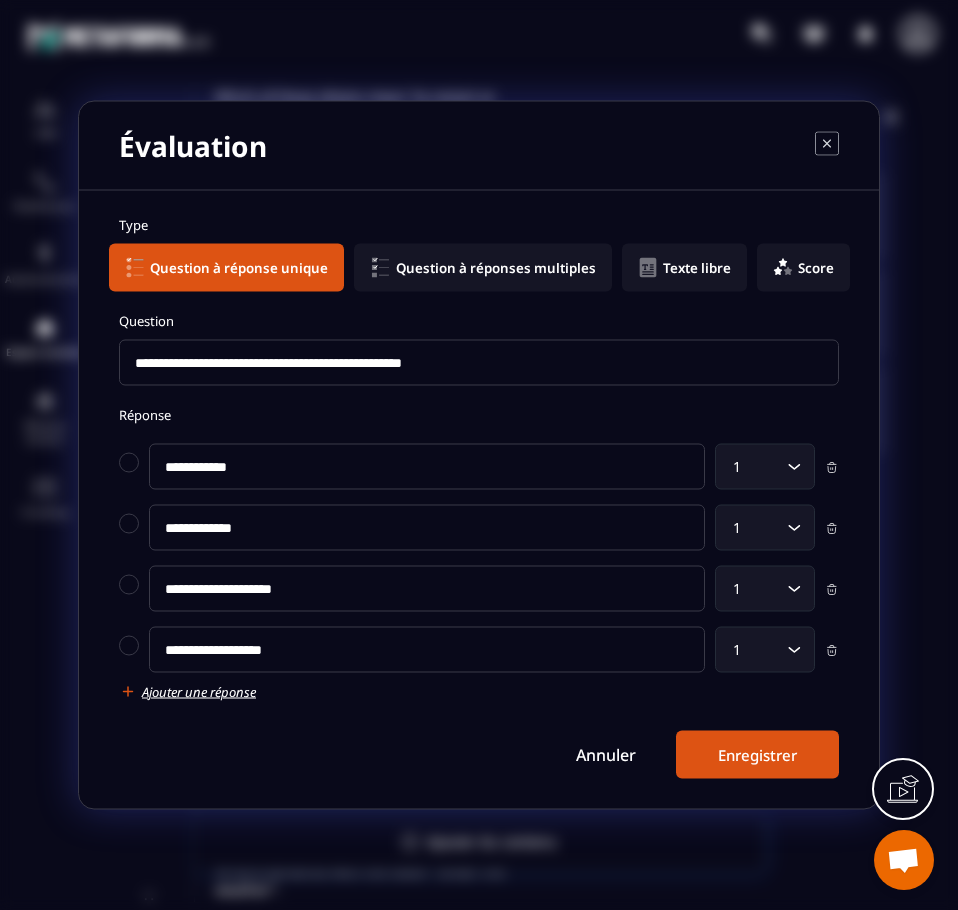 type on "**********" 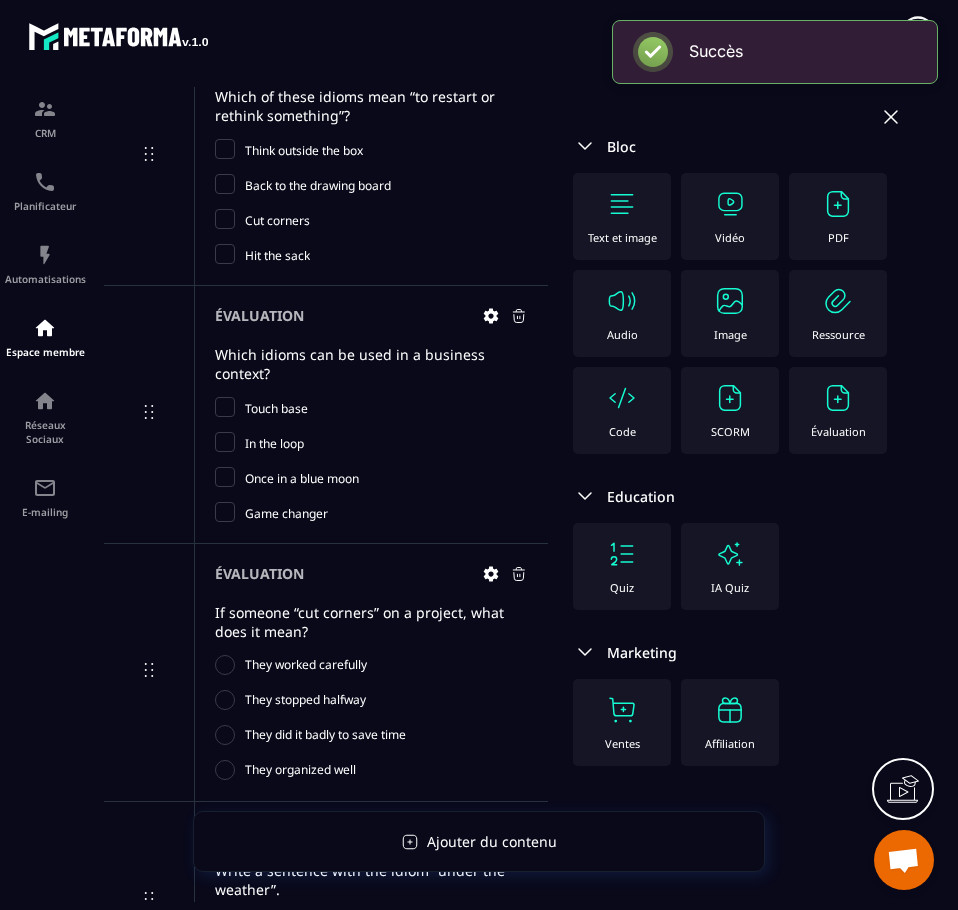 click on "Évaluation" at bounding box center (838, 410) 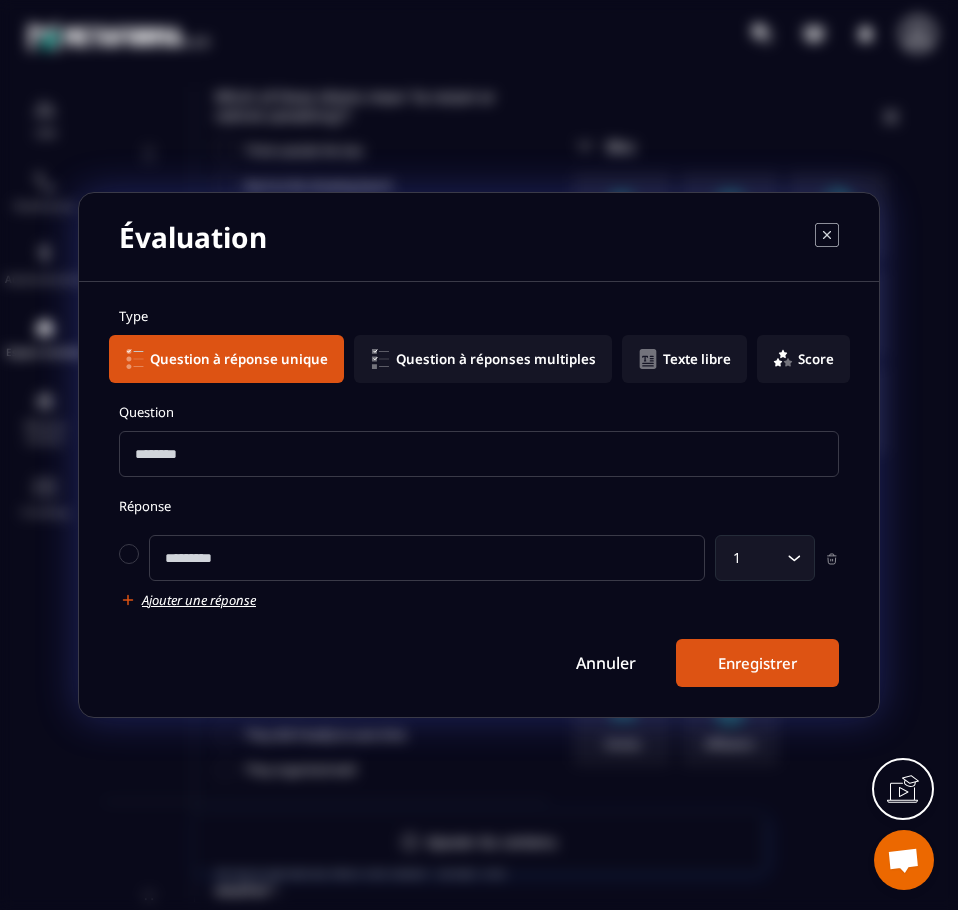 click on "Question à réponses multiples" 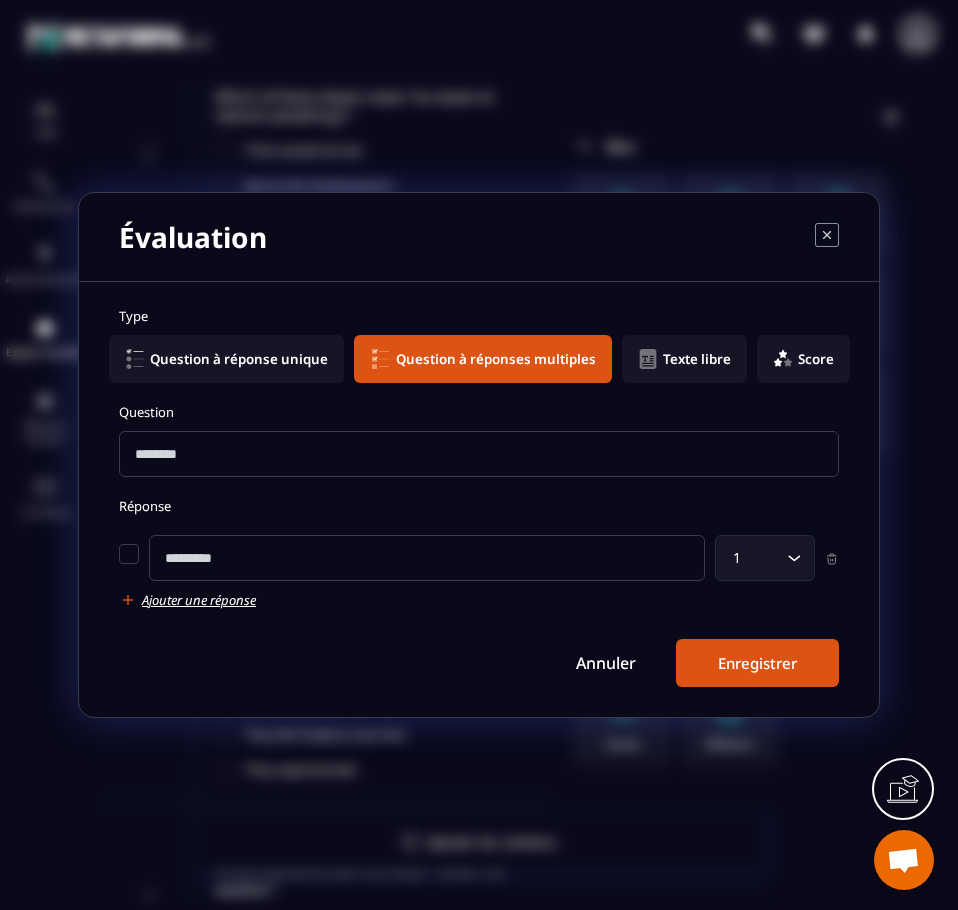 click at bounding box center (479, 454) 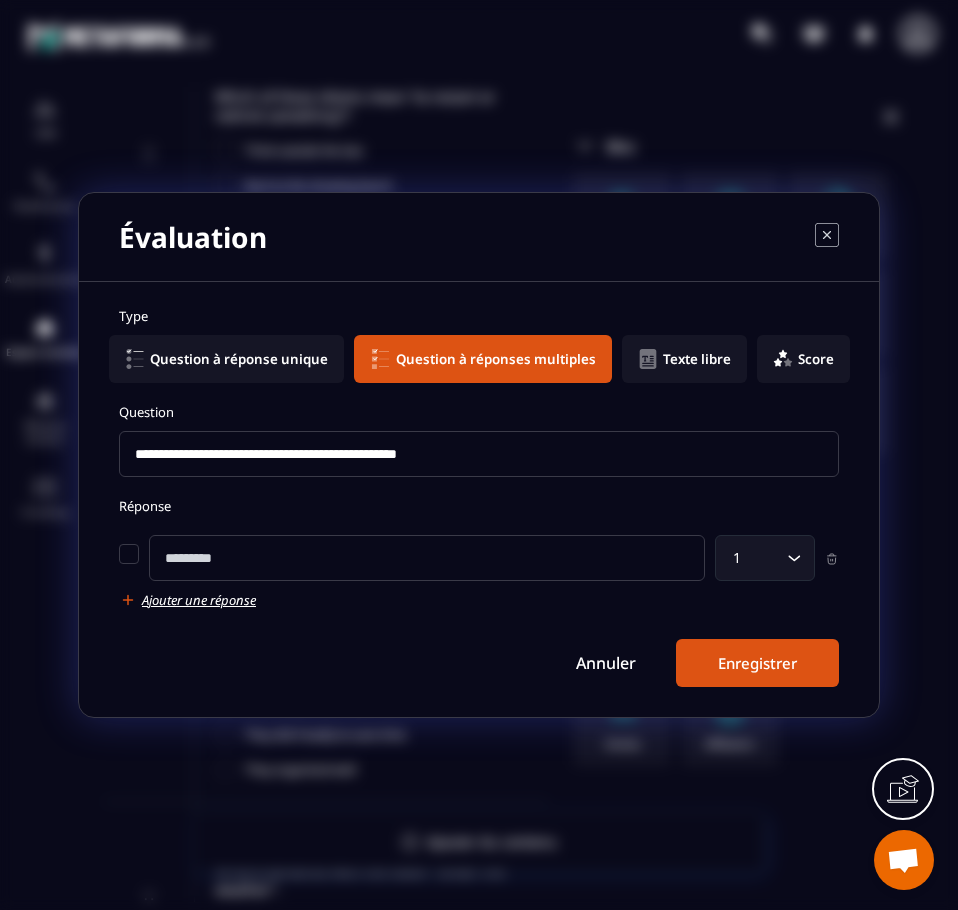 type on "**********" 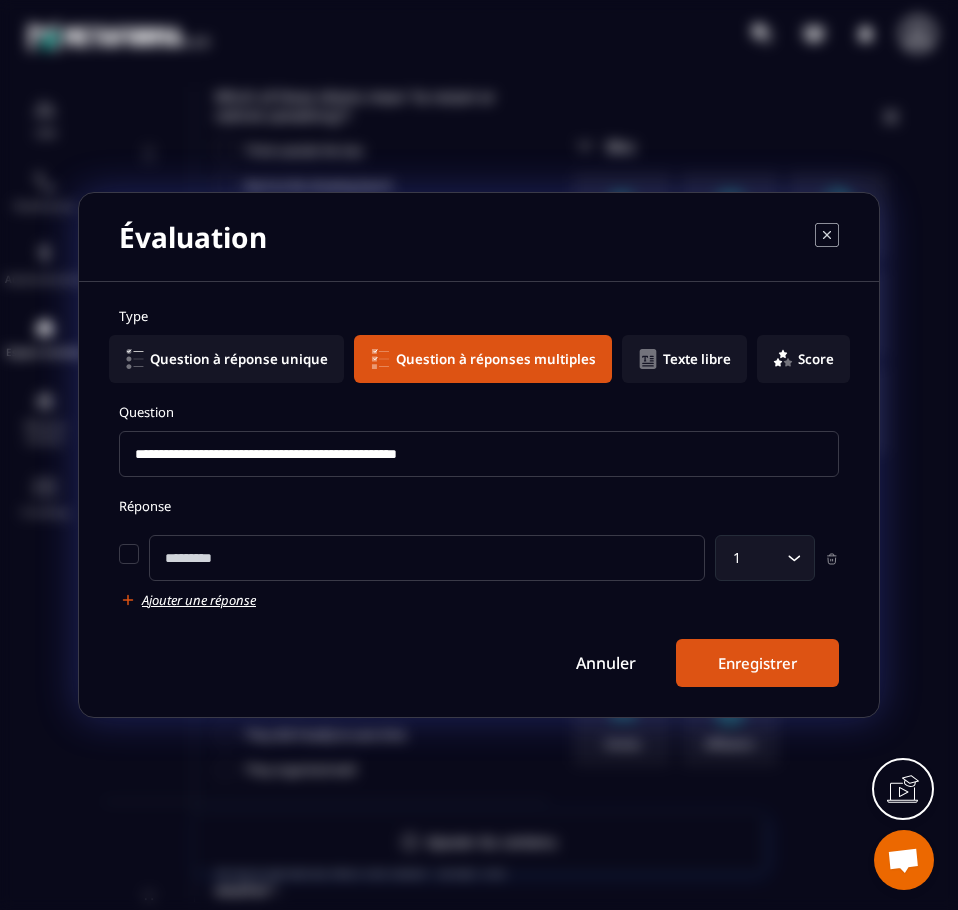 click 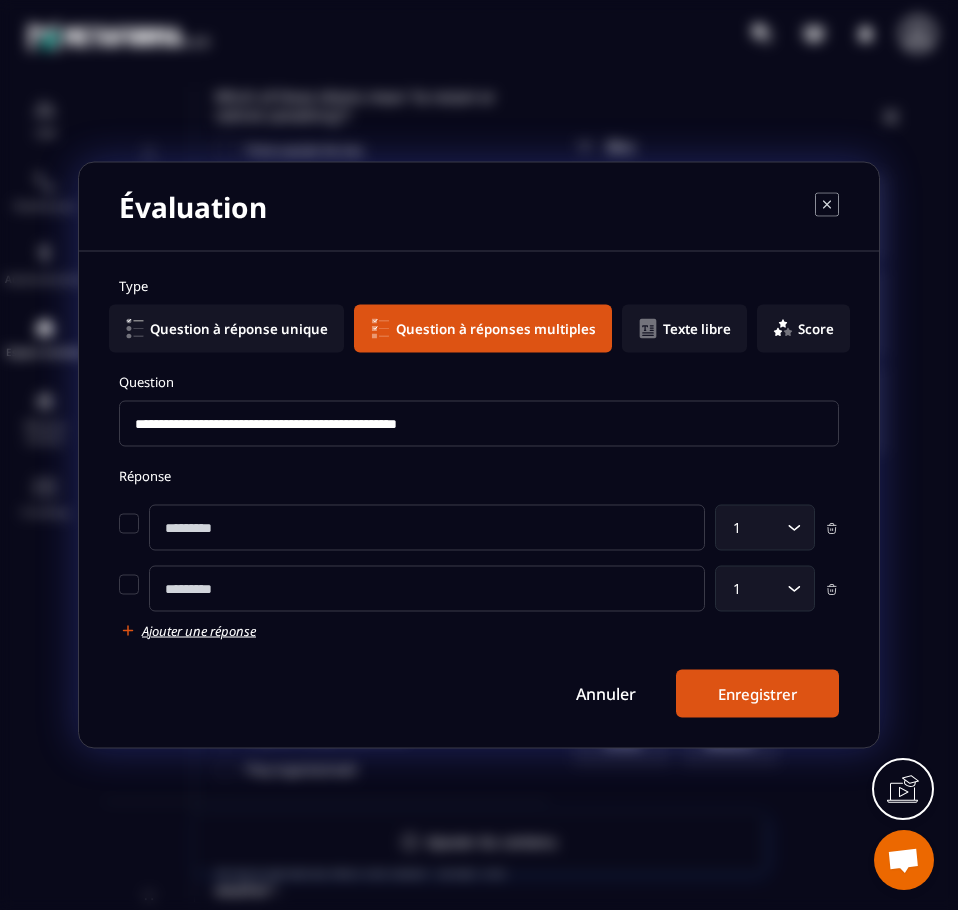 click 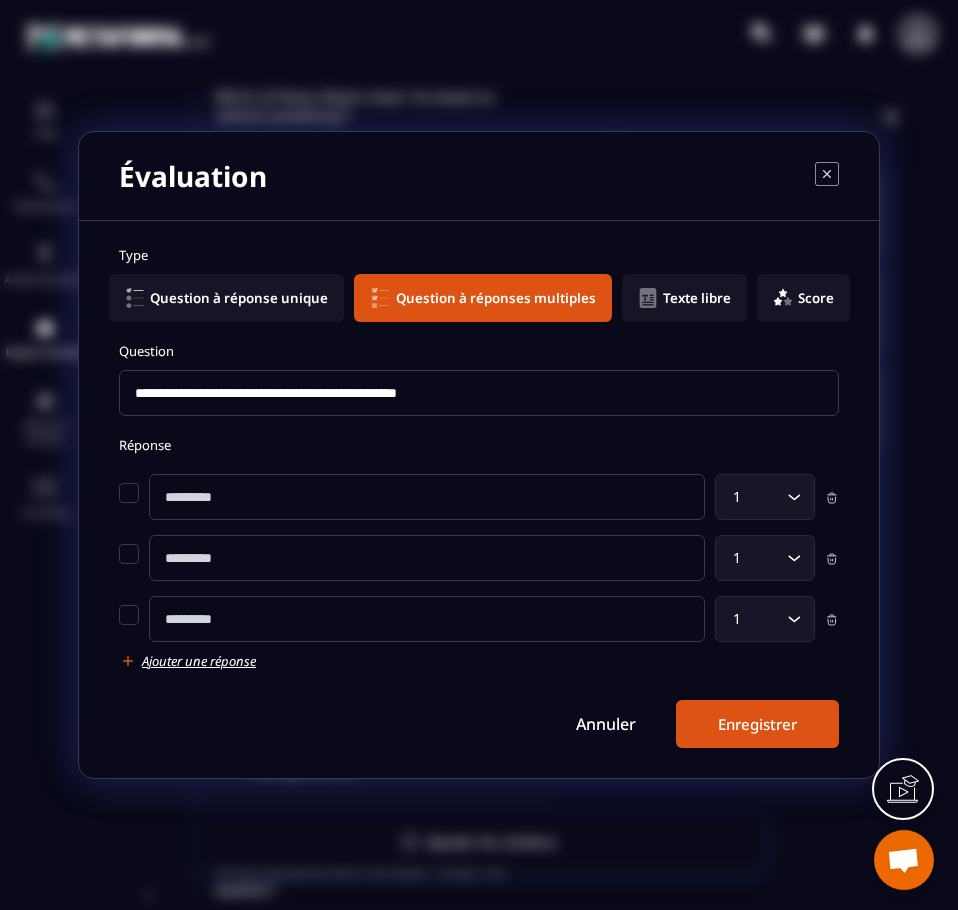 click 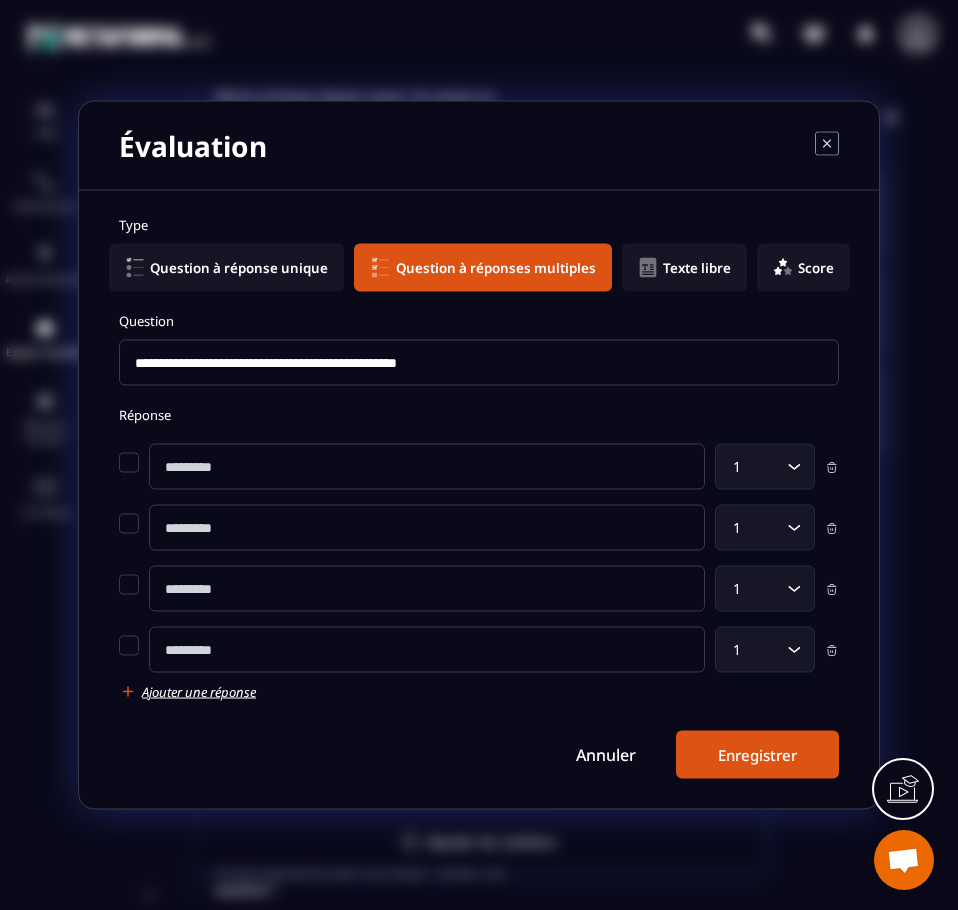 click at bounding box center [427, 467] 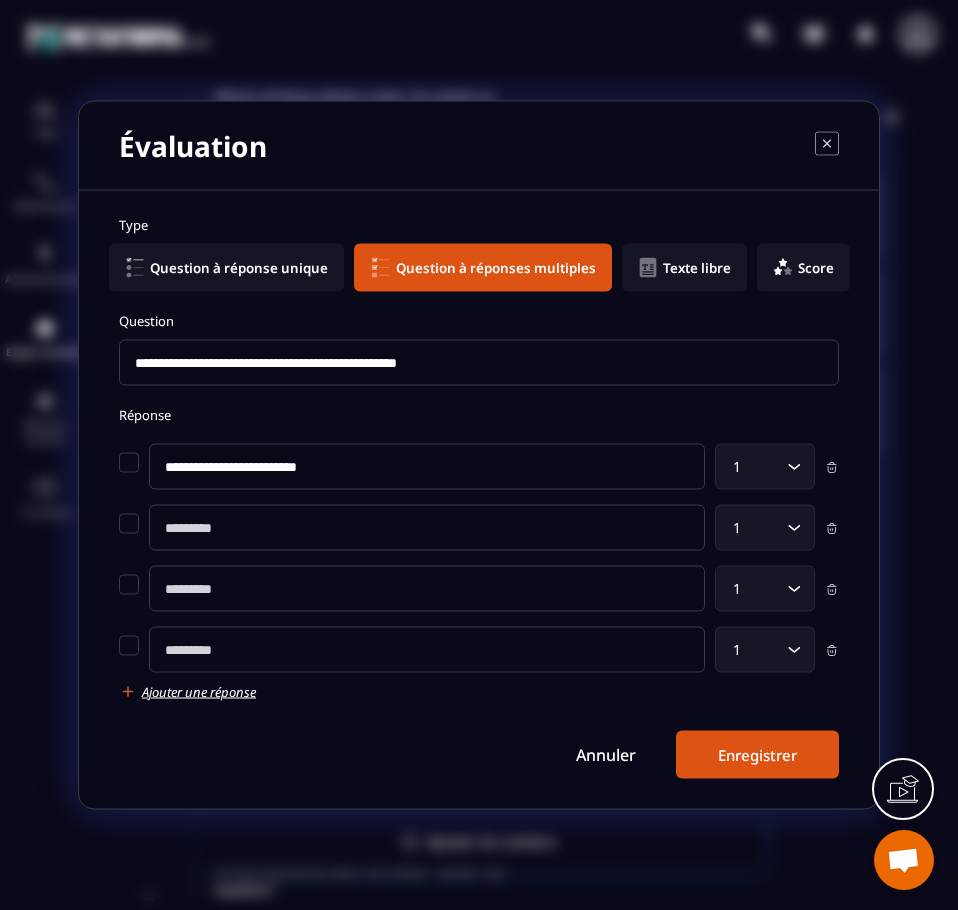 type on "**********" 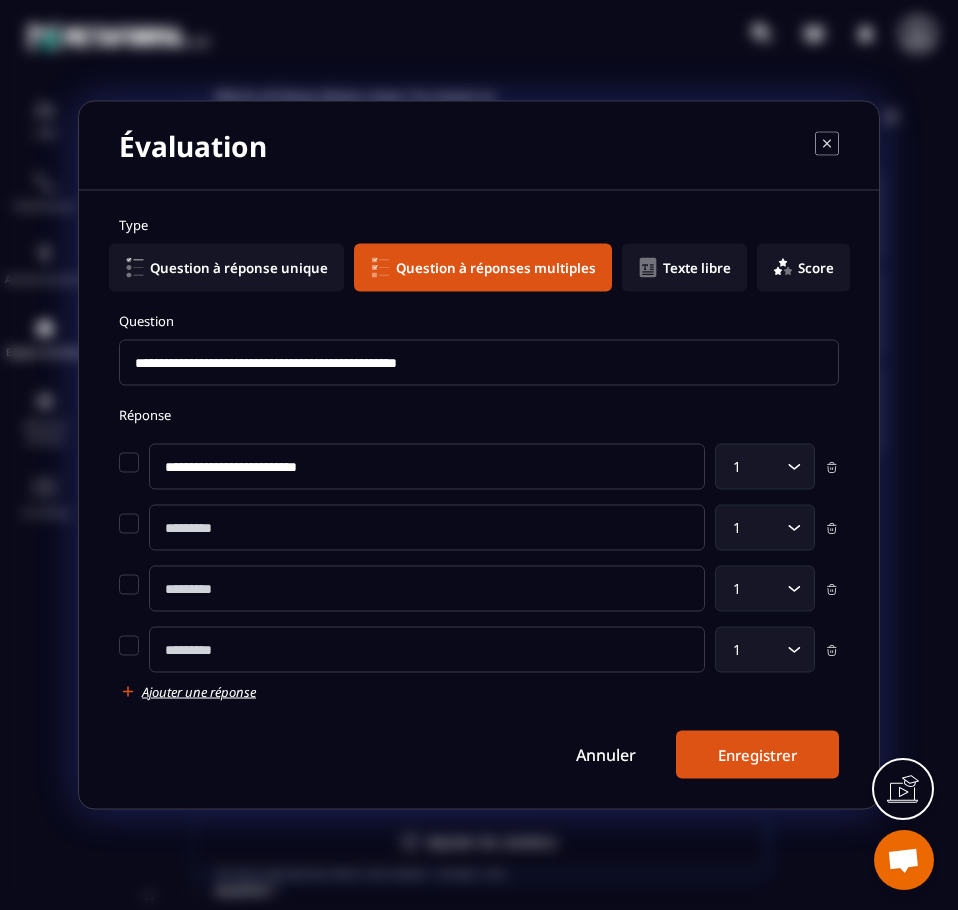 click at bounding box center [427, 589] 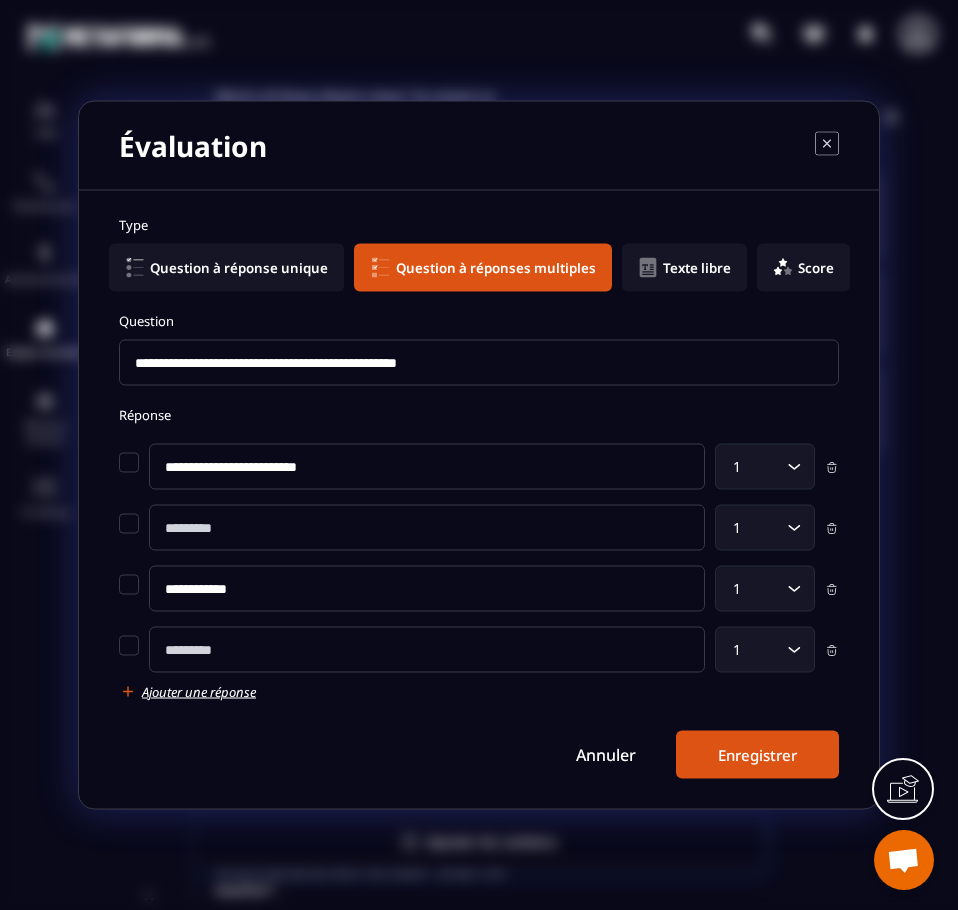 type on "**********" 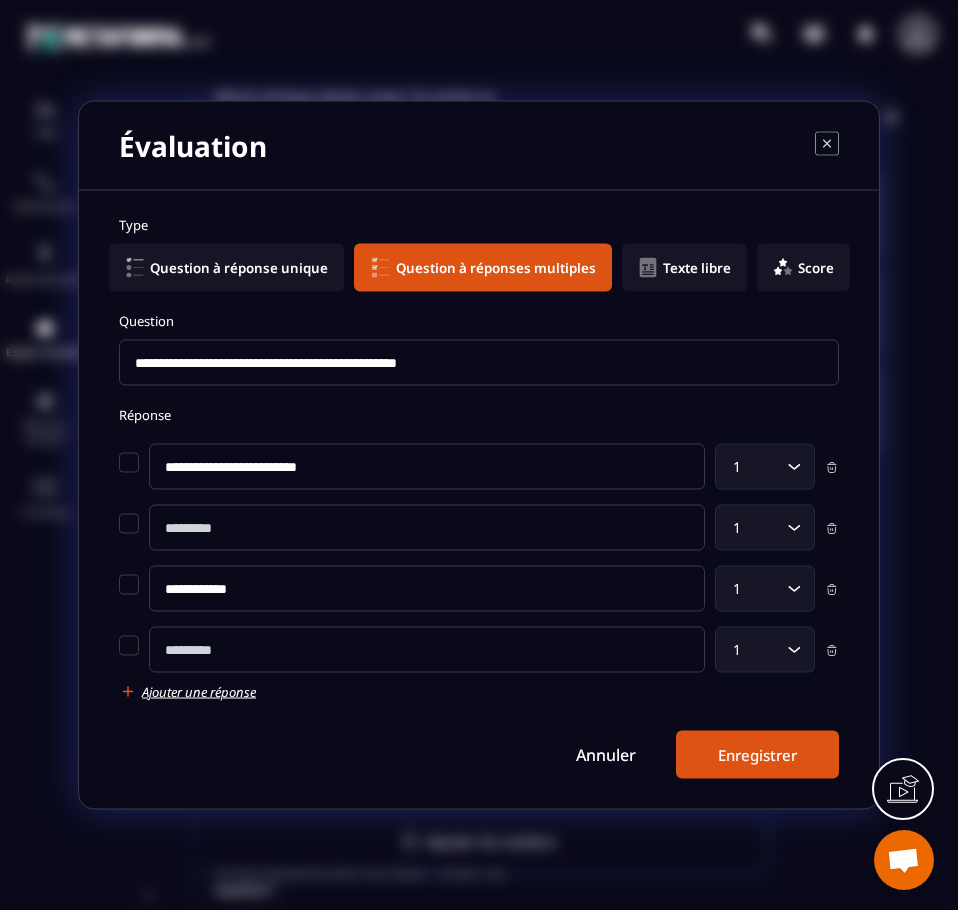 click at bounding box center (427, 650) 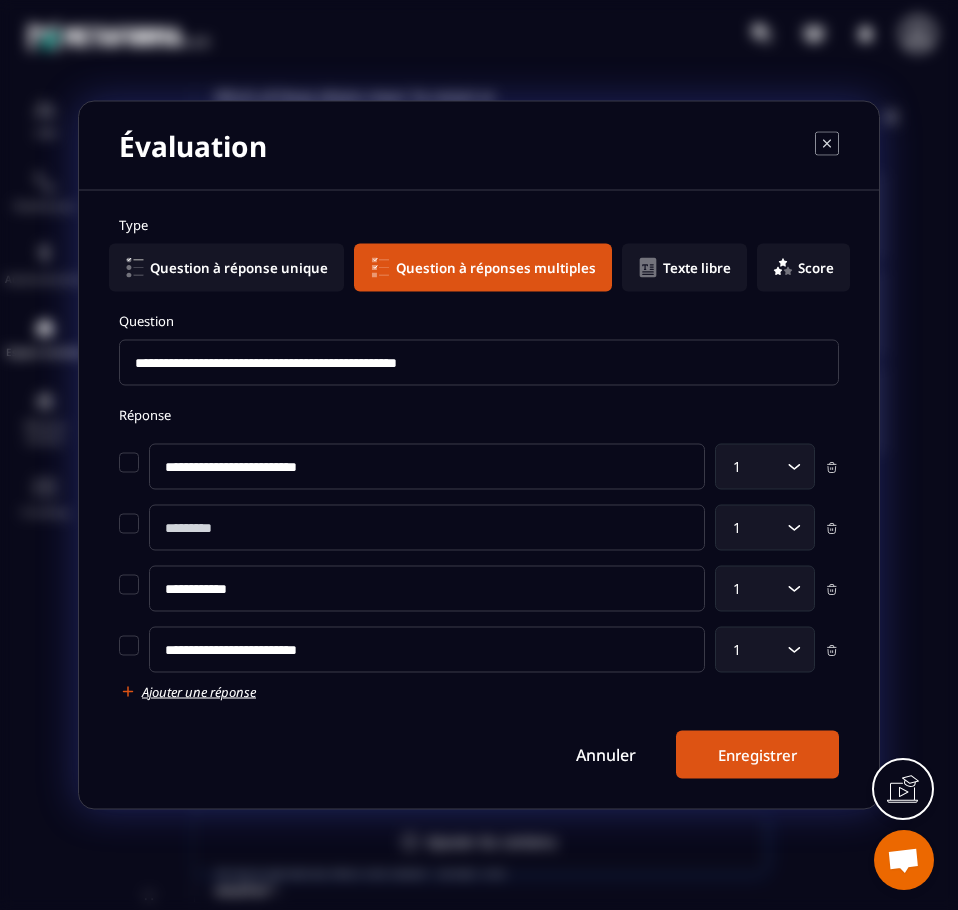 type on "**********" 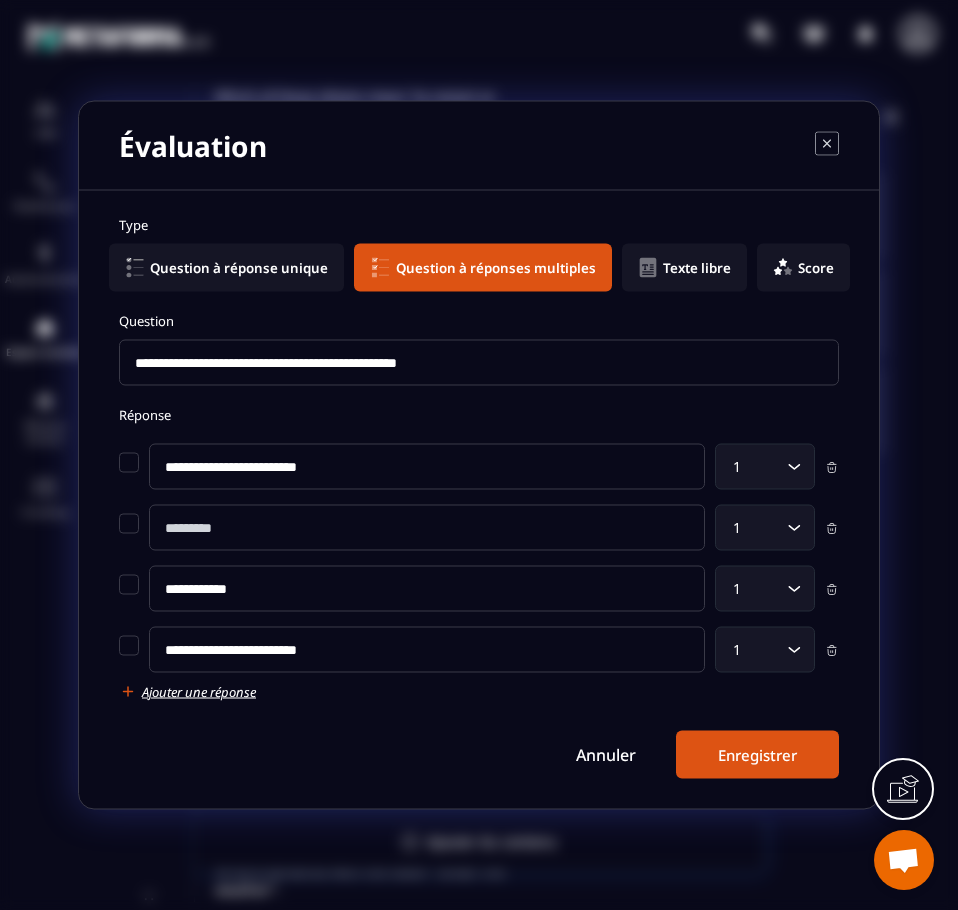 click at bounding box center (427, 528) 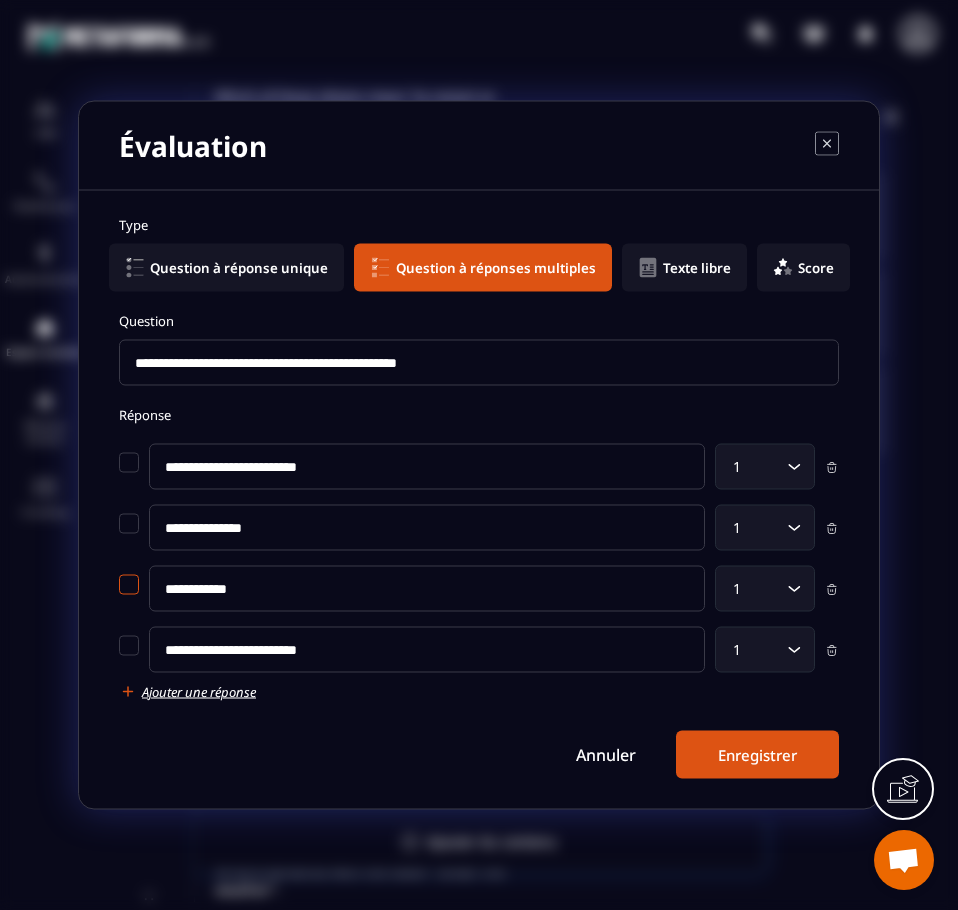 type on "**********" 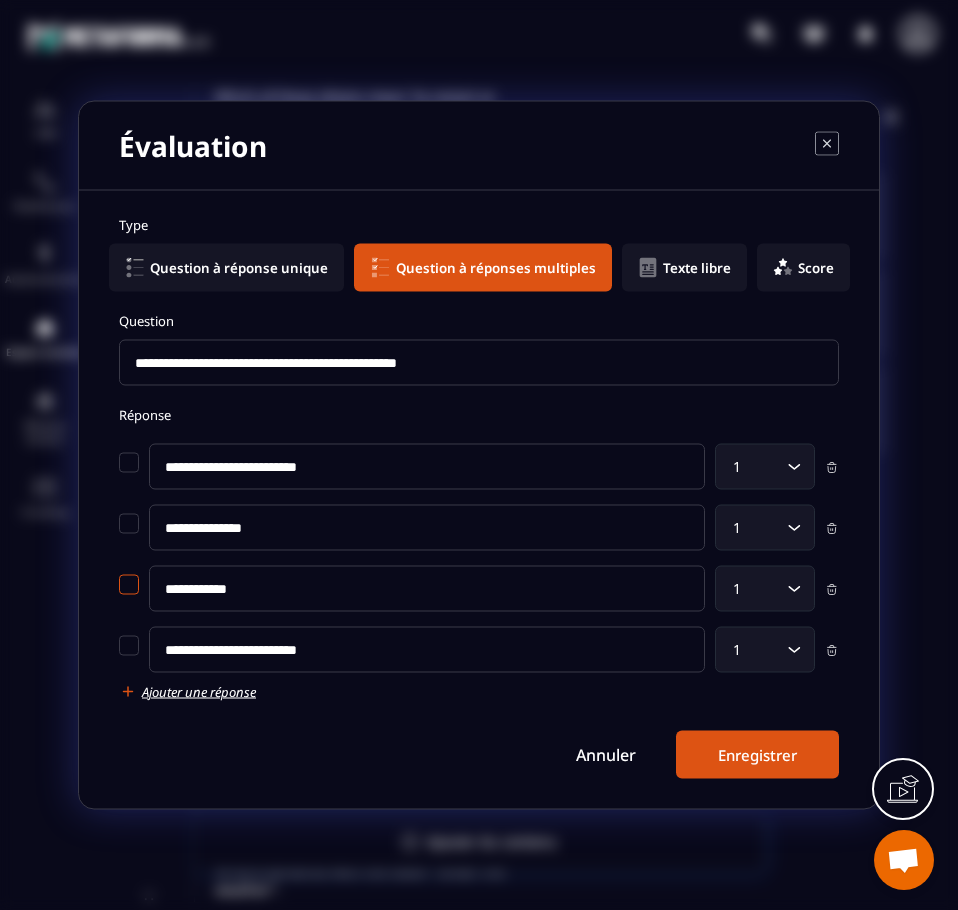 click at bounding box center (129, 585) 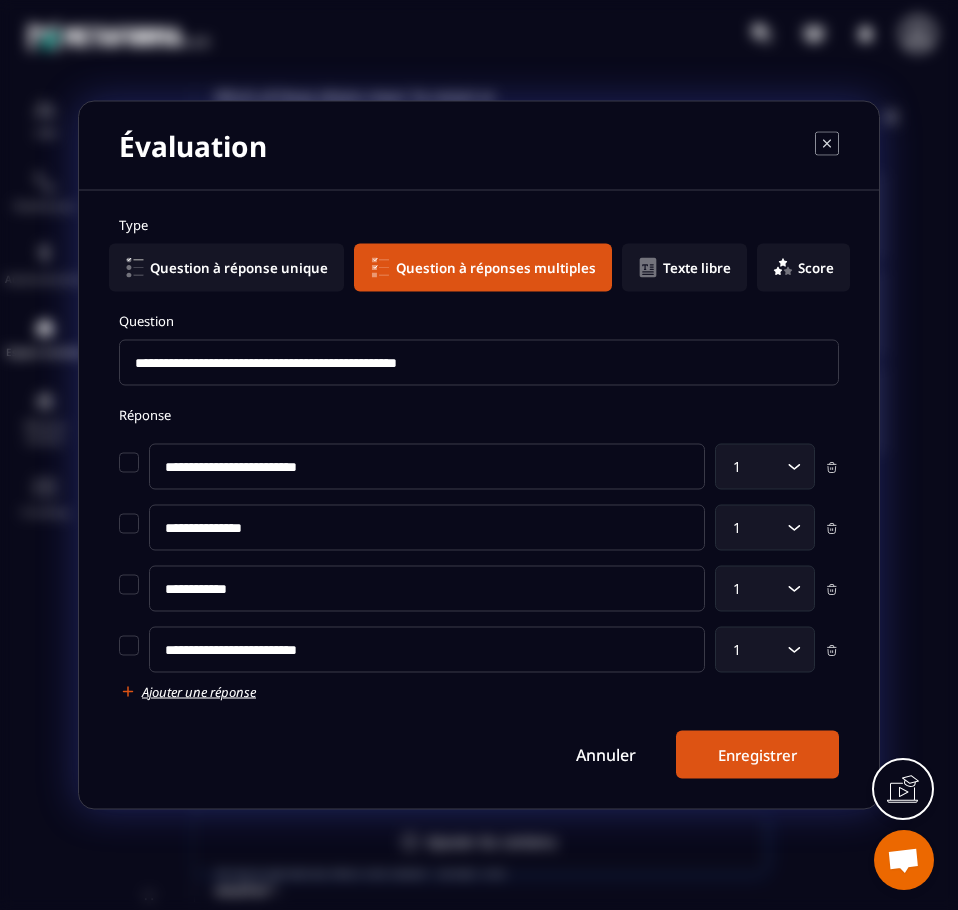 click on "**********" 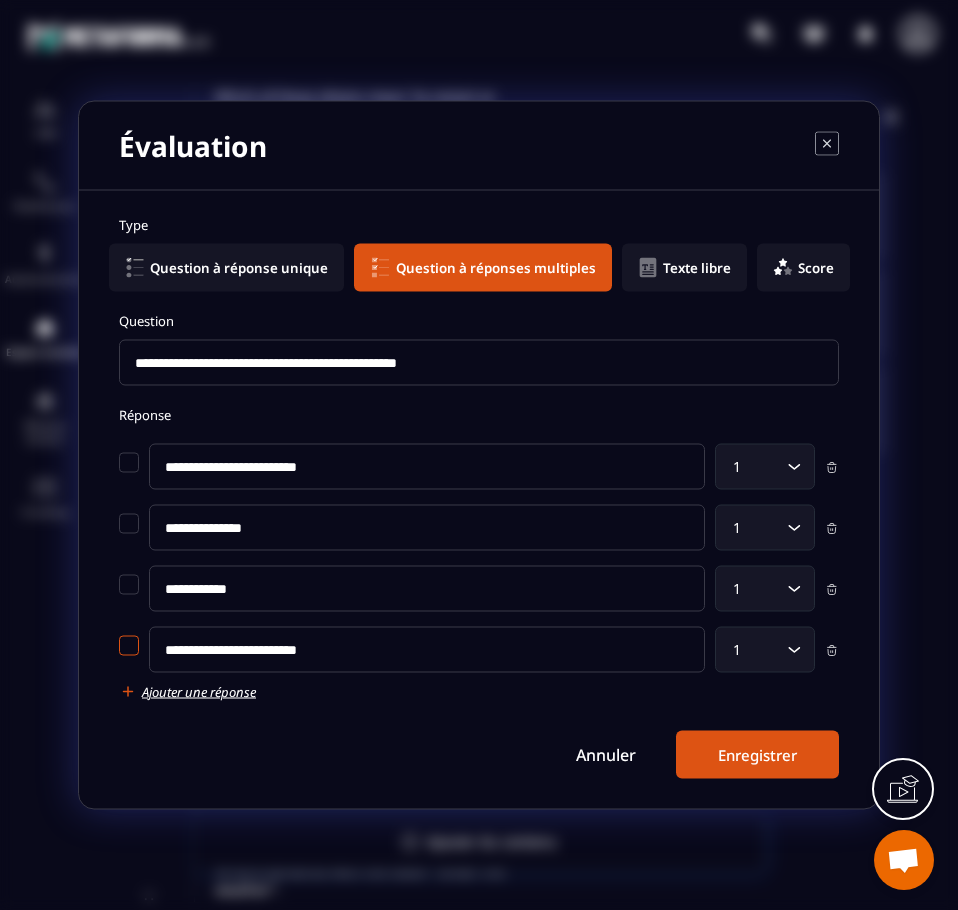 click at bounding box center [129, 646] 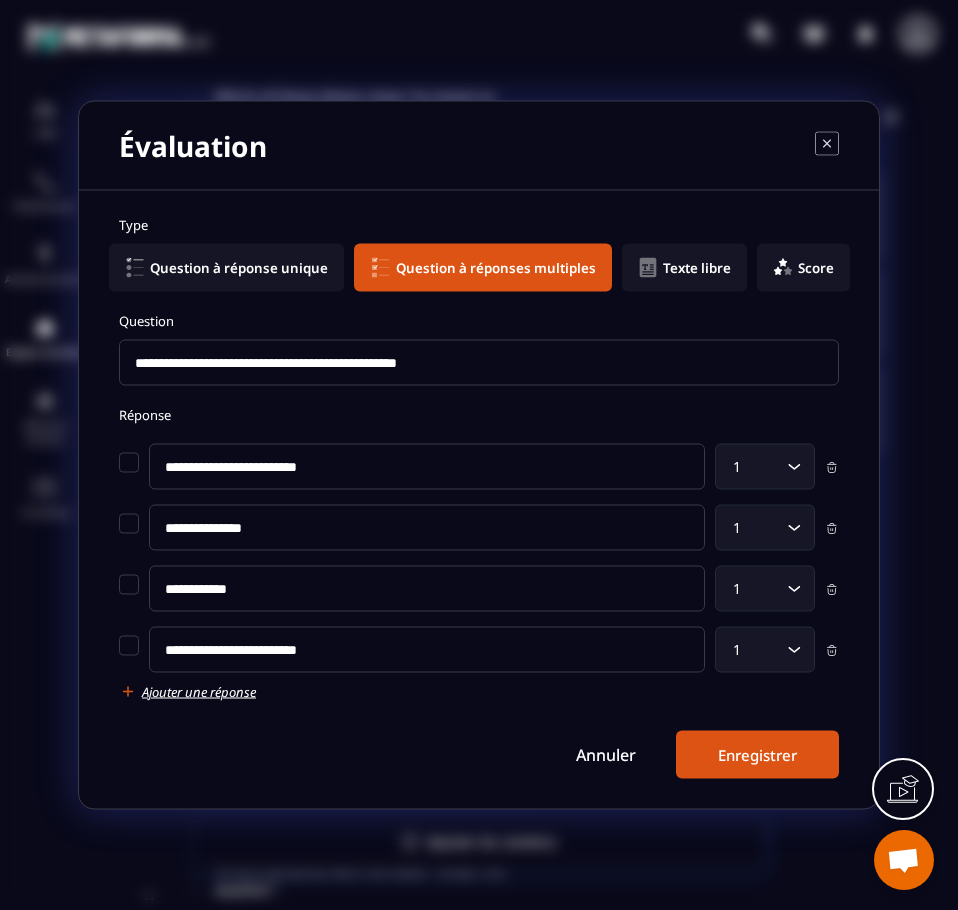click on "Enregistrer" at bounding box center [757, 755] 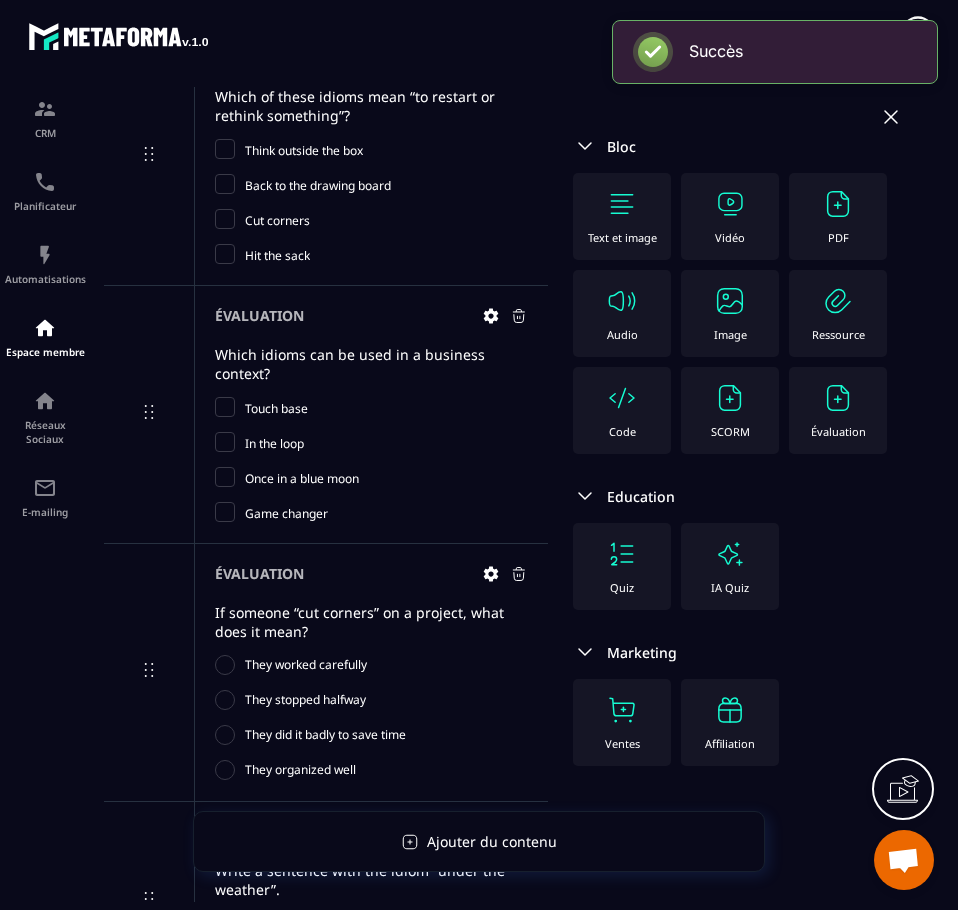 click at bounding box center [838, 398] 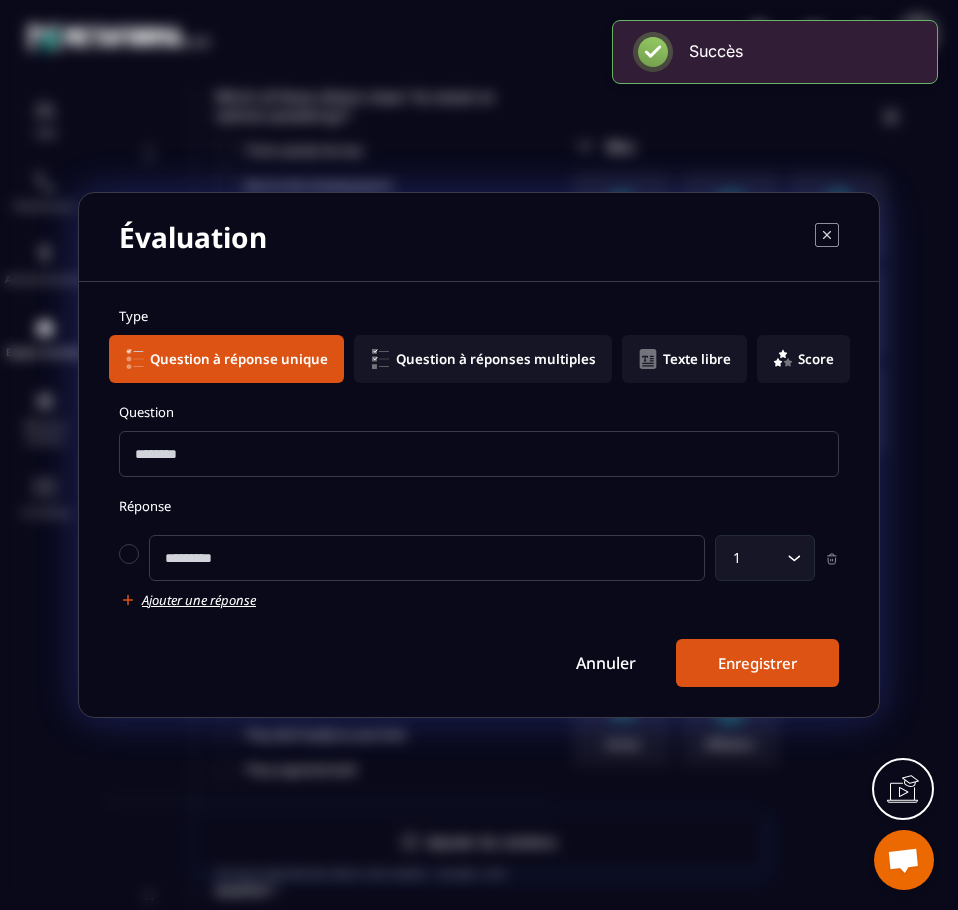 click on "Texte libre" 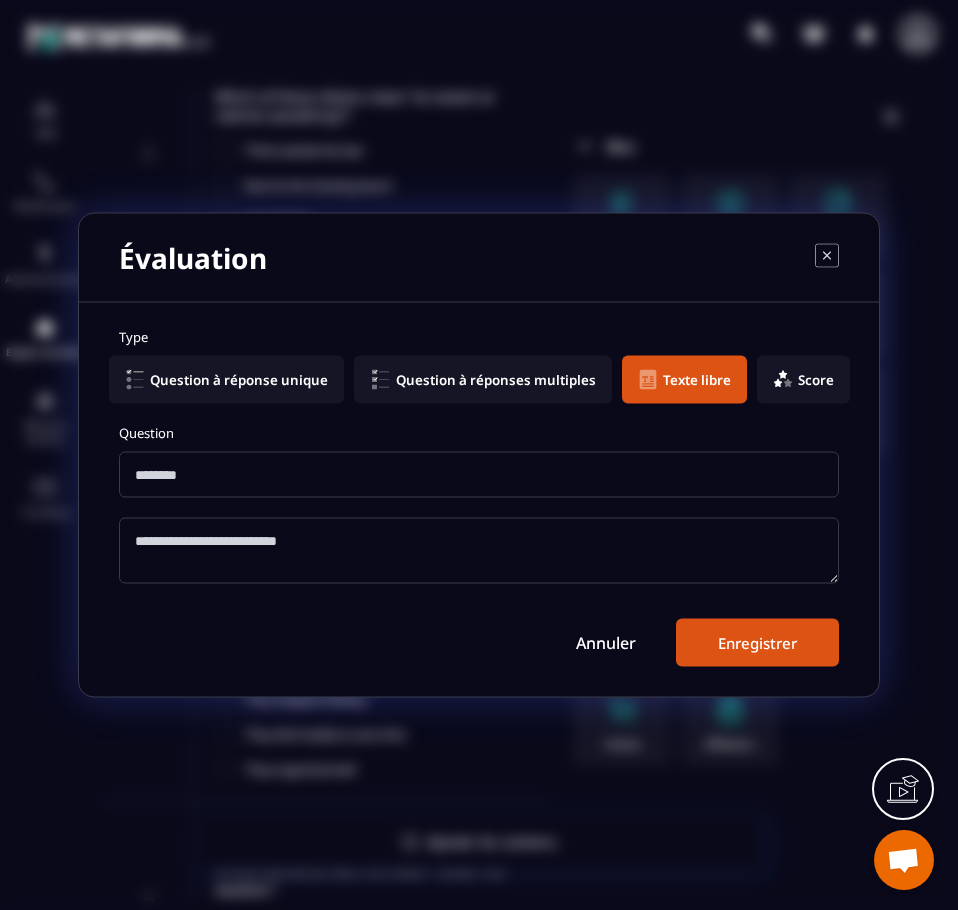 click at bounding box center [479, 475] 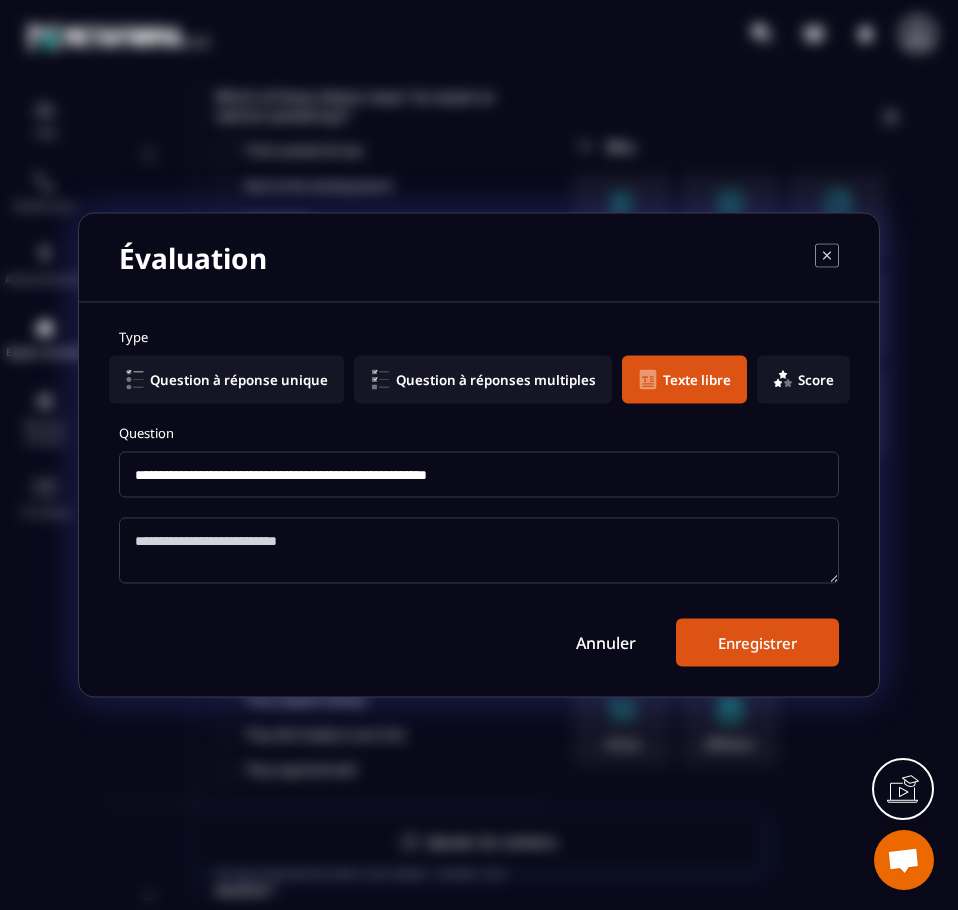type on "**********" 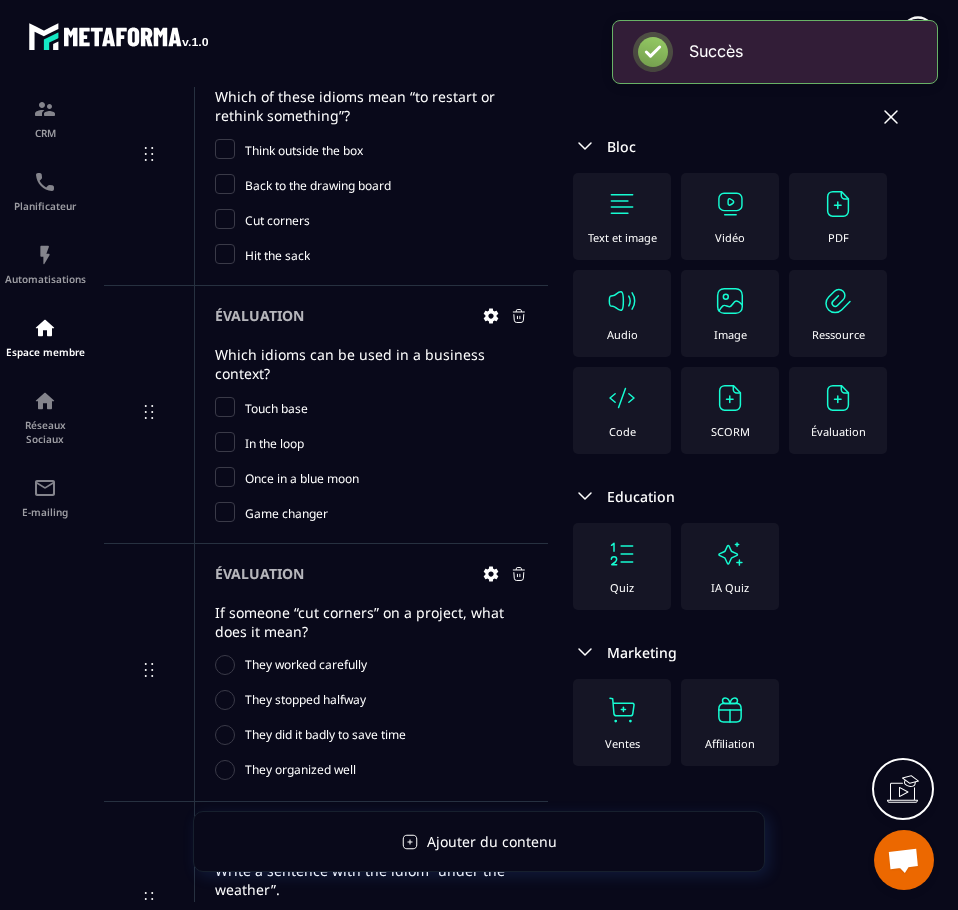 click at bounding box center (838, 398) 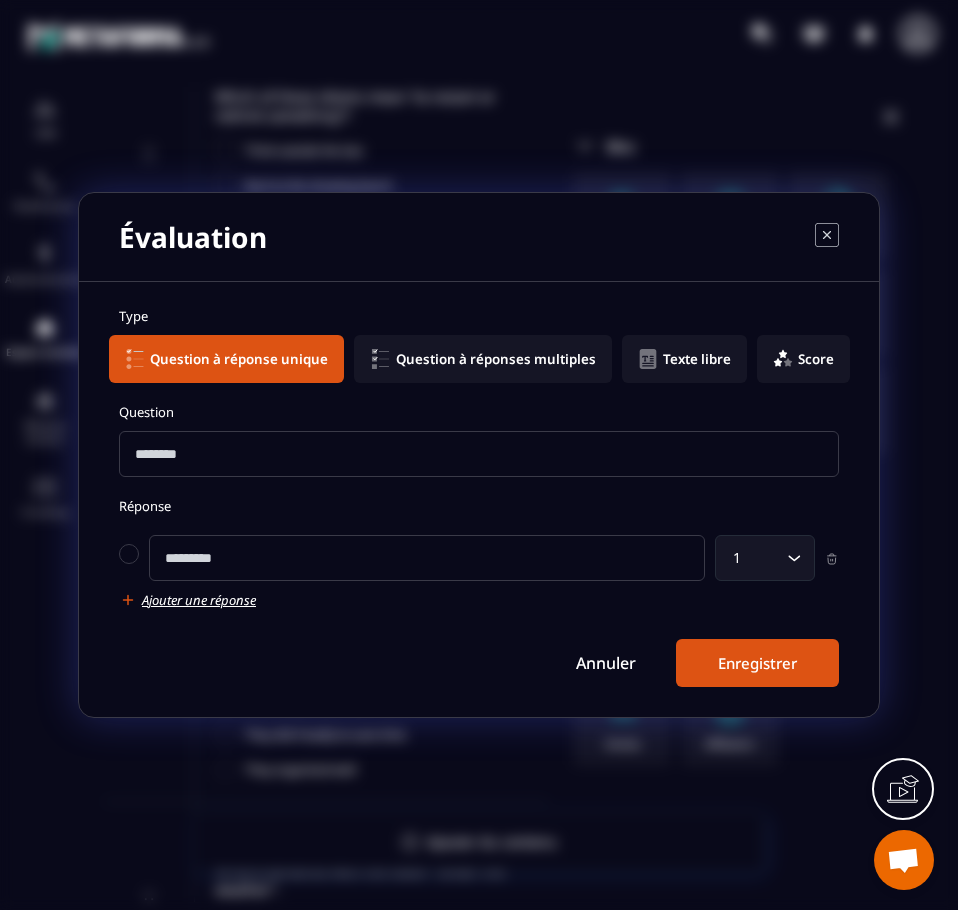 click on "Texte libre" 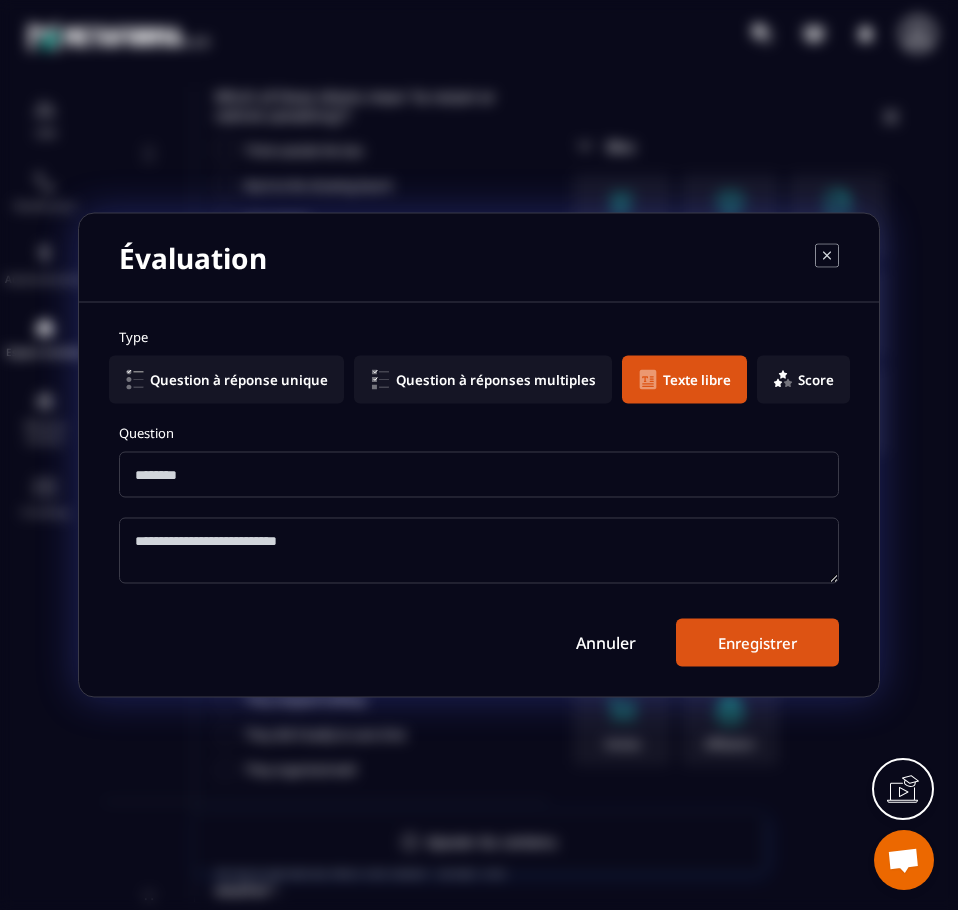 click at bounding box center [479, 475] 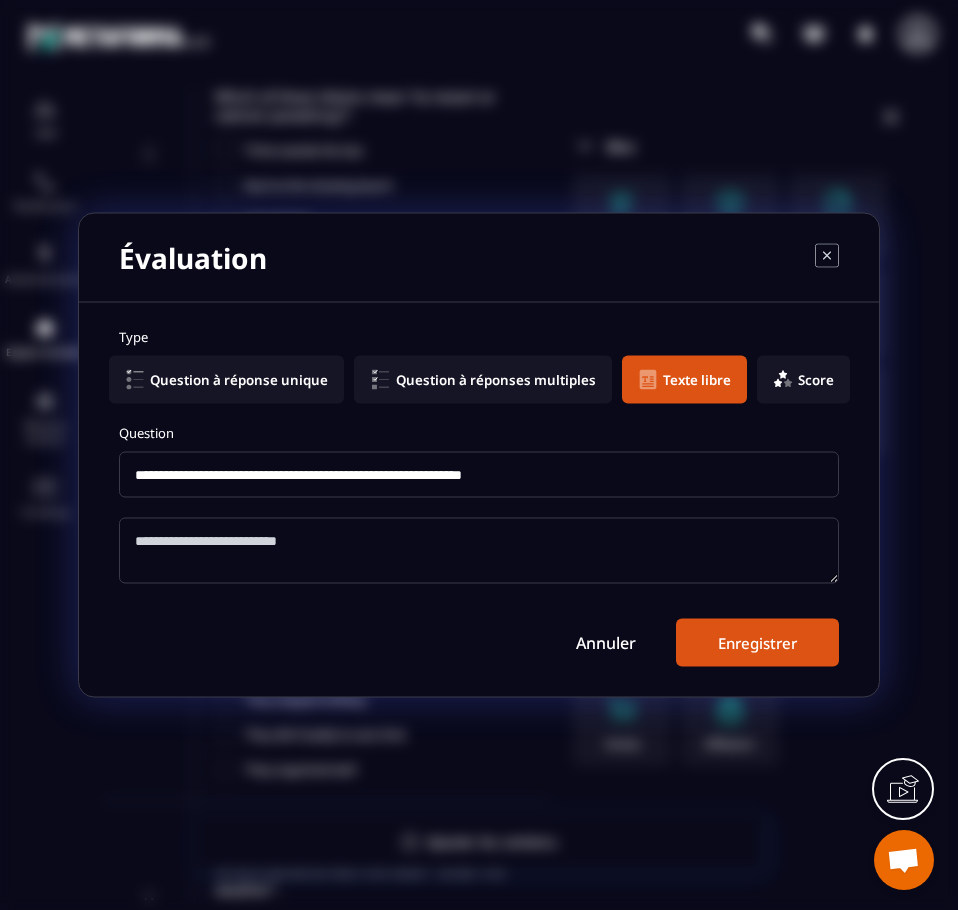 type on "**********" 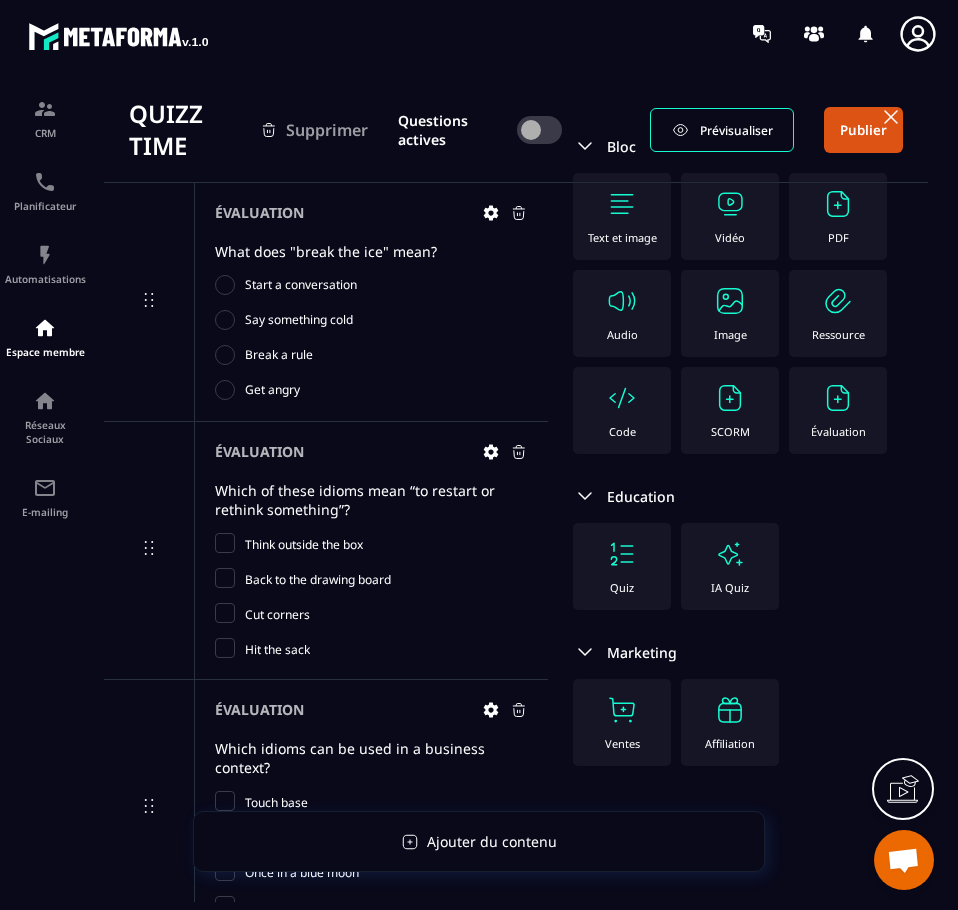 scroll, scrollTop: 0, scrollLeft: 0, axis: both 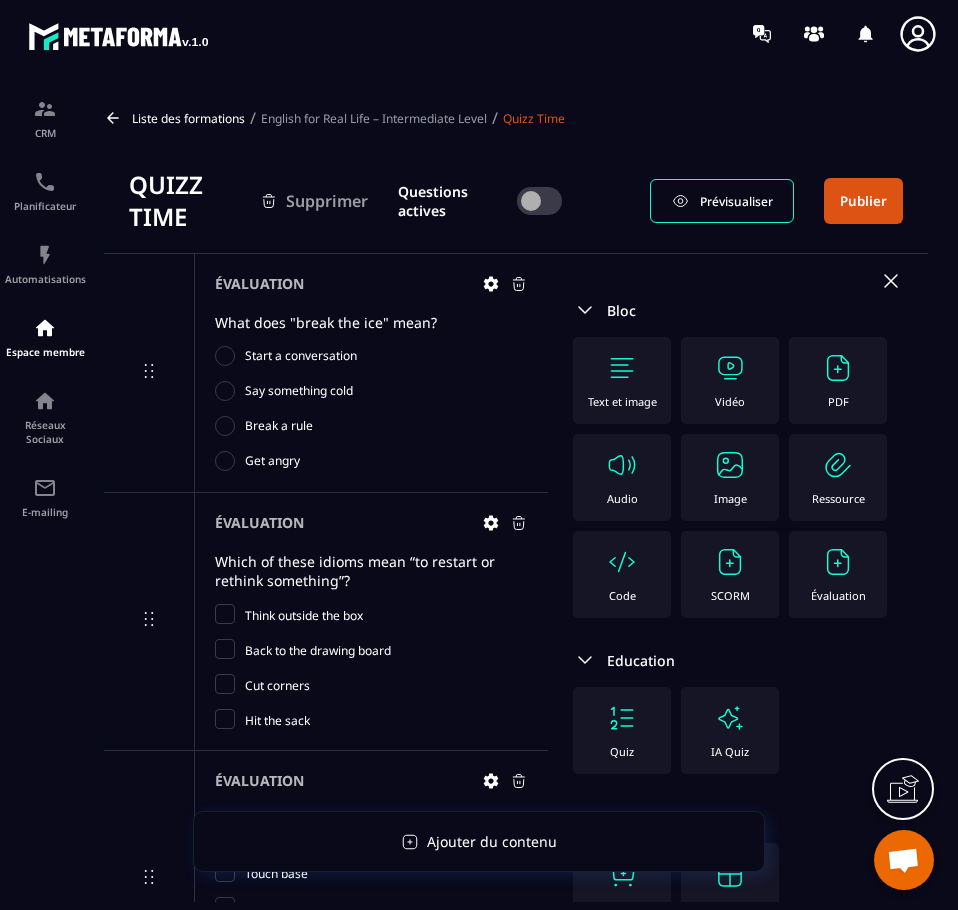 click on "English for Real Life – Intermediate Level" at bounding box center (374, 118) 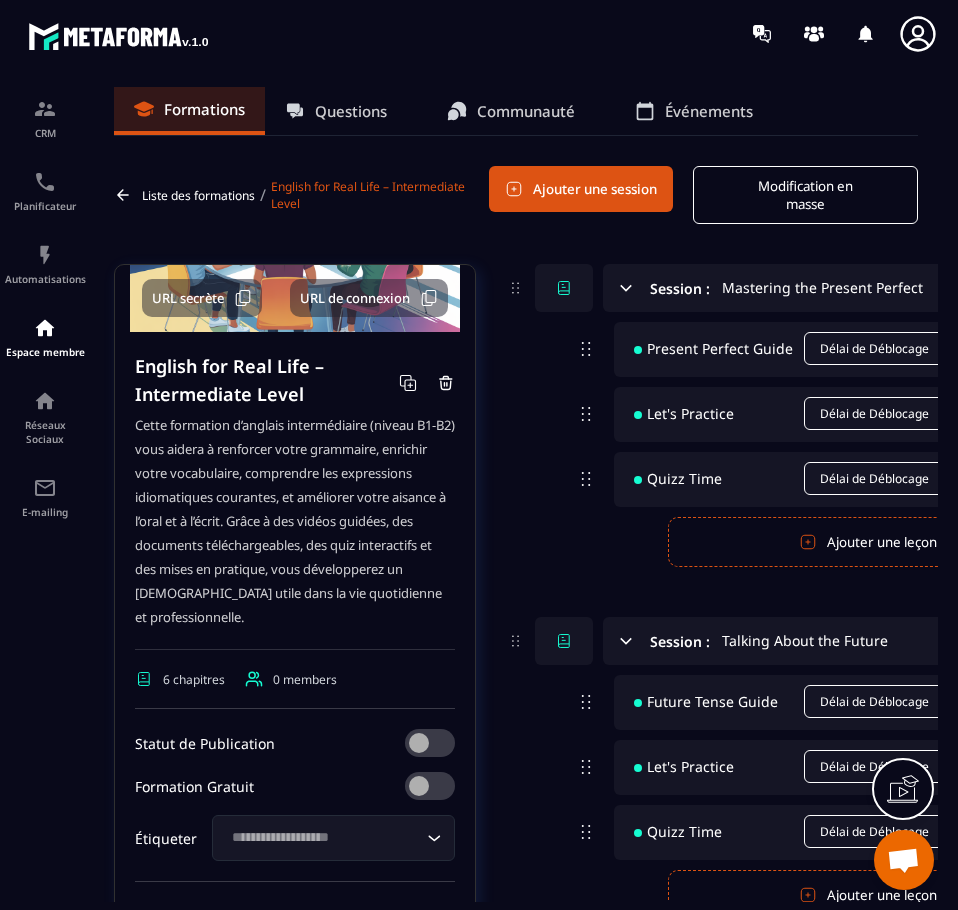 scroll, scrollTop: 200, scrollLeft: 0, axis: vertical 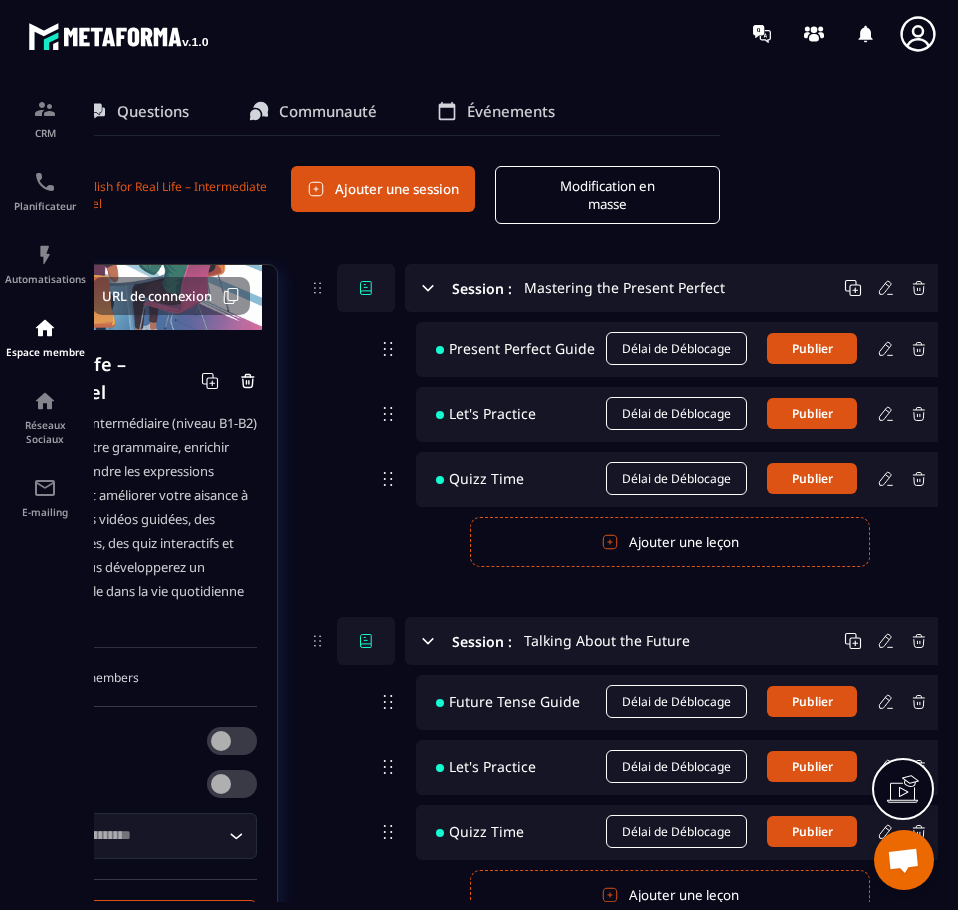 drag, startPoint x: 535, startPoint y: 523, endPoint x: 869, endPoint y: 495, distance: 335.1716 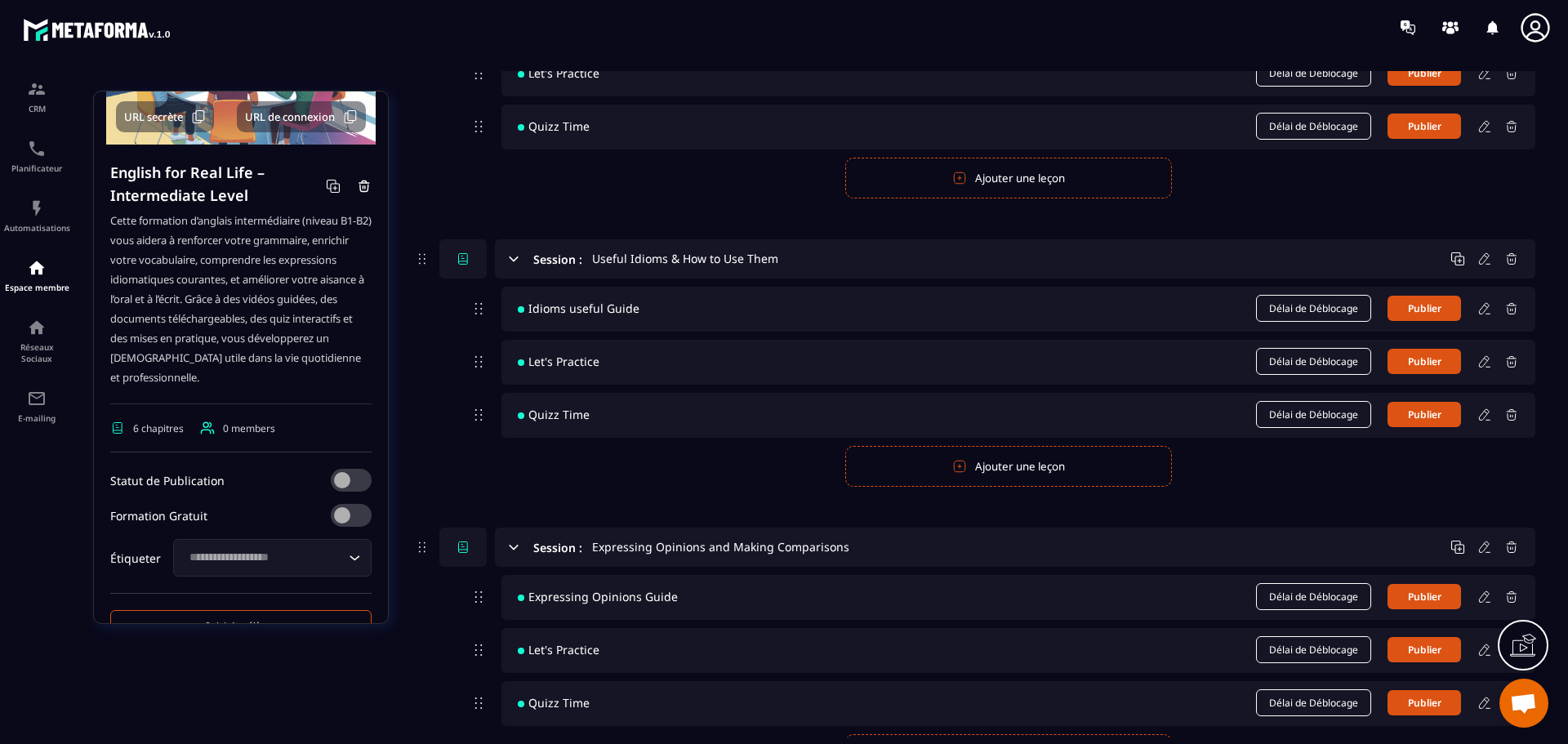 scroll, scrollTop: 572, scrollLeft: 0, axis: vertical 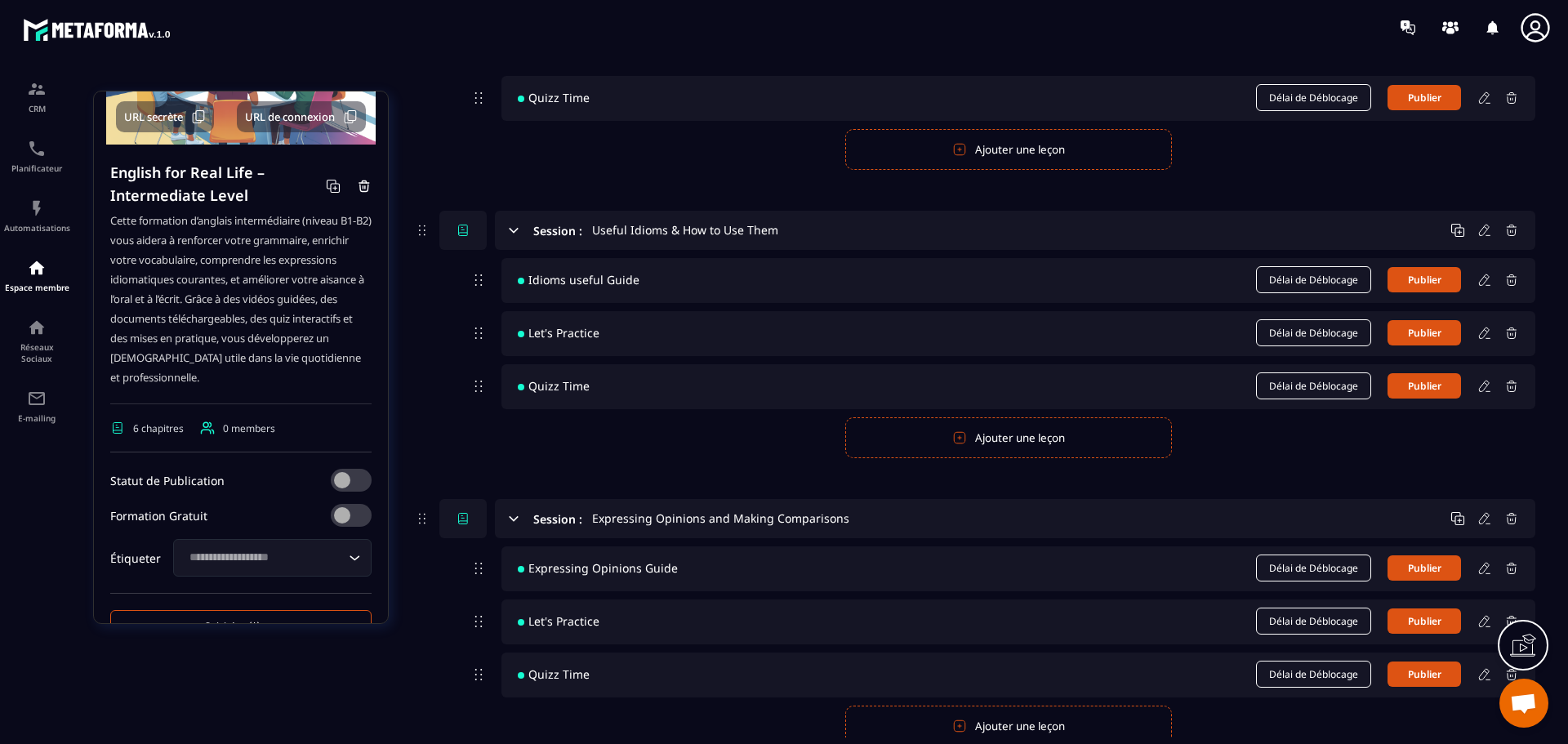 click 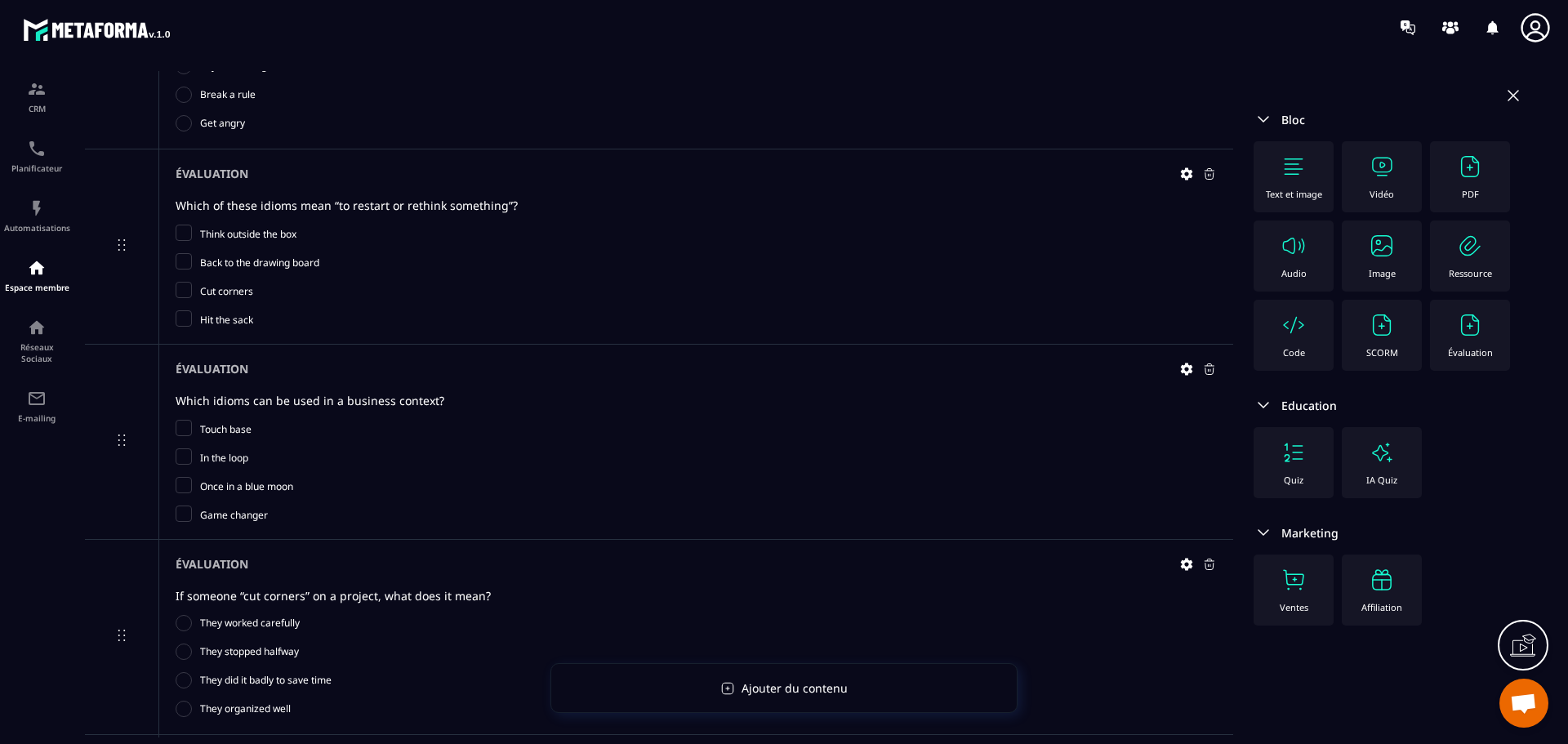 scroll, scrollTop: 0, scrollLeft: 0, axis: both 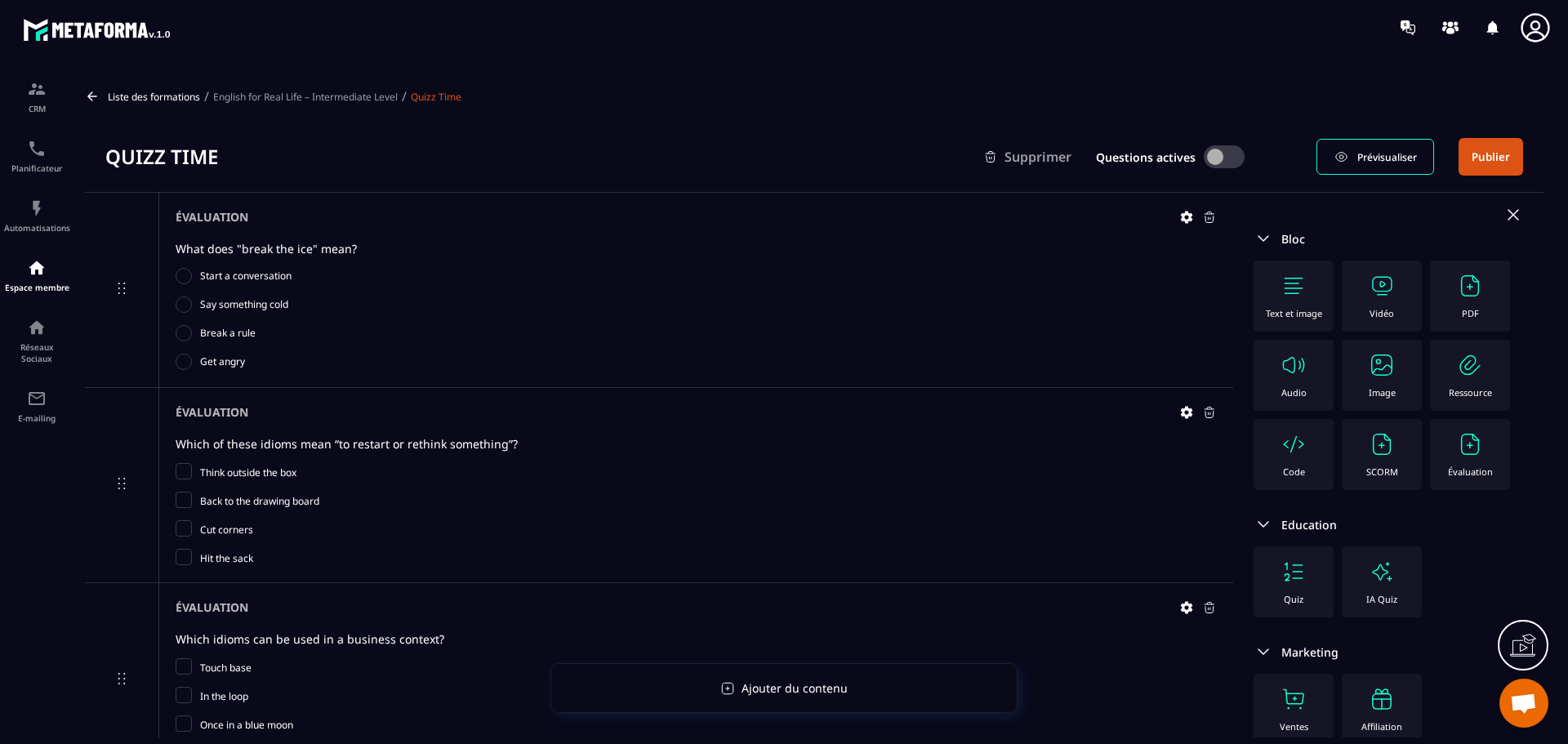 click on "English for Real Life – Intermediate Level" at bounding box center [305, 96] 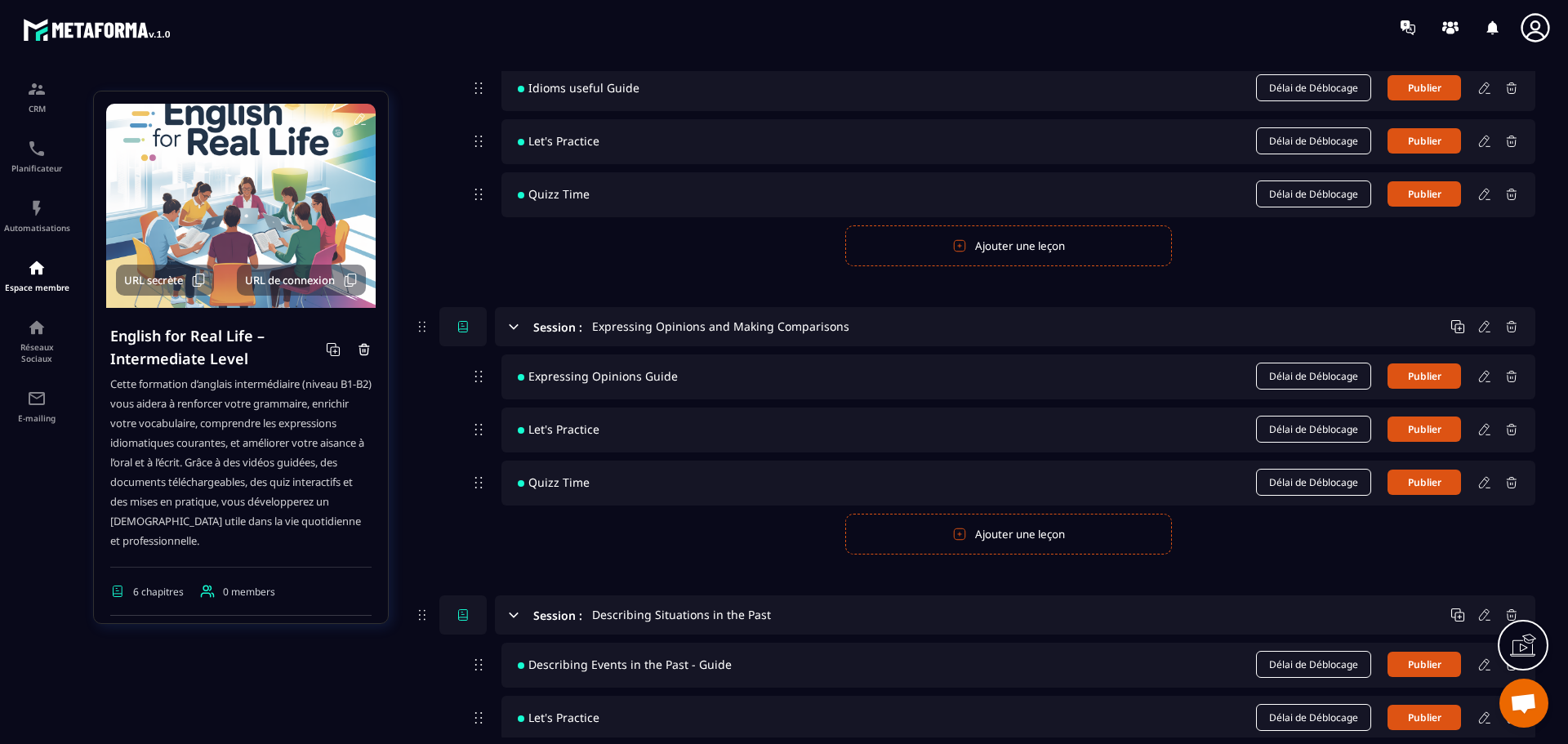 scroll, scrollTop: 735, scrollLeft: 0, axis: vertical 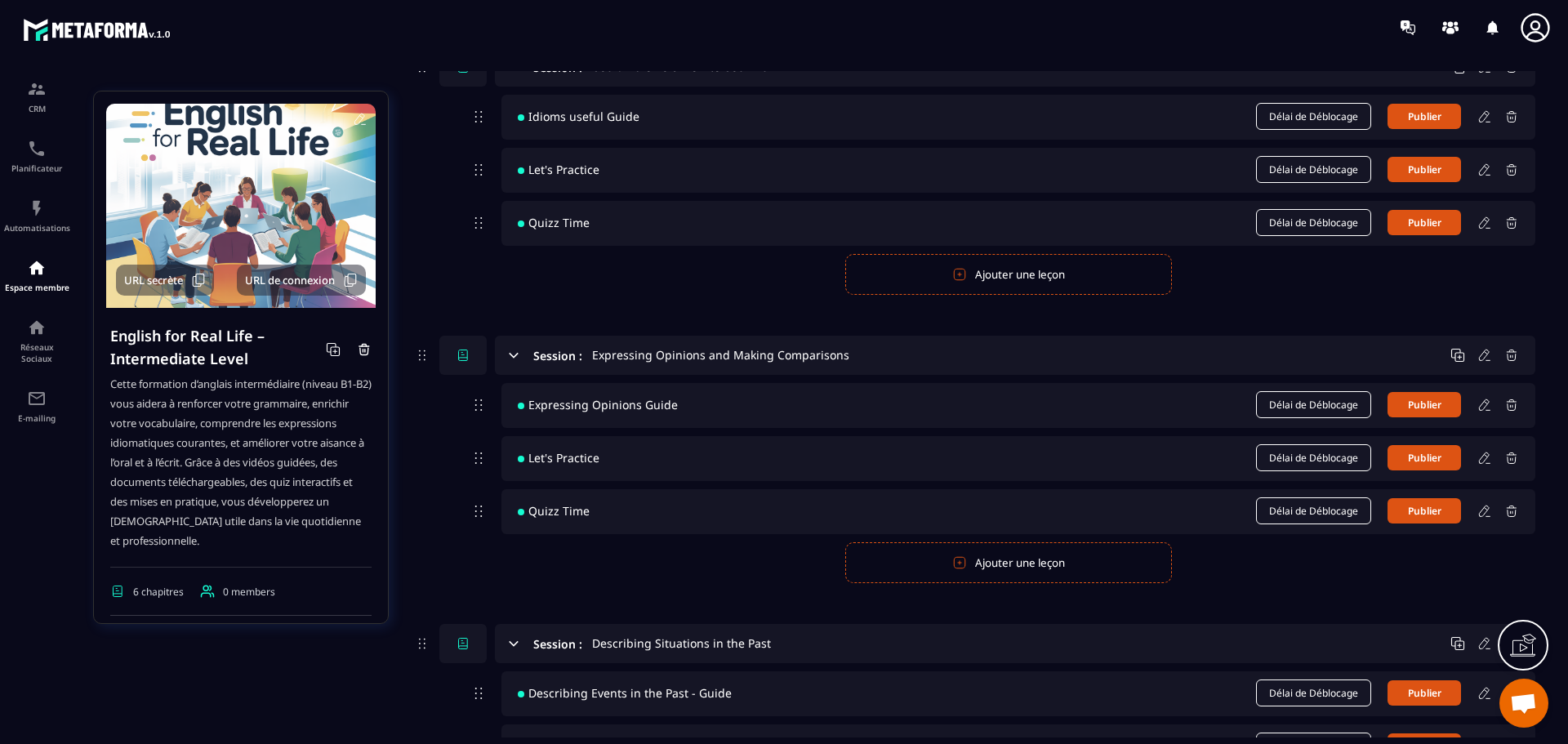 click 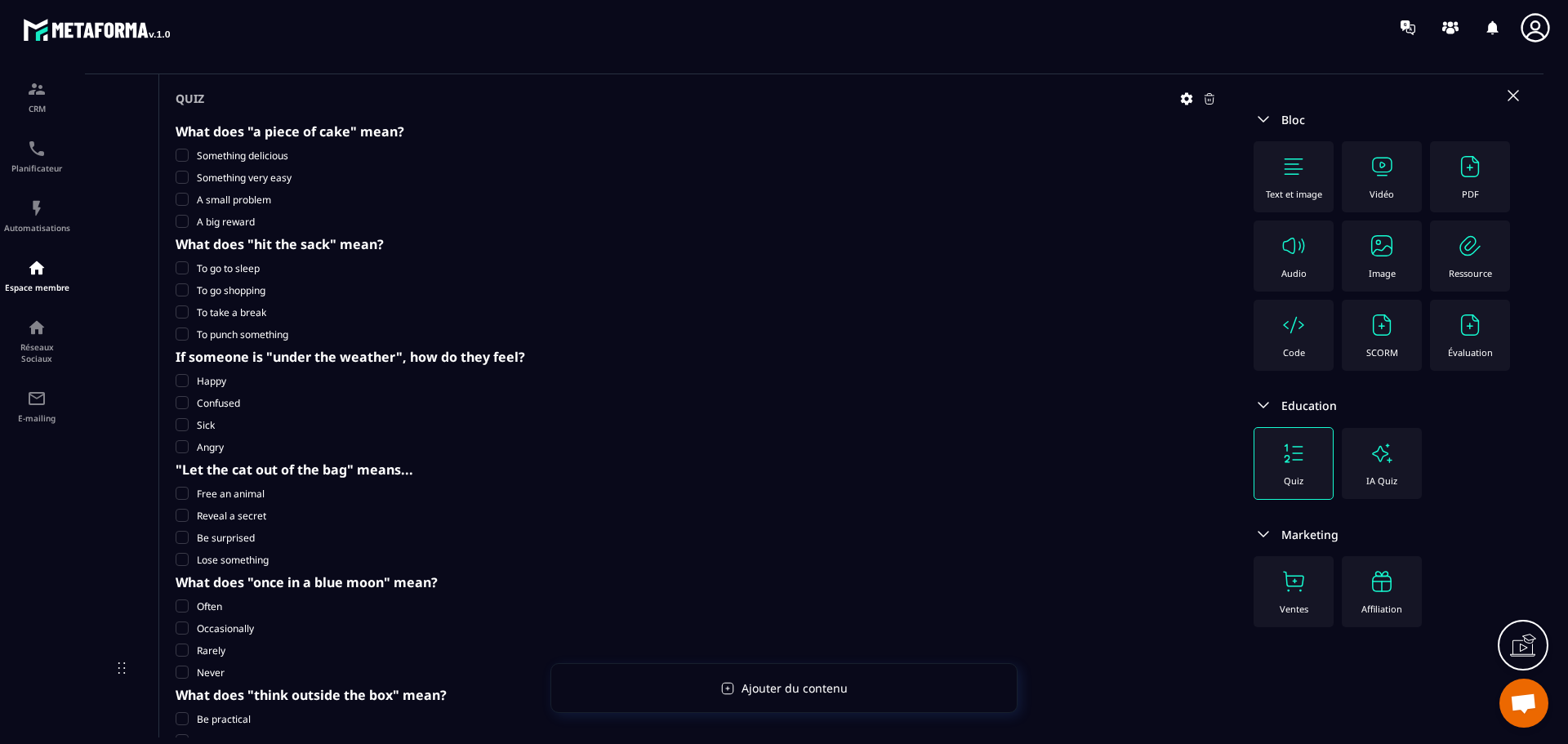 scroll, scrollTop: 0, scrollLeft: 0, axis: both 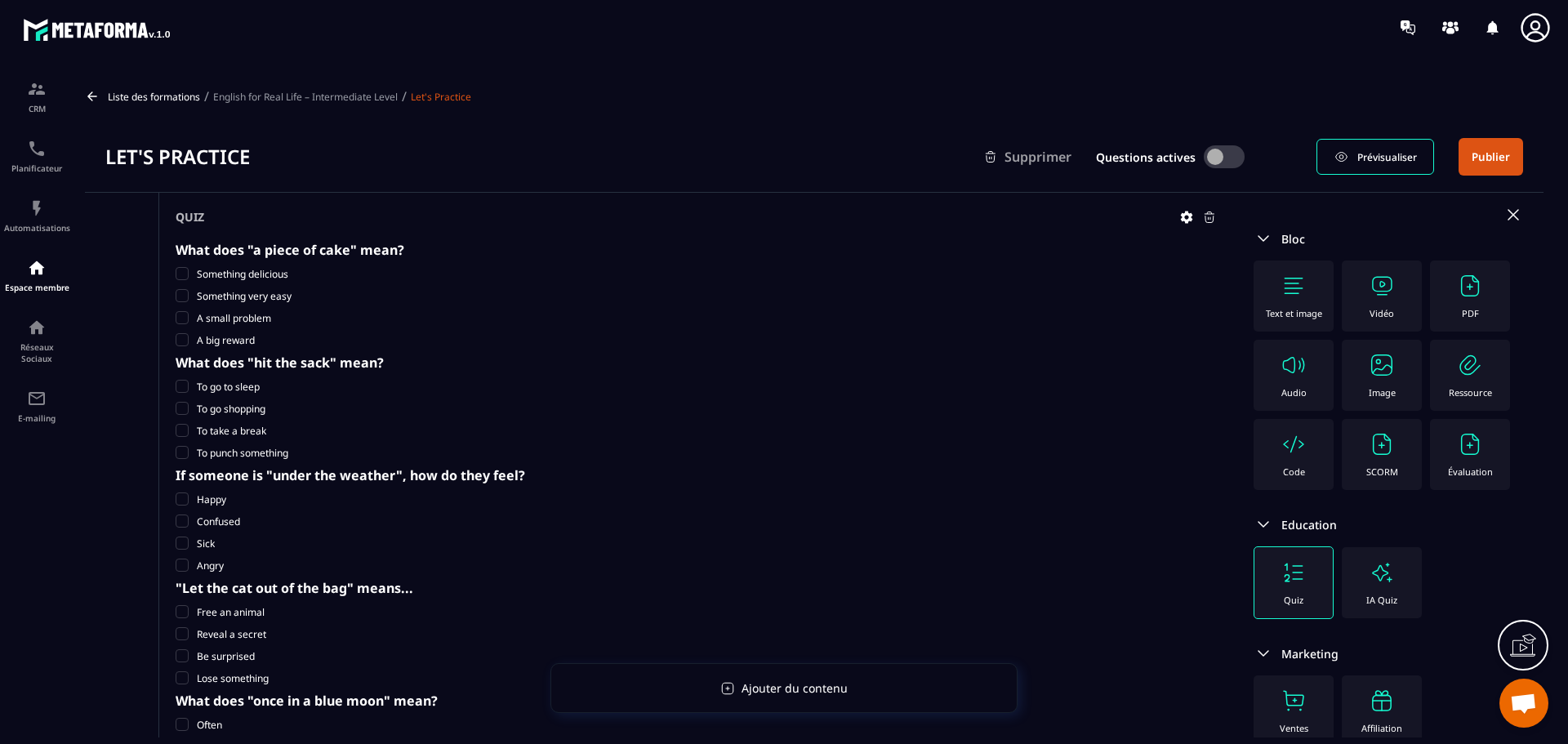 click on "English for Real Life – Intermediate Level" at bounding box center [305, 96] 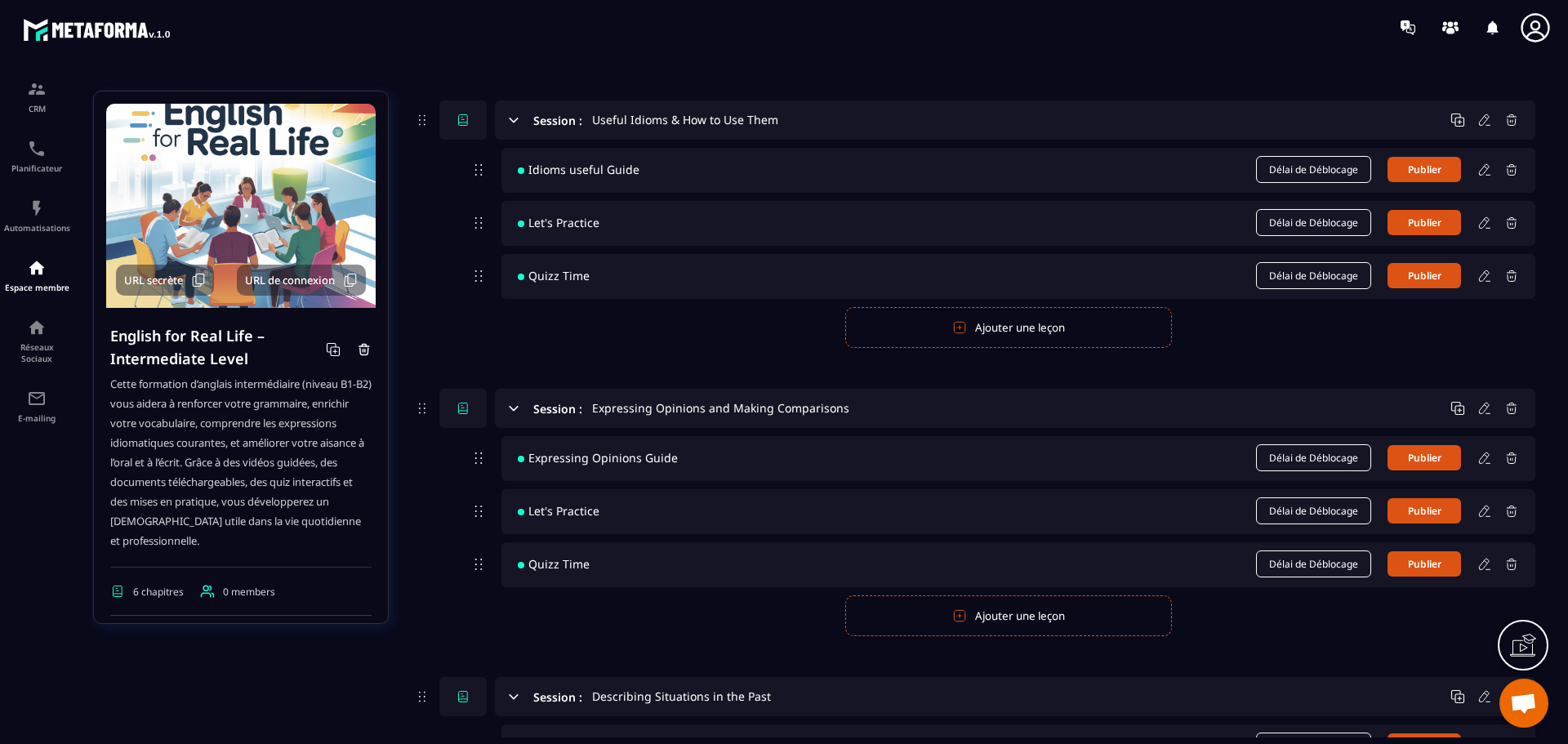 scroll, scrollTop: 653, scrollLeft: 0, axis: vertical 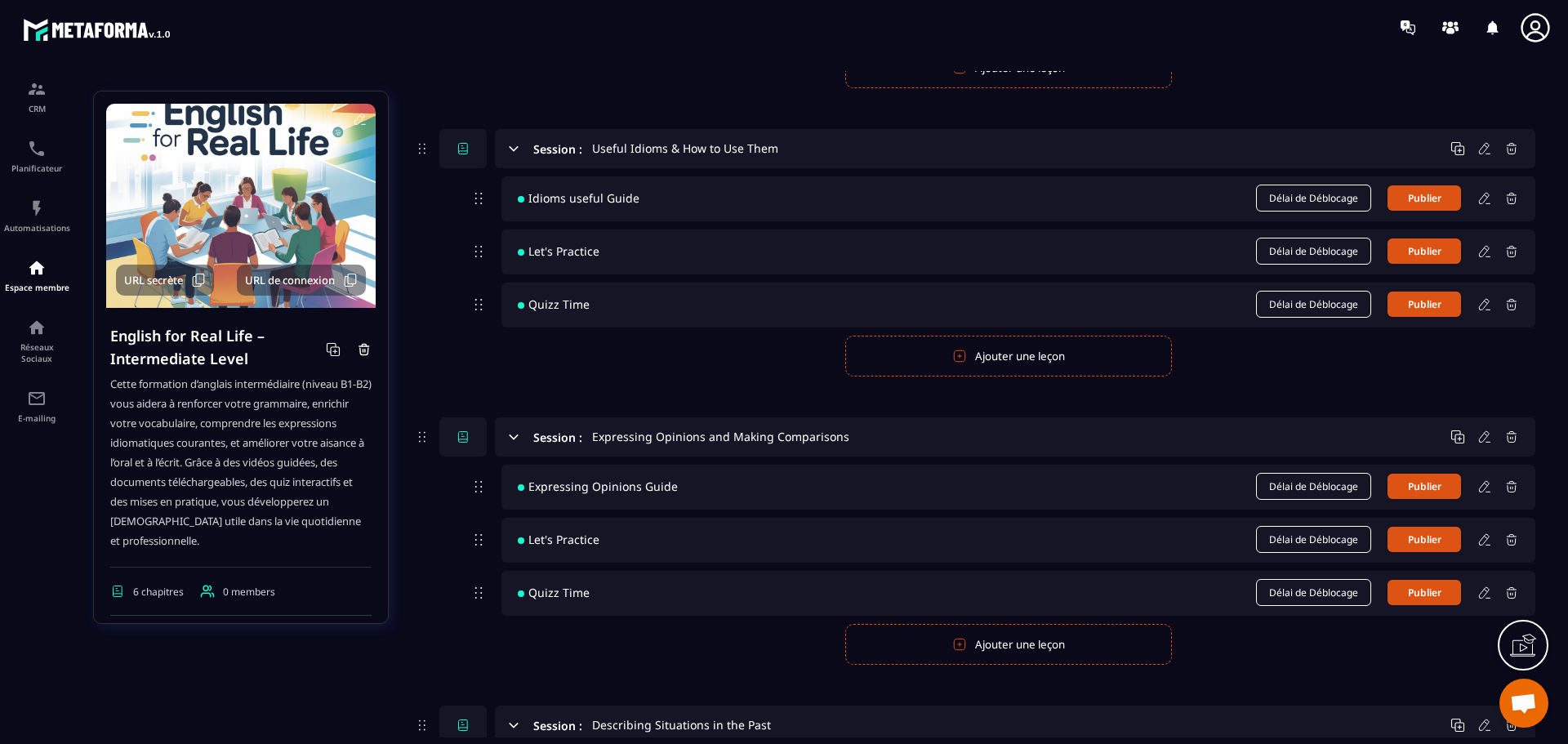 click 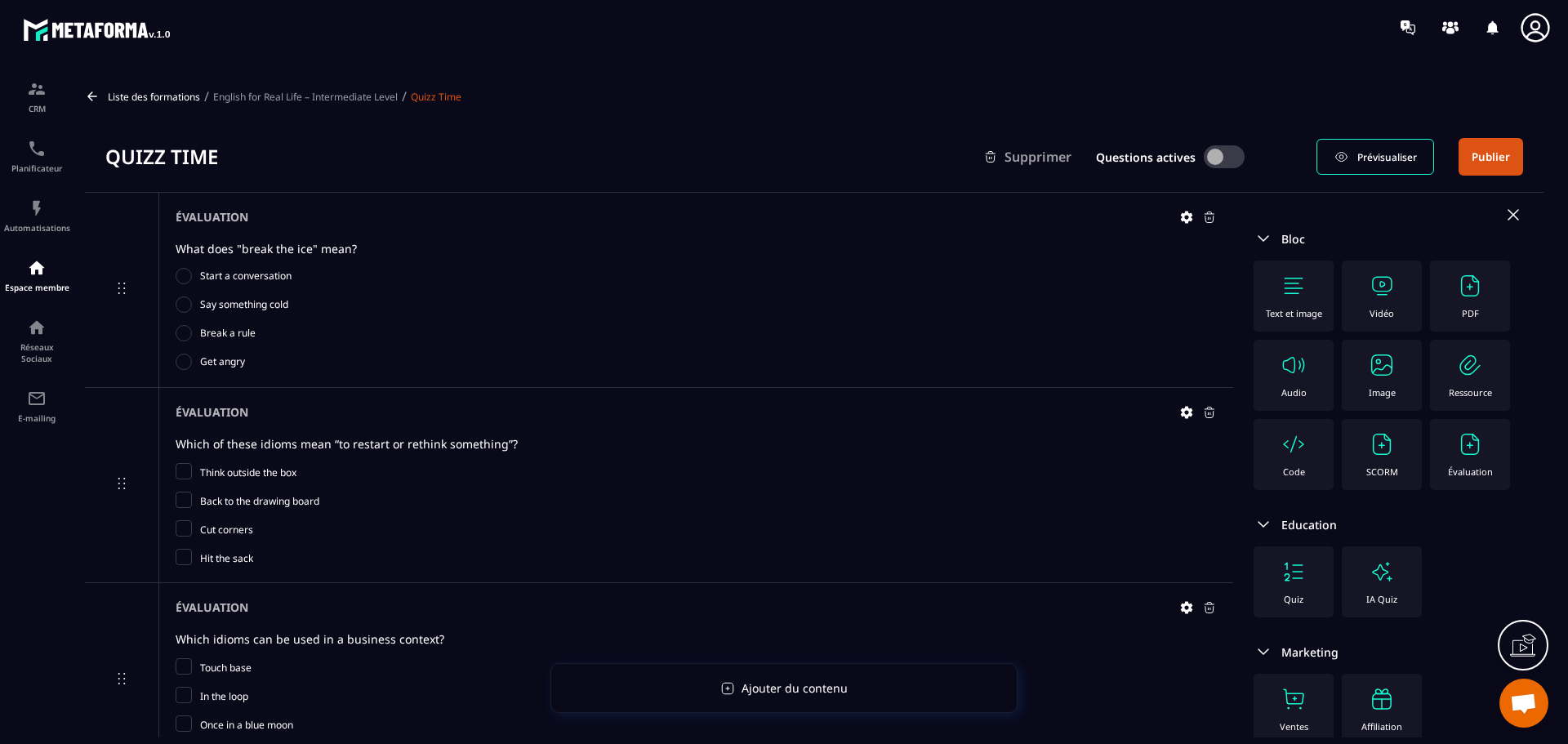 click on "English for Real Life – Intermediate Level" at bounding box center [305, 96] 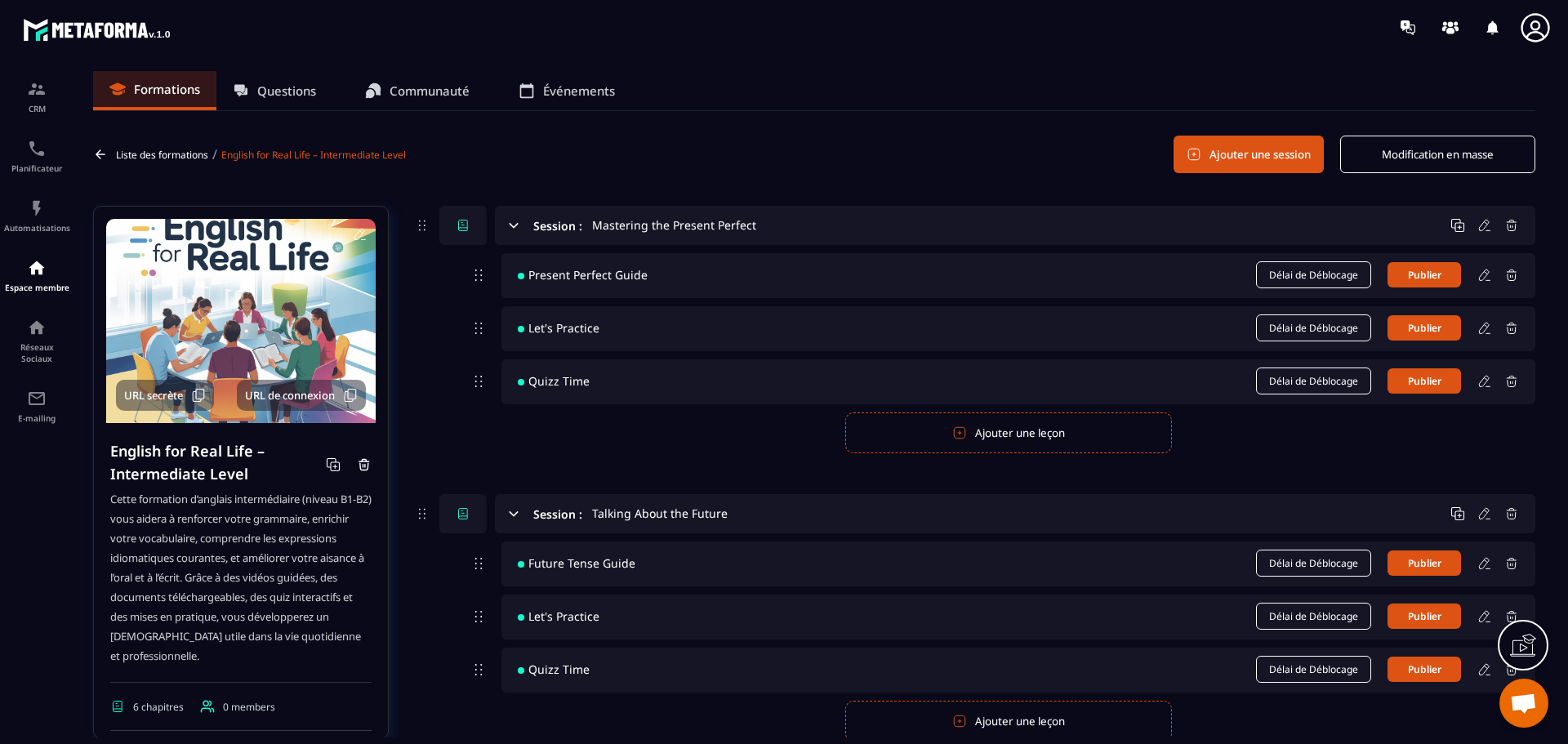 click 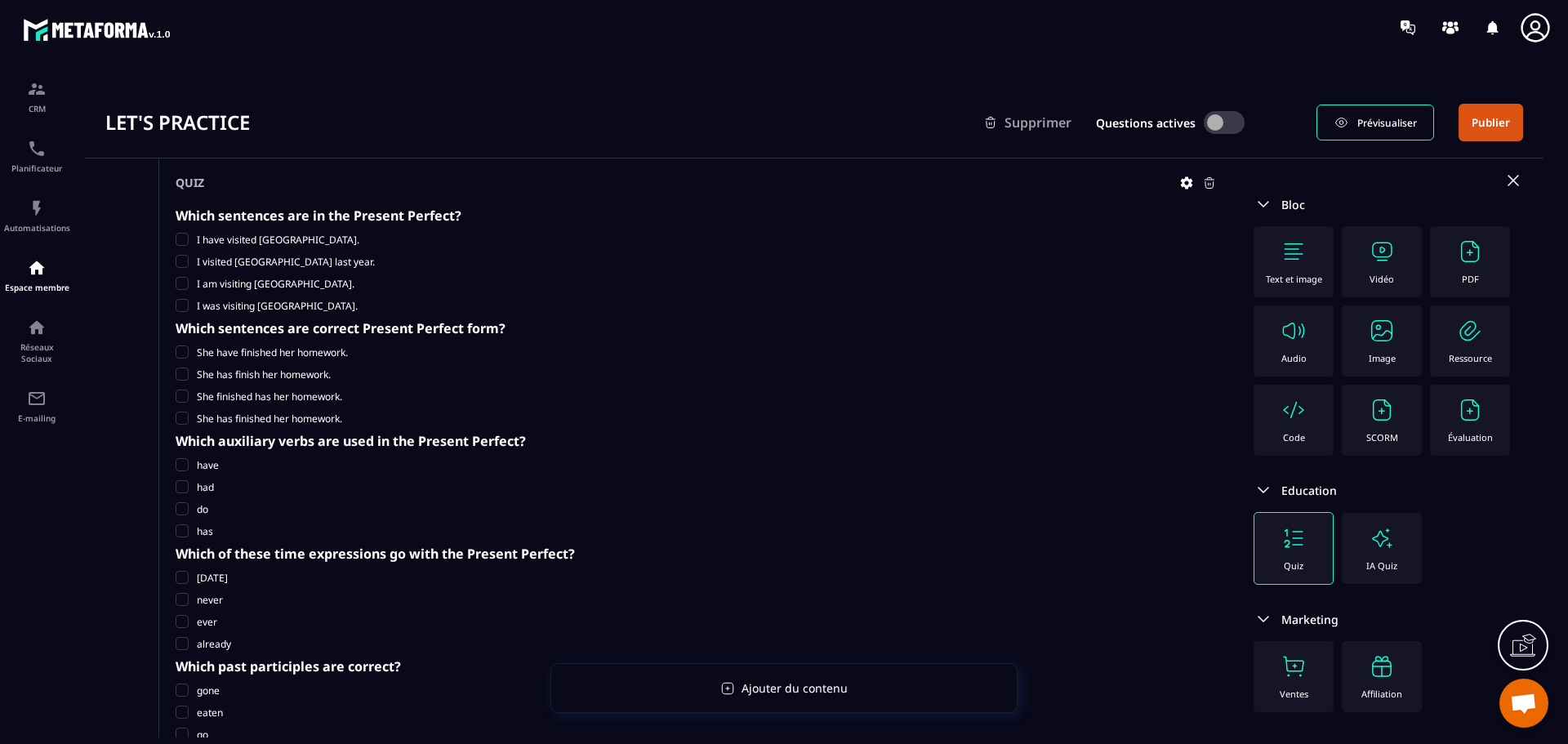 scroll, scrollTop: 0, scrollLeft: 0, axis: both 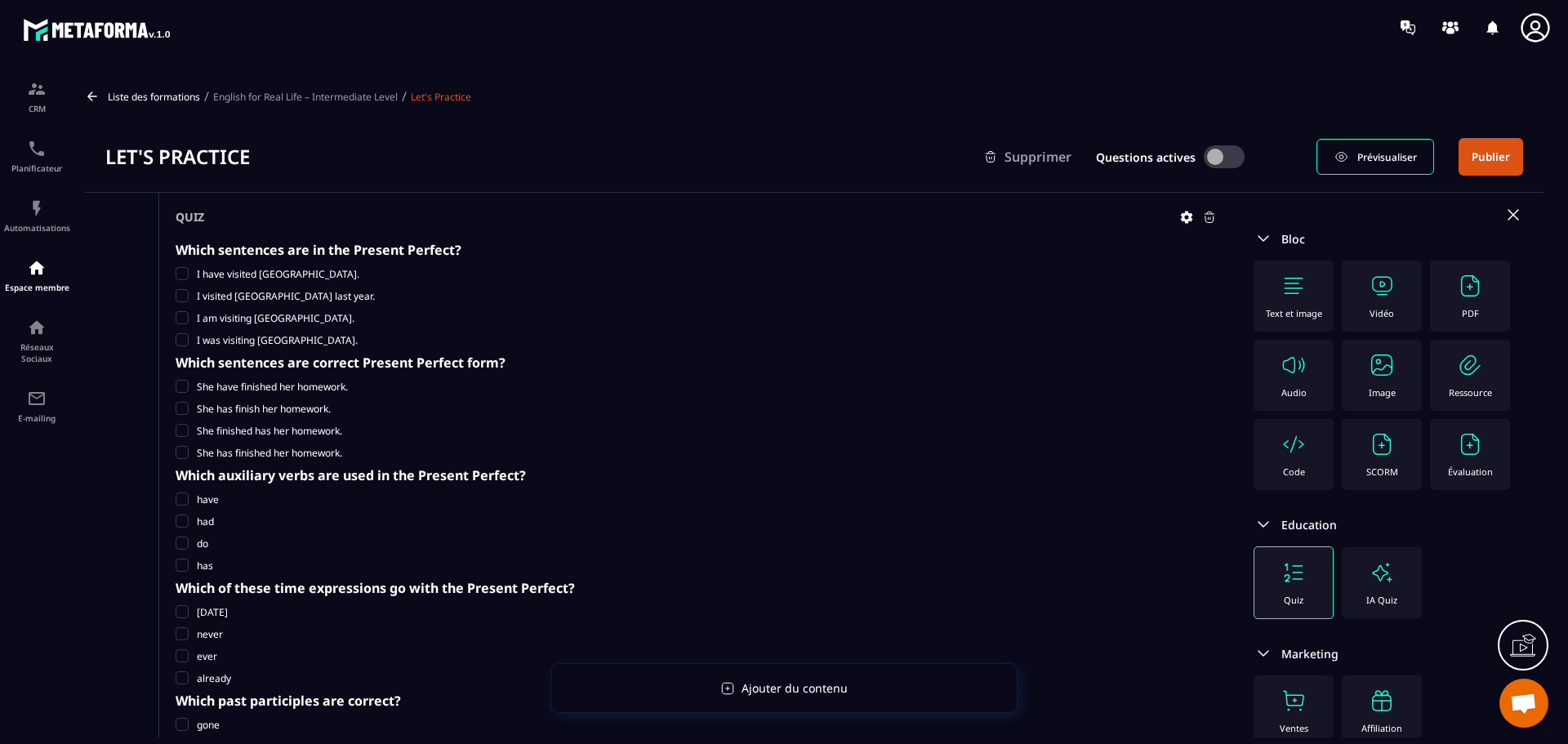 click on "English for Real Life – Intermediate Level" at bounding box center [305, 96] 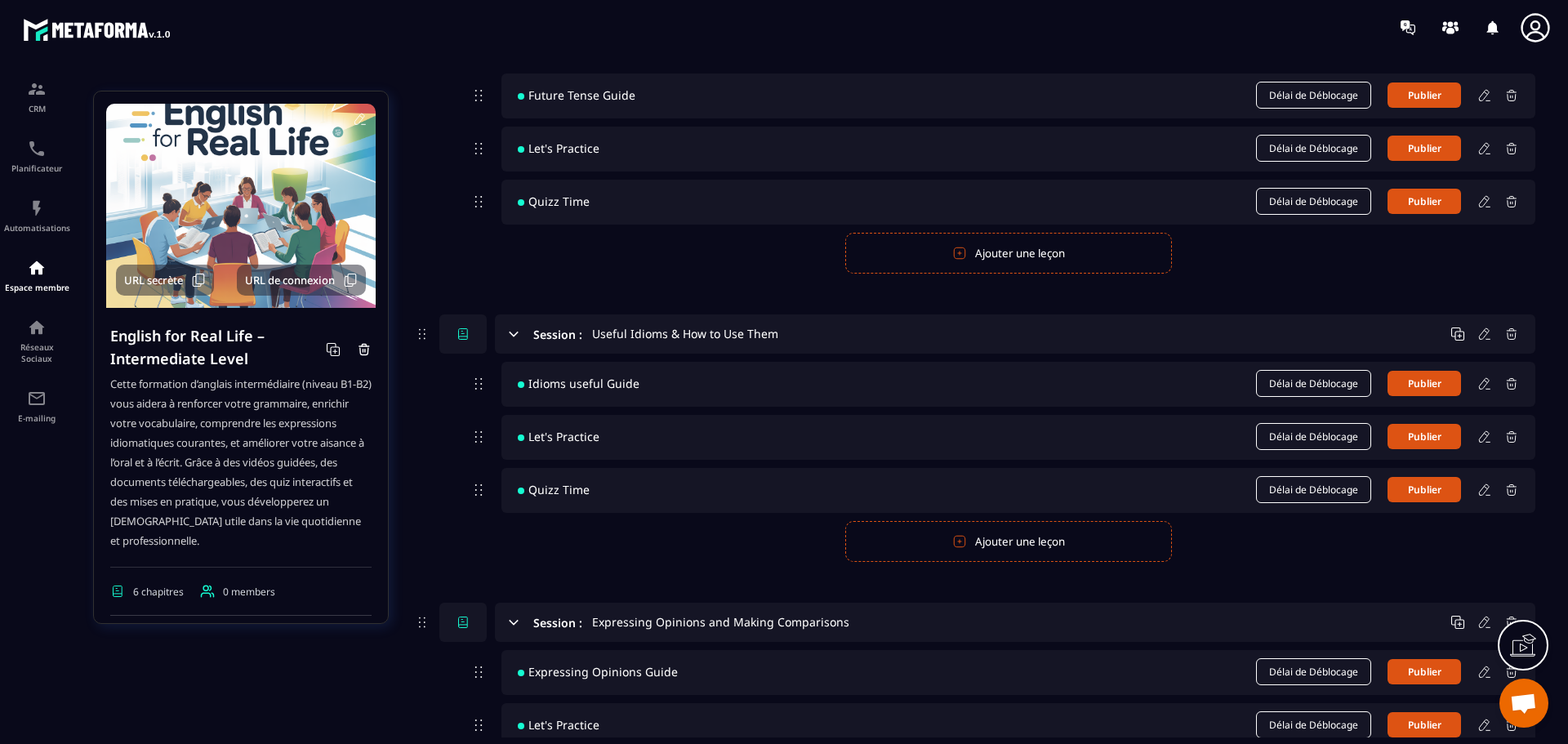 scroll, scrollTop: 490, scrollLeft: 0, axis: vertical 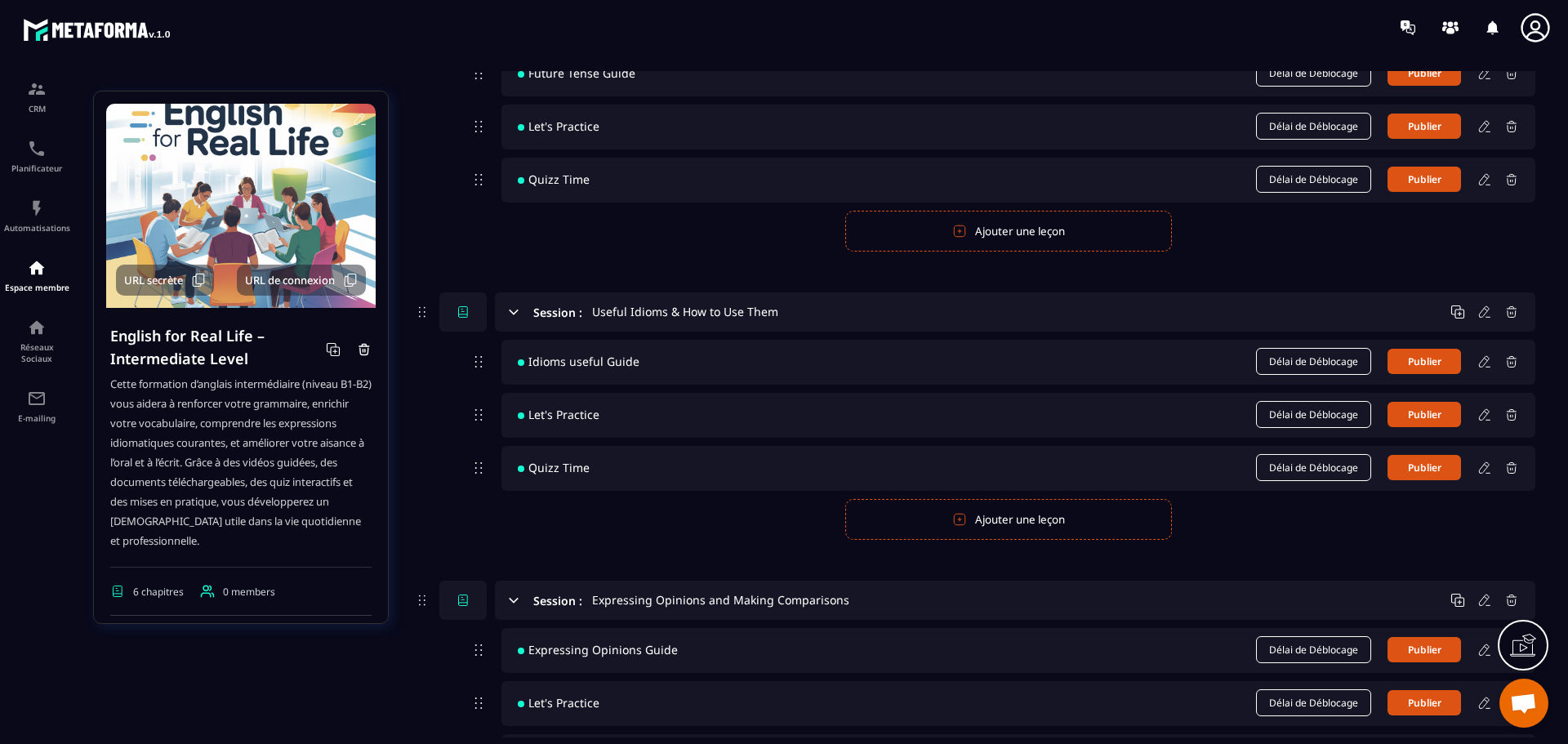 click 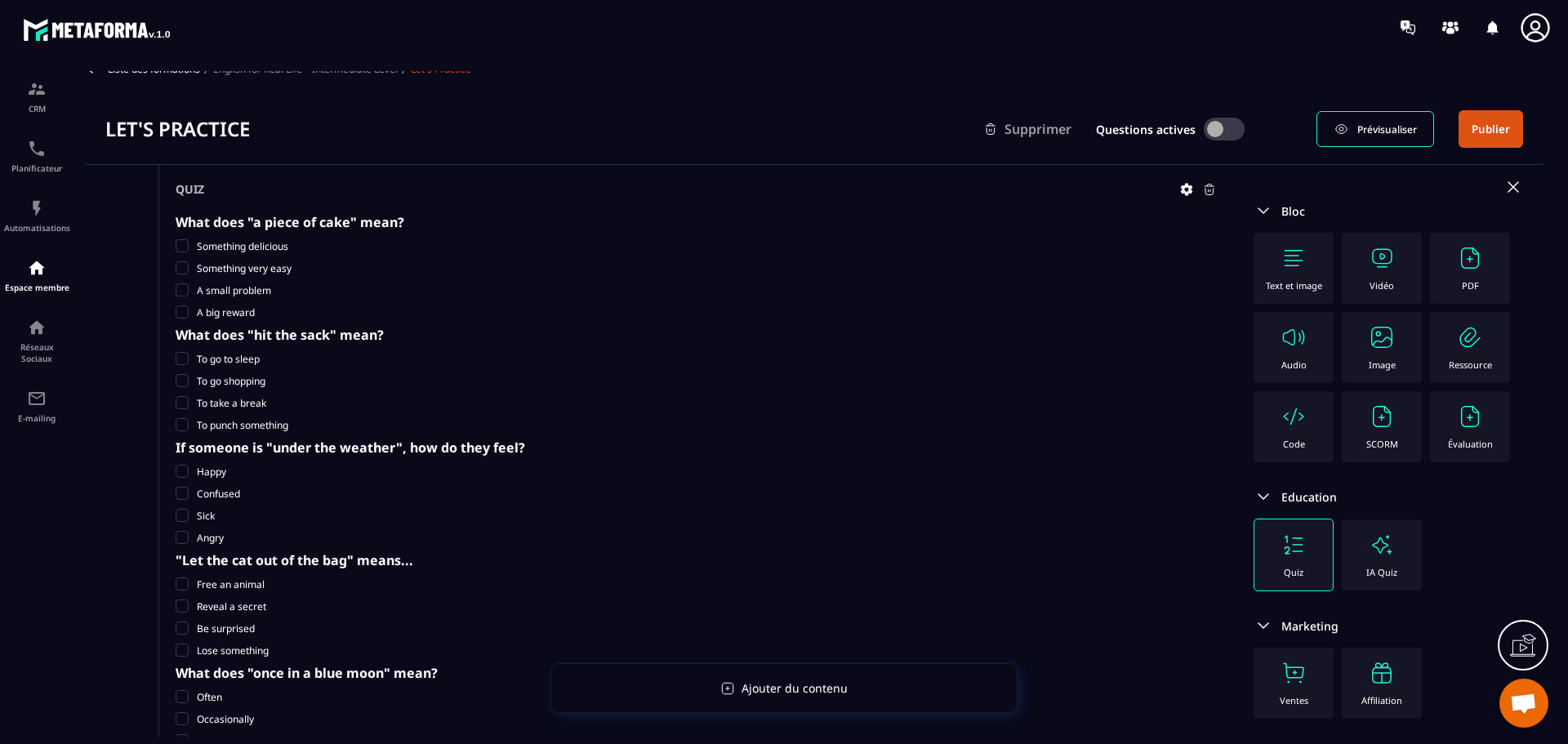 scroll, scrollTop: 0, scrollLeft: 0, axis: both 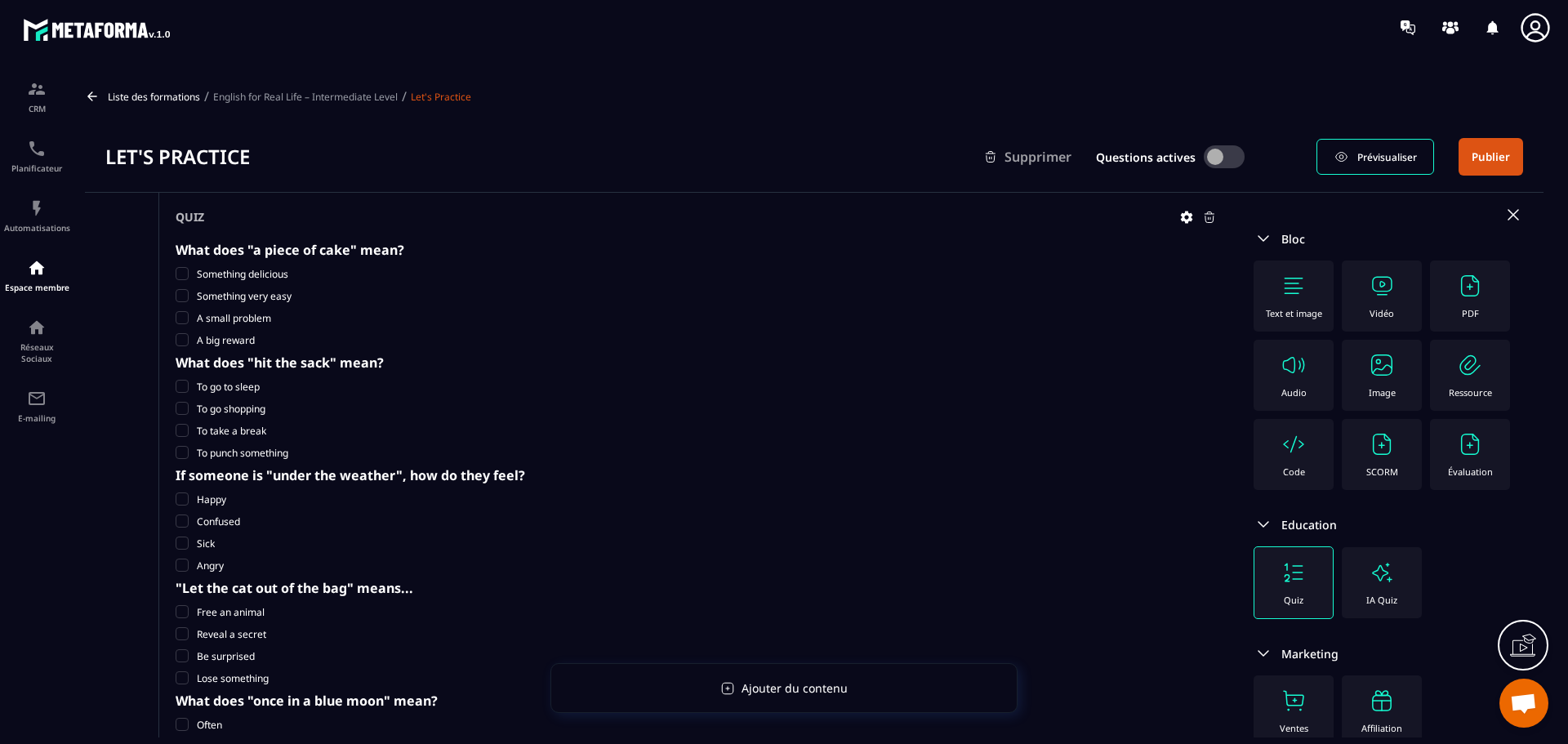 click on "English for Real Life – Intermediate Level" at bounding box center (305, 96) 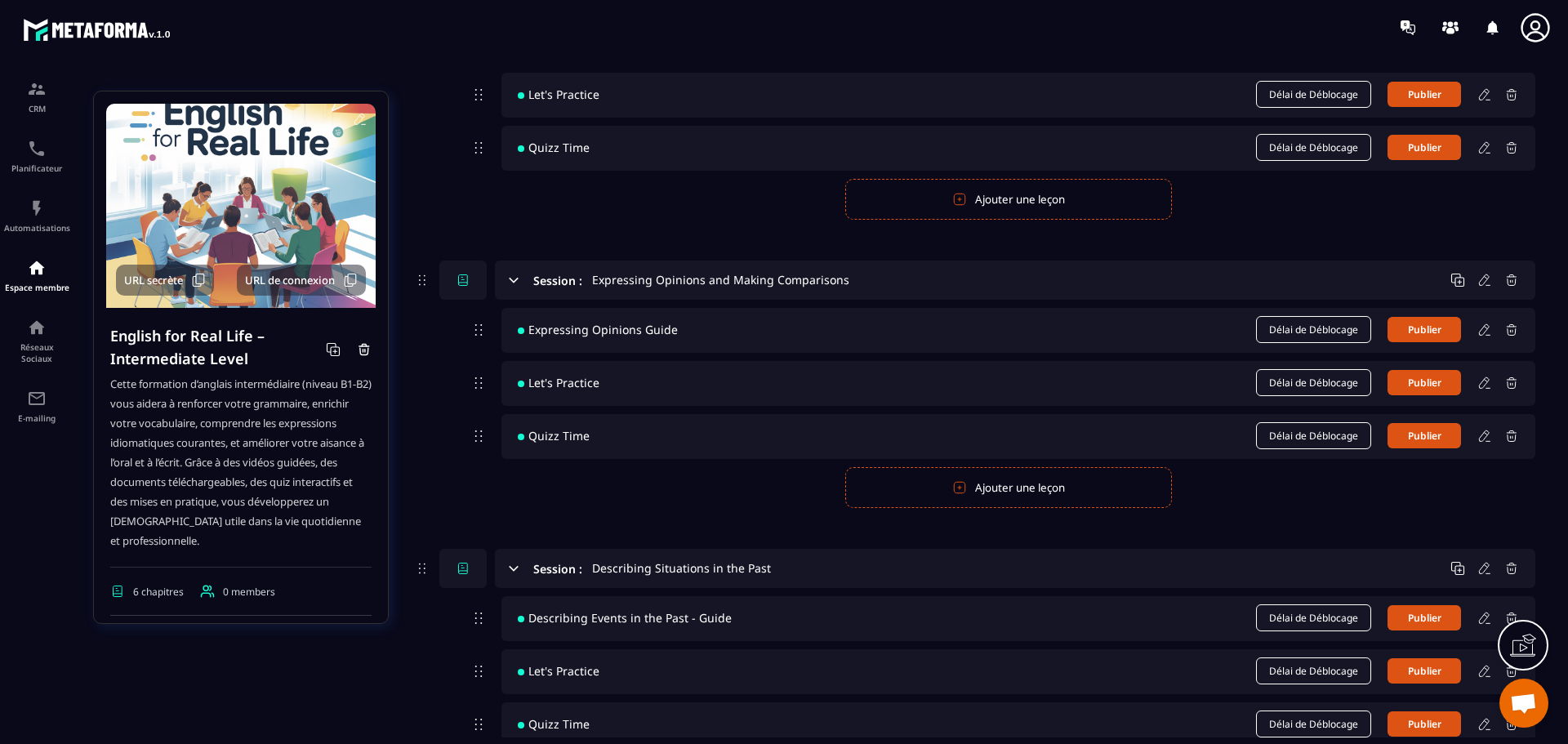scroll, scrollTop: 817, scrollLeft: 0, axis: vertical 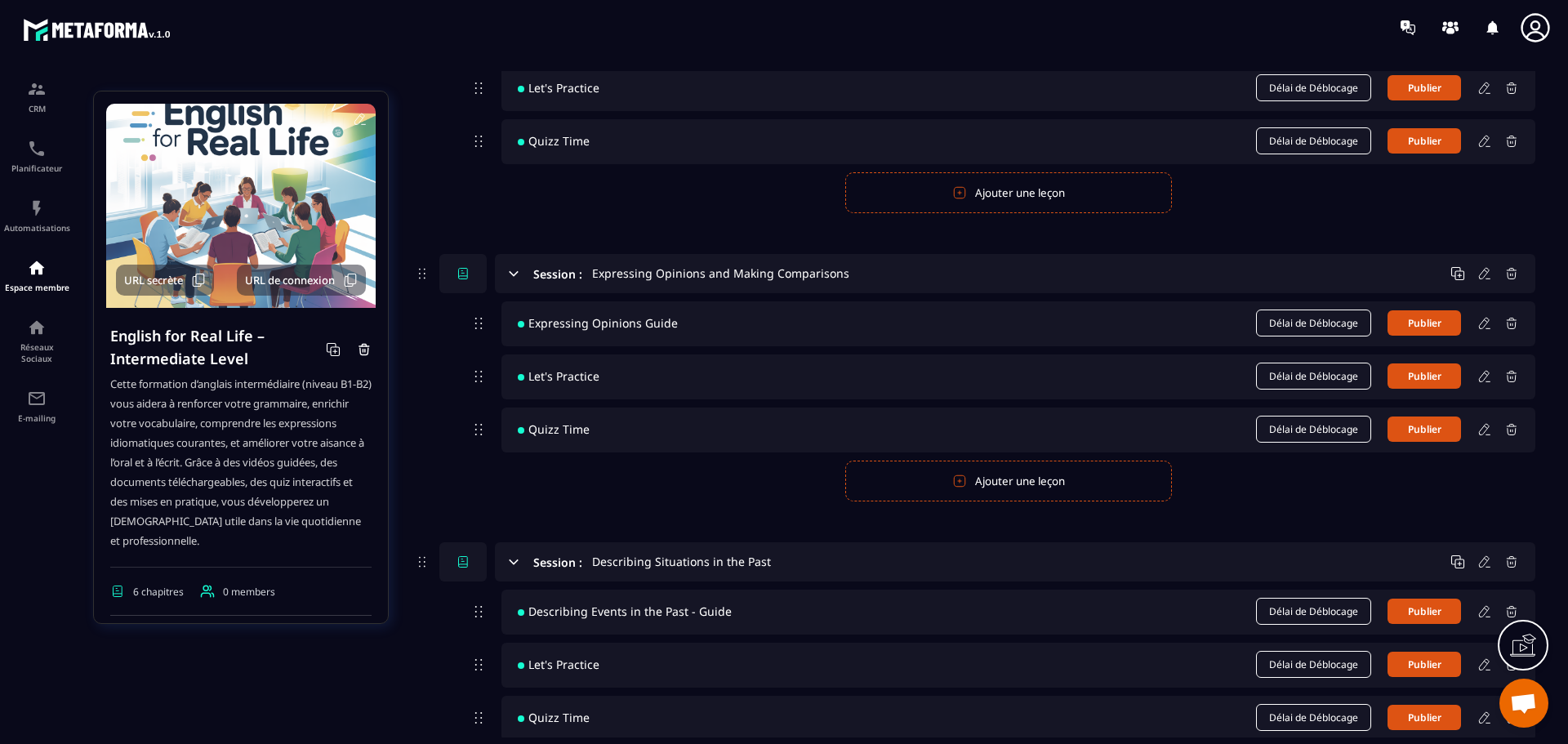 click 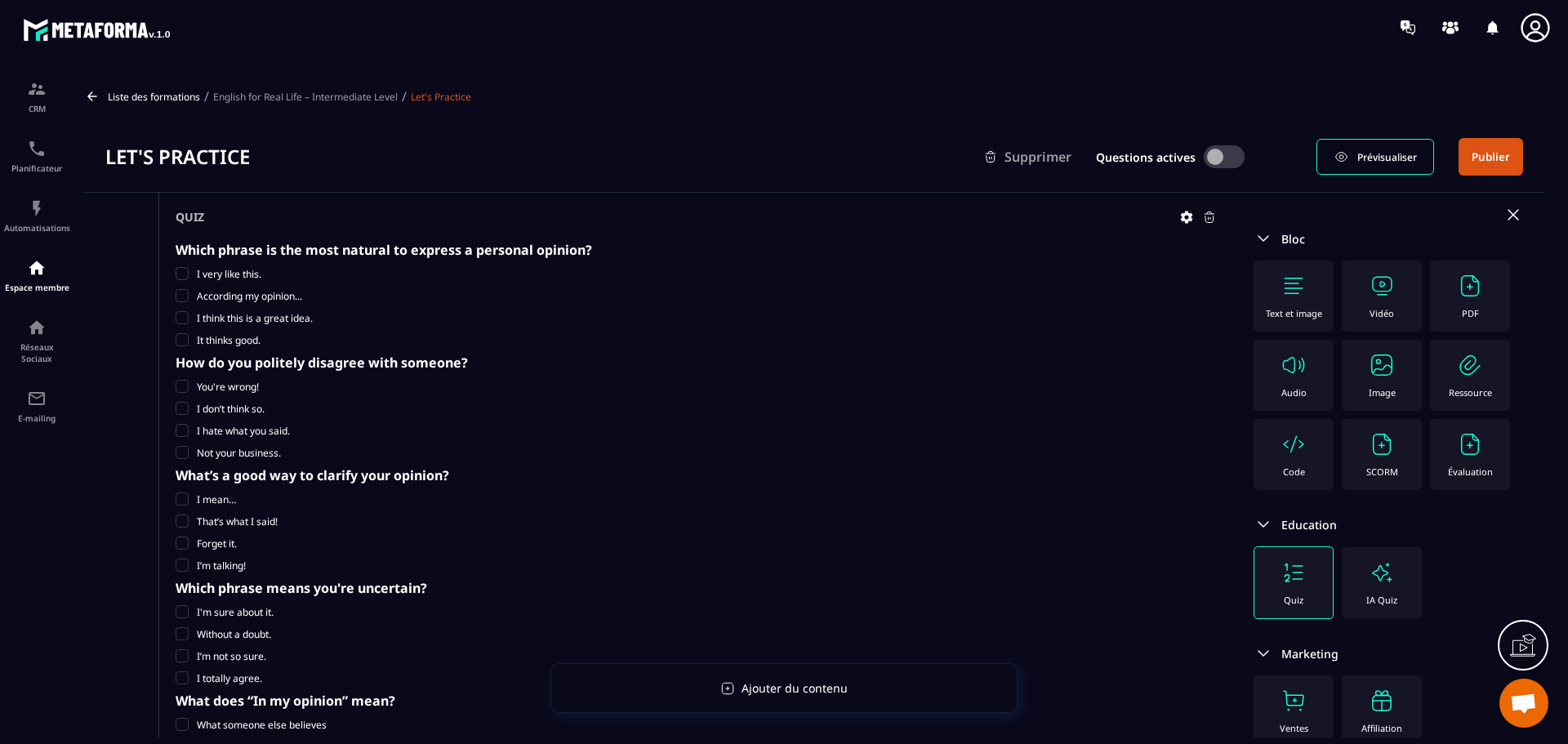 click on "English for Real Life – Intermediate Level" at bounding box center [305, 96] 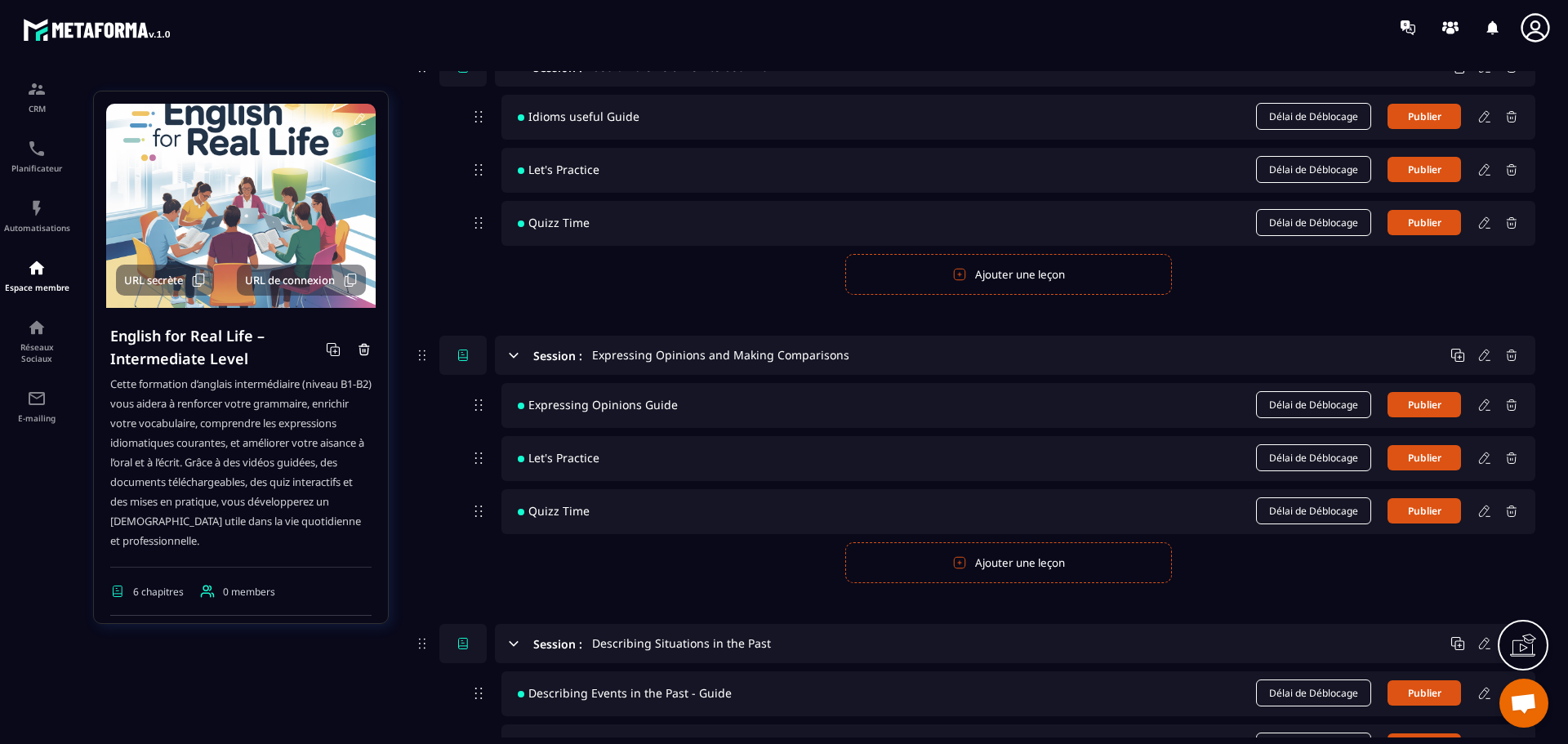 scroll, scrollTop: 817, scrollLeft: 0, axis: vertical 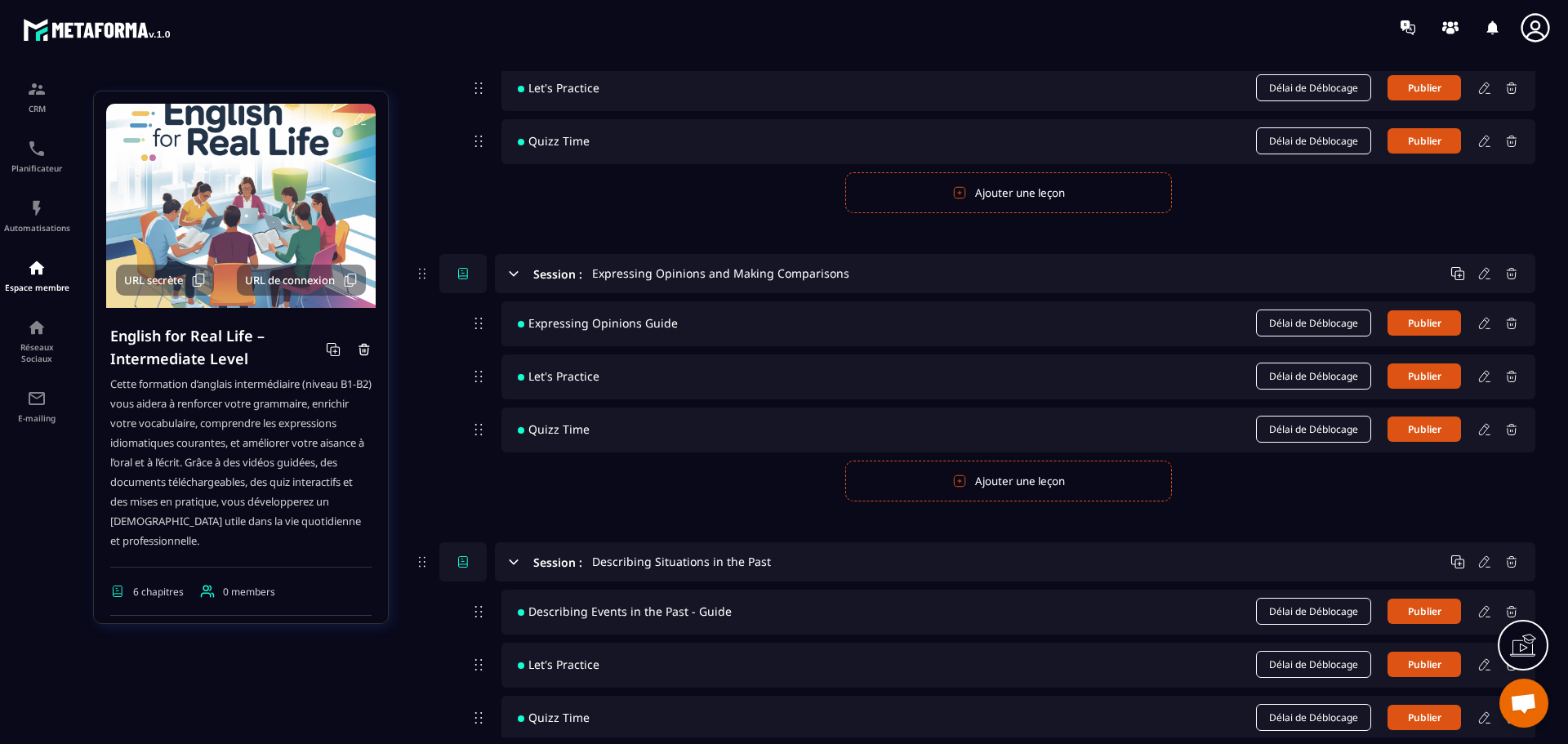 click 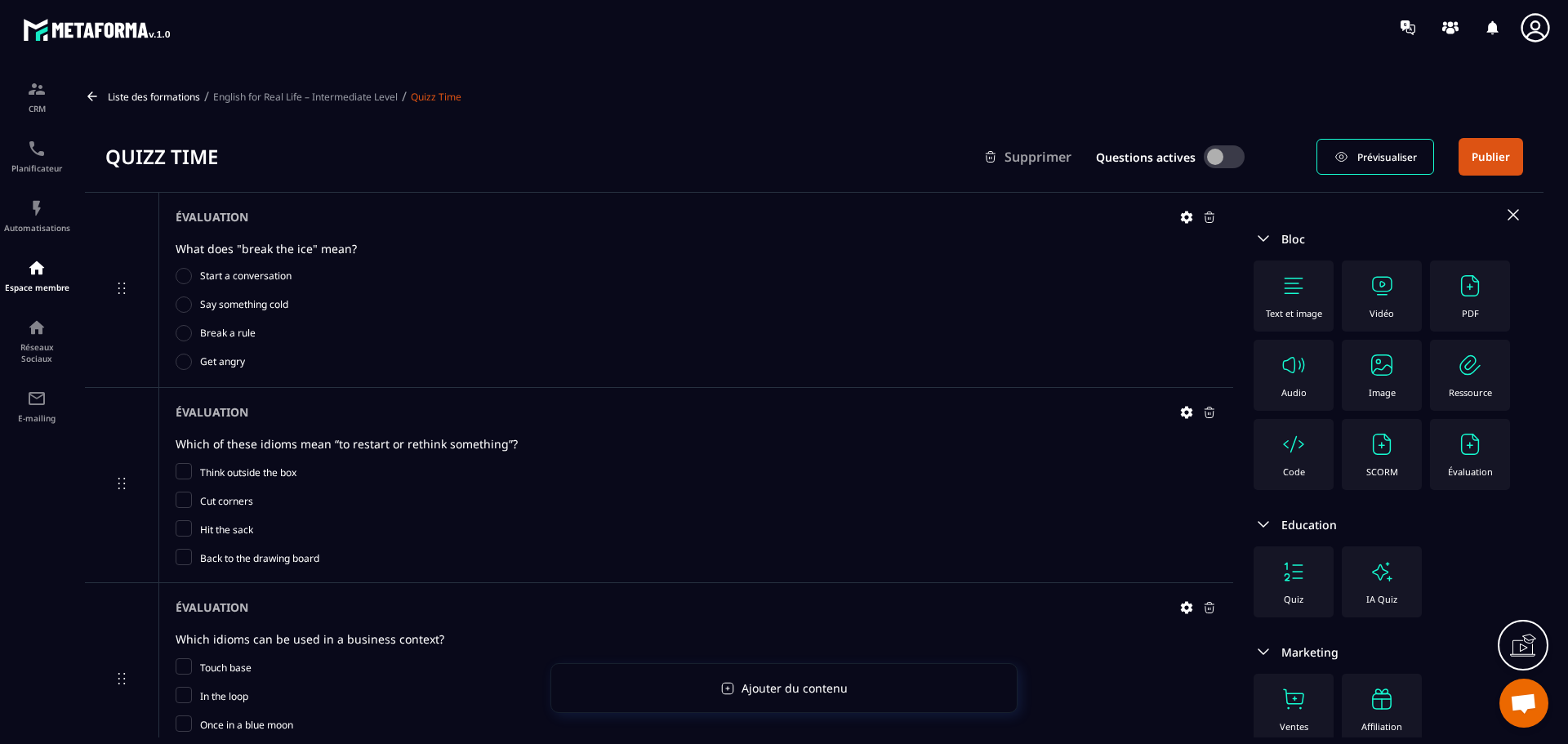 click on "English for Real Life – Intermediate Level" at bounding box center [305, 96] 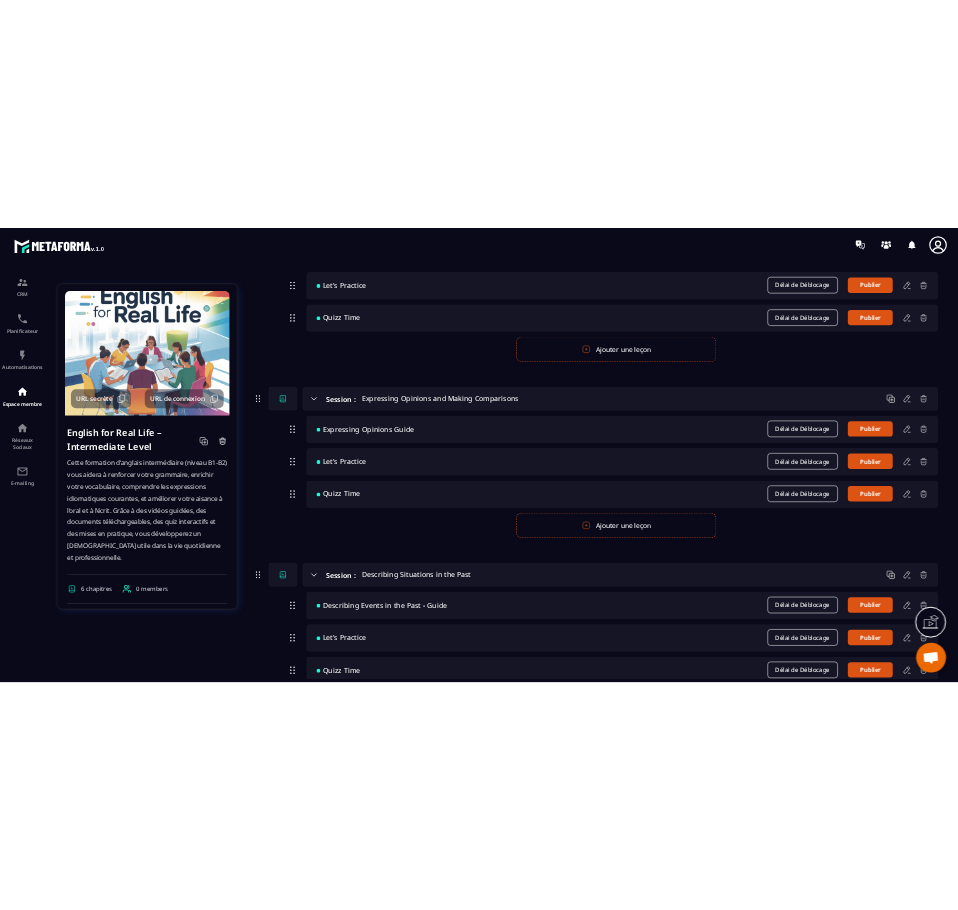 scroll, scrollTop: 1000, scrollLeft: 0, axis: vertical 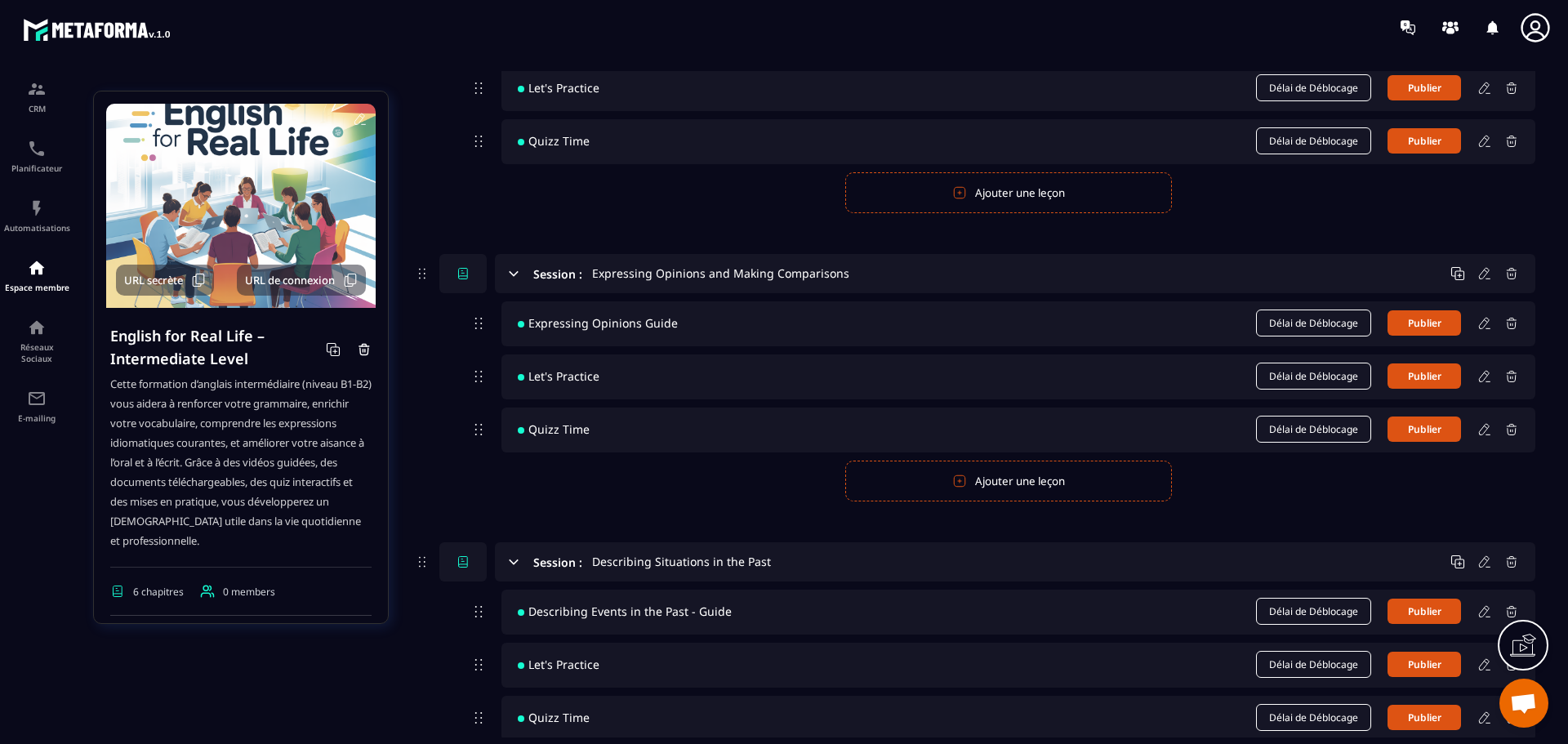 click 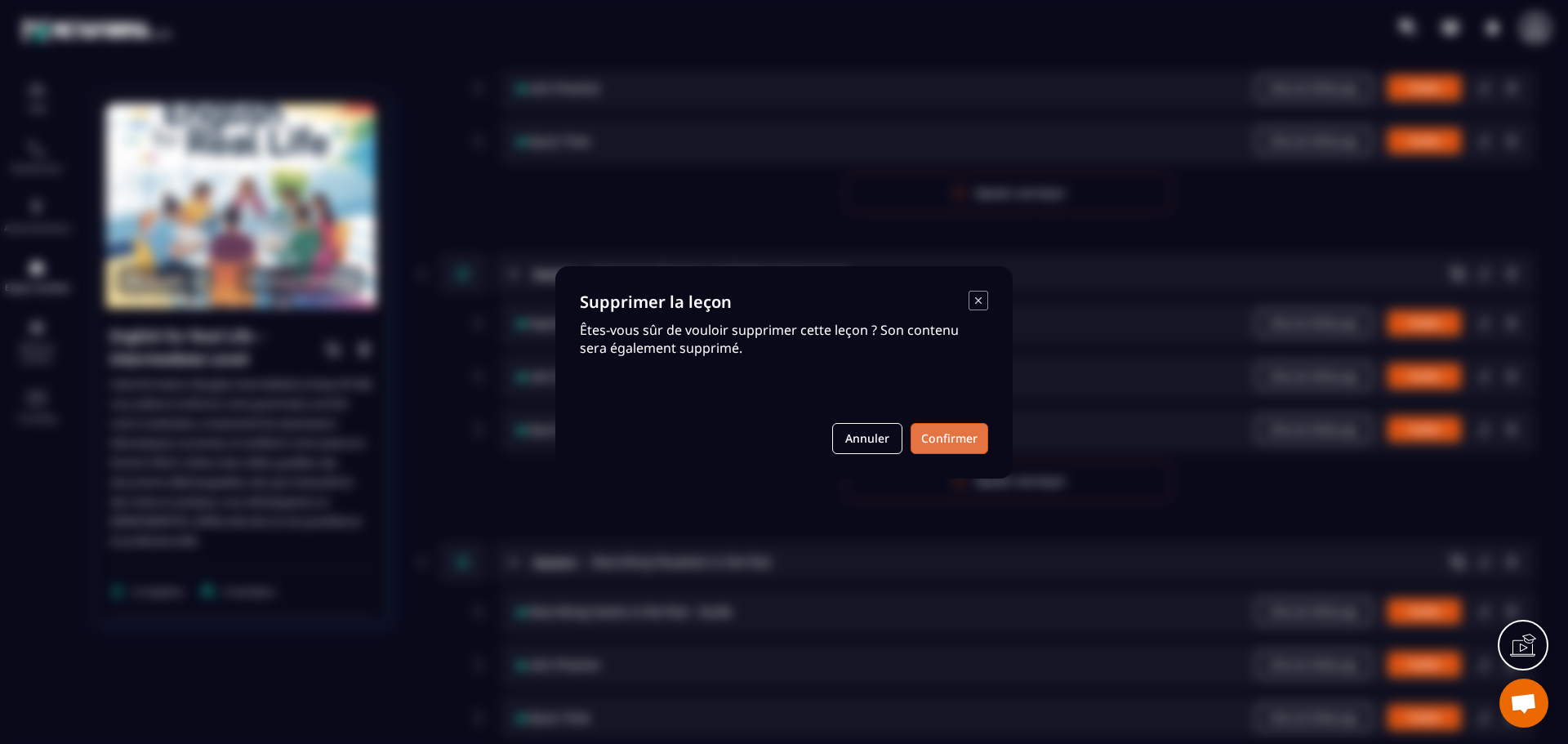 click on "Confirmer" at bounding box center [949, 439] 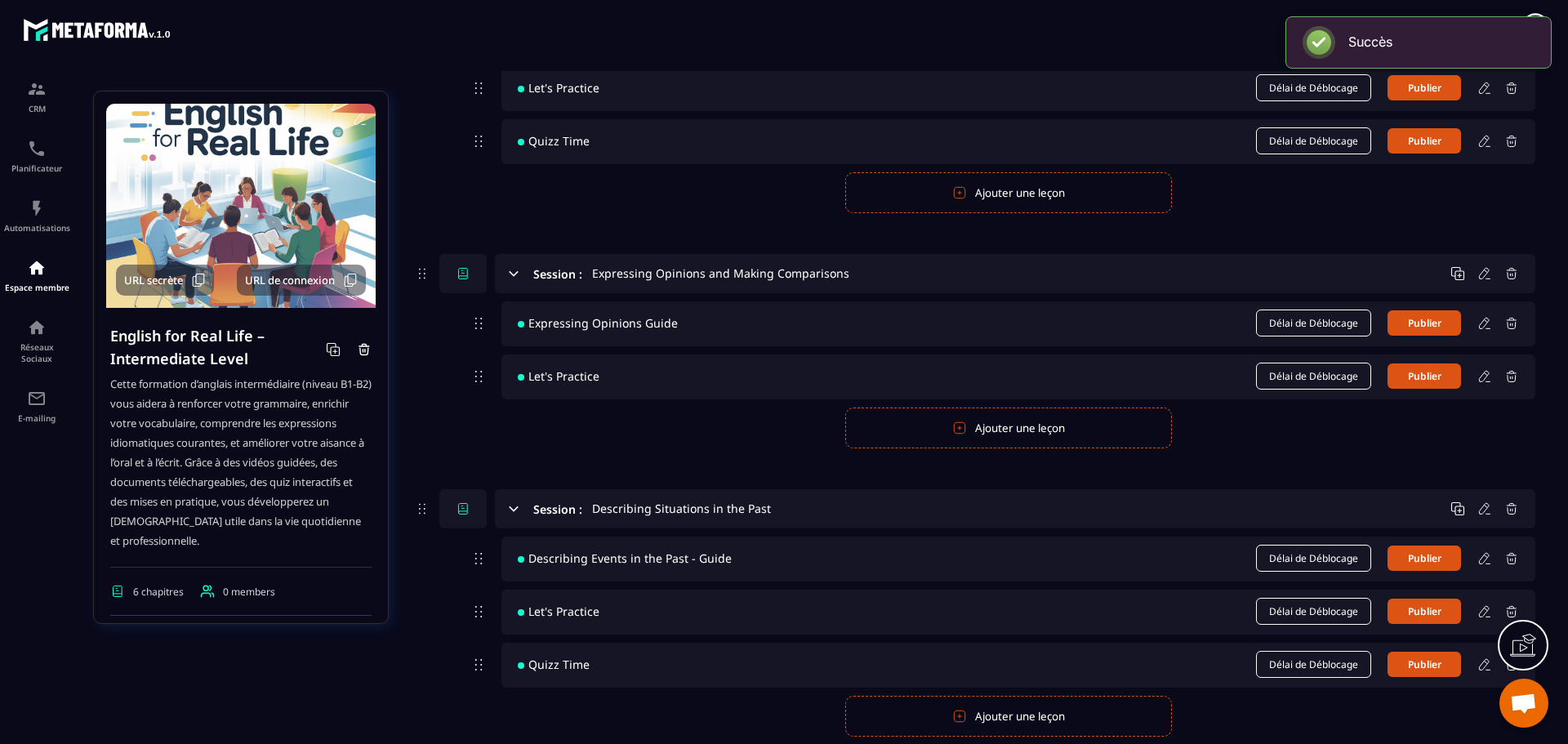 click on "Ajouter une leçon" at bounding box center [1009, 428] 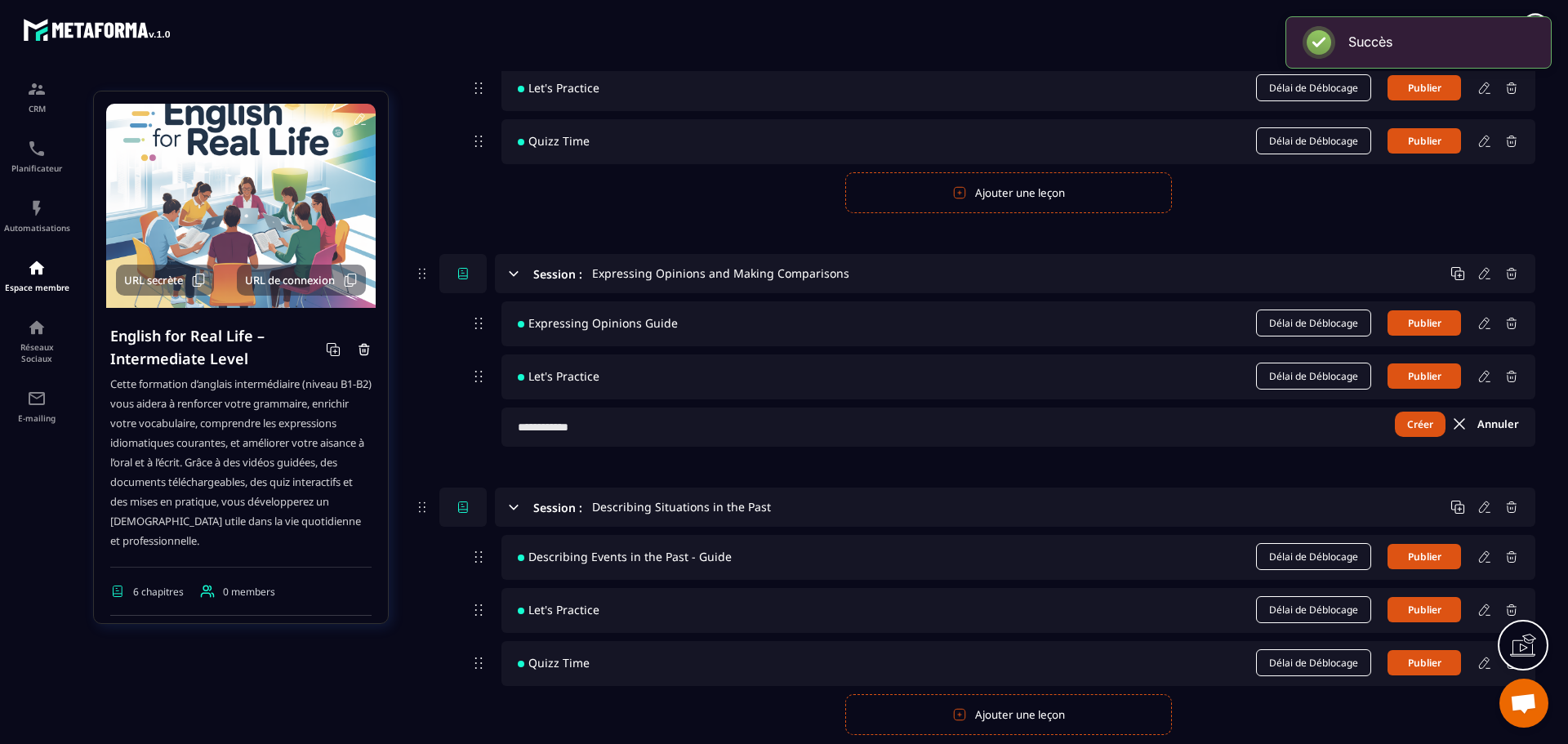 click on "Expressing Opinions Guide Délai de Déblocage  Publier  Let's Practice Délai de Déblocage  [PERSON_NAME]" 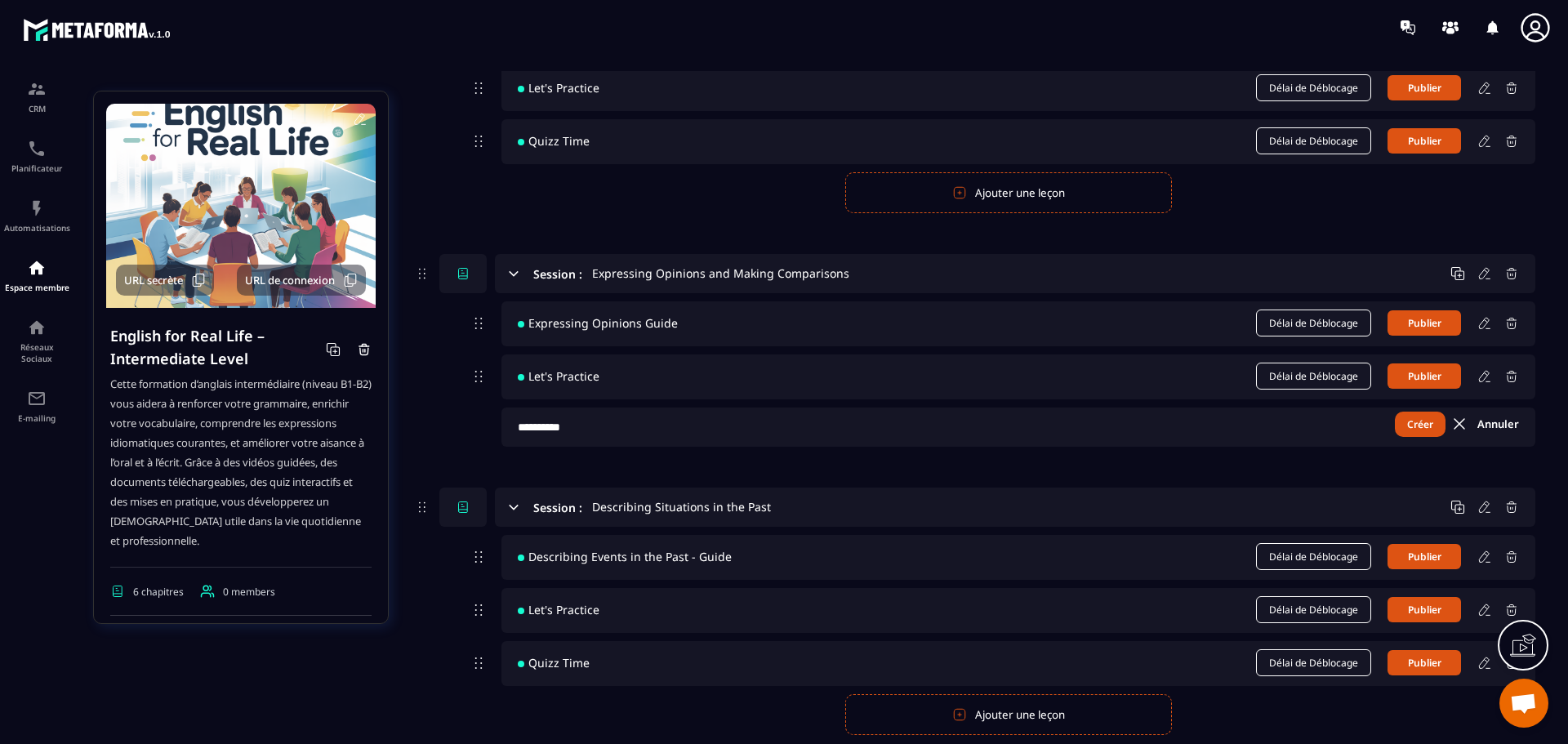 type on "**********" 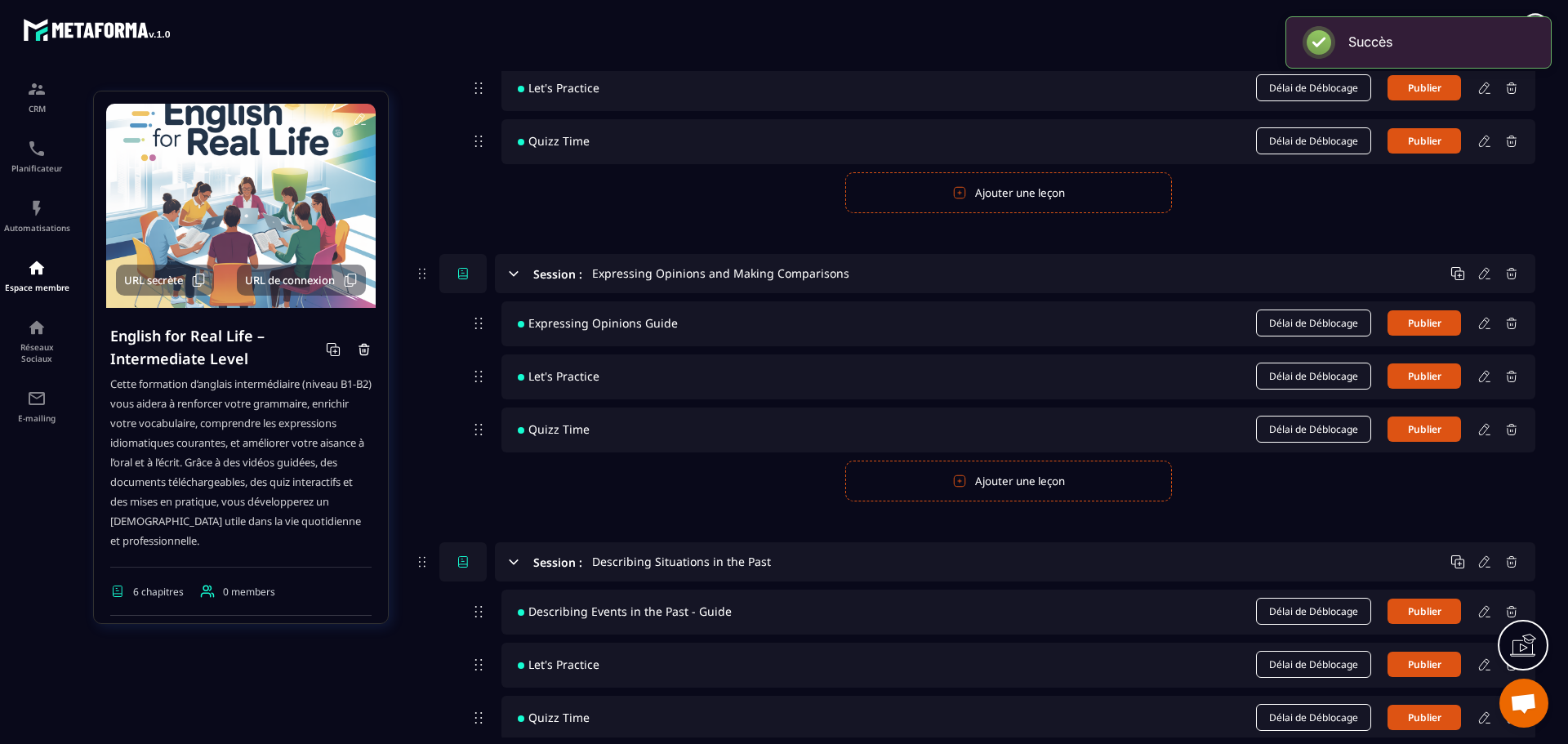 click 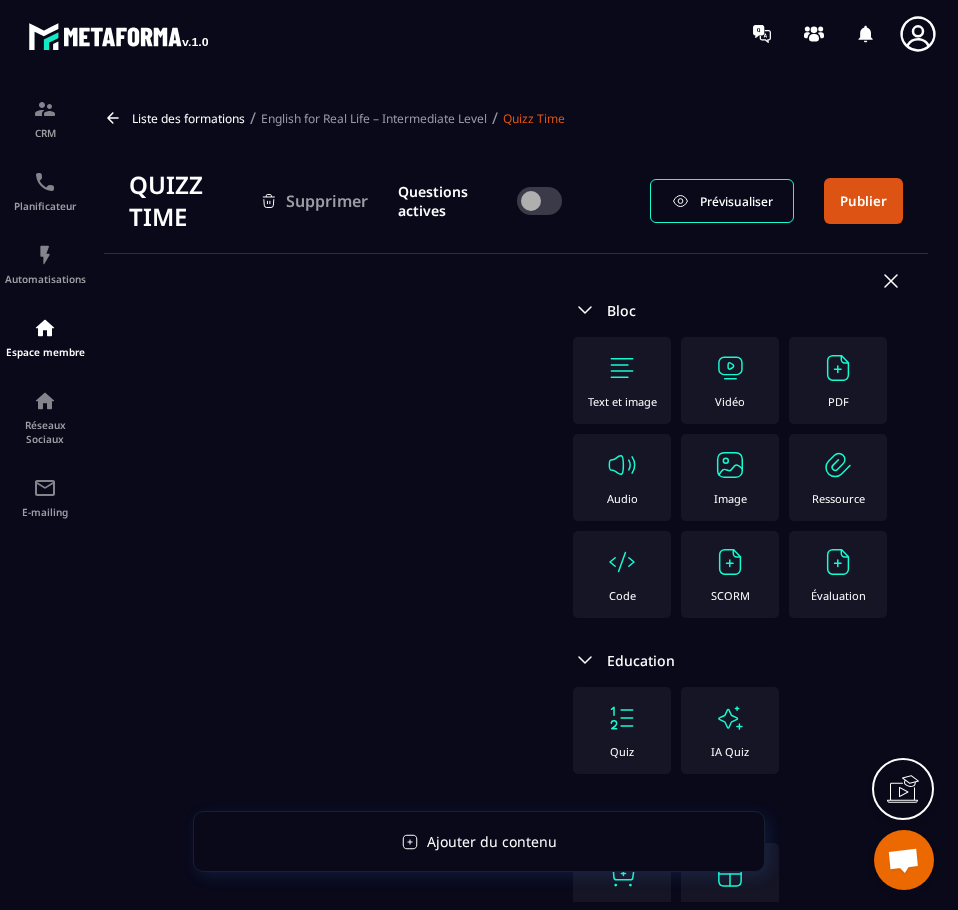 click on "Évaluation" at bounding box center [838, 574] 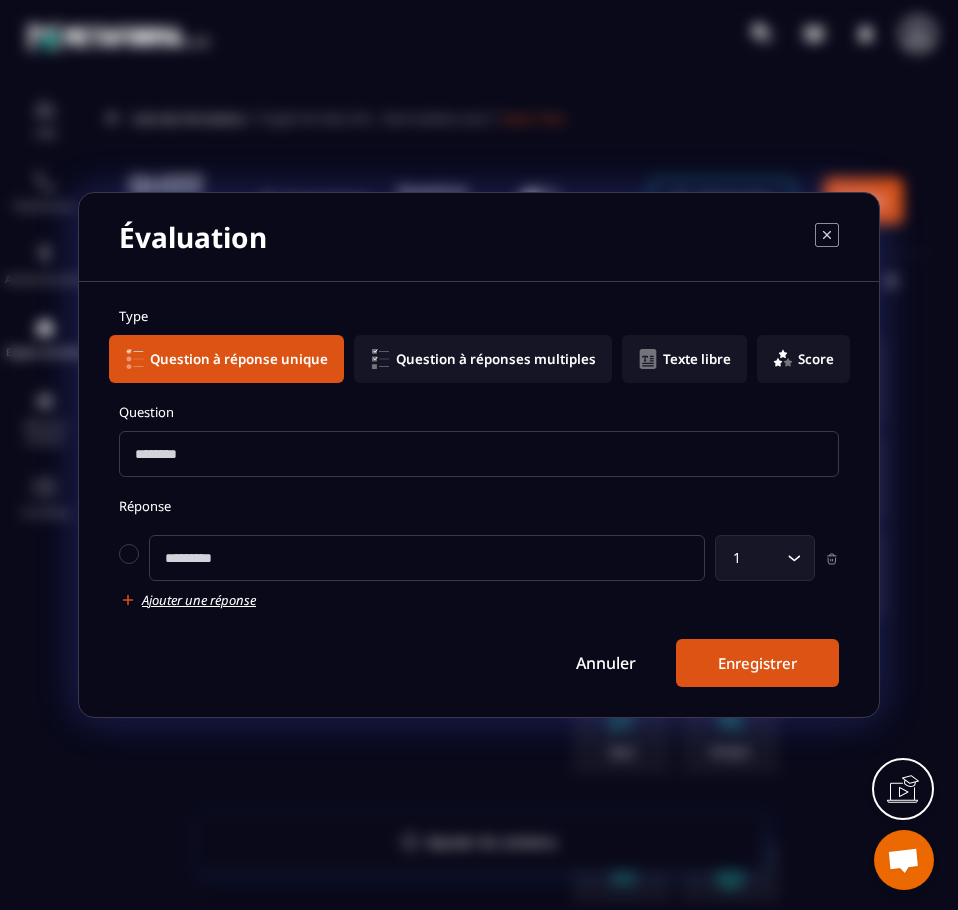 click on "Question à réponses multiples" 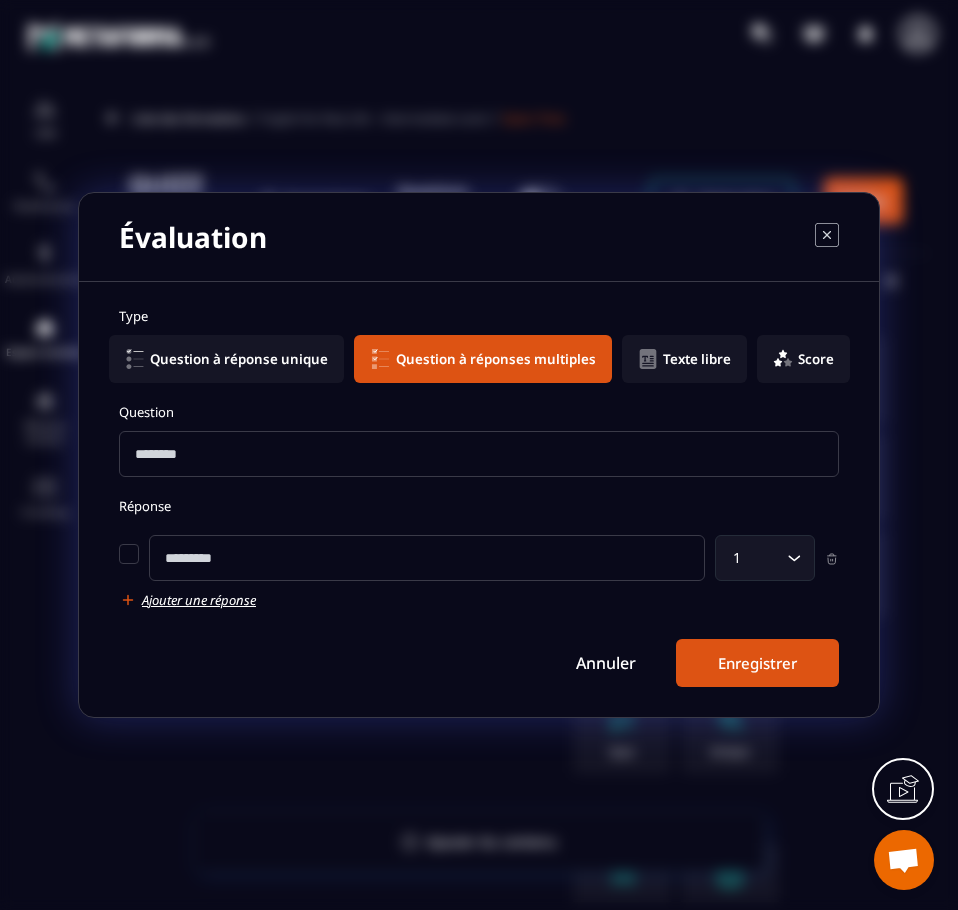 click at bounding box center (479, 454) 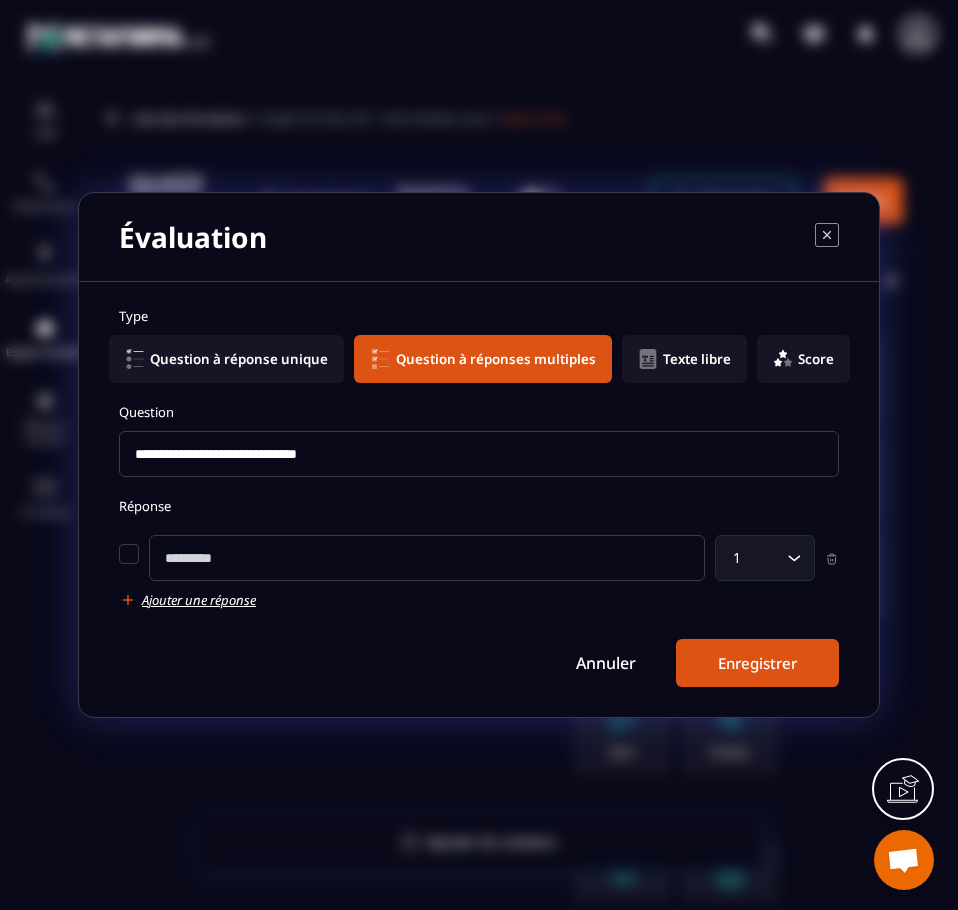 type on "**********" 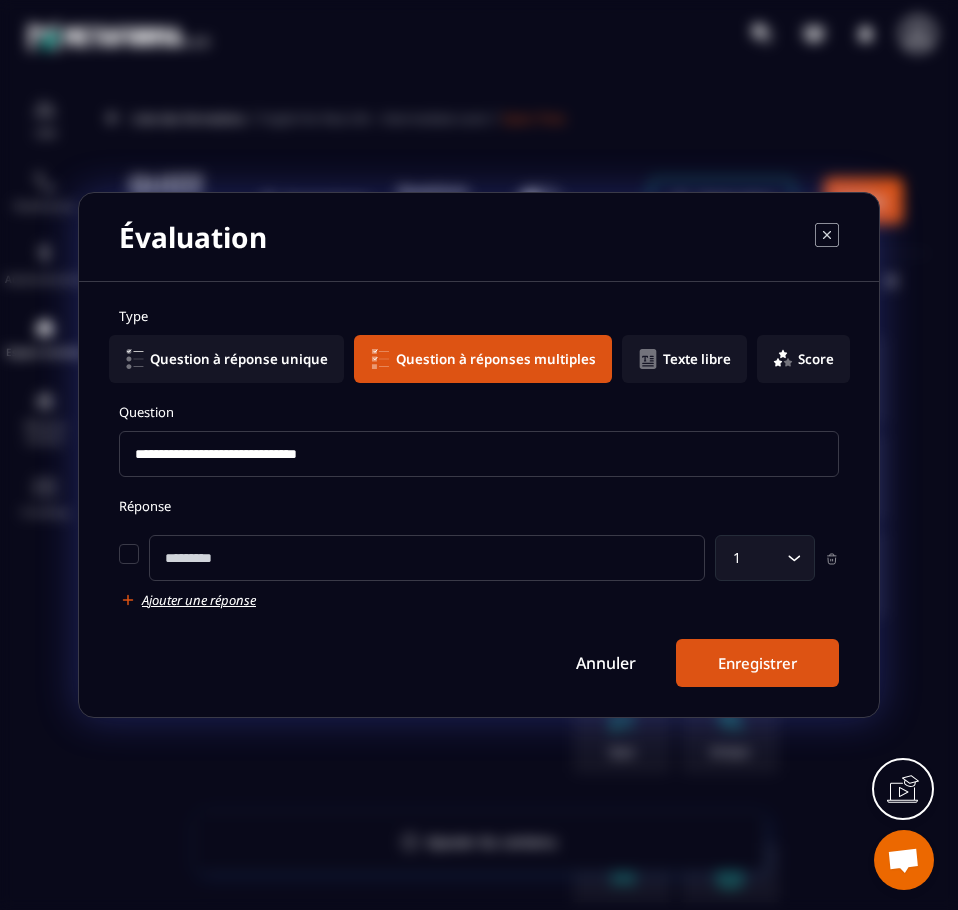 click 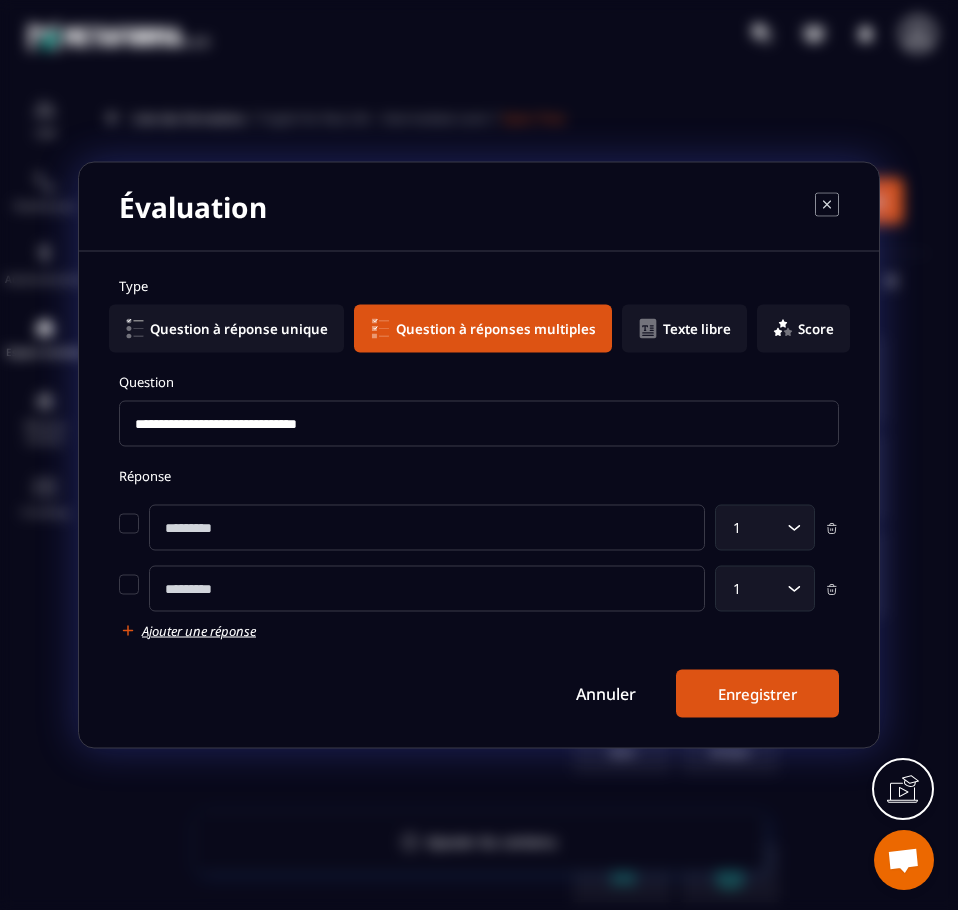 click 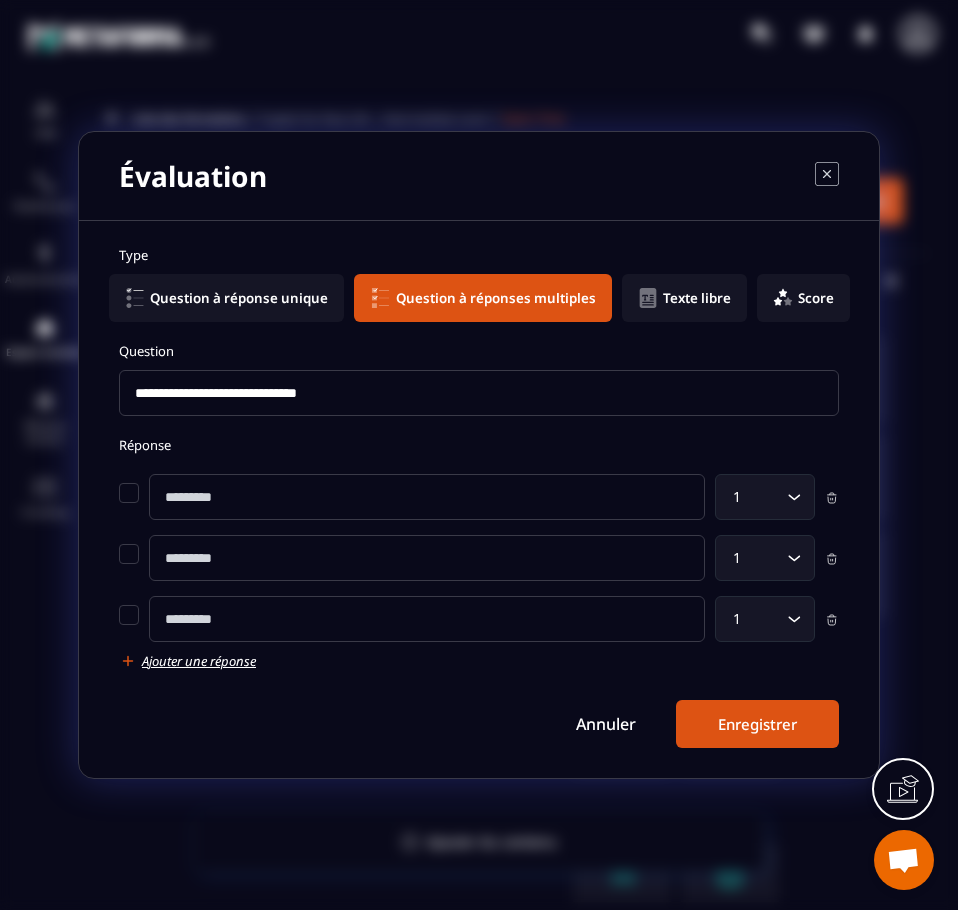 click 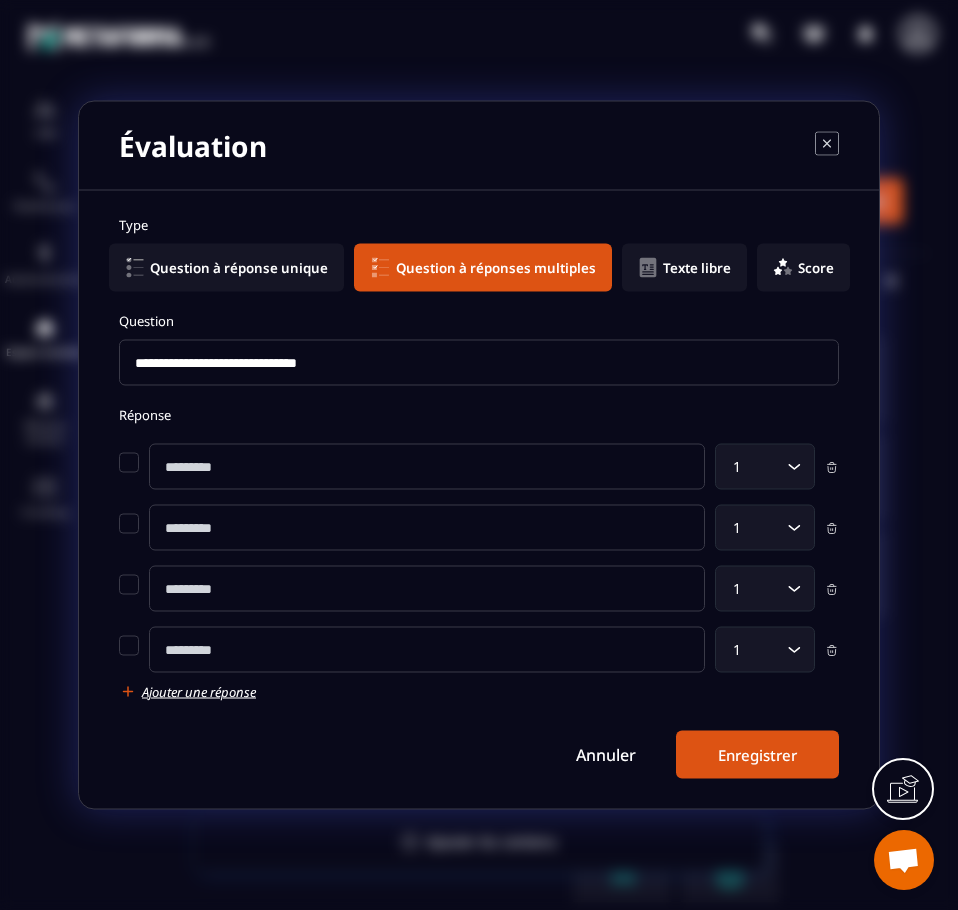 click at bounding box center [427, 467] 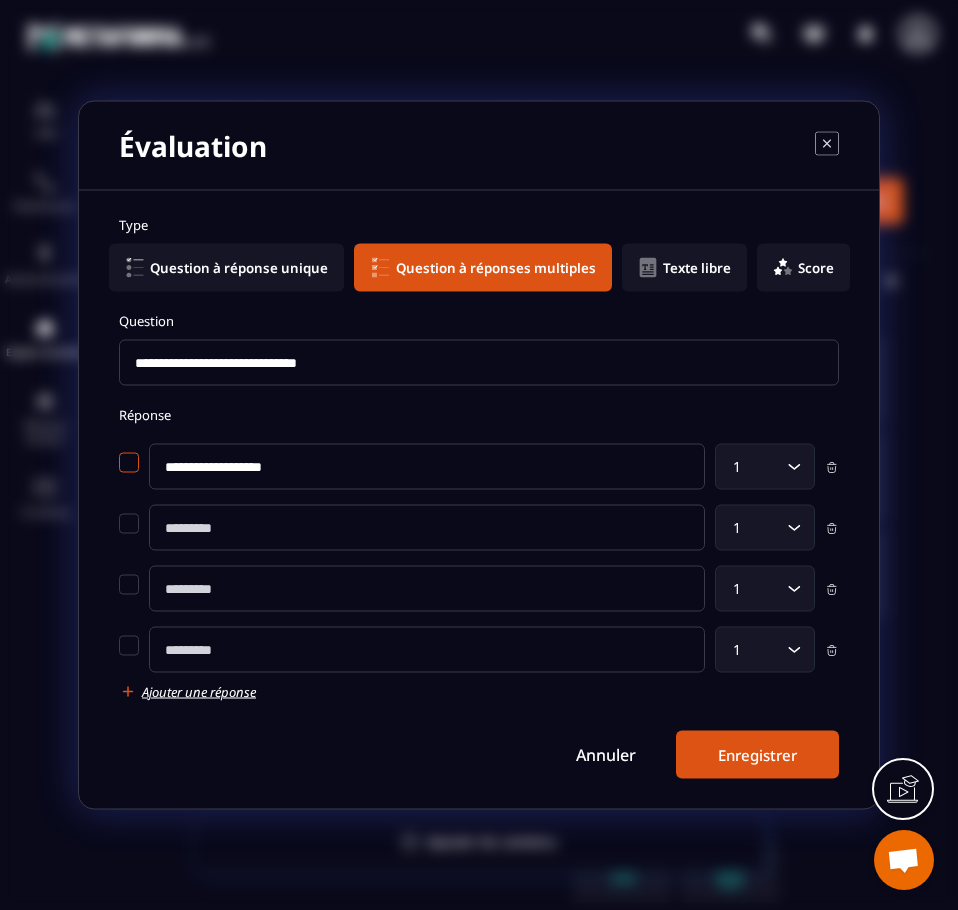 type on "**********" 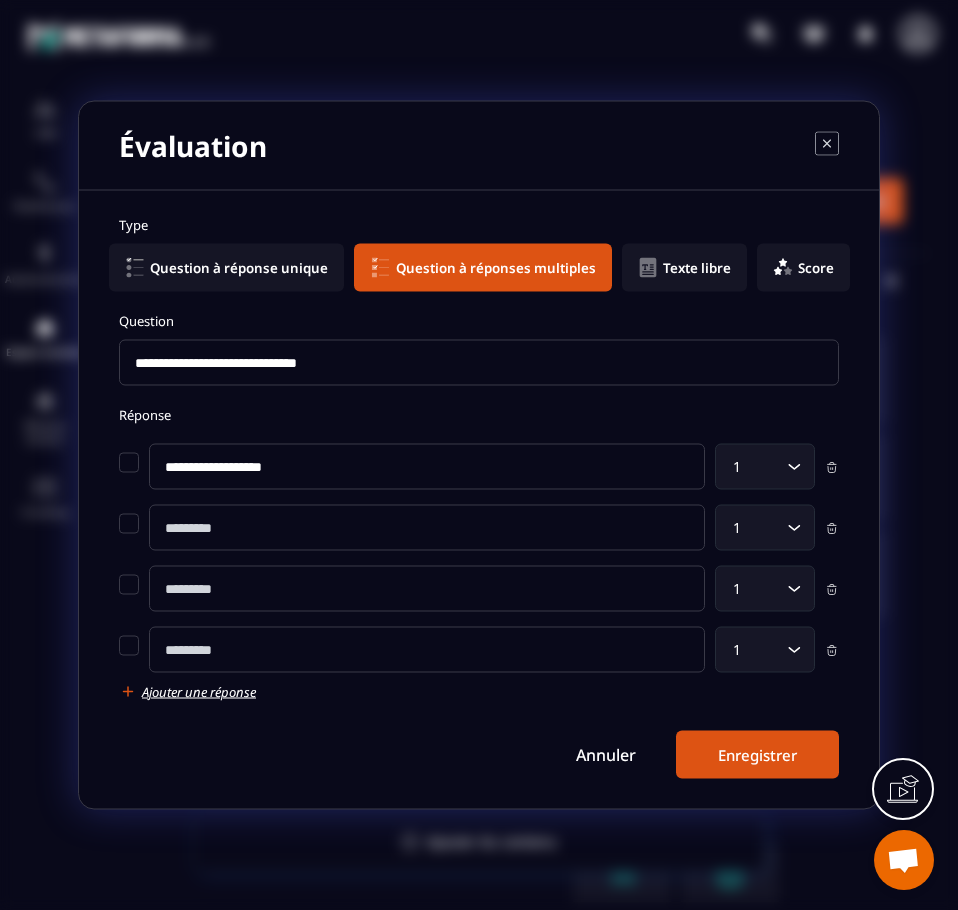 click at bounding box center [427, 528] 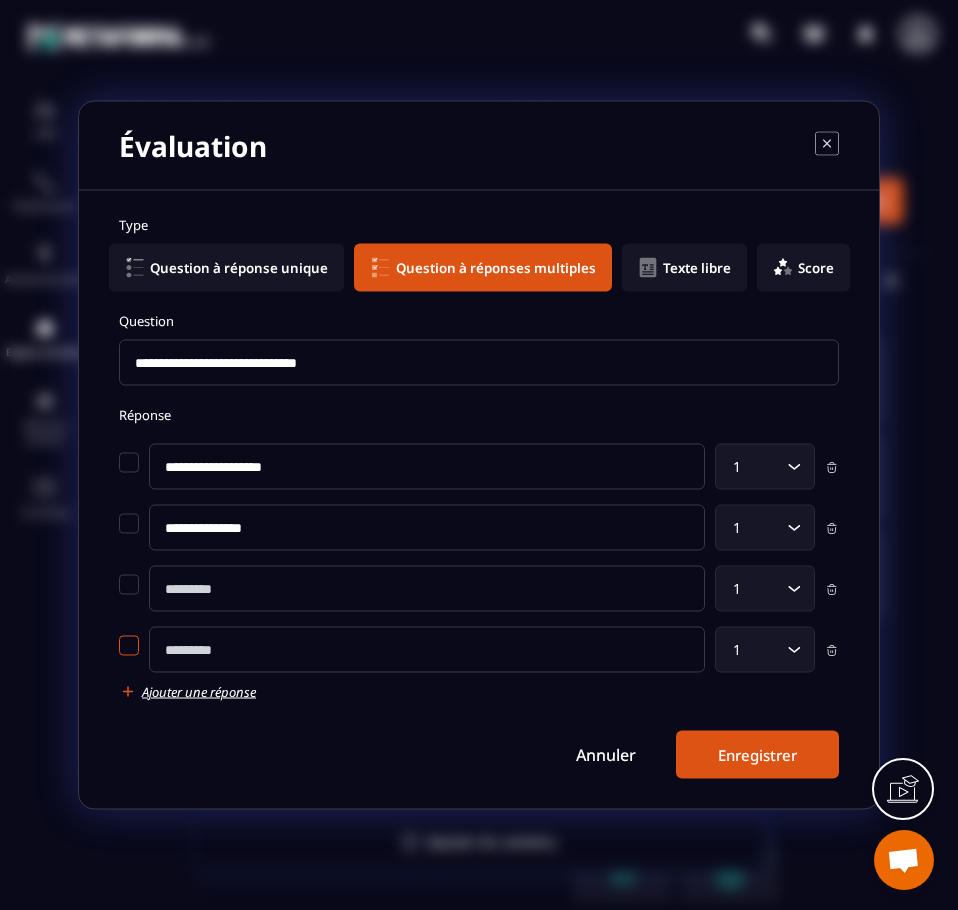type on "**********" 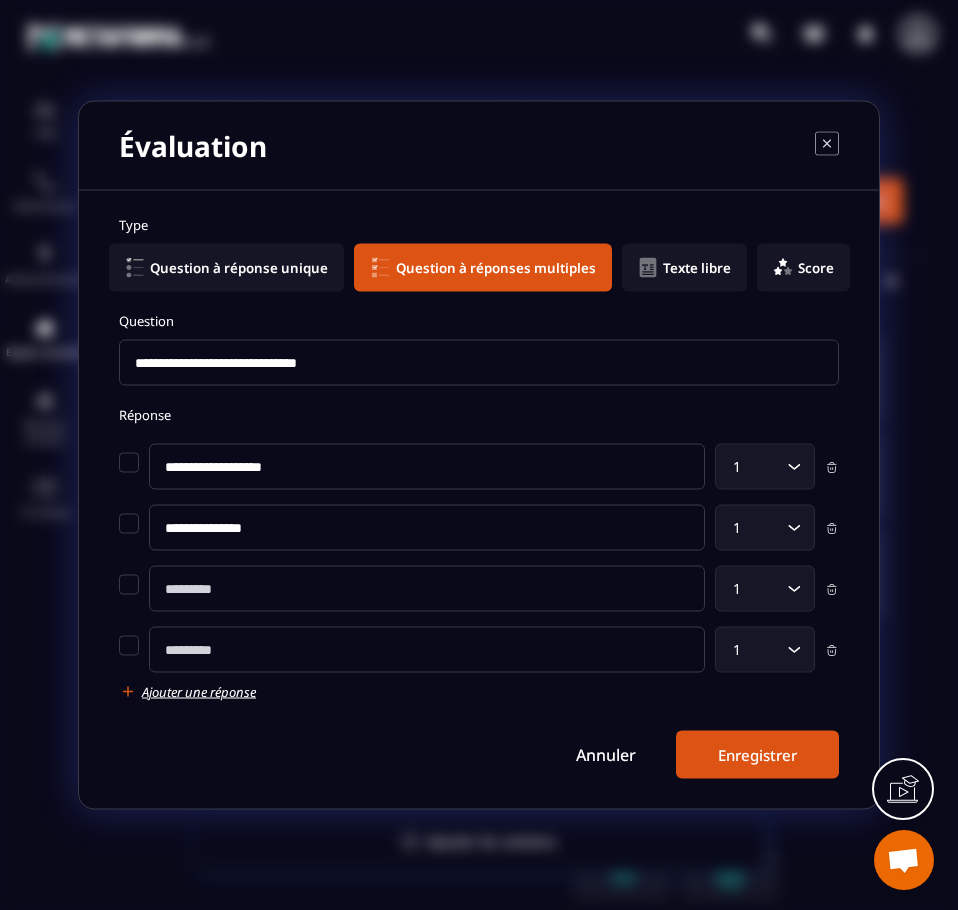 click at bounding box center (427, 650) 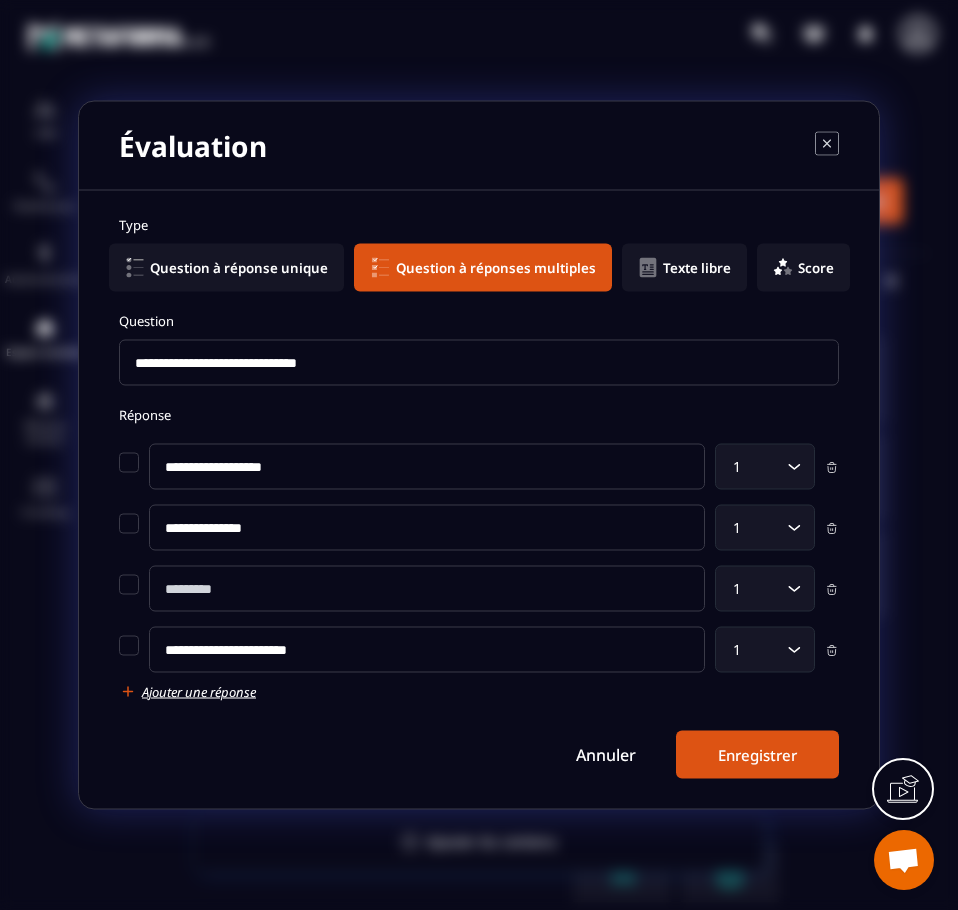 type on "**********" 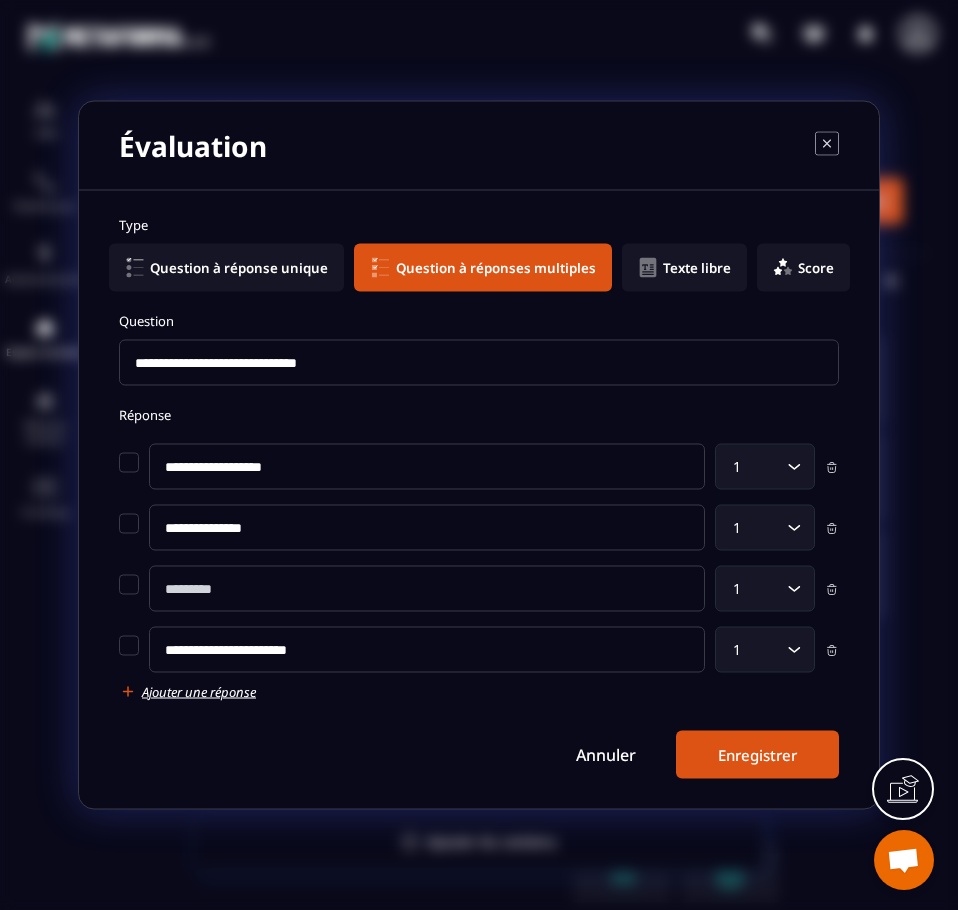 click at bounding box center (427, 589) 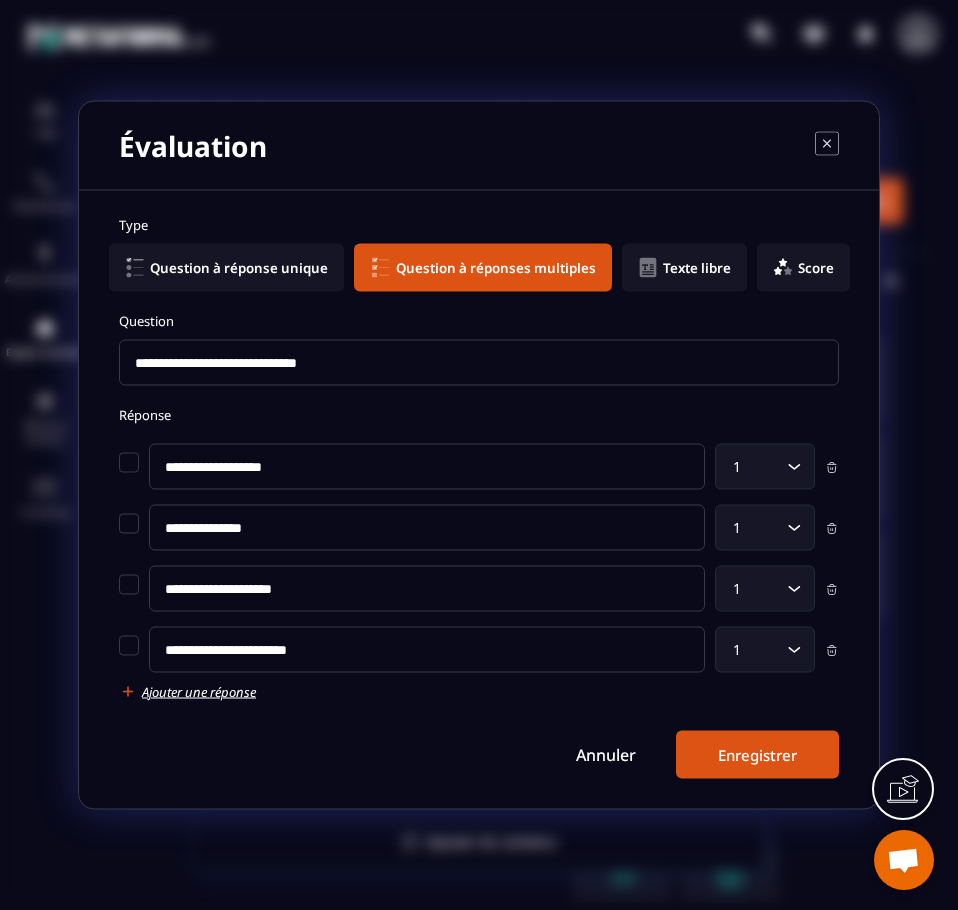 type on "**********" 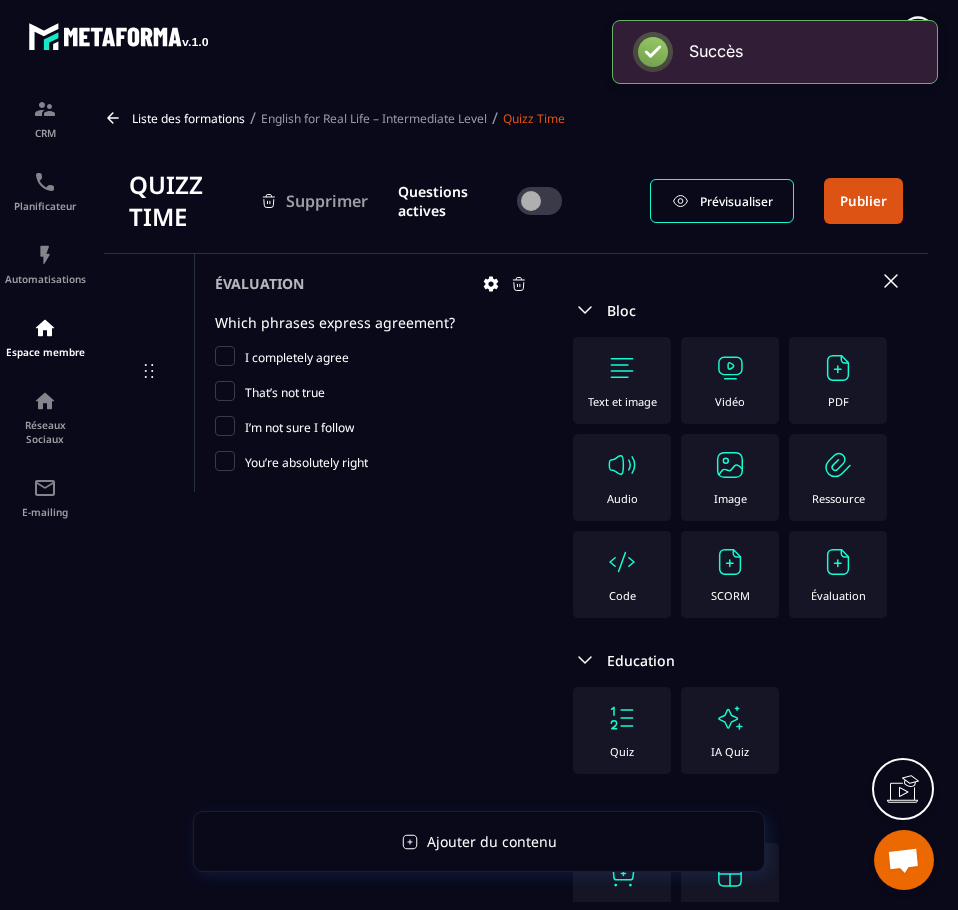 click on "Évaluation" at bounding box center [838, 574] 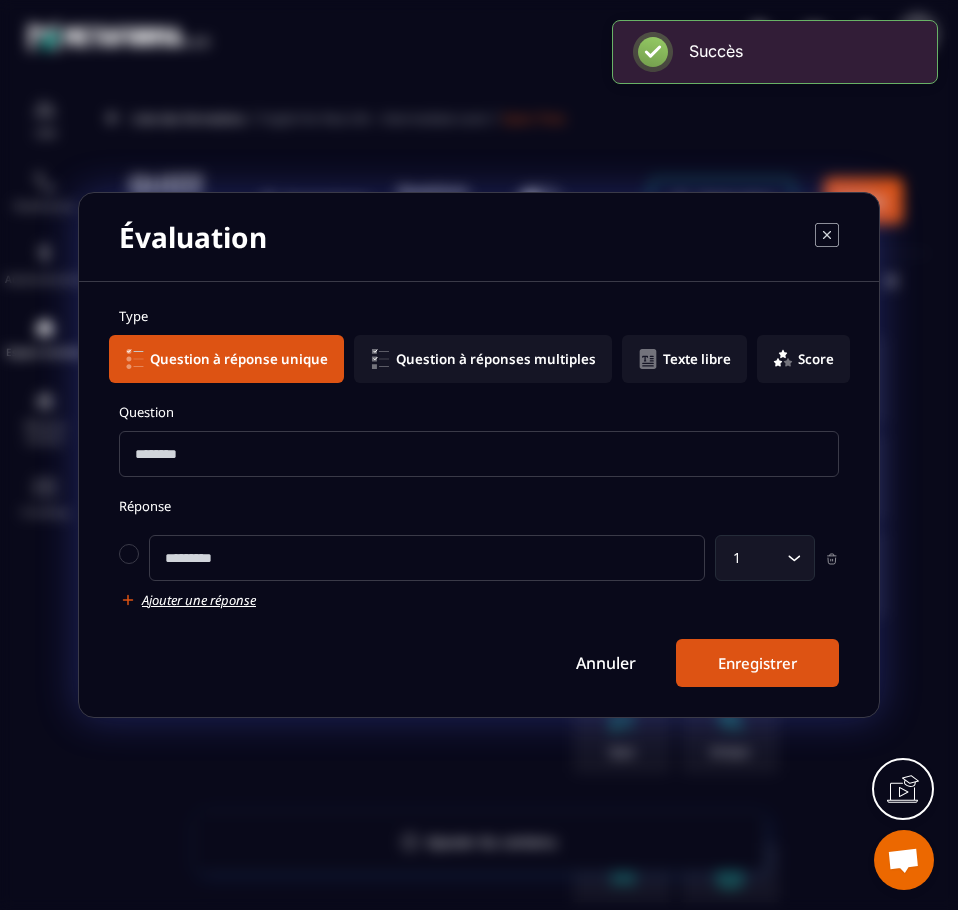 click at bounding box center (479, 454) 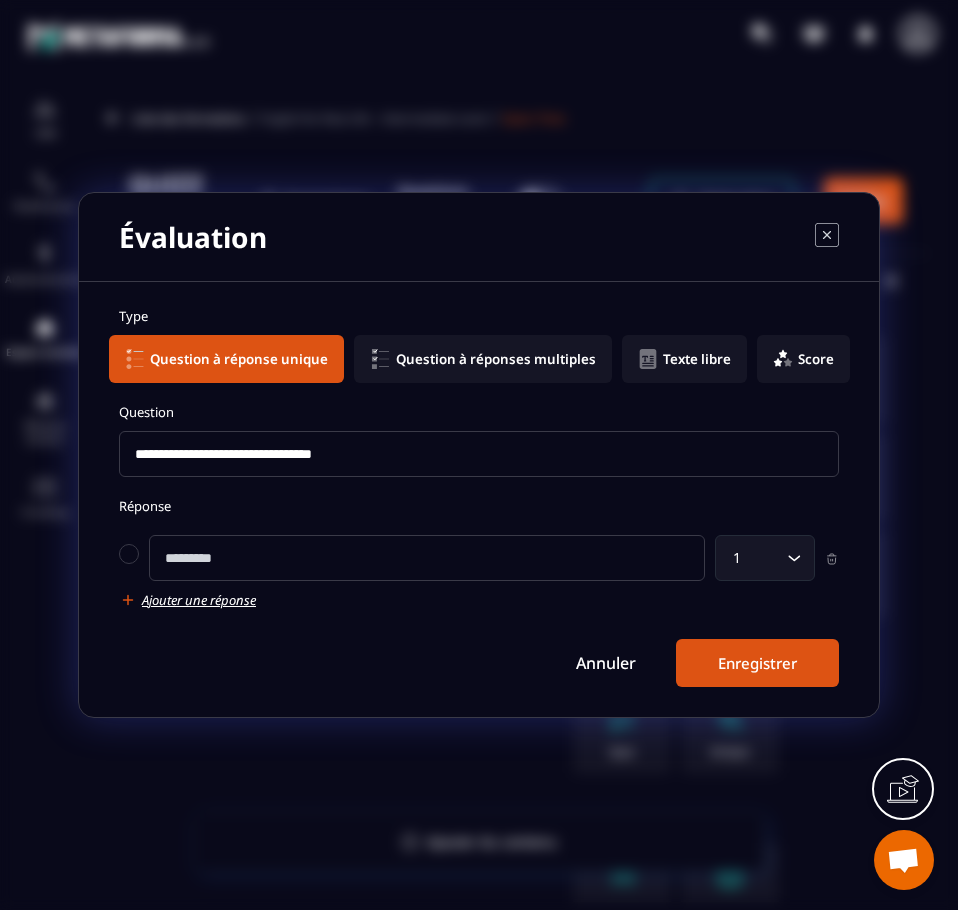 type on "**********" 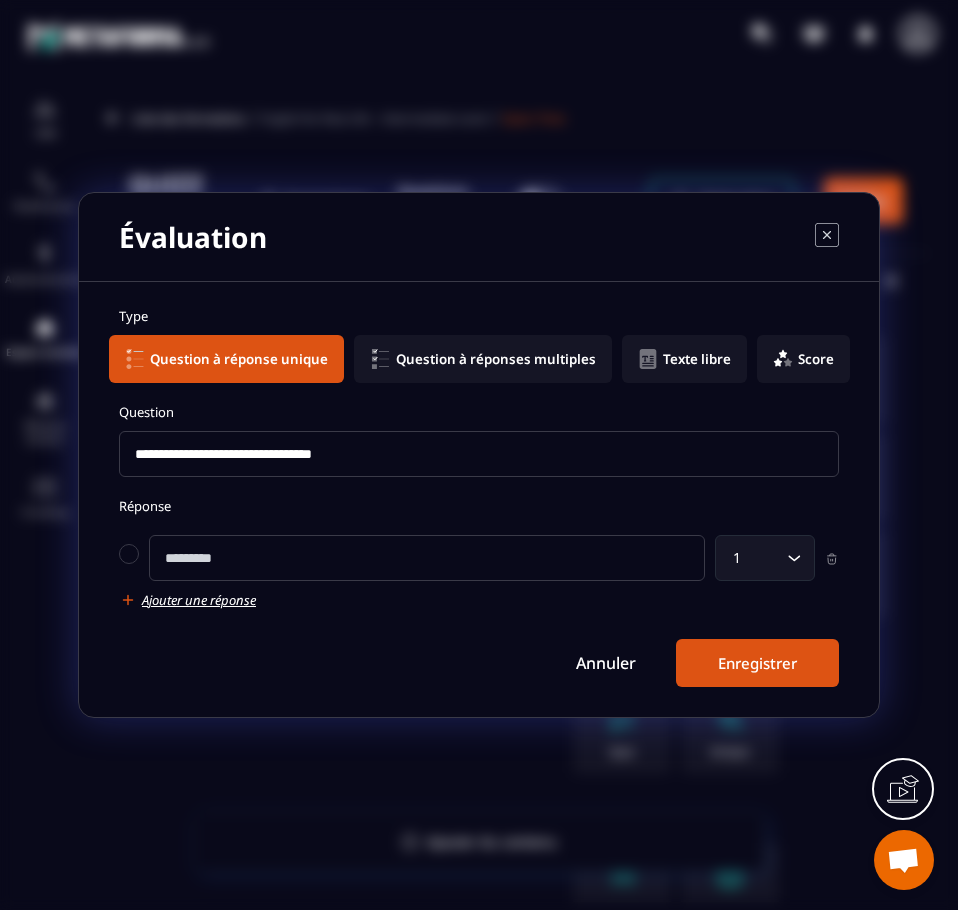 click at bounding box center (427, 558) 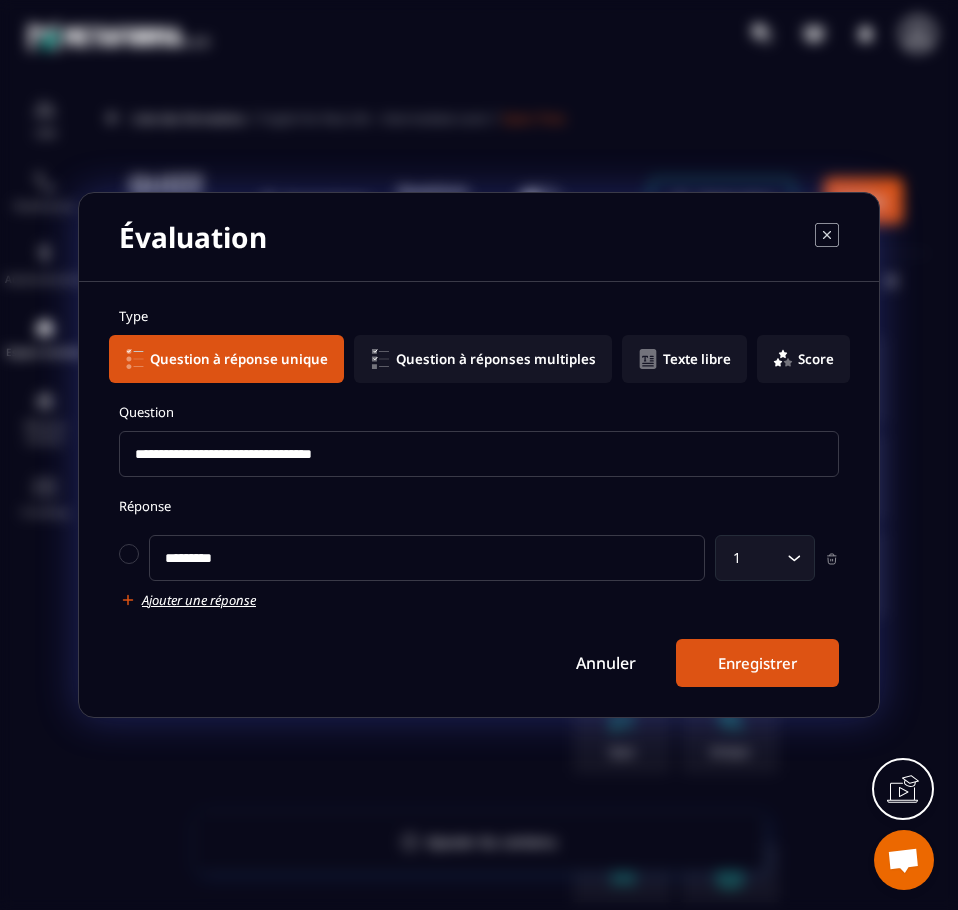 type on "*********" 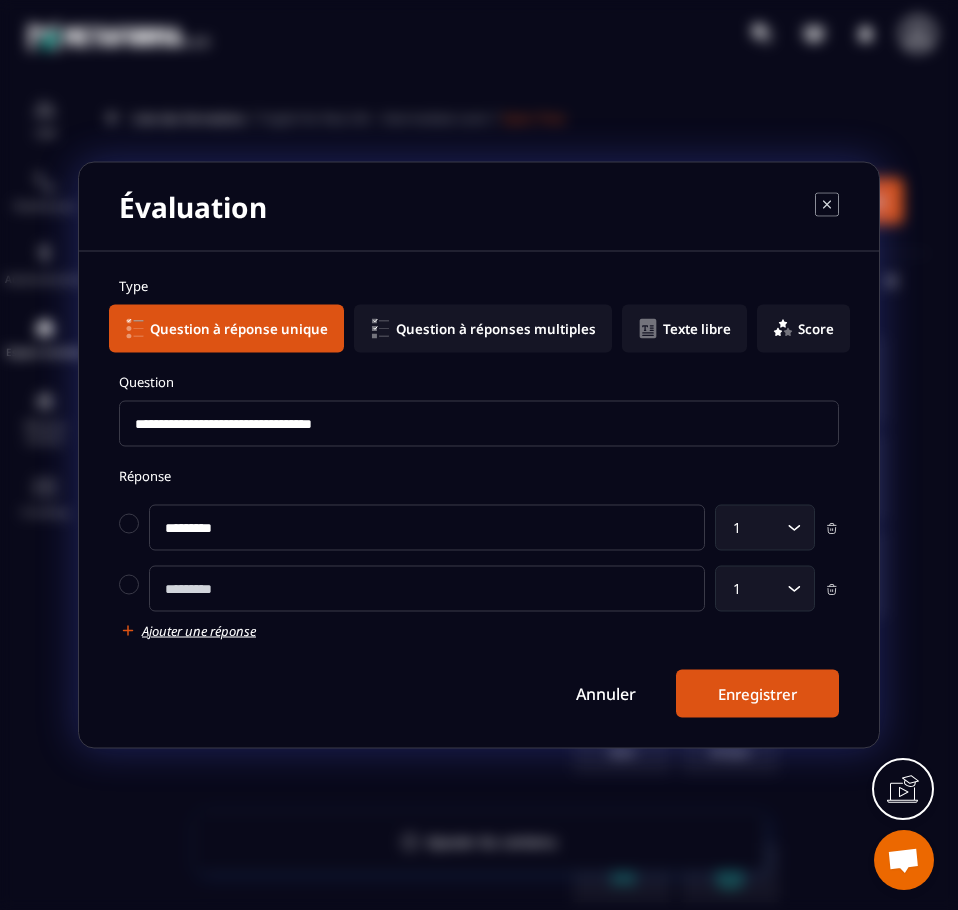 click 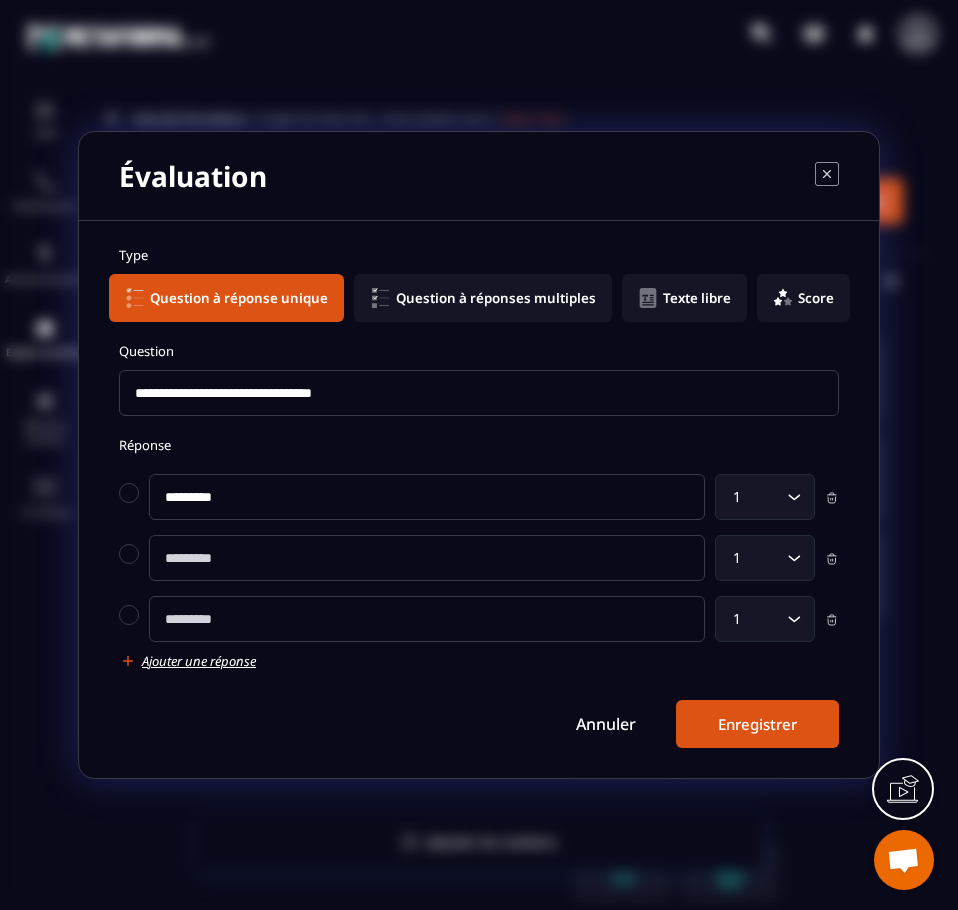 click 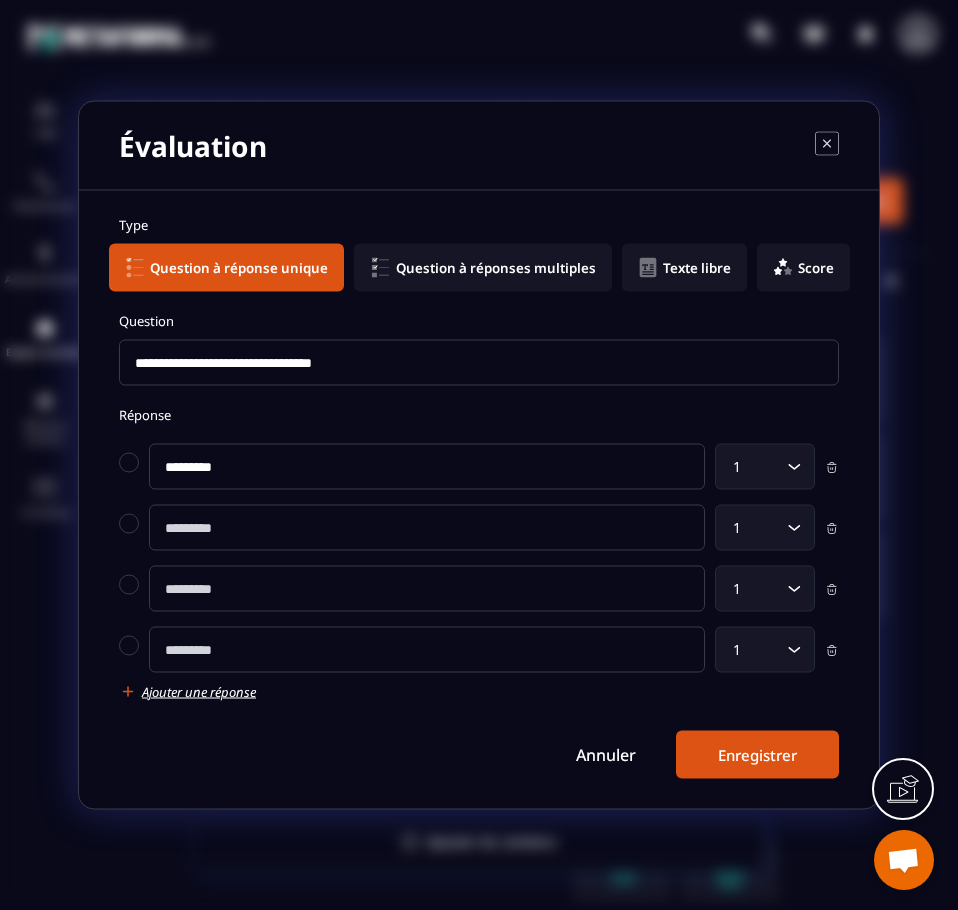 click at bounding box center [427, 528] 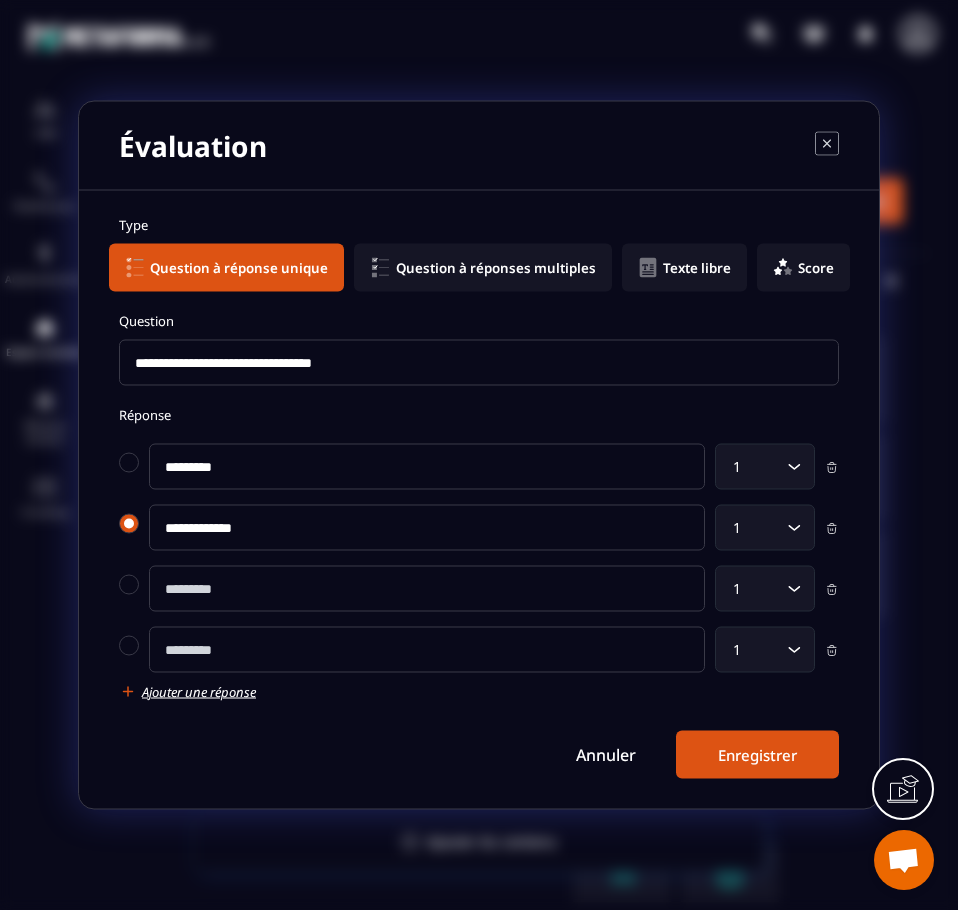 type on "**********" 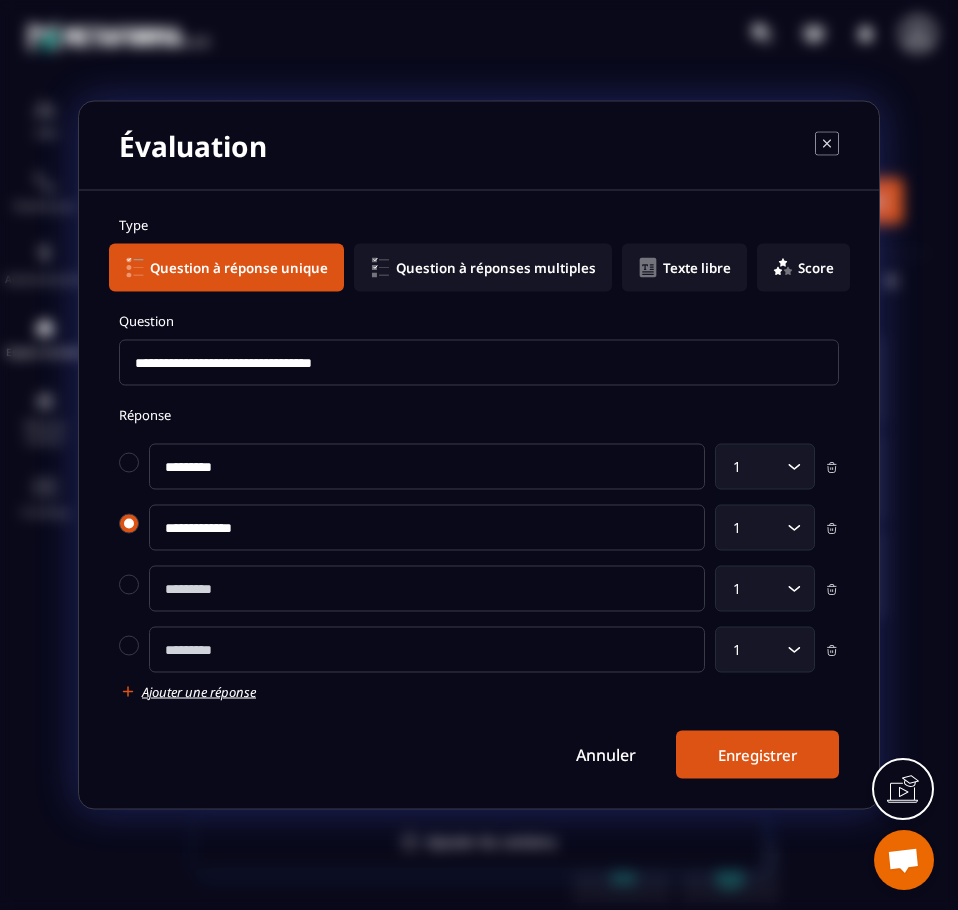click at bounding box center (129, 524) 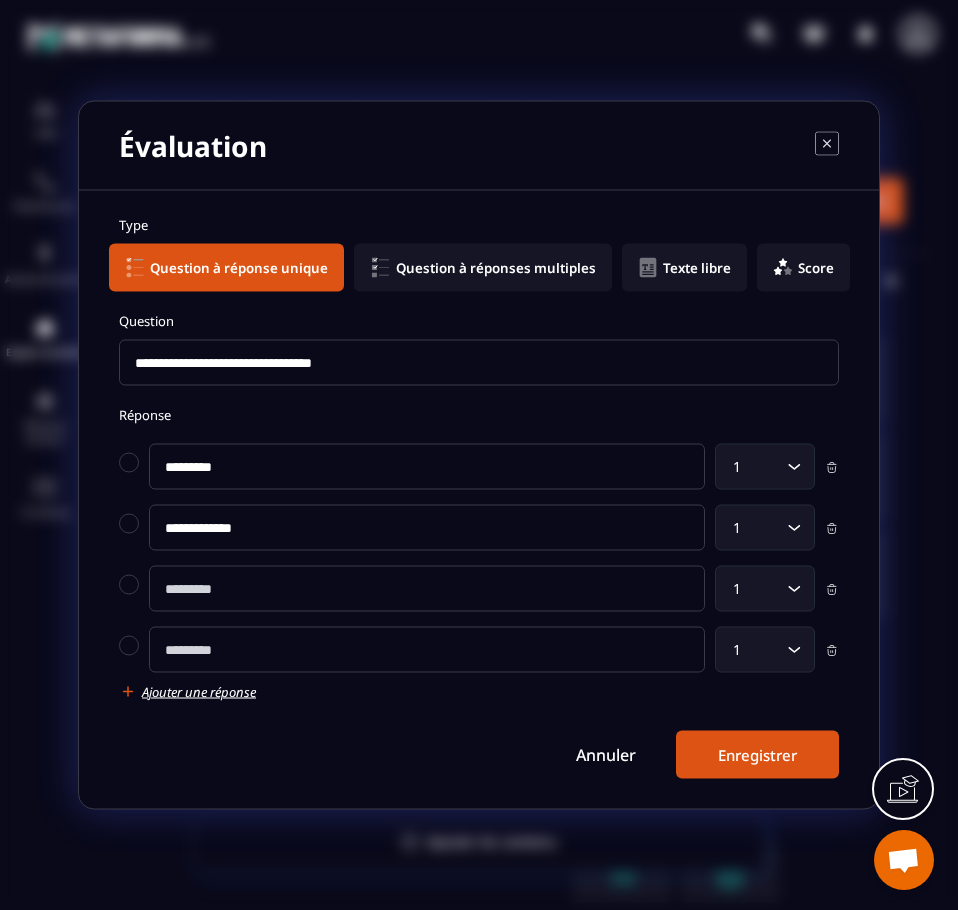 click at bounding box center (427, 589) 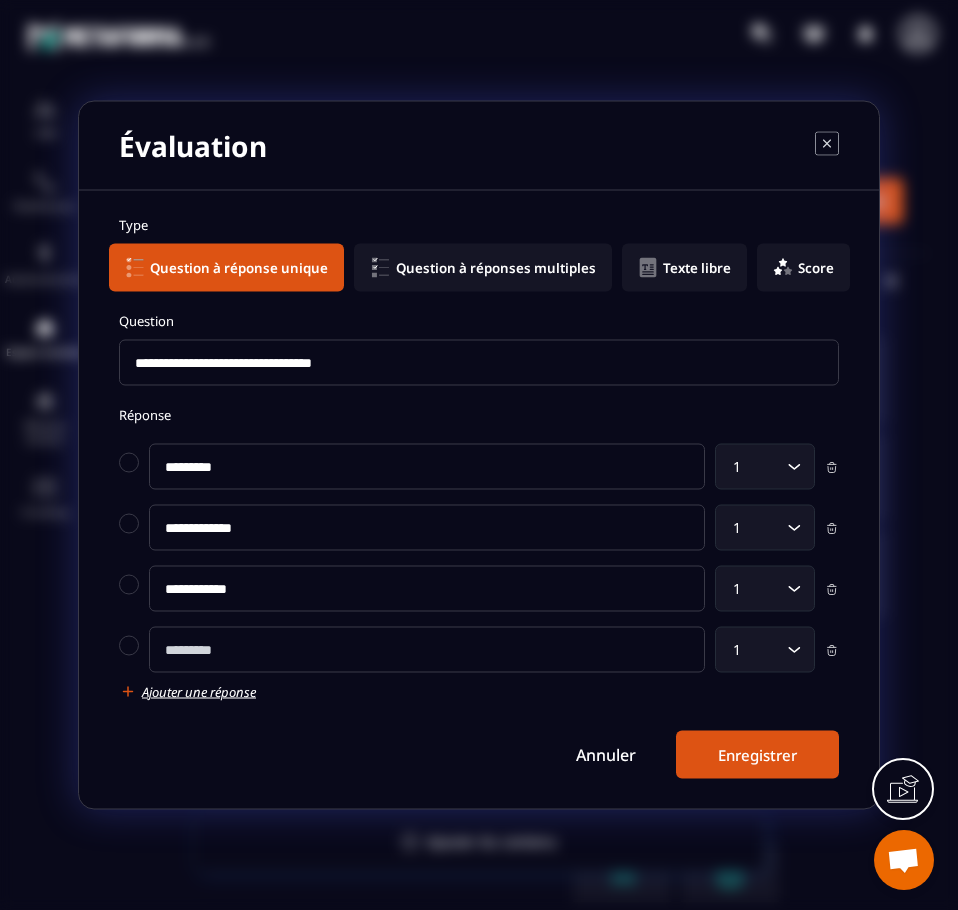 type on "**********" 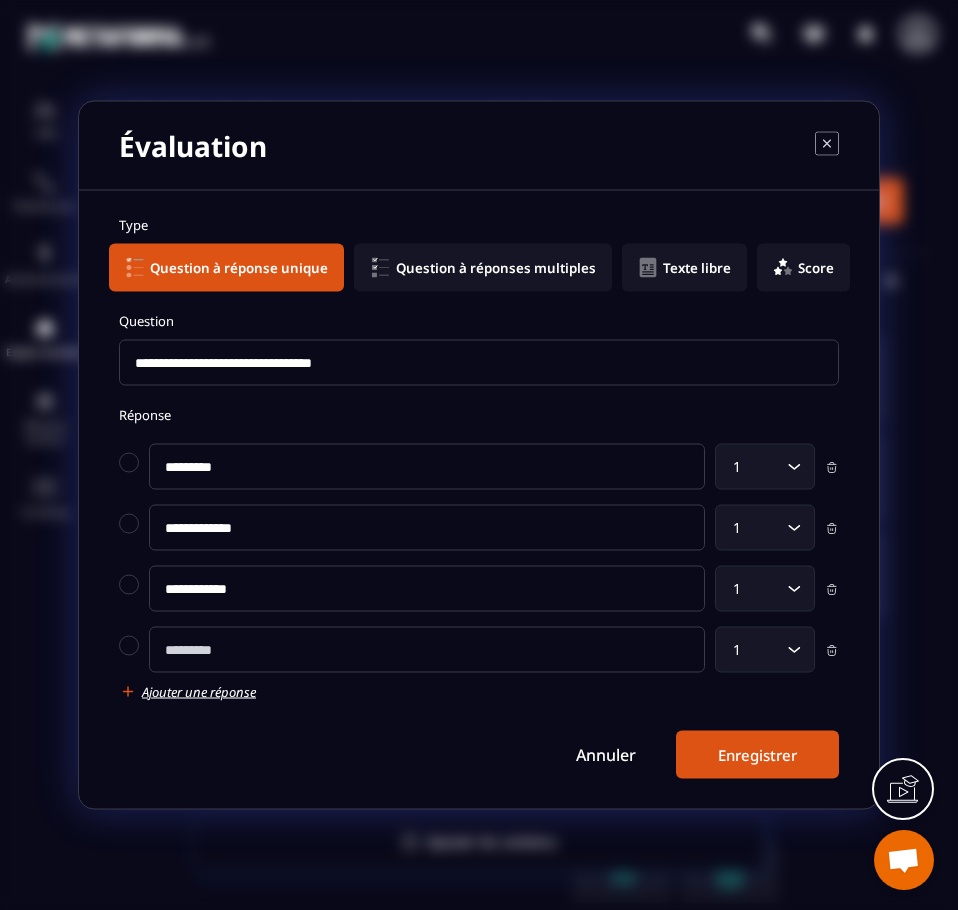 click at bounding box center (427, 650) 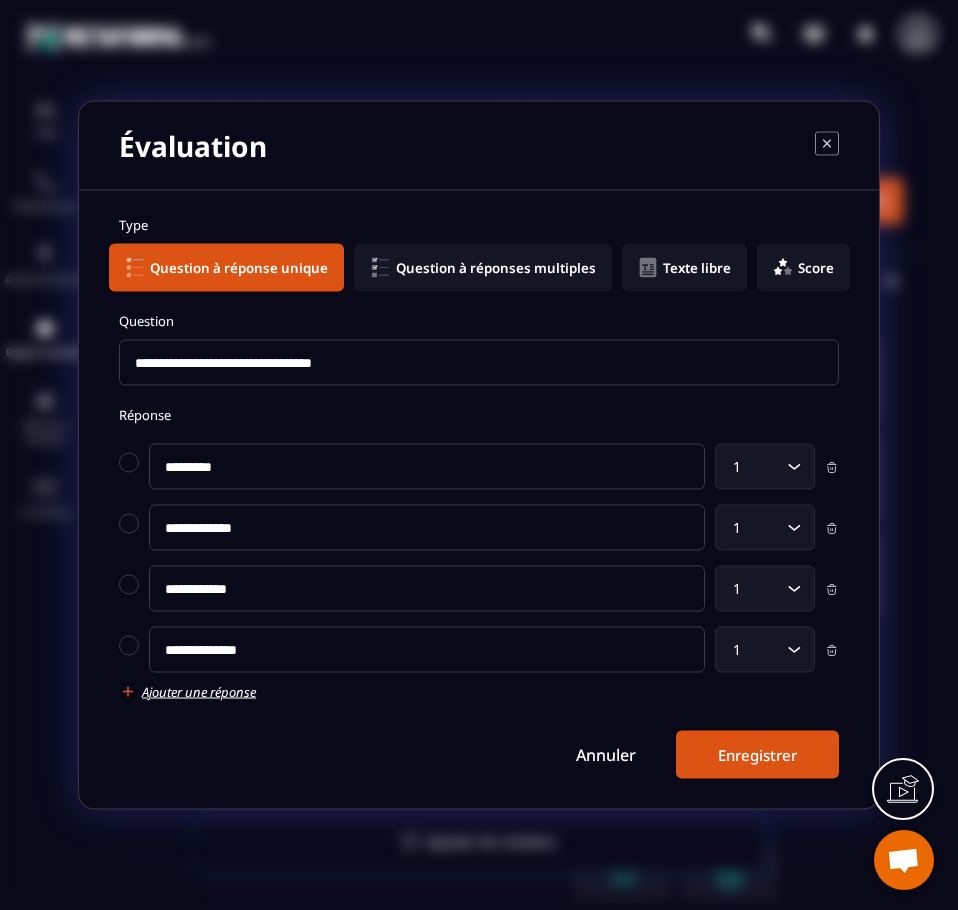 type on "**********" 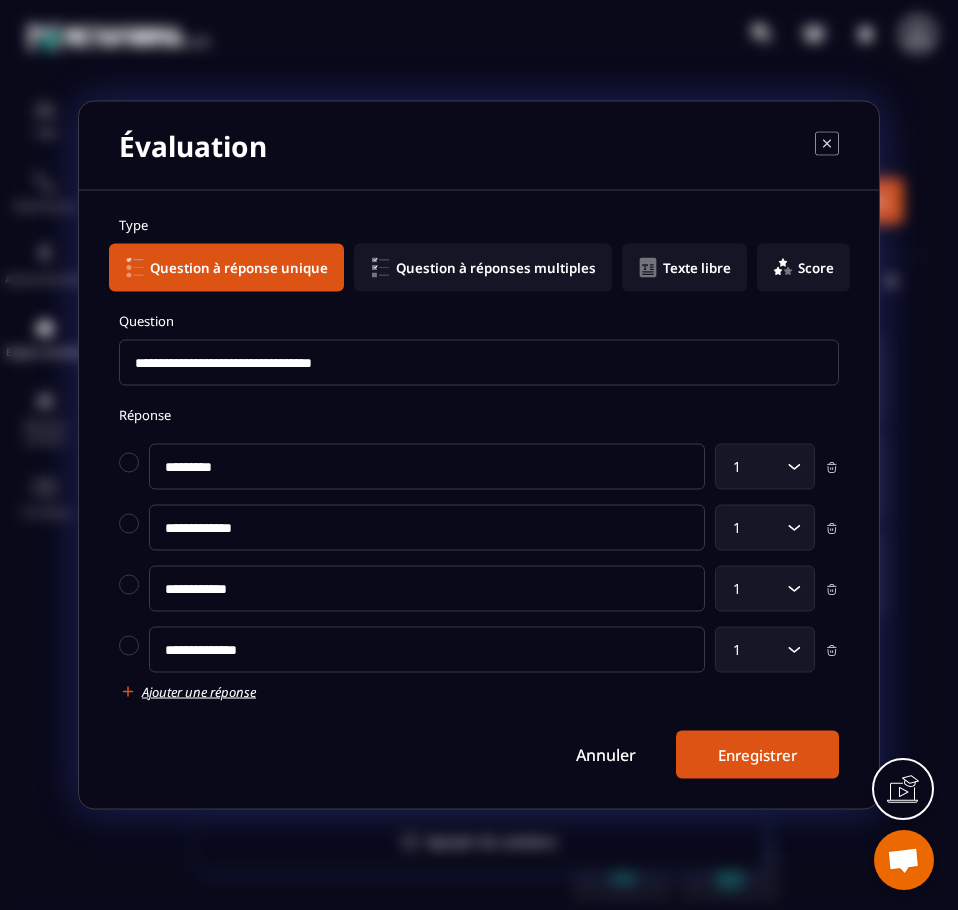 click on "Enregistrer" at bounding box center [757, 755] 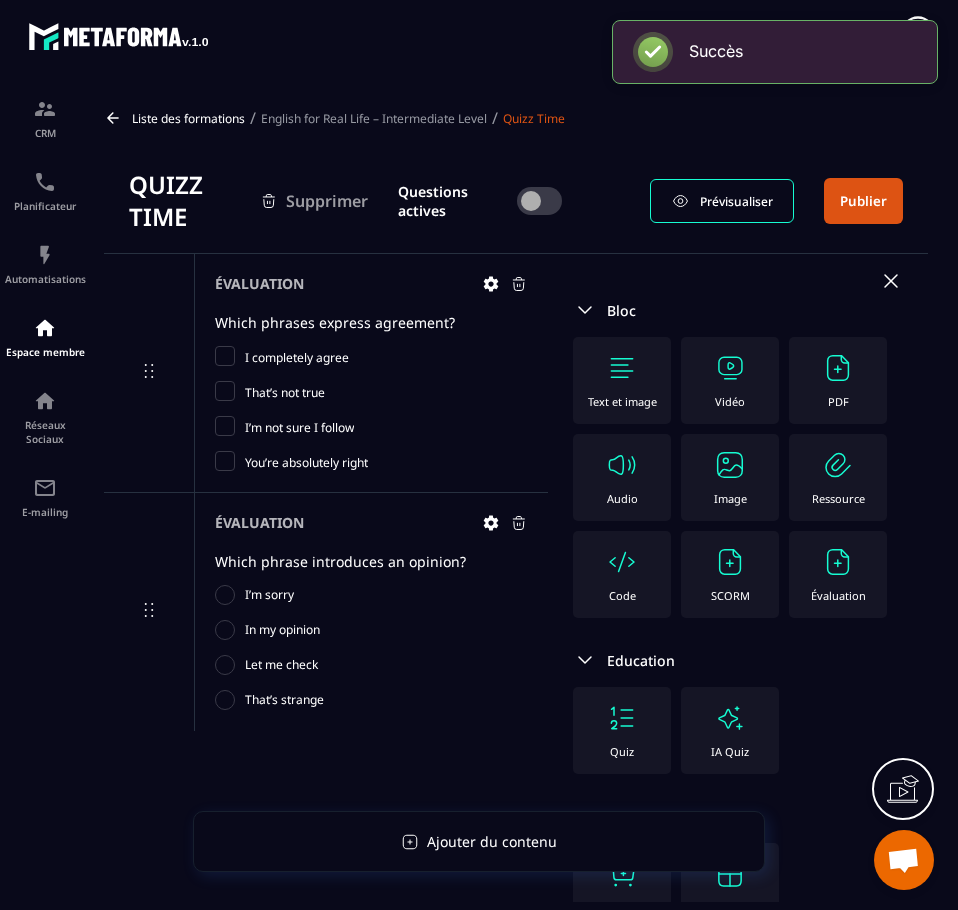 click at bounding box center (838, 562) 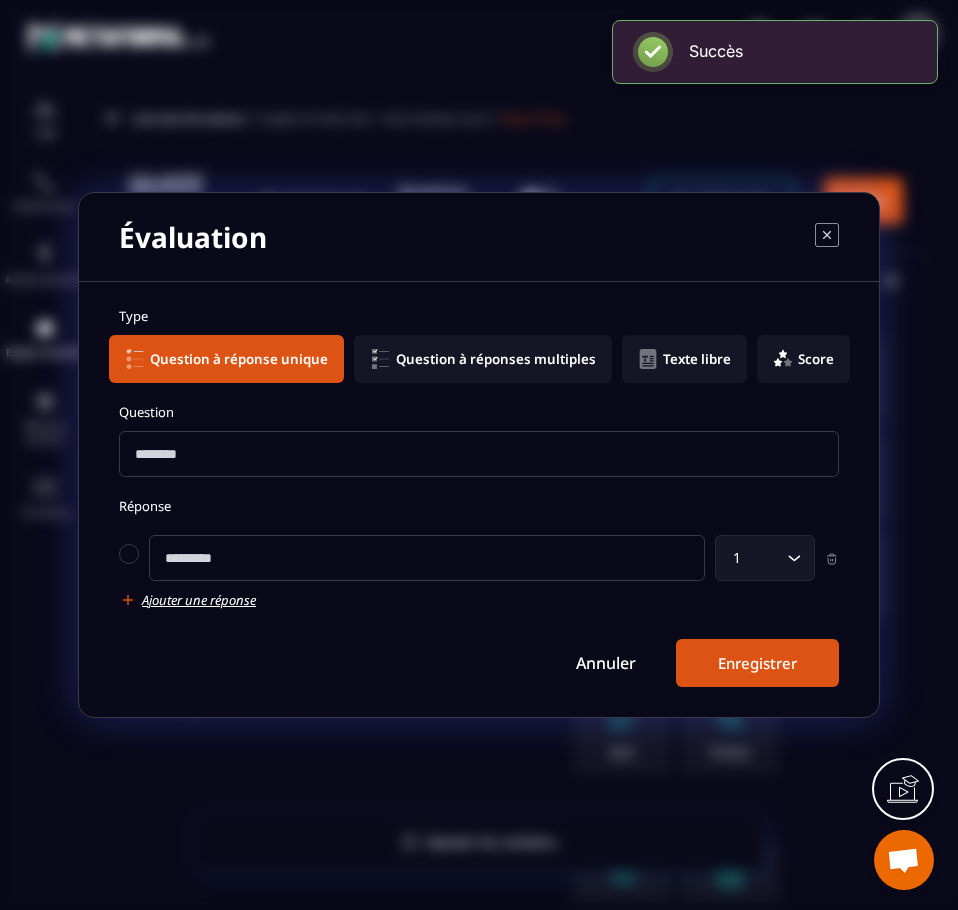click at bounding box center (479, 454) 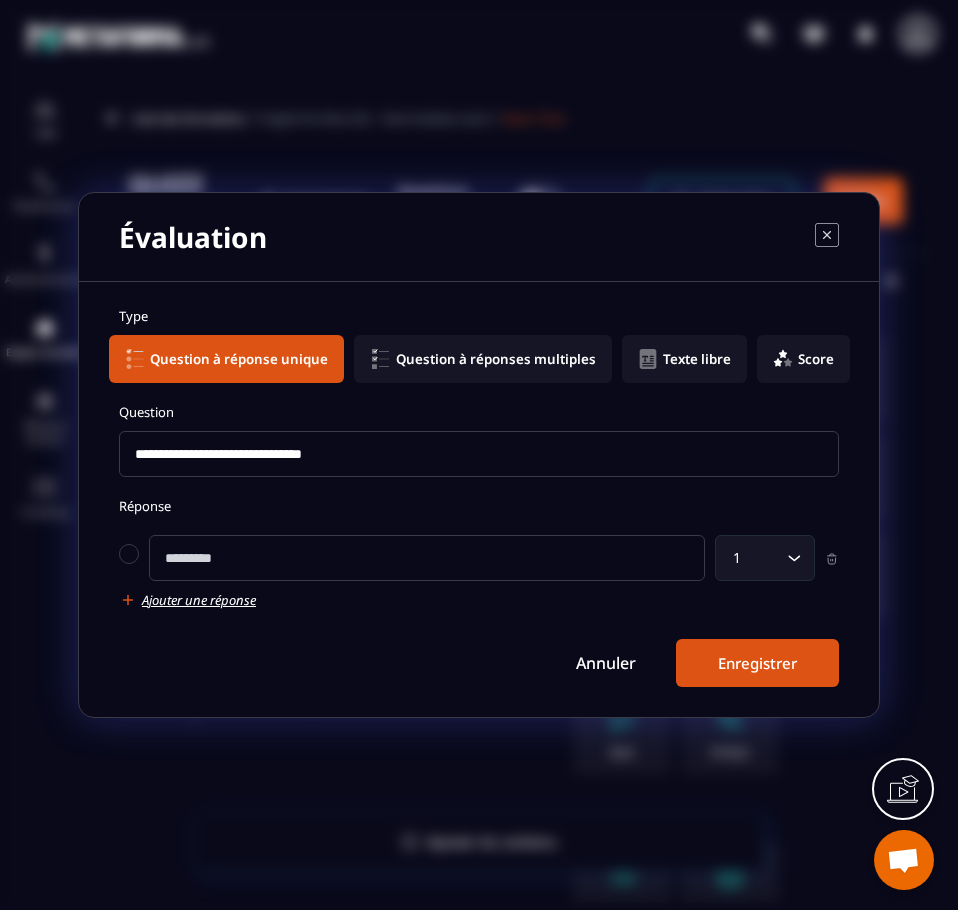 type on "**********" 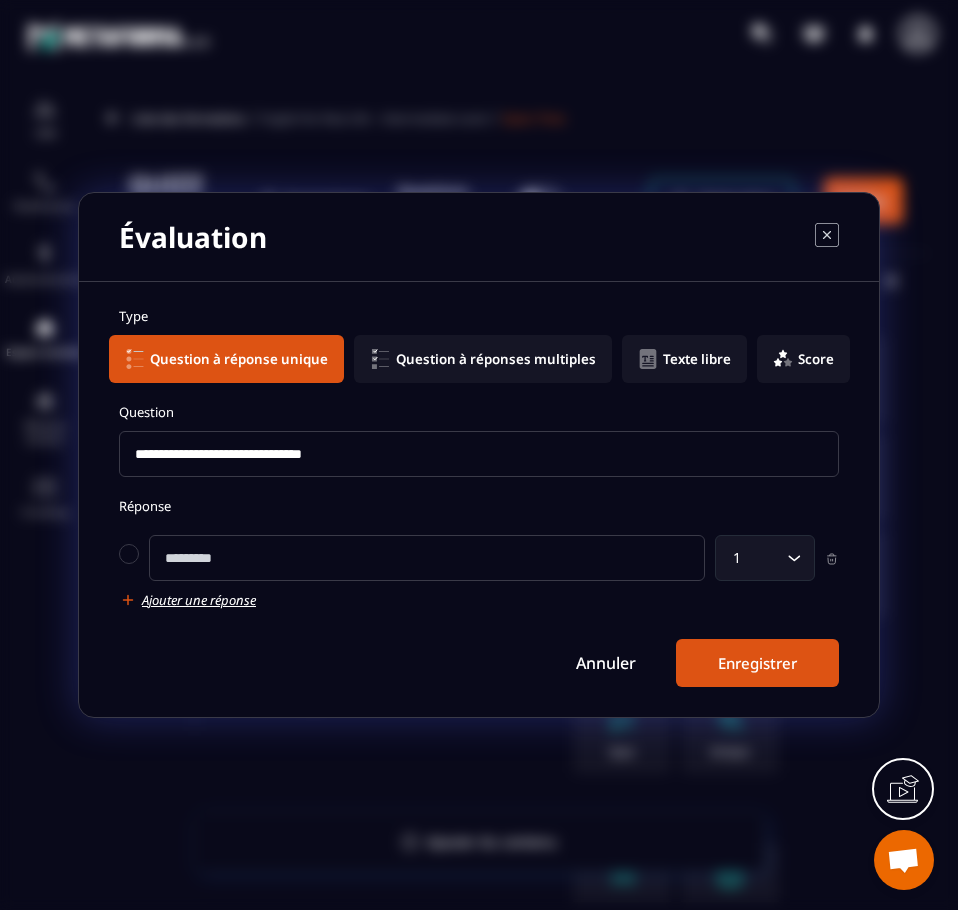 click 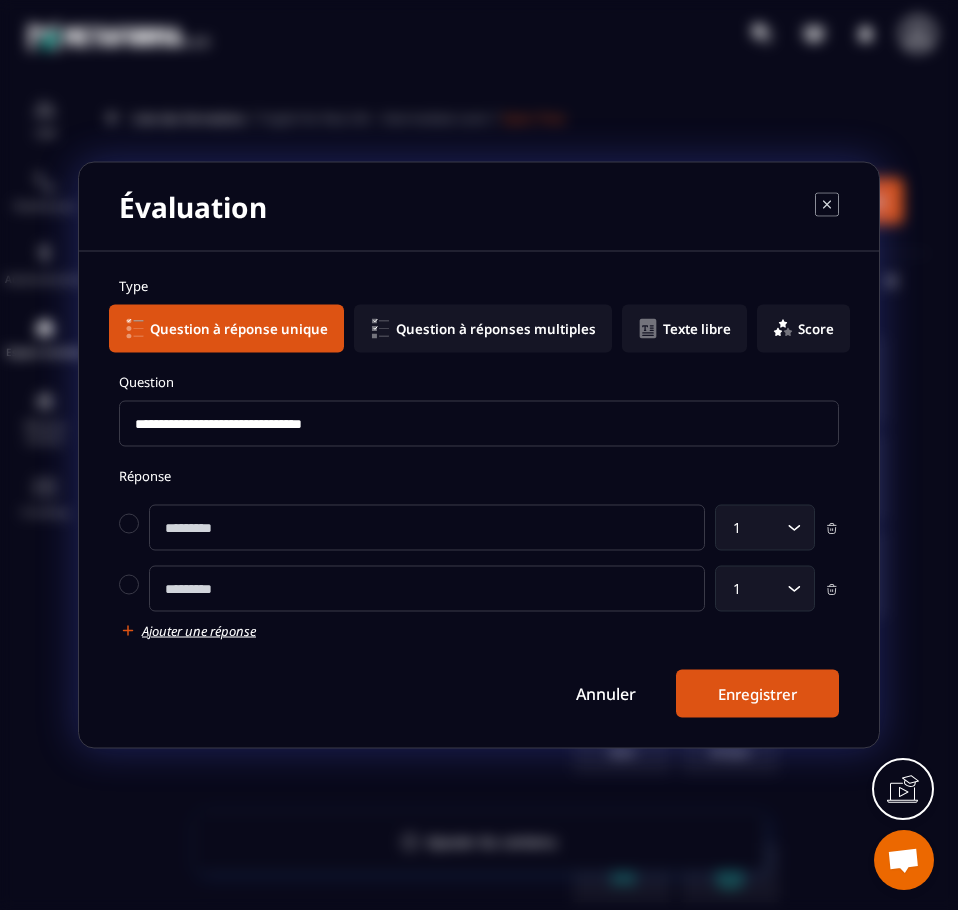 click 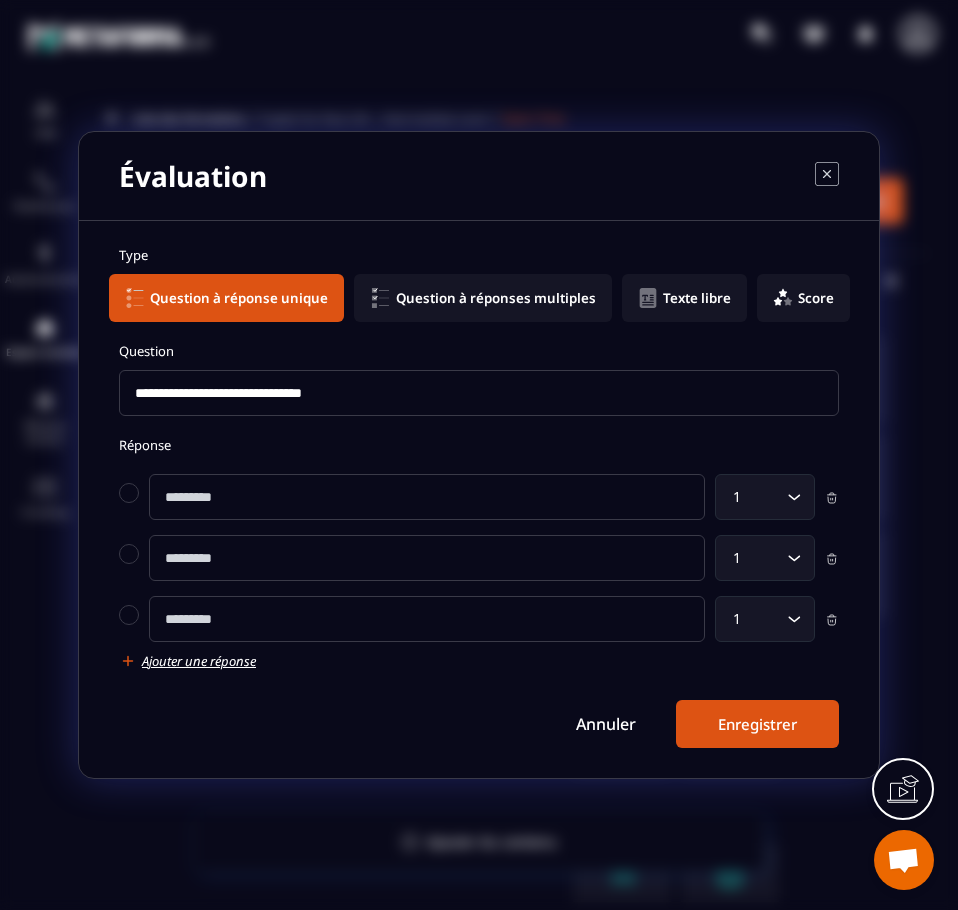 click 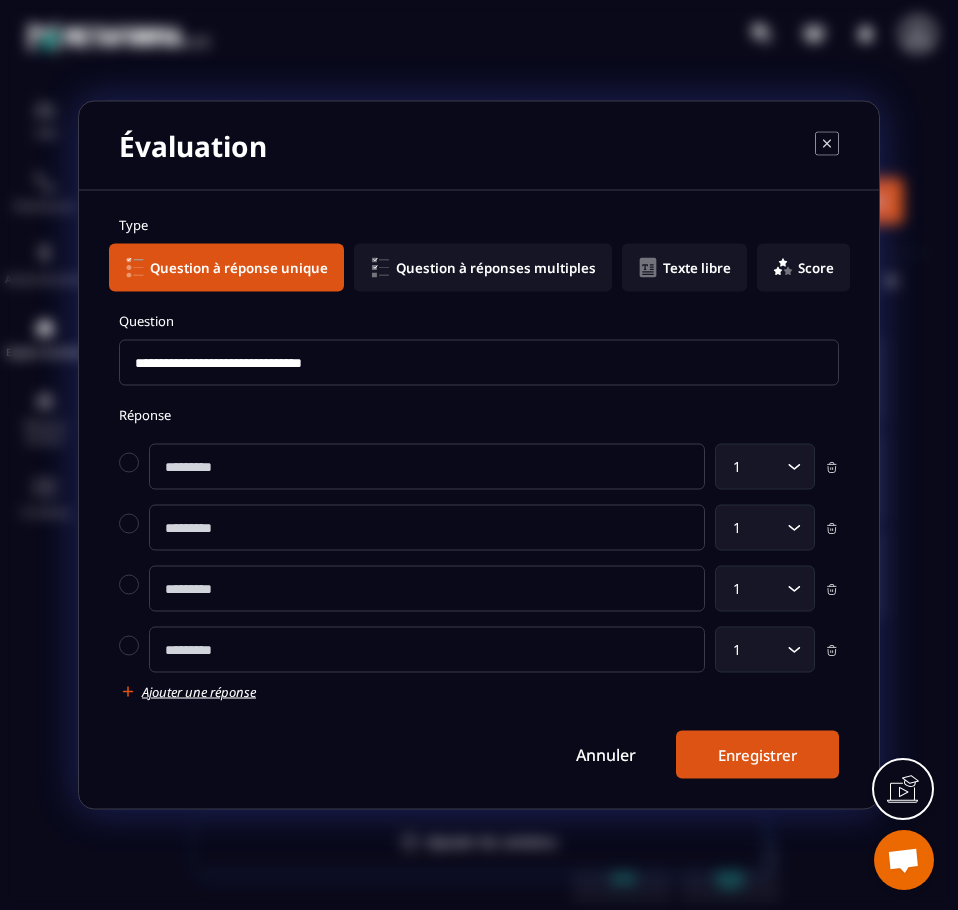 click at bounding box center (427, 467) 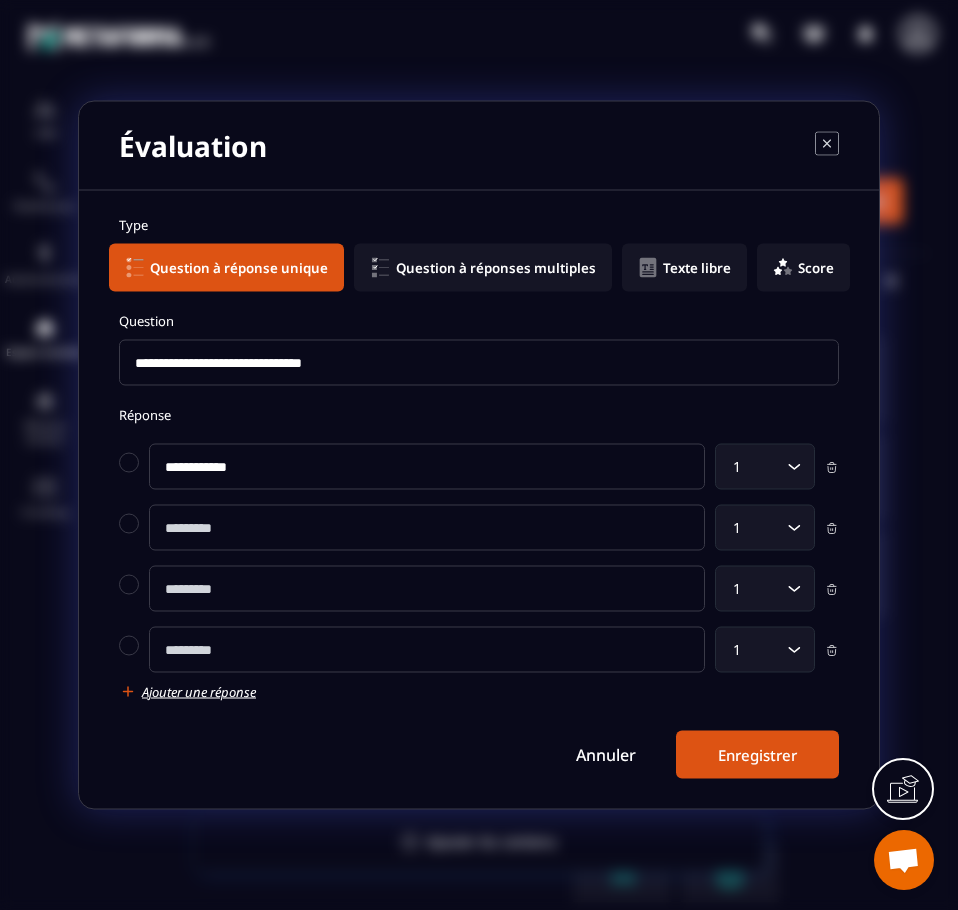type on "**********" 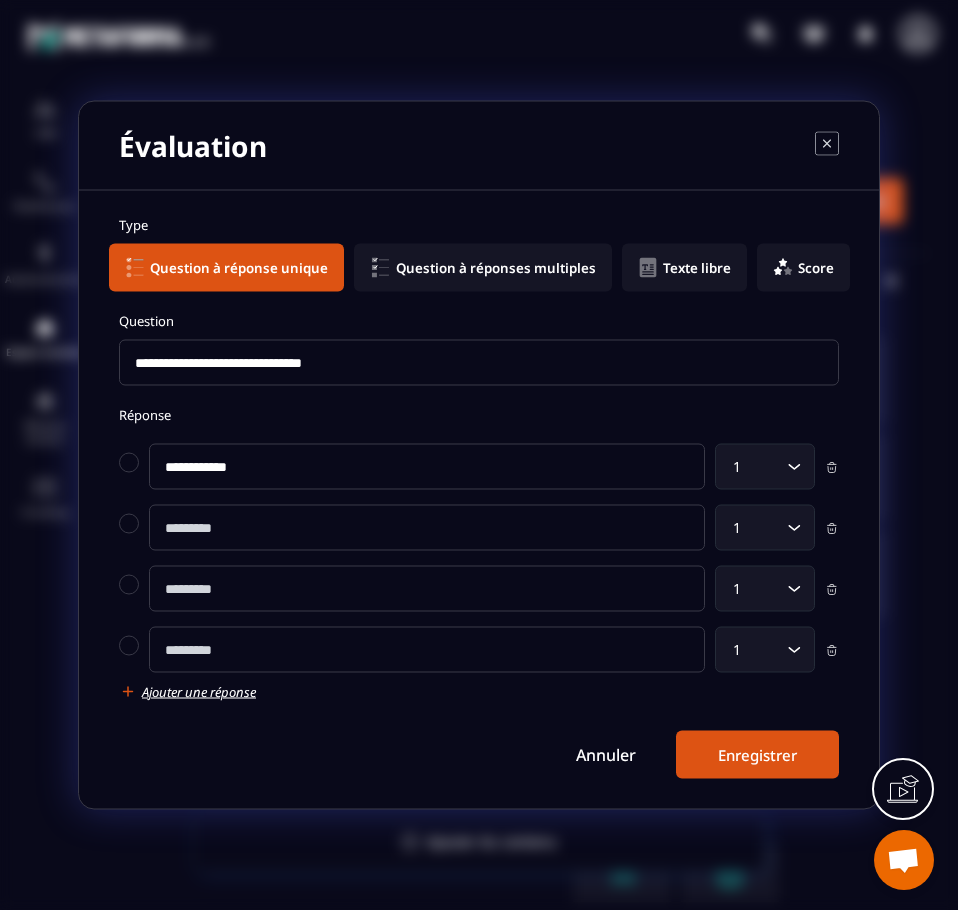 drag, startPoint x: 264, startPoint y: 521, endPoint x: 169, endPoint y: 545, distance: 97.984695 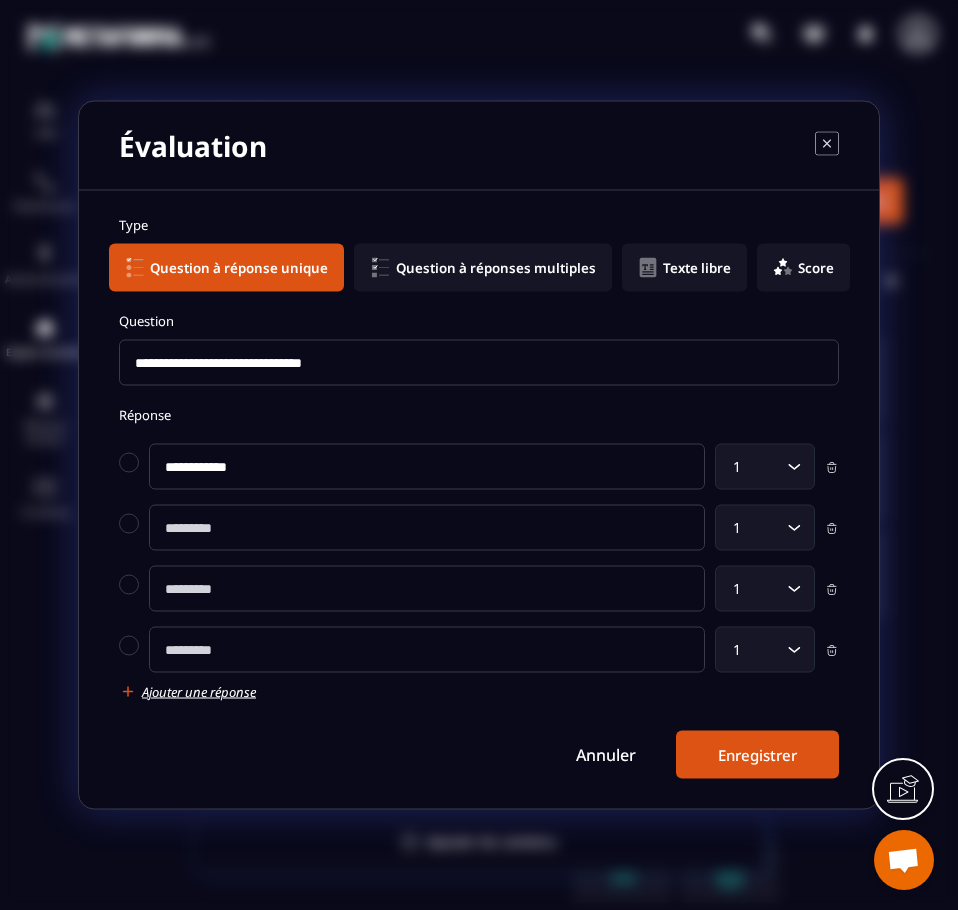 click at bounding box center [427, 528] 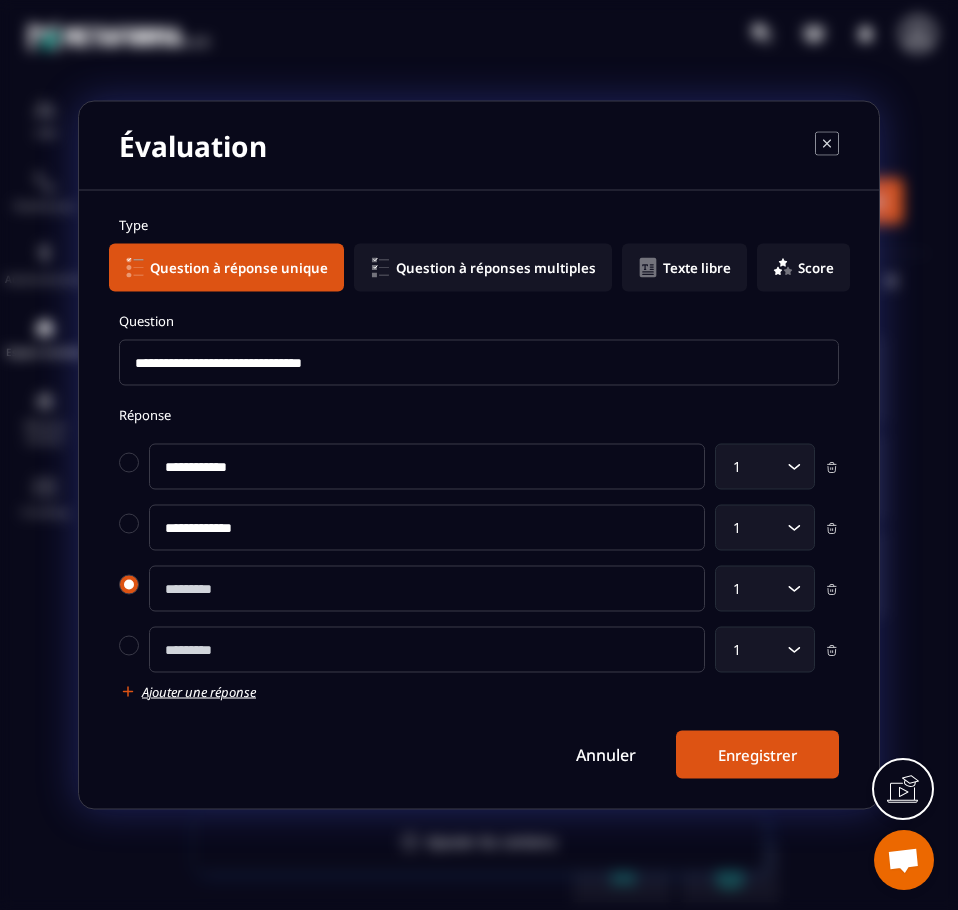 type on "**********" 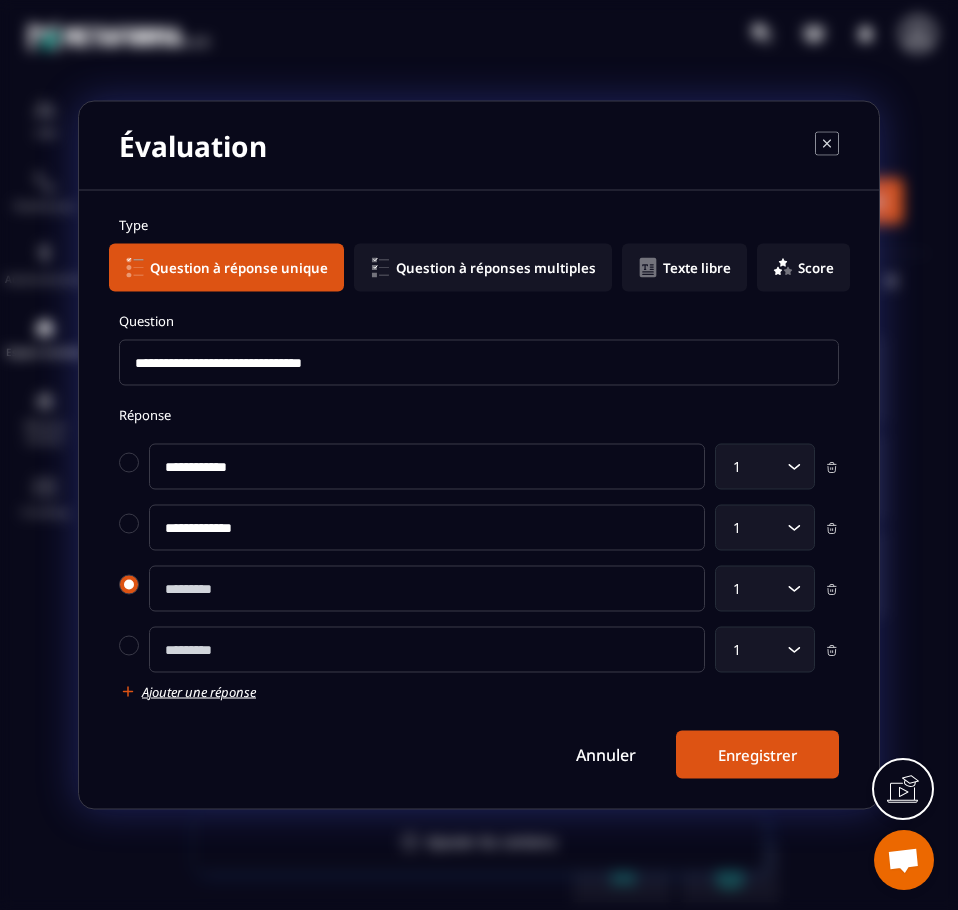 click at bounding box center [129, 585] 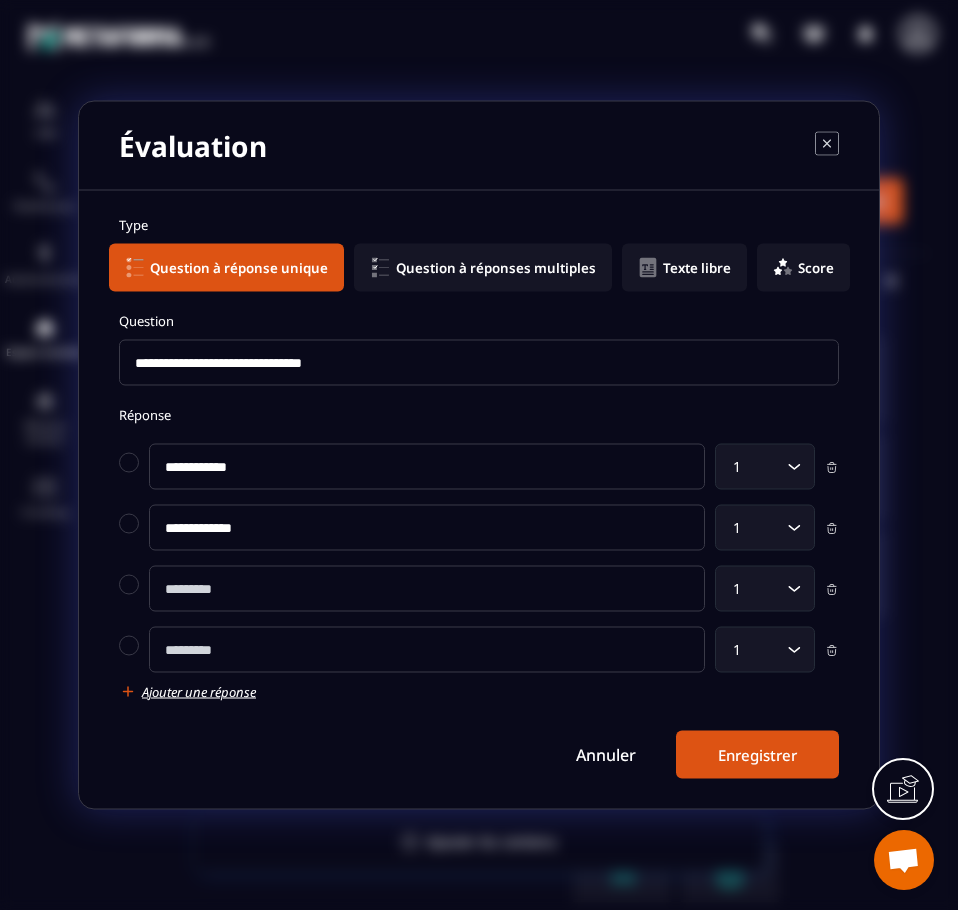 click at bounding box center (427, 589) 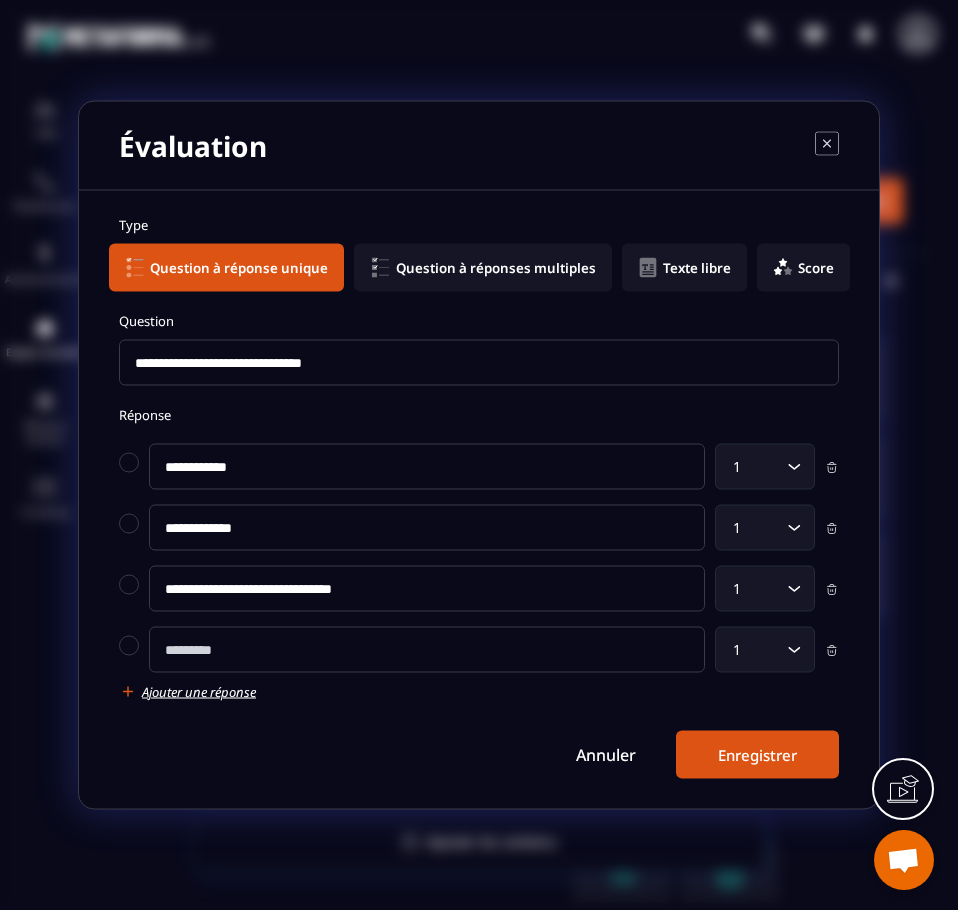 type on "**********" 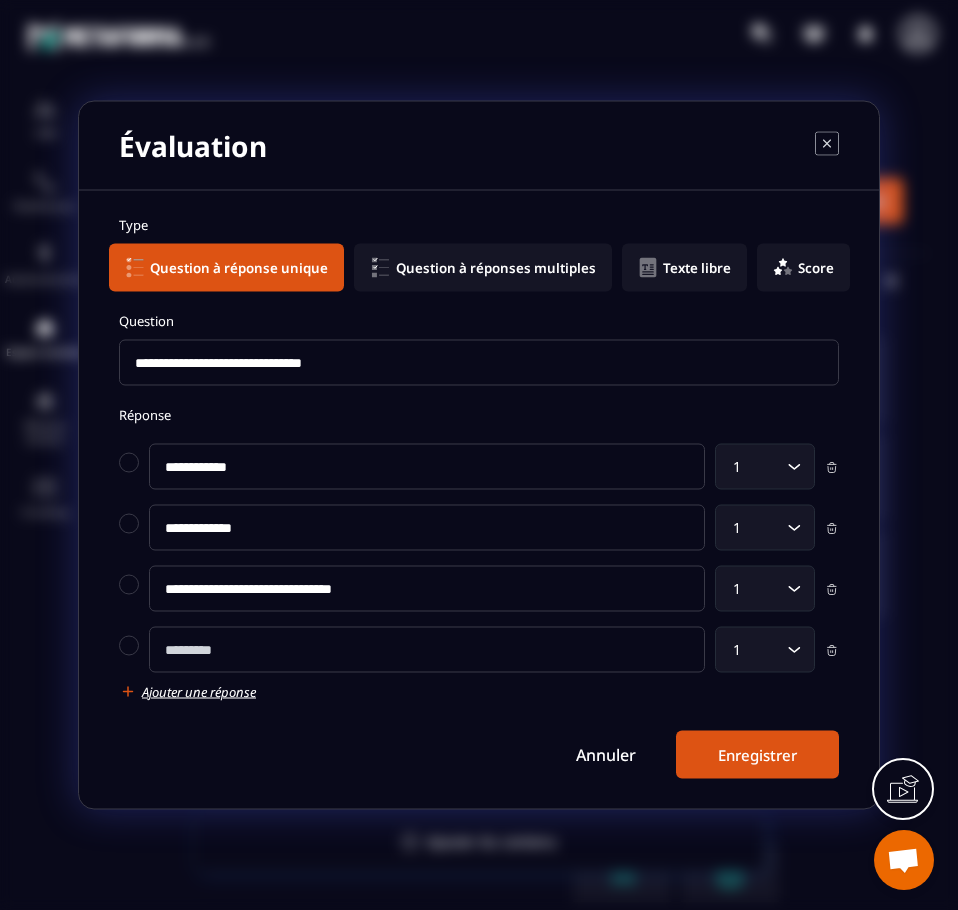 click at bounding box center [427, 650] 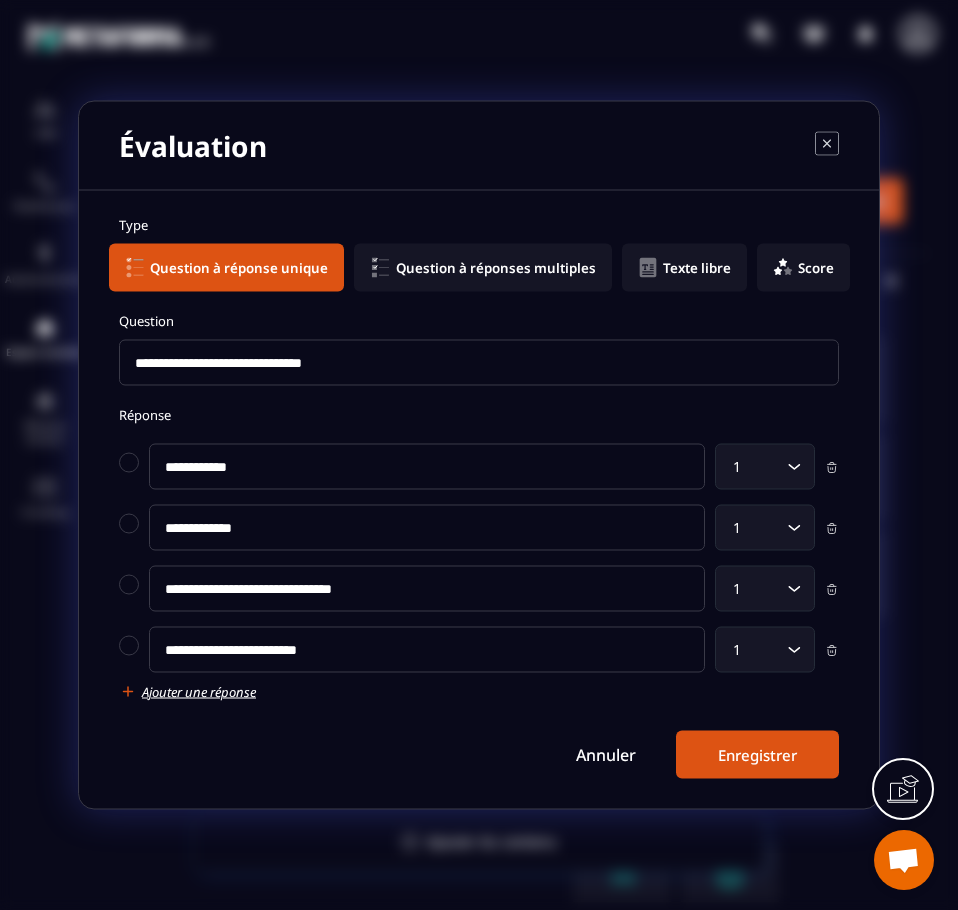 type on "**********" 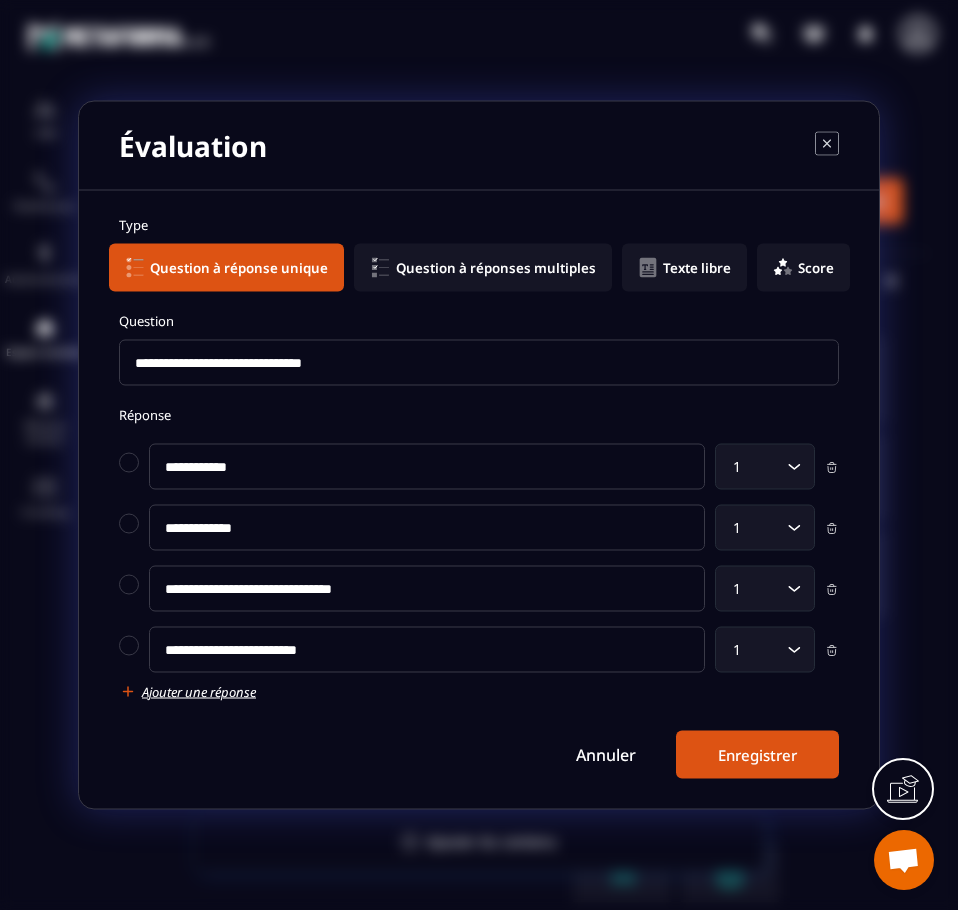 click on "Enregistrer" at bounding box center (757, 755) 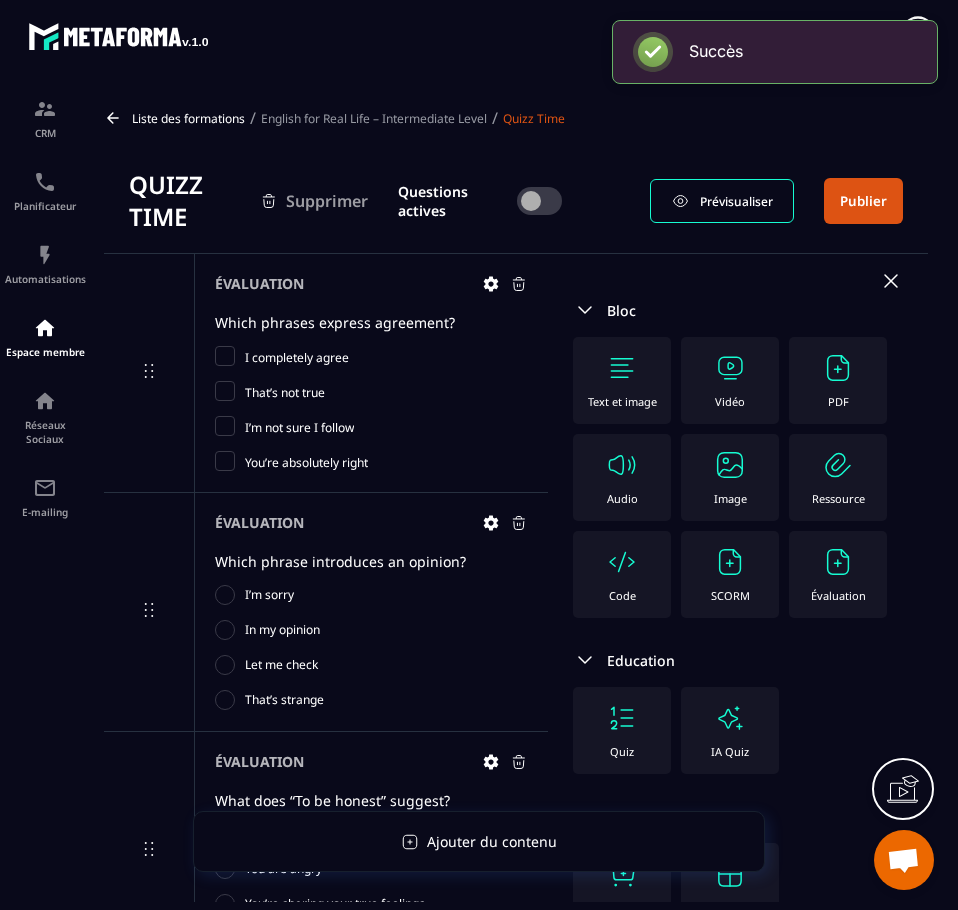 click on "Évaluation" at bounding box center (838, 574) 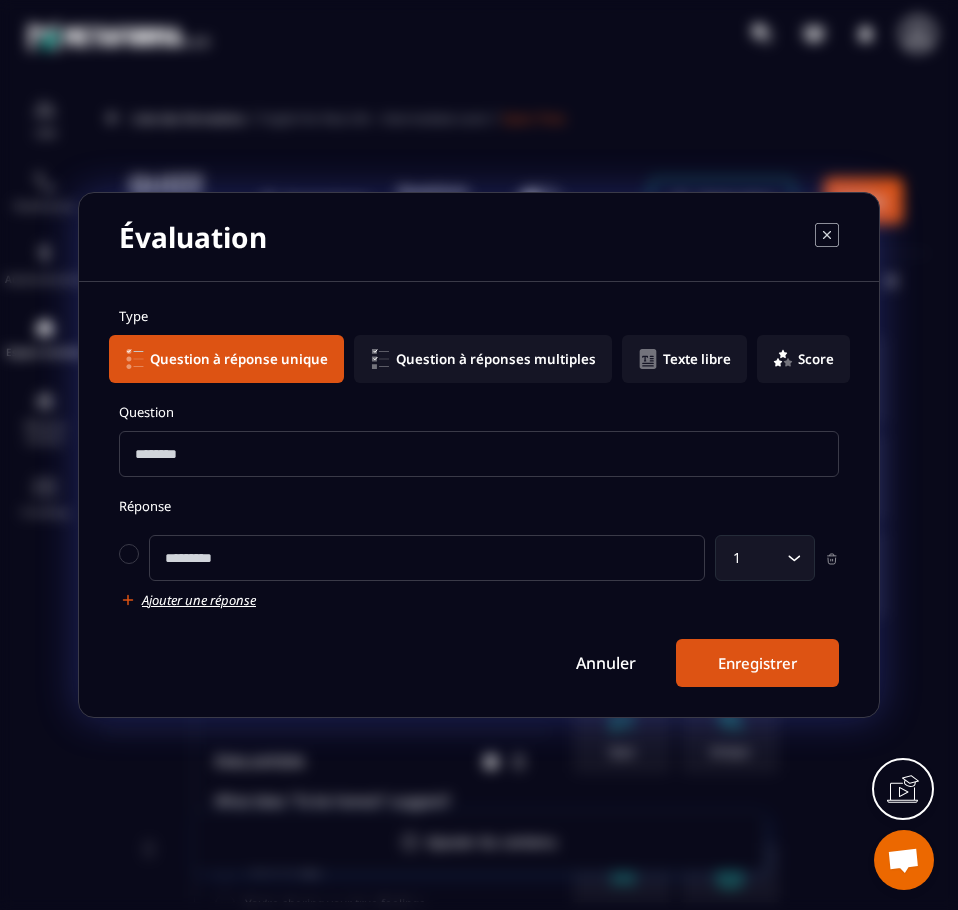 click on "Question à réponses multiples" 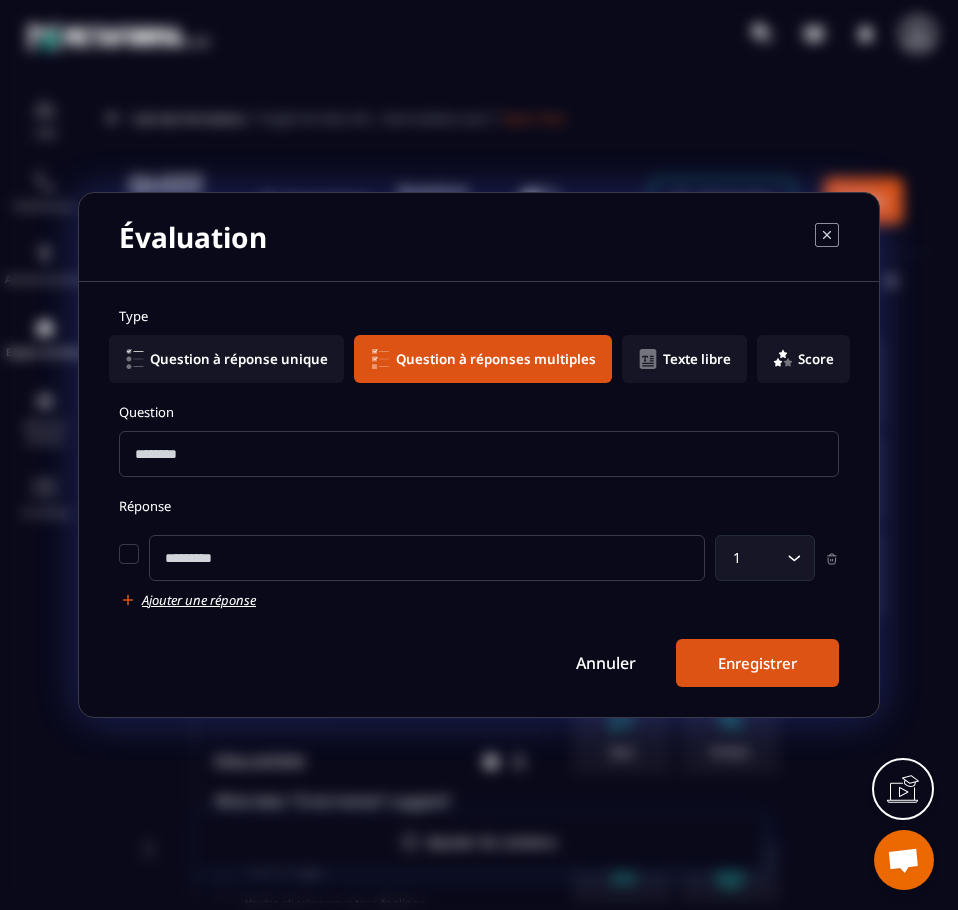 click at bounding box center [479, 454] 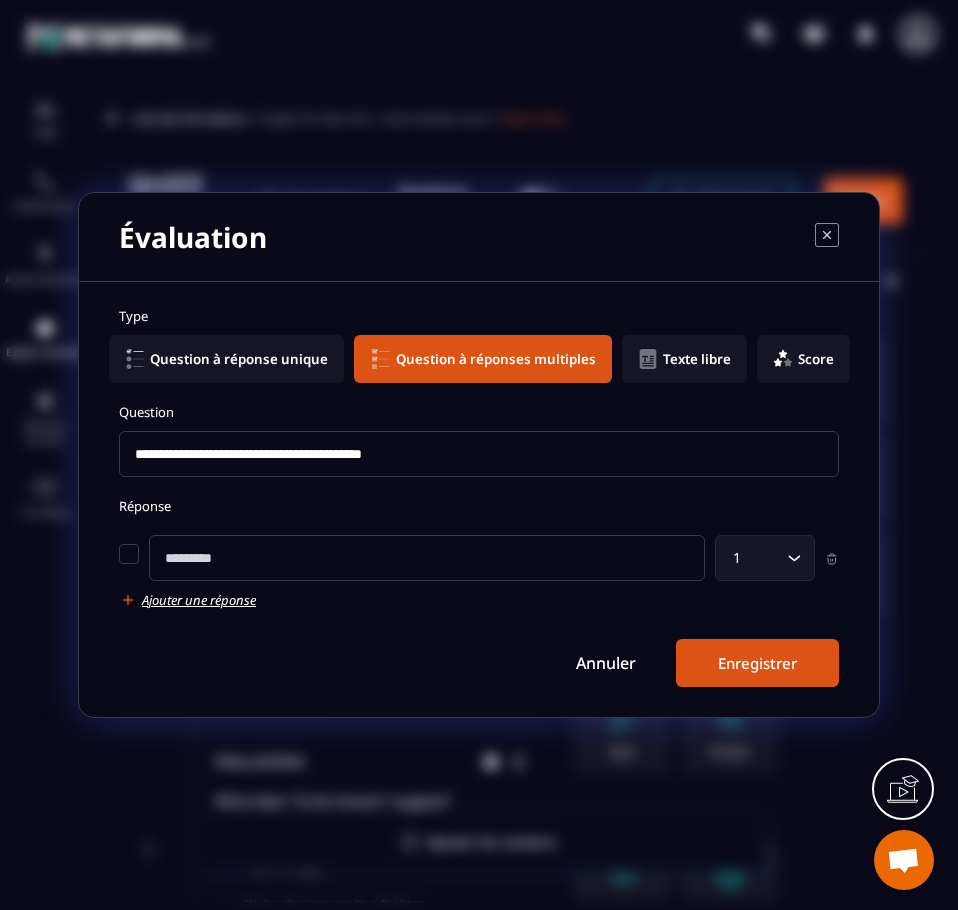 type on "**********" 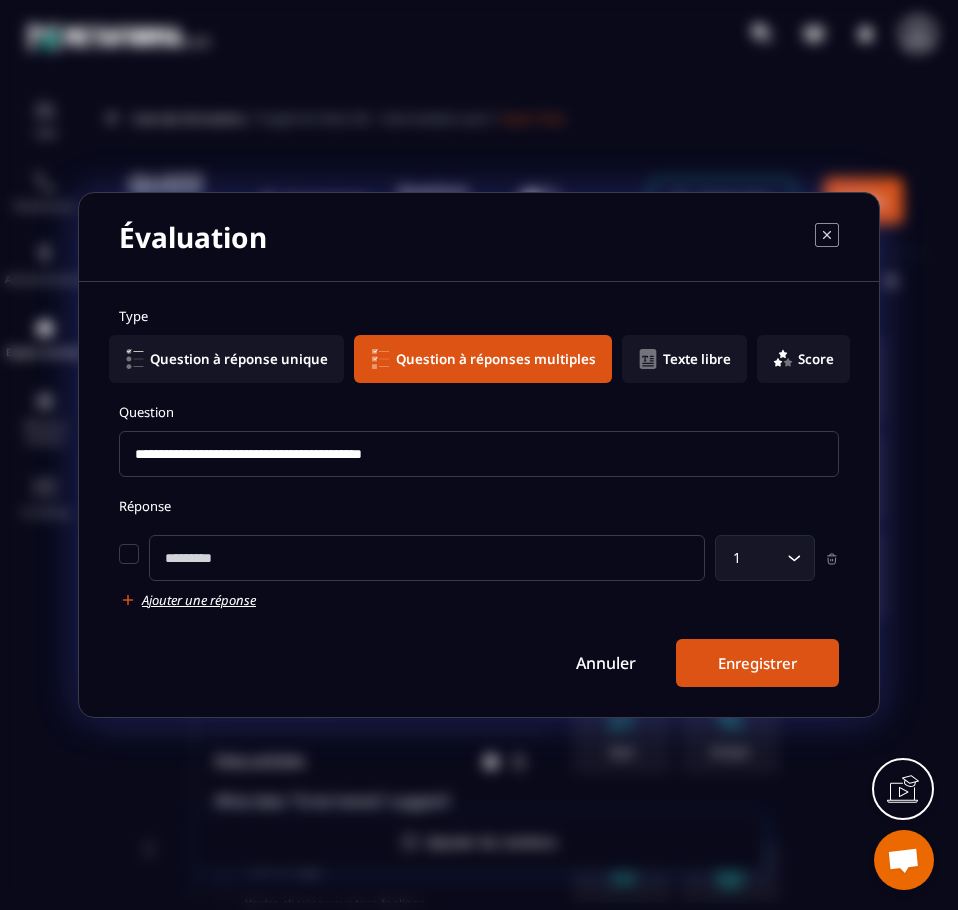 click on "**********" at bounding box center (479, 499) 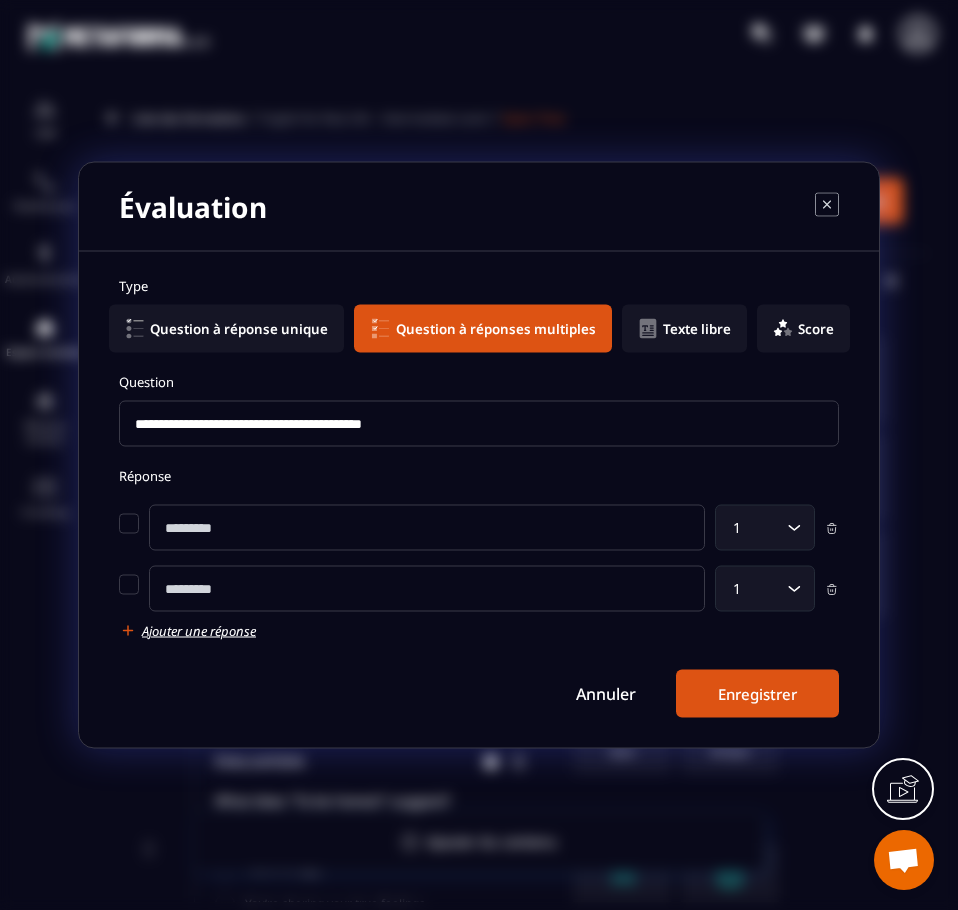 click 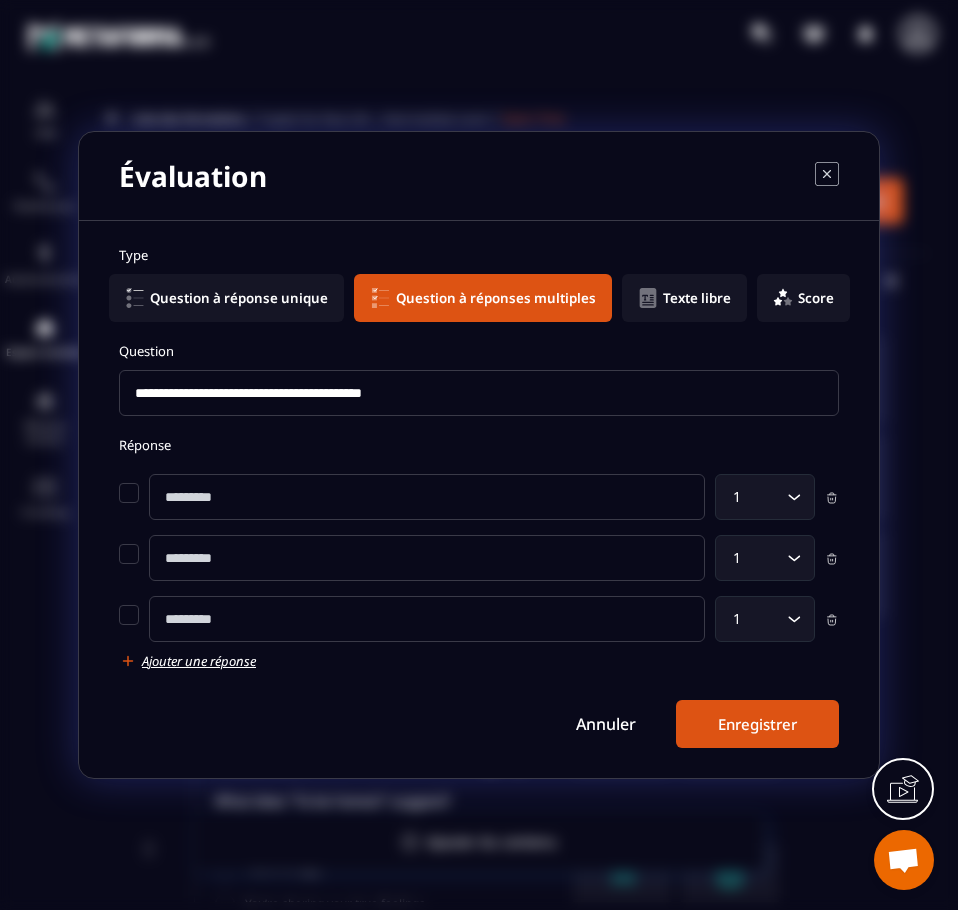 click 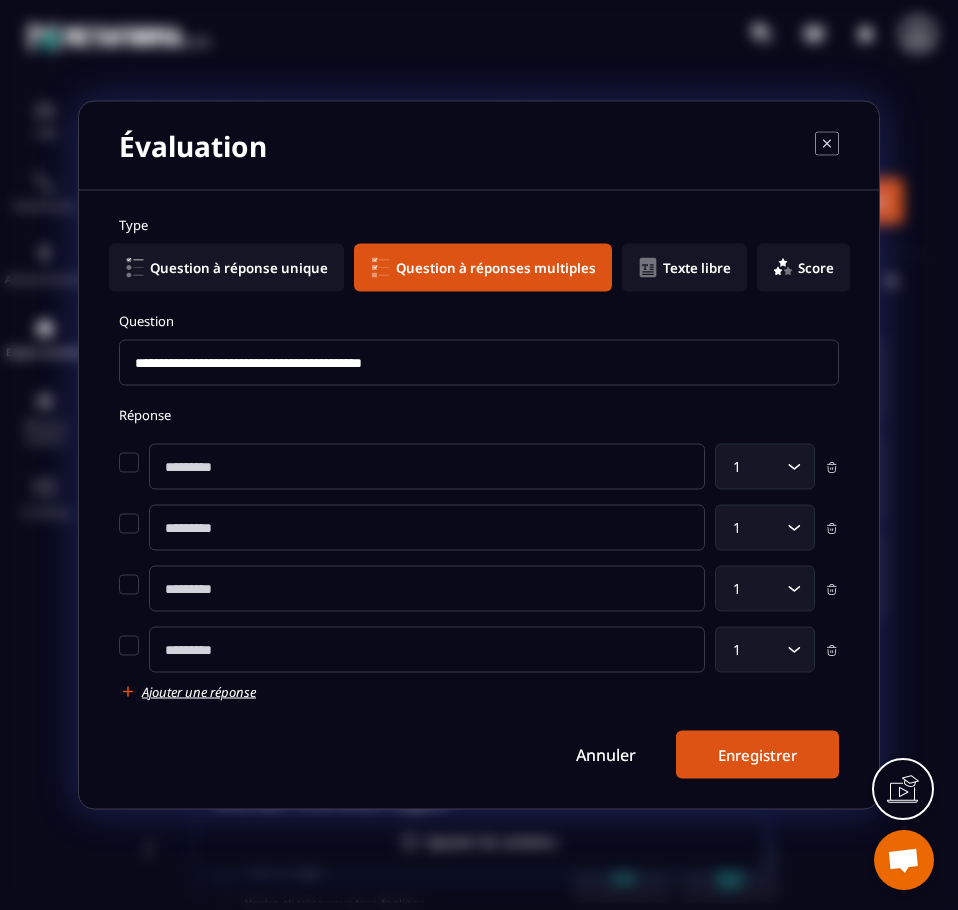 click at bounding box center (427, 589) 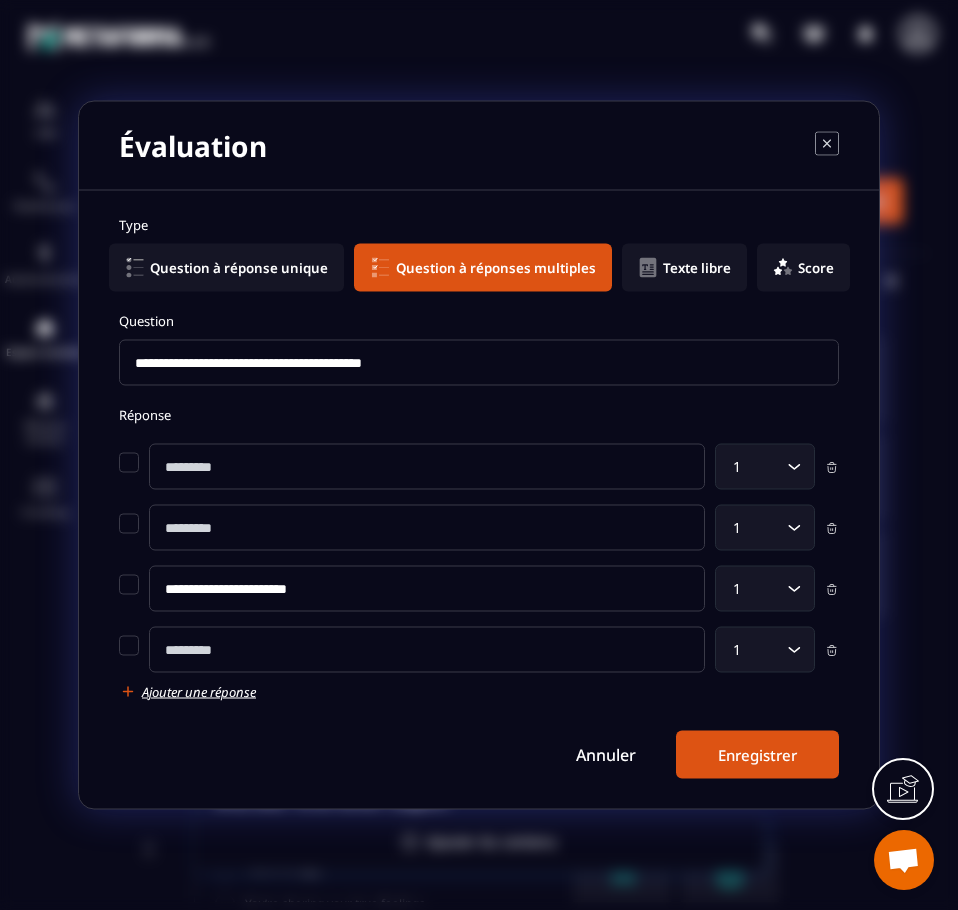 type on "**********" 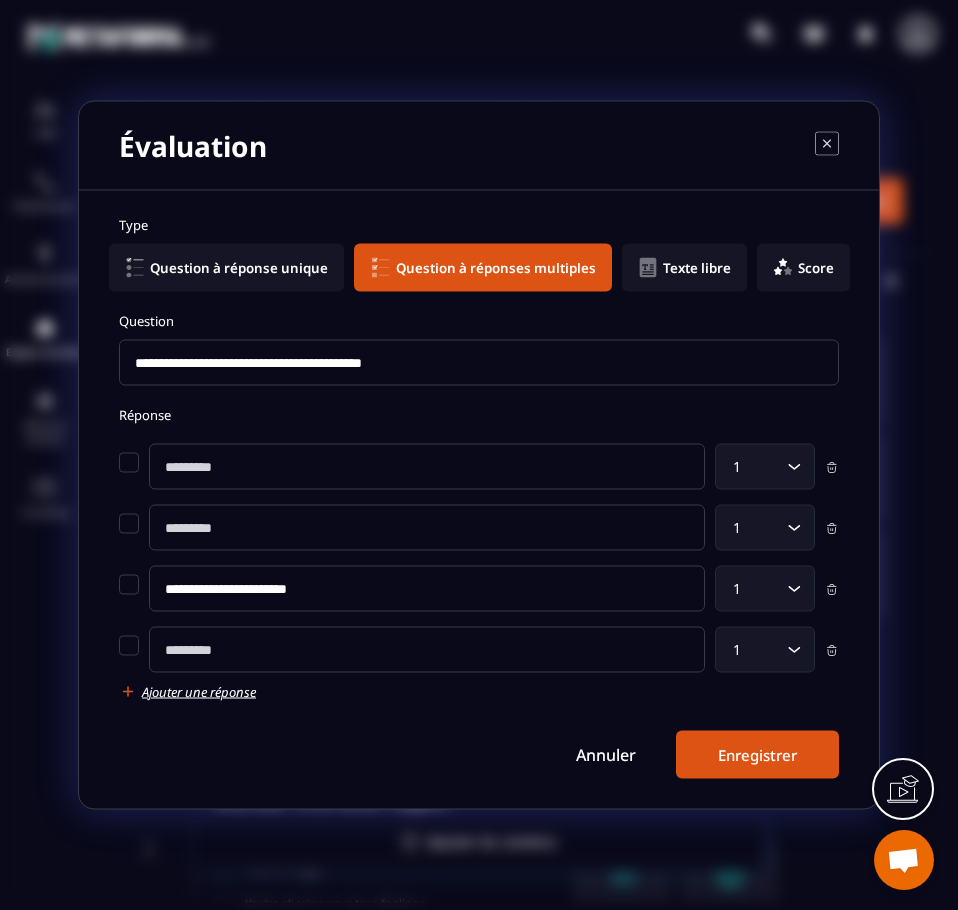 click at bounding box center [427, 650] 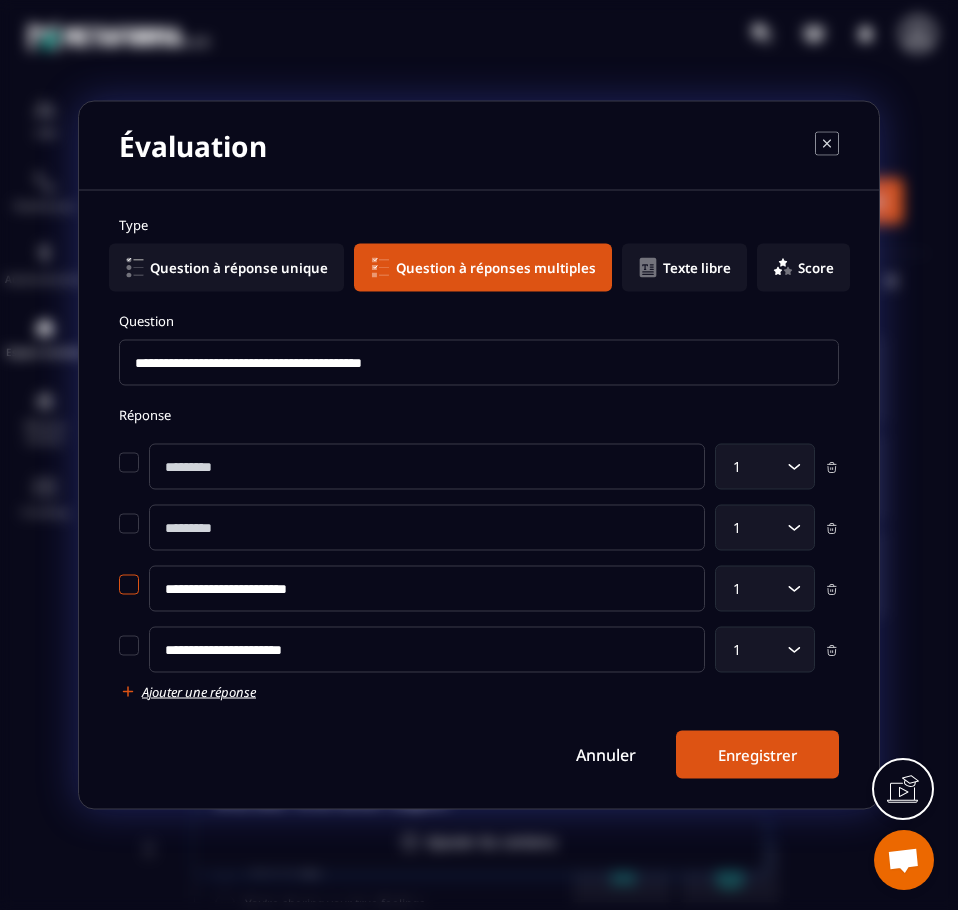 type on "**********" 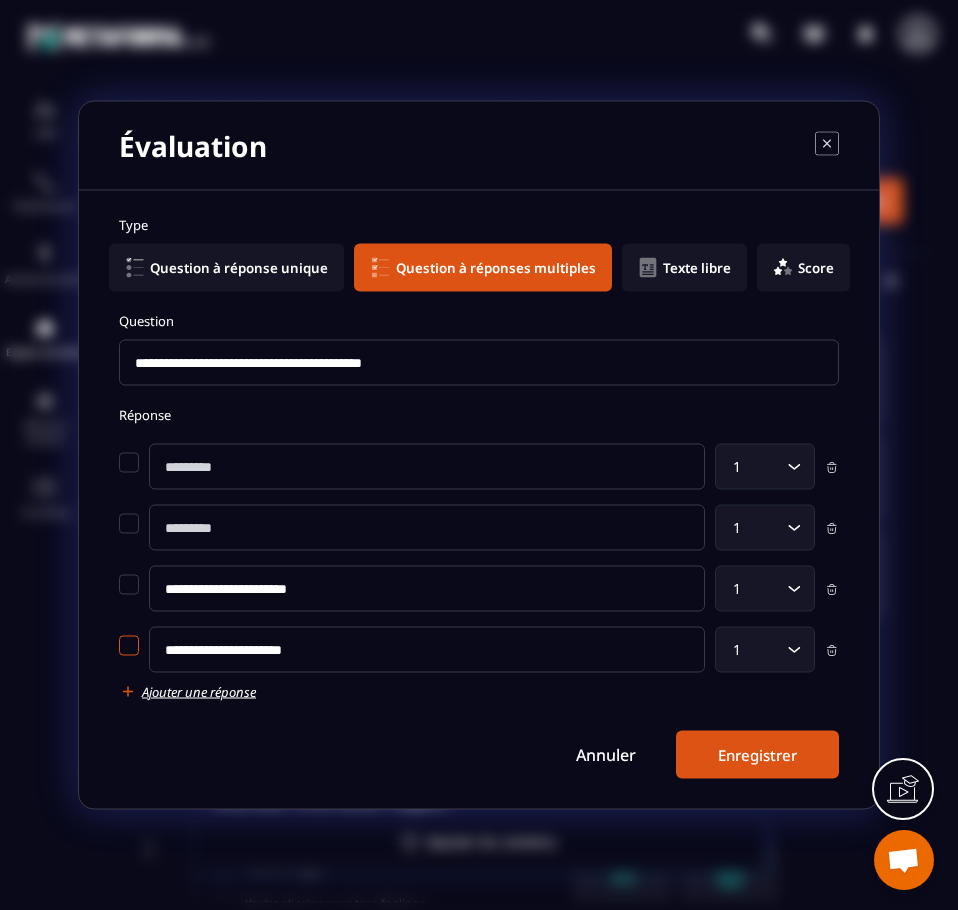 click at bounding box center (129, 646) 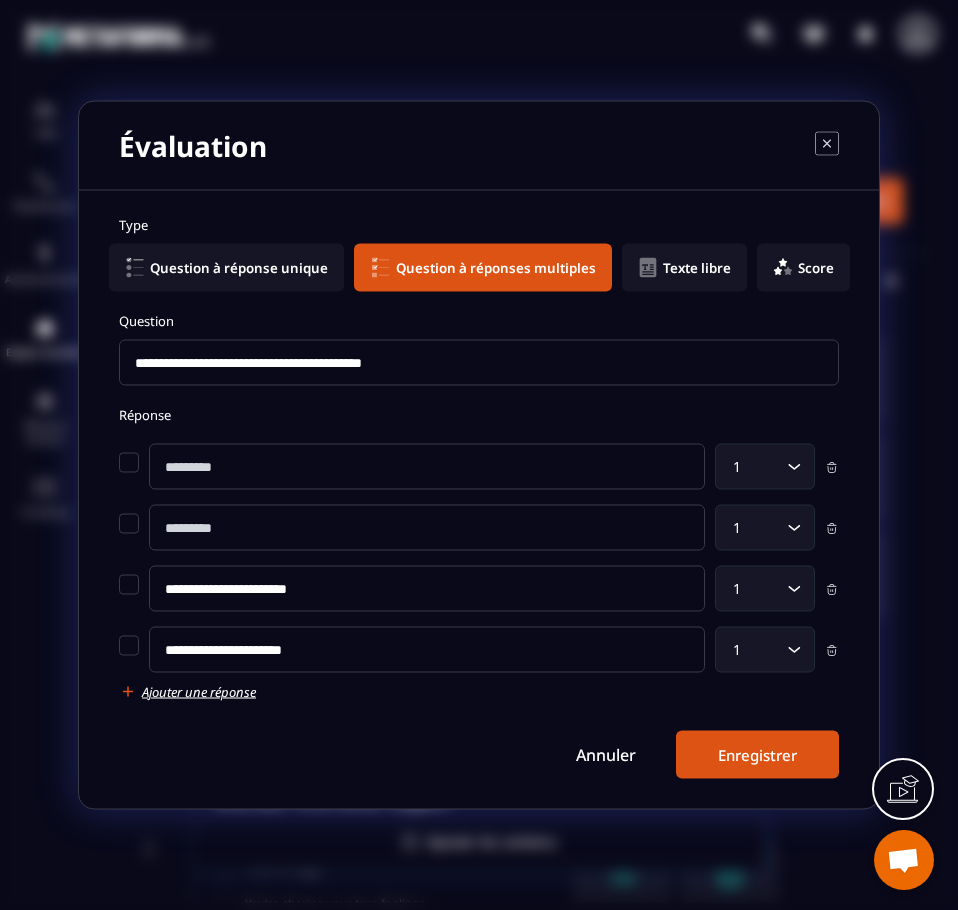 click at bounding box center [427, 467] 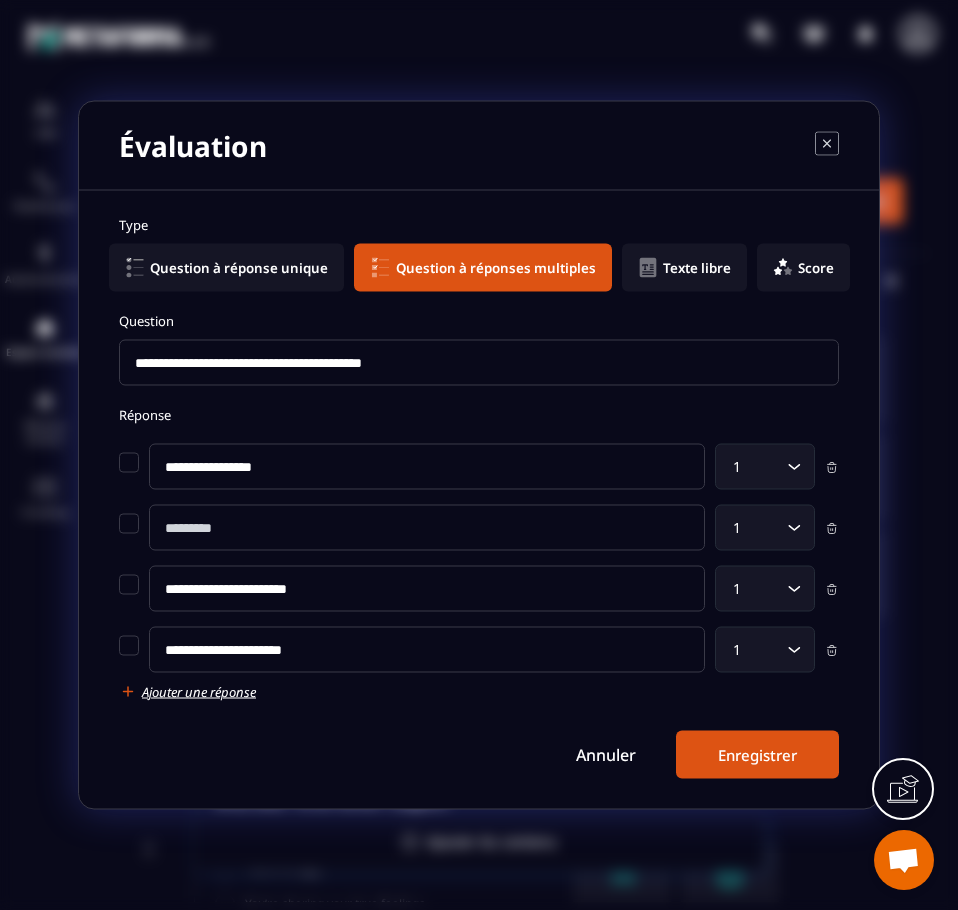 type on "**********" 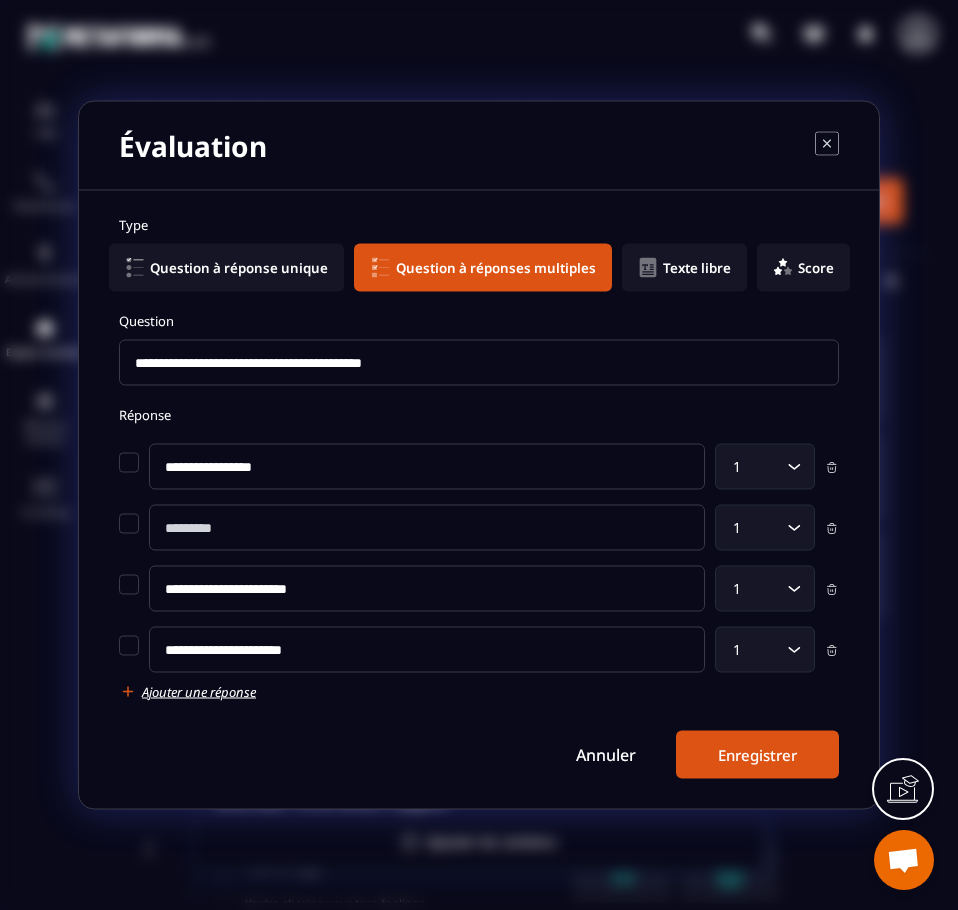 click at bounding box center (427, 528) 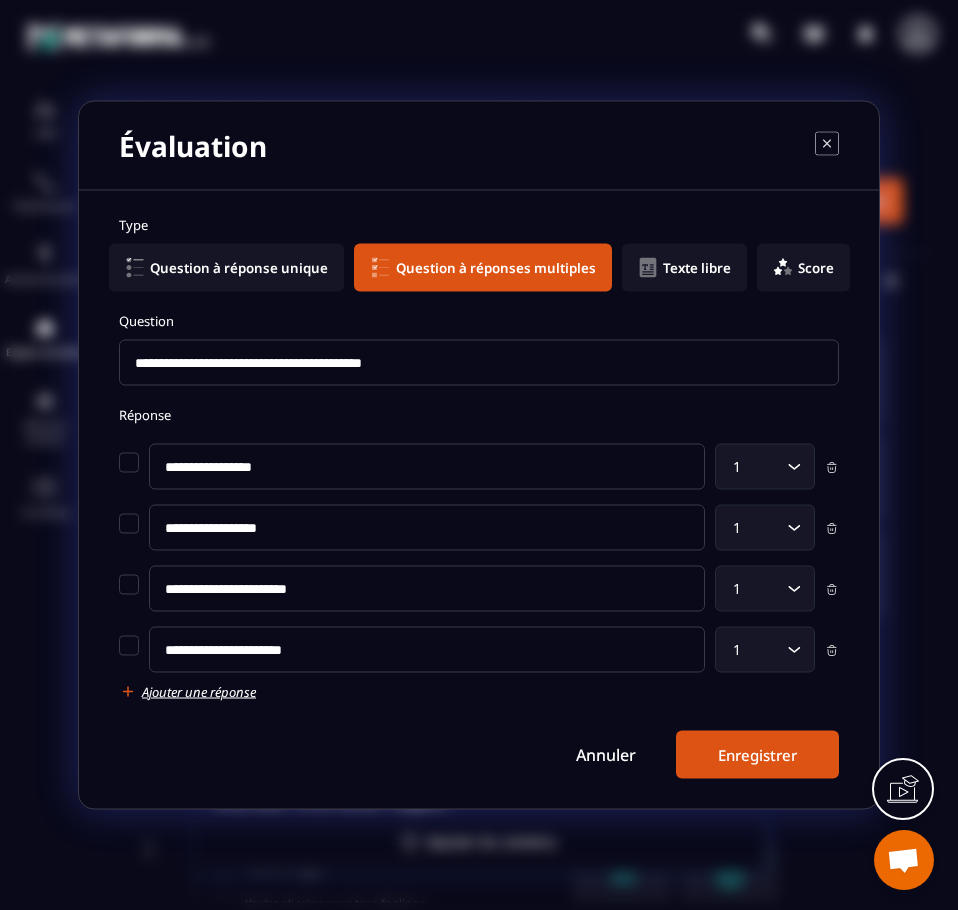 type on "**********" 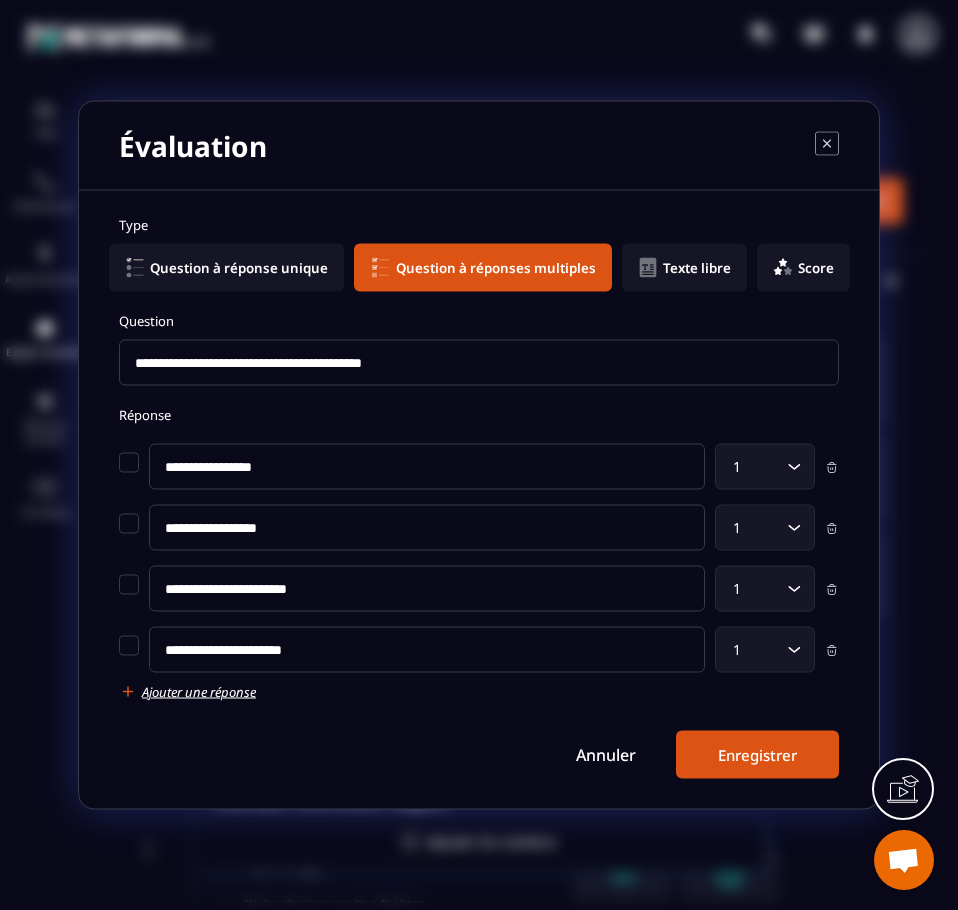 click on "Enregistrer" at bounding box center [757, 755] 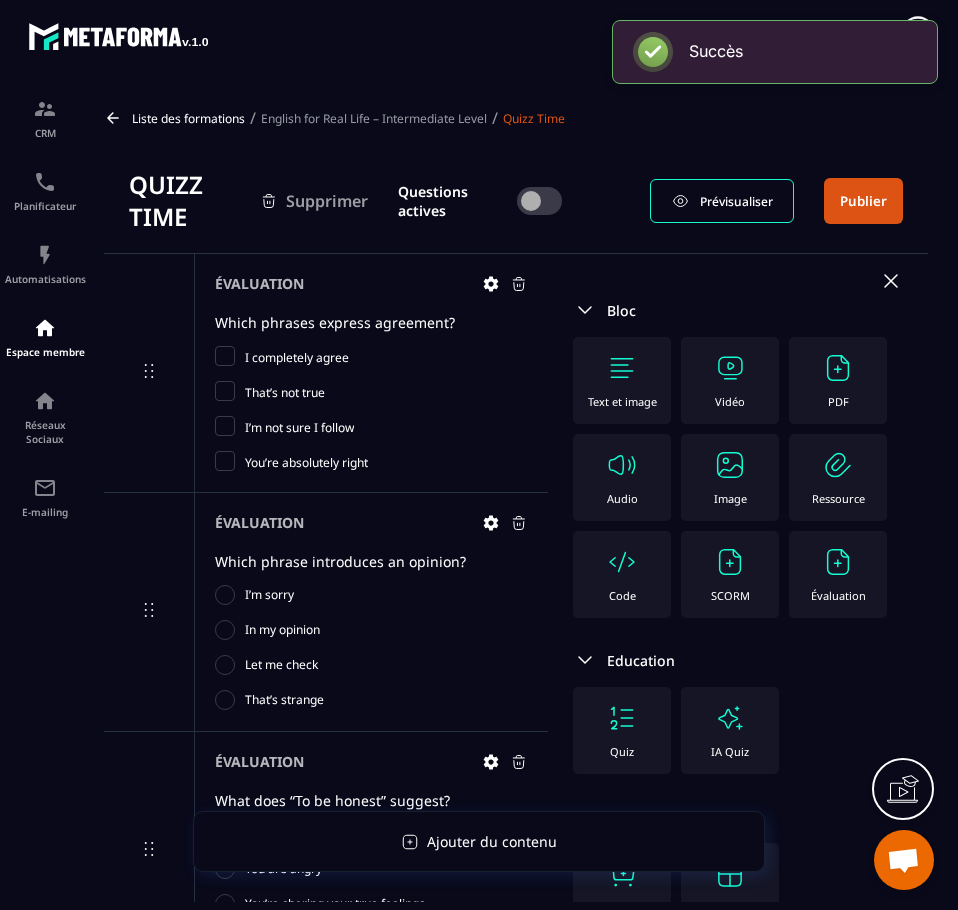 click at bounding box center [838, 562] 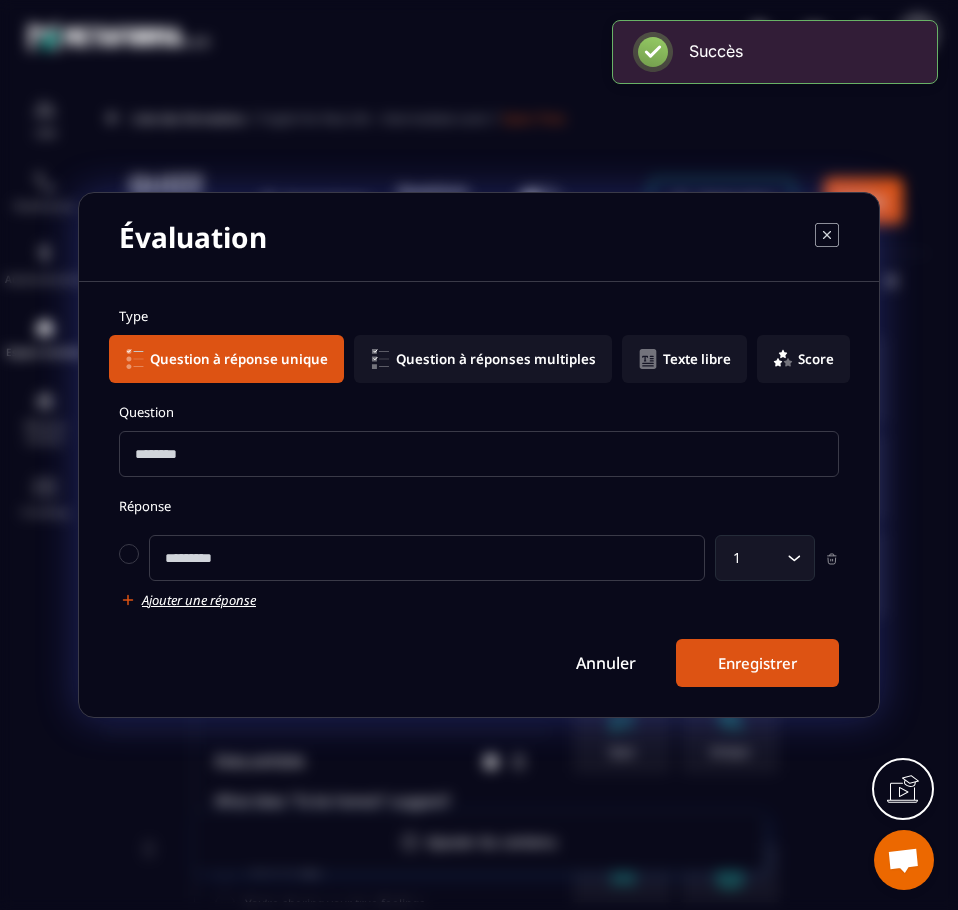 click on "Texte libre" 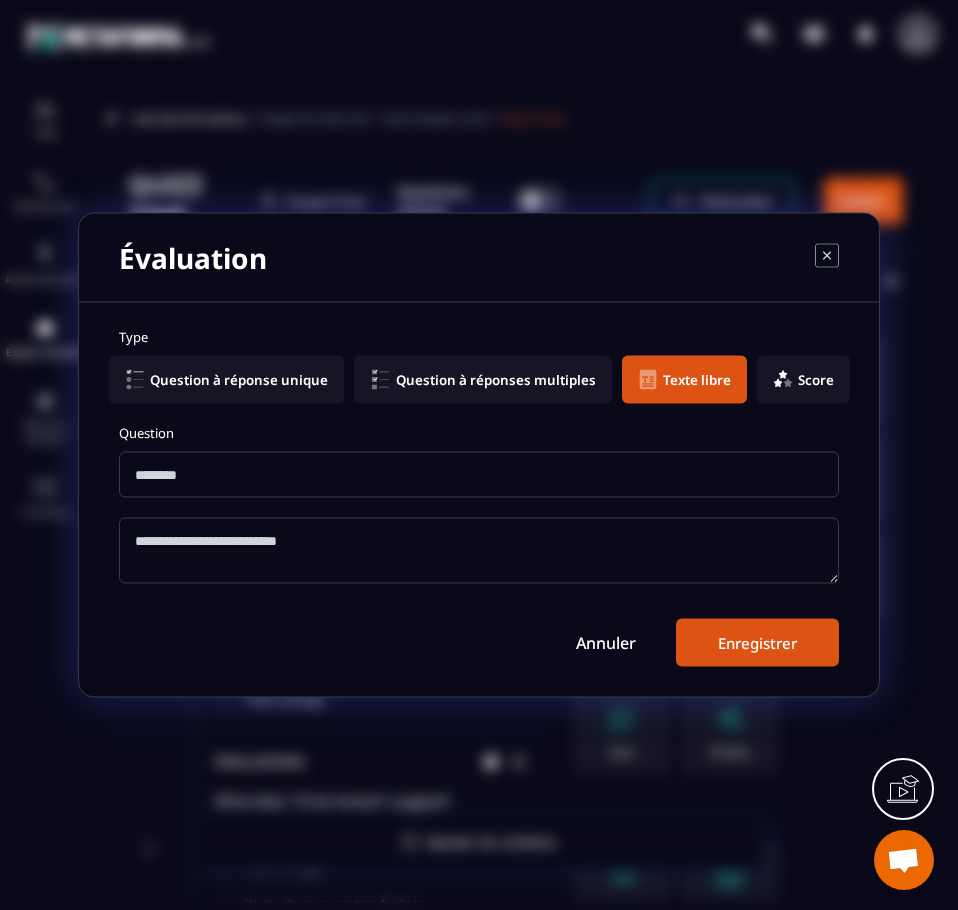 click at bounding box center (479, 475) 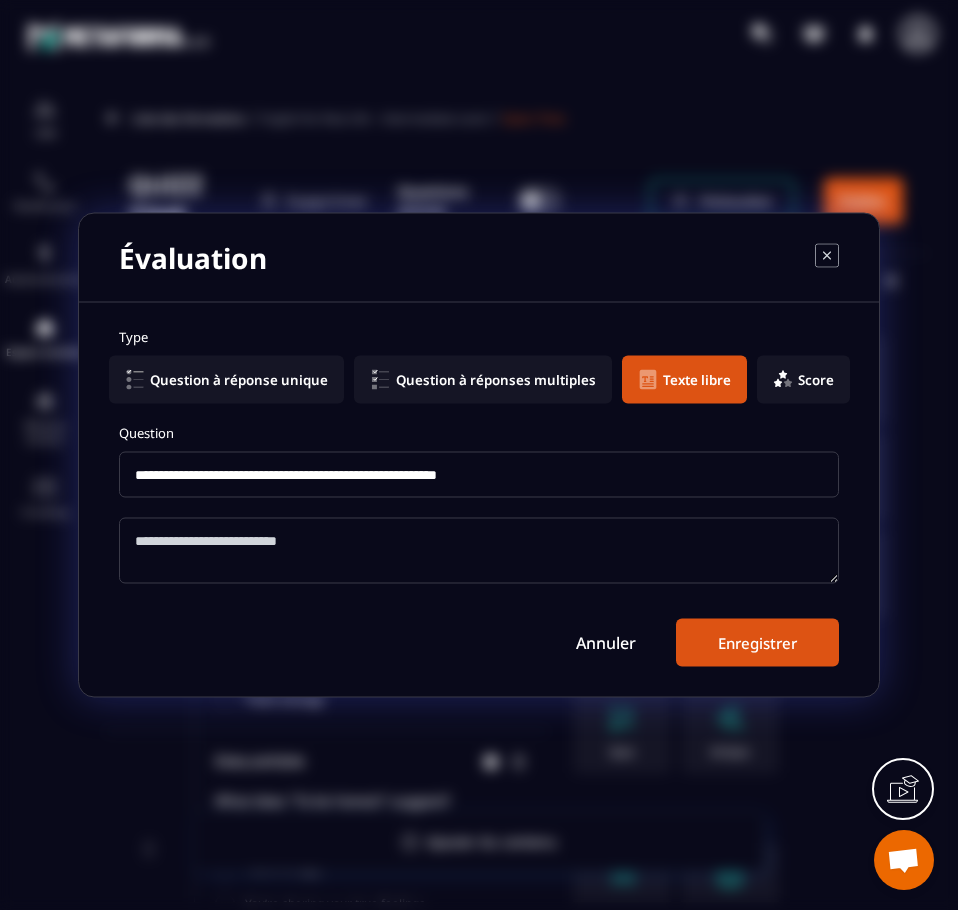 type on "**********" 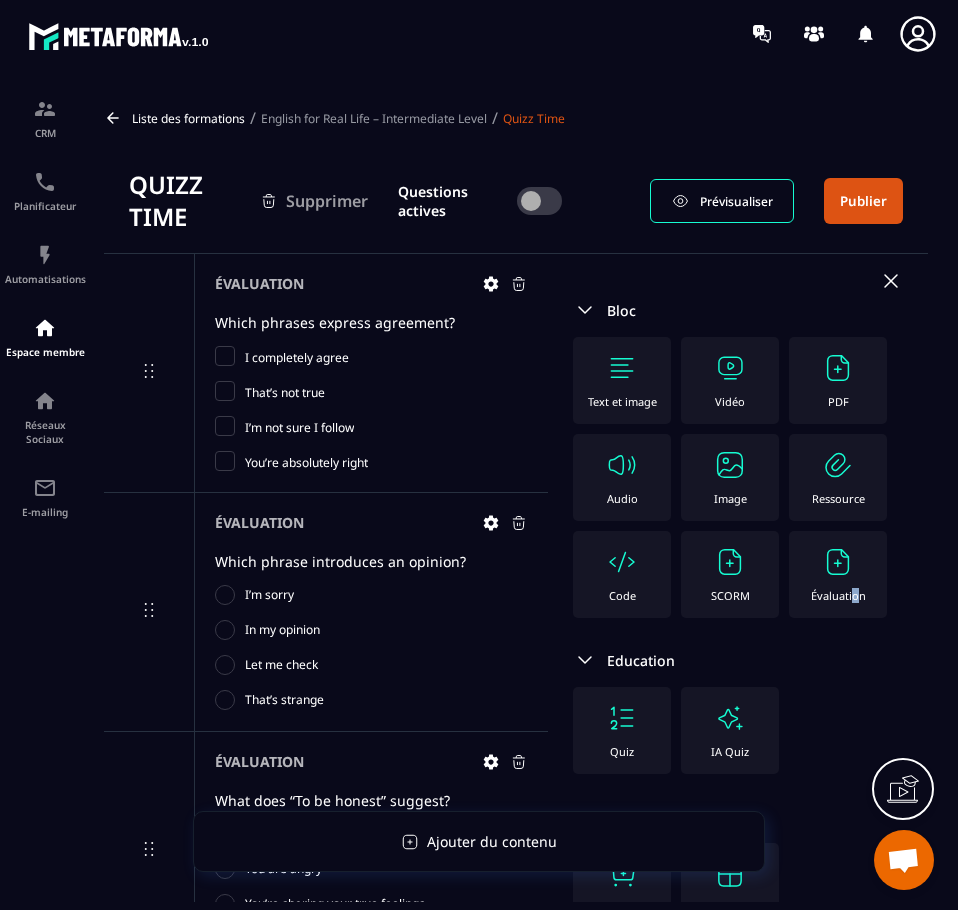 click on "Évaluation" at bounding box center (838, 574) 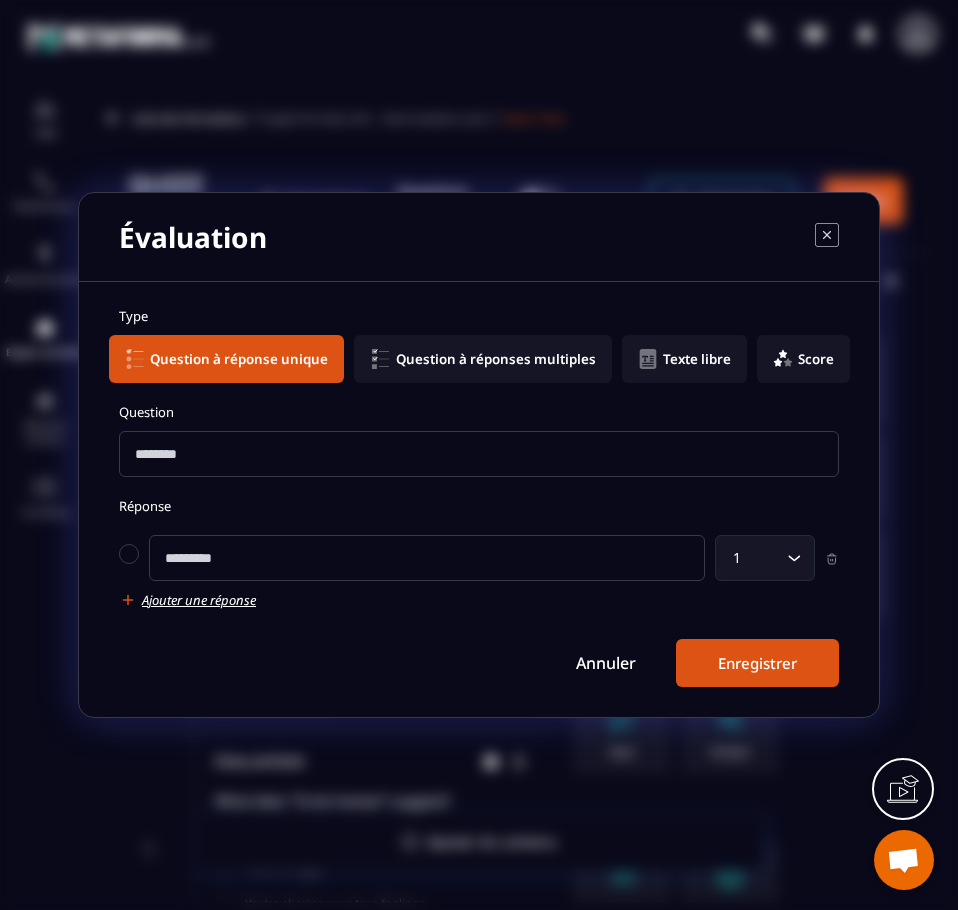 click 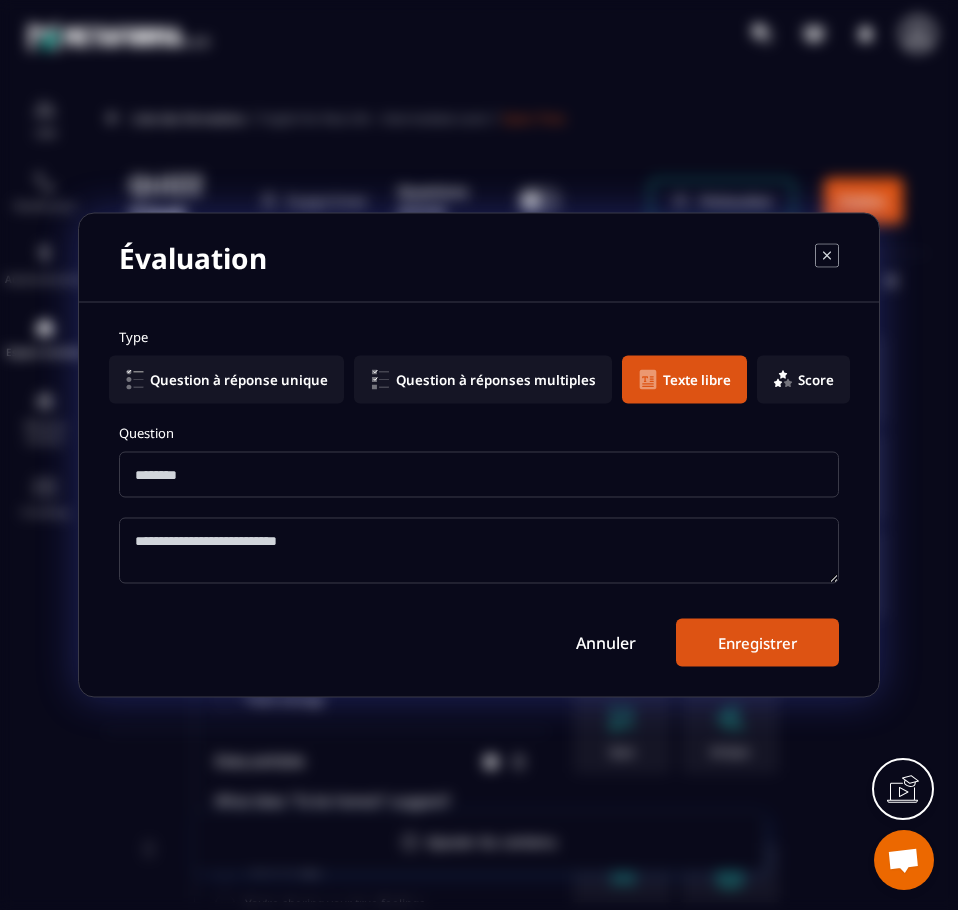 click at bounding box center [479, 475] 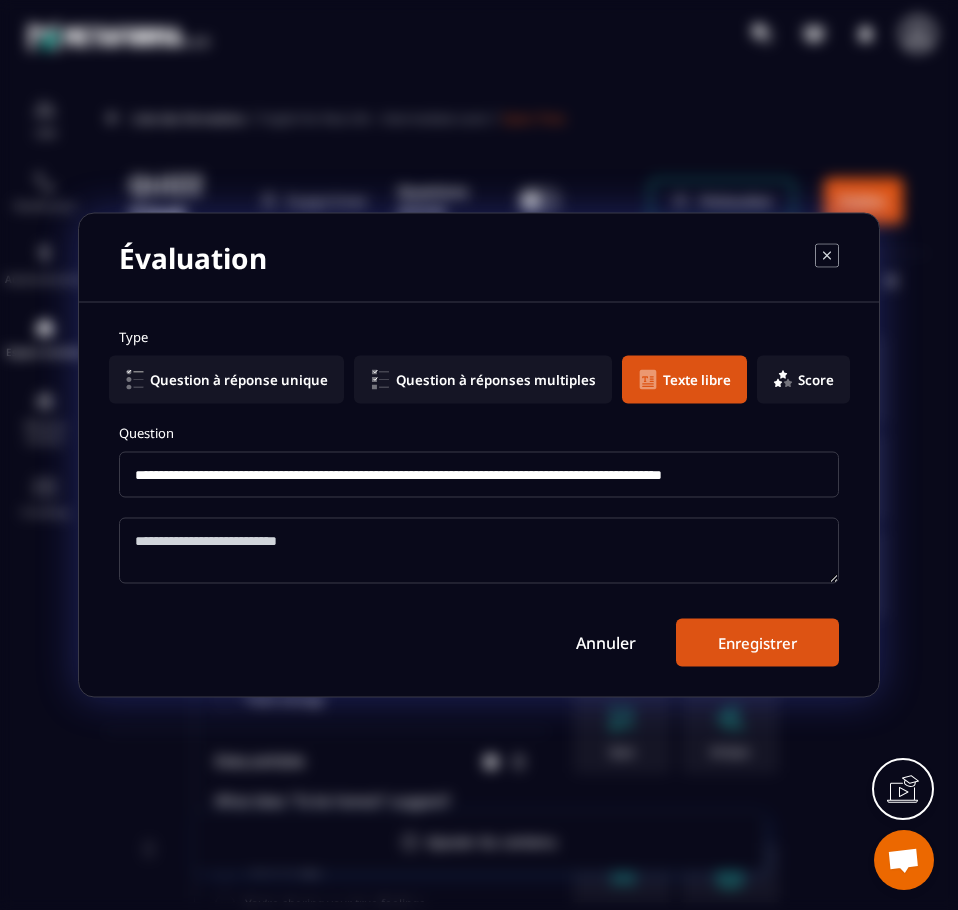 type on "**********" 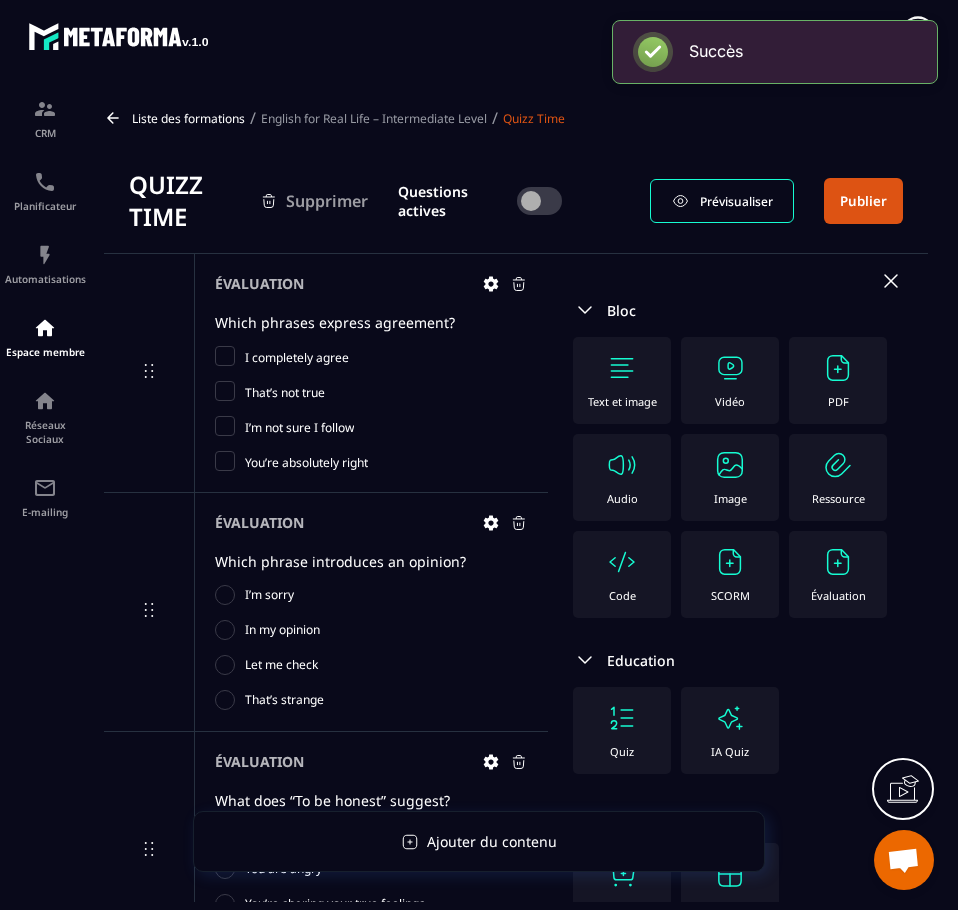 click on "Évaluation" at bounding box center [838, 574] 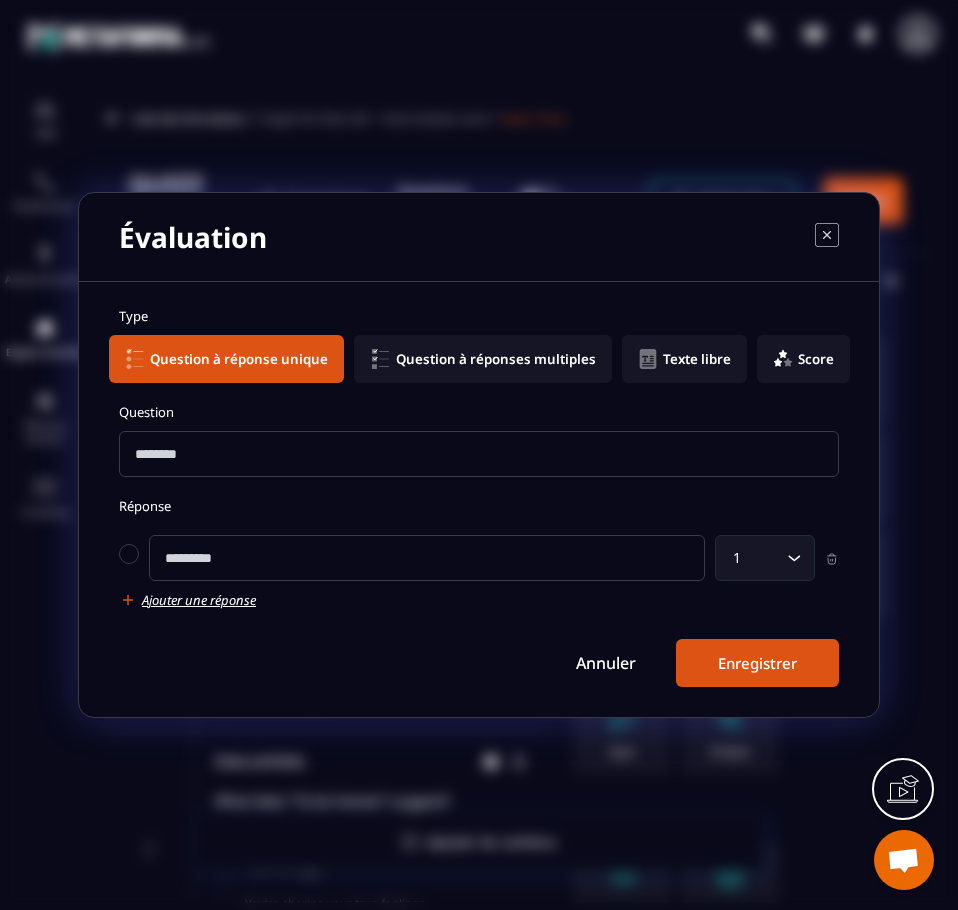 click at bounding box center (479, 454) 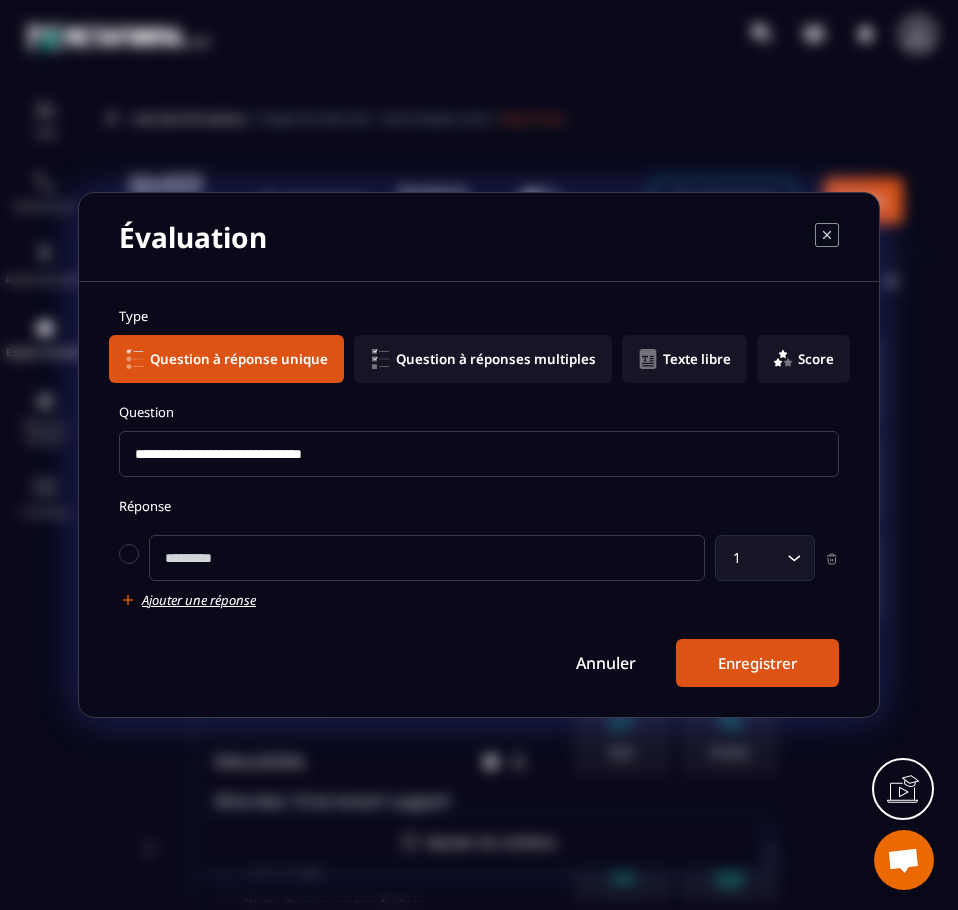 type on "**********" 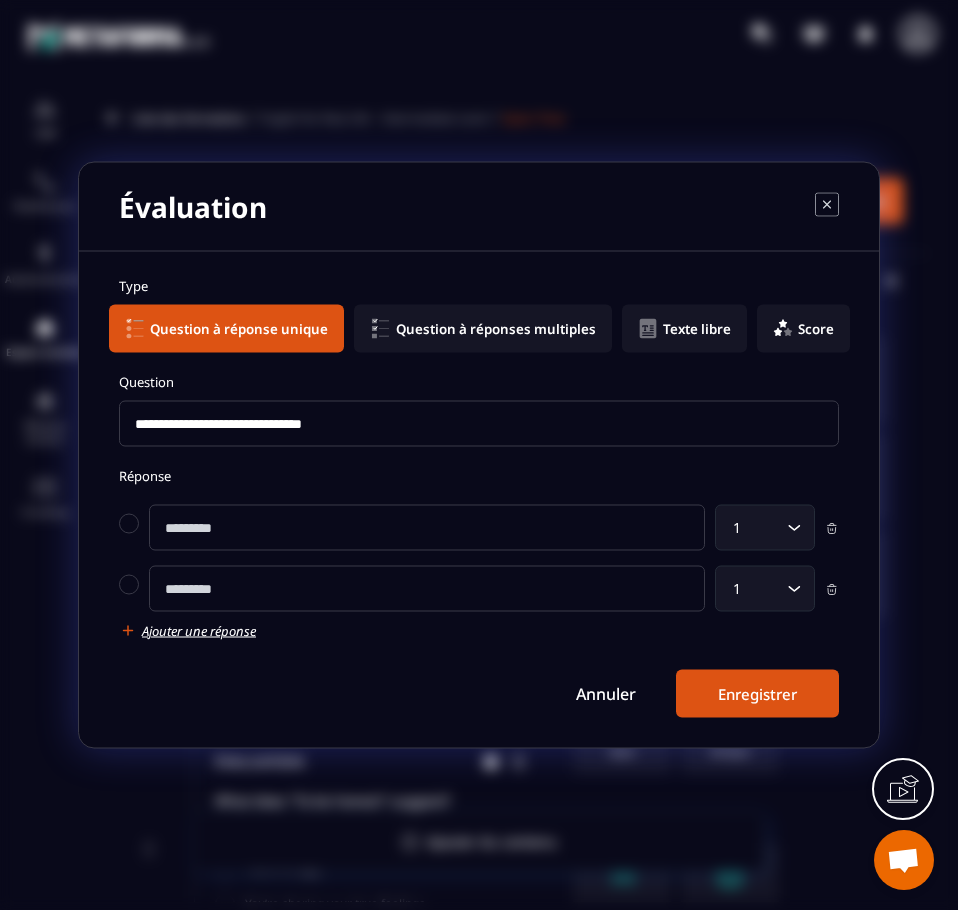 click 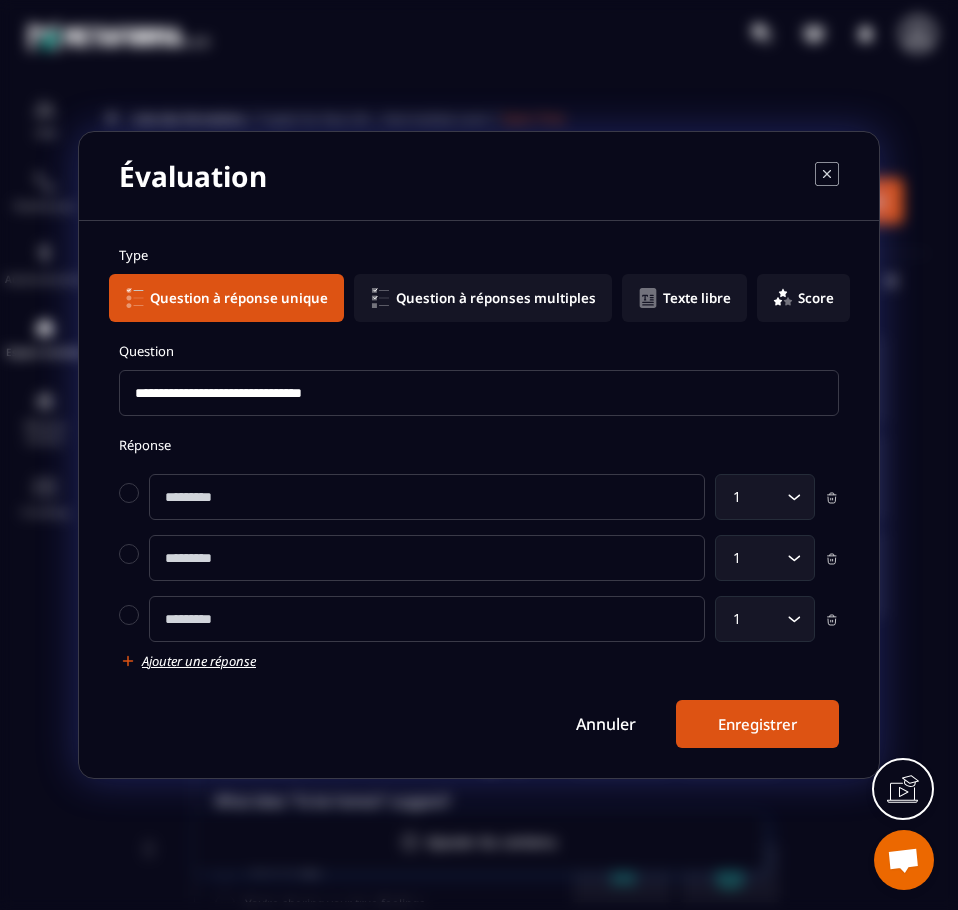click on "Réponse 1 Loading... 1 Loading... 1 Loading... Ajouter une réponse" at bounding box center [479, 553] 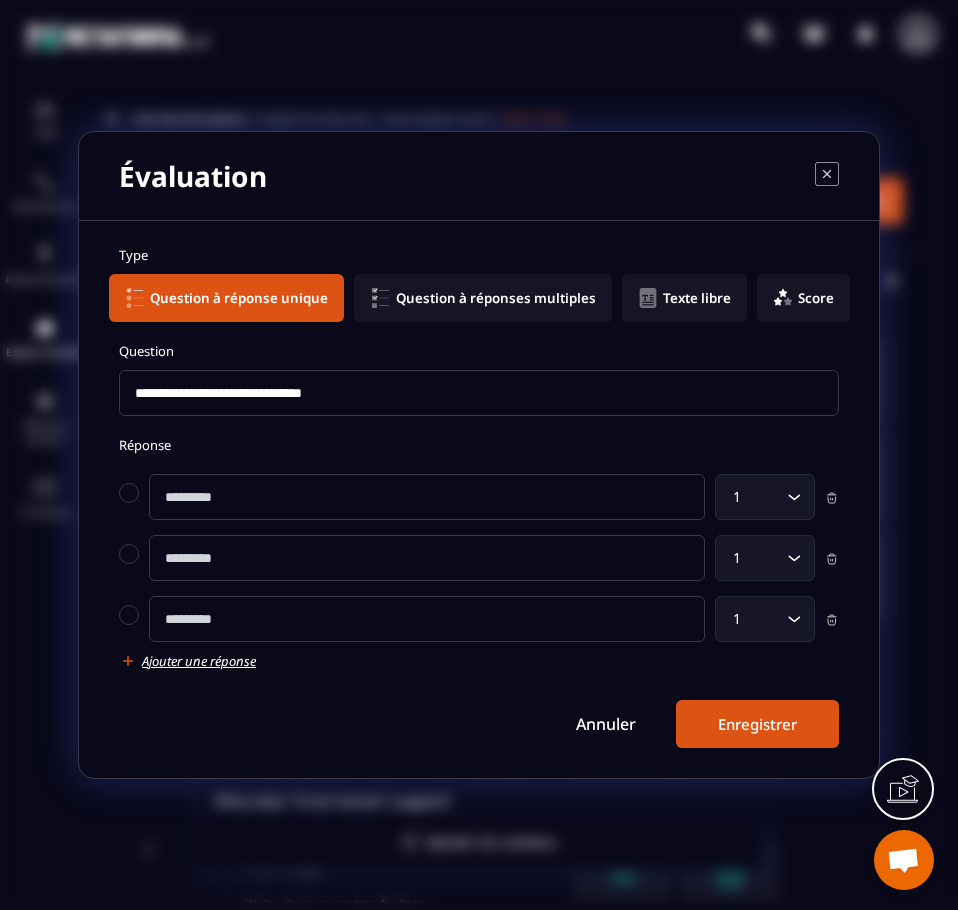 click 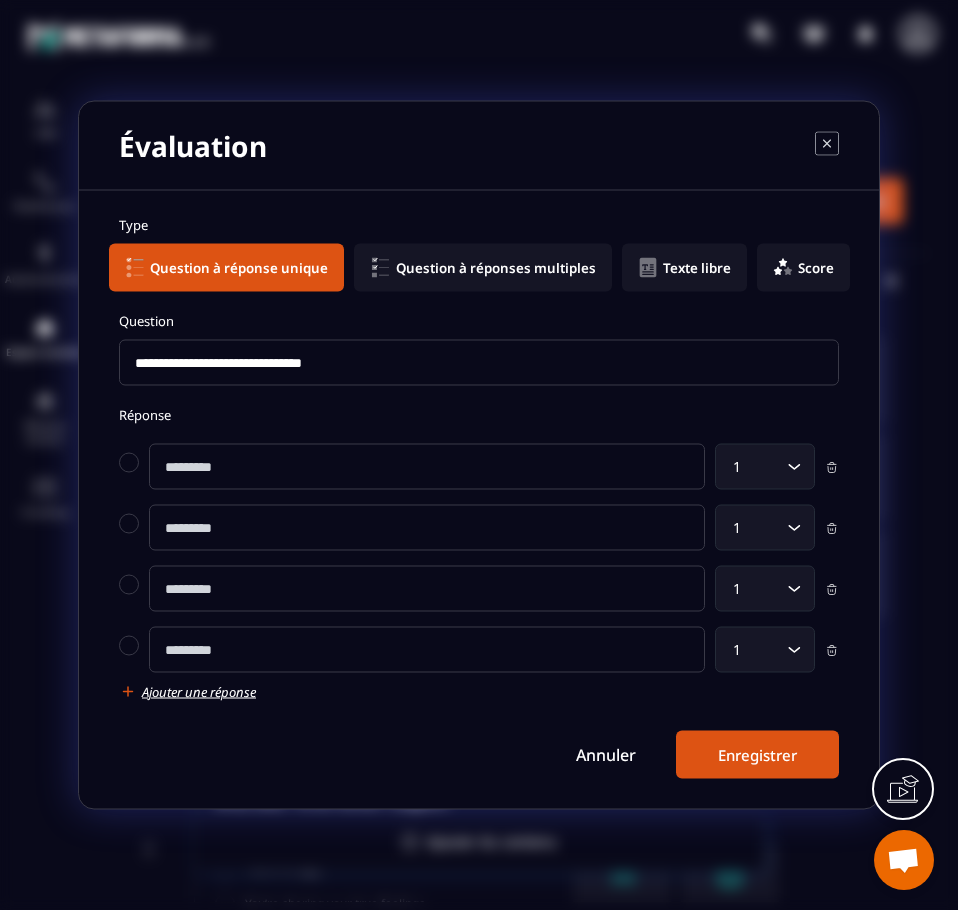 click at bounding box center [427, 467] 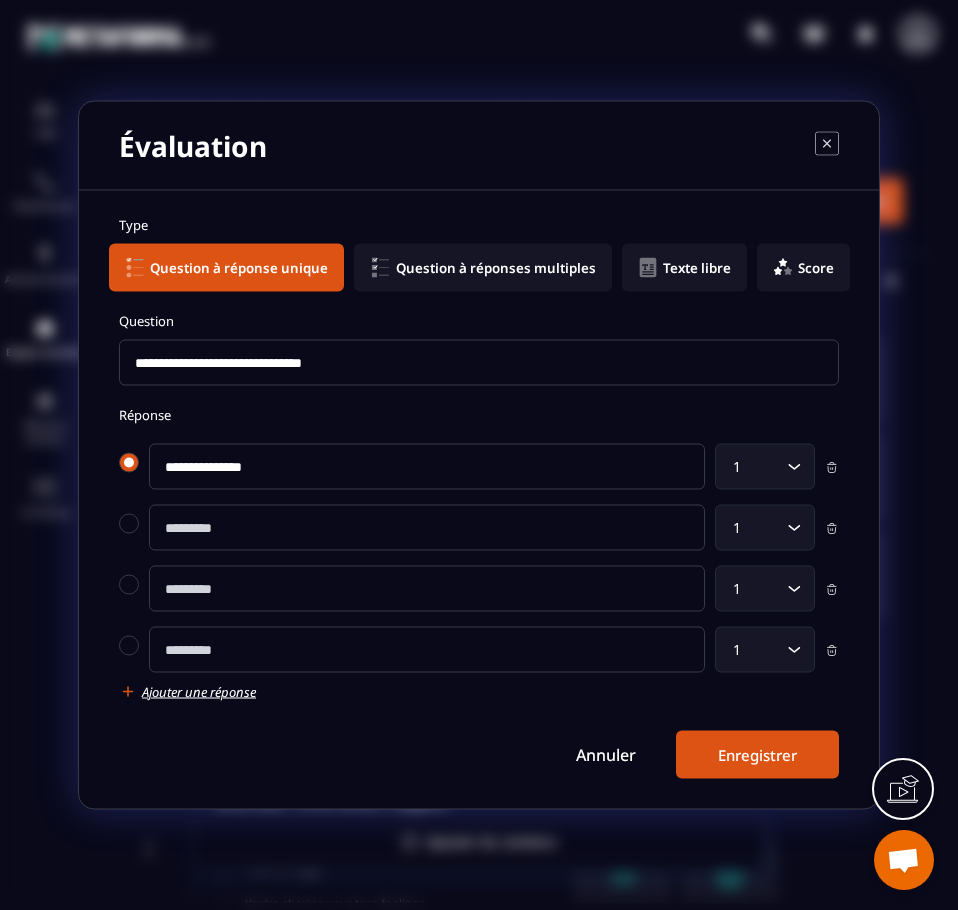 type on "**********" 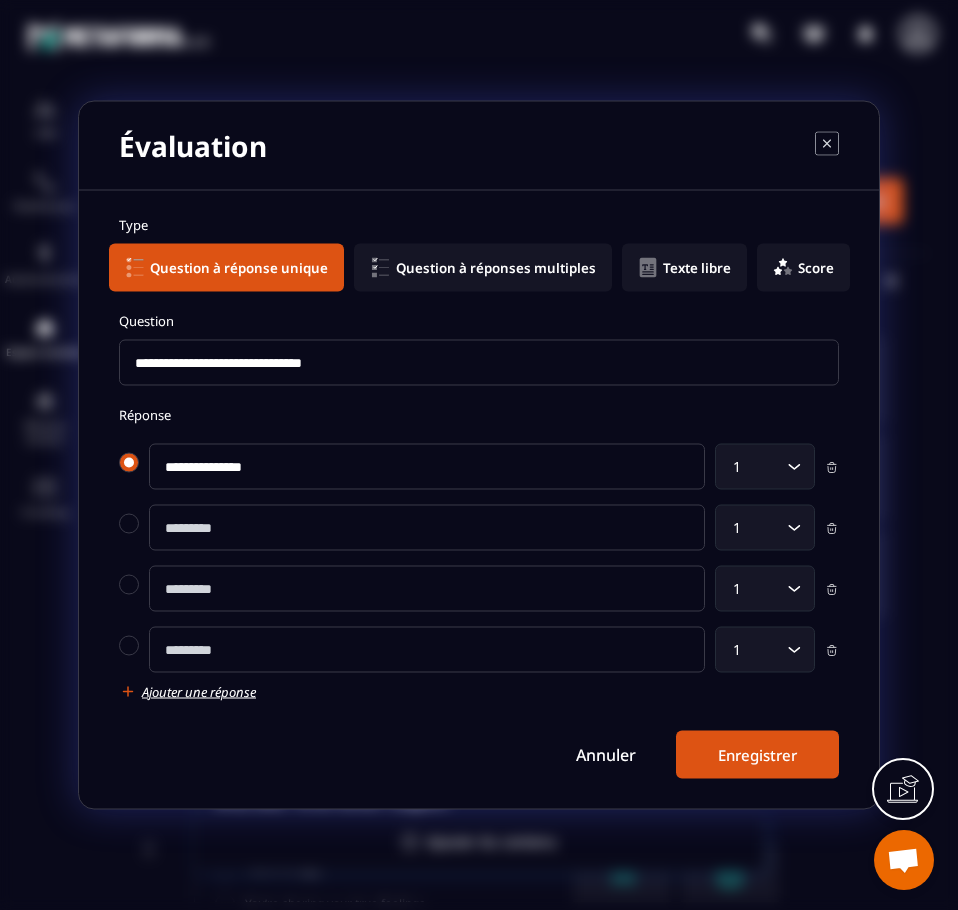 click at bounding box center (129, 463) 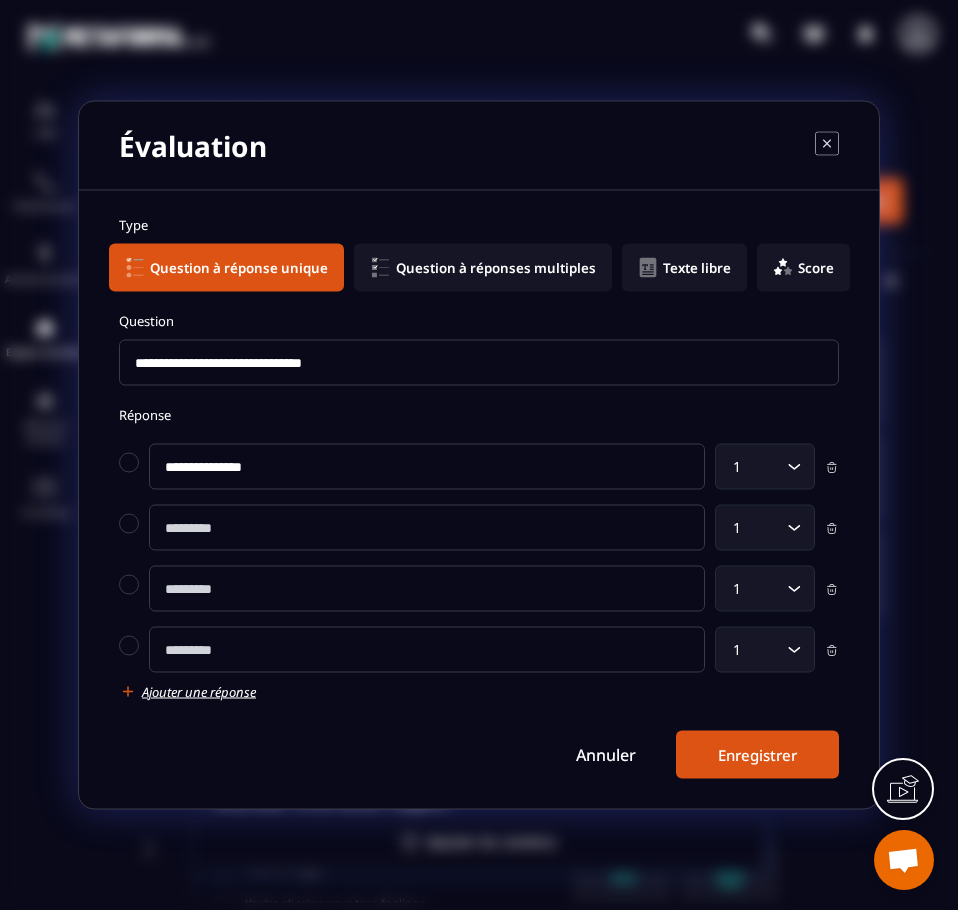 click at bounding box center [427, 528] 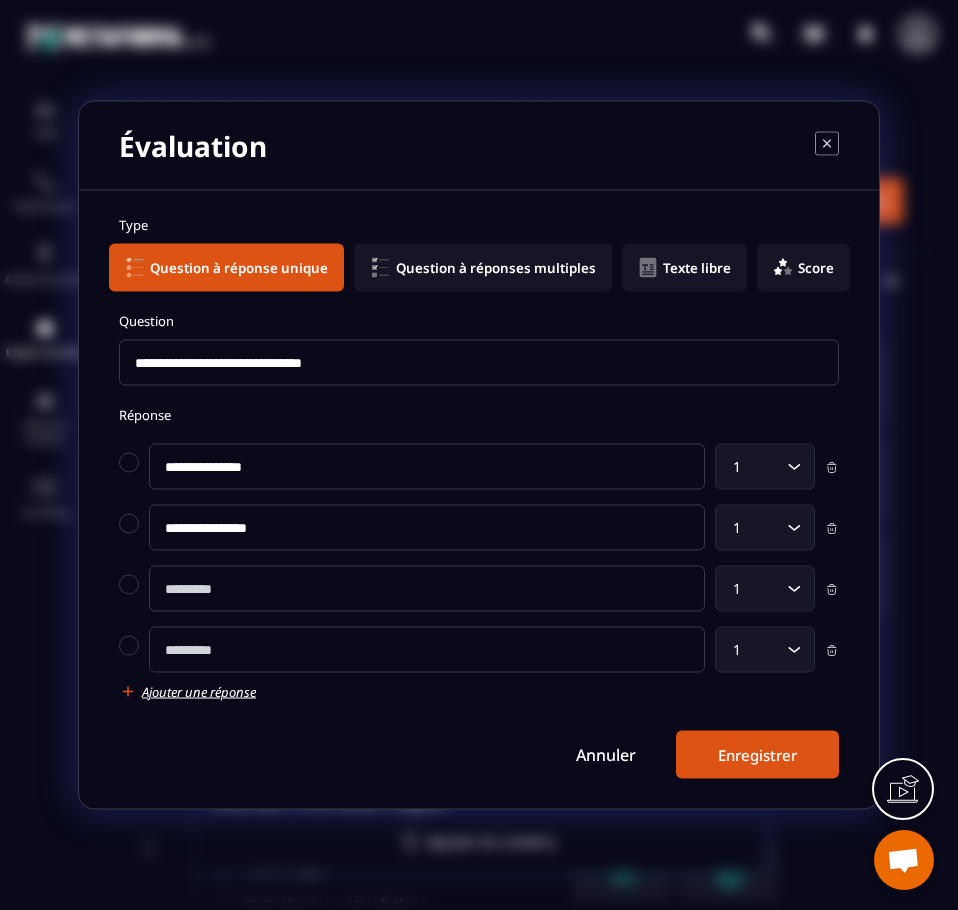 type on "**********" 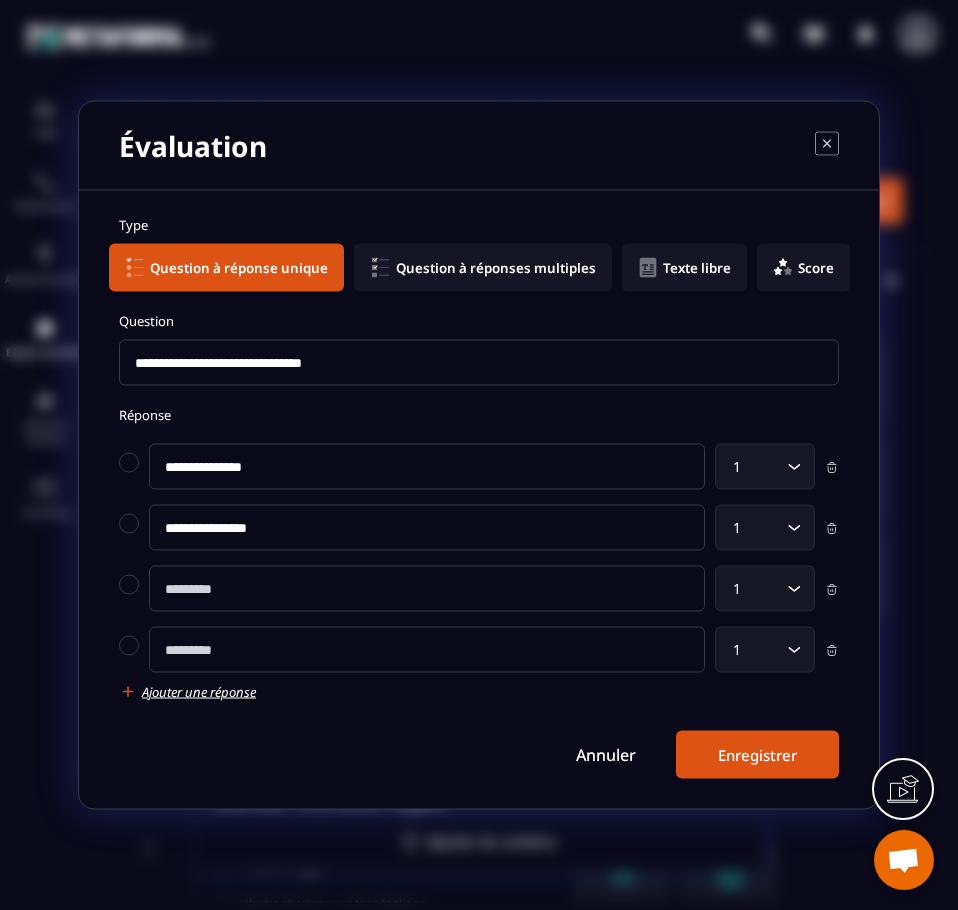 click at bounding box center [427, 589] 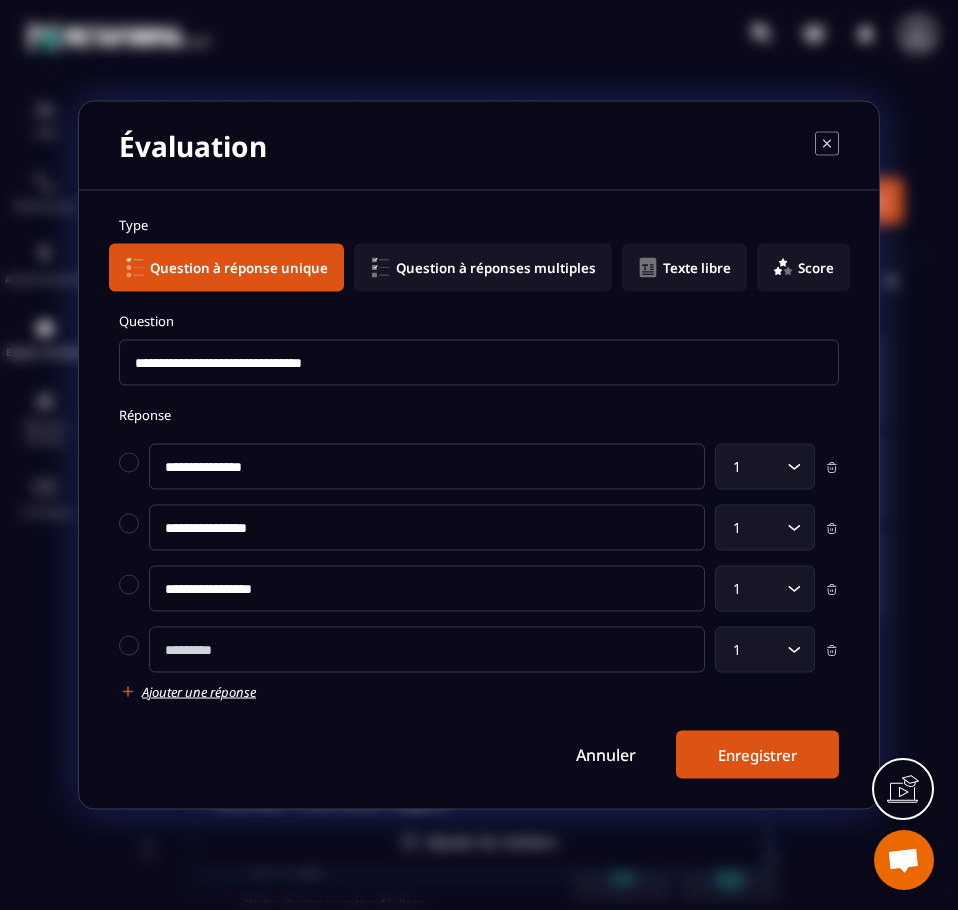 type on "**********" 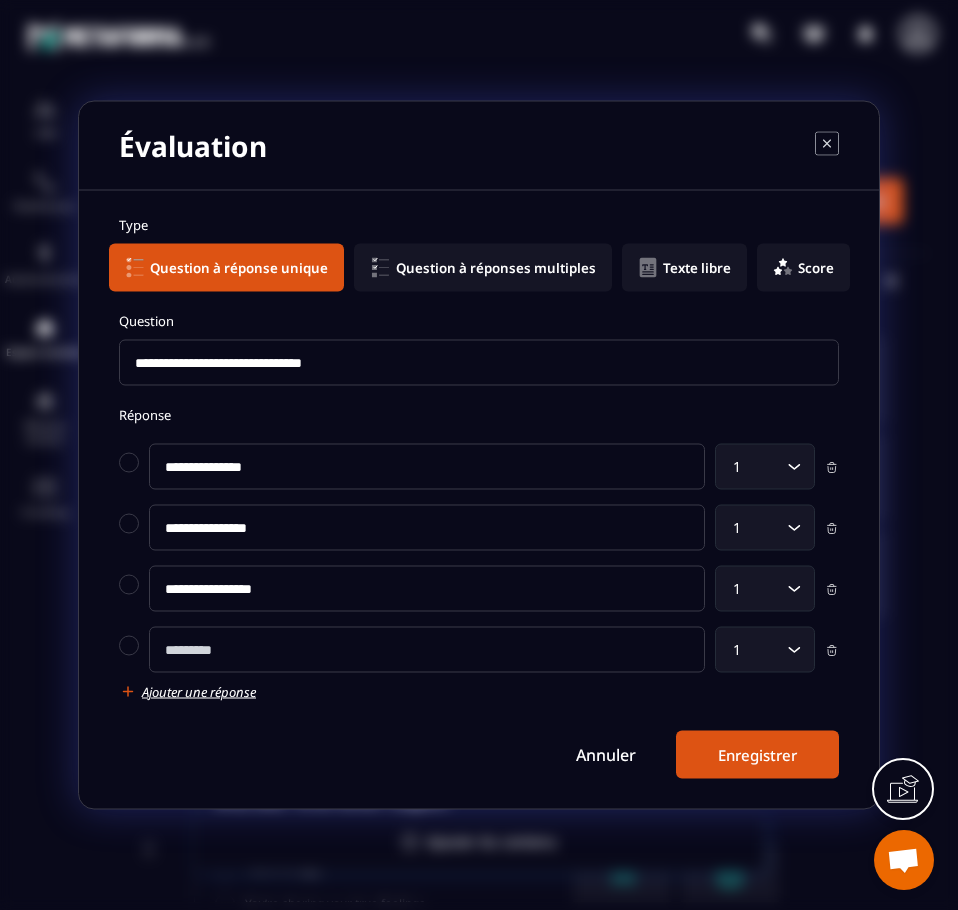 click at bounding box center [427, 650] 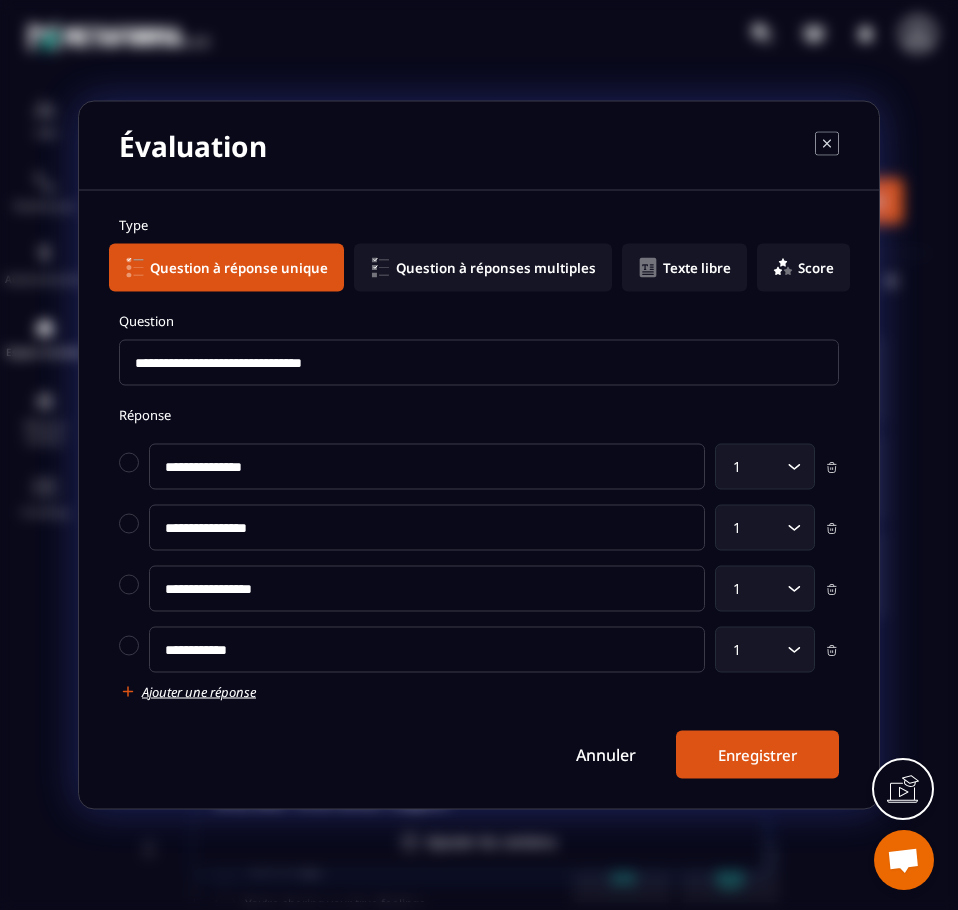 type on "**********" 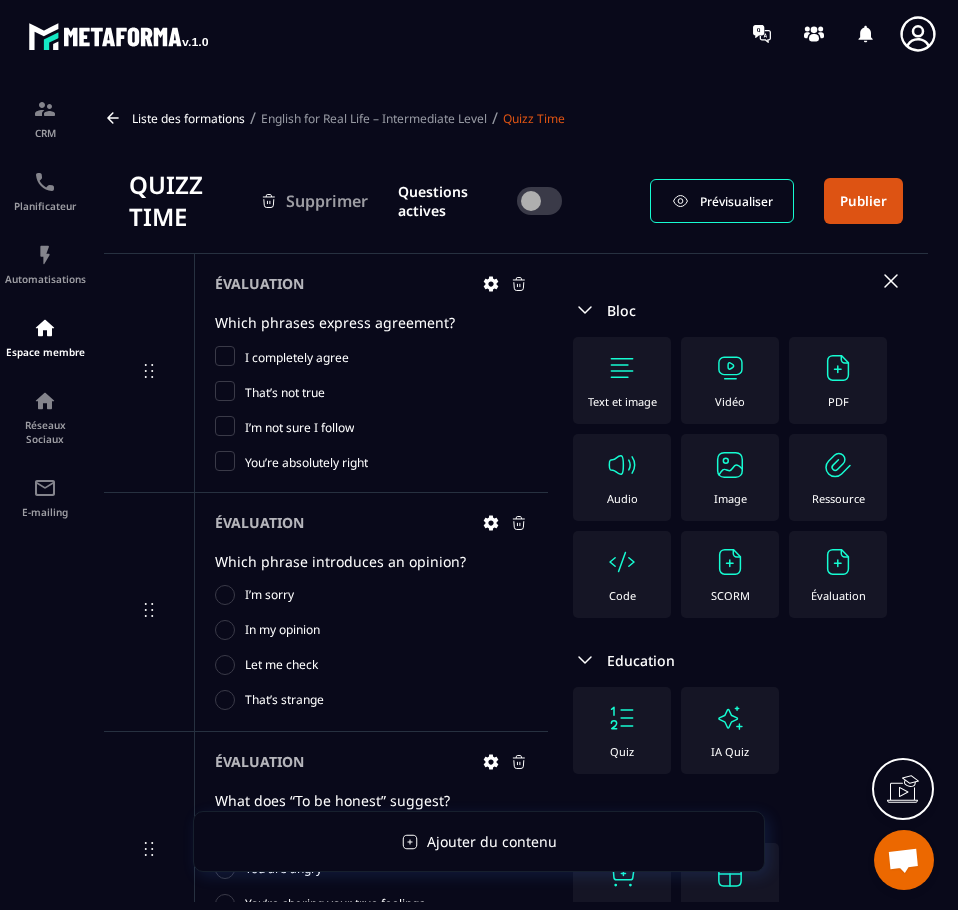 click at bounding box center [838, 562] 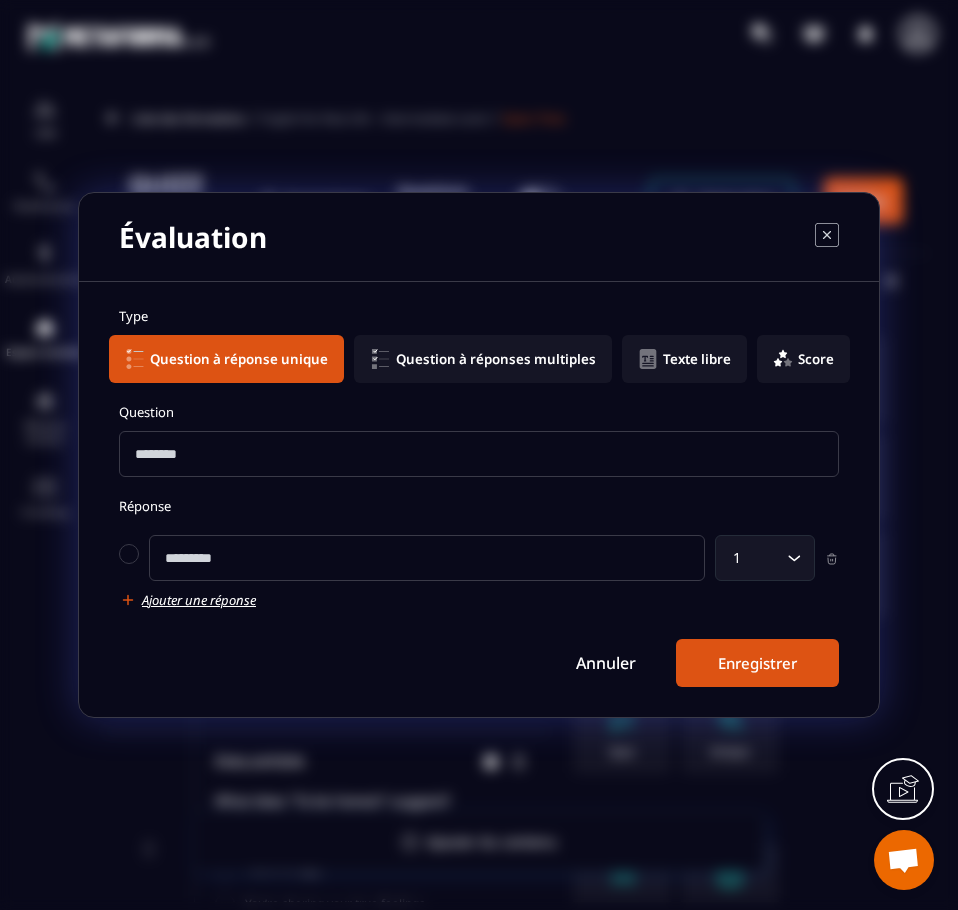 click on "Texte libre" 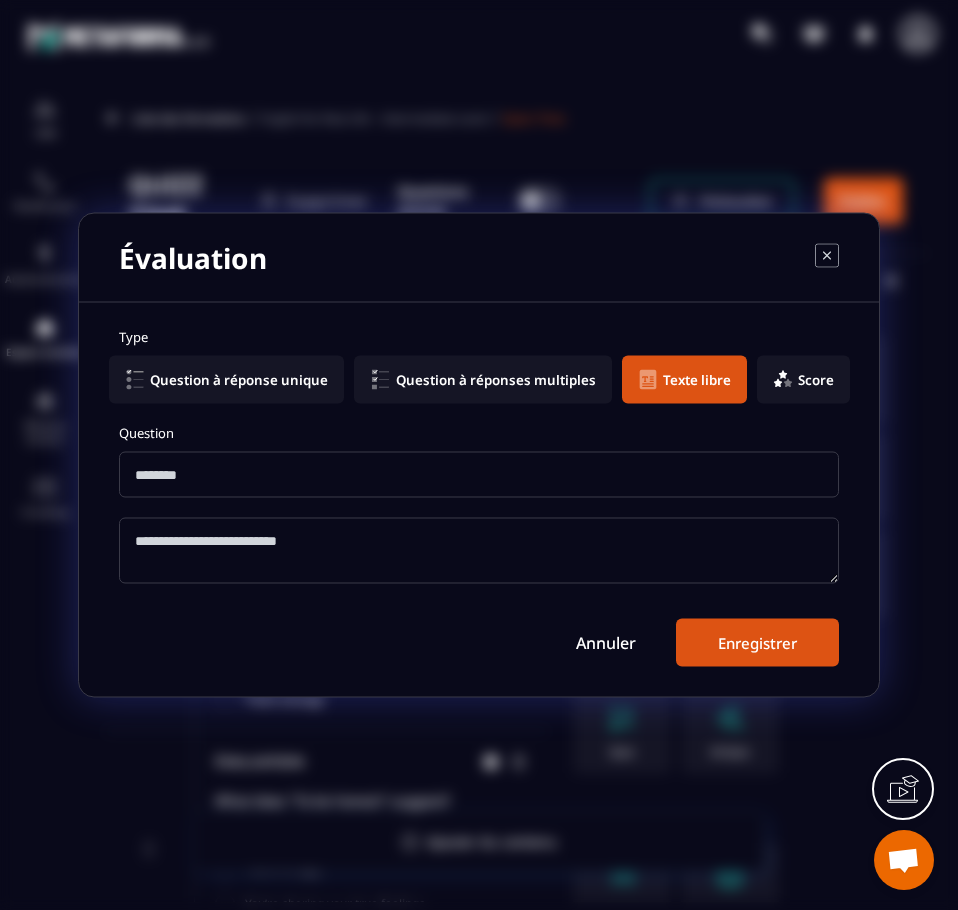 click at bounding box center (479, 475) 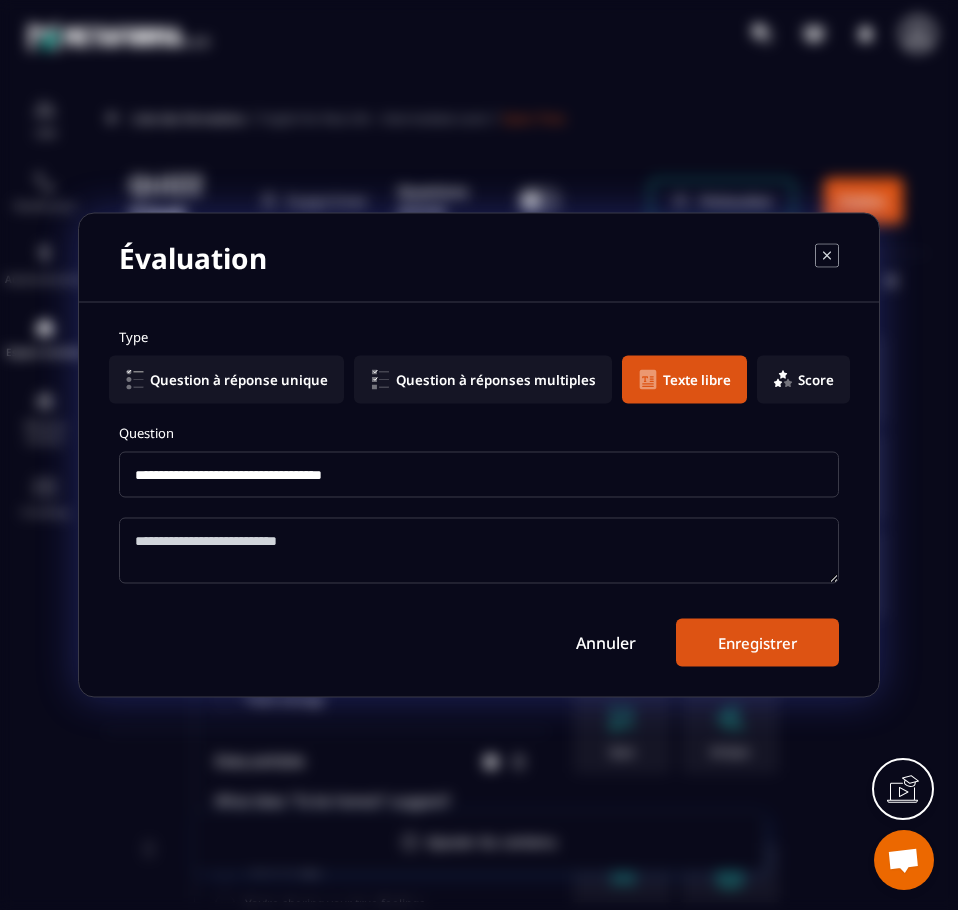 click on "**********" at bounding box center (479, 475) 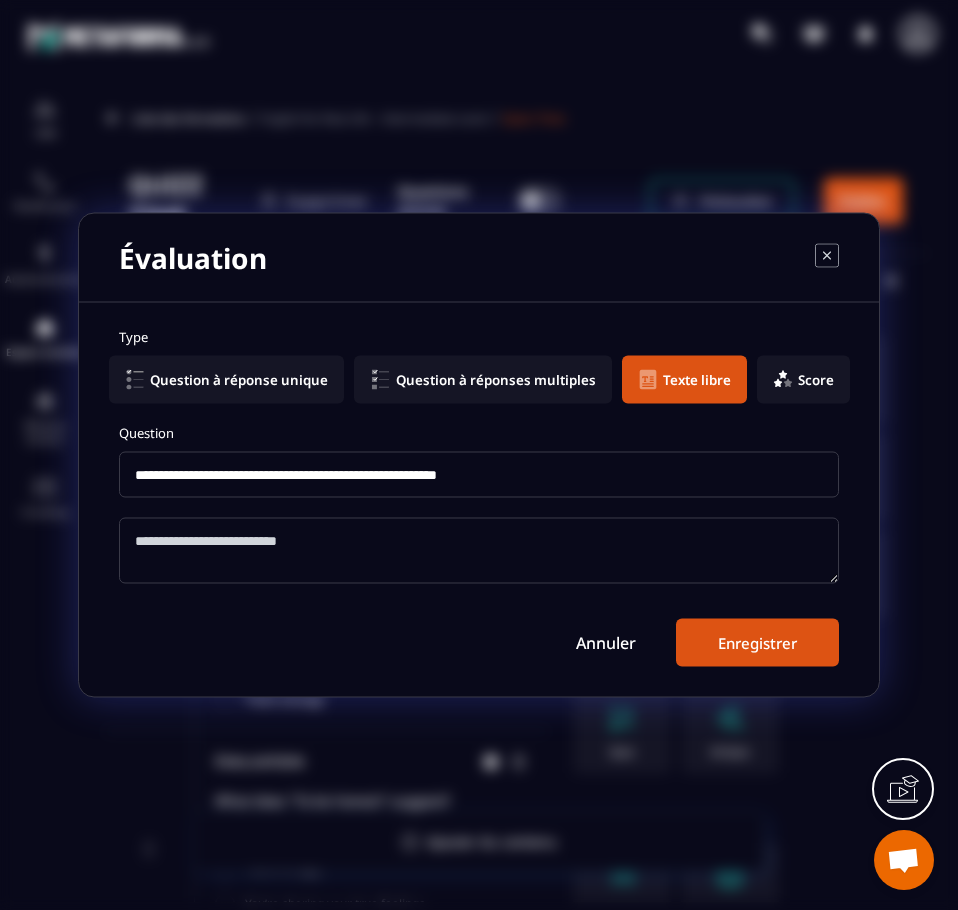 type on "**********" 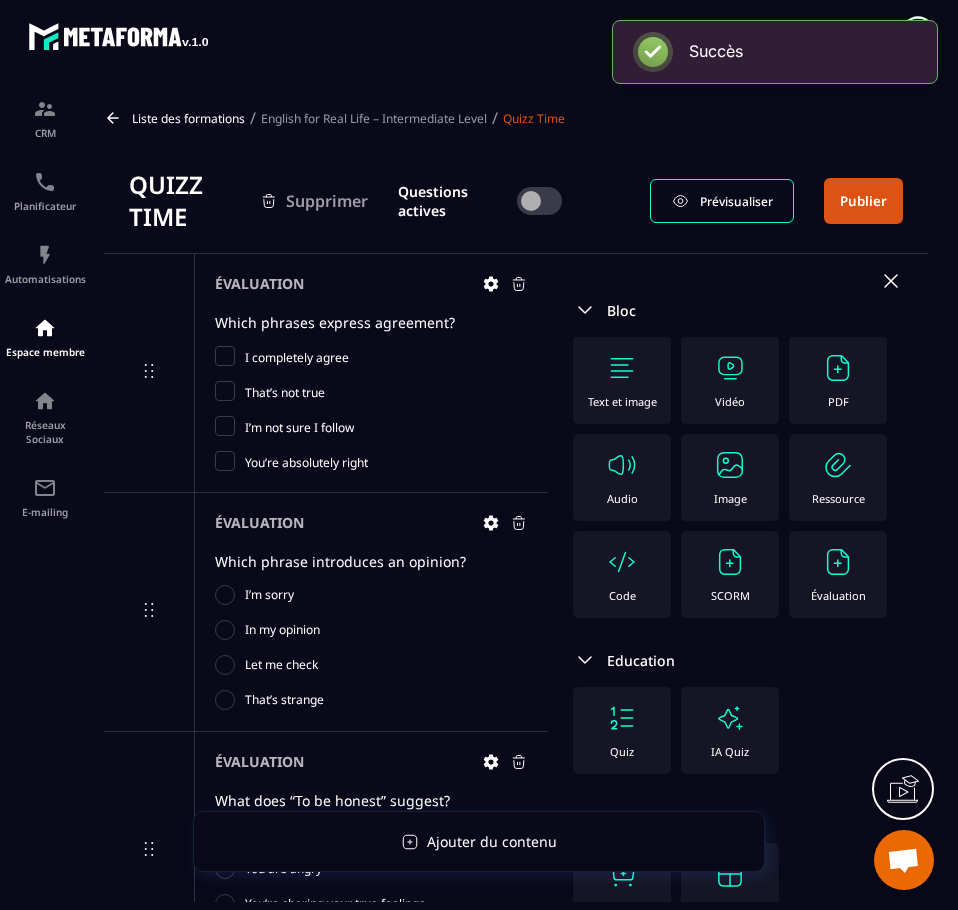 click on "Évaluation" at bounding box center (838, 574) 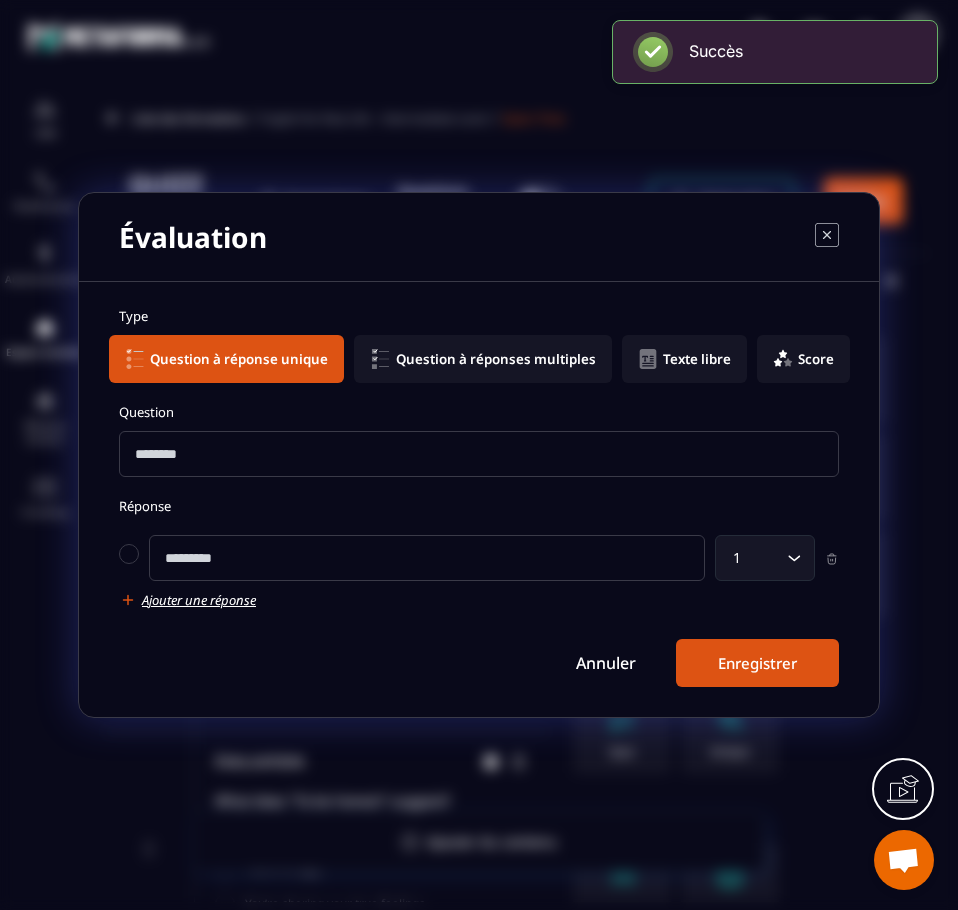 click on "Question à réponses multiples" 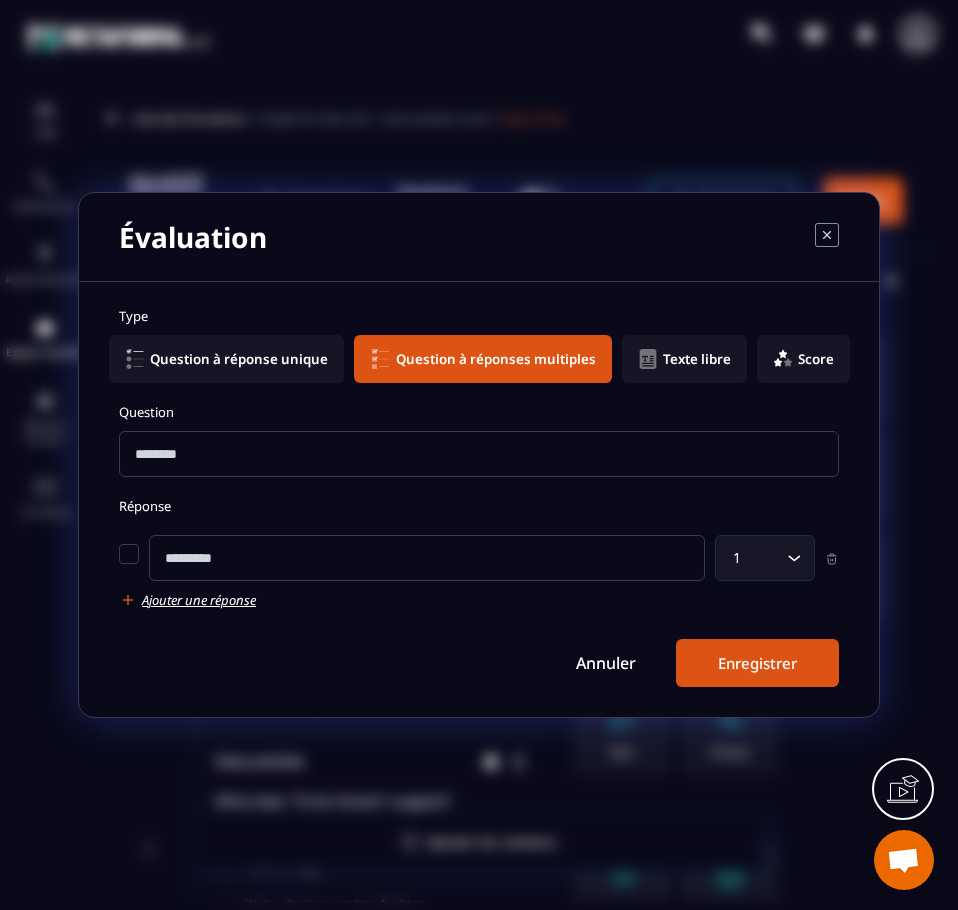 click on "Question" at bounding box center [479, 440] 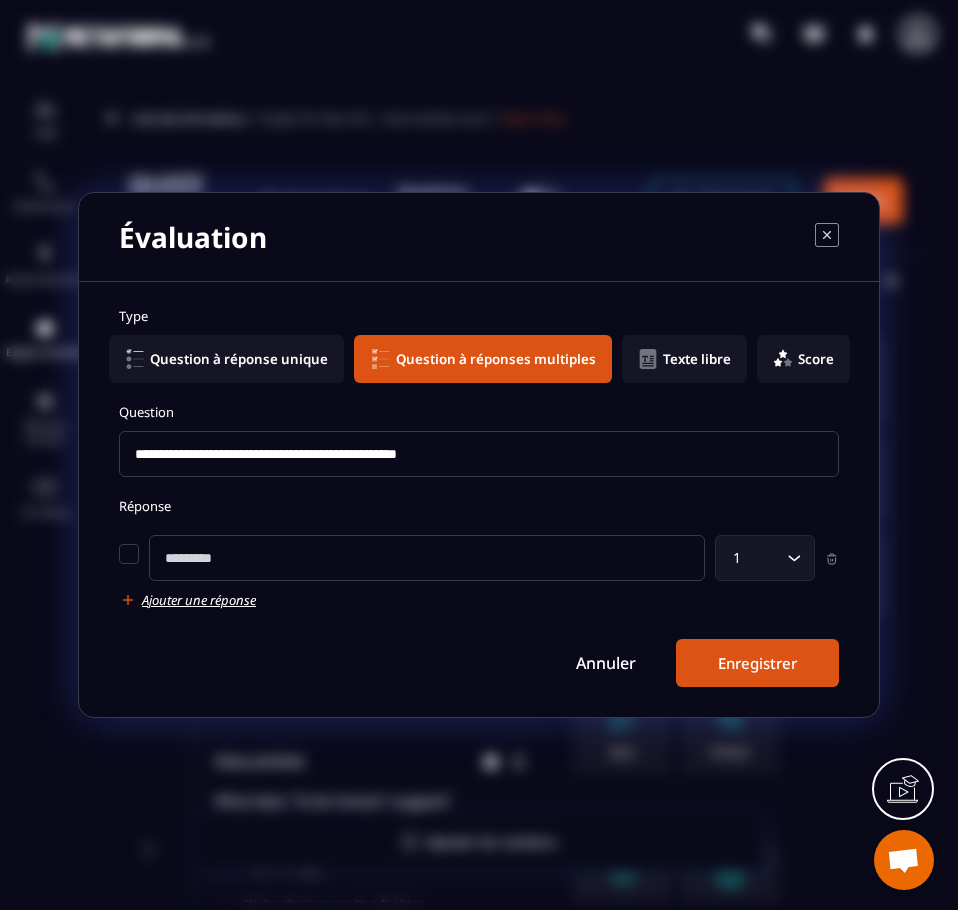 type on "**********" 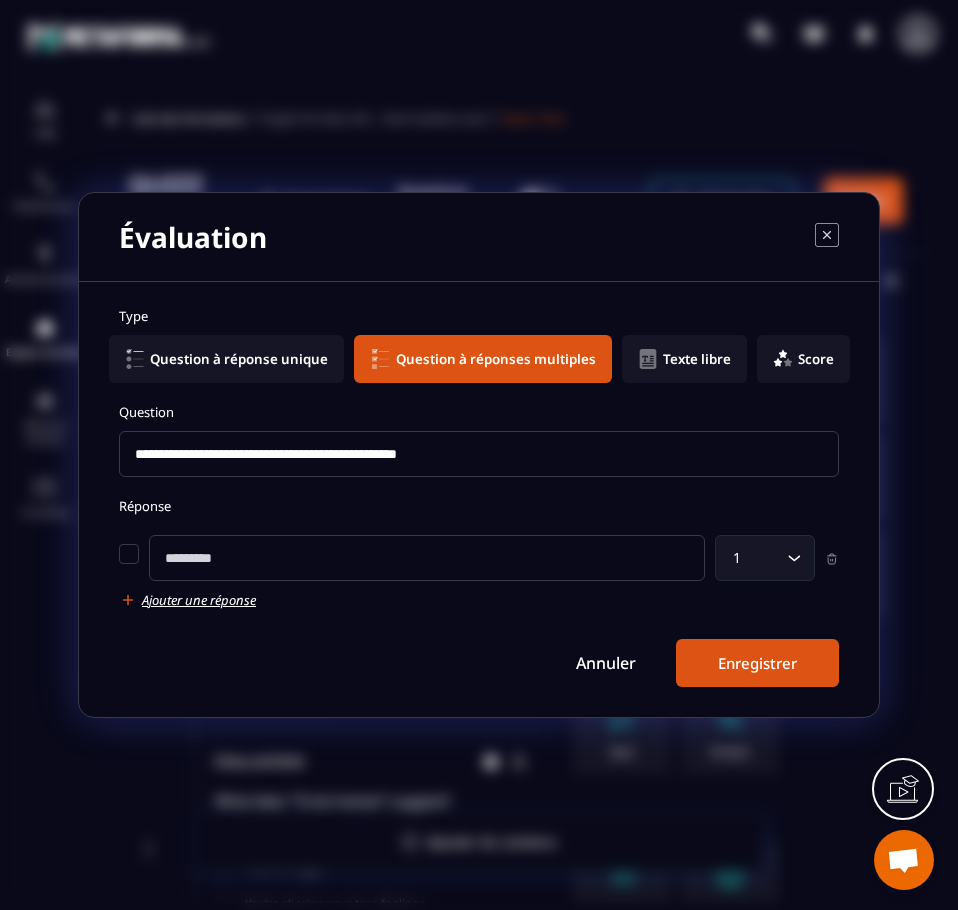 click 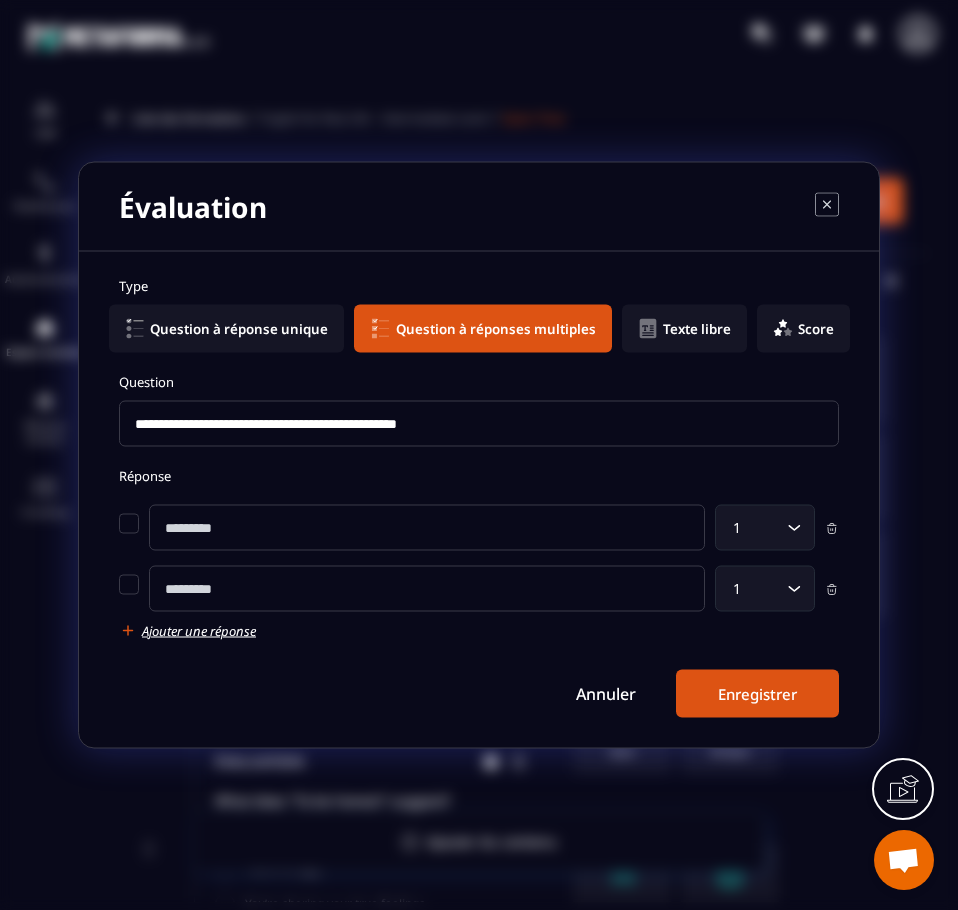 click 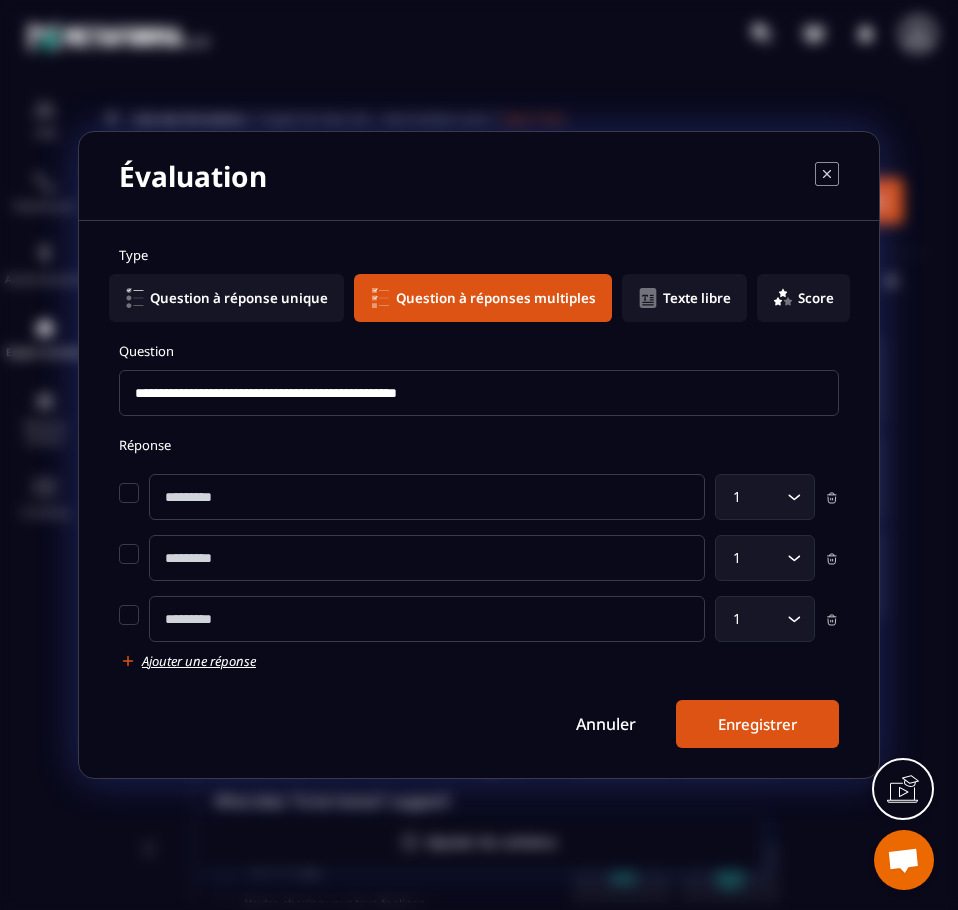 click 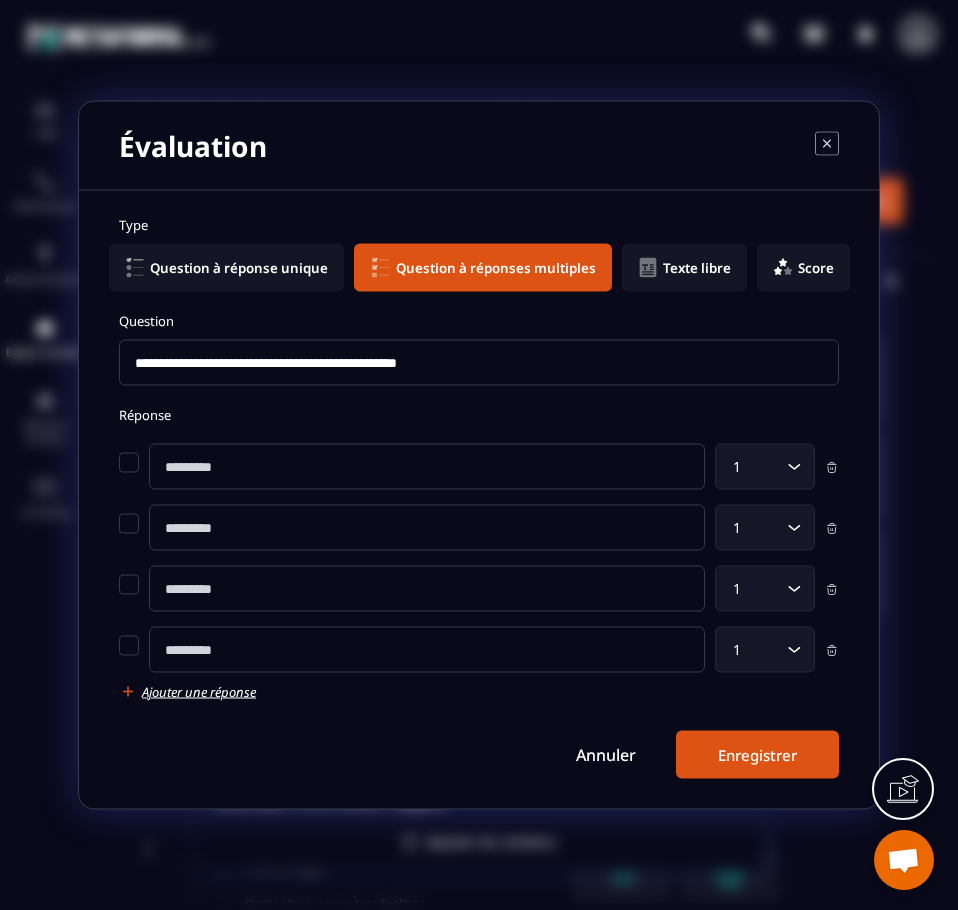 click at bounding box center [427, 528] 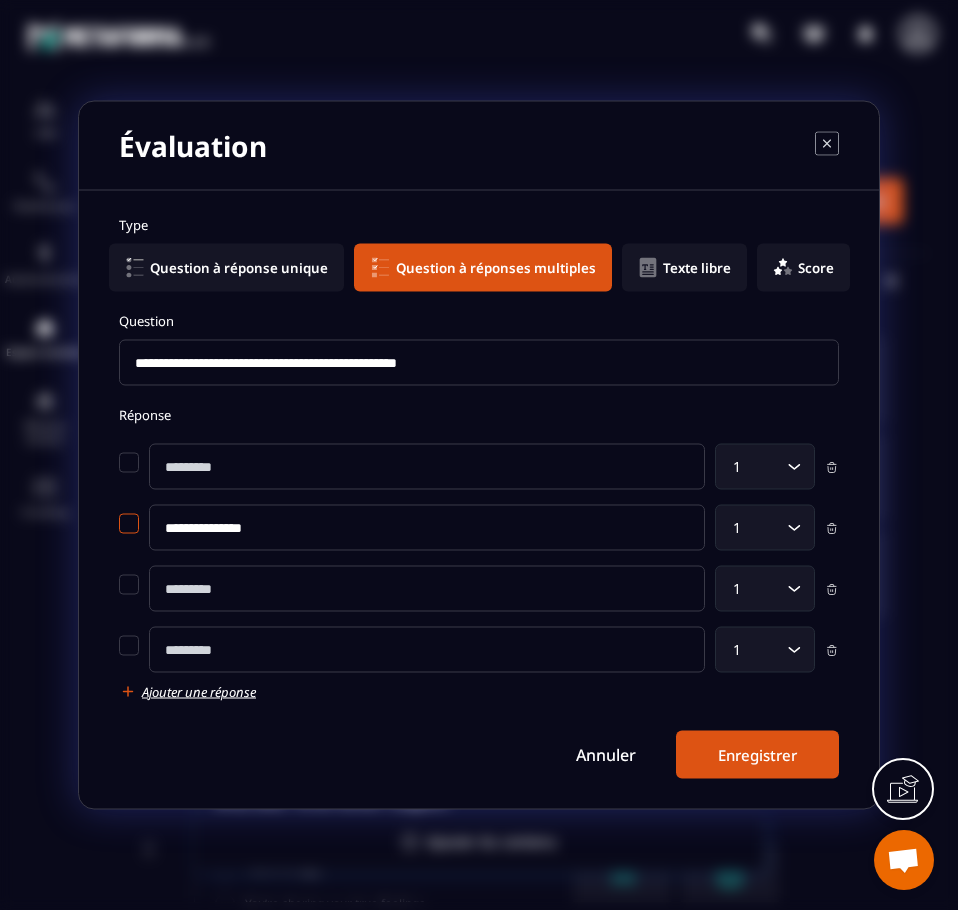 type on "**********" 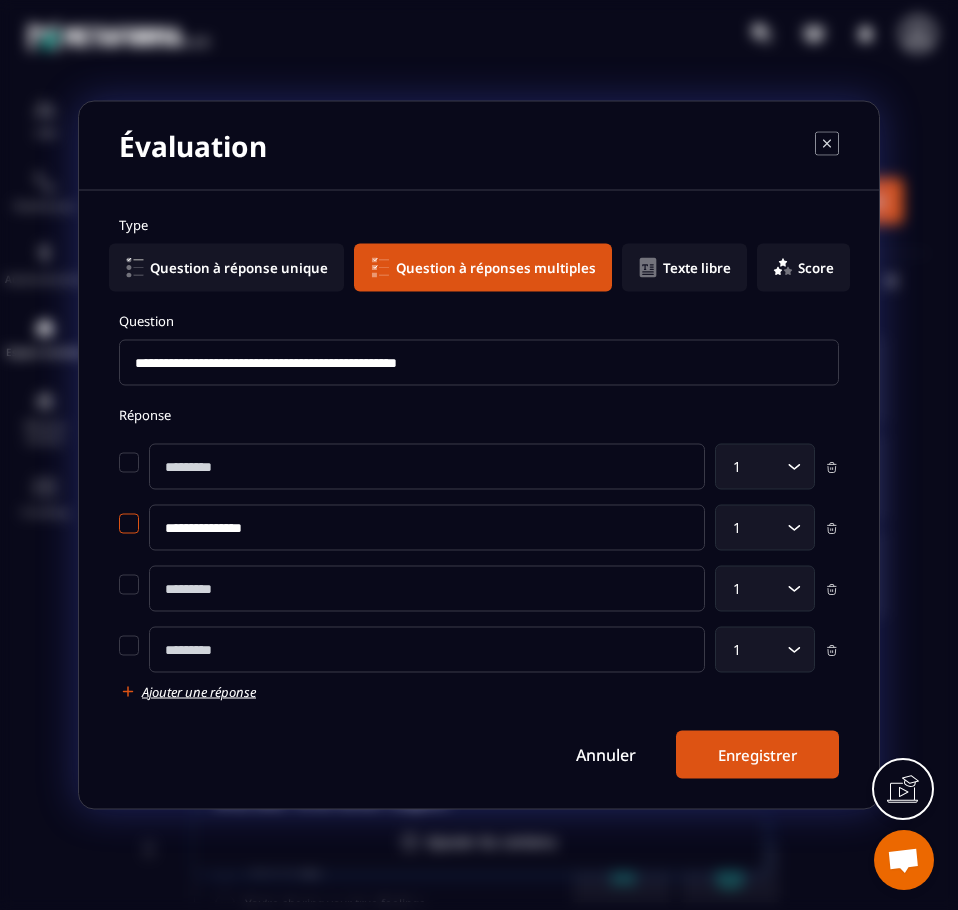 click at bounding box center (129, 524) 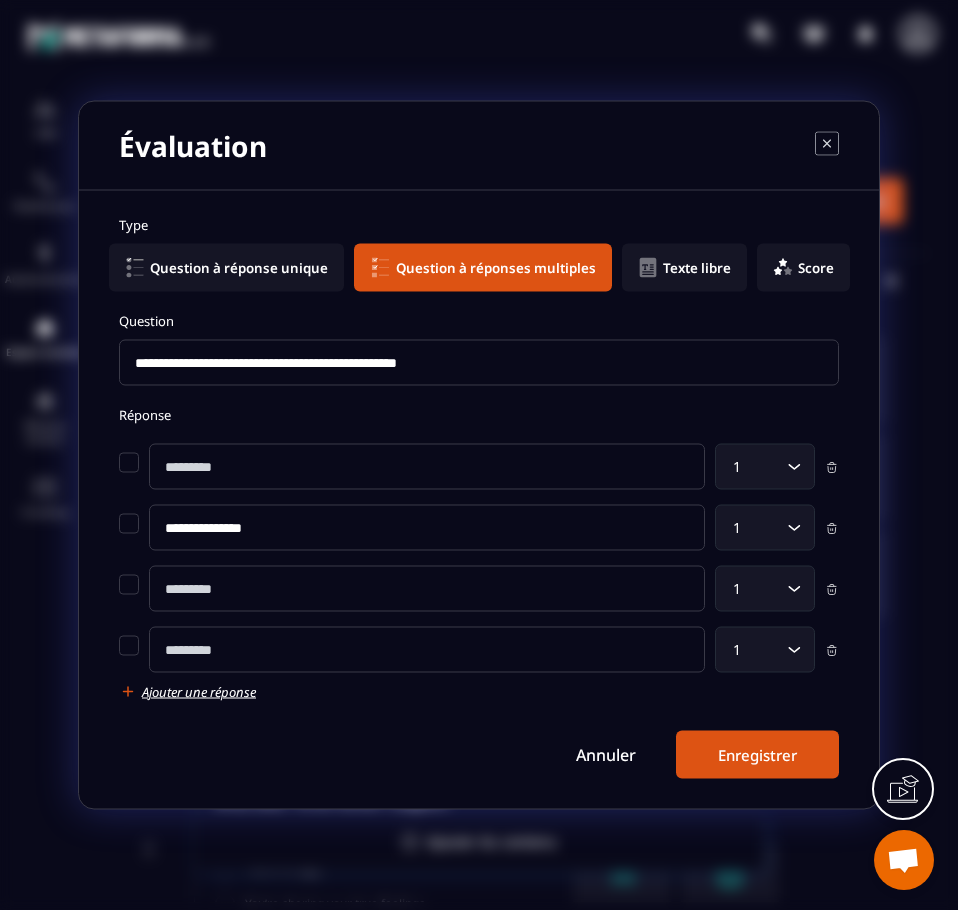 click at bounding box center [427, 589] 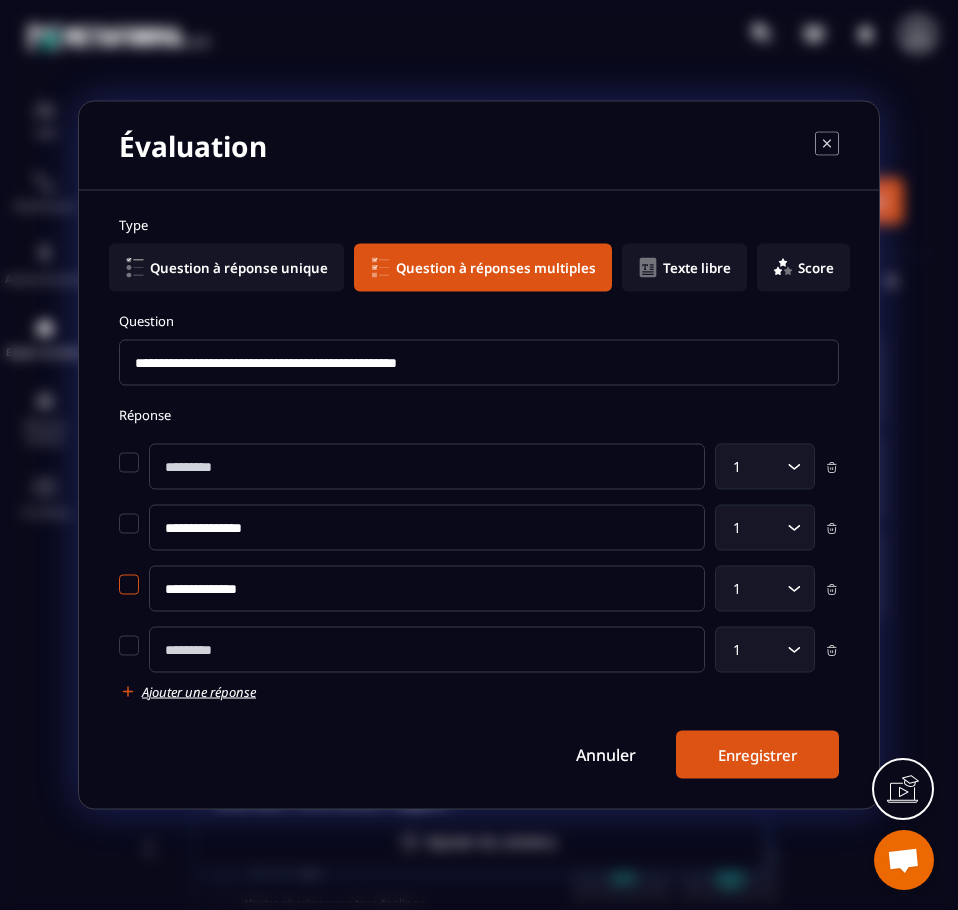 type on "**********" 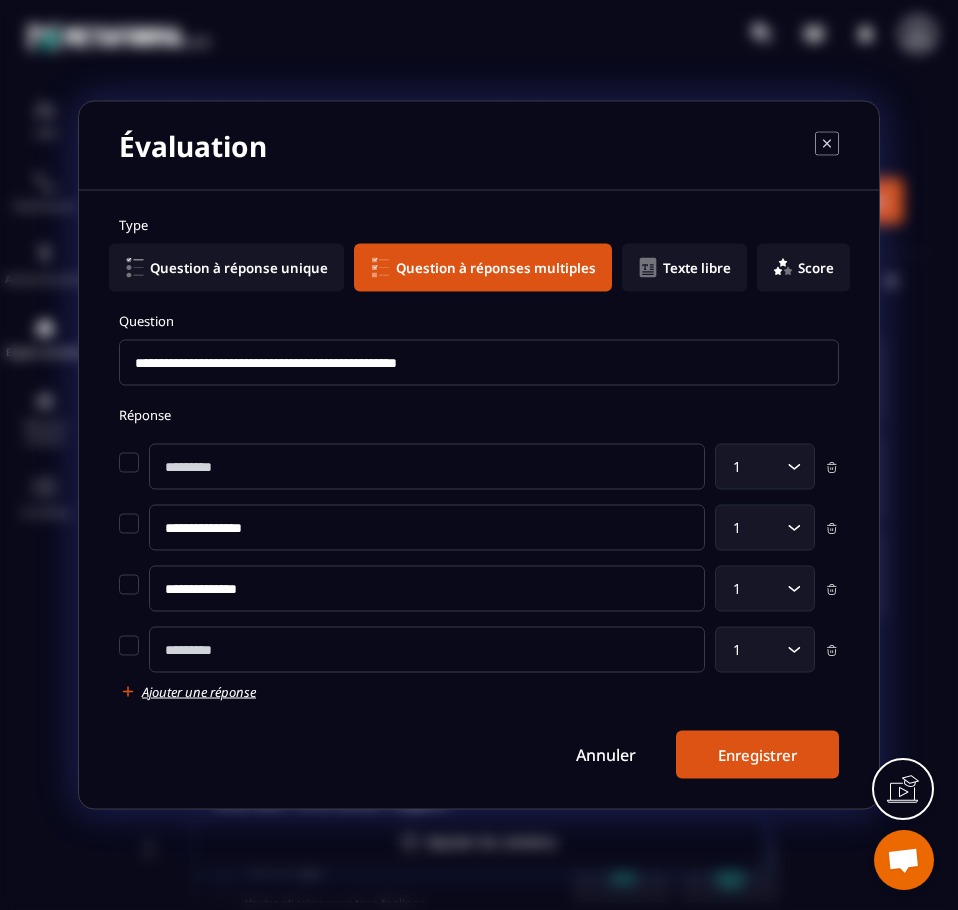 click at bounding box center [427, 467] 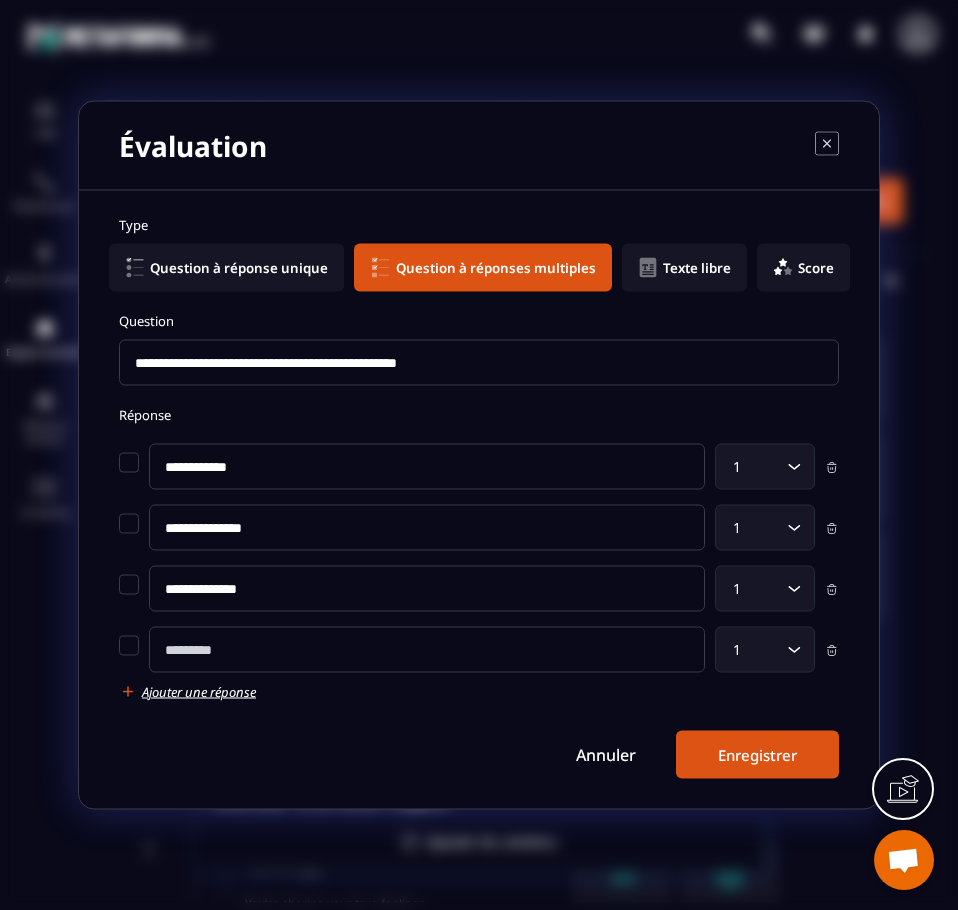 type on "**********" 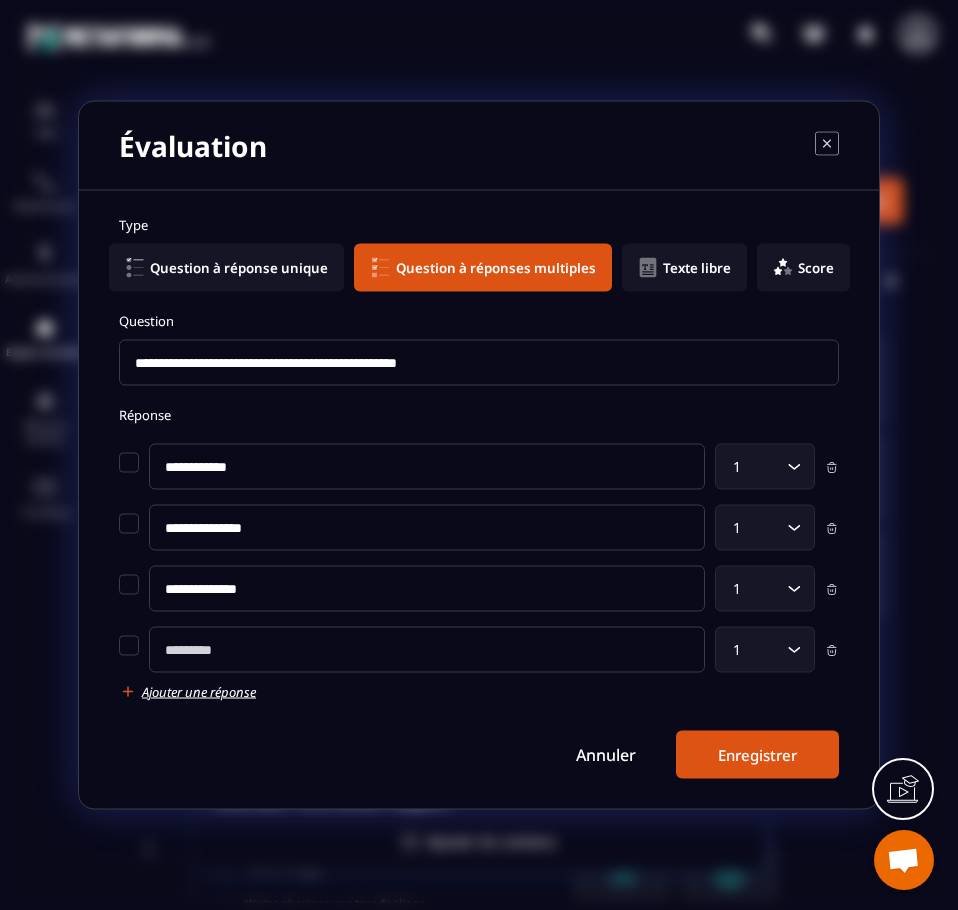 click at bounding box center (427, 650) 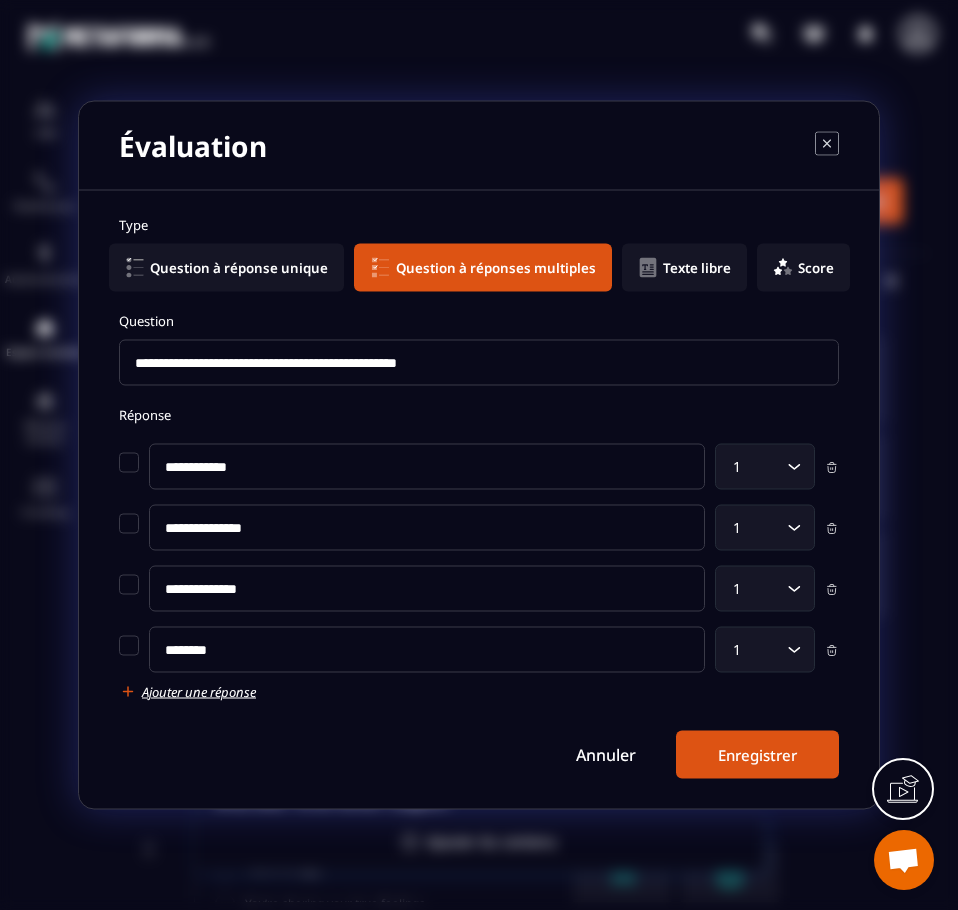 type on "********" 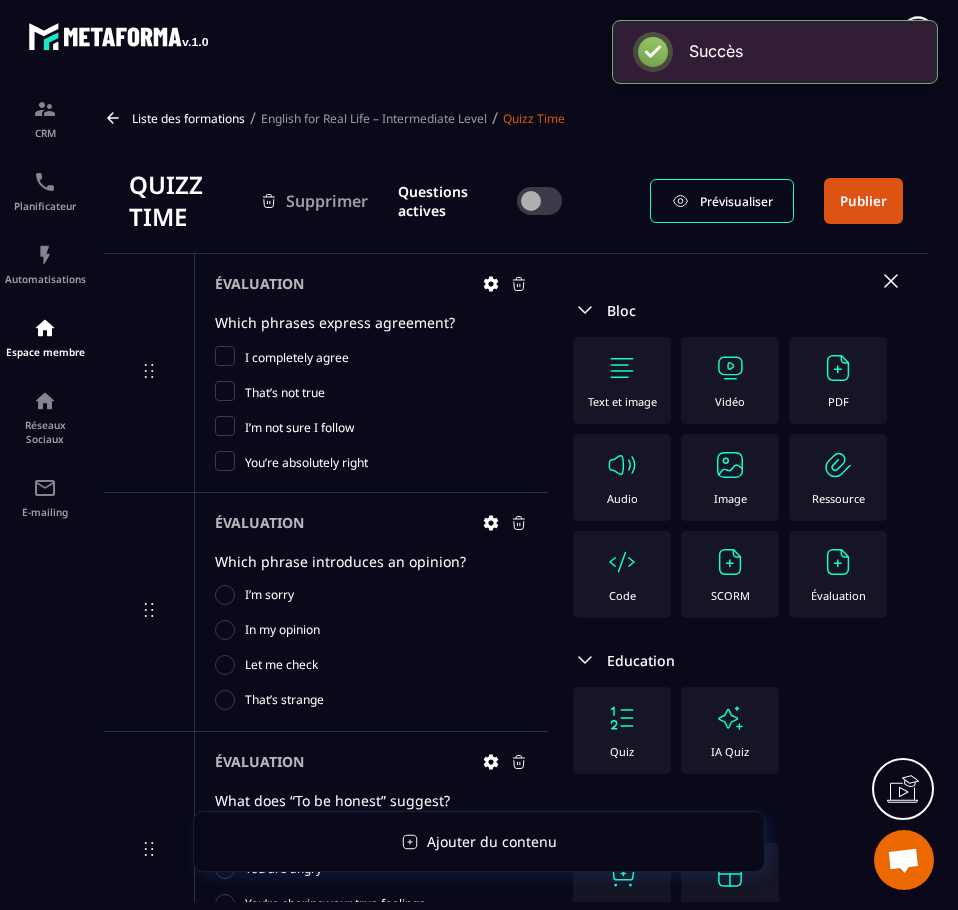 click on "Évaluation" 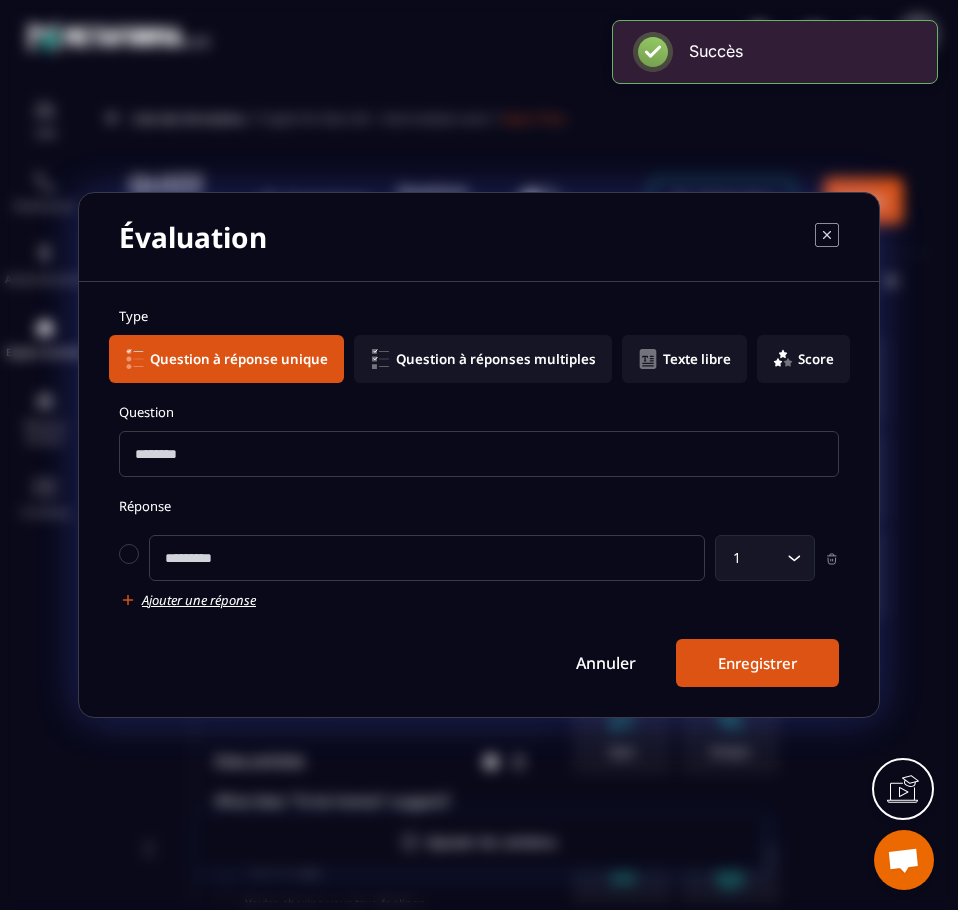 click on "Texte libre" 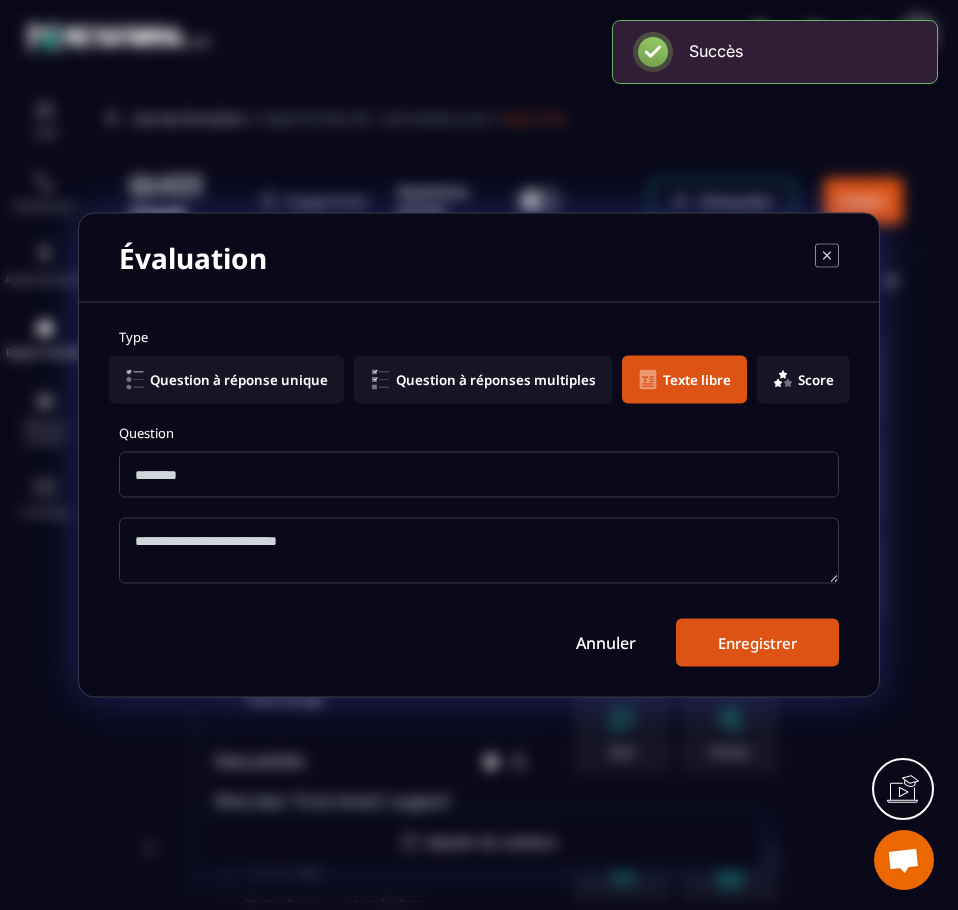 click at bounding box center (479, 475) 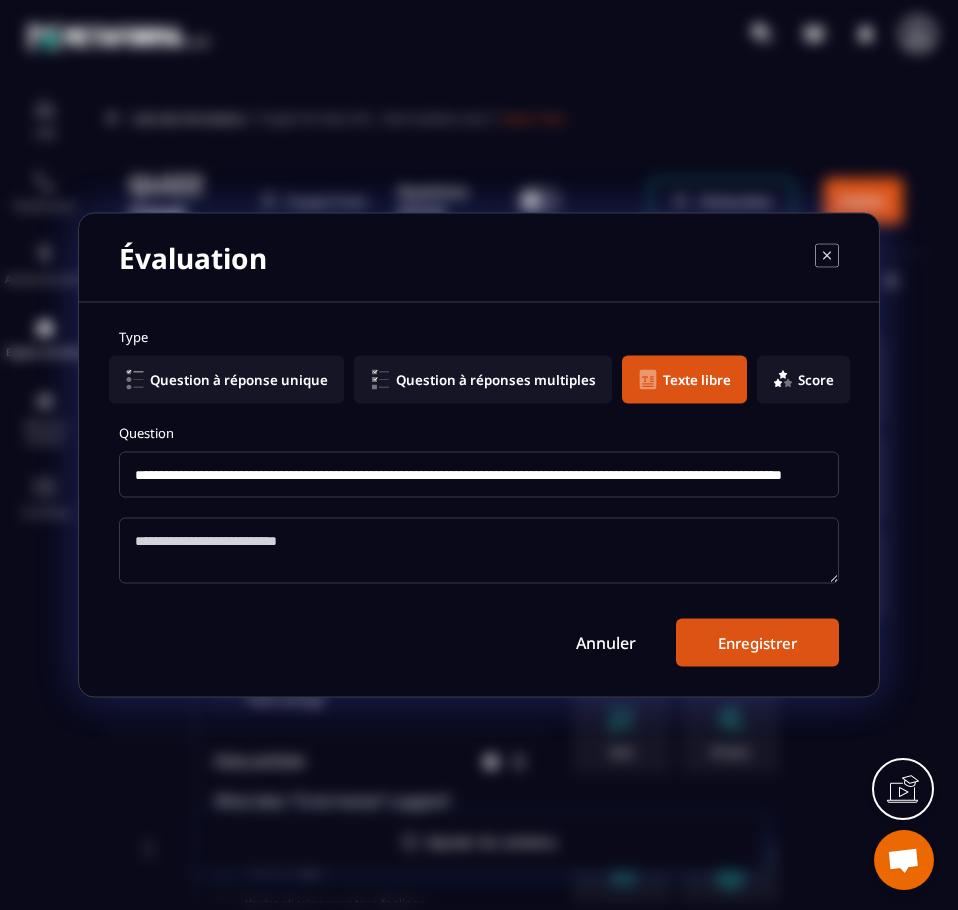 scroll, scrollTop: 0, scrollLeft: 155, axis: horizontal 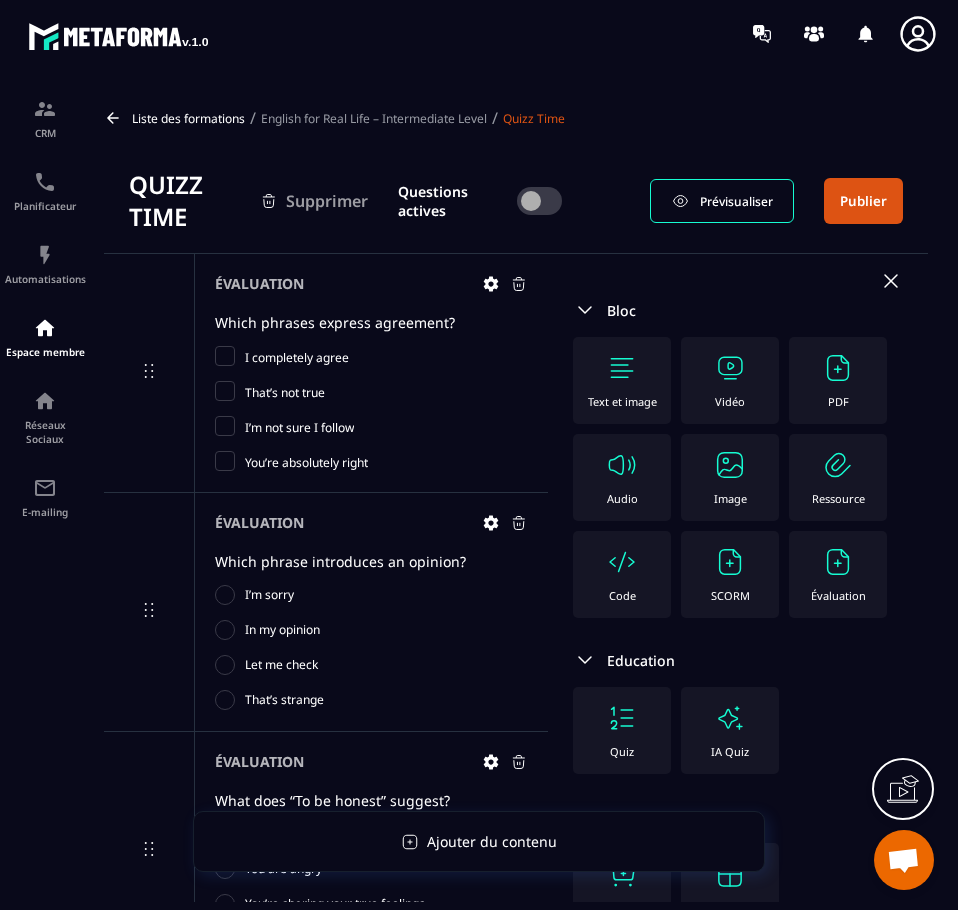 click on "English for Real Life – Intermediate Level" at bounding box center [374, 118] 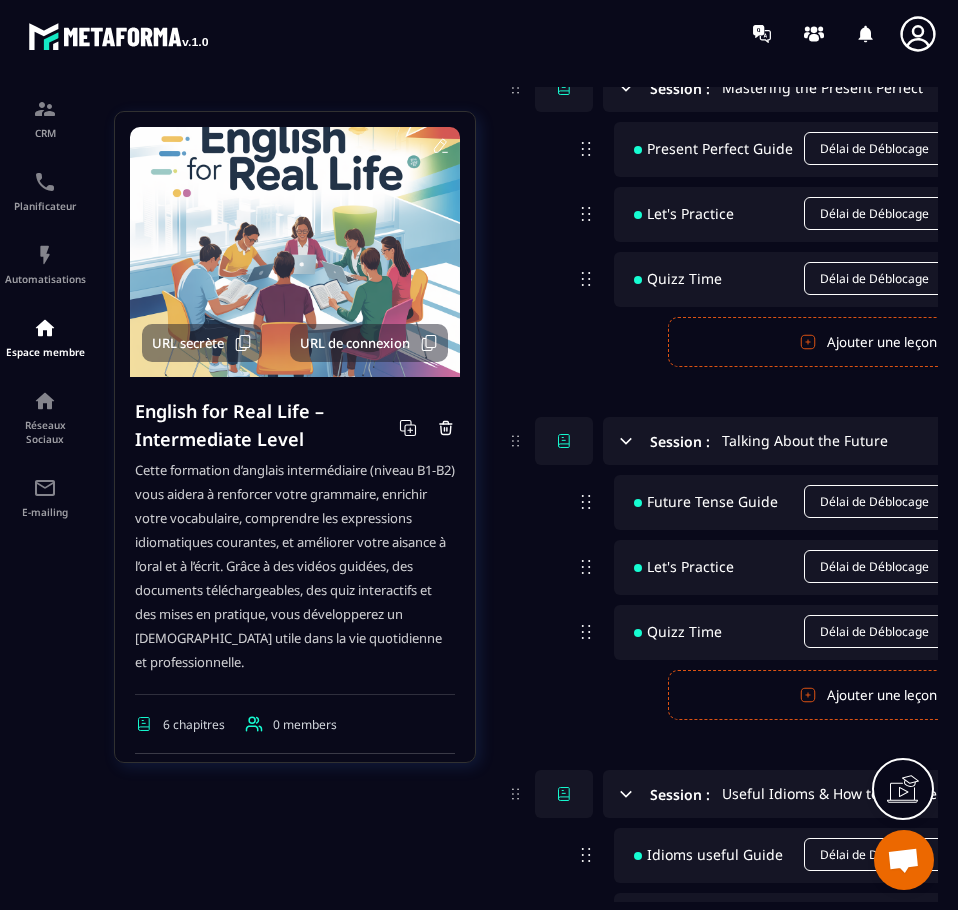 scroll, scrollTop: 700, scrollLeft: 0, axis: vertical 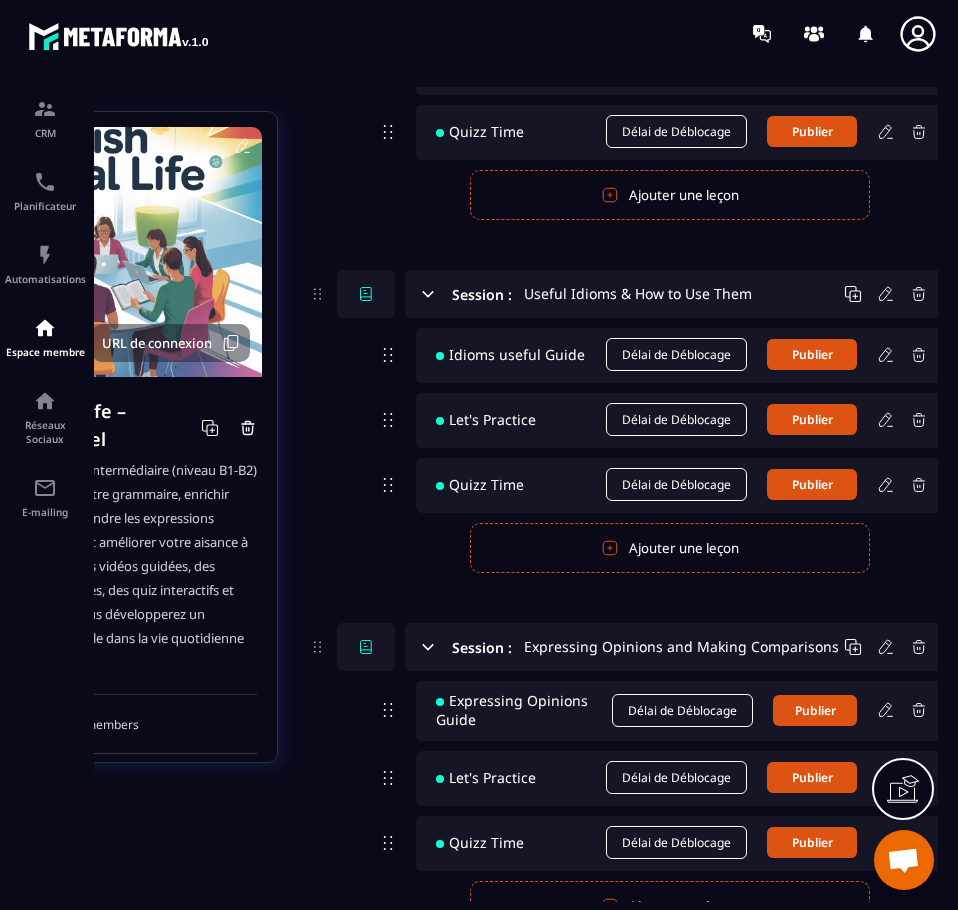 drag, startPoint x: 543, startPoint y: 515, endPoint x: 800, endPoint y: 508, distance: 257.0953 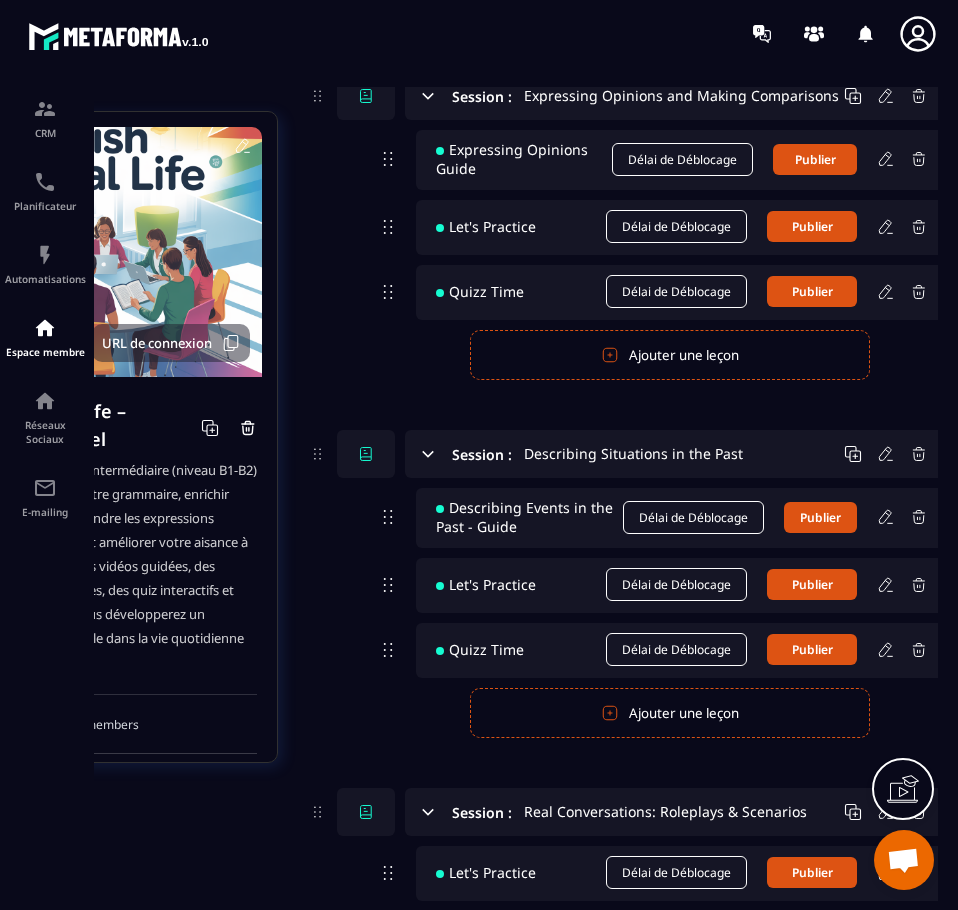 scroll, scrollTop: 1300, scrollLeft: 198, axis: both 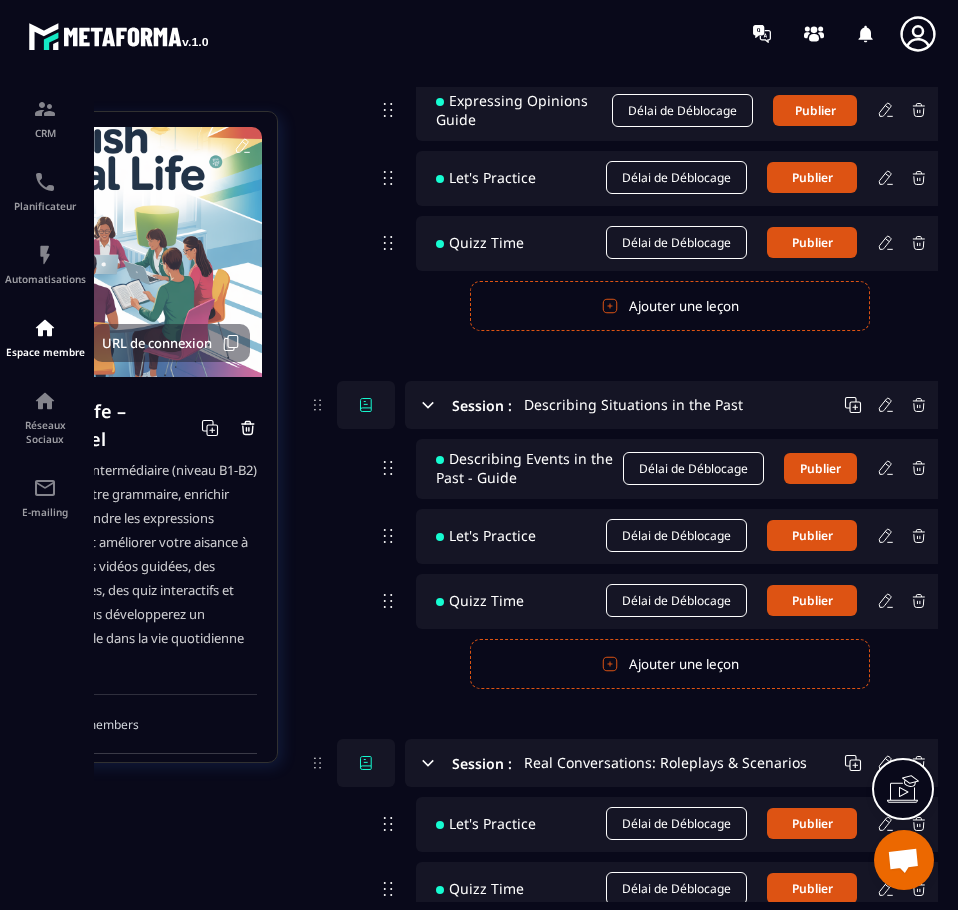click 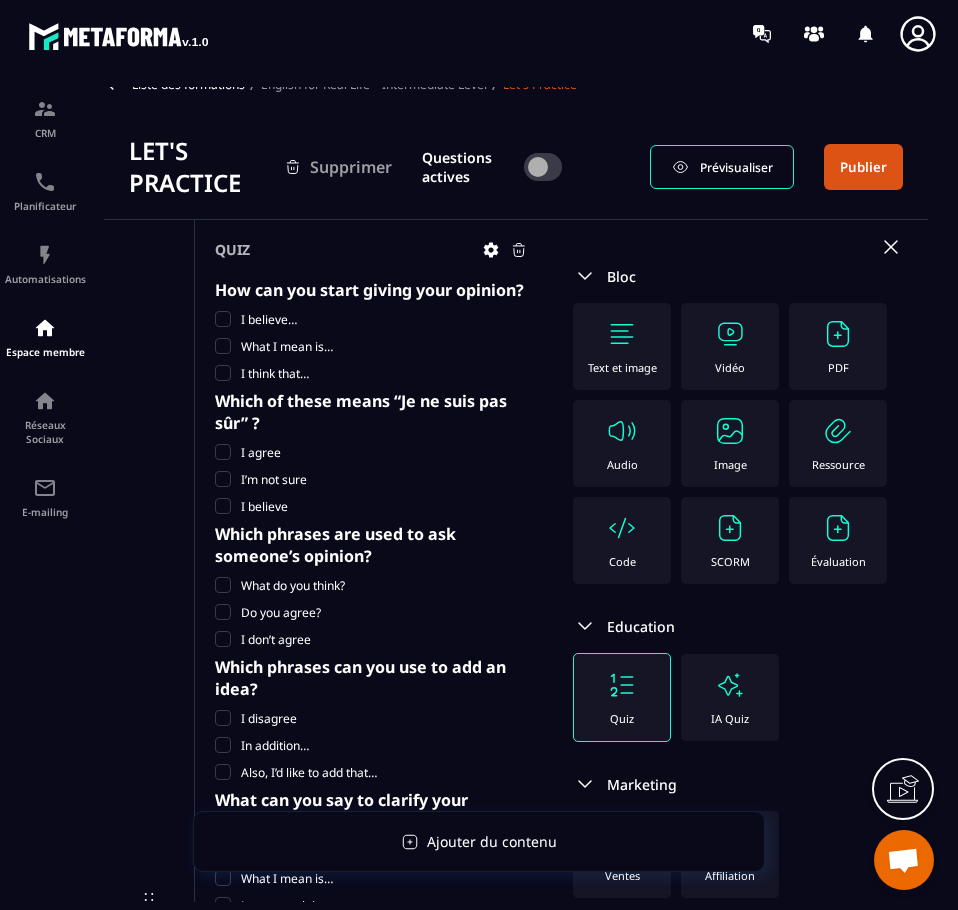 scroll, scrollTop: 0, scrollLeft: 0, axis: both 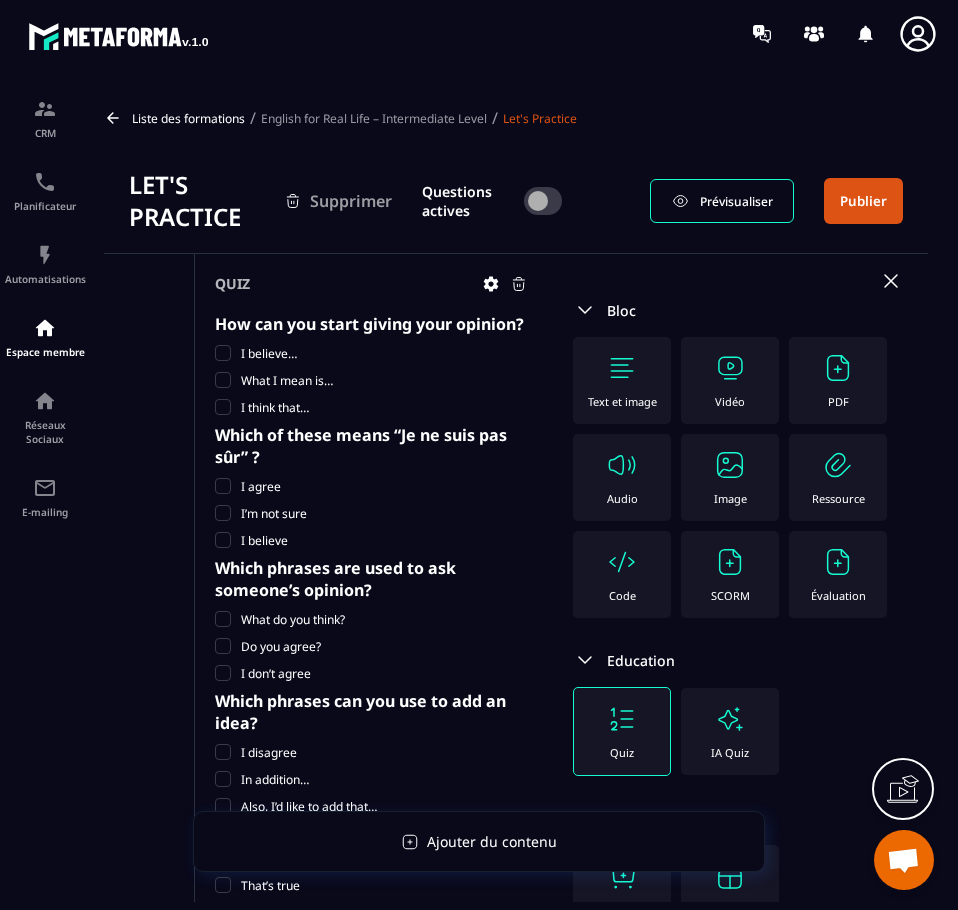 click on "English for Real Life – Intermediate Level" at bounding box center (374, 118) 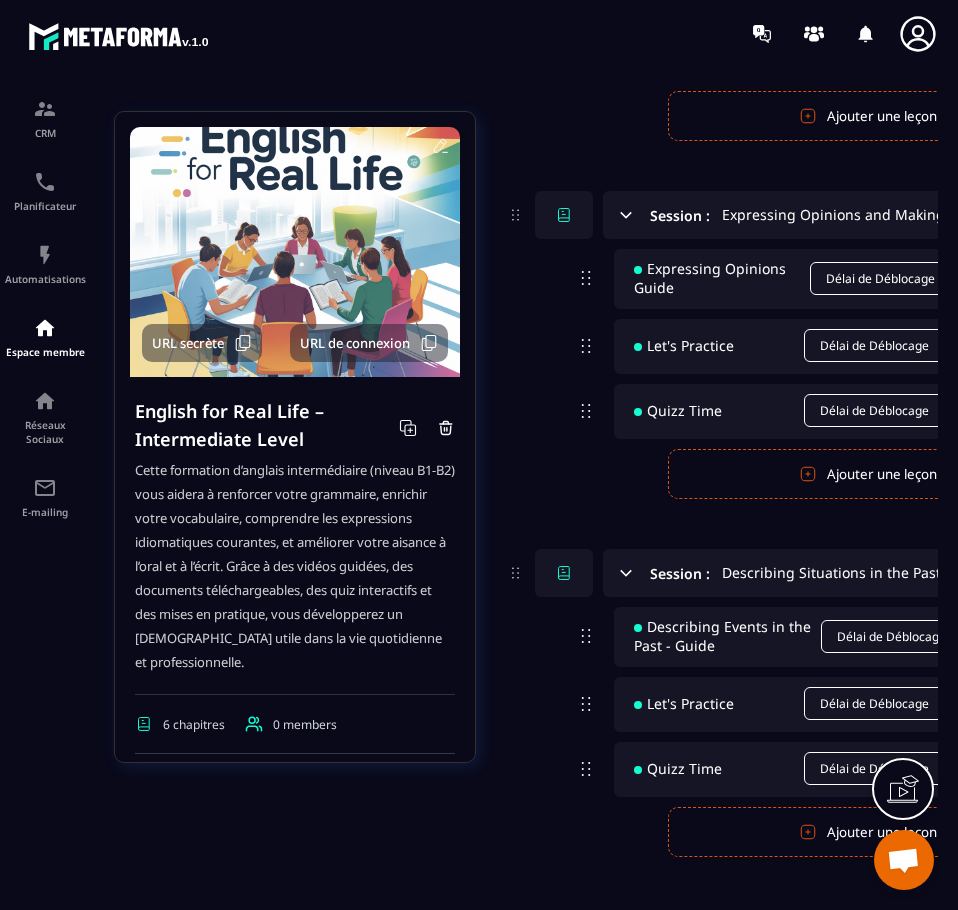 scroll, scrollTop: 1100, scrollLeft: 0, axis: vertical 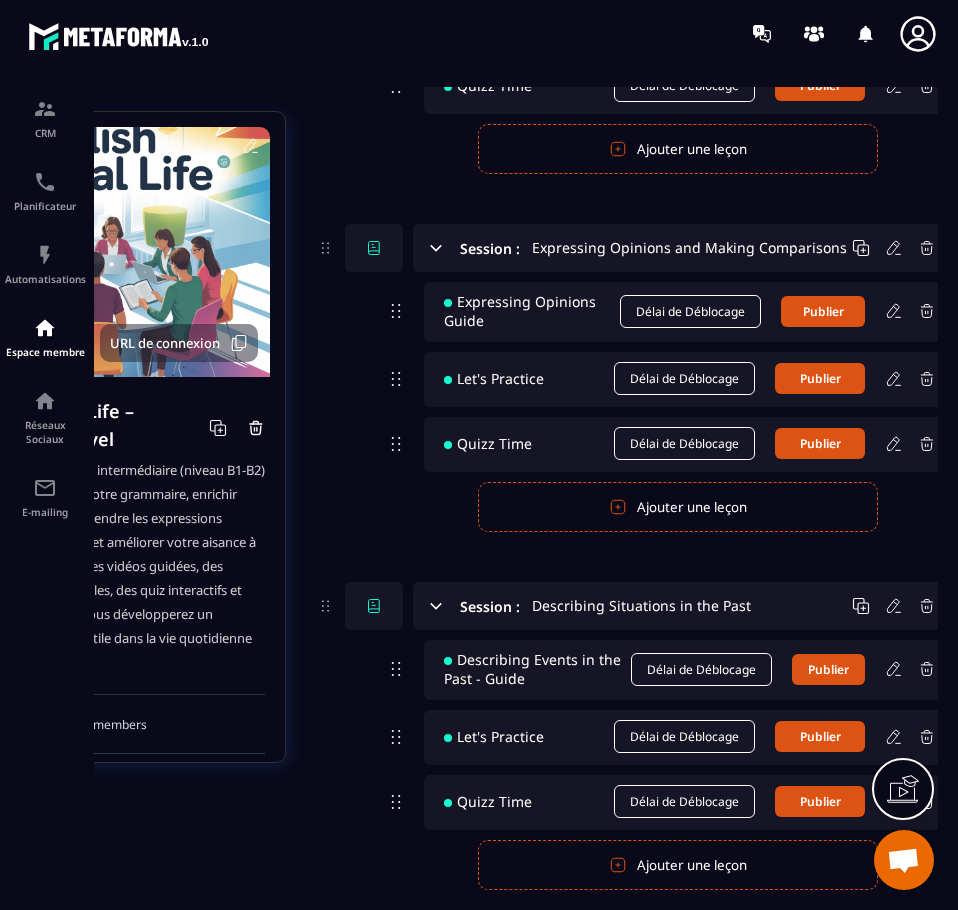 drag, startPoint x: 557, startPoint y: 653, endPoint x: 774, endPoint y: 647, distance: 217.08293 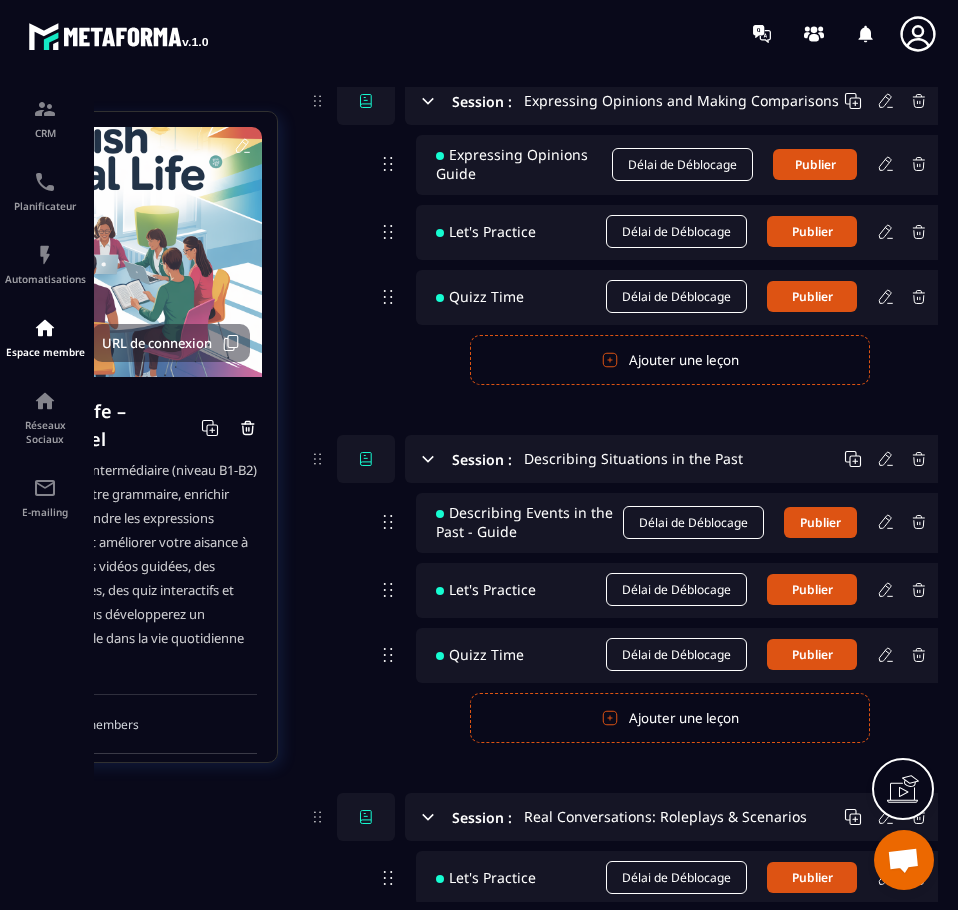 scroll, scrollTop: 1299, scrollLeft: 198, axis: both 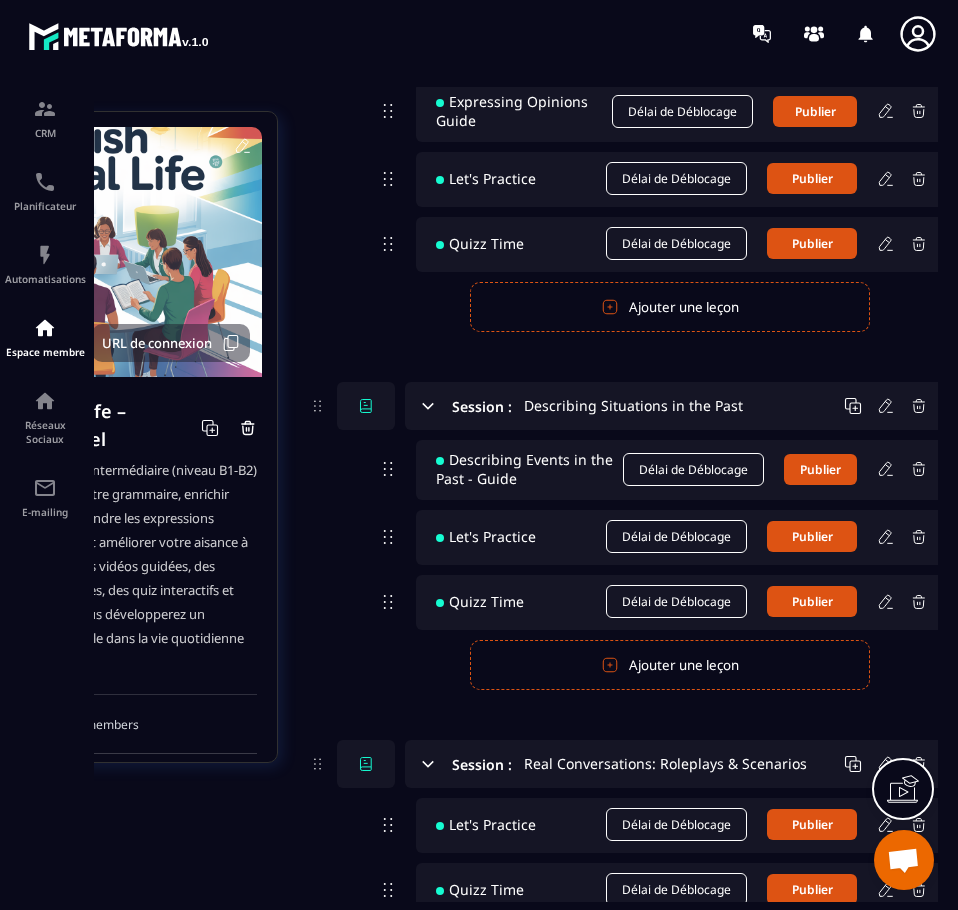 click 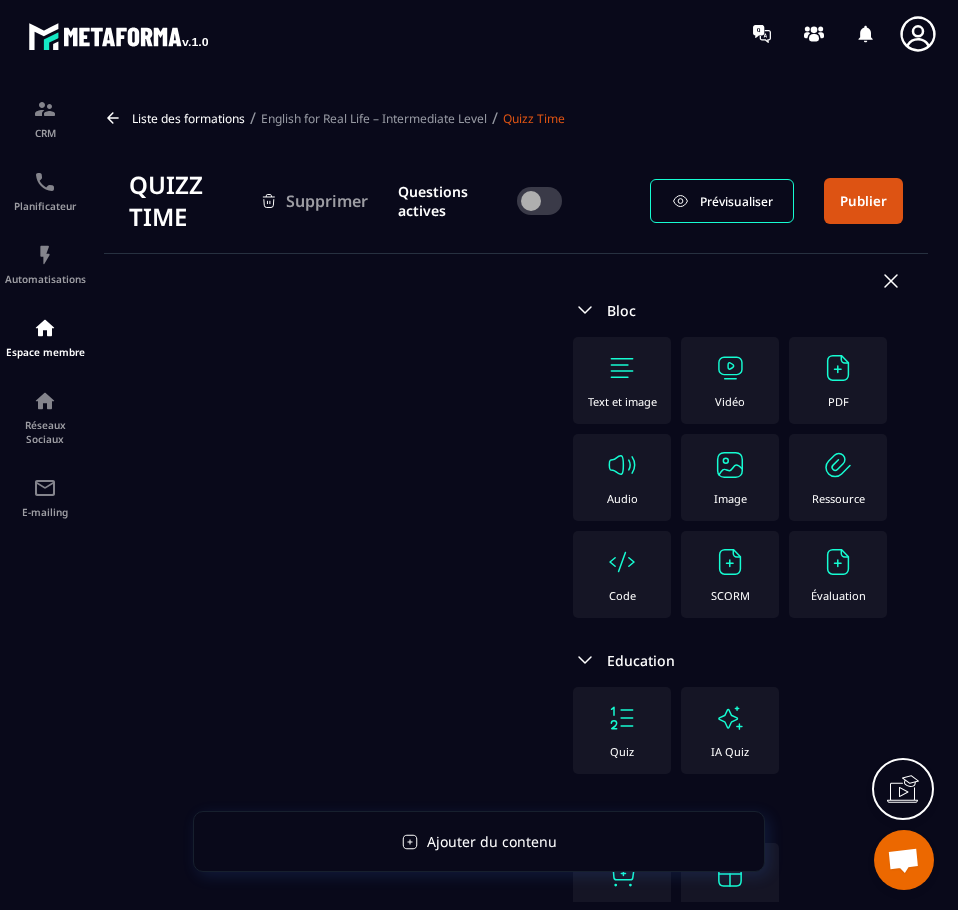 click on "Évaluation" at bounding box center [838, 595] 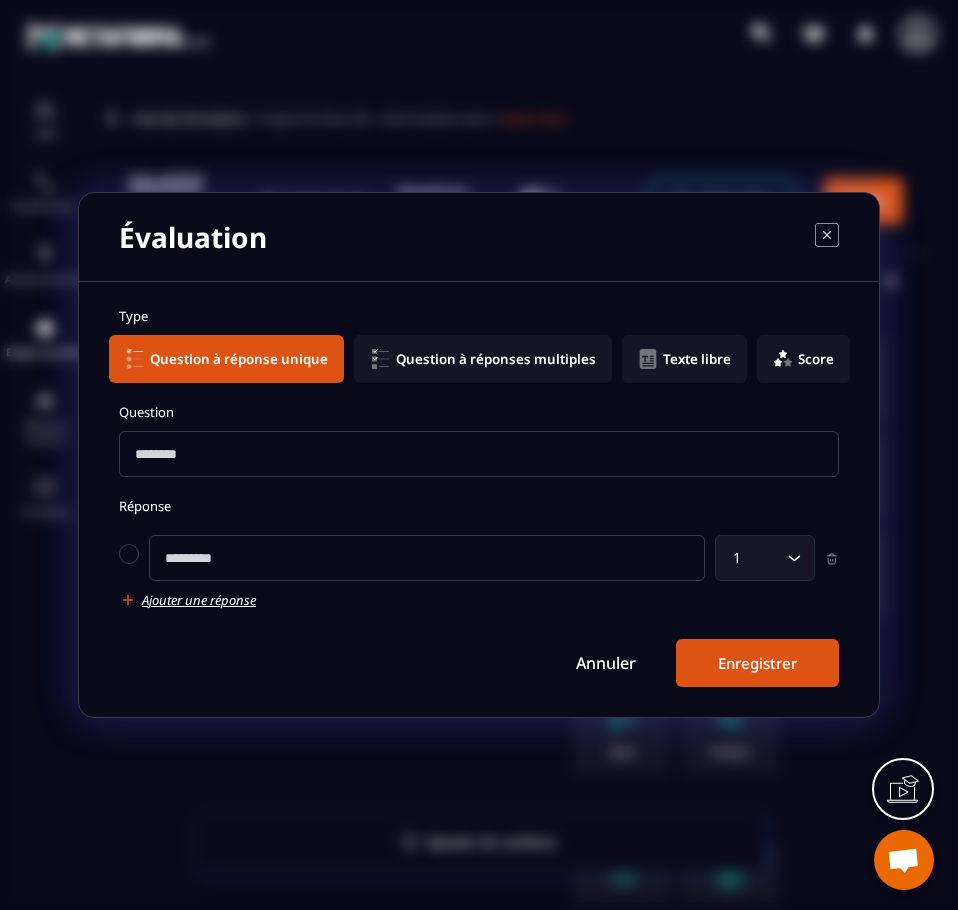 click at bounding box center (479, 454) 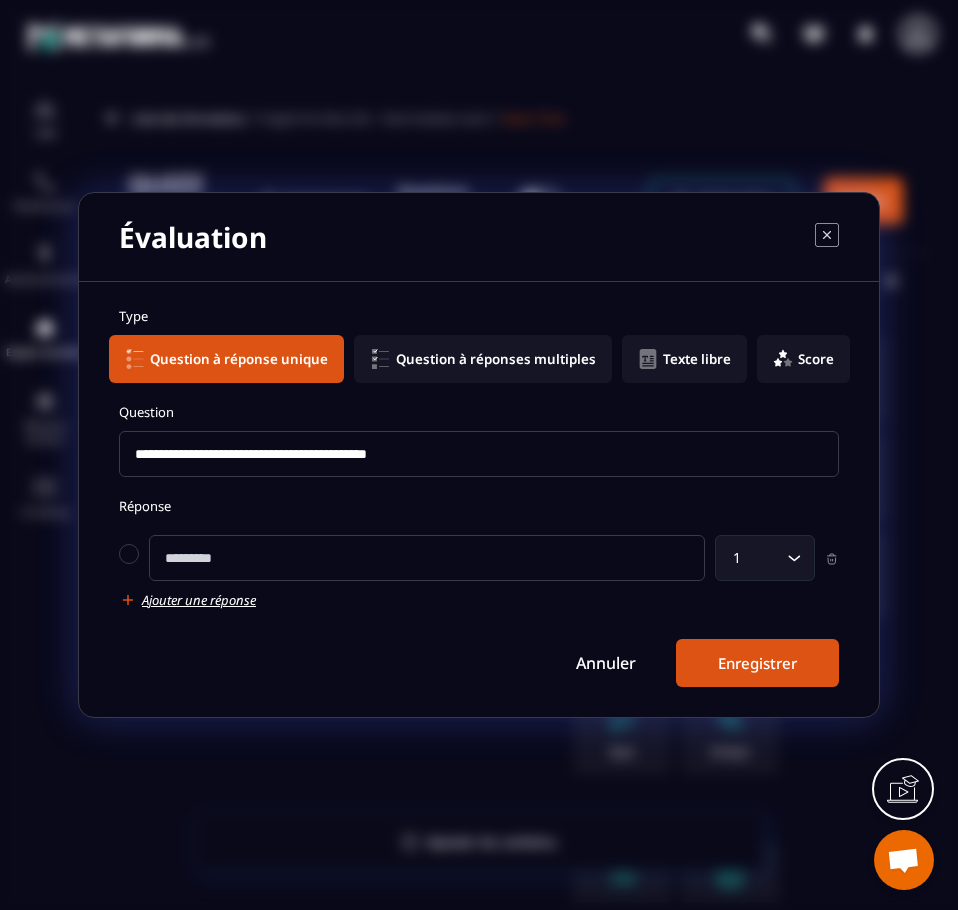 type on "**********" 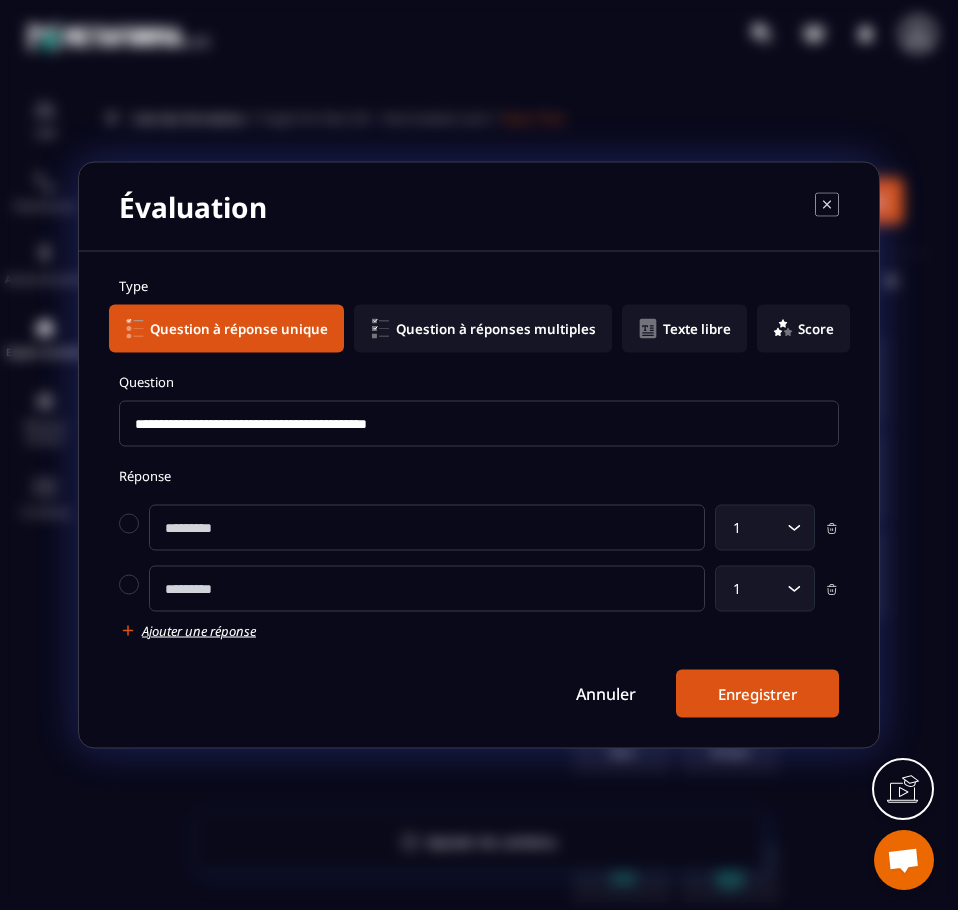 click 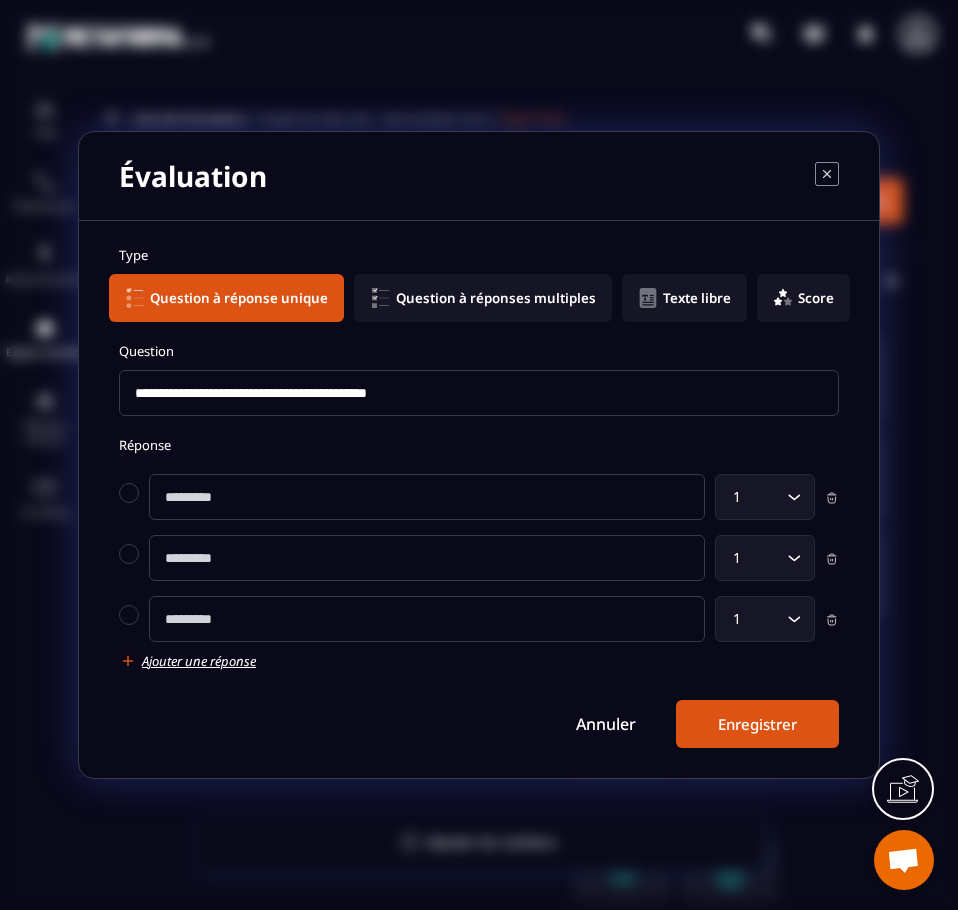click on "Réponse 1 Loading... 1 Loading... 1 Loading... Ajouter une réponse" at bounding box center (479, 553) 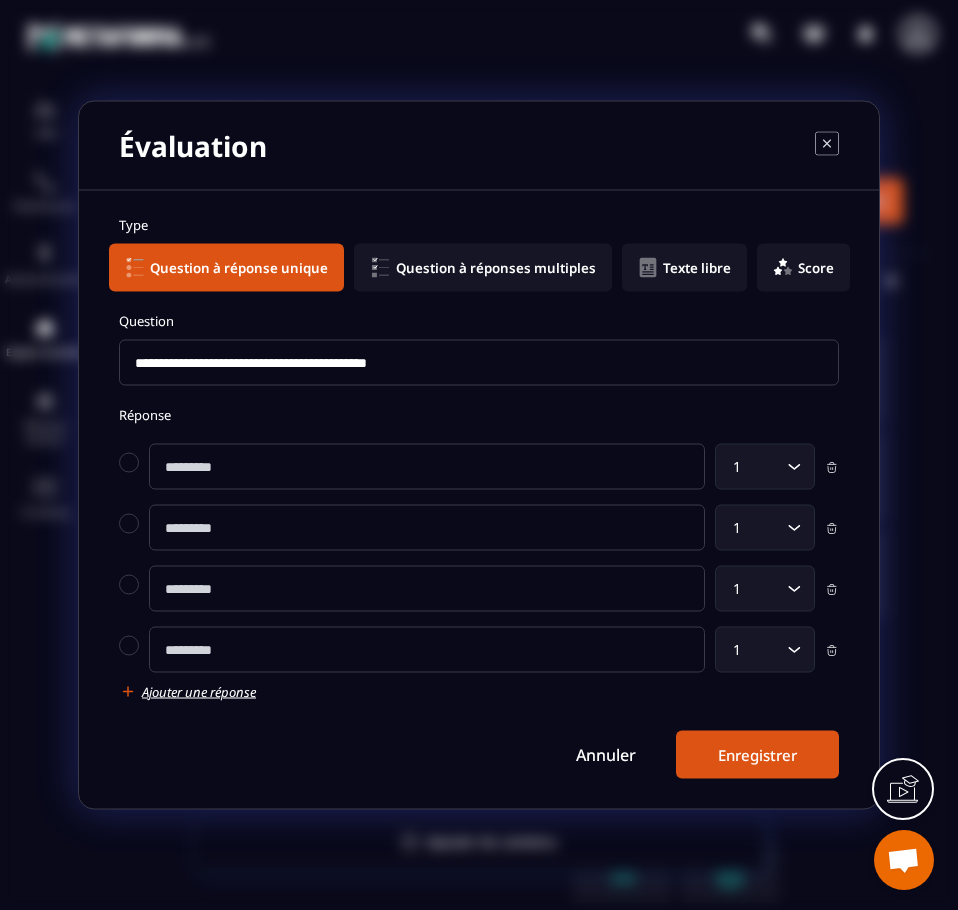 click at bounding box center (427, 467) 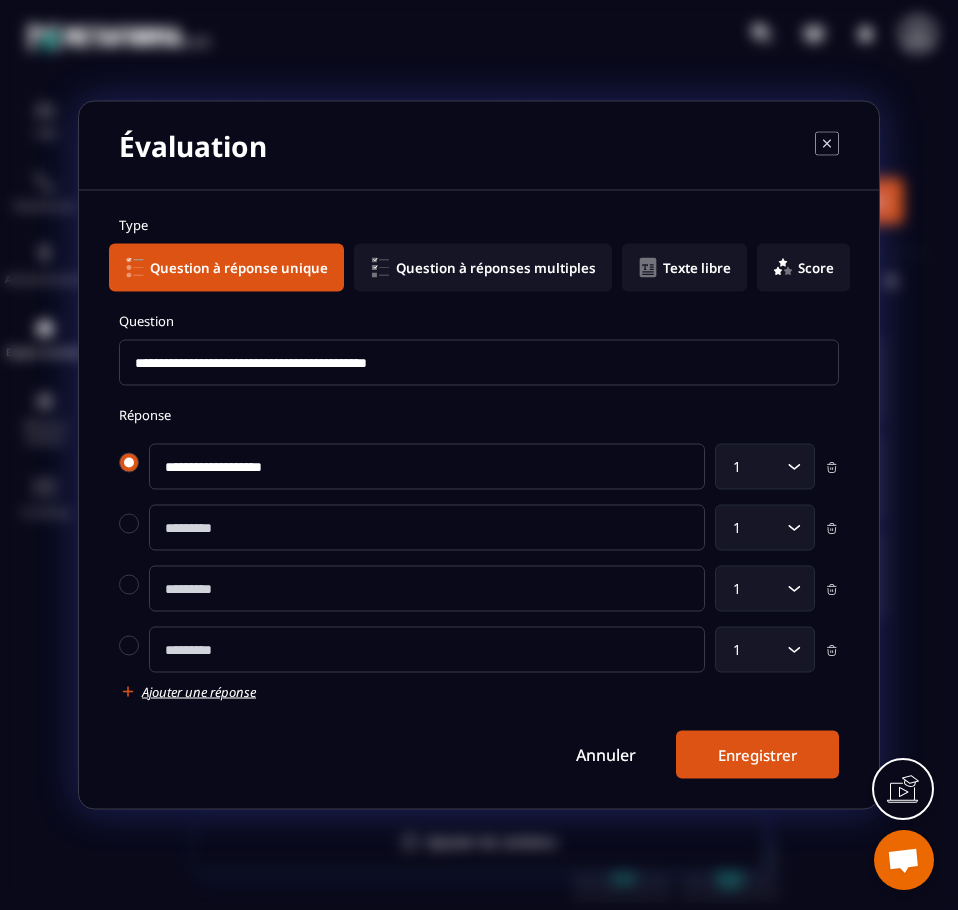 type on "**********" 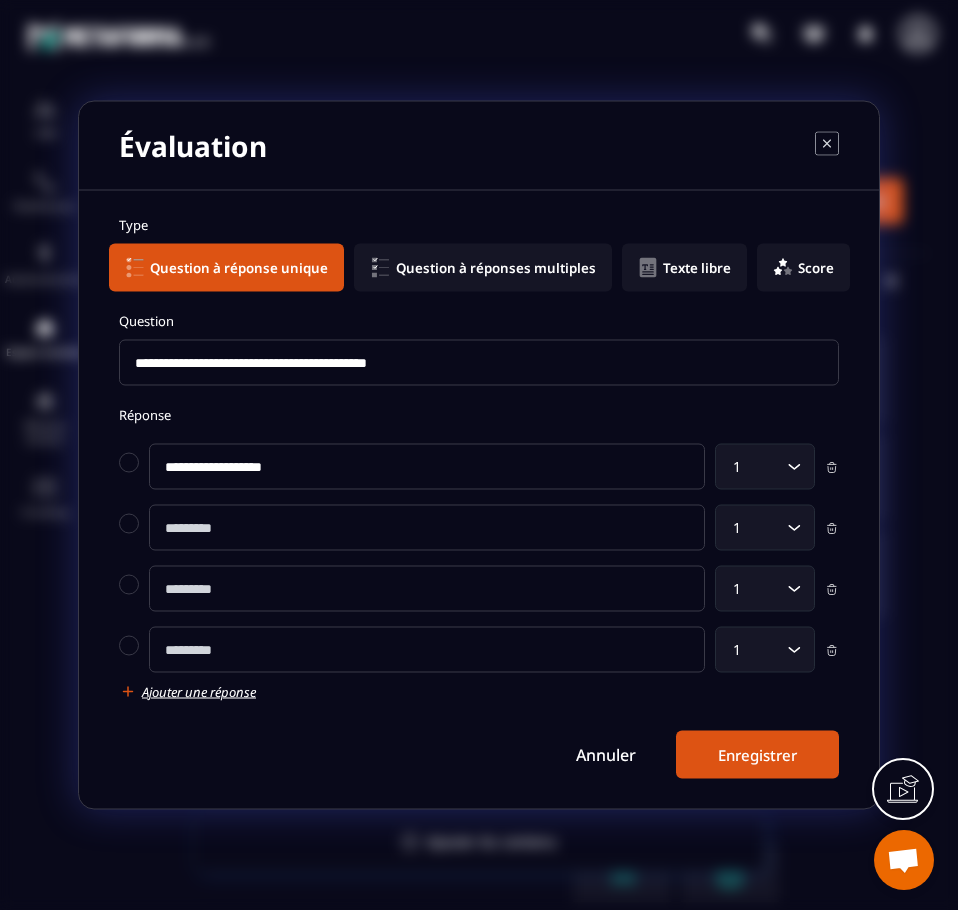 click at bounding box center (427, 528) 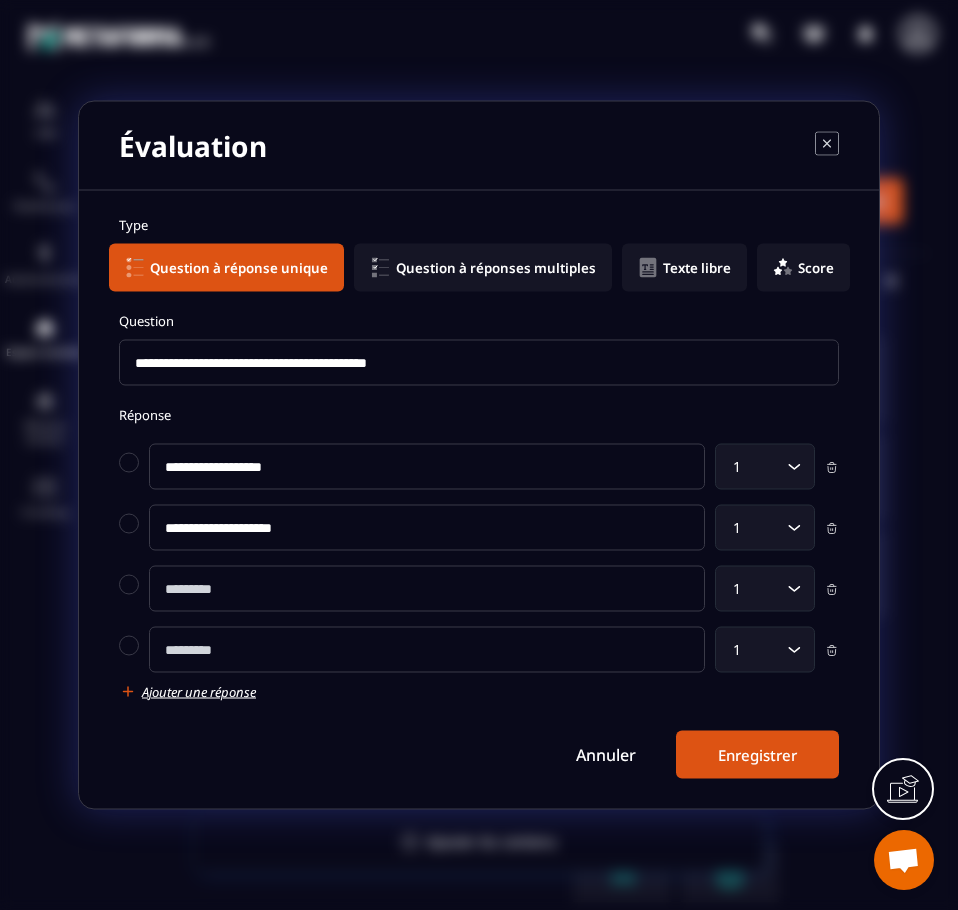 type on "**********" 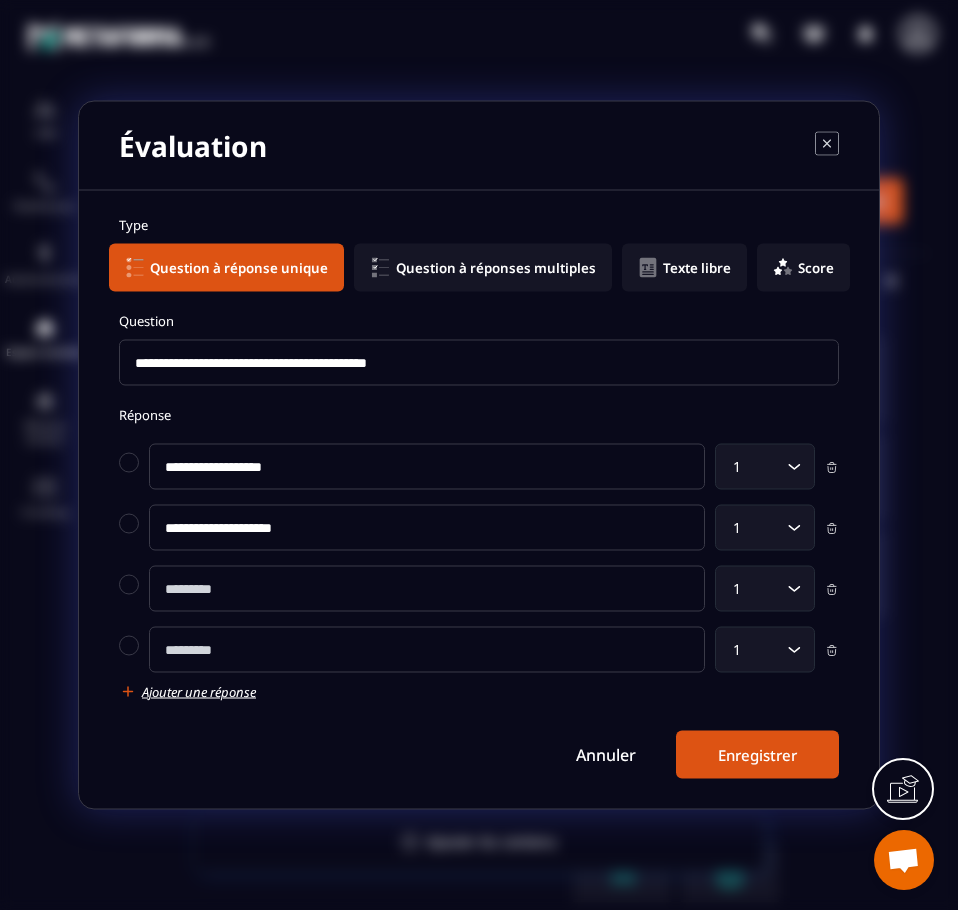 click at bounding box center (427, 589) 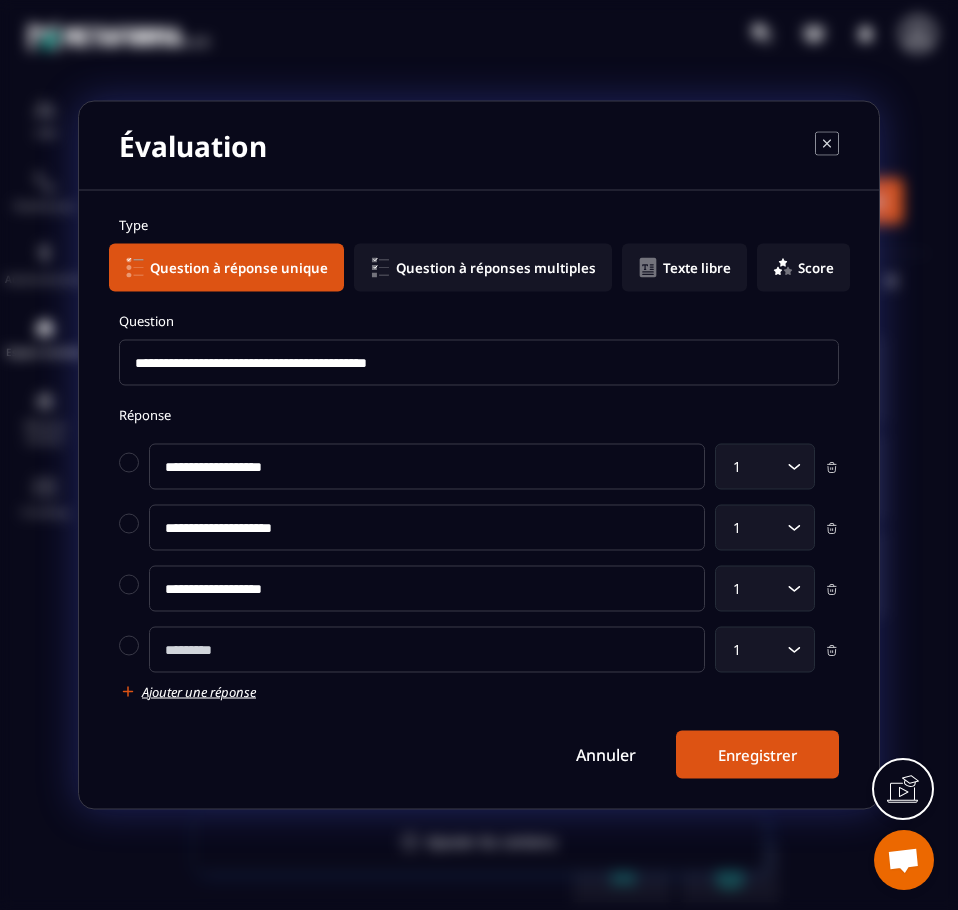 type on "**********" 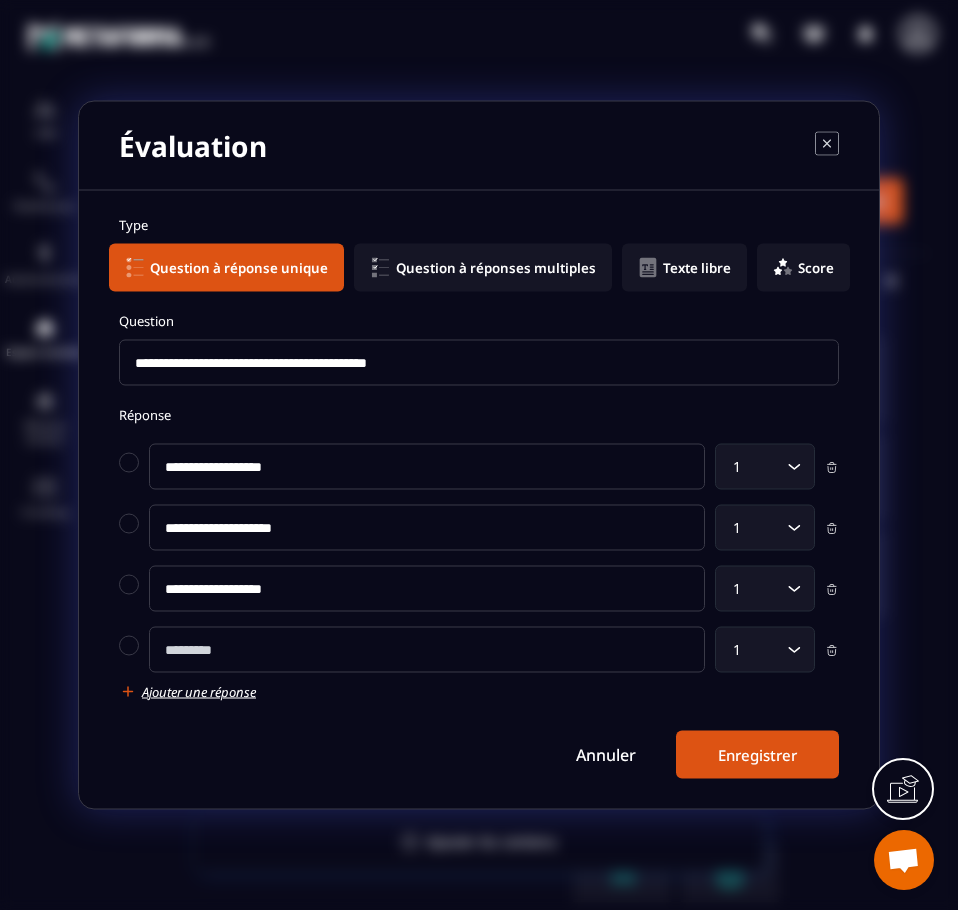click at bounding box center [427, 650] 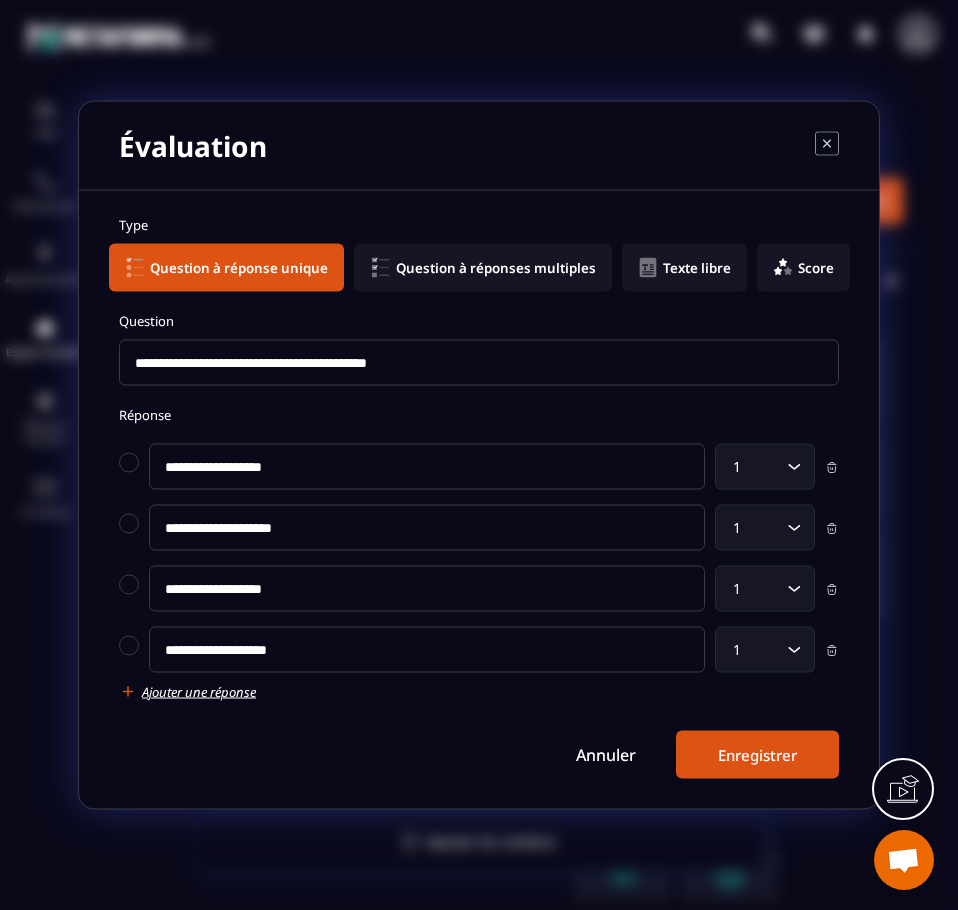 type on "**********" 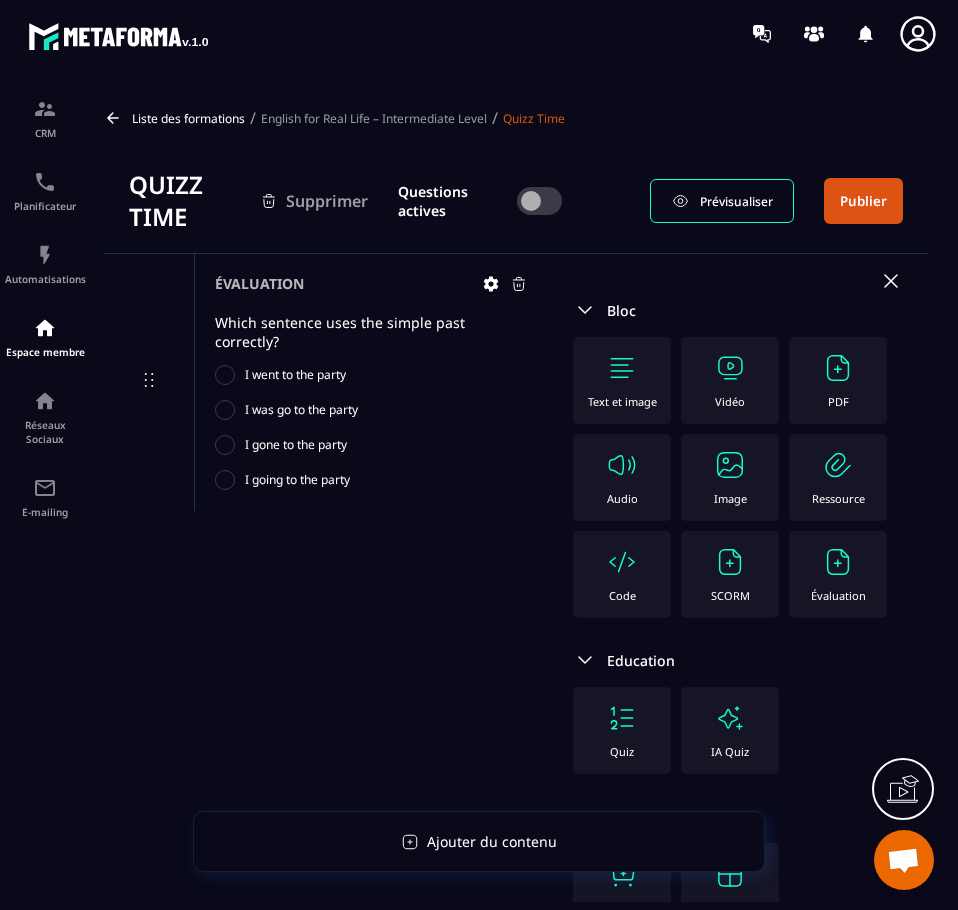 click at bounding box center (838, 562) 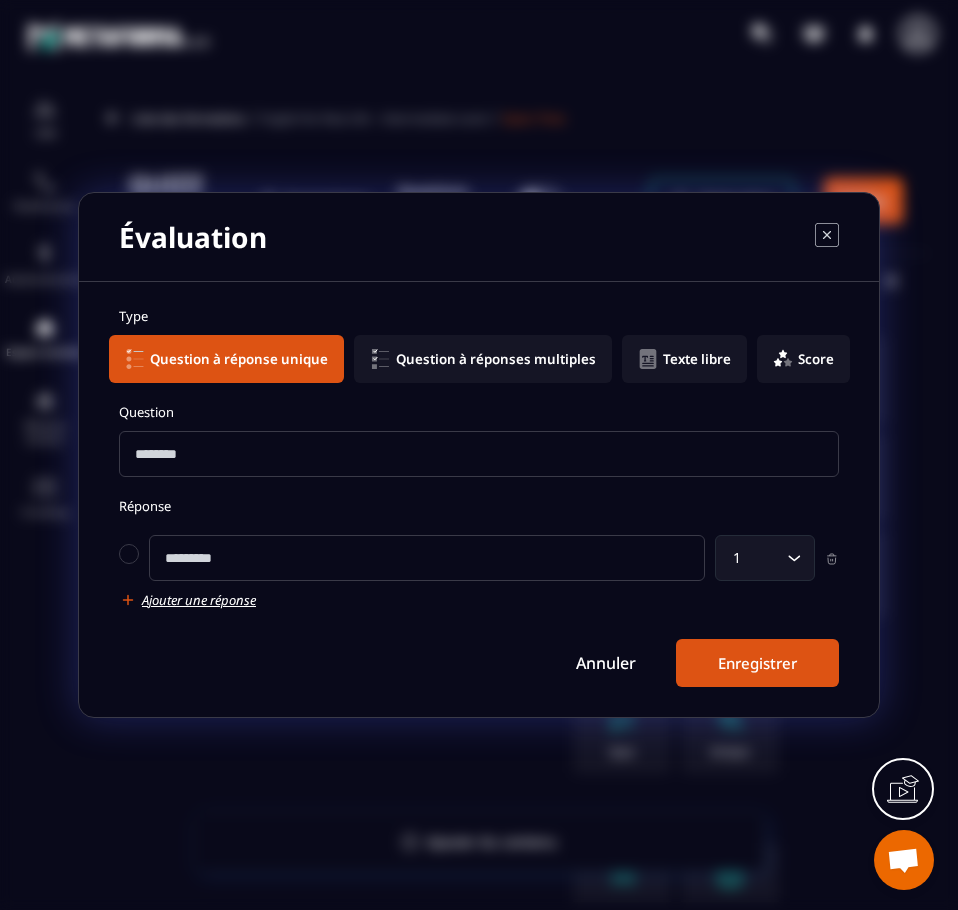 click on "Question" at bounding box center (479, 440) 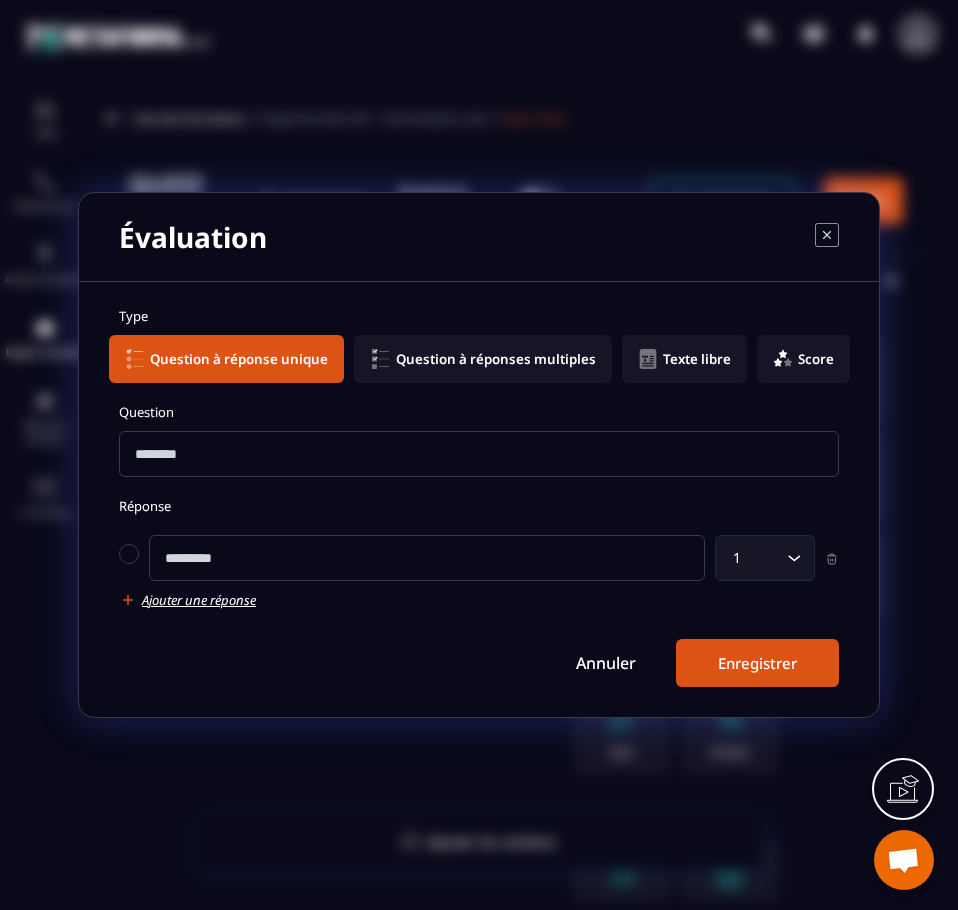 click at bounding box center [479, 454] 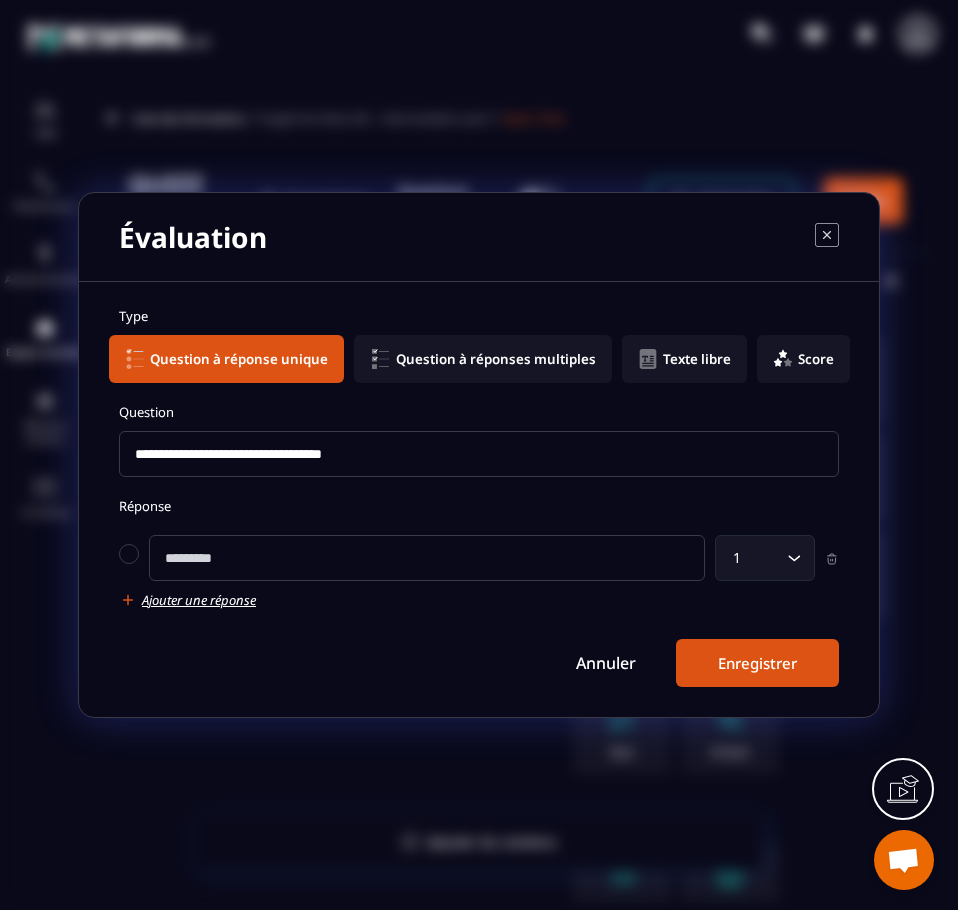 type on "**********" 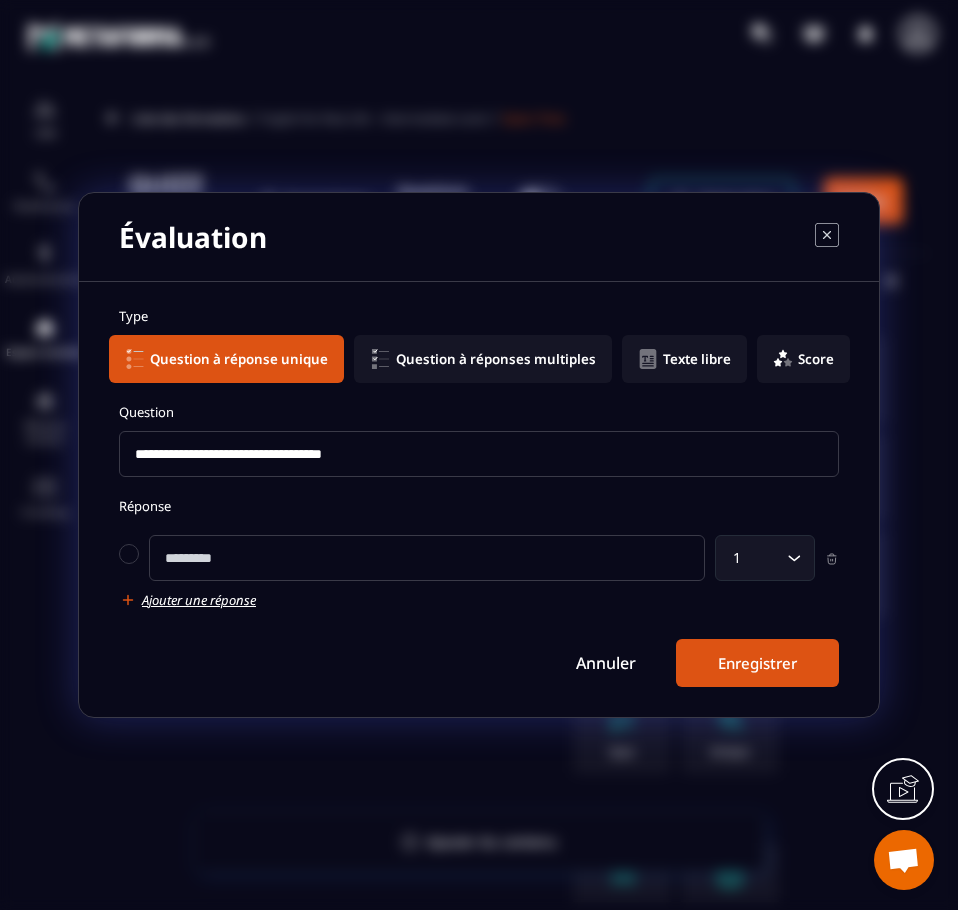 click at bounding box center [427, 558] 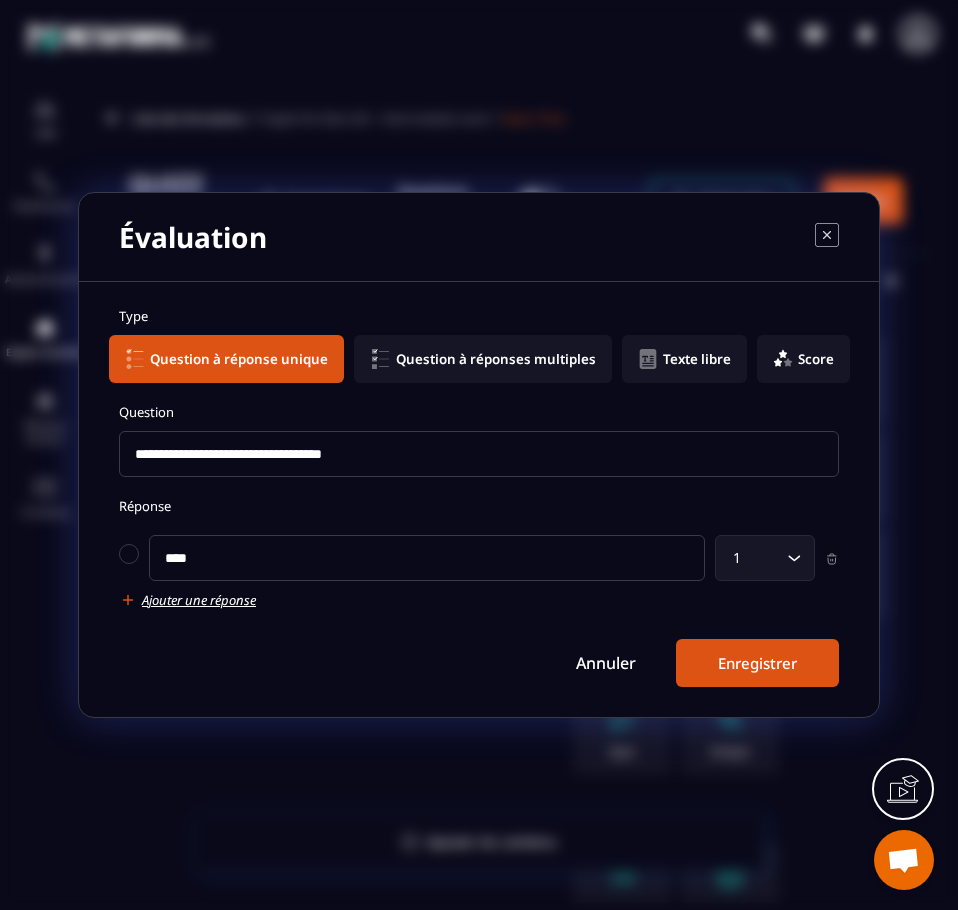 type on "****" 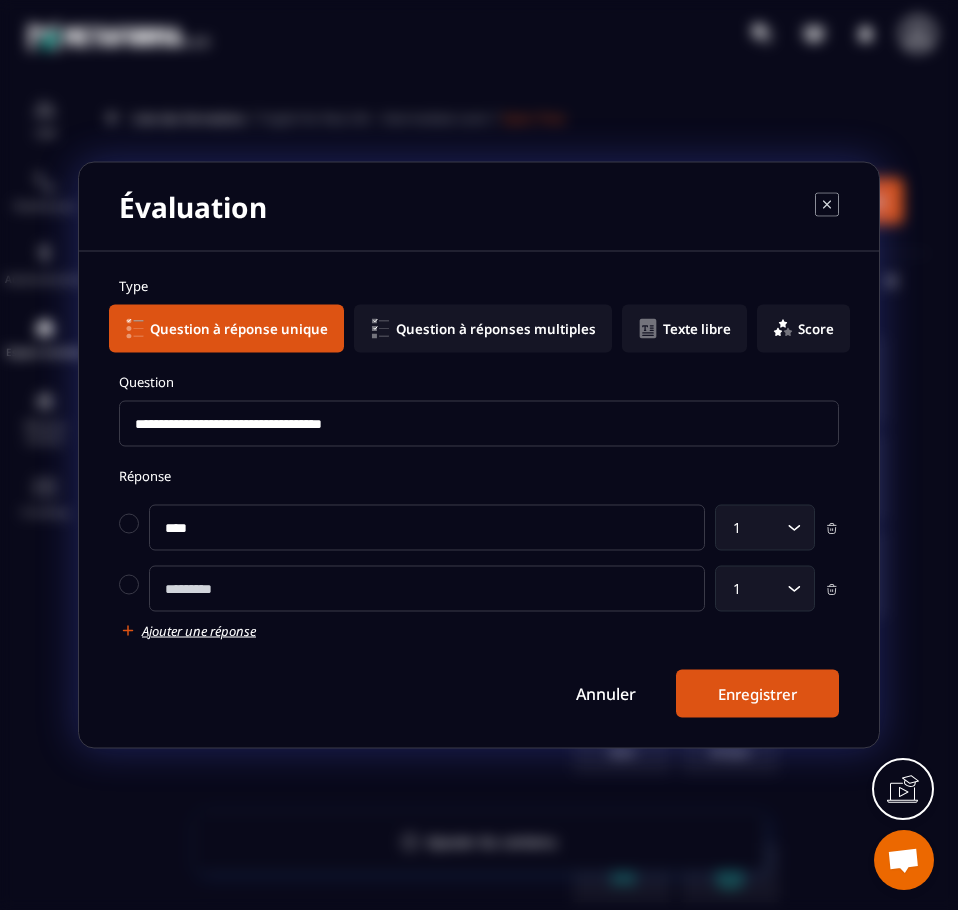 click 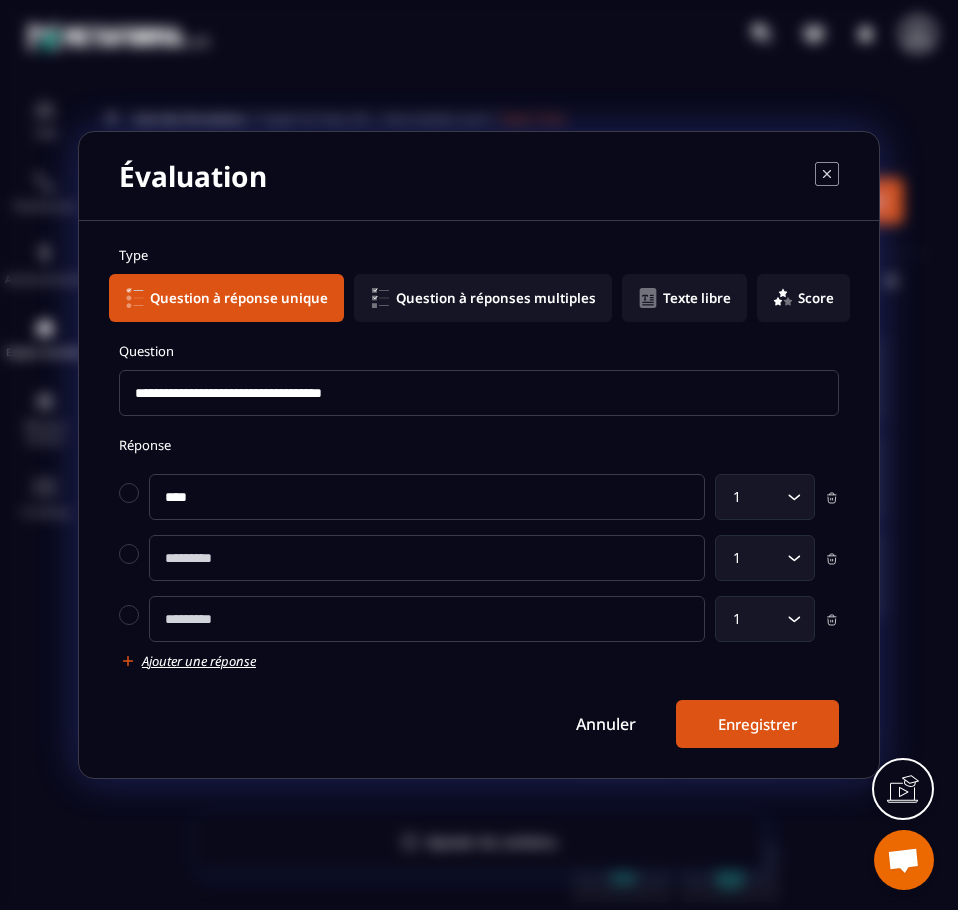 click 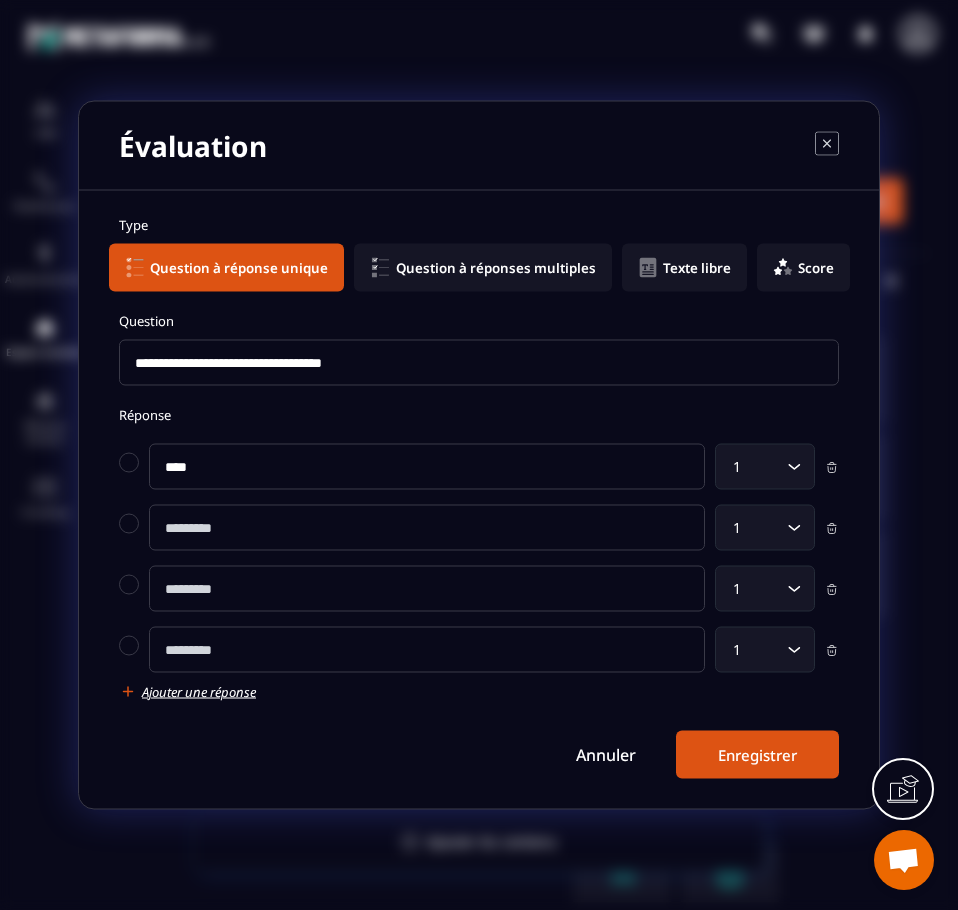 drag, startPoint x: 228, startPoint y: 531, endPoint x: 209, endPoint y: 531, distance: 19 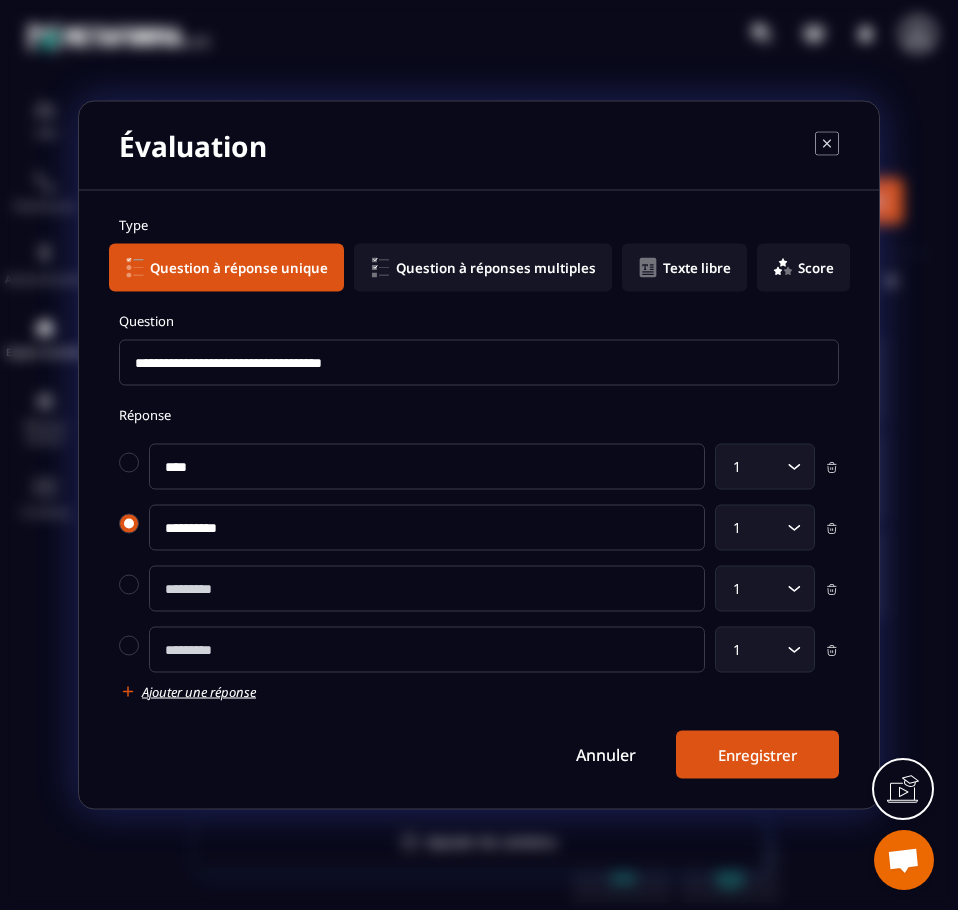 type on "**********" 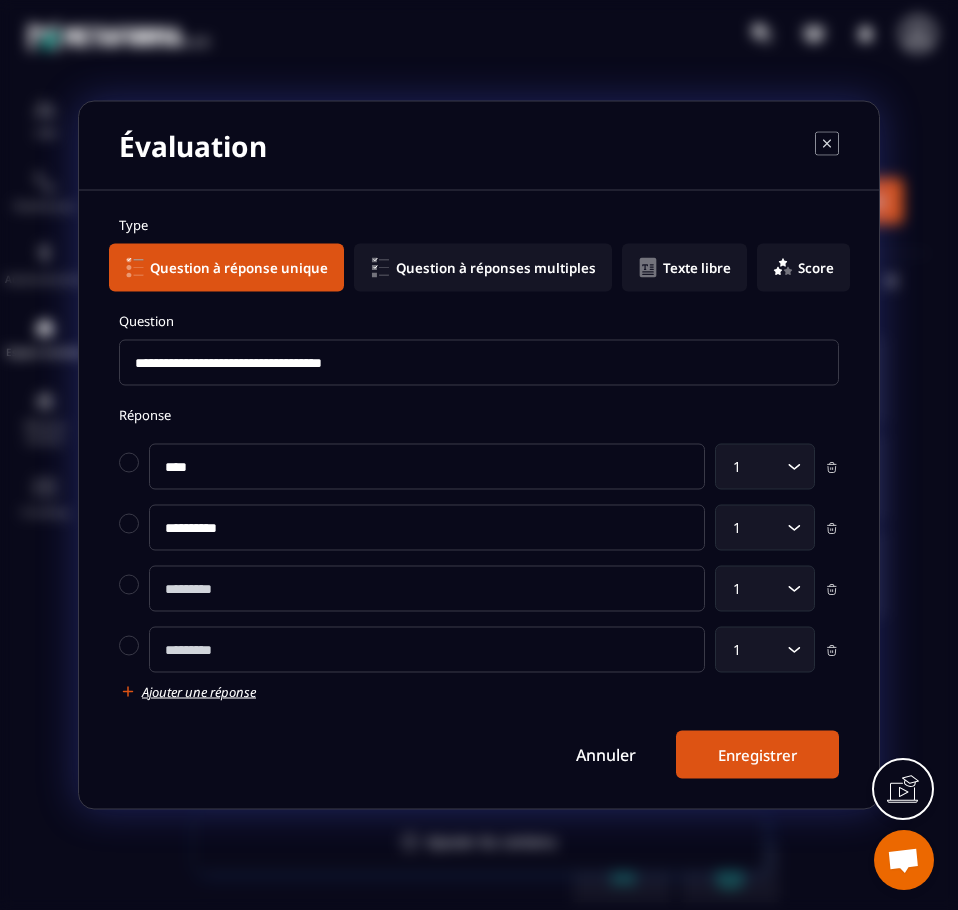 click at bounding box center [427, 589] 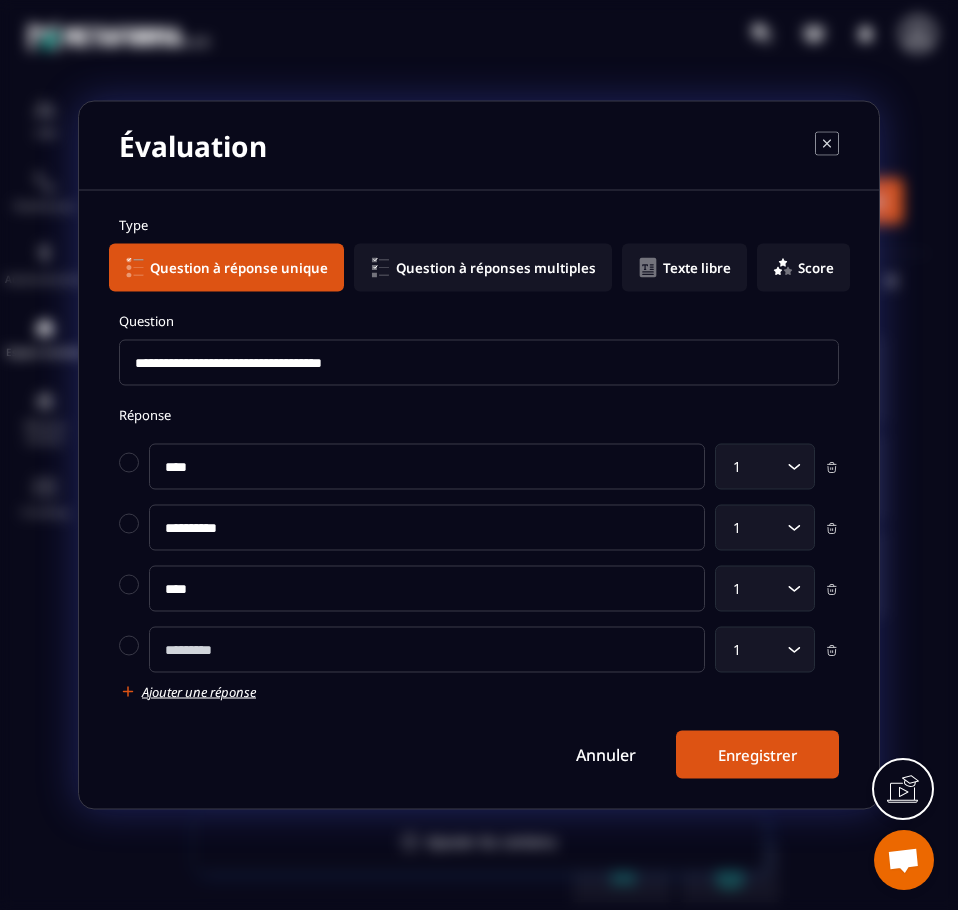 type on "****" 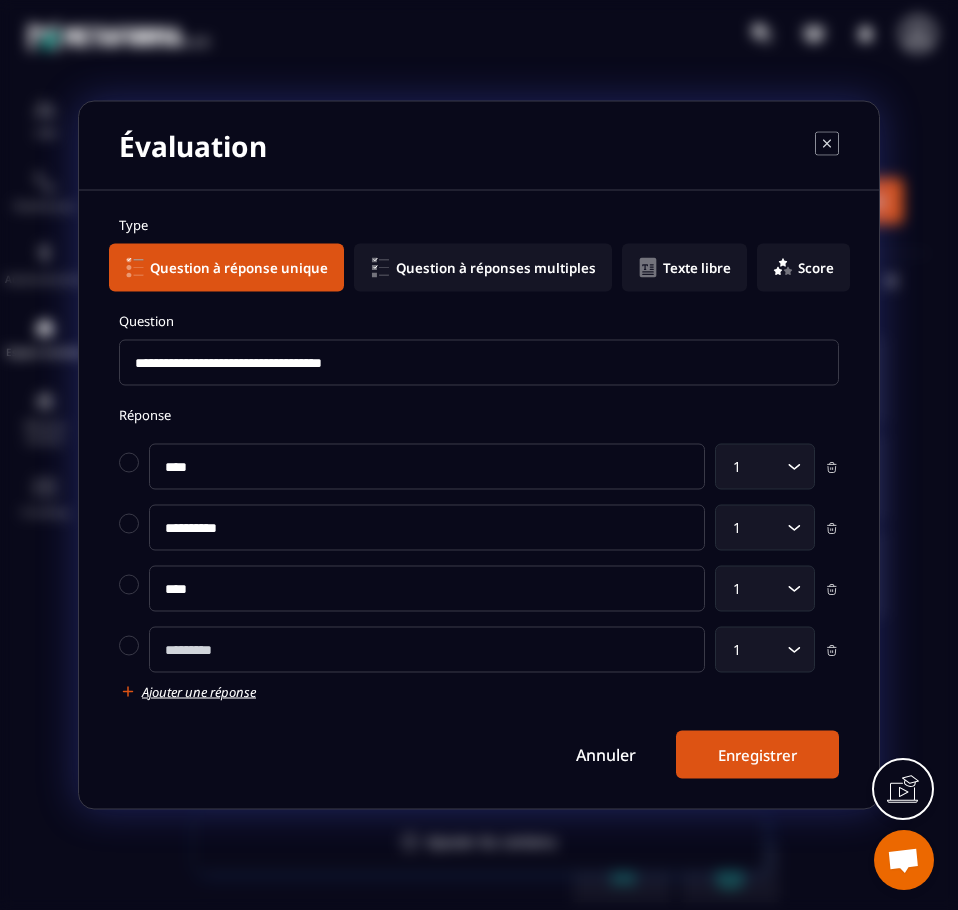 click at bounding box center (427, 650) 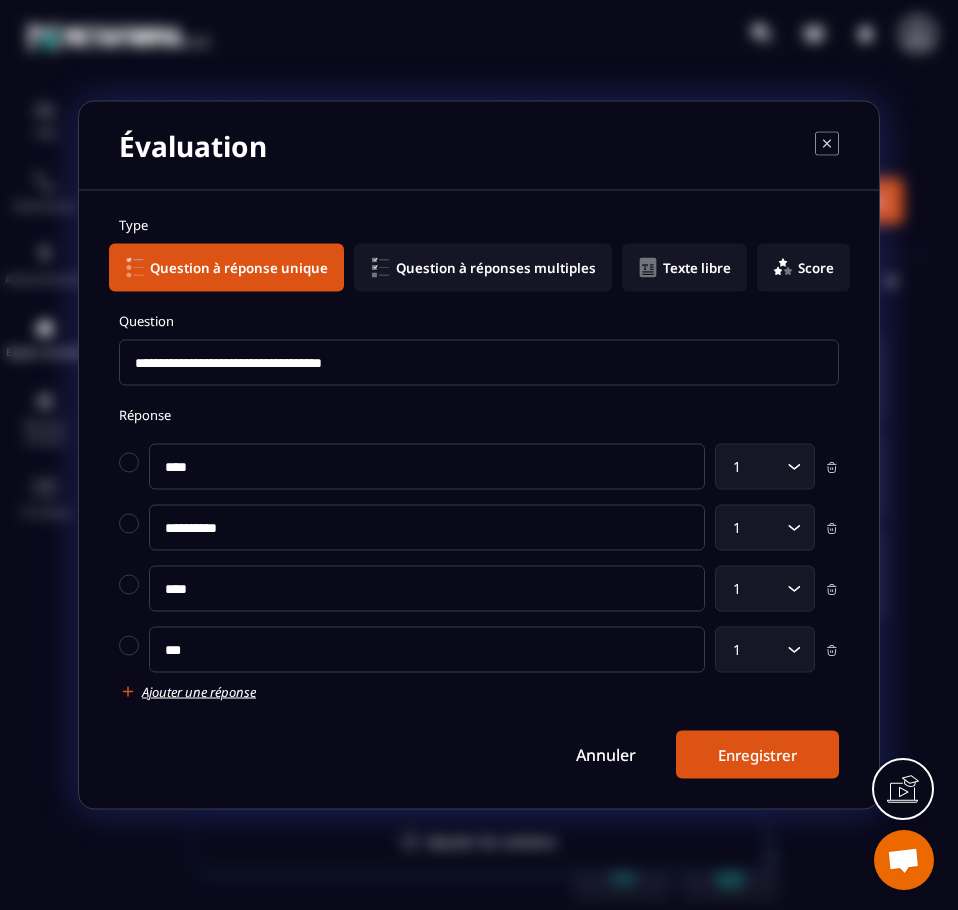 type on "***" 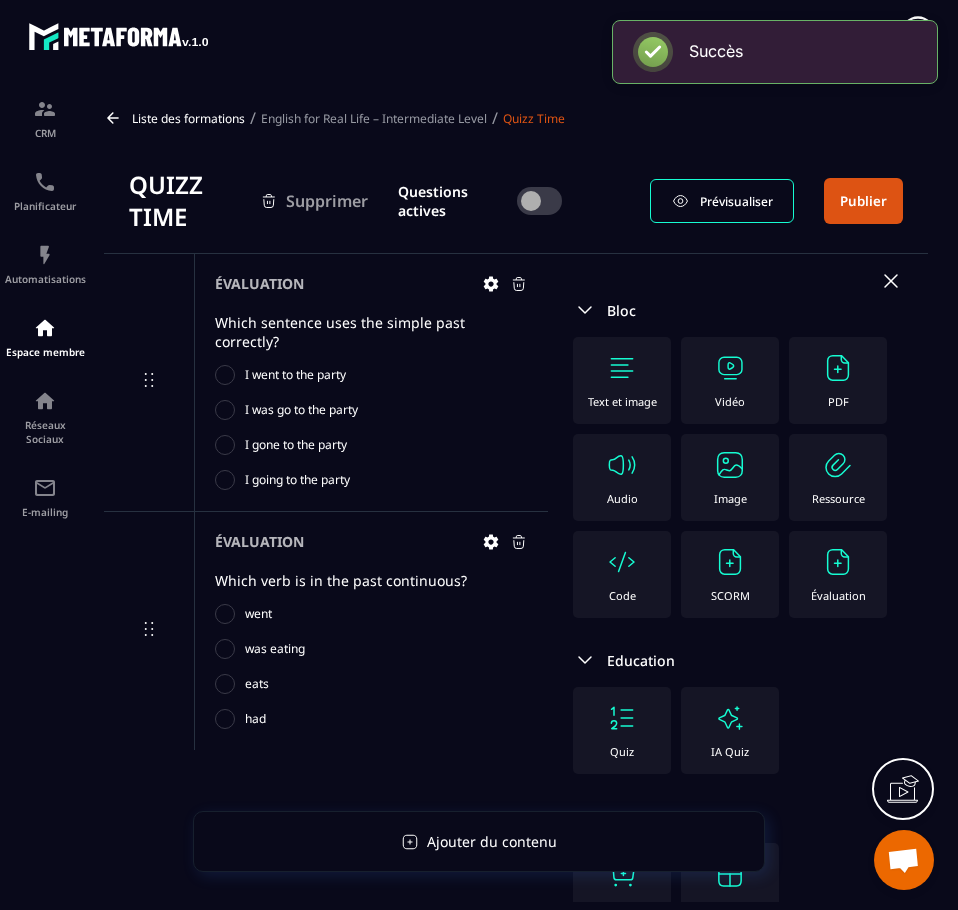 click on "Évaluation" at bounding box center (838, 574) 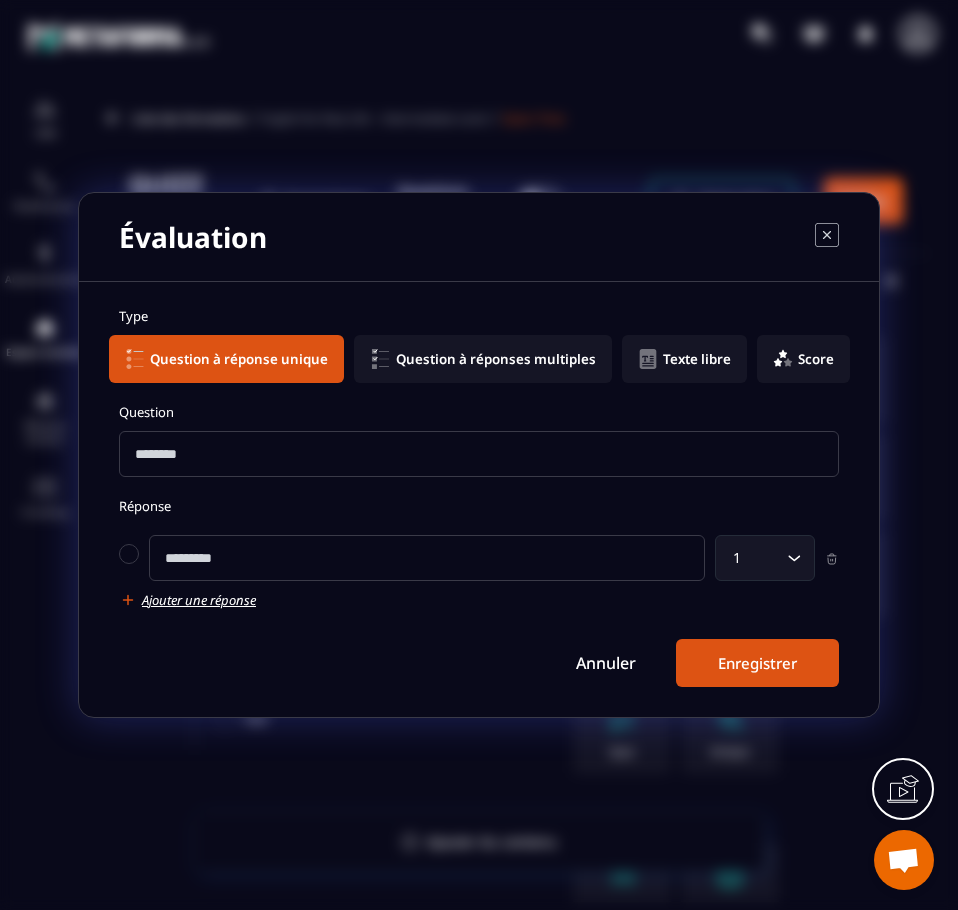 click on "Question à réponses multiples" 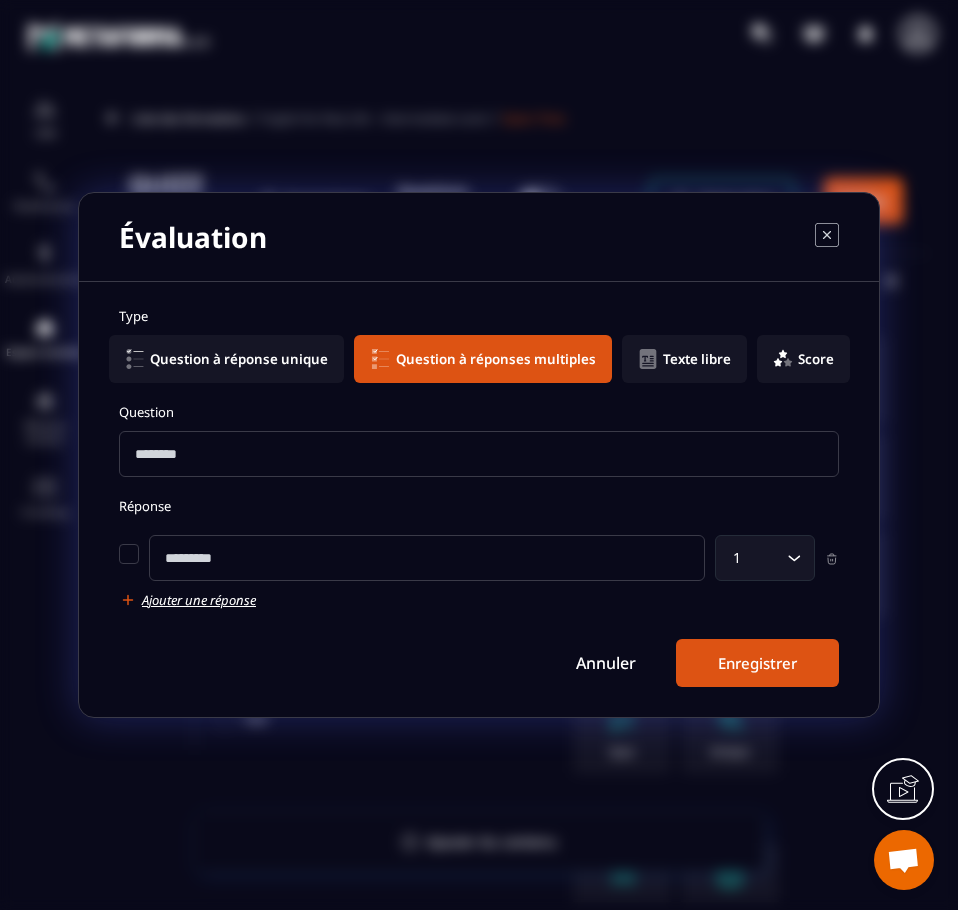 click at bounding box center (479, 454) 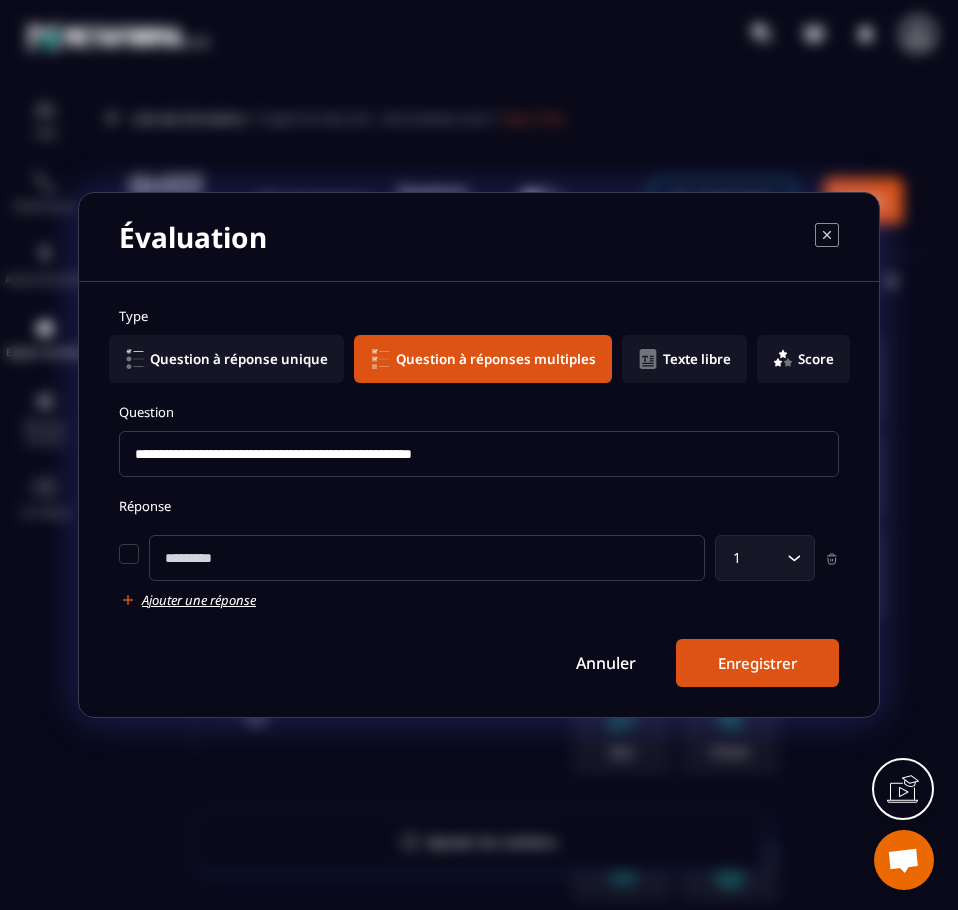 type on "**********" 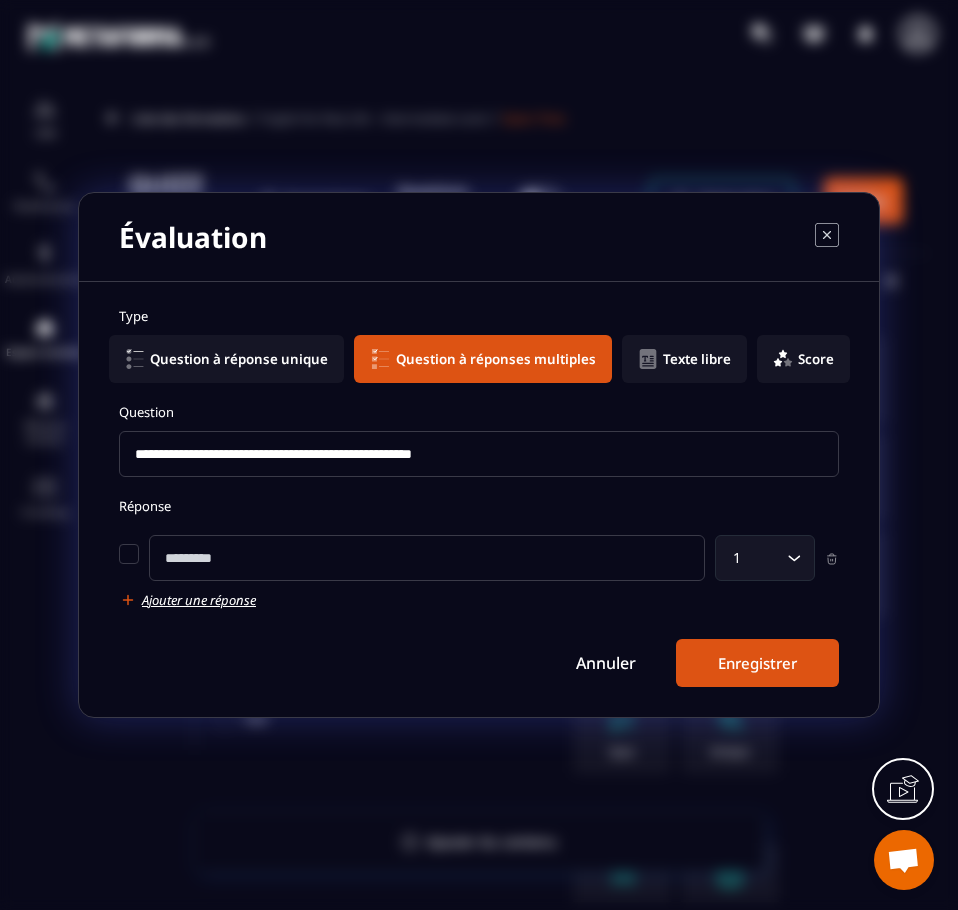 click at bounding box center (427, 558) 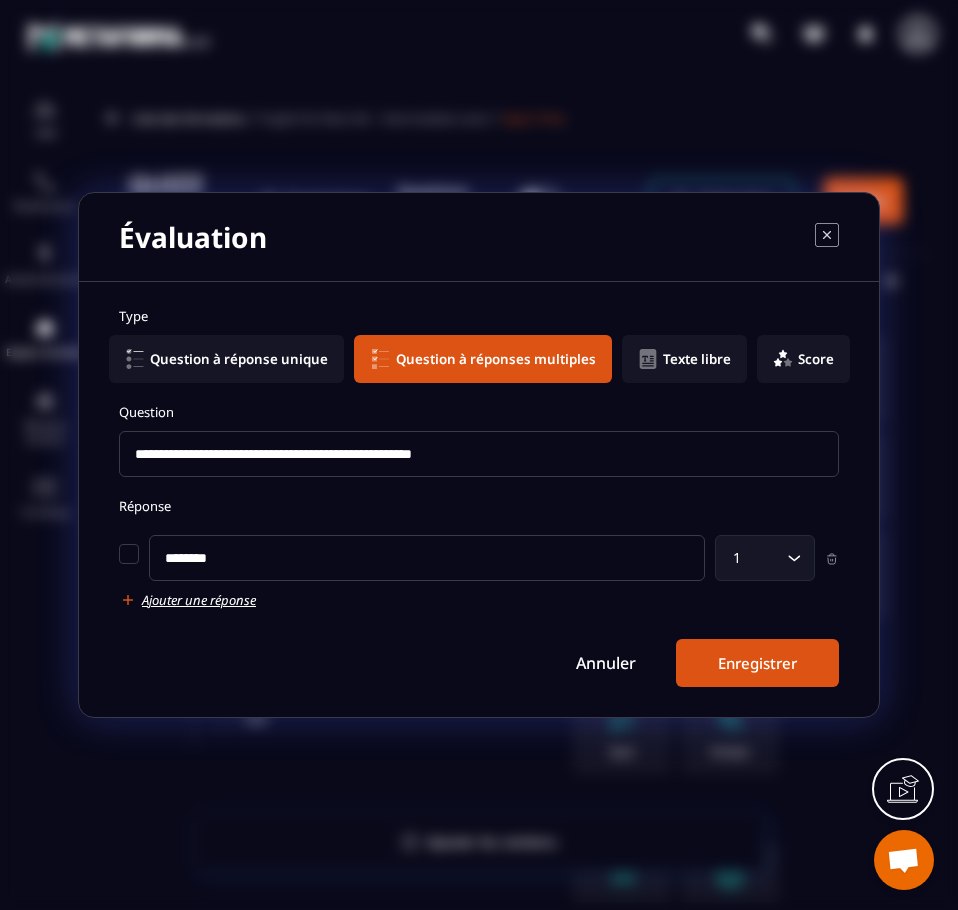 type on "********" 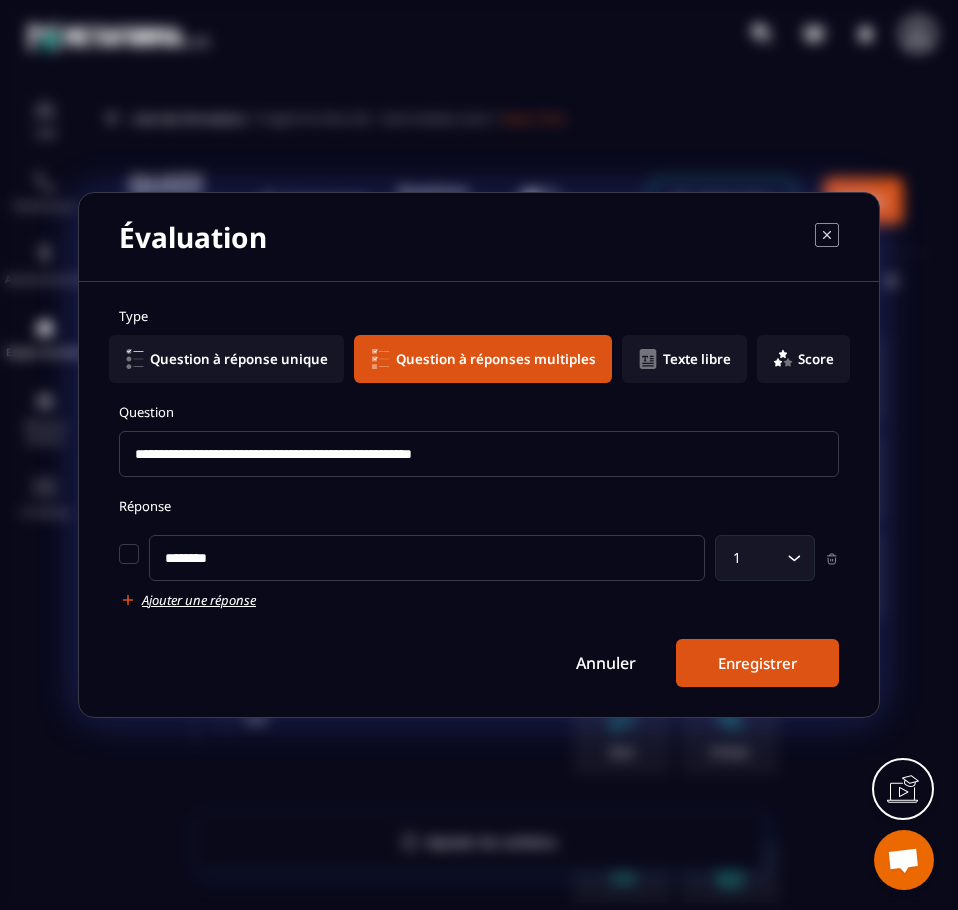 click on "**********" at bounding box center (479, 499) 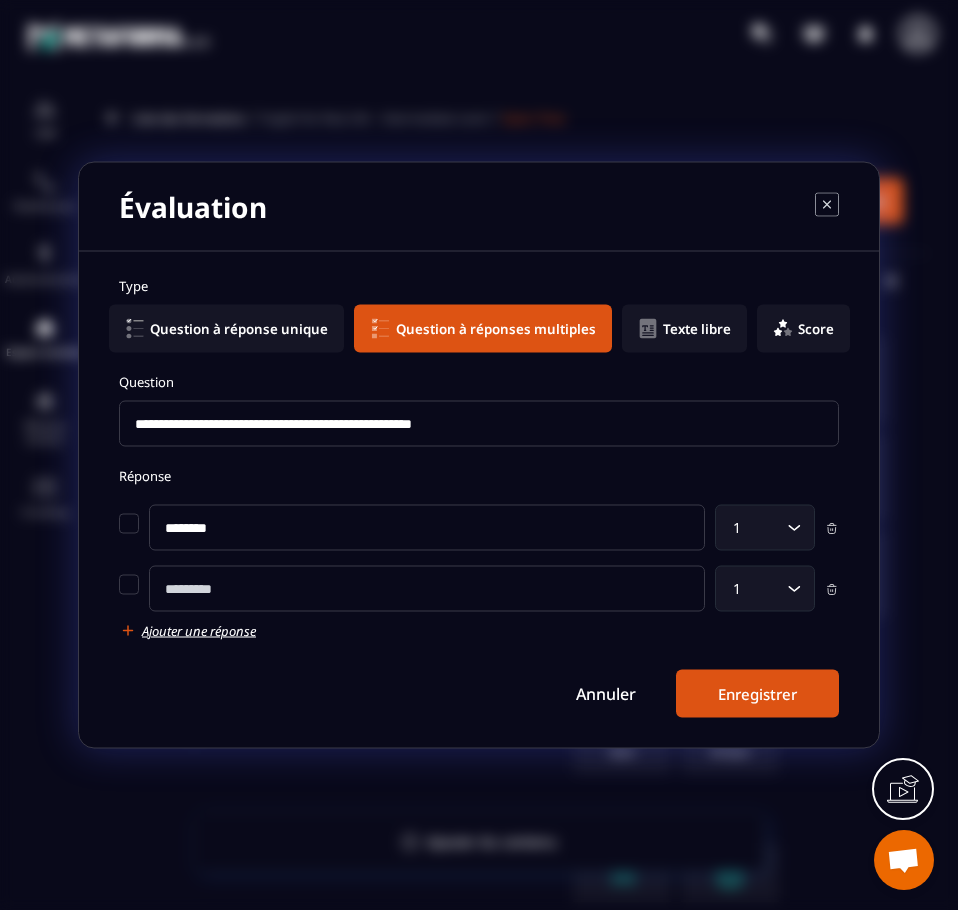 click 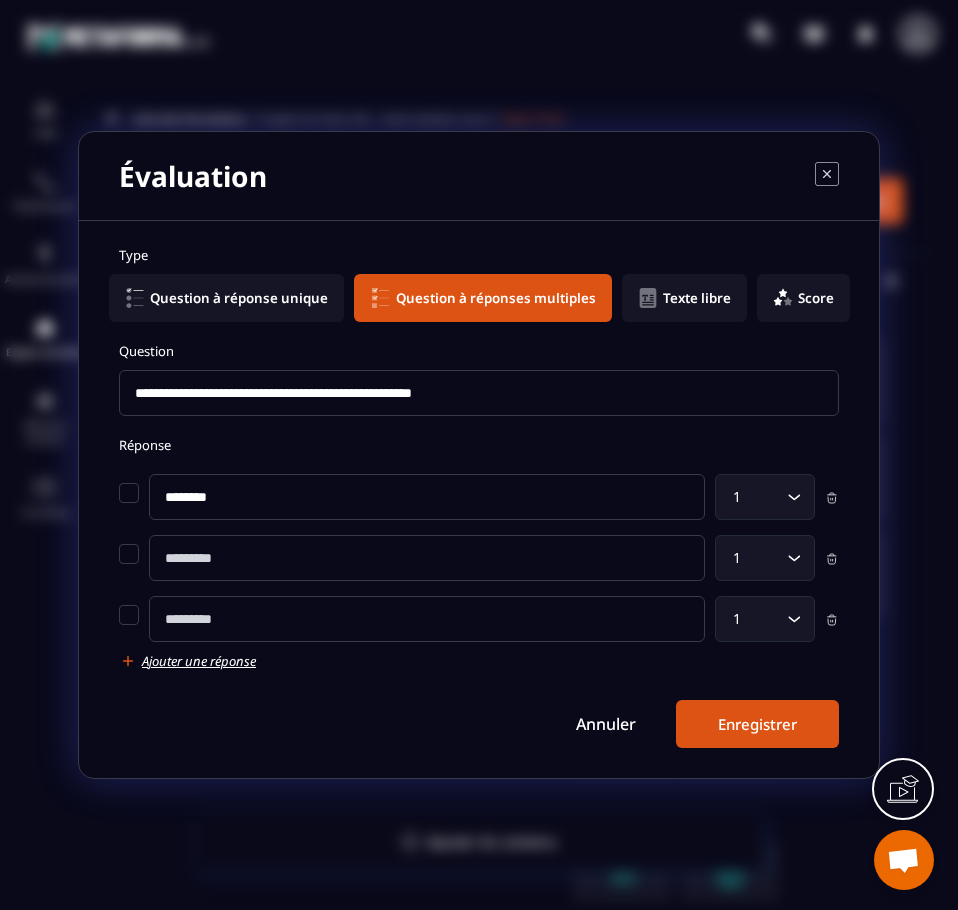 click 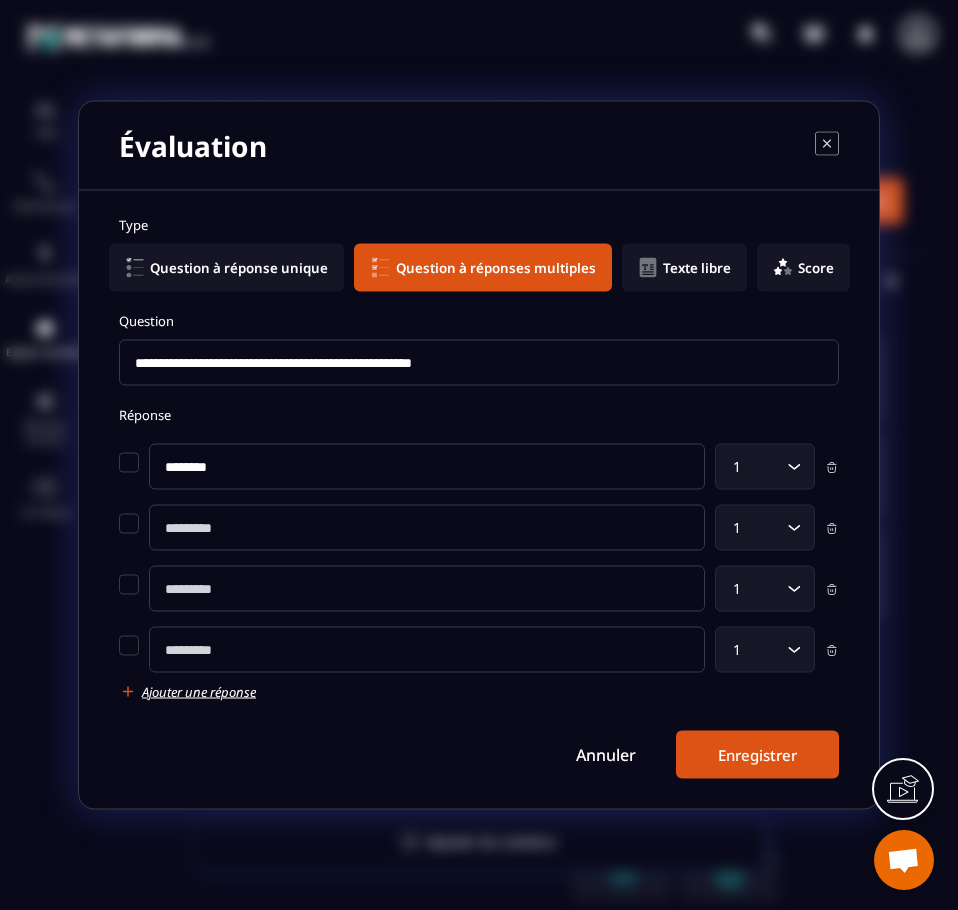 click at bounding box center [427, 528] 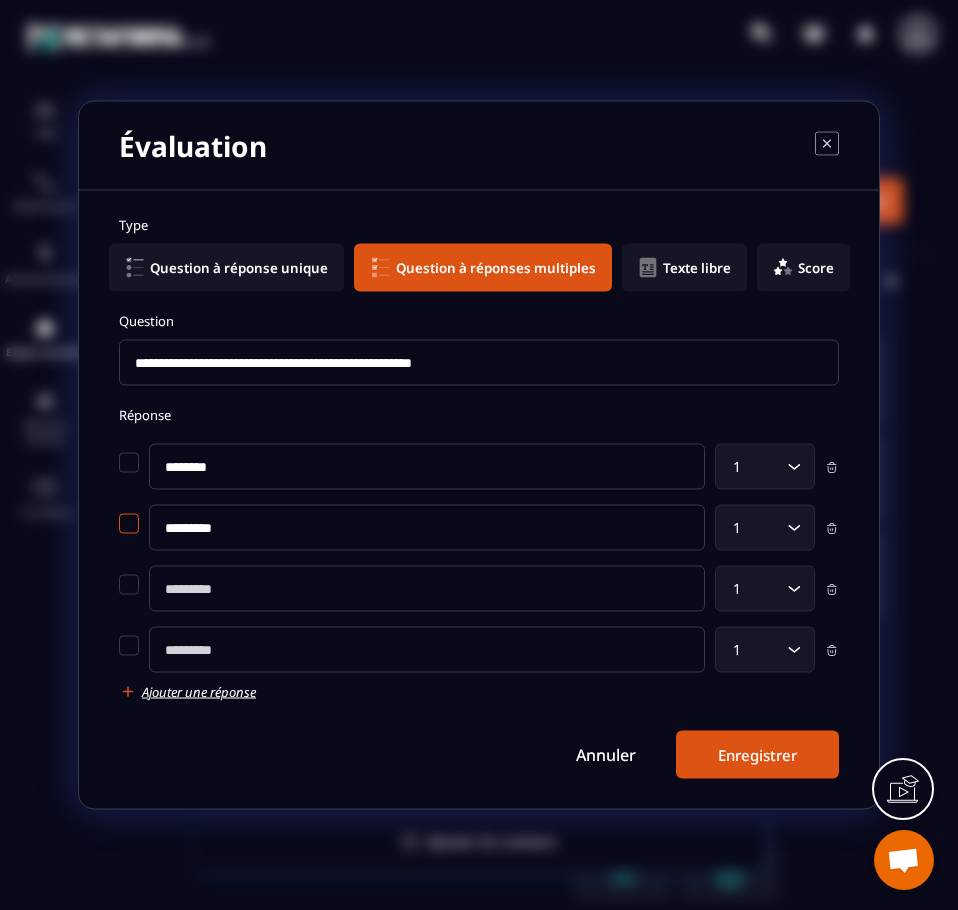 type on "*********" 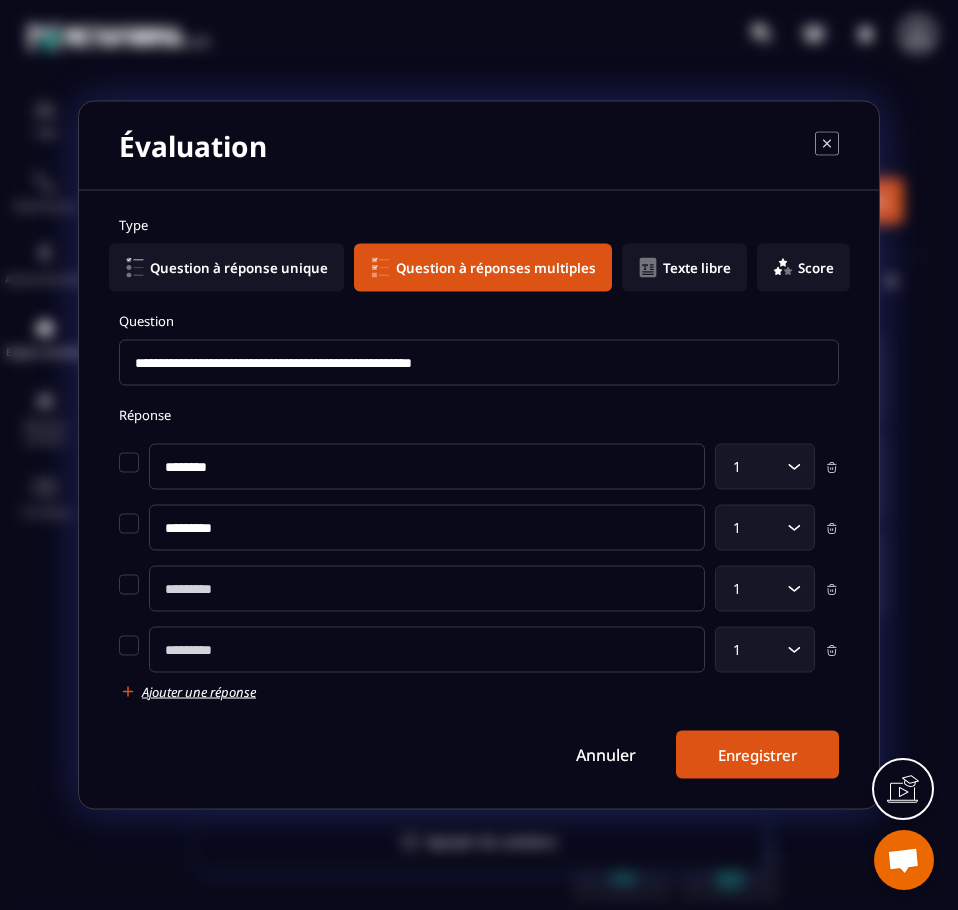 click on "1 Loading..." 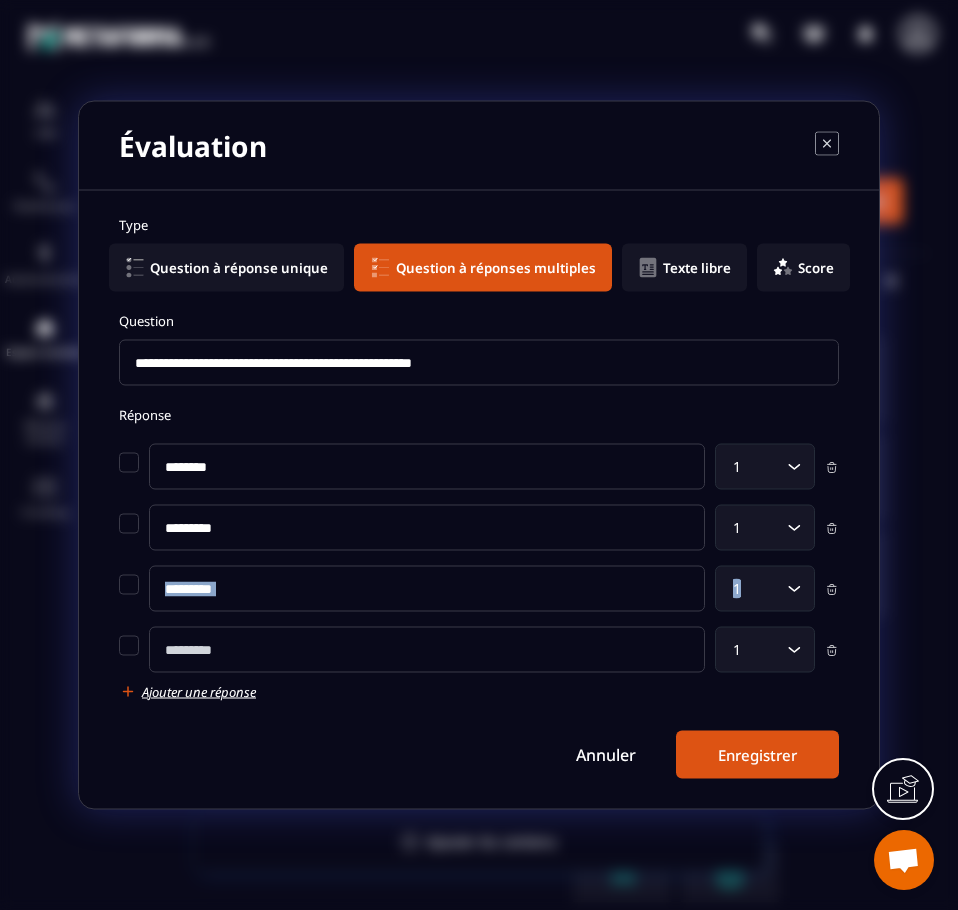 click on "1 Loading..." 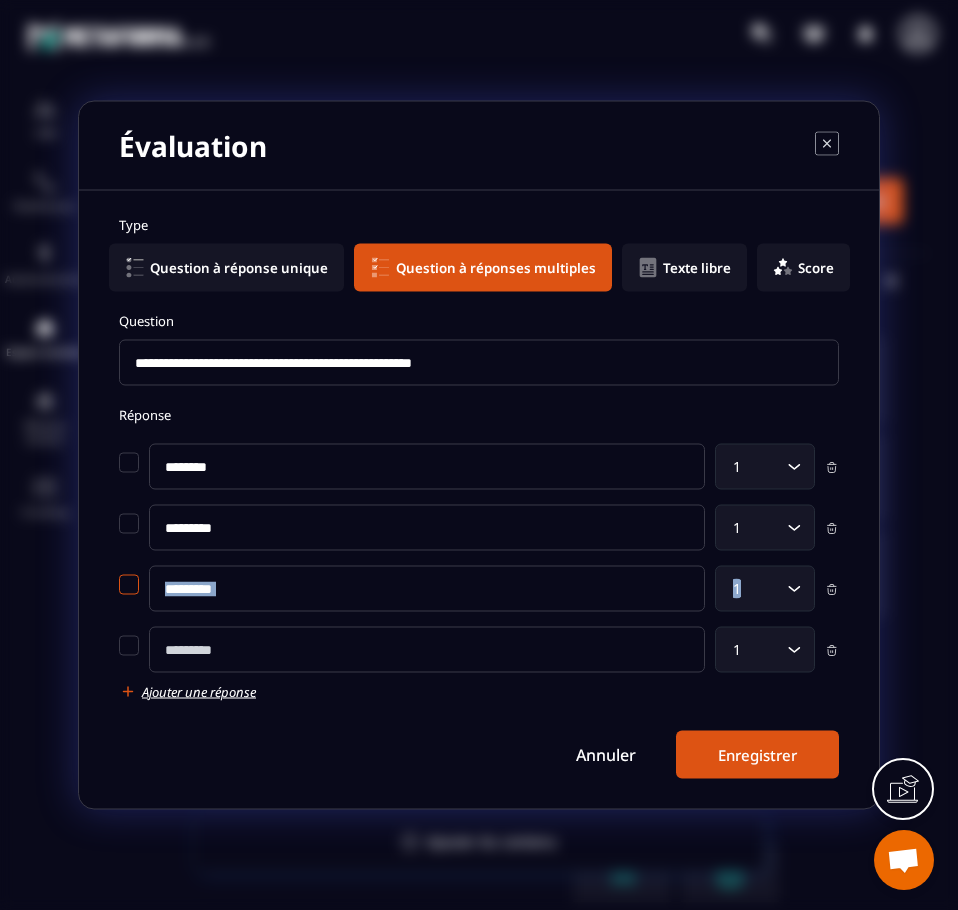 click at bounding box center [129, 585] 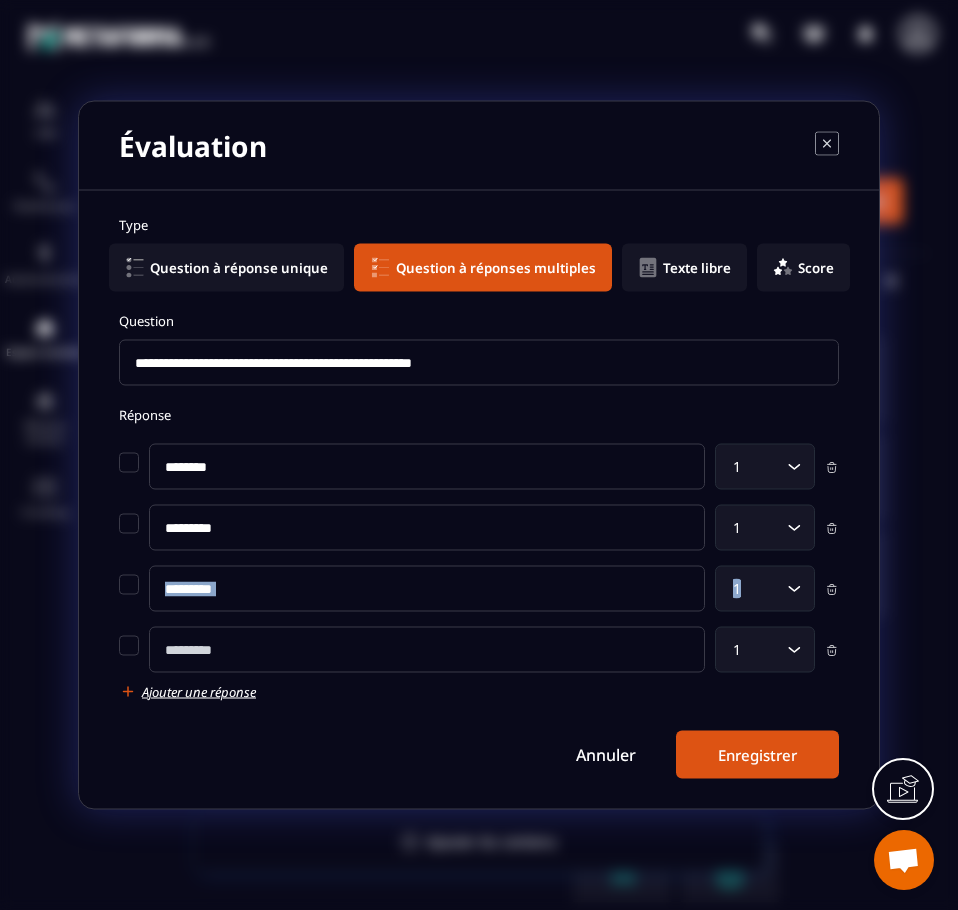 click at bounding box center (427, 589) 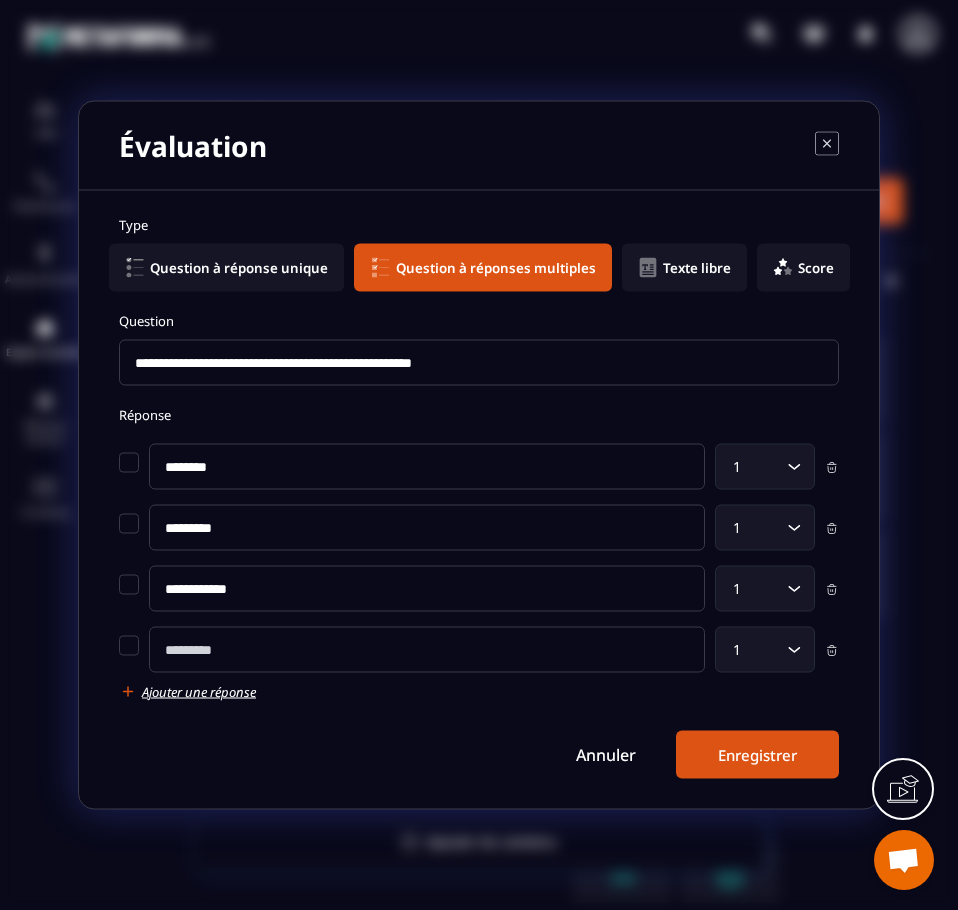 type on "**********" 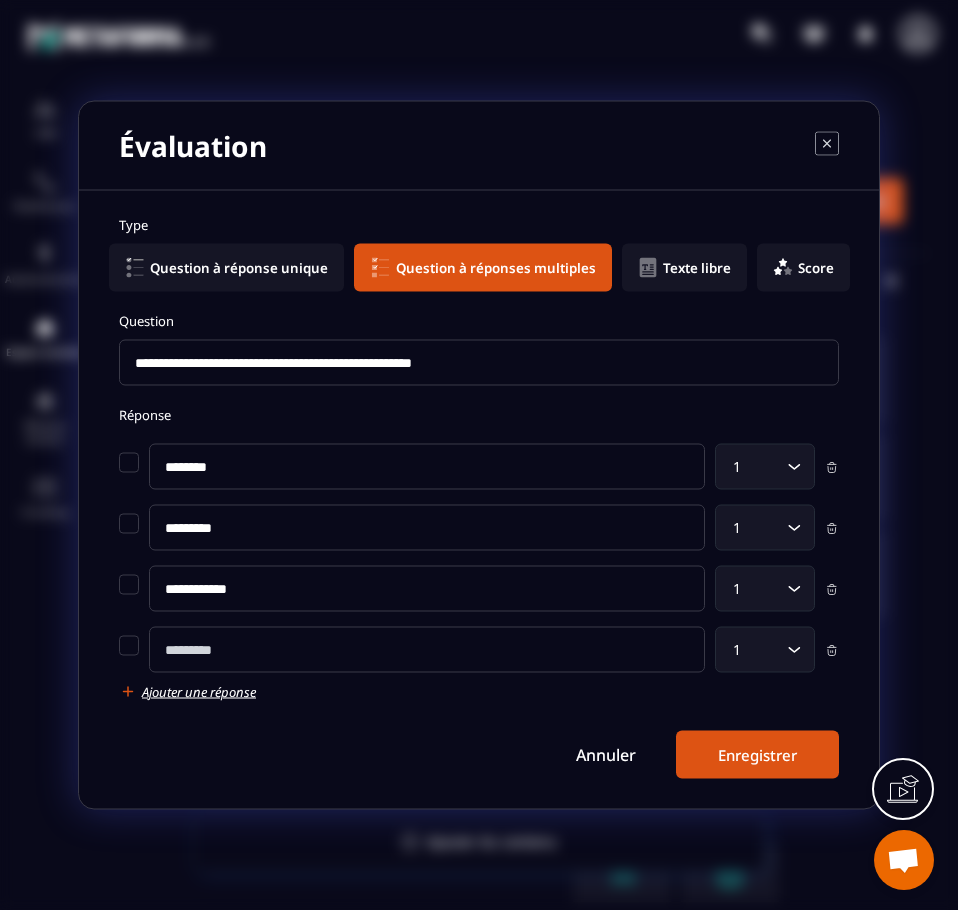 click at bounding box center [427, 650] 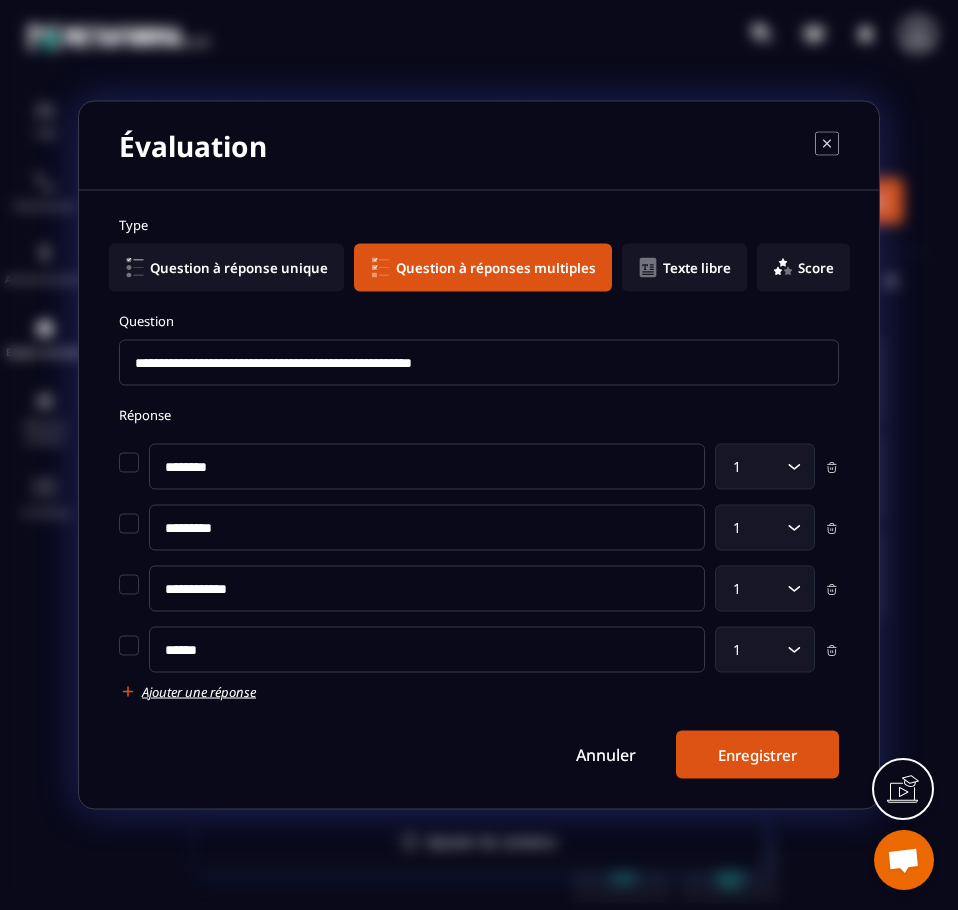 type on "******" 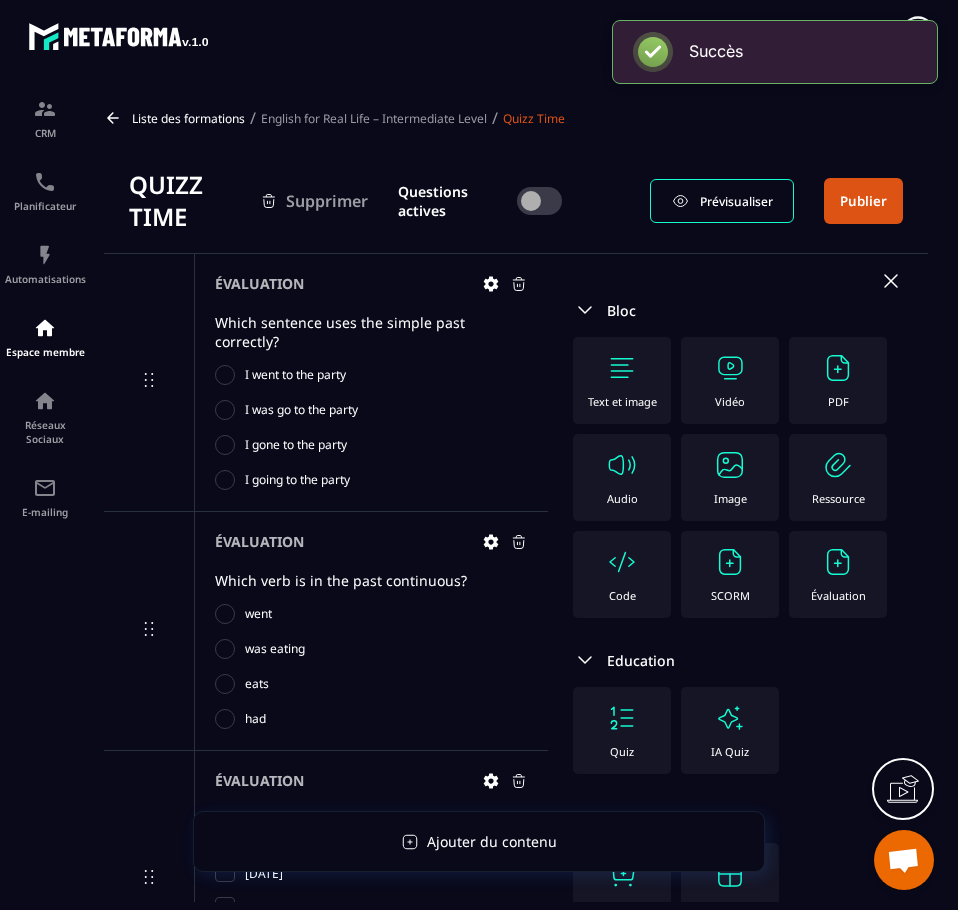 click at bounding box center (838, 562) 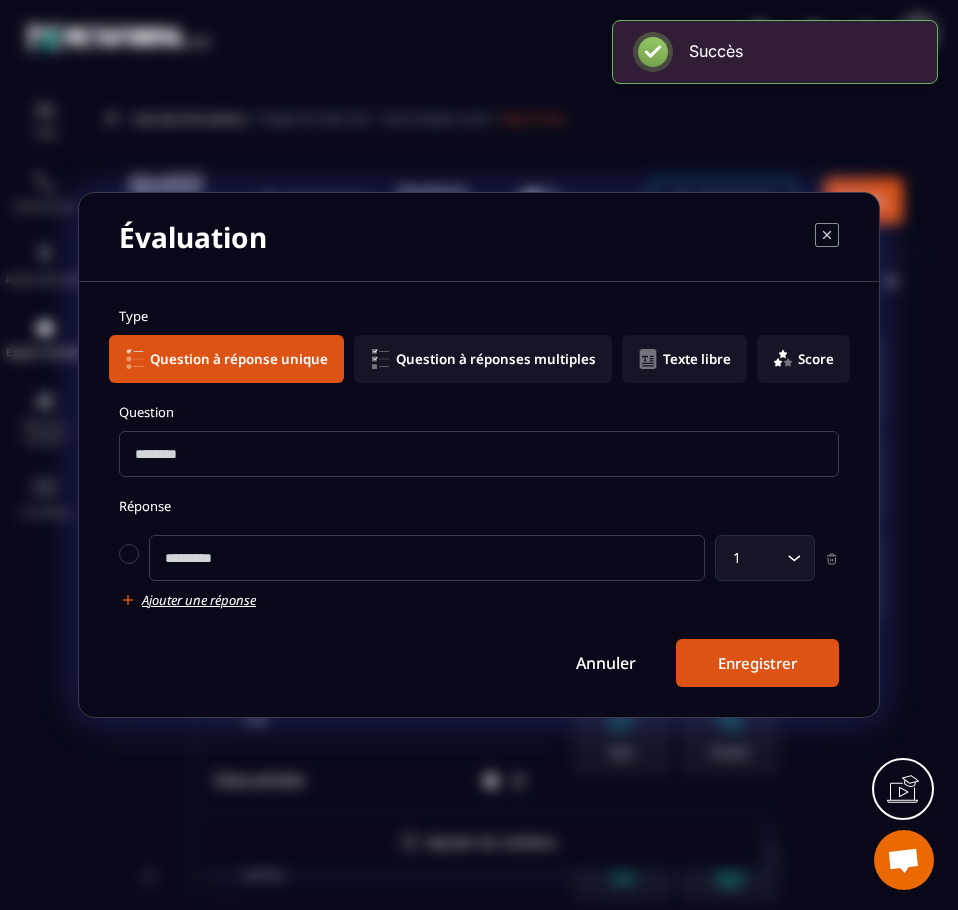 click at bounding box center [479, 454] 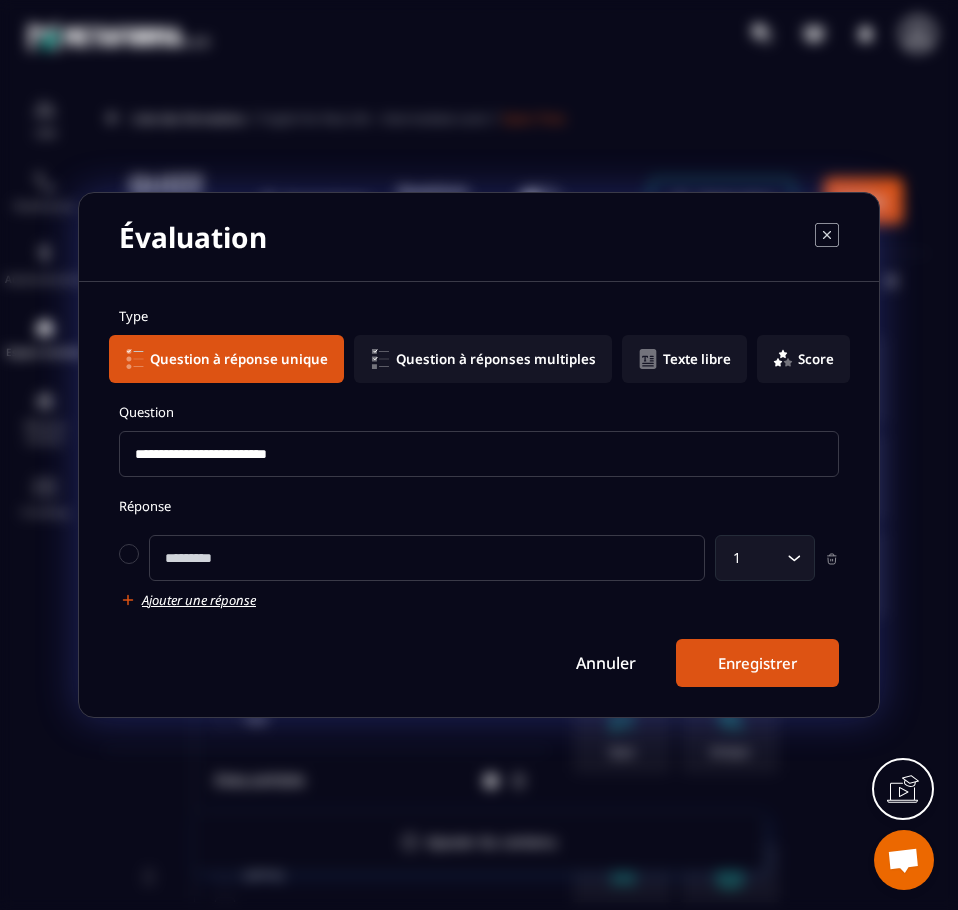 type on "**********" 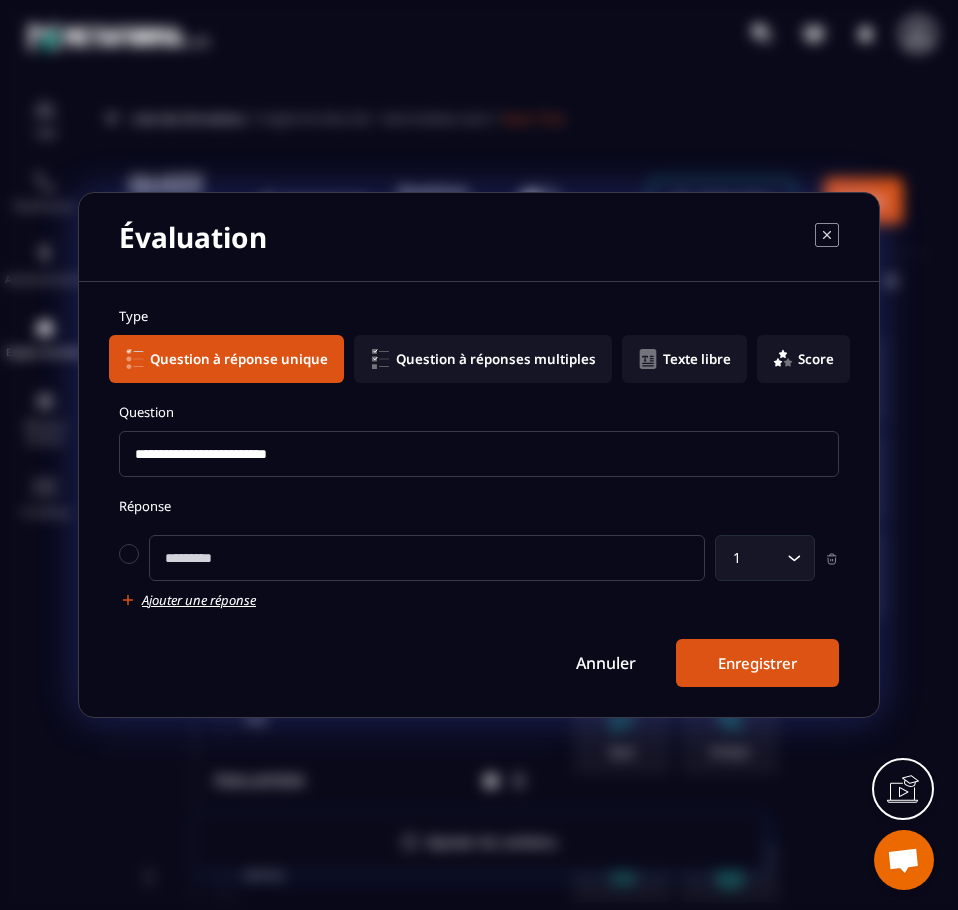 click 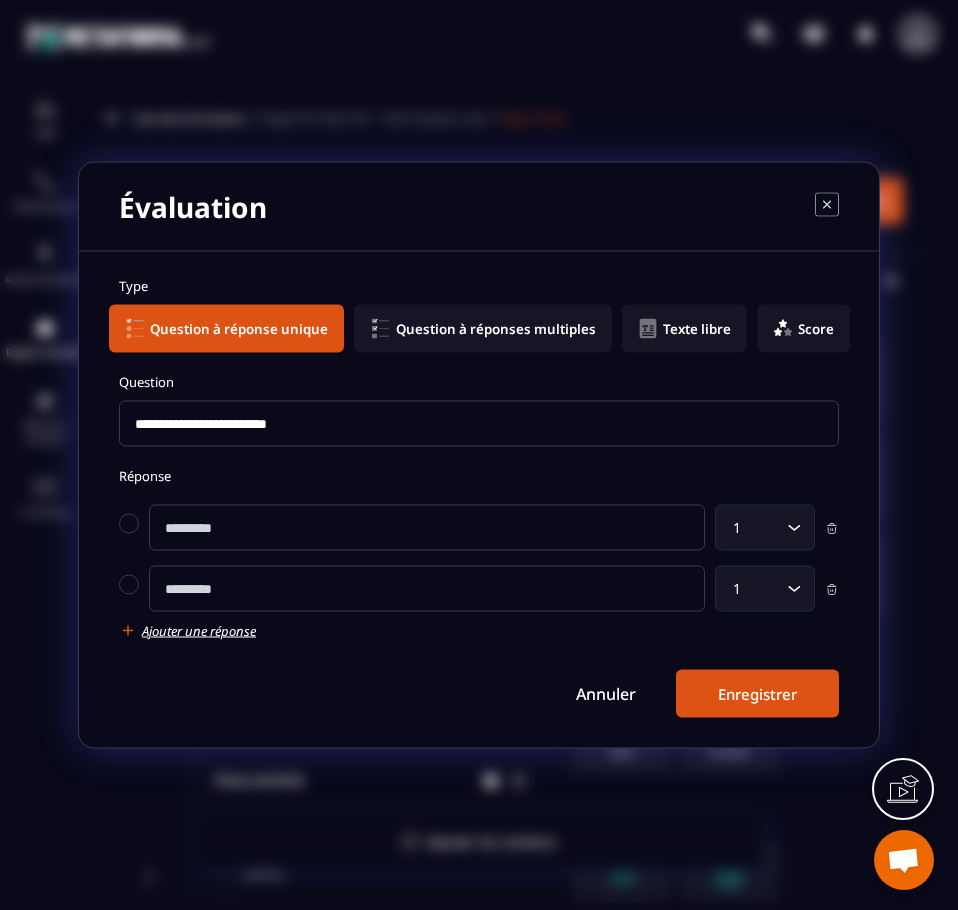 click 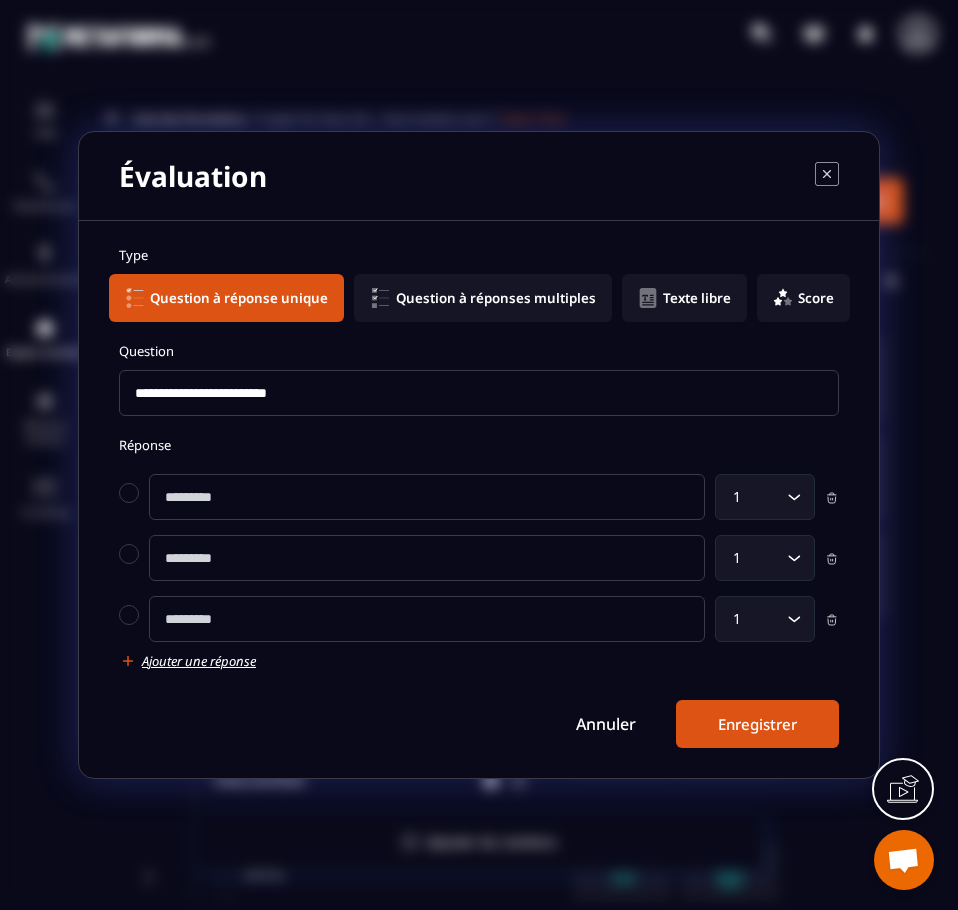 click on "Réponse 1 Loading... 1 Loading... 1 Loading... Ajouter une réponse" at bounding box center (479, 553) 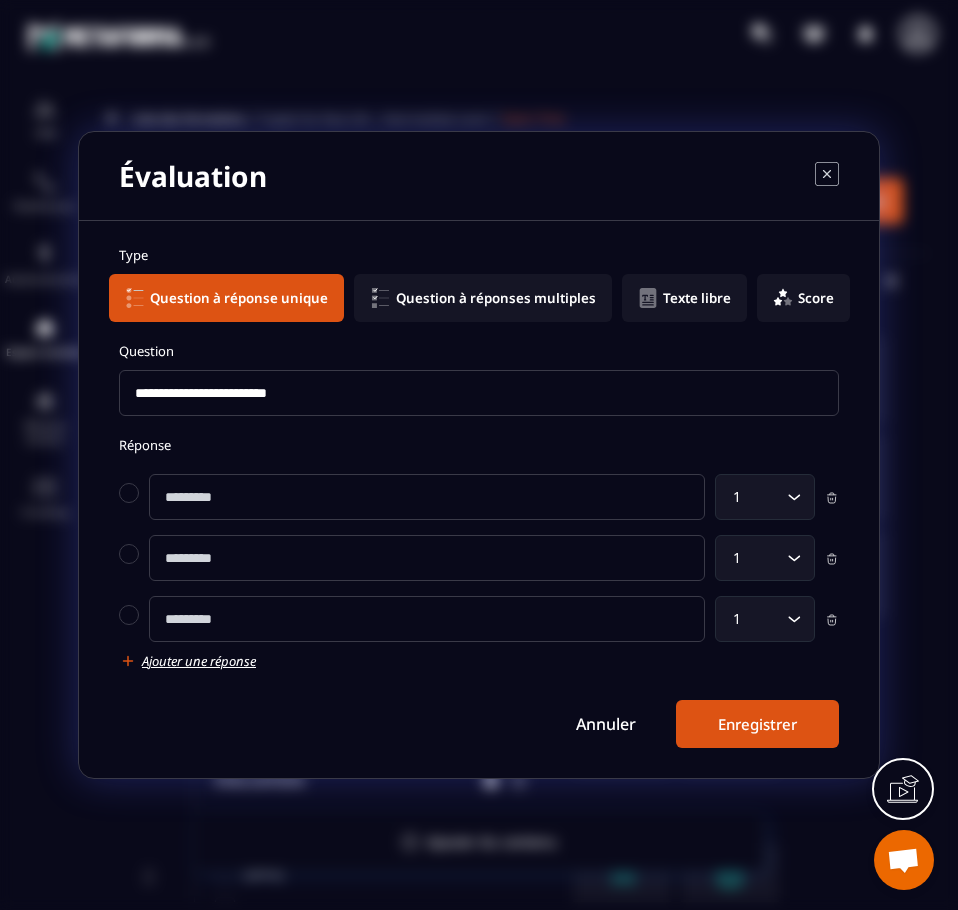 click 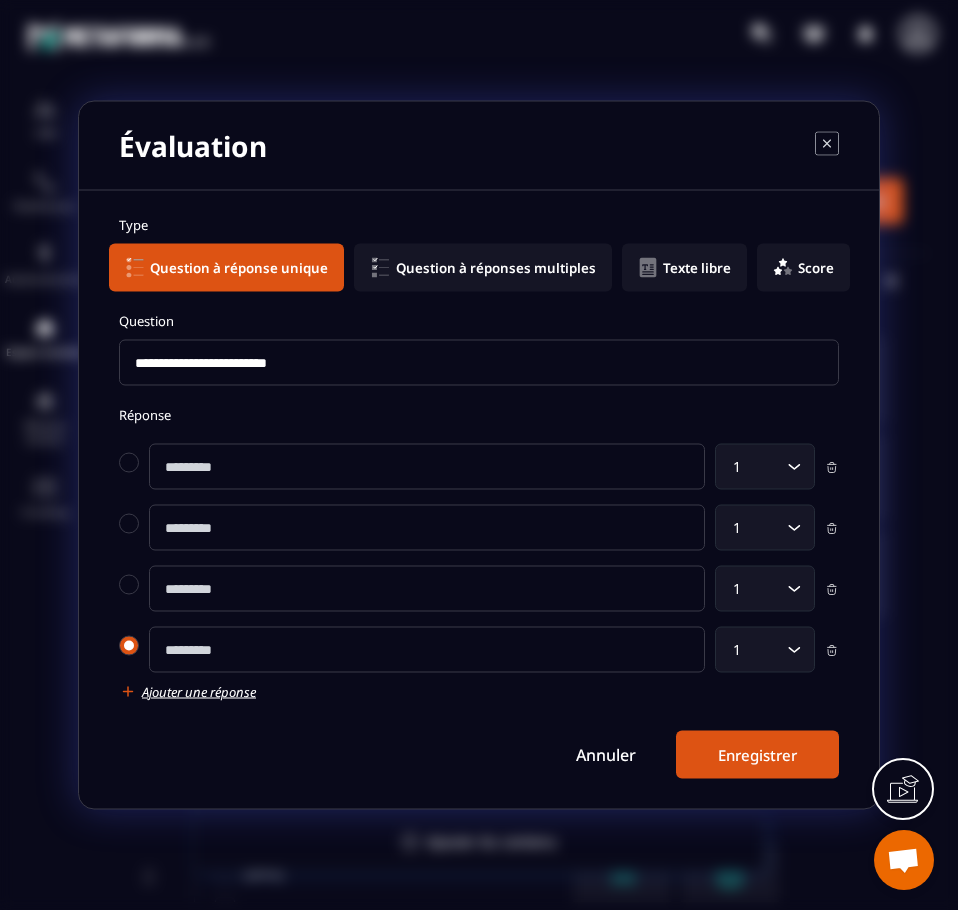 click at bounding box center [129, 646] 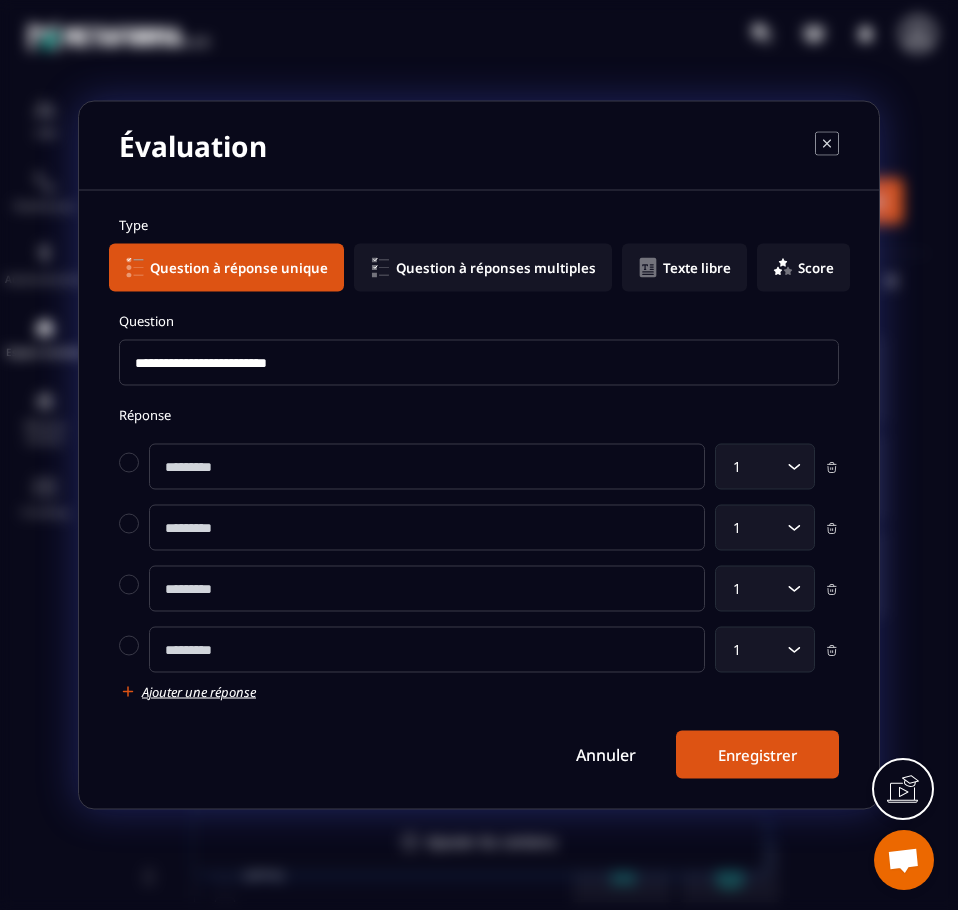 click at bounding box center [427, 650] 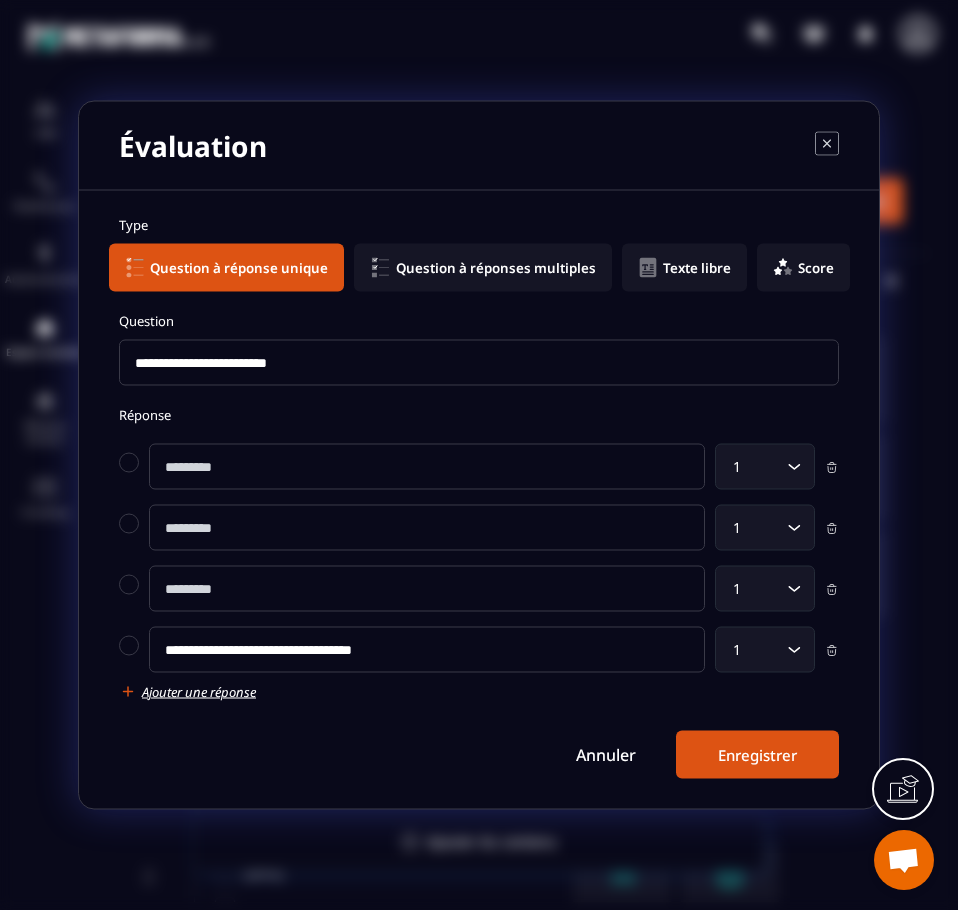 type on "**********" 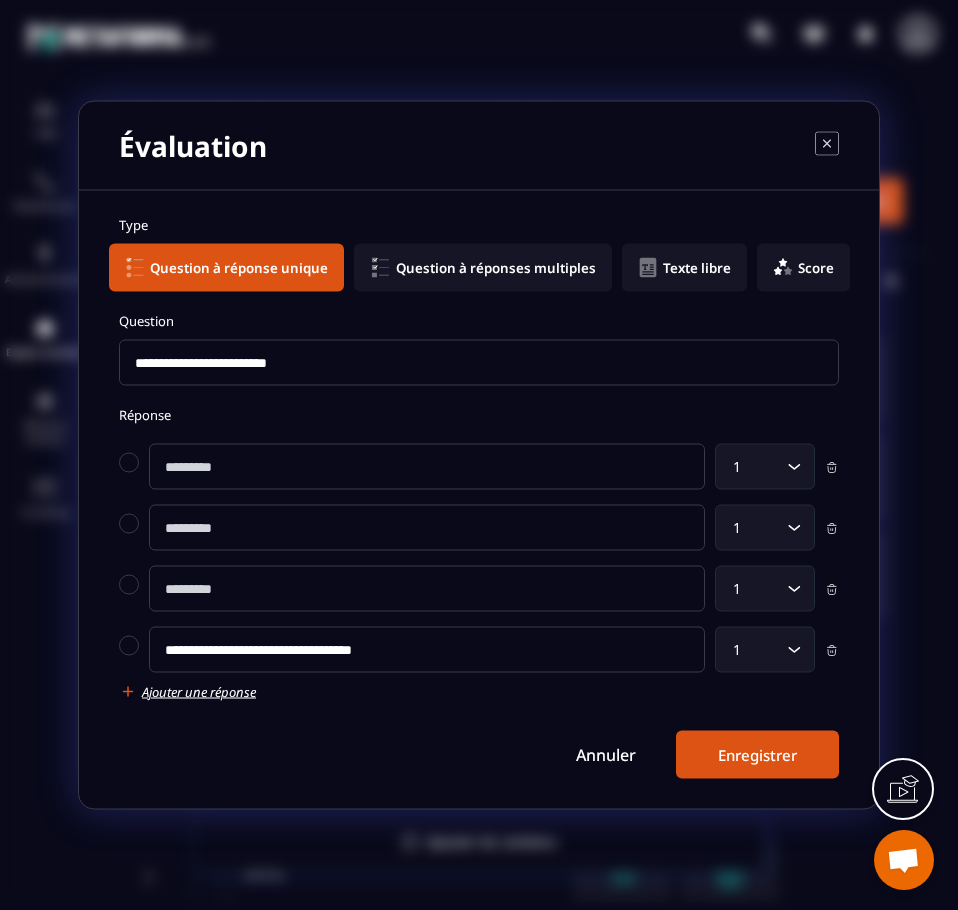 click at bounding box center (427, 589) 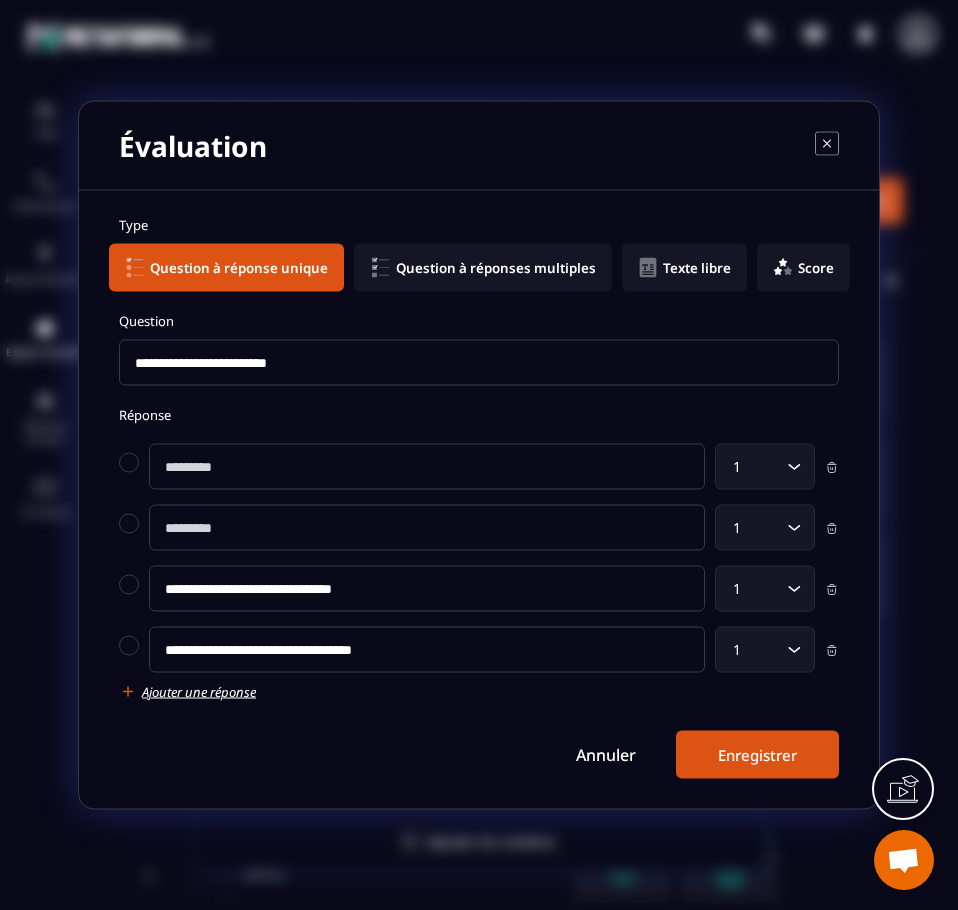 type on "**********" 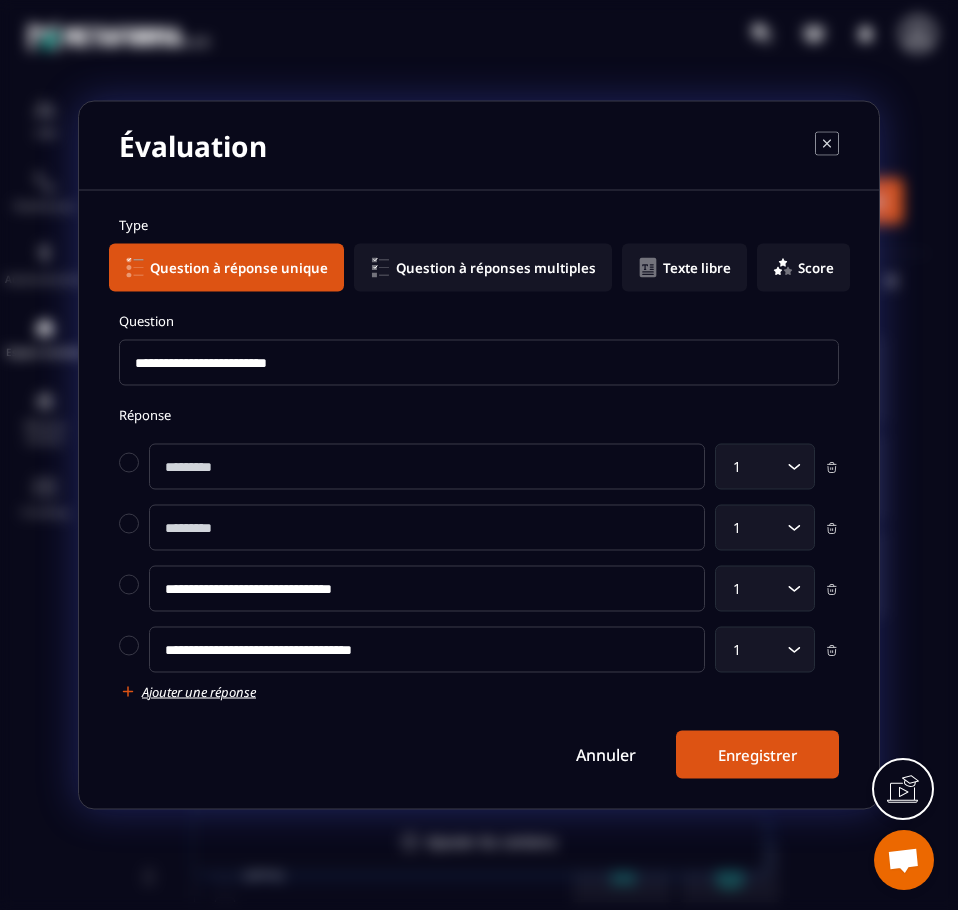 click at bounding box center [427, 528] 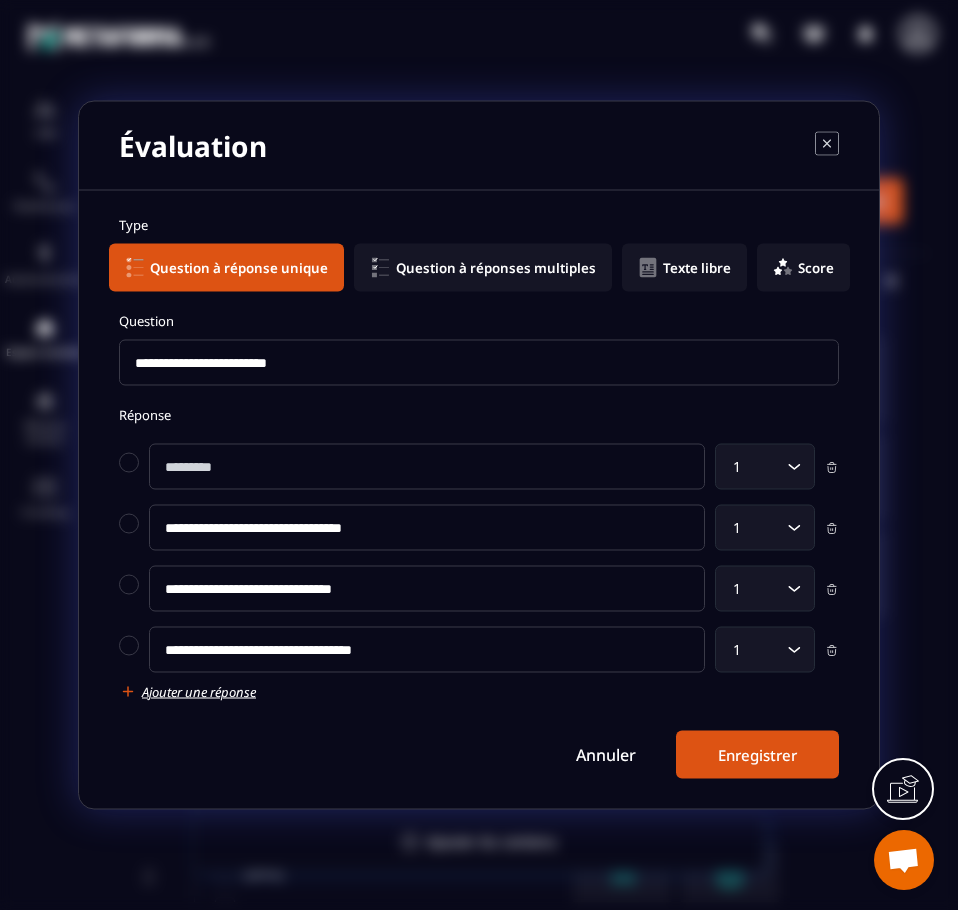 type on "**********" 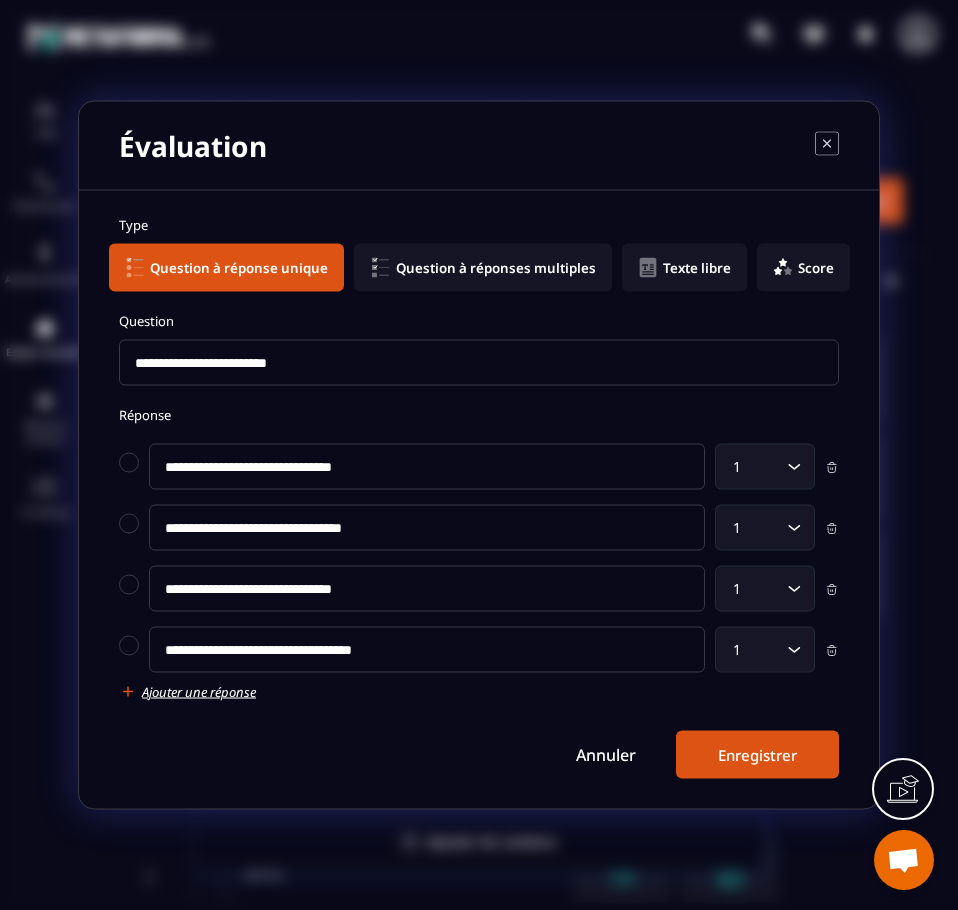type on "**********" 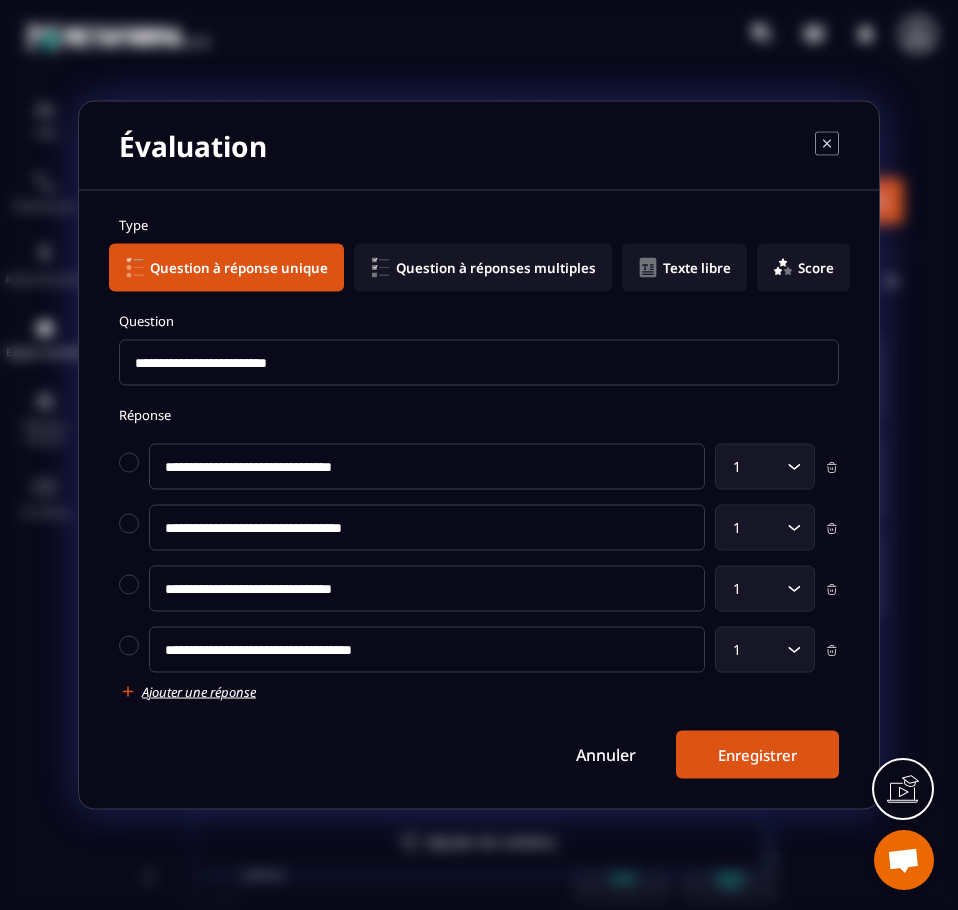 click on "Enregistrer" at bounding box center [757, 755] 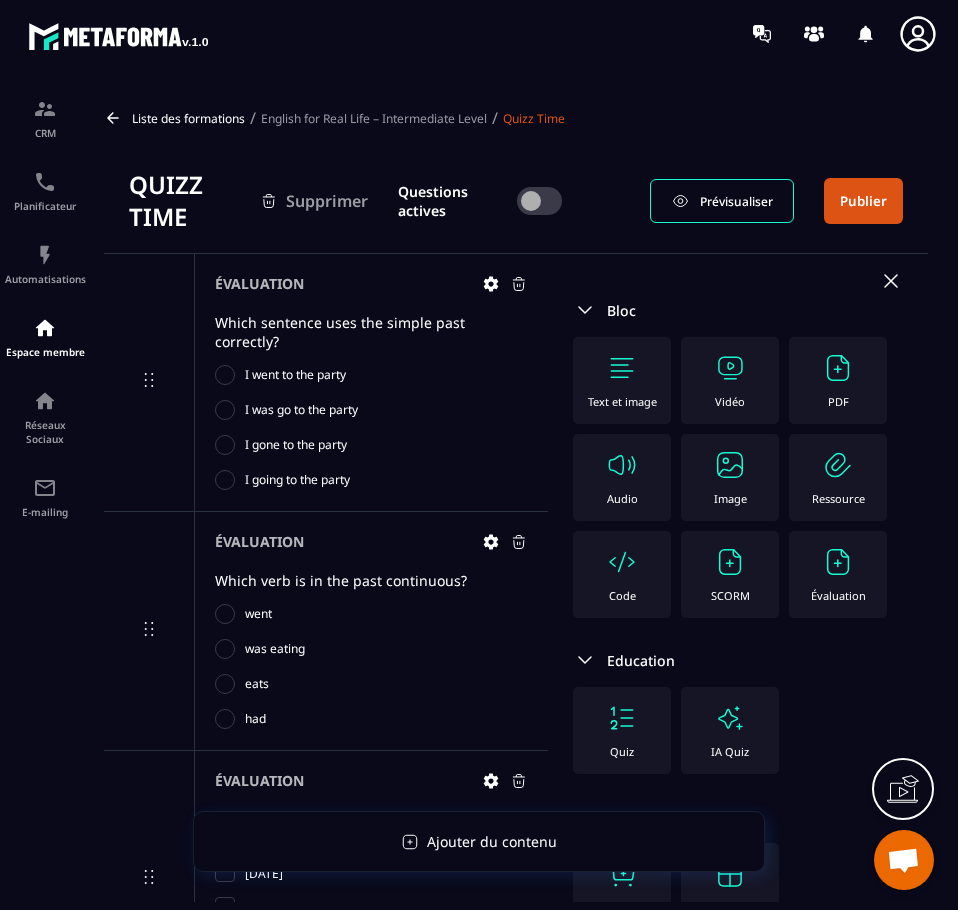 click on "Évaluation" at bounding box center [838, 574] 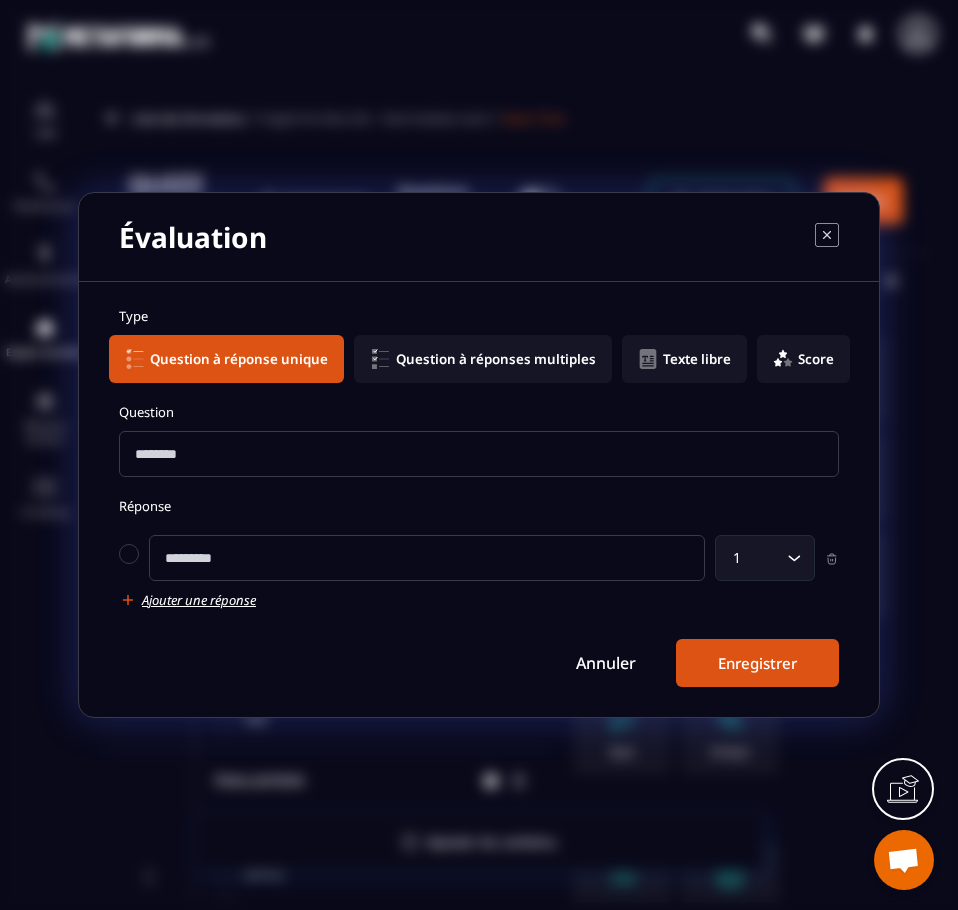 click on "Texte libre" 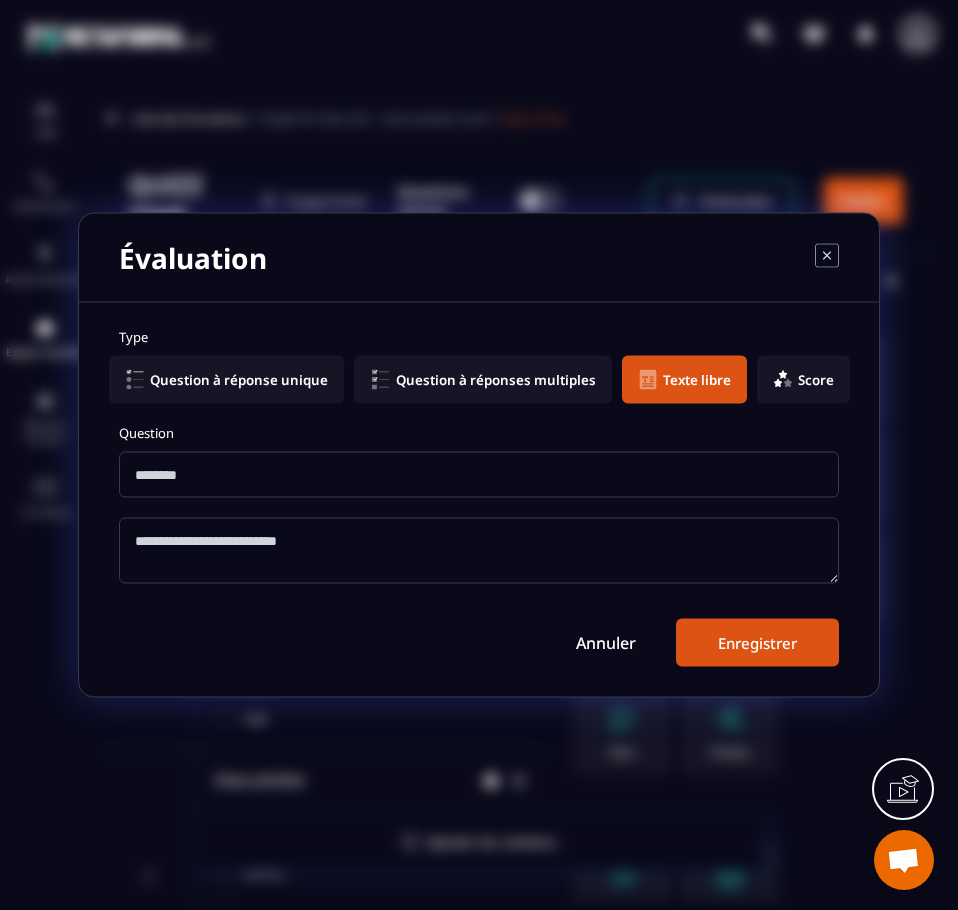 click at bounding box center [479, 475] 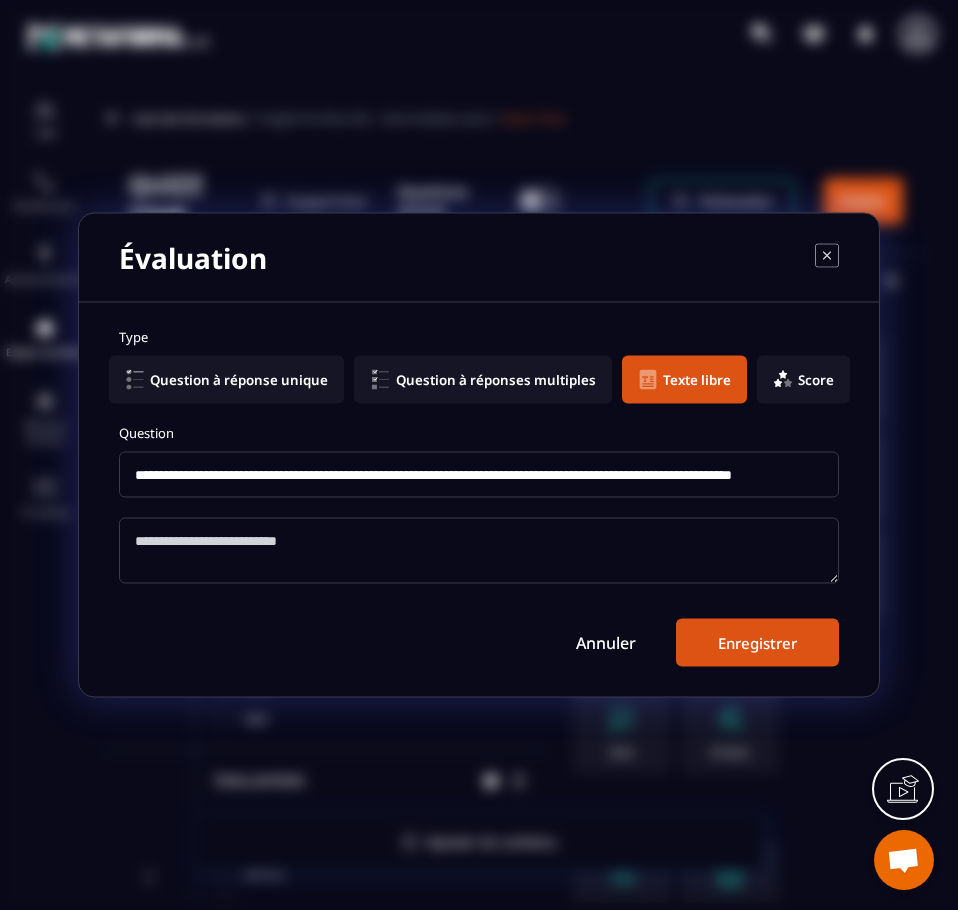 scroll, scrollTop: 0, scrollLeft: 97, axis: horizontal 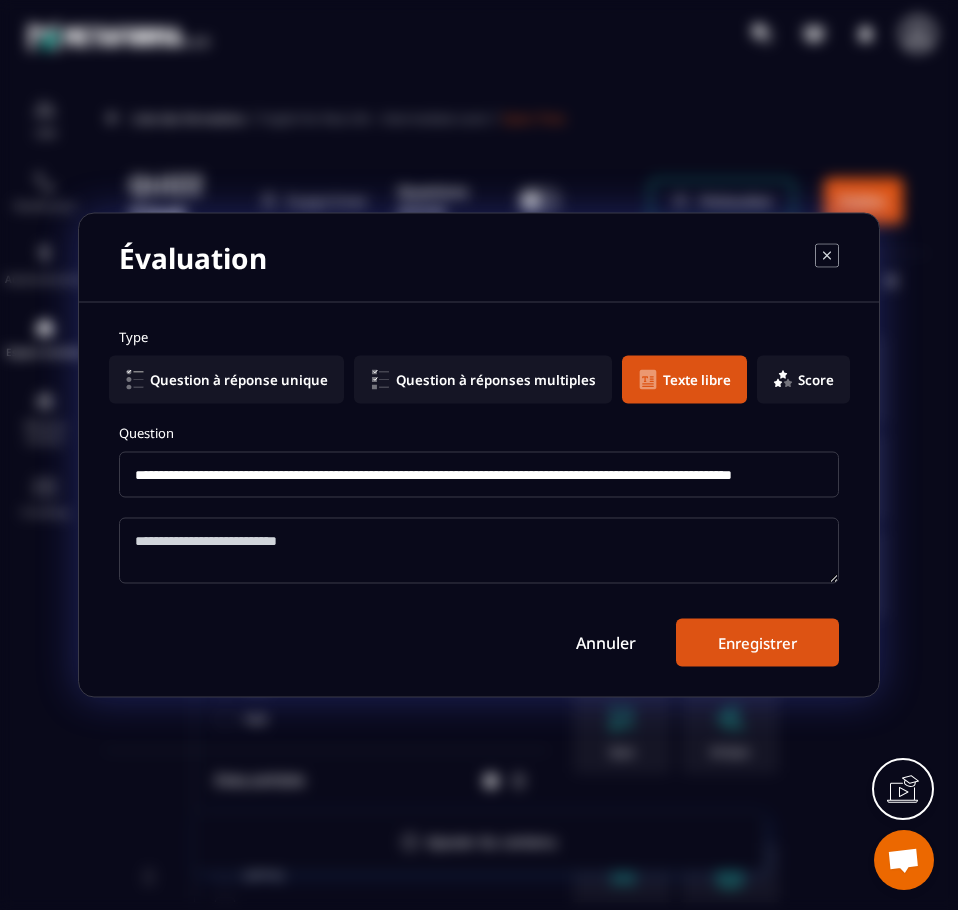 type 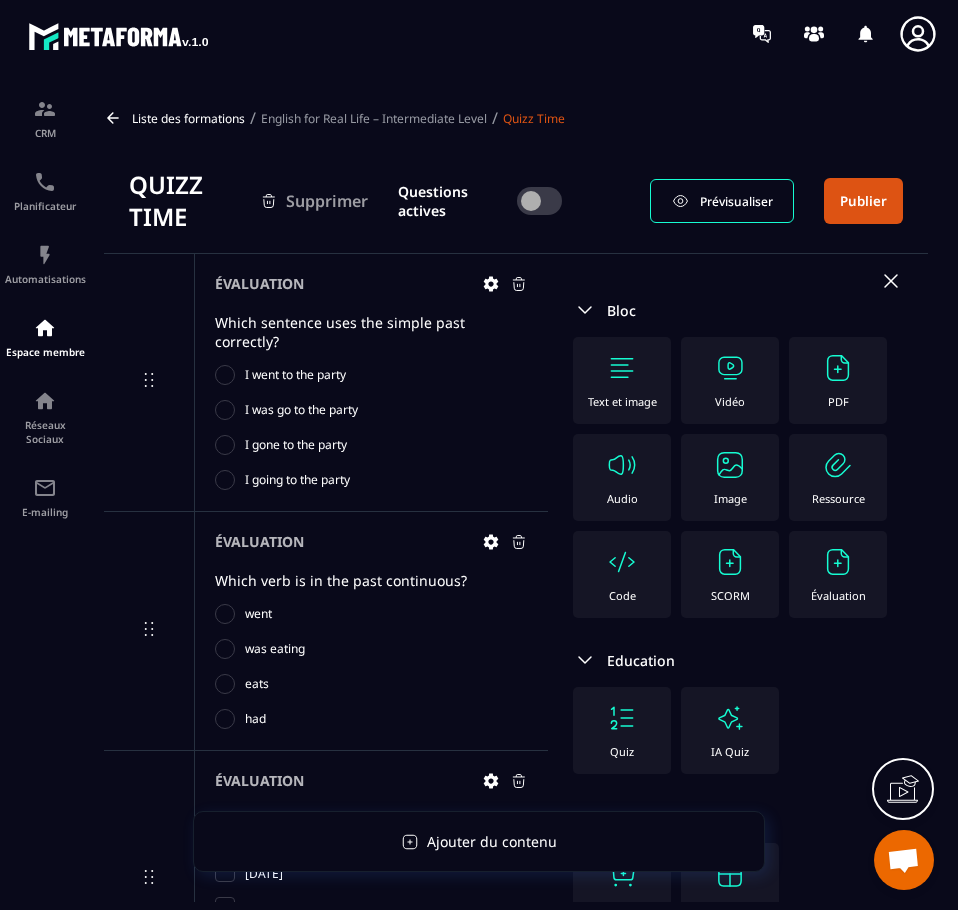 click on "Évaluation" at bounding box center [838, 574] 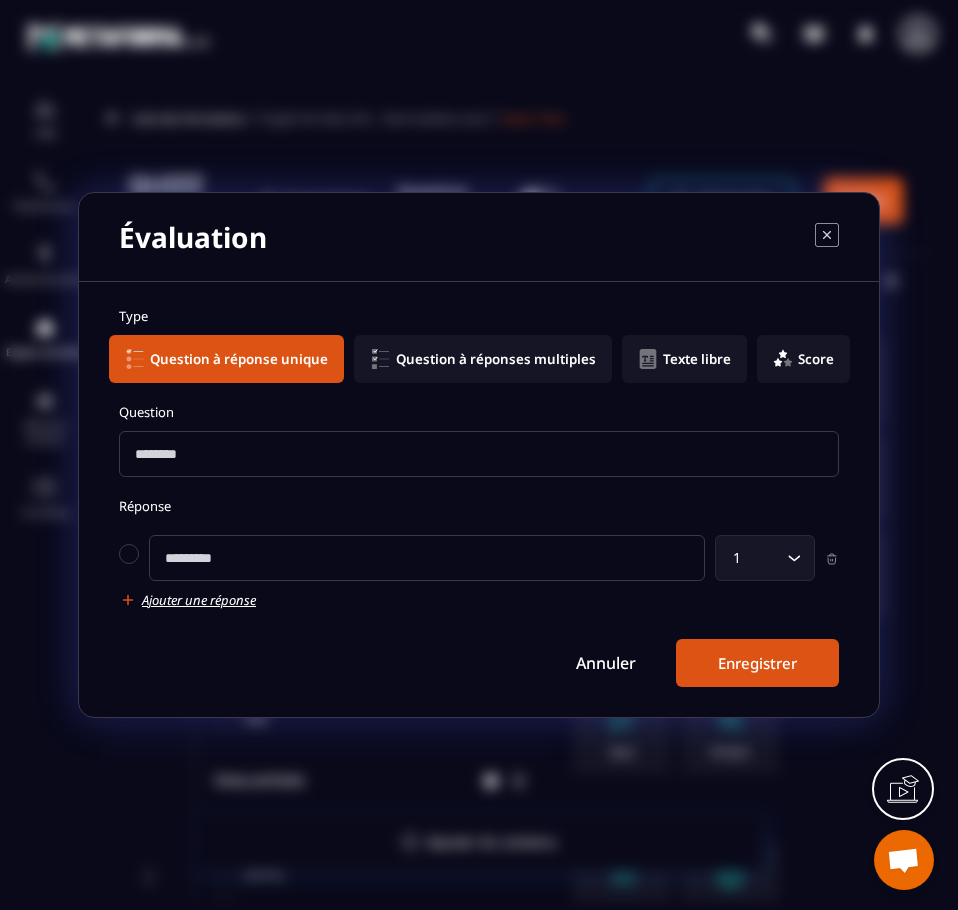 click on "Texte libre" 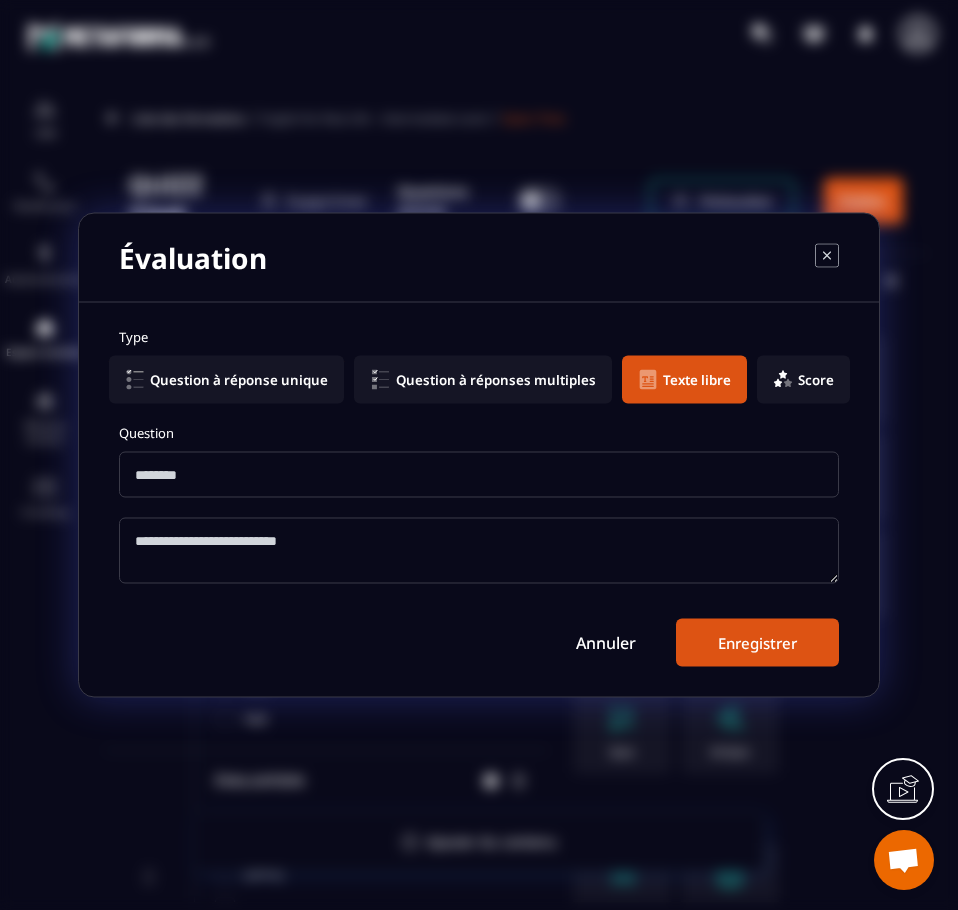 click at bounding box center (479, 475) 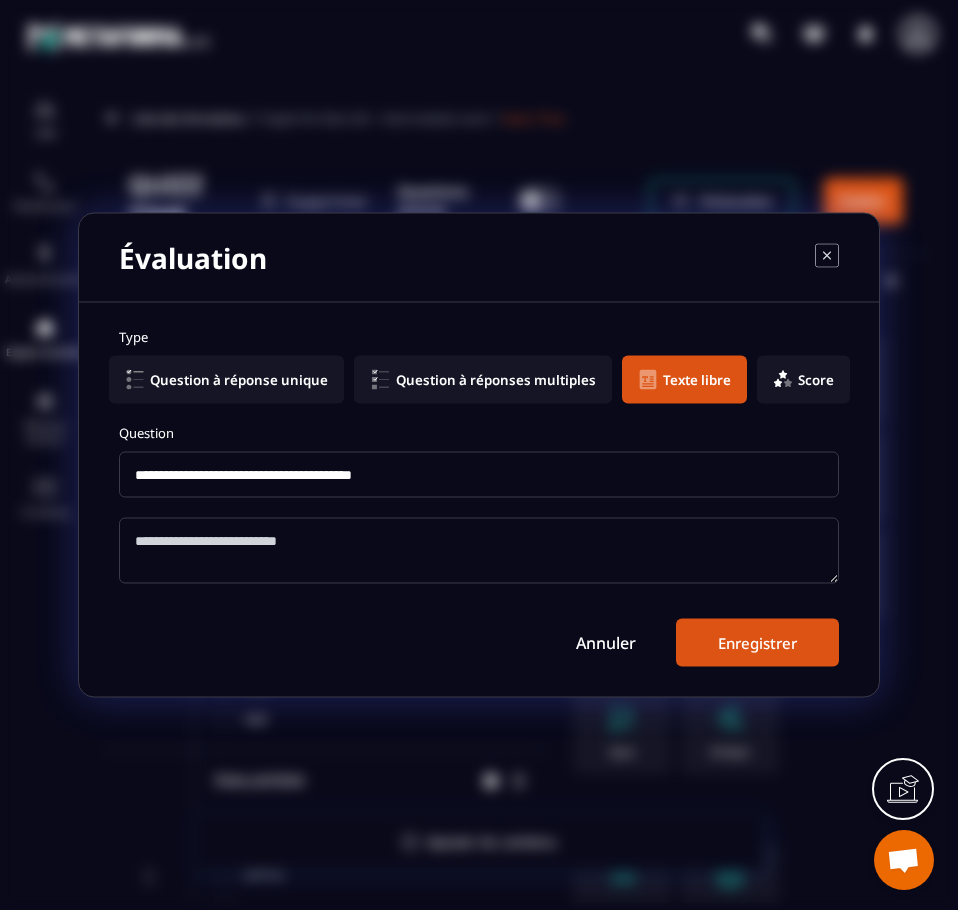 click on "Enregistrer" at bounding box center [757, 643] 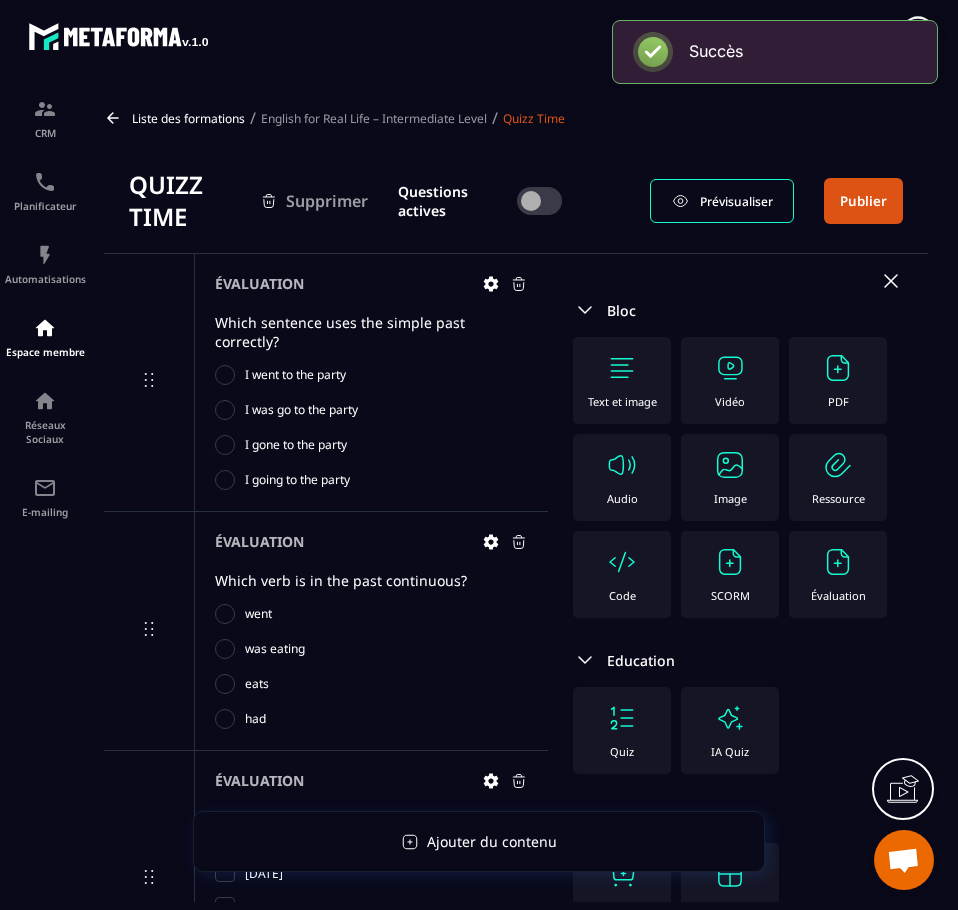 click on "Évaluation" at bounding box center (838, 574) 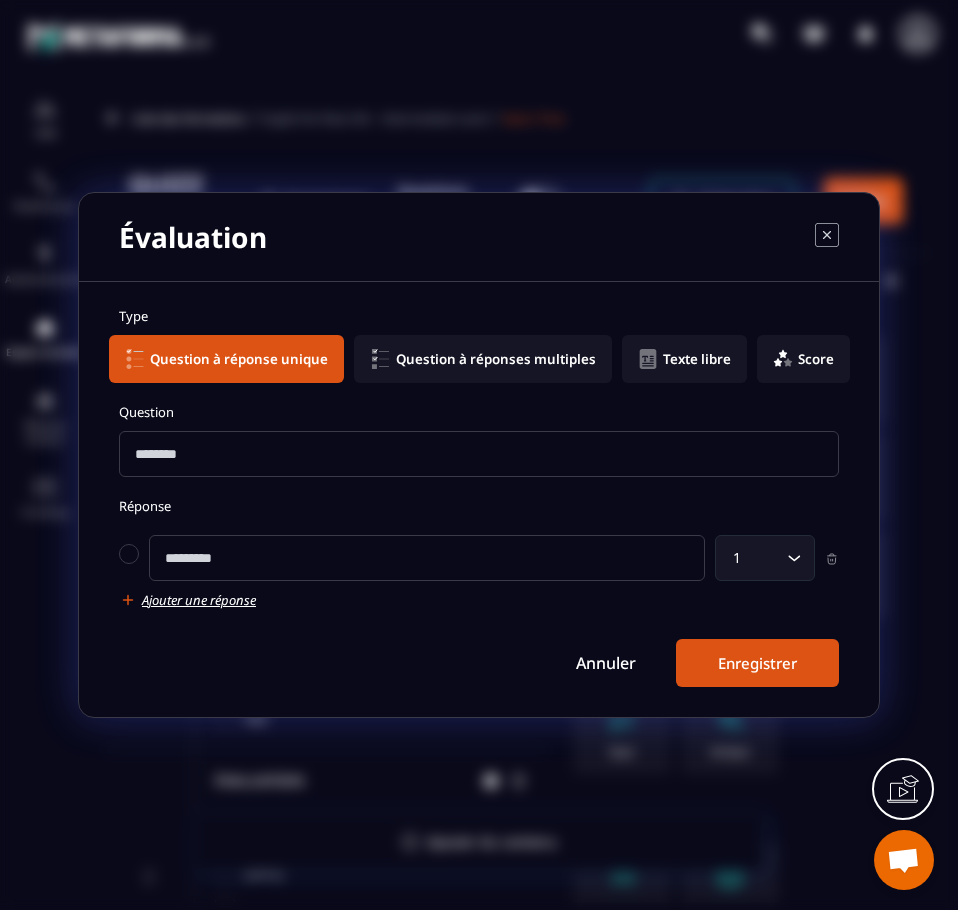 click on "Texte libre" 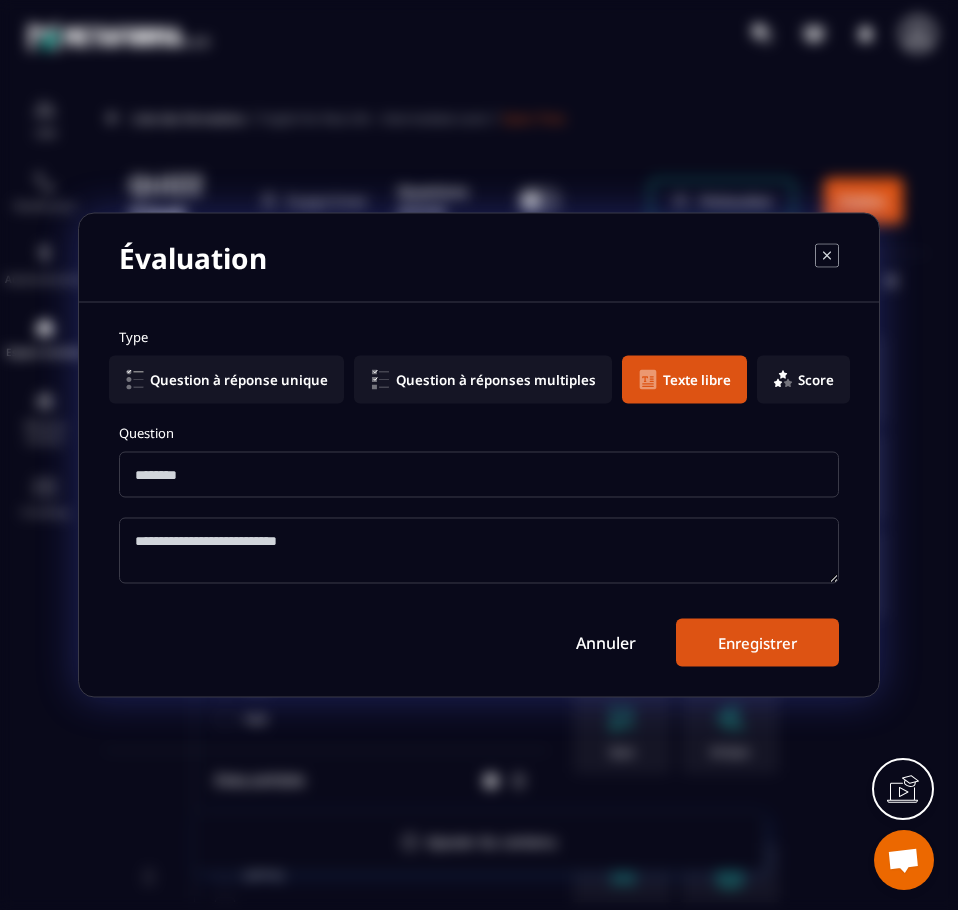 click at bounding box center [479, 475] 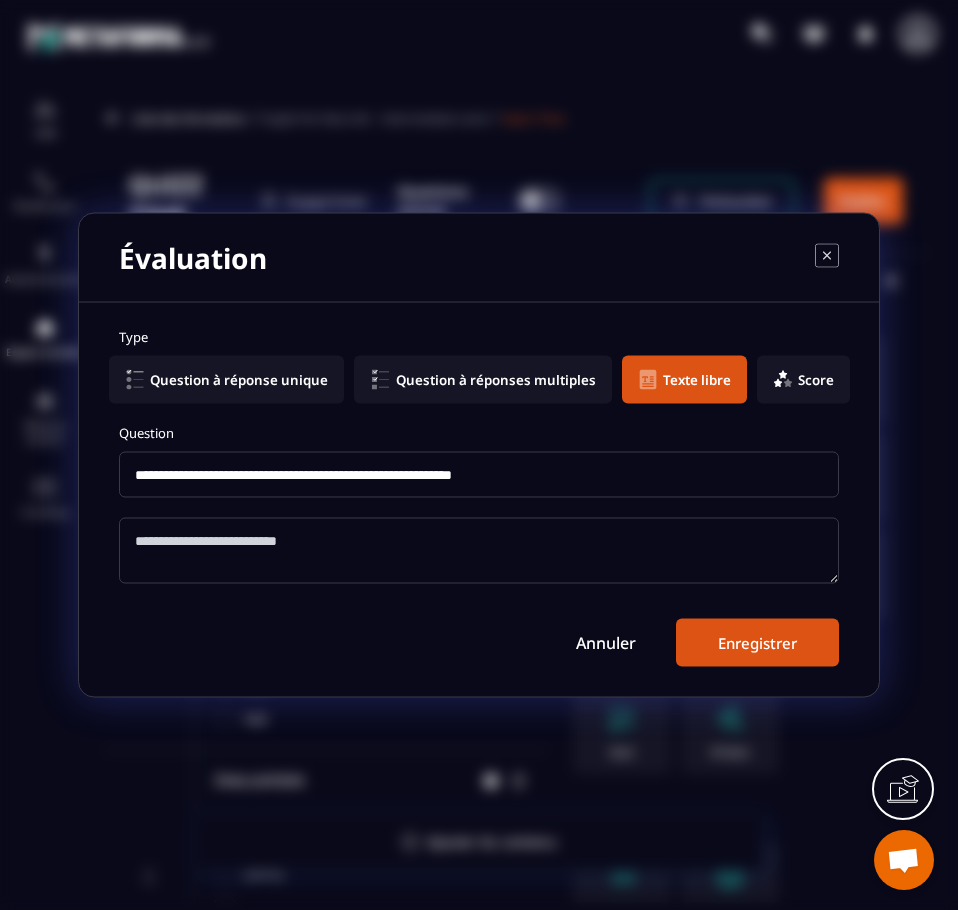 click on "Enregistrer" at bounding box center [757, 643] 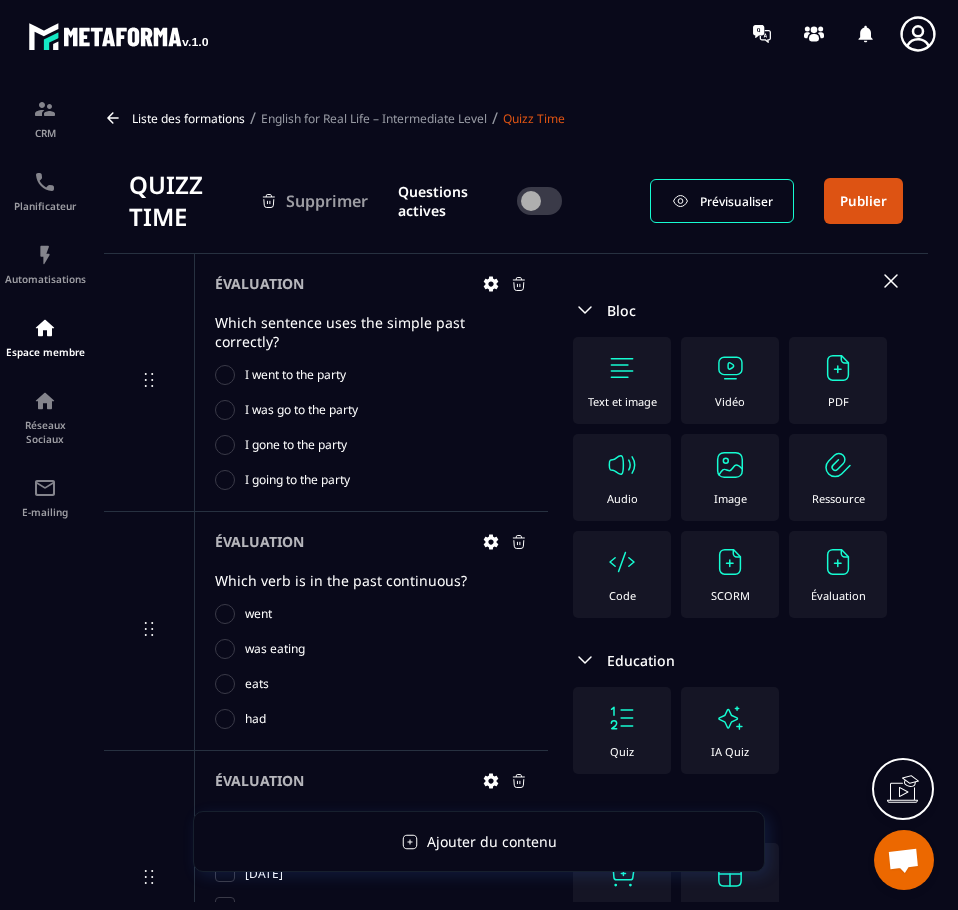 click on "Évaluation" at bounding box center [838, 574] 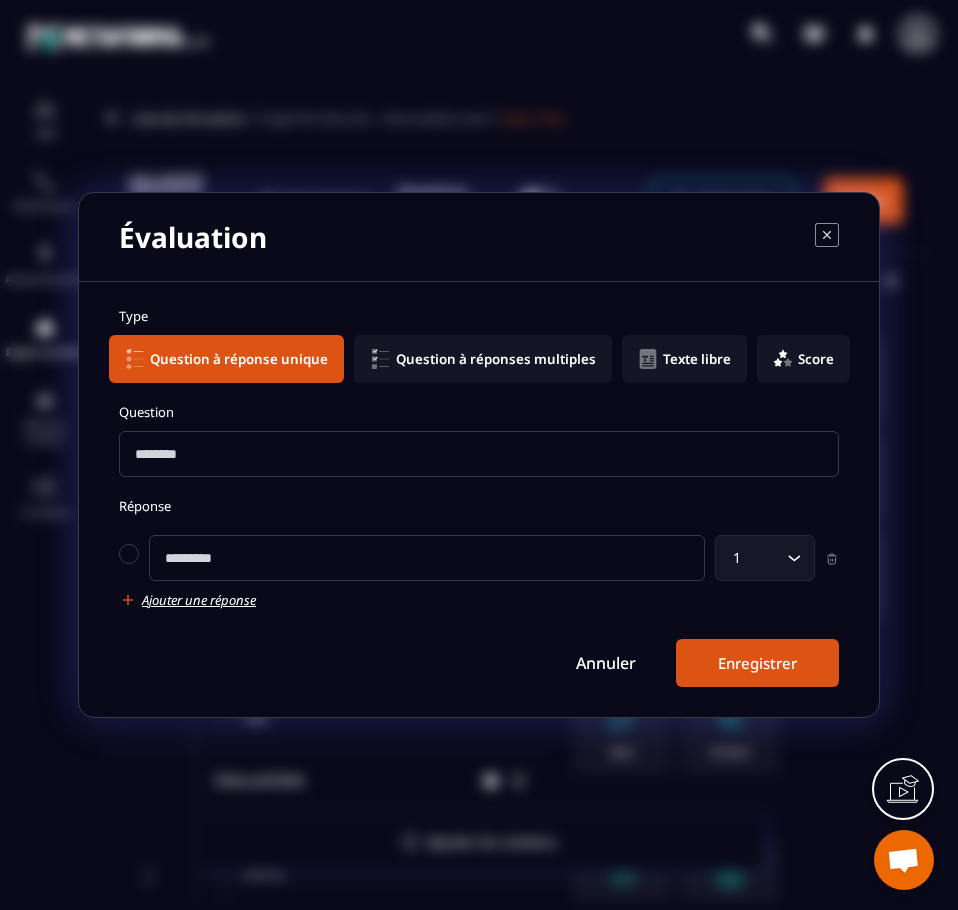 click on "Texte libre" 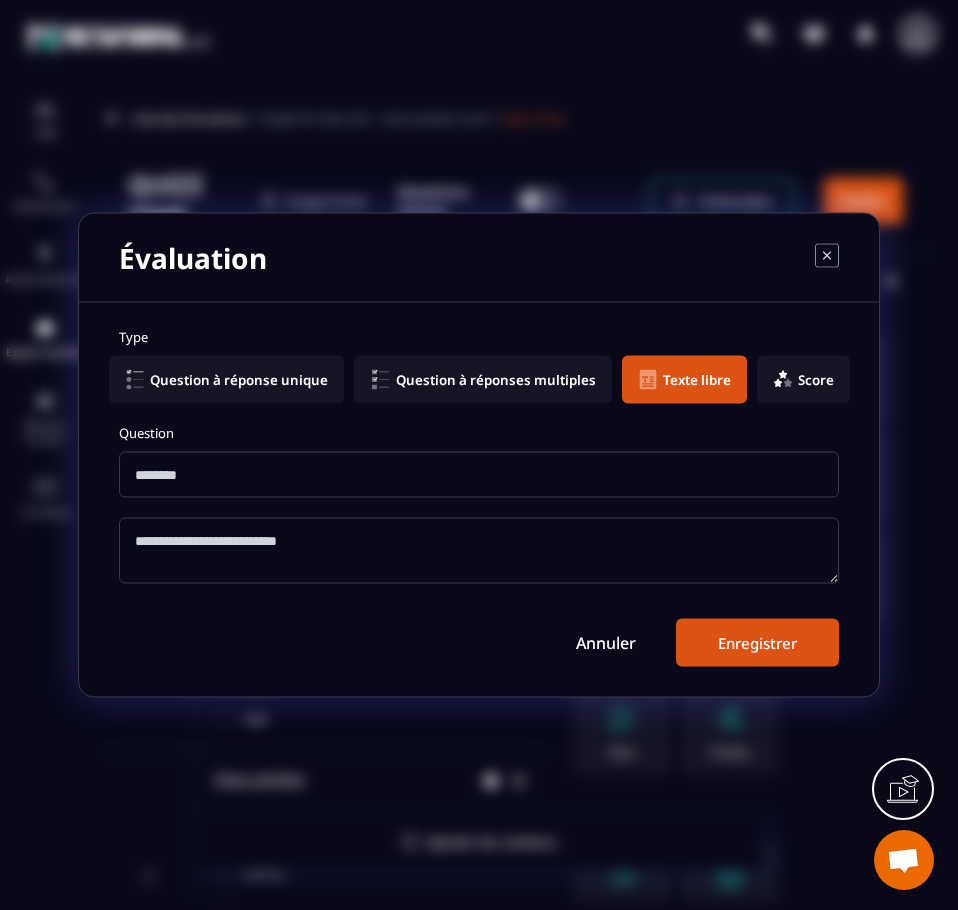 click on "Question à réponses multiples" 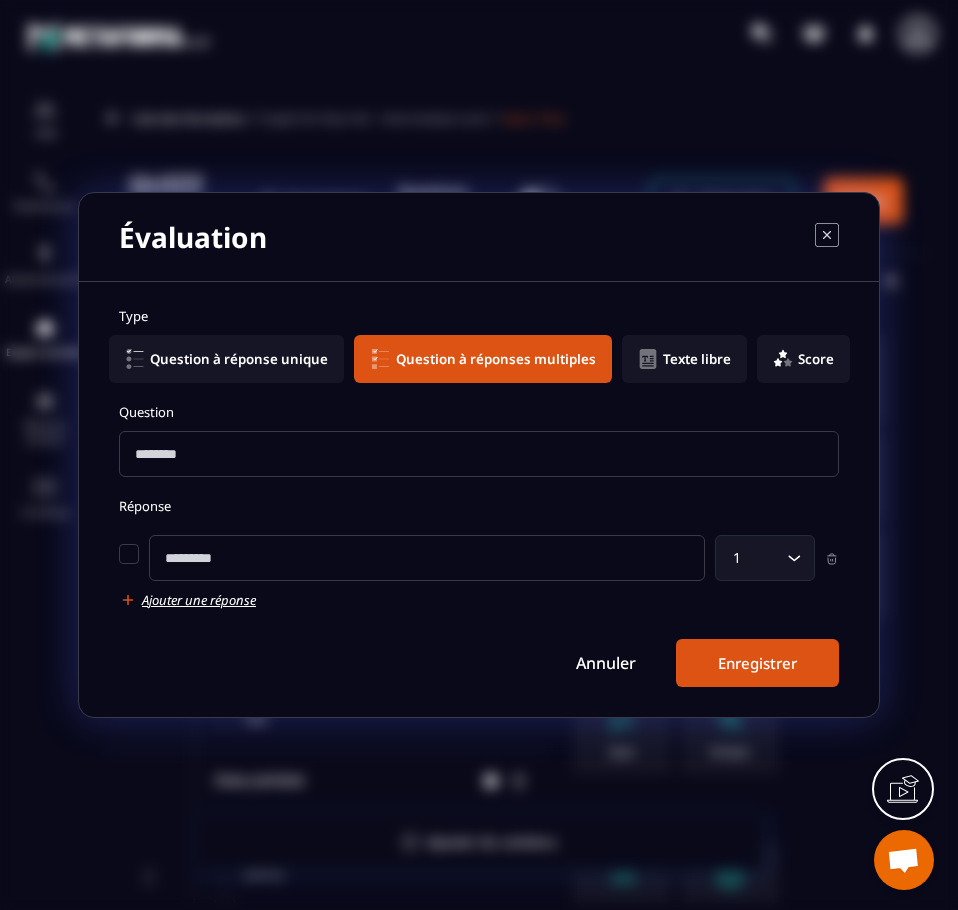 click at bounding box center [479, 454] 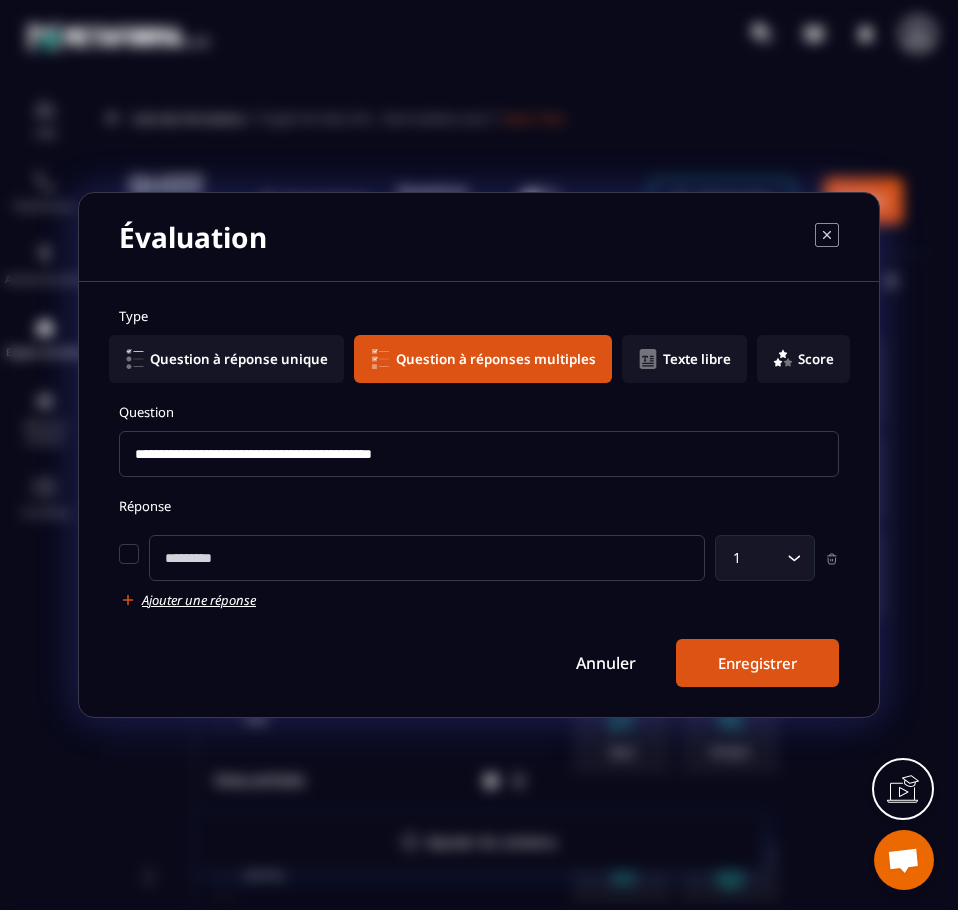 click 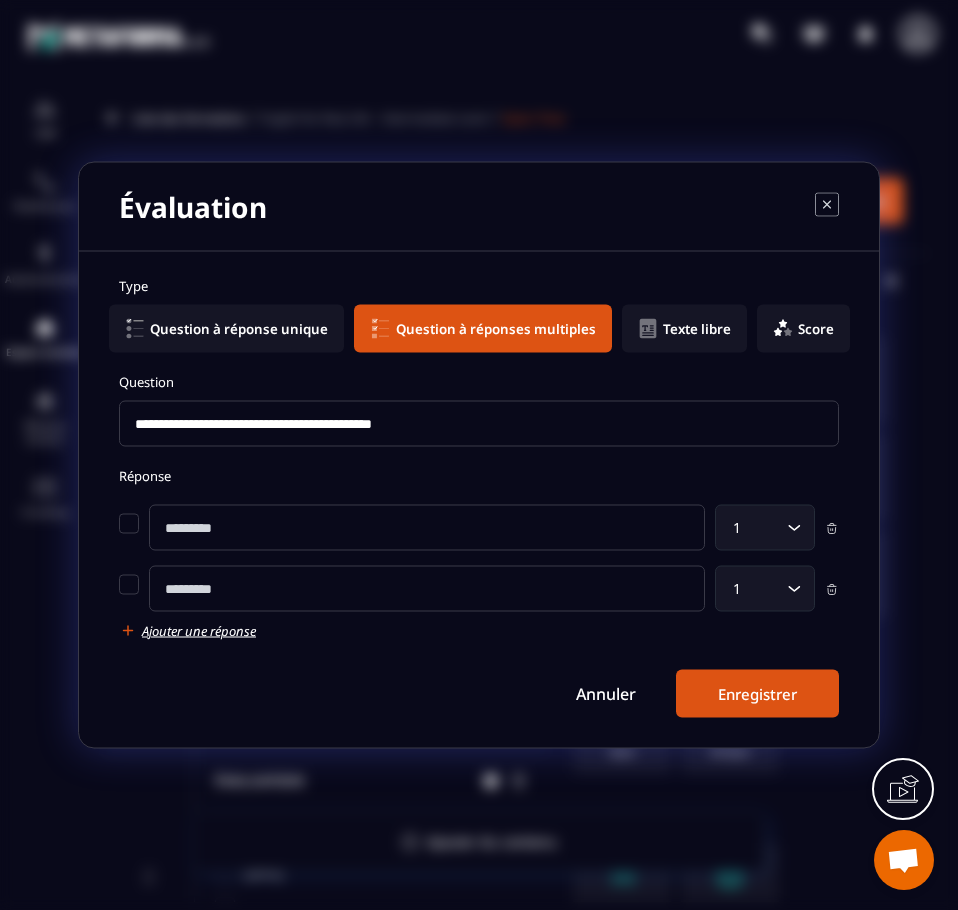 click on "**********" at bounding box center (479, 497) 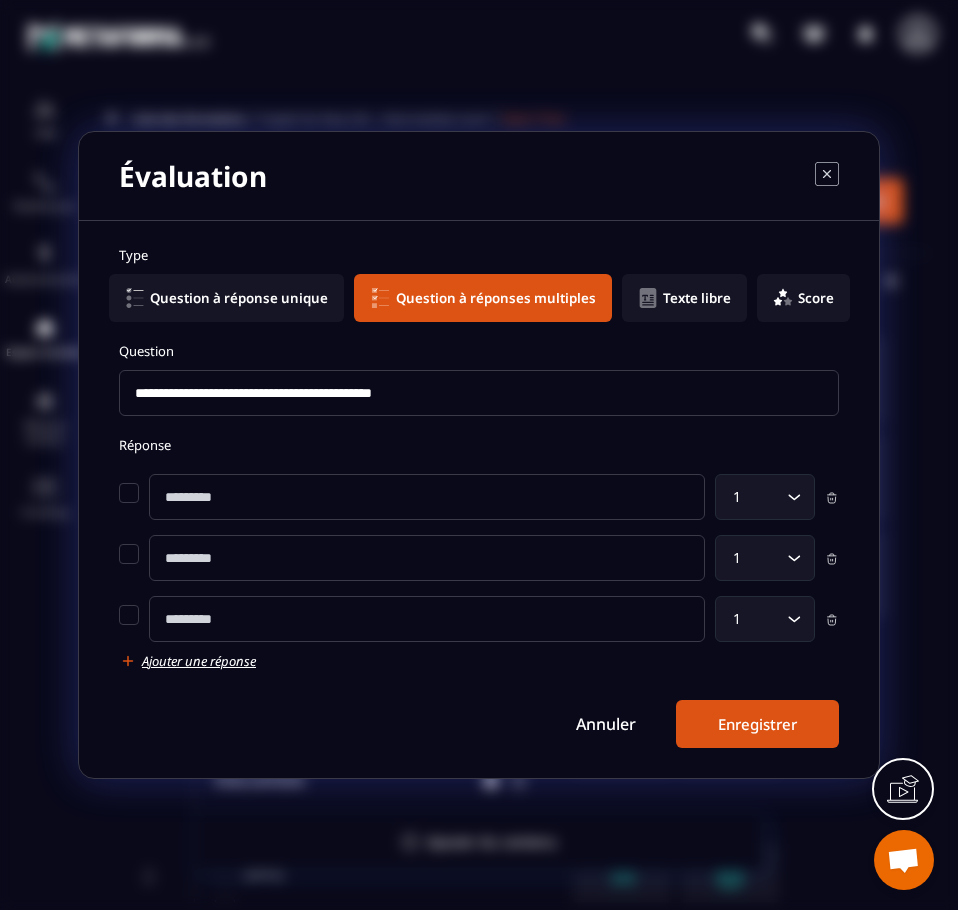 click 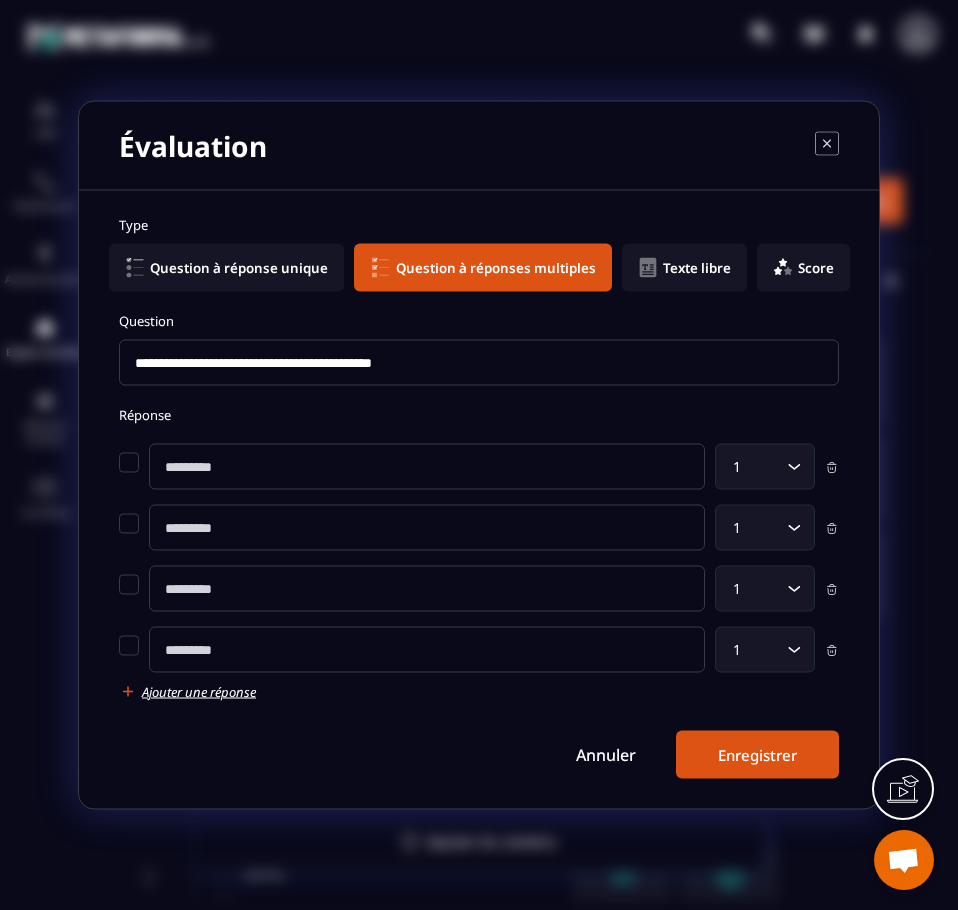 drag, startPoint x: 216, startPoint y: 471, endPoint x: 190, endPoint y: 472, distance: 26.019224 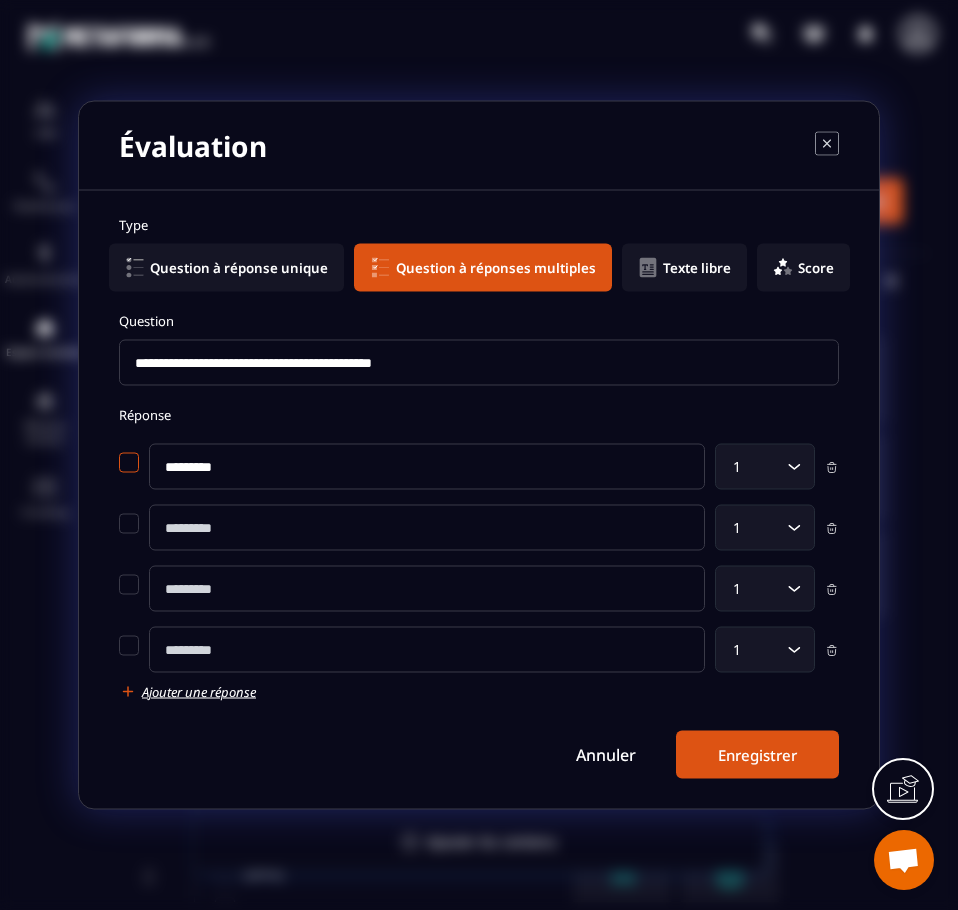 click at bounding box center (129, 463) 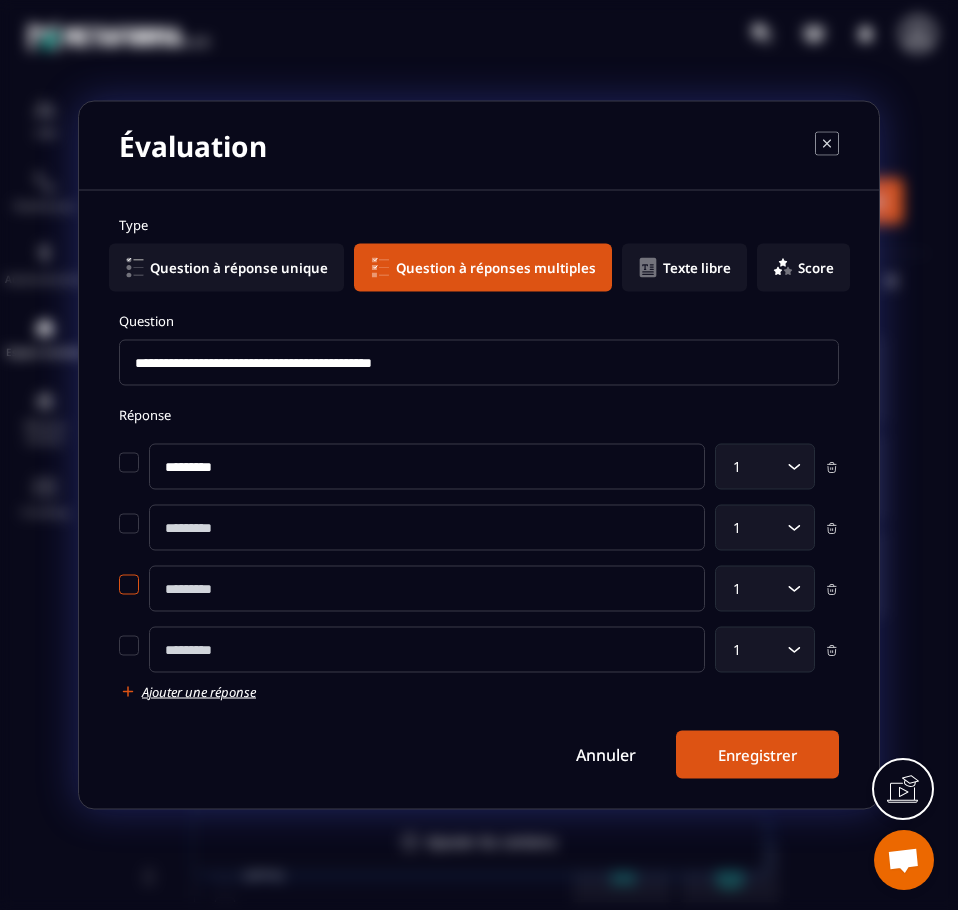 click at bounding box center (129, 585) 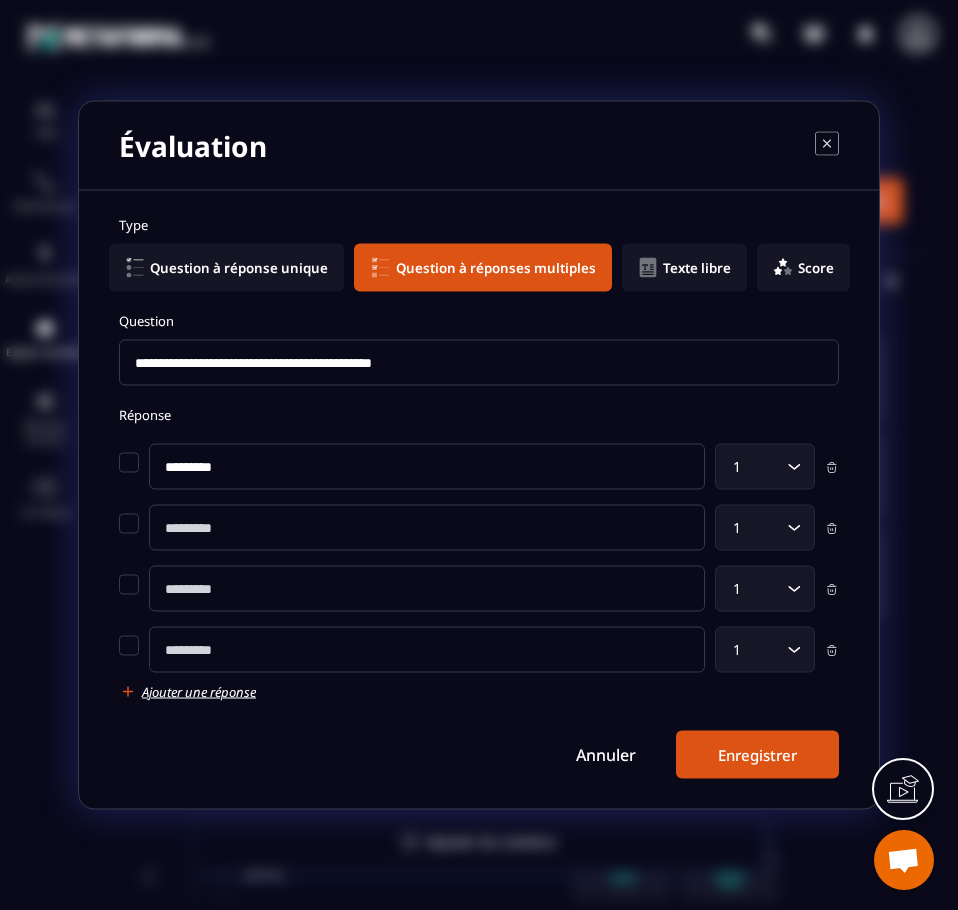 click at bounding box center [427, 528] 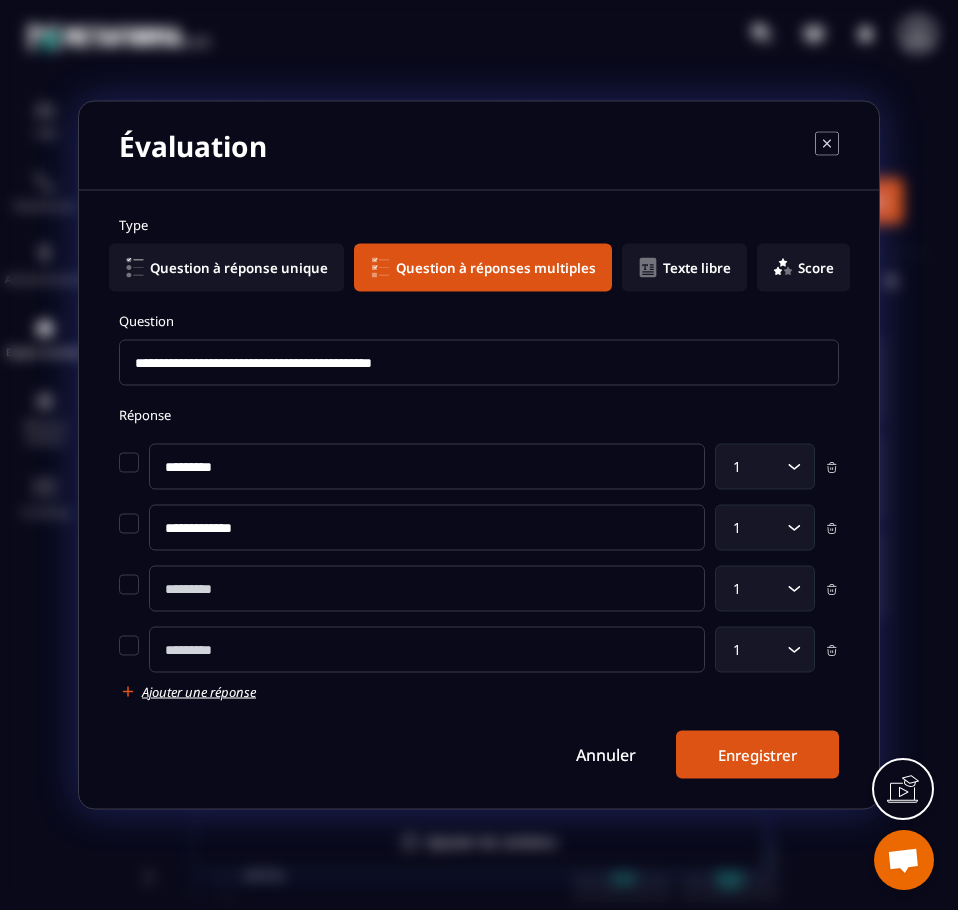 click at bounding box center [427, 589] 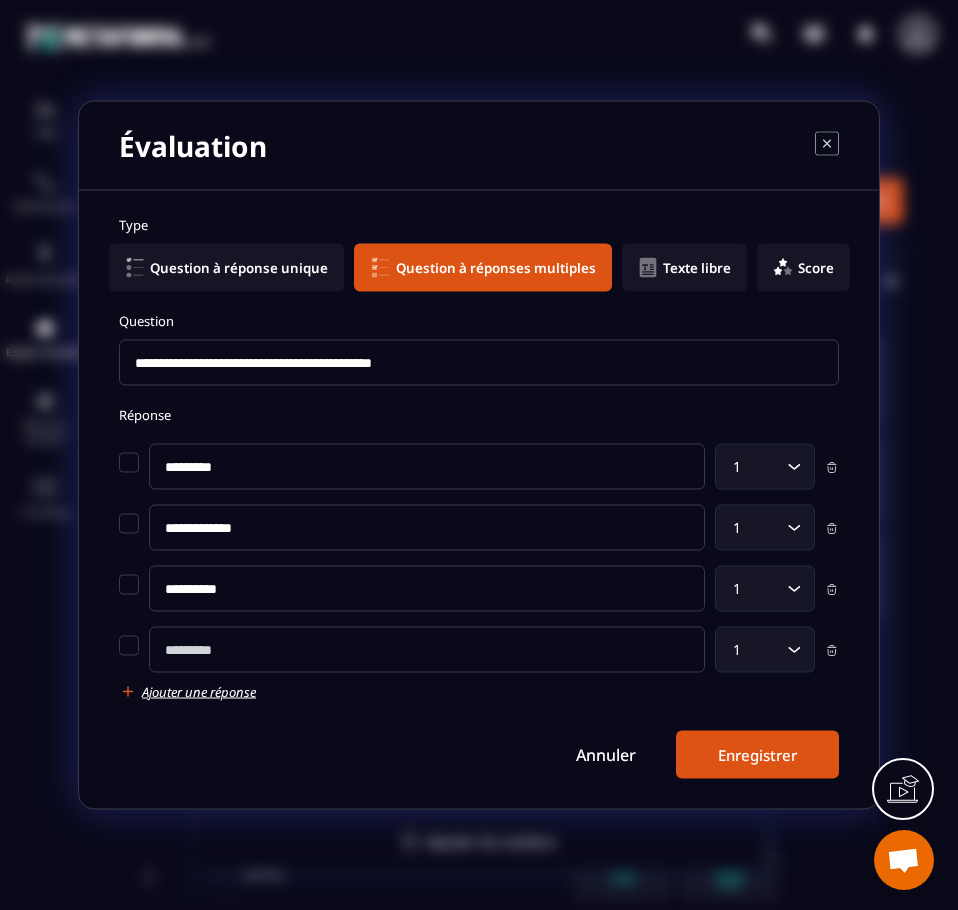 click at bounding box center (427, 650) 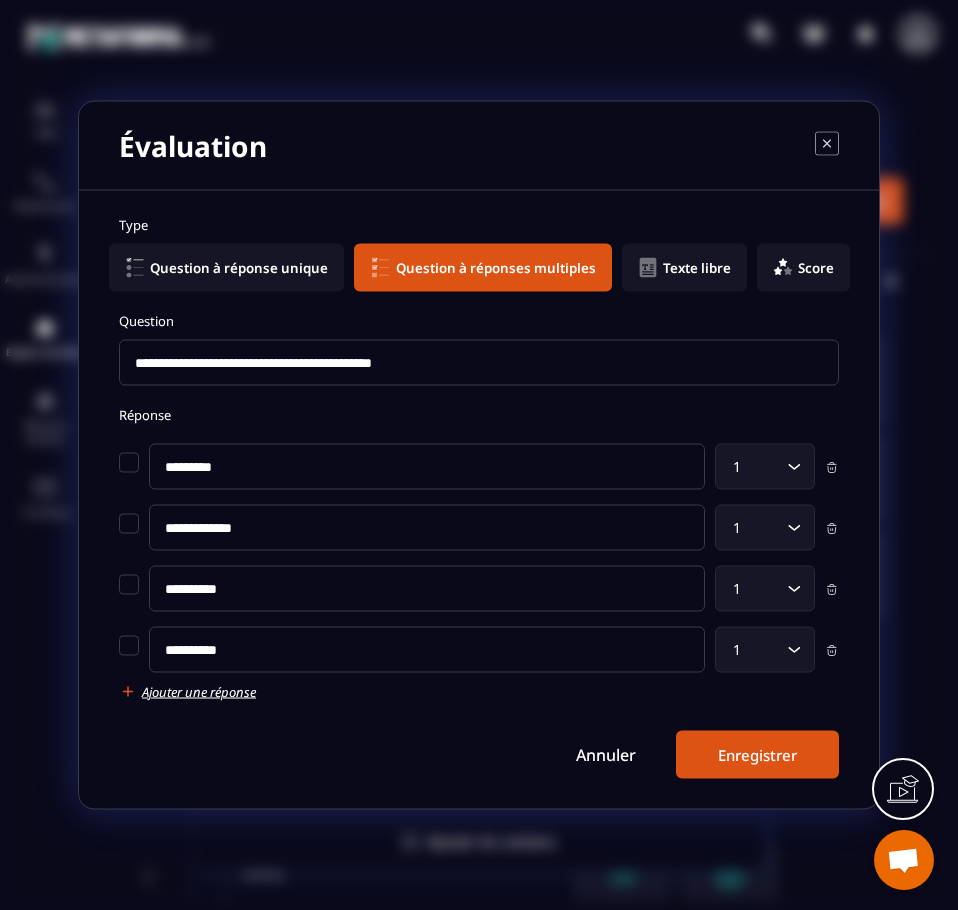 click on "Enregistrer" at bounding box center [757, 755] 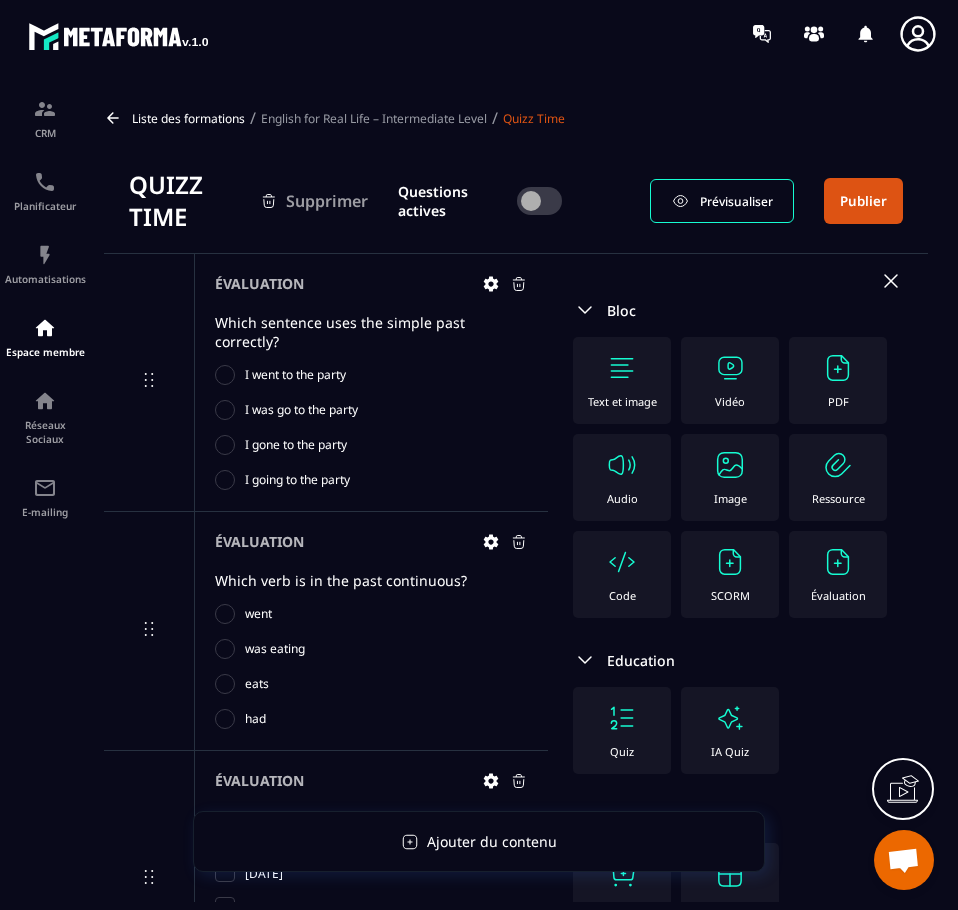 click on "Évaluation" at bounding box center (838, 595) 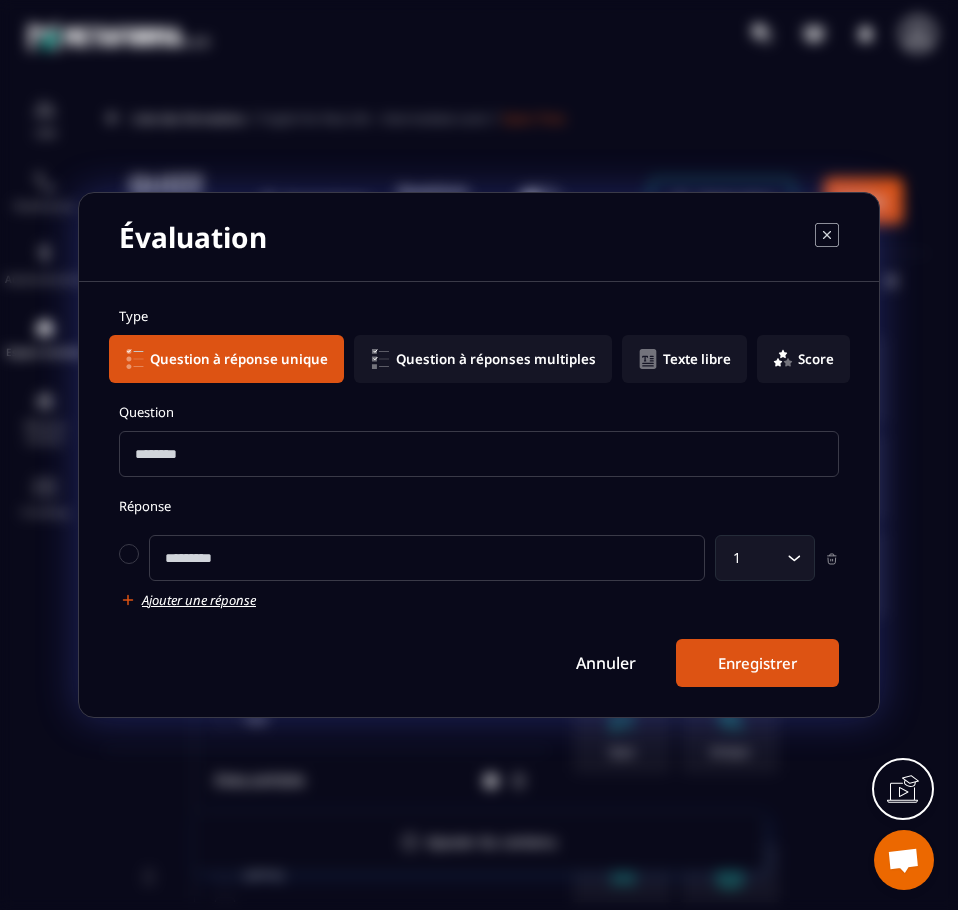 click on "Texte libre" 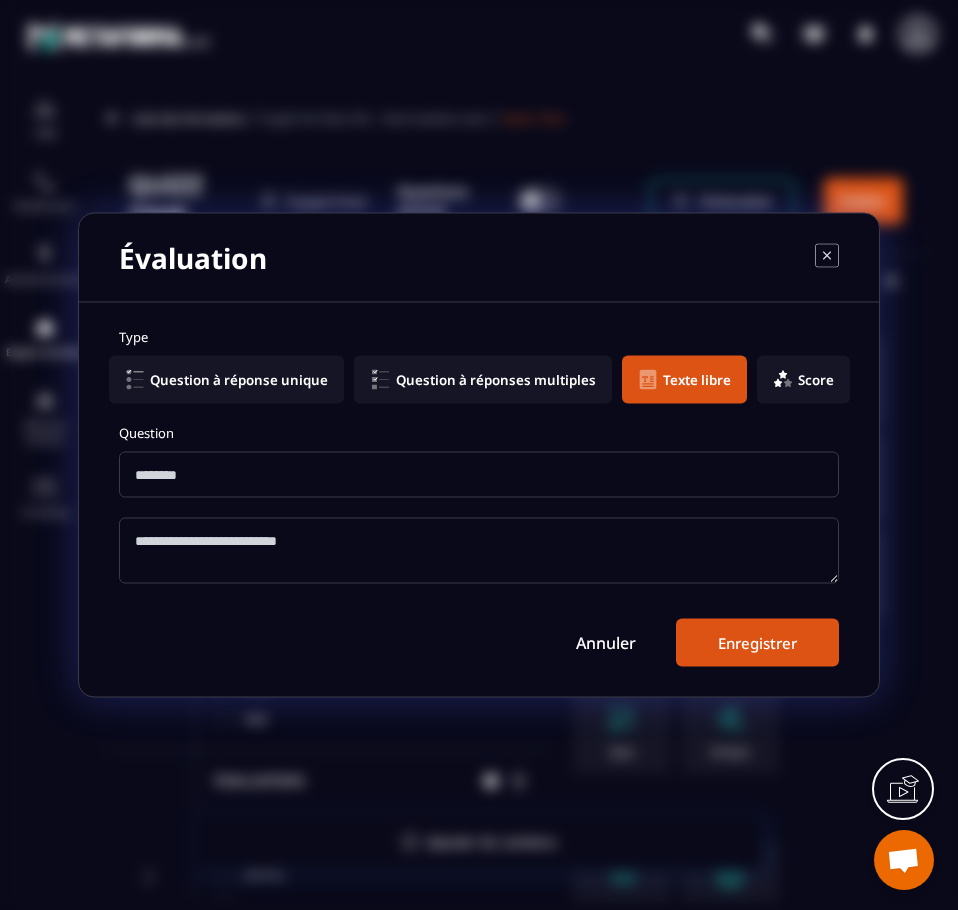 click on "Question" at bounding box center [479, 506] 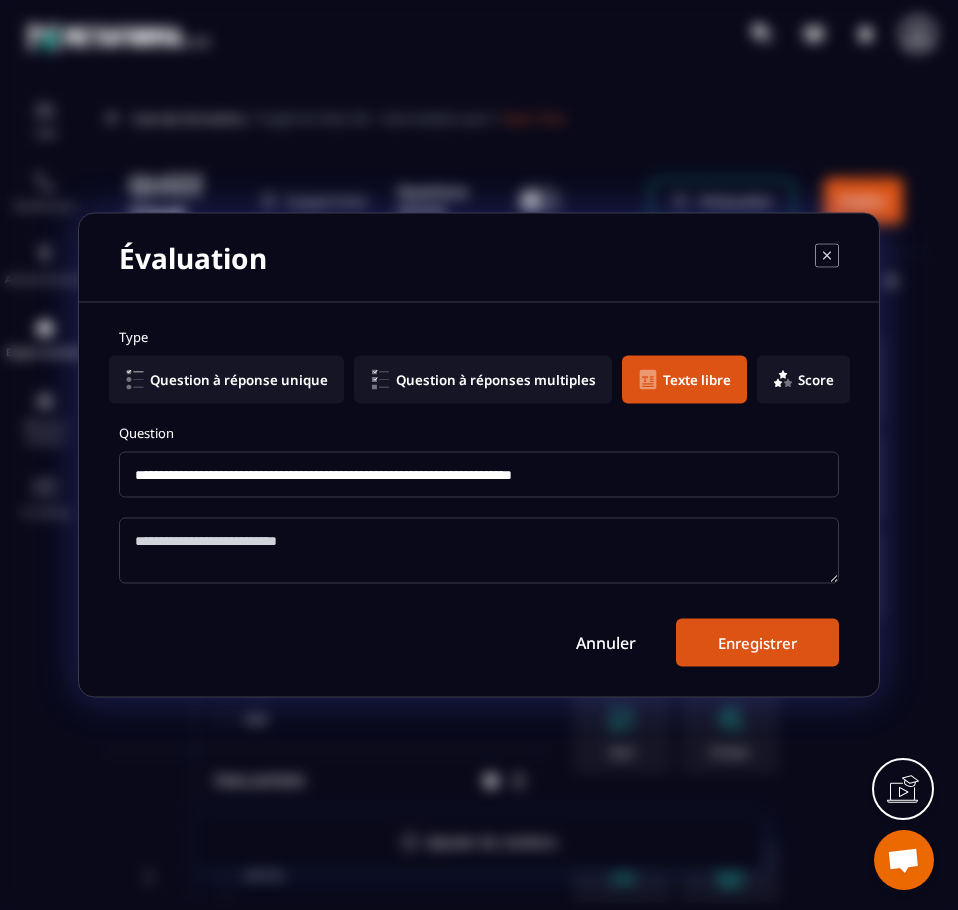 click on "Enregistrer" at bounding box center (757, 643) 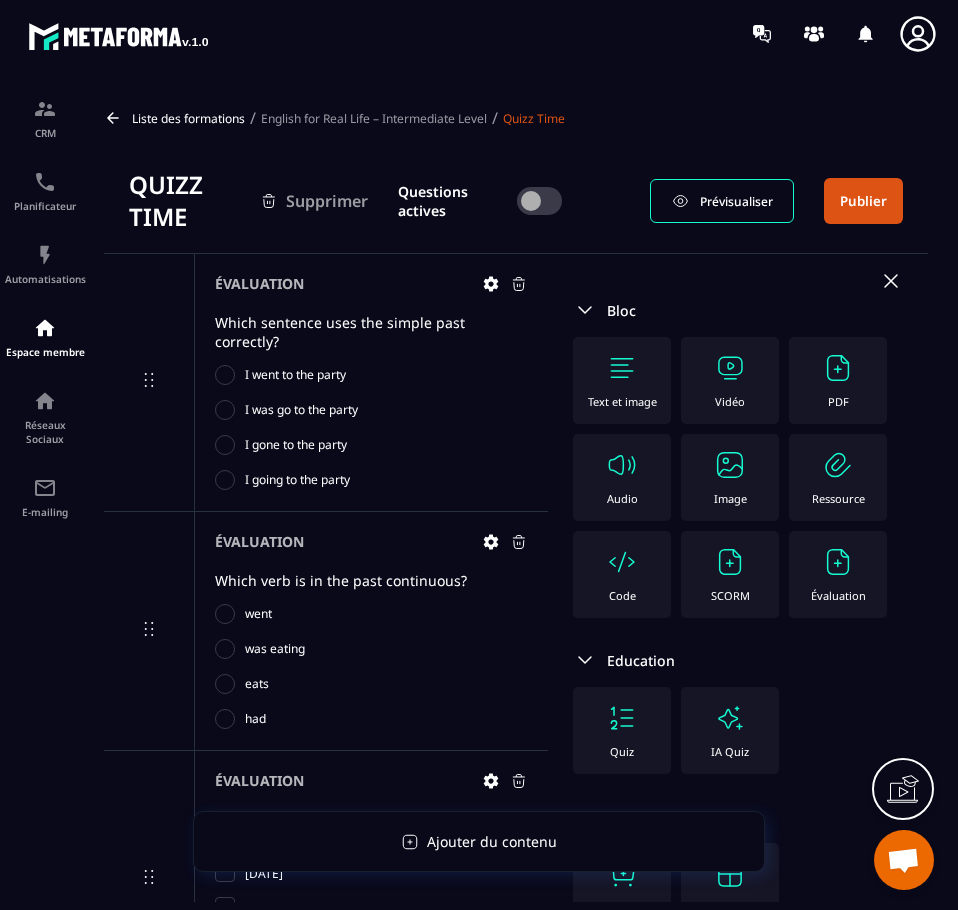 click on "Évaluation" at bounding box center (838, 574) 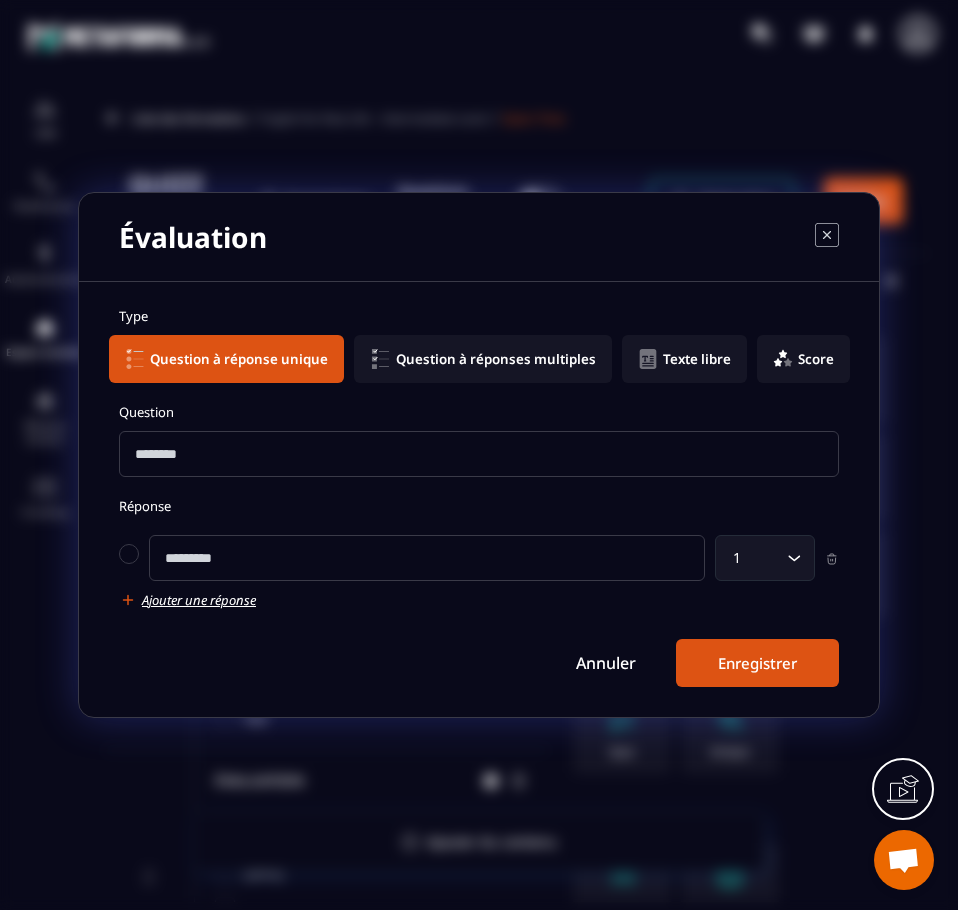 click on "Texte libre" 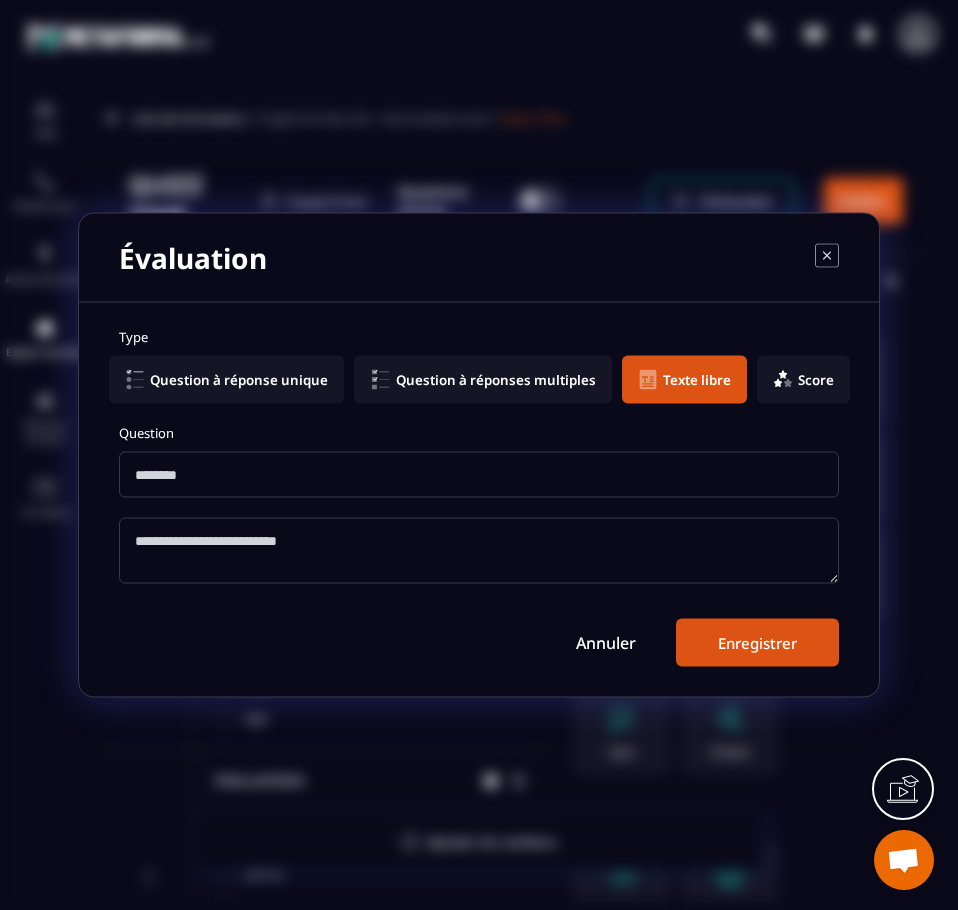 click at bounding box center (479, 475) 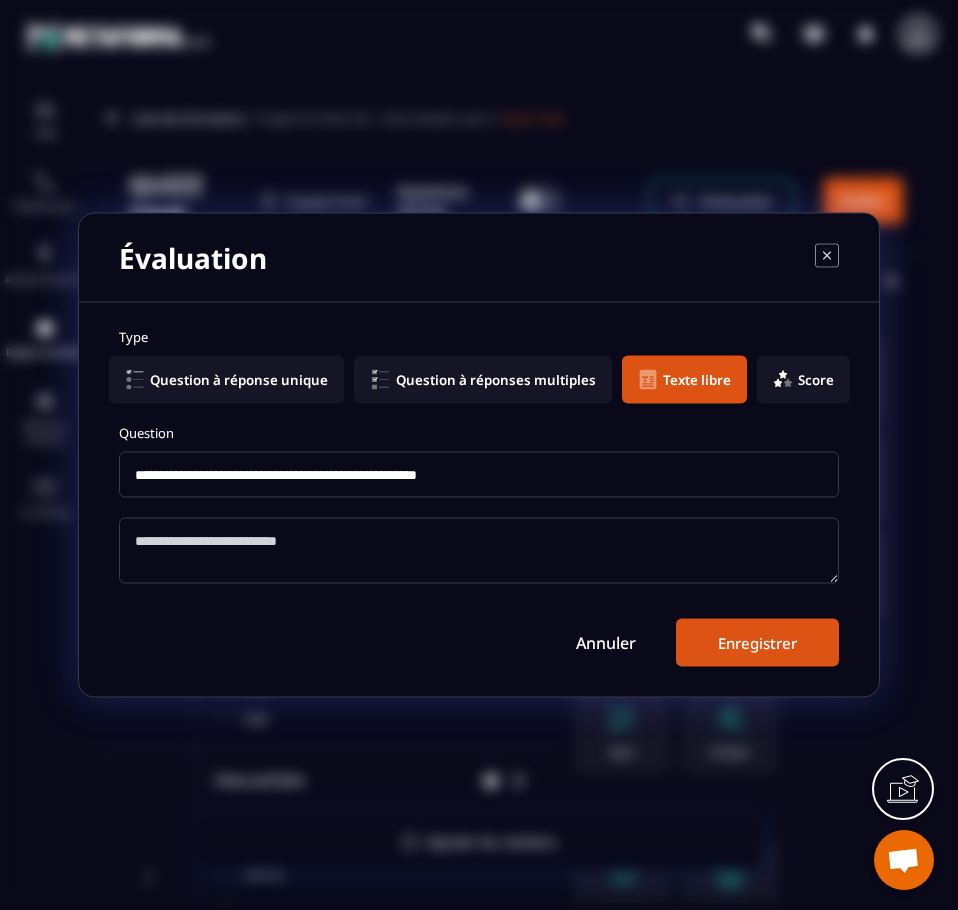 click on "**********" at bounding box center [479, 475] 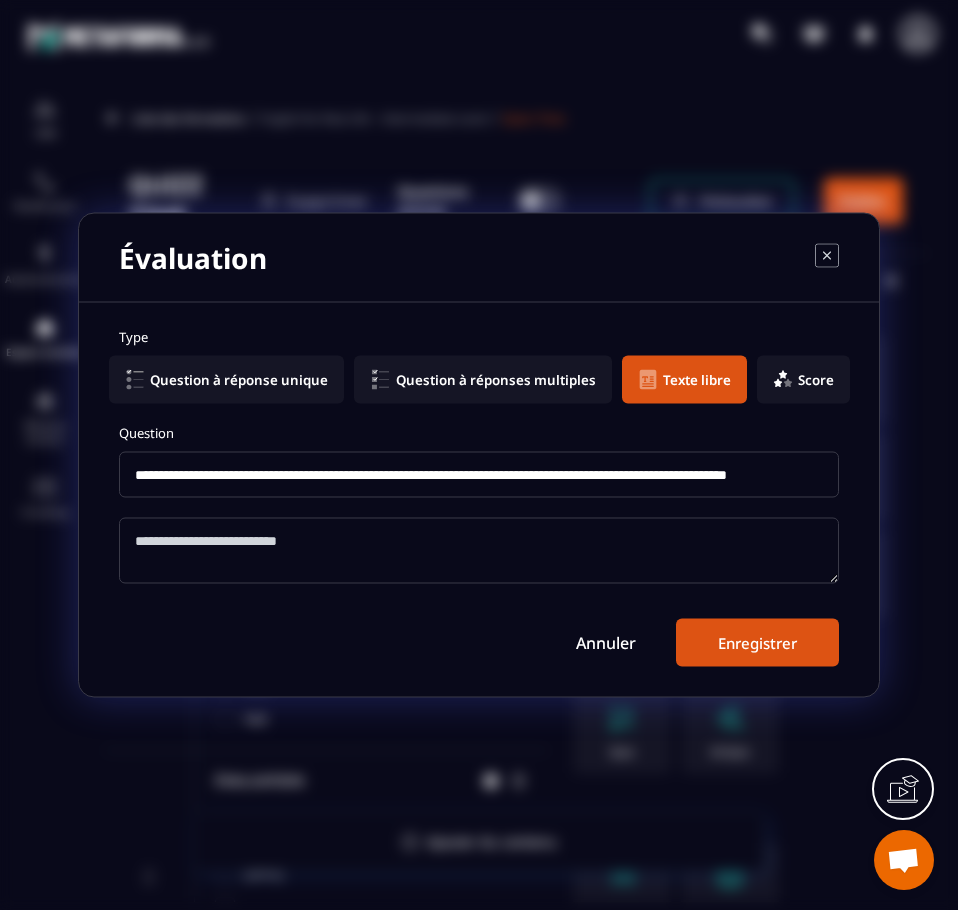 scroll, scrollTop: 0, scrollLeft: 65, axis: horizontal 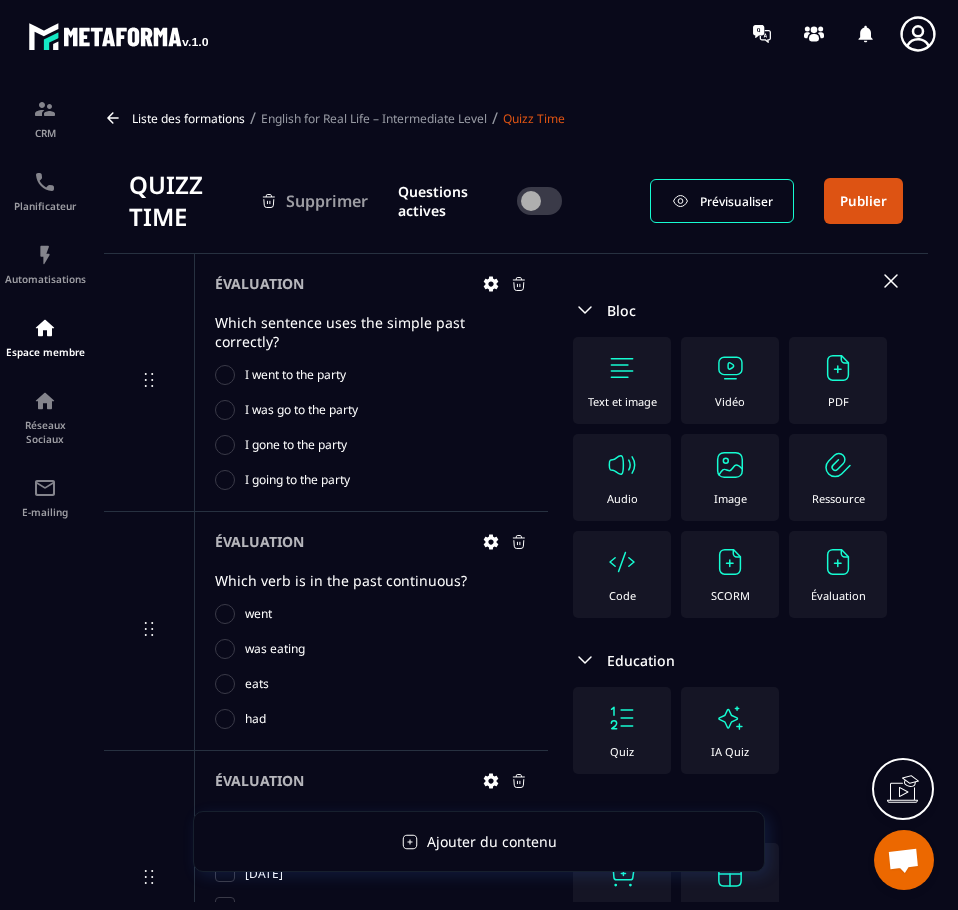 click on "English for Real Life – Intermediate Level" at bounding box center [374, 118] 